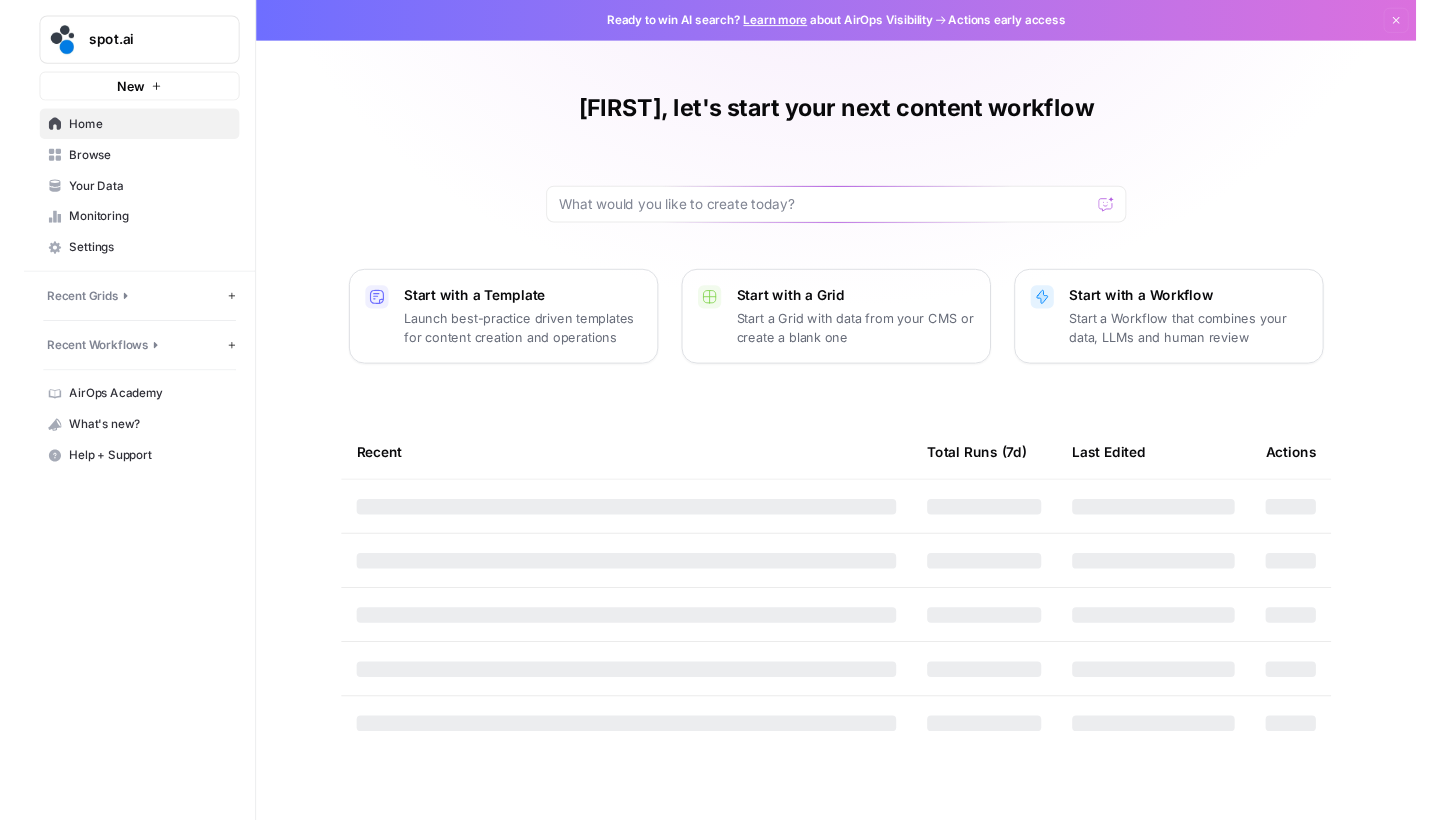 scroll, scrollTop: 0, scrollLeft: 0, axis: both 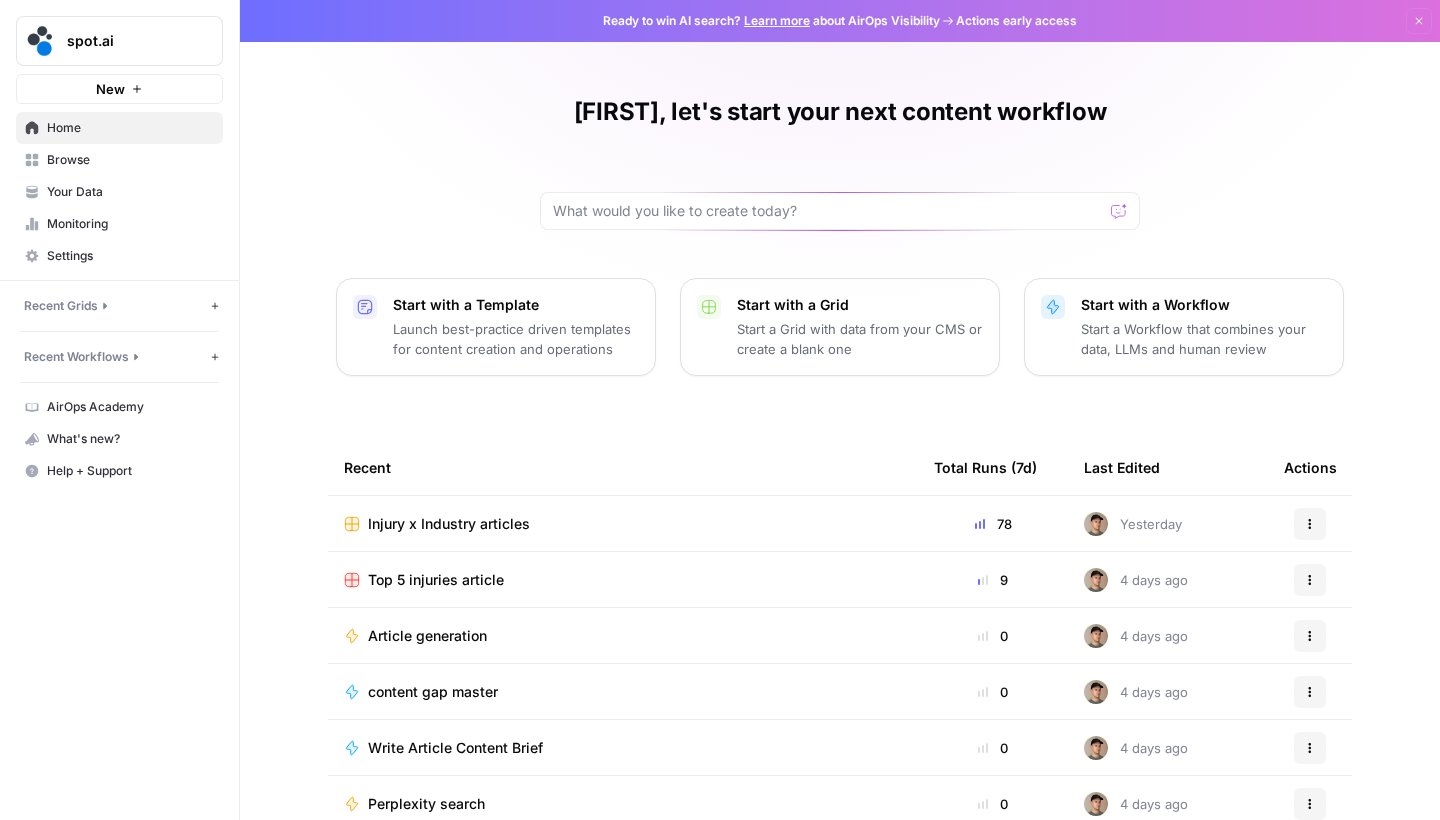 click on "New" at bounding box center (119, 89) 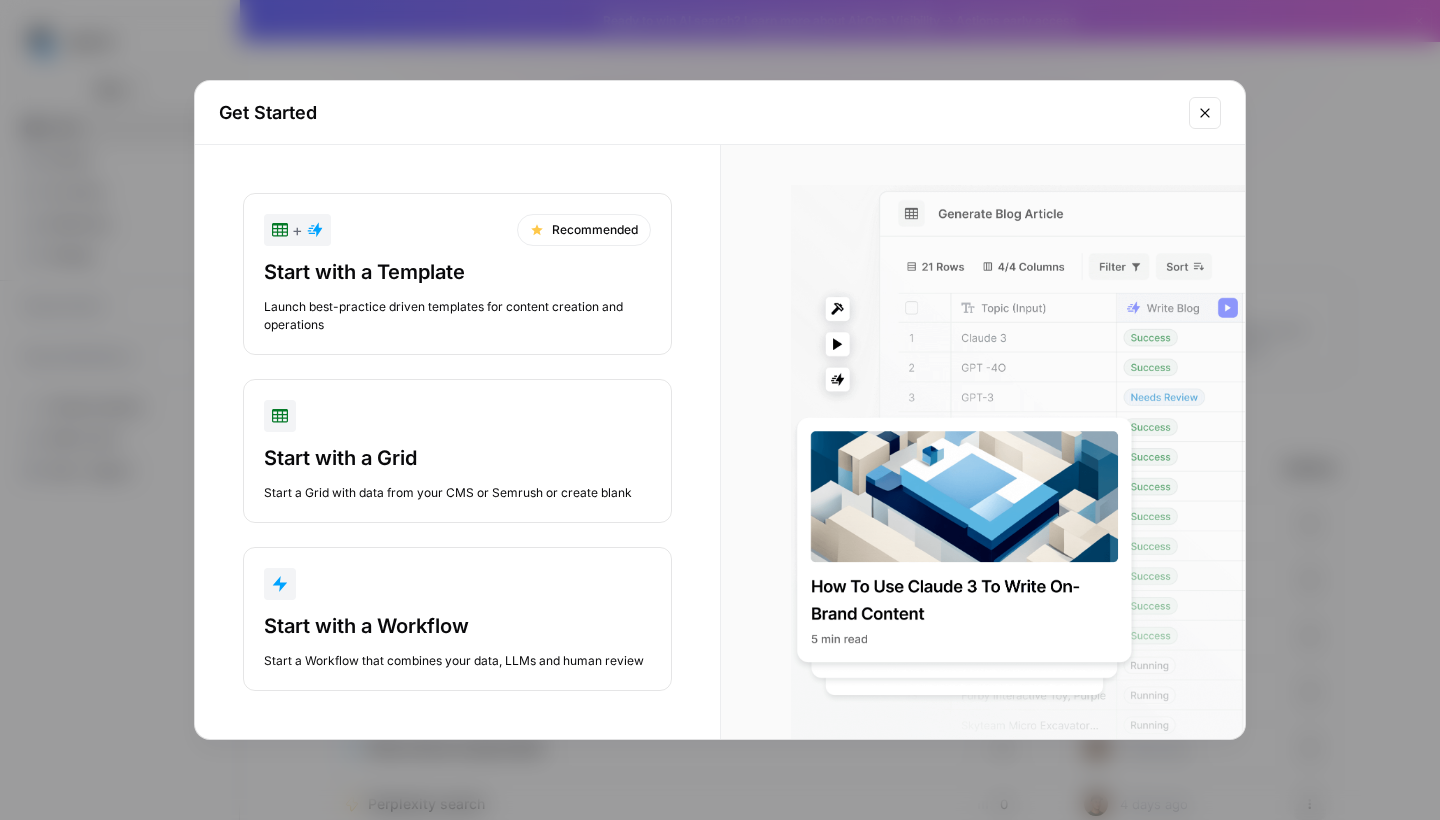 click on "Get Started + Recommended Start with a Template Launch best-practice driven templates for content creation and operations Start with a Grid Start a Grid with data from your CMS or Semrush or create blank Start with a Workflow Start a Workflow that combines your data, LLMs and human review" at bounding box center [720, 410] 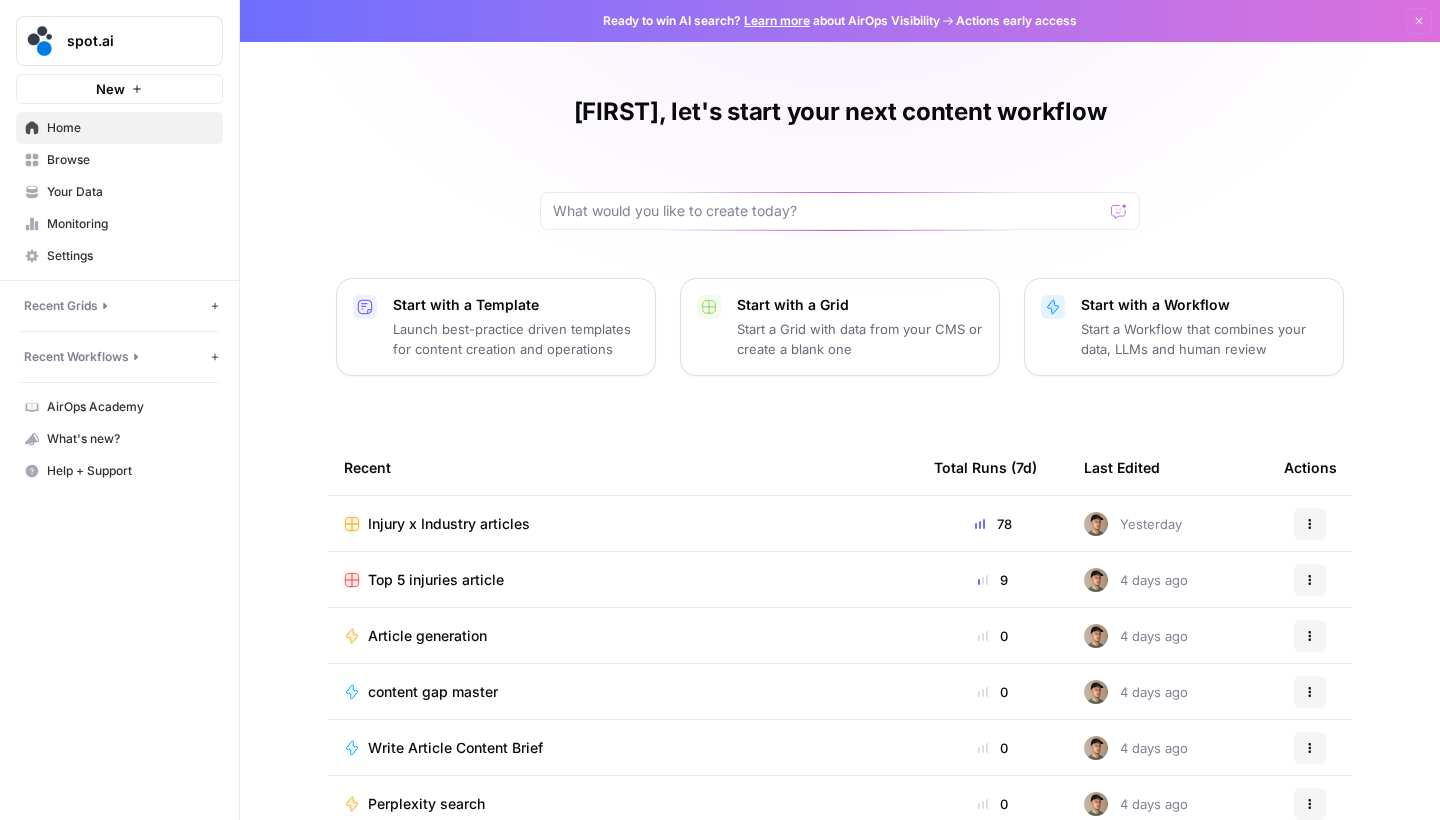 click on "Browse" at bounding box center [130, 160] 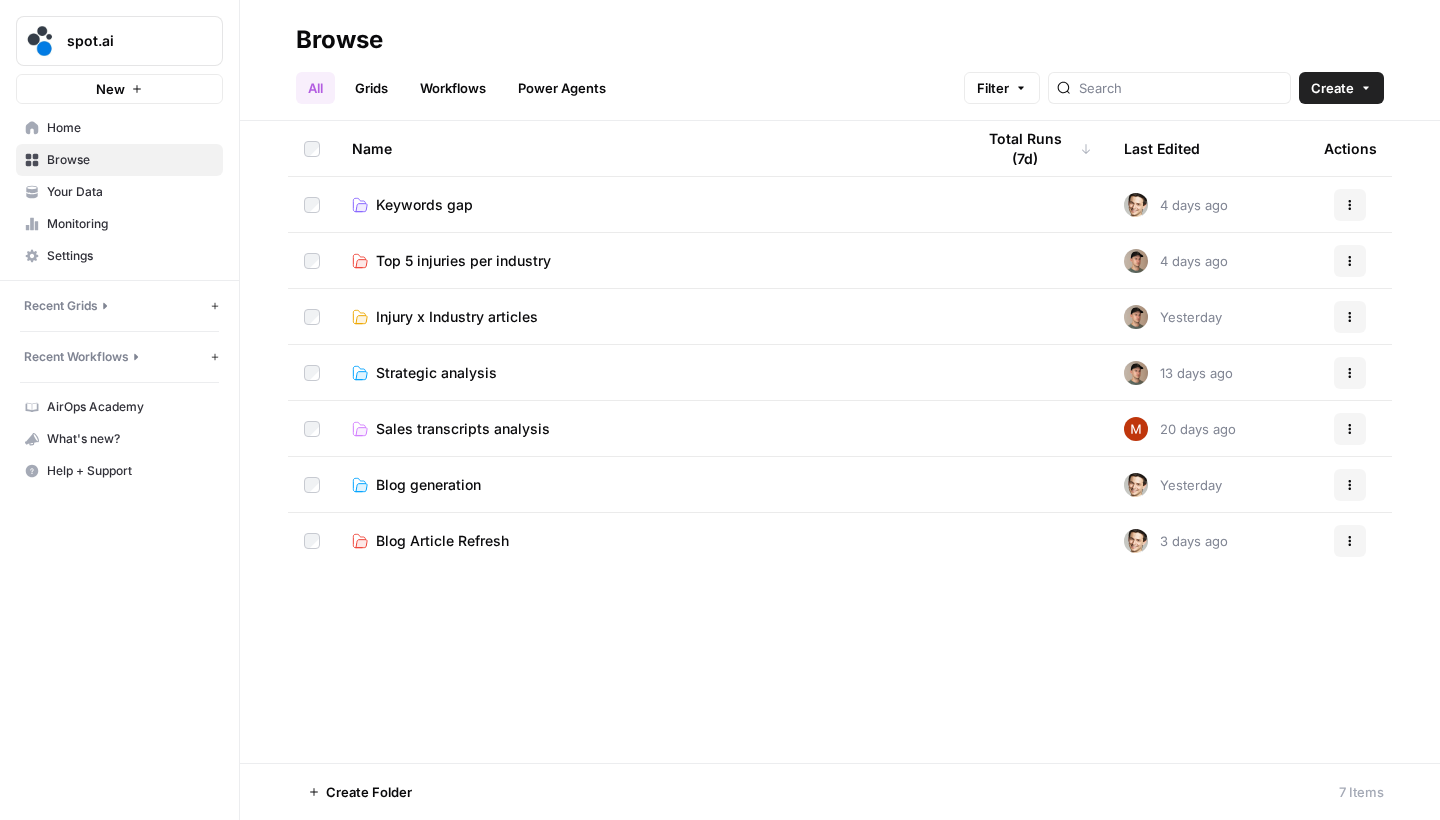 click on "Browse All Grids Workflows Power Agents Filter Create" at bounding box center [840, 60] 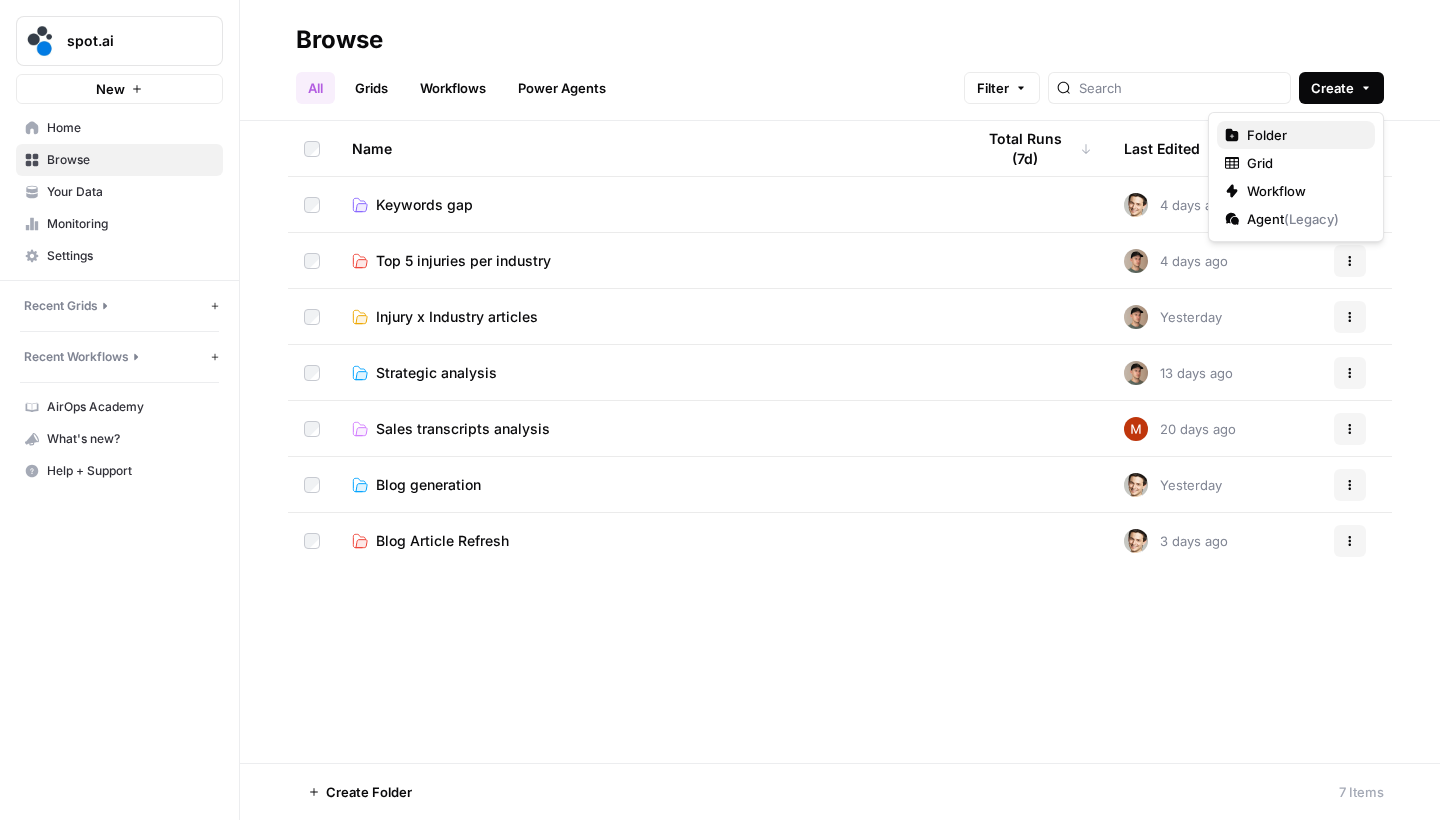 click on "Folder" at bounding box center [1303, 135] 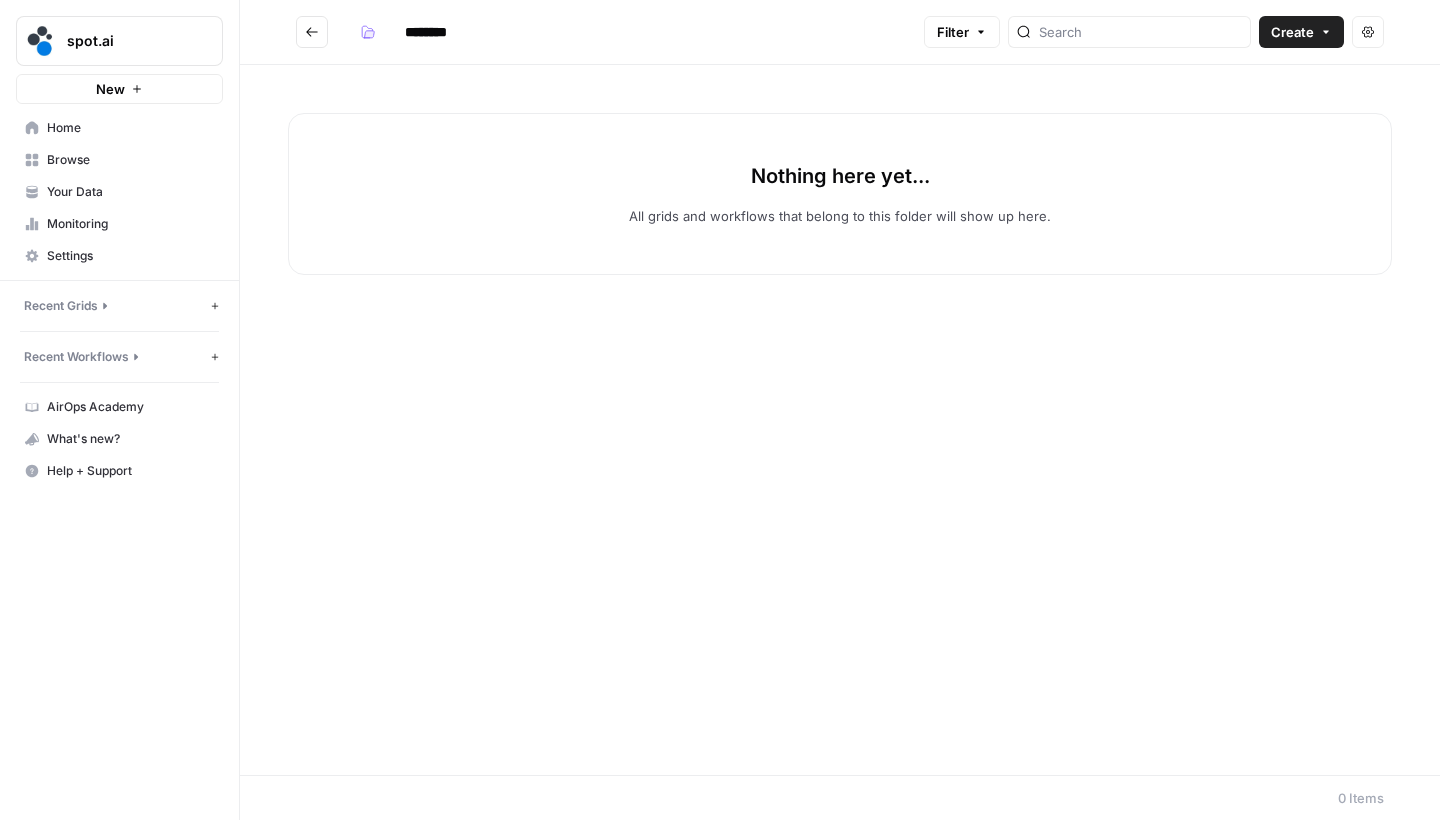 click on "********" at bounding box center (452, 32) 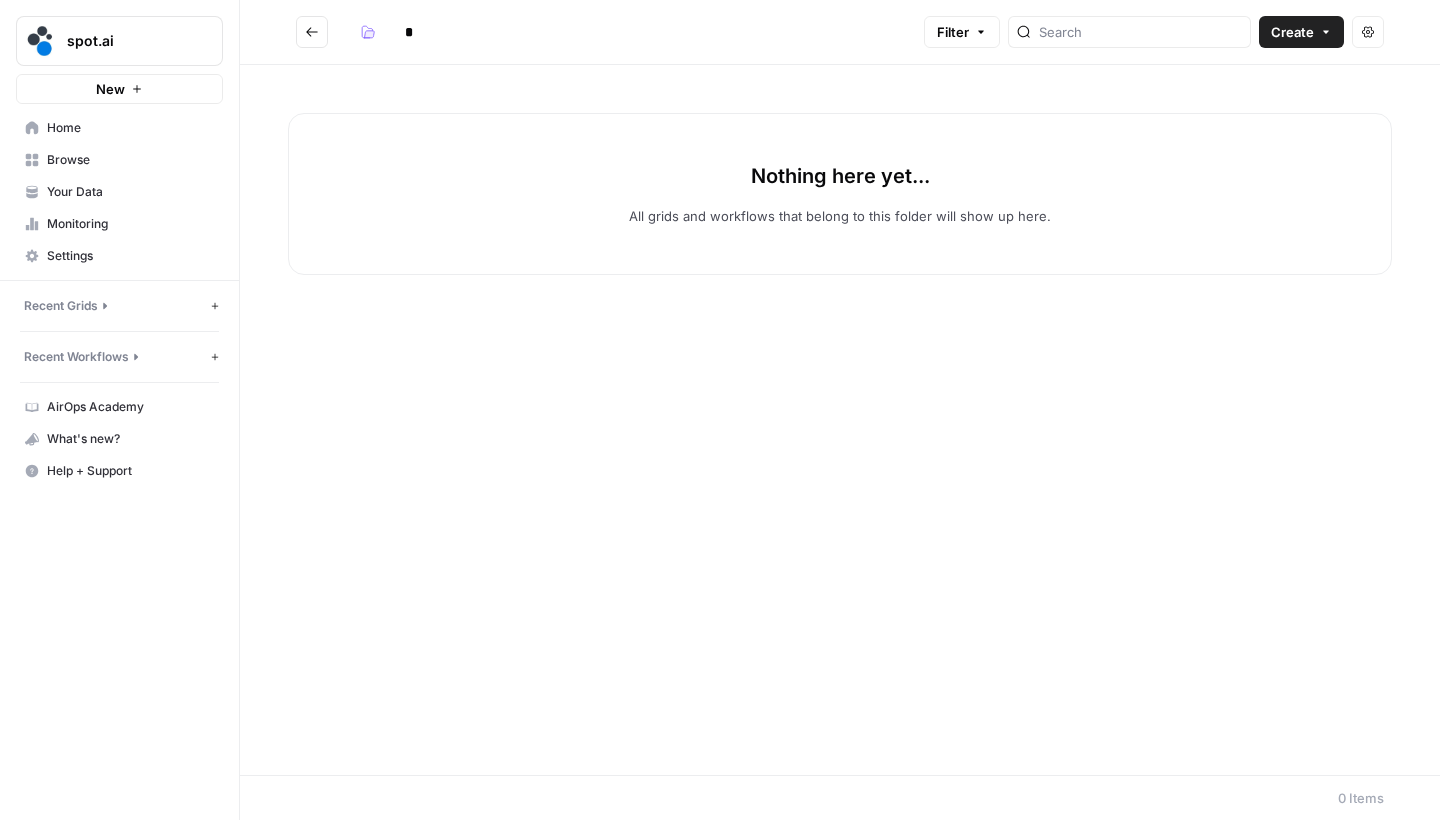 scroll, scrollTop: 1, scrollLeft: 0, axis: vertical 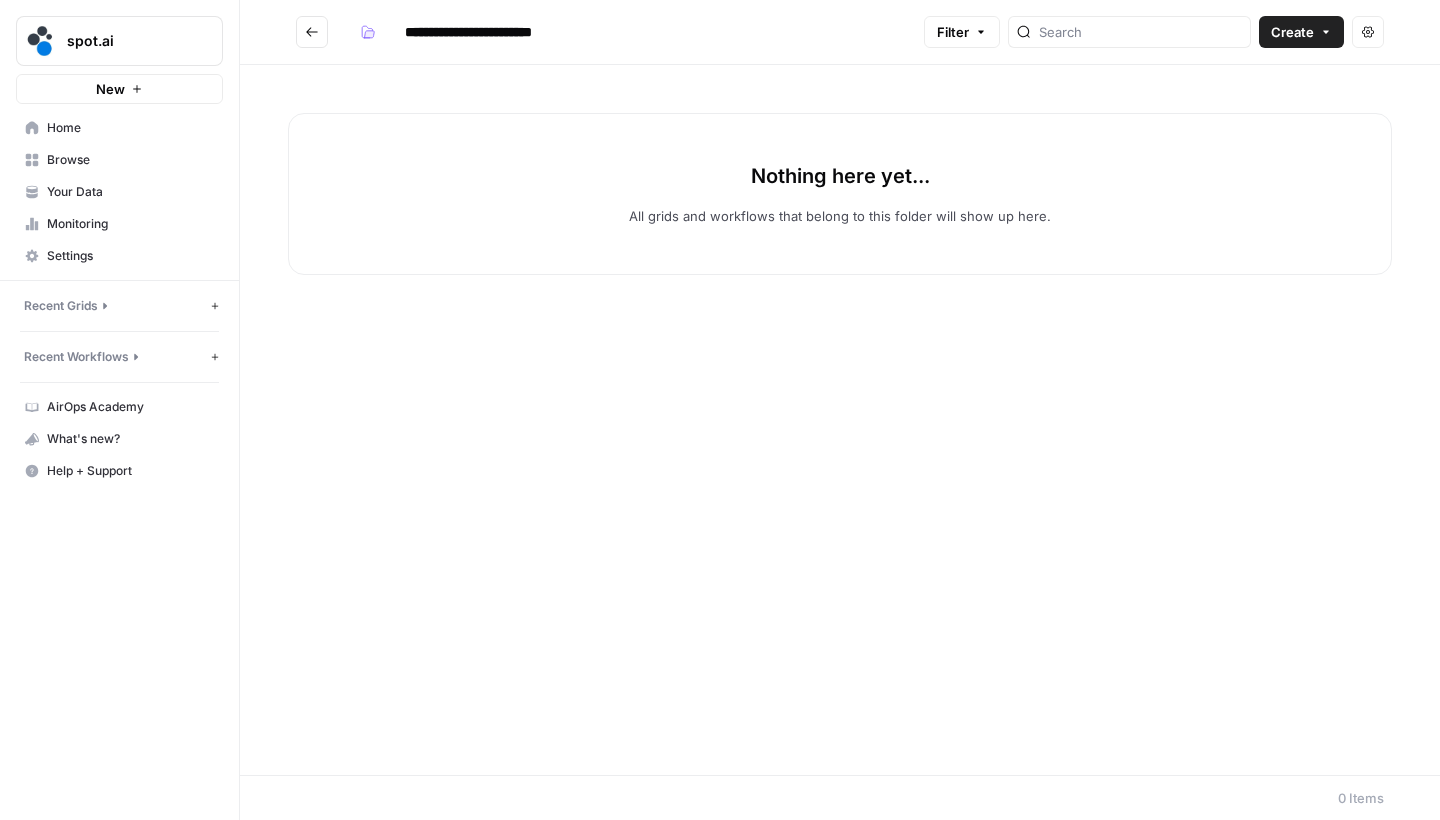 type on "**********" 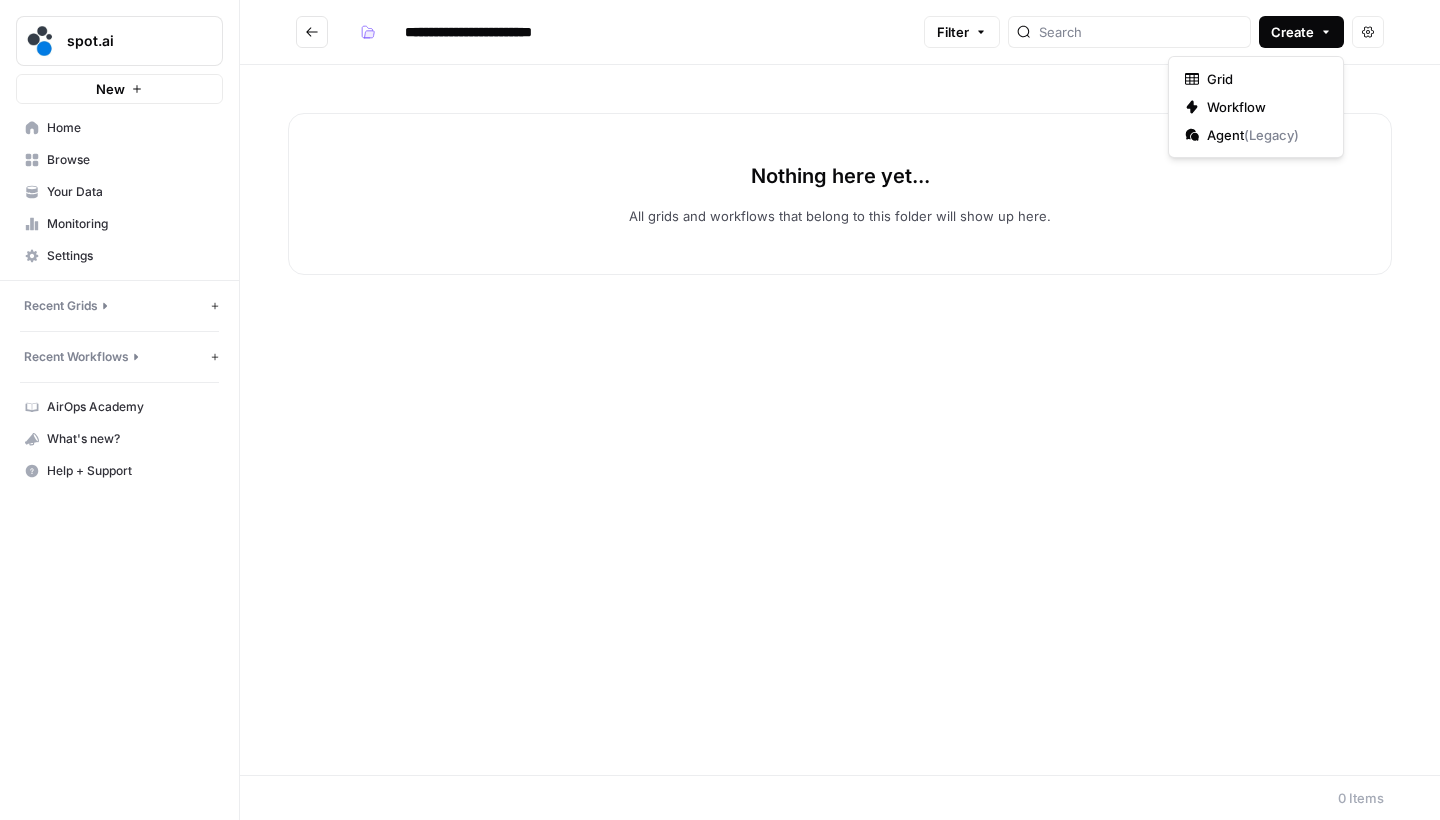 click on "Create" at bounding box center [1301, 32] 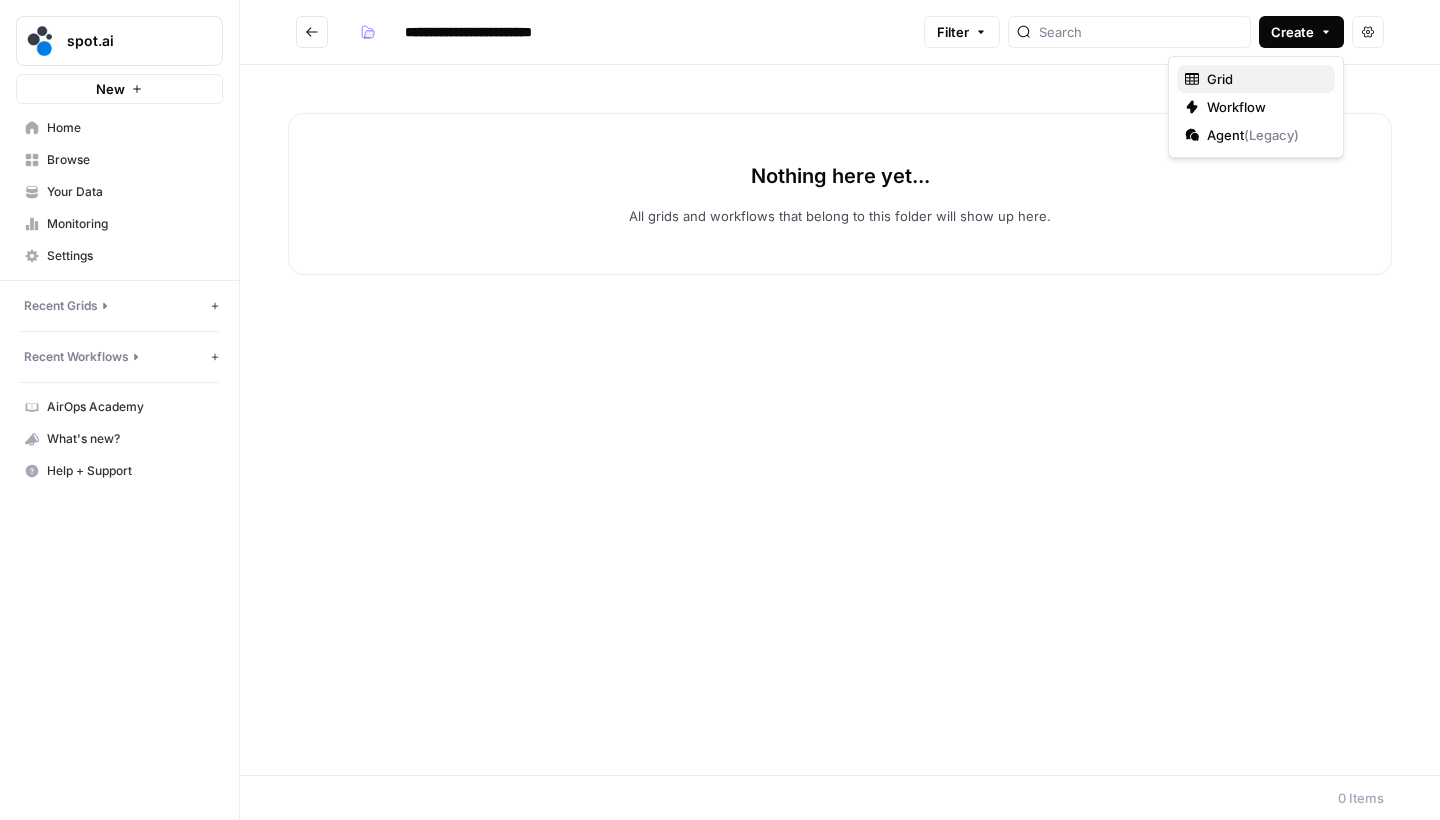 click on "Grid" at bounding box center [1263, 79] 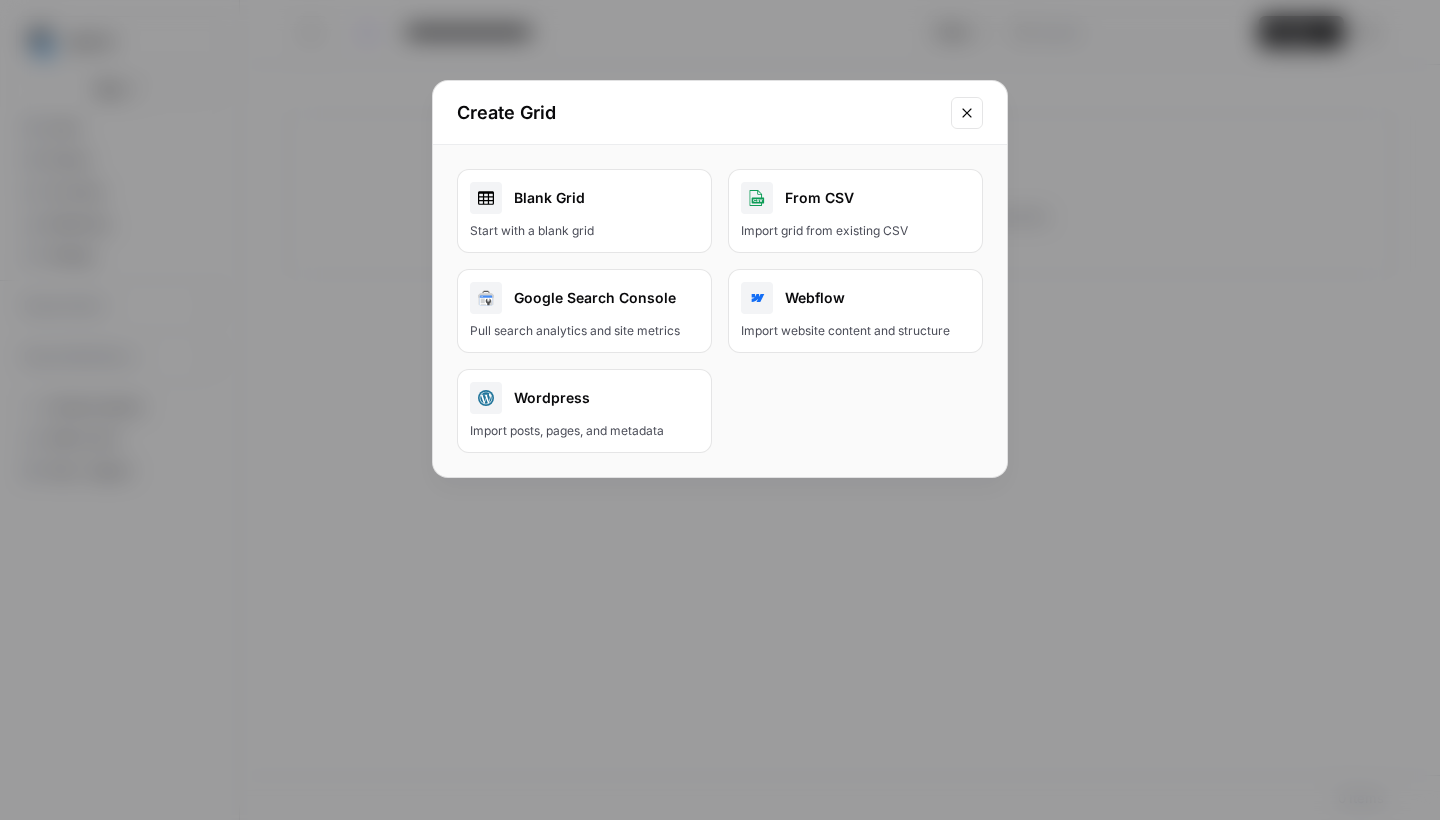 click on "Start with a blank grid" at bounding box center (584, 231) 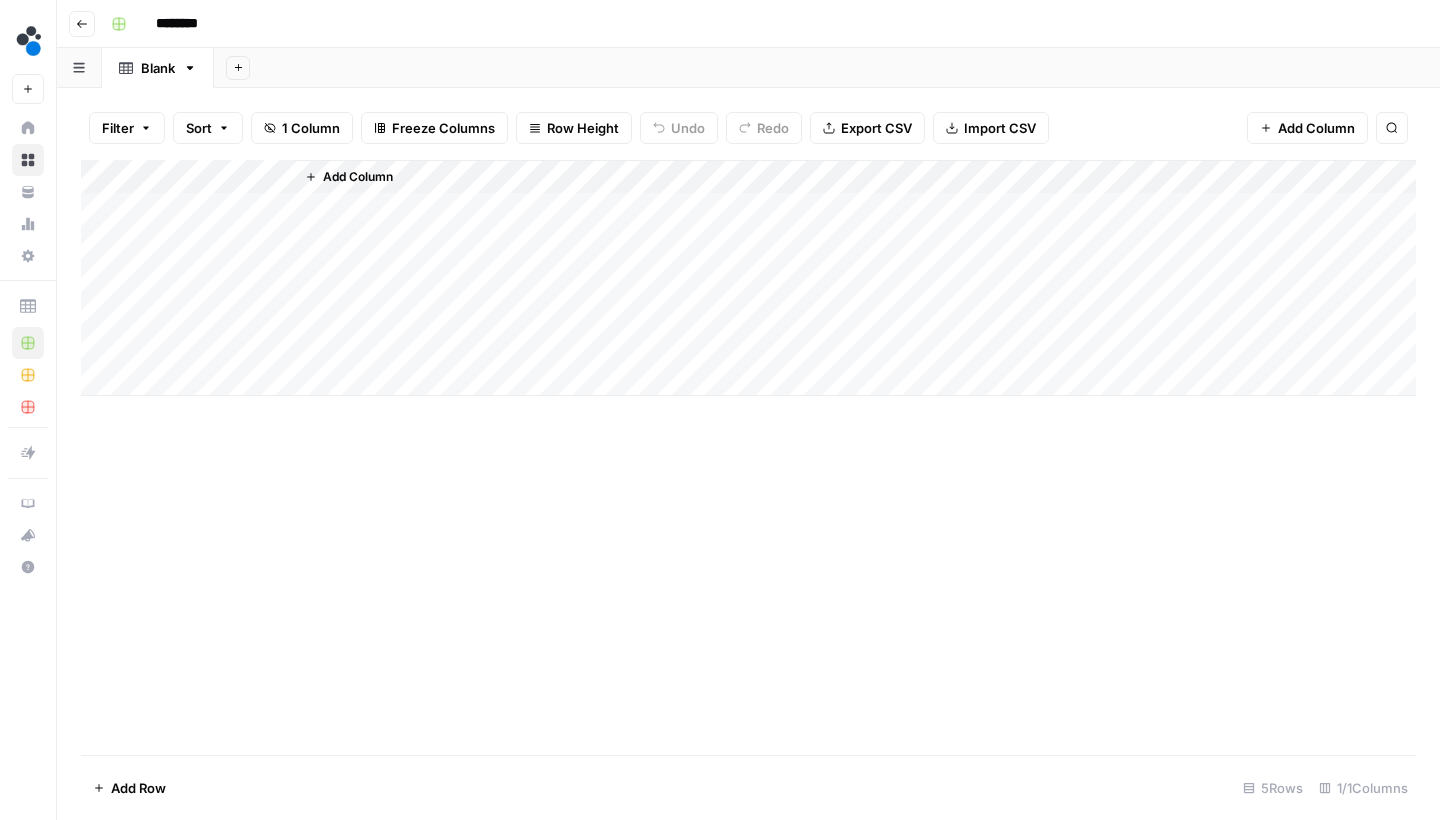 click on "********" at bounding box center [203, 24] 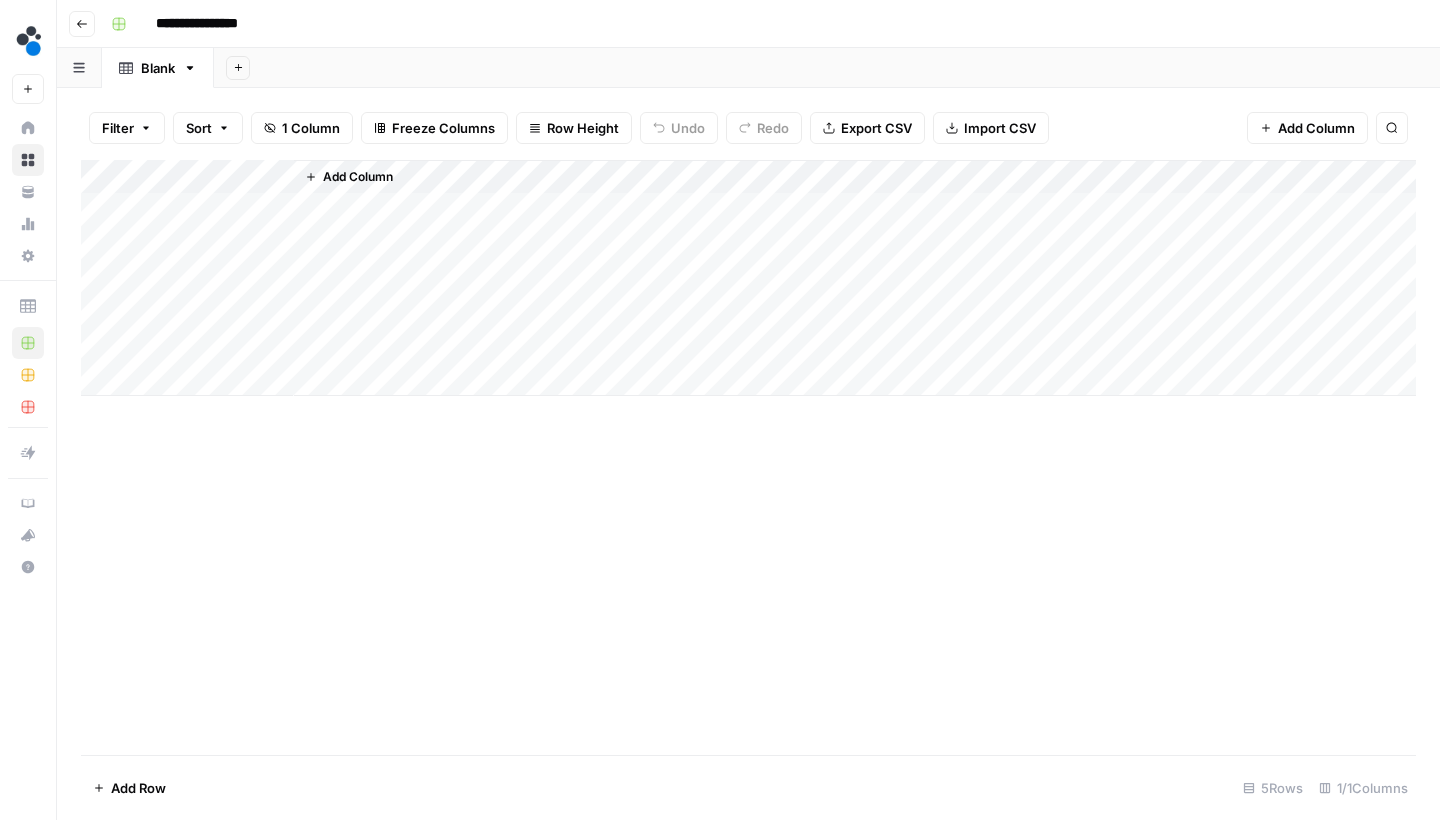 type on "**********" 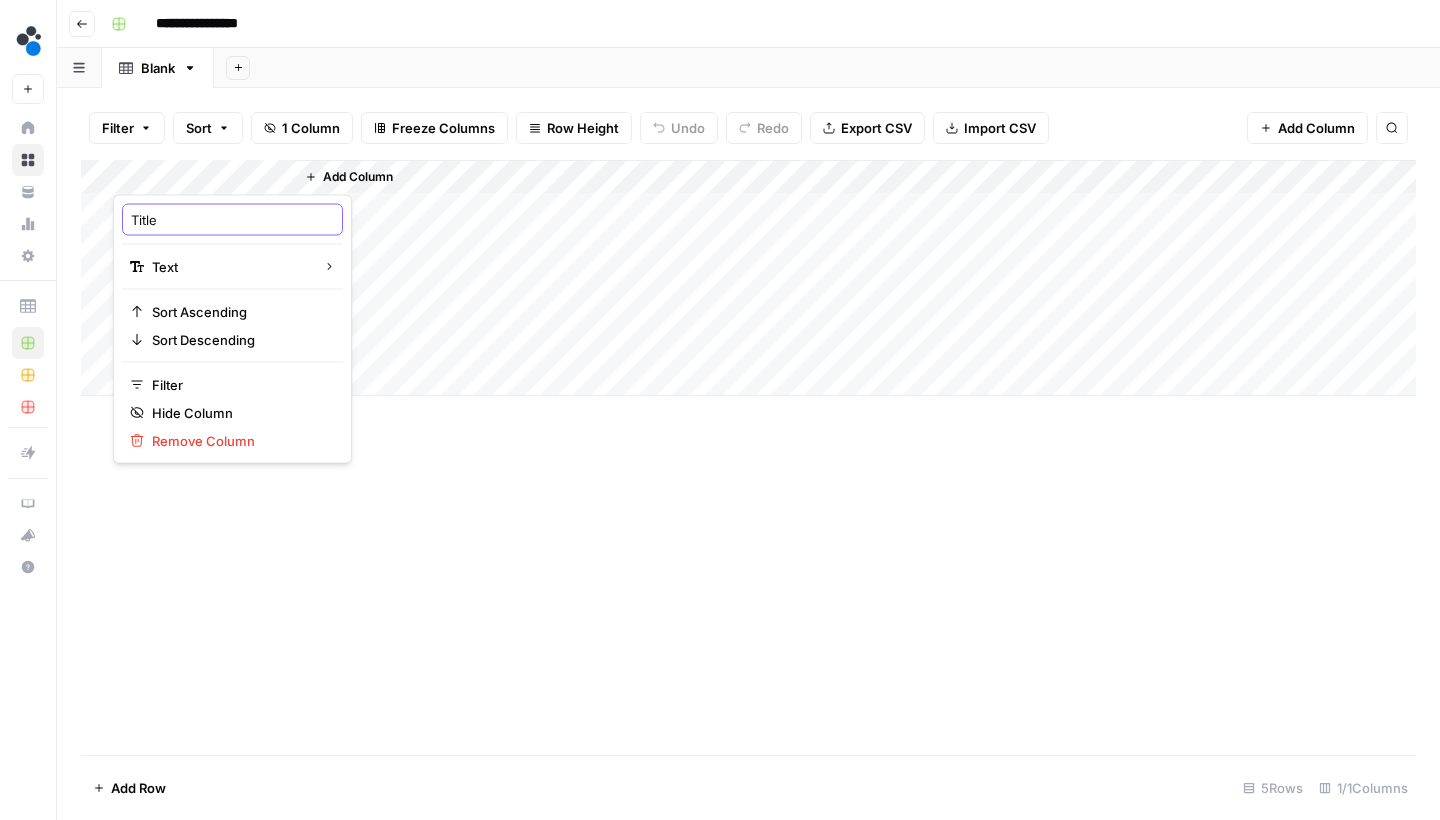 click on "Title" at bounding box center [232, 220] 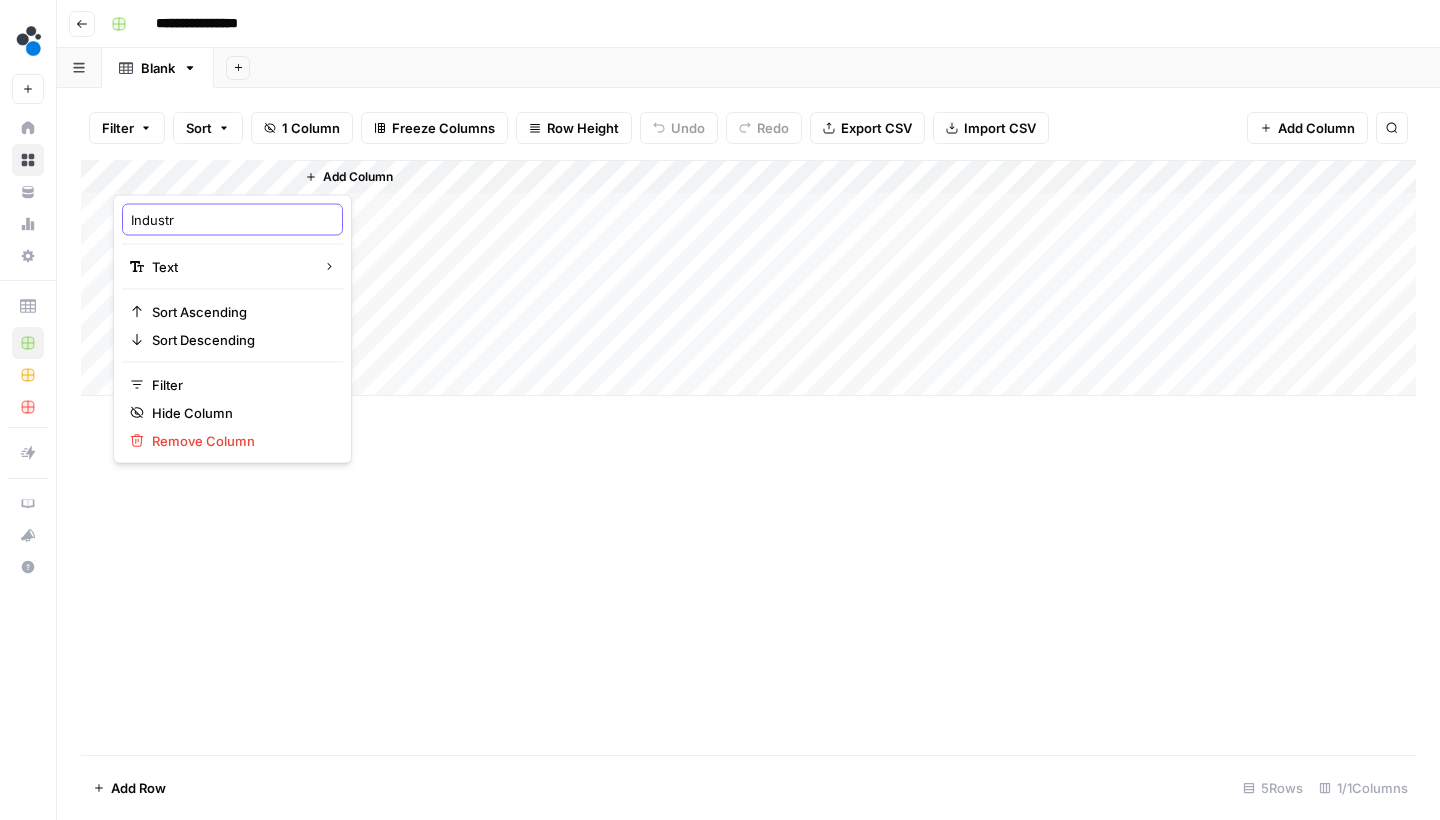 type on "Industry" 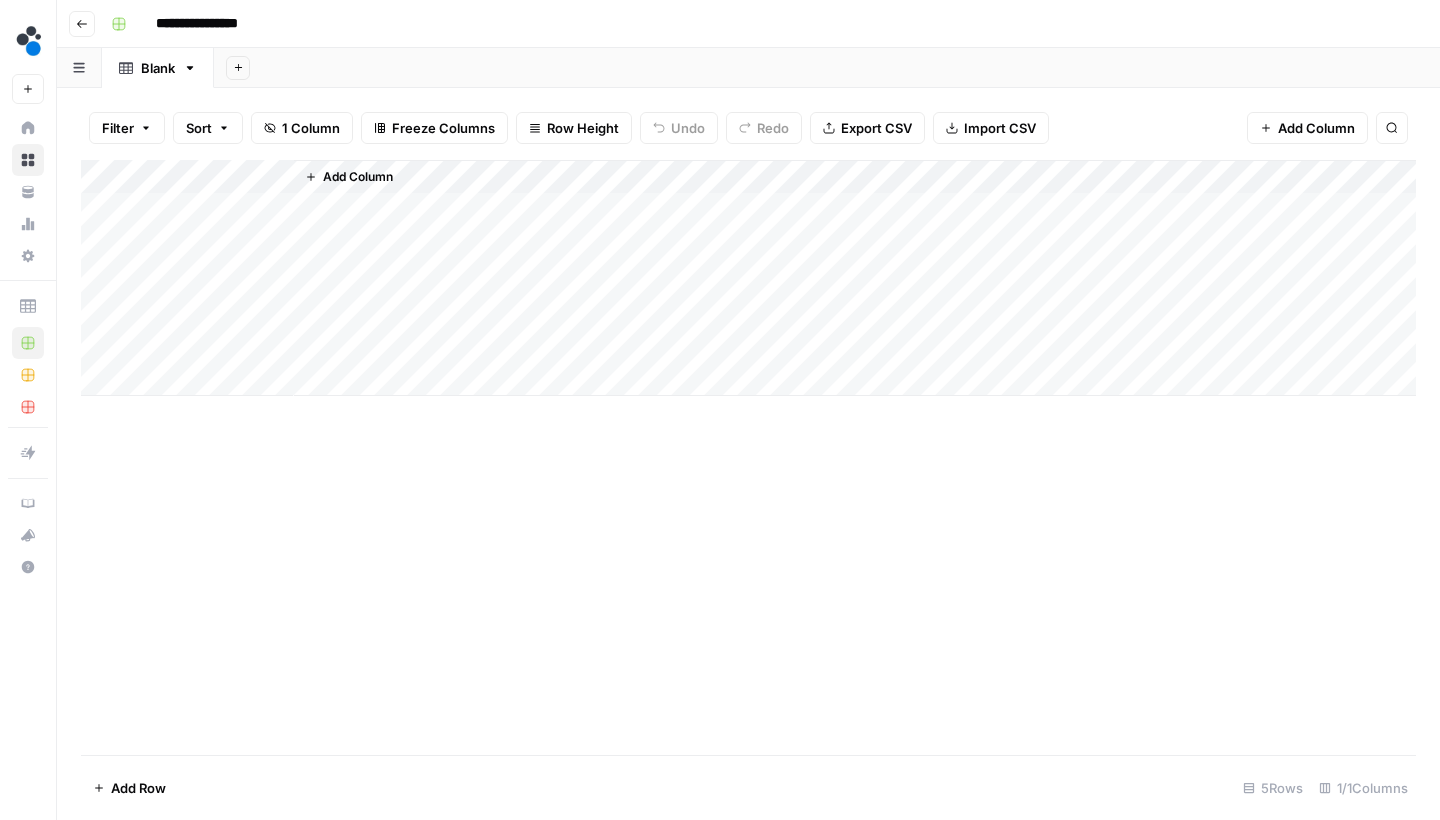 click on "Add Column" at bounding box center (358, 177) 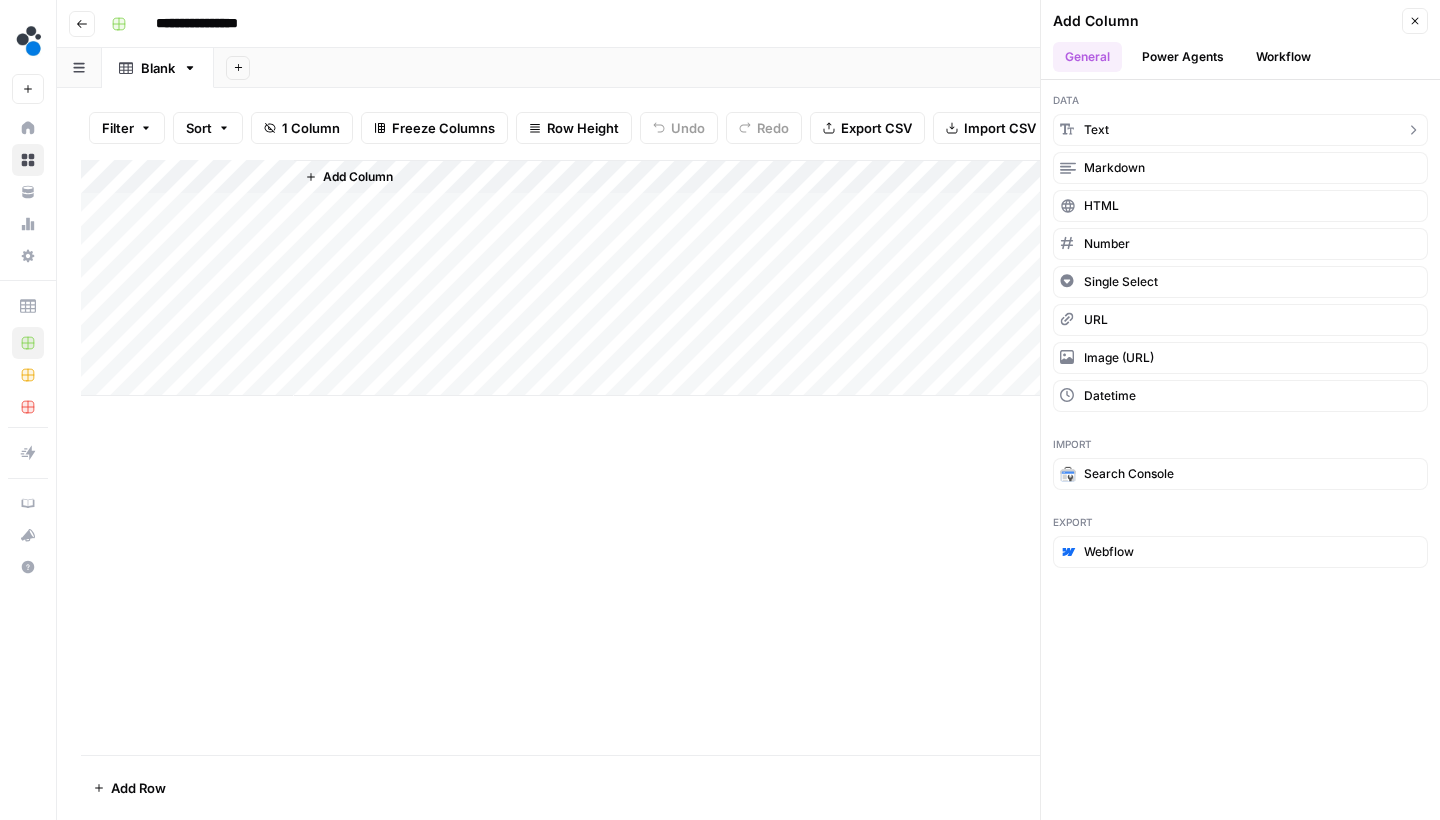 click 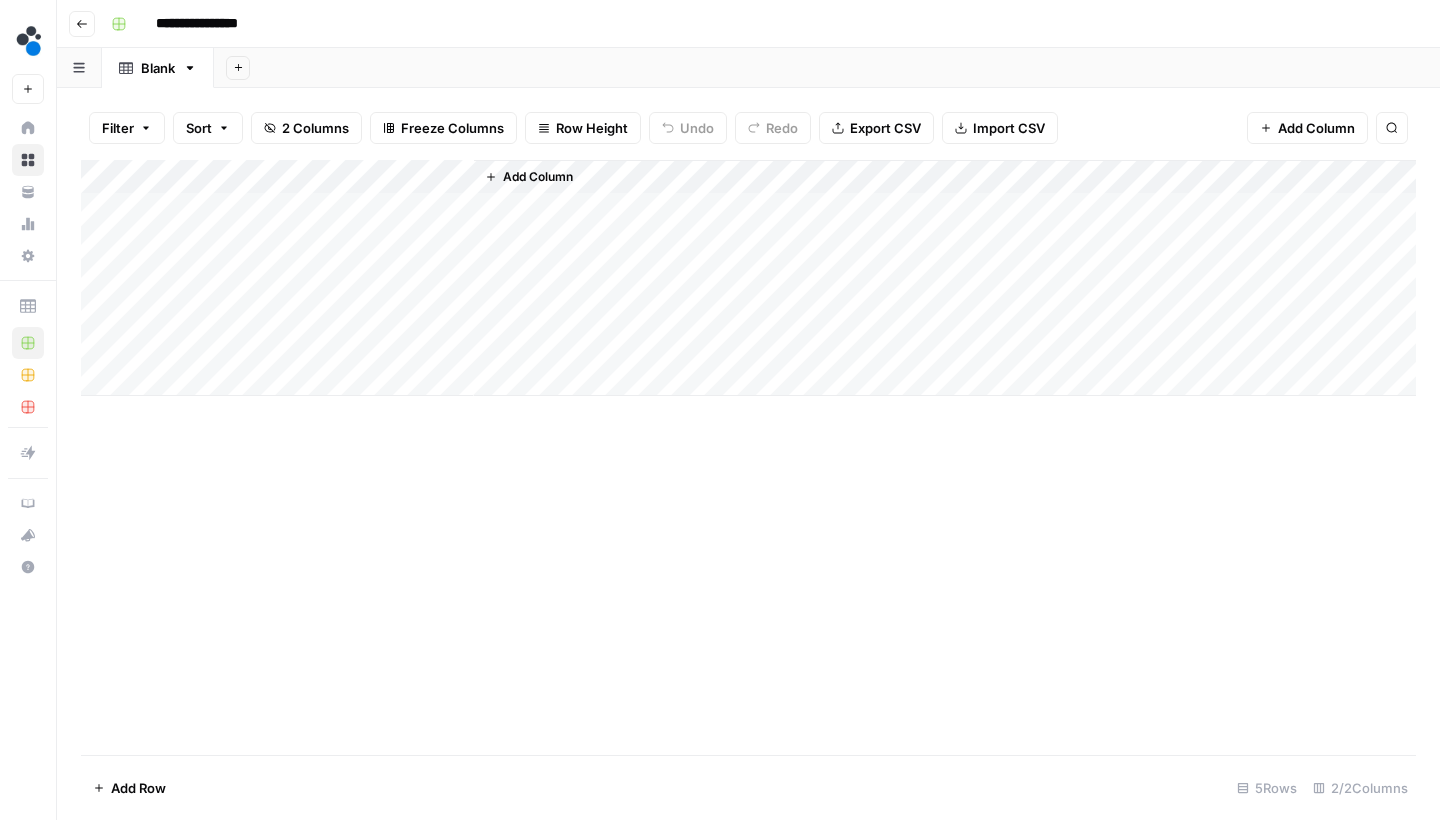 click on "Add Column" at bounding box center [748, 278] 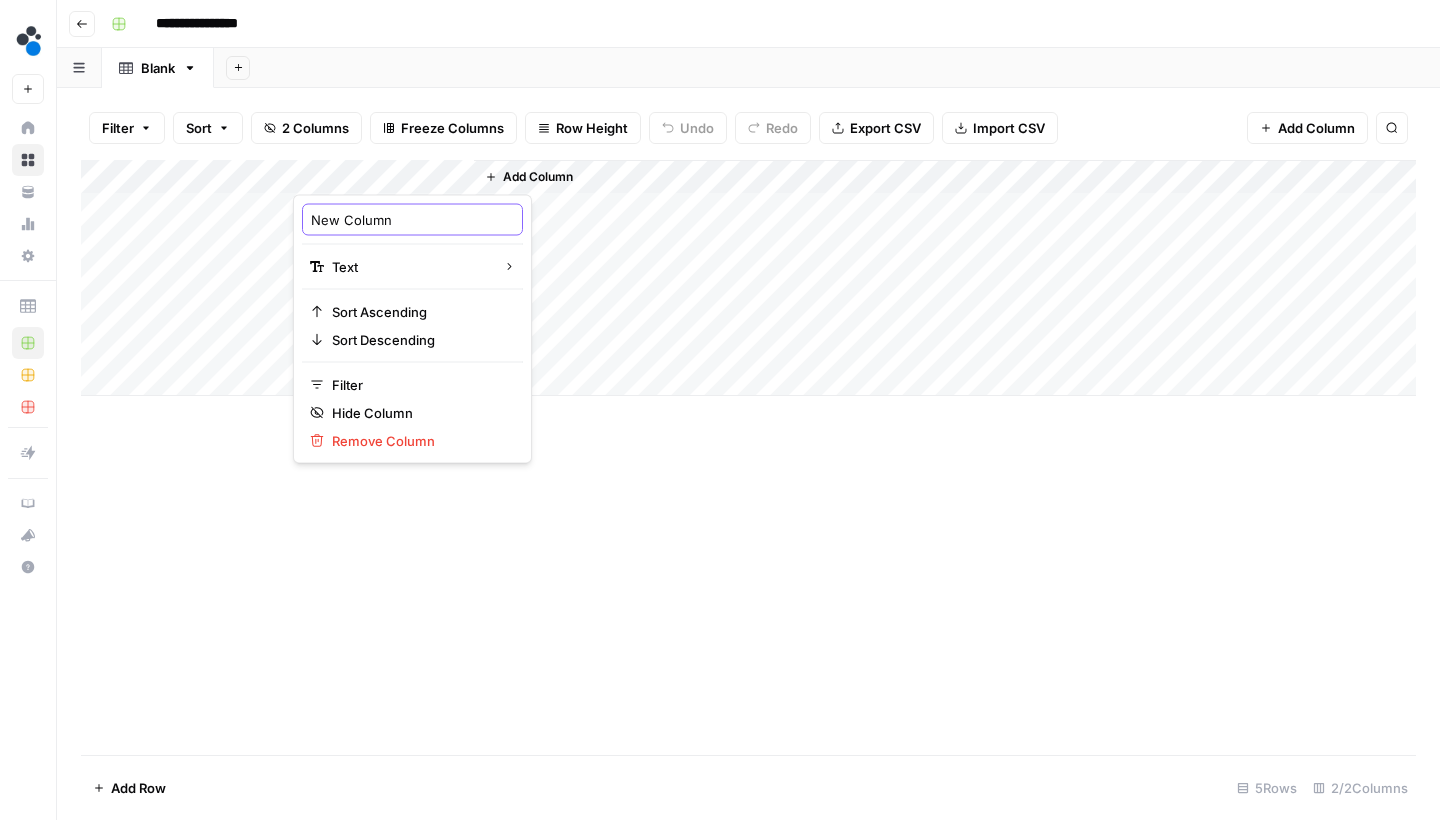 click on "New Column" at bounding box center (412, 220) 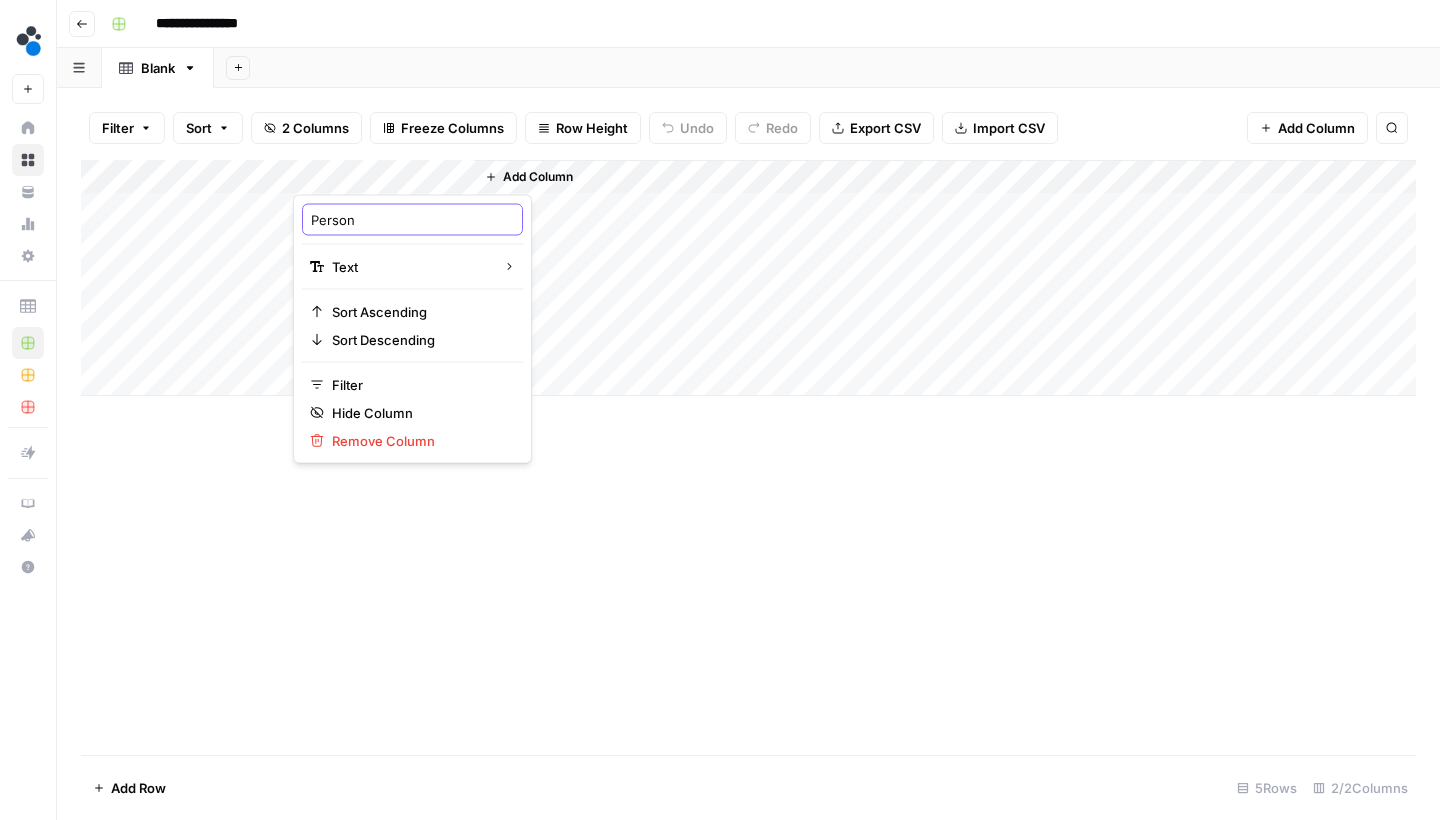 type on "Persona" 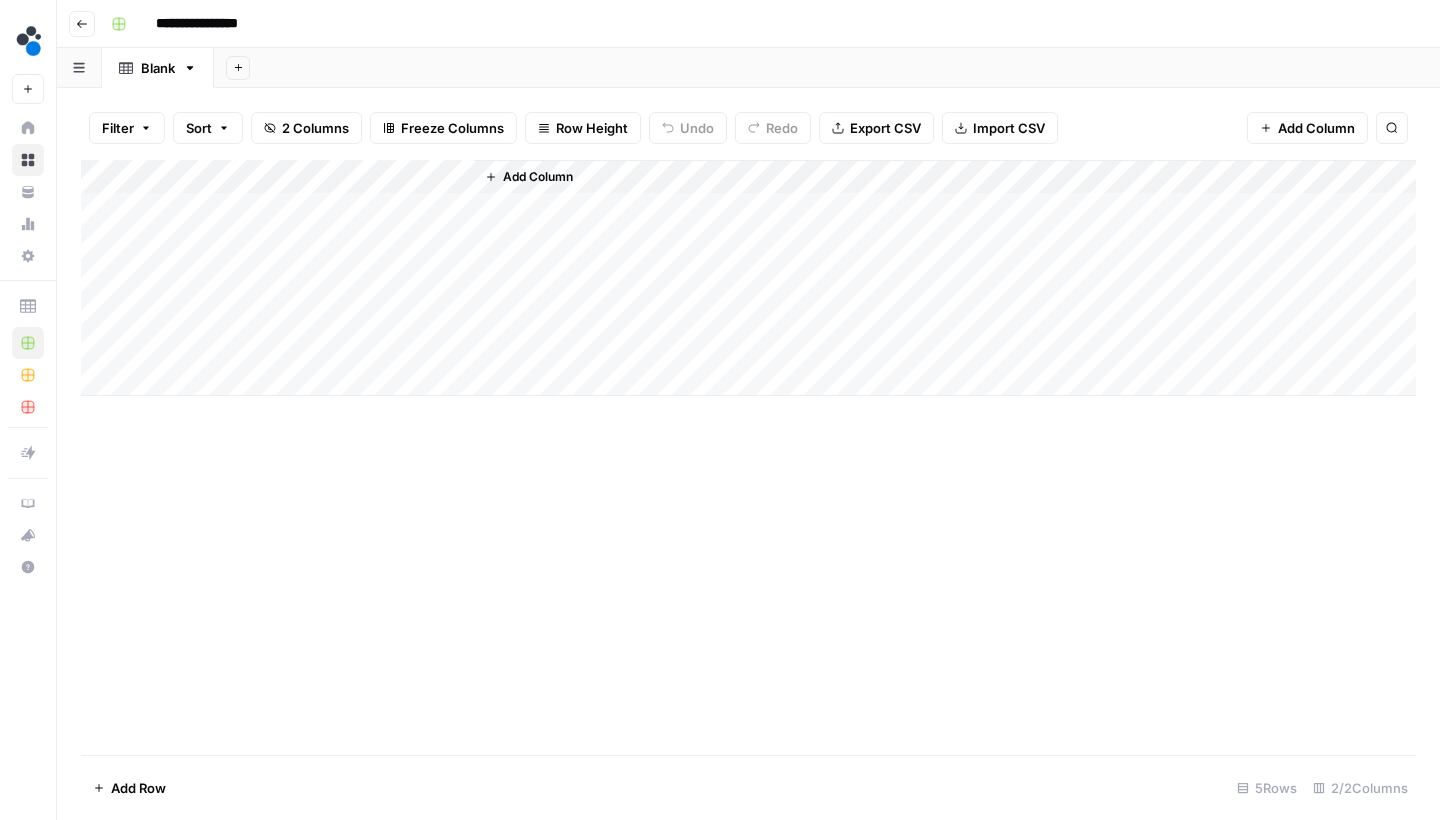 click on "Add Column" at bounding box center (748, 278) 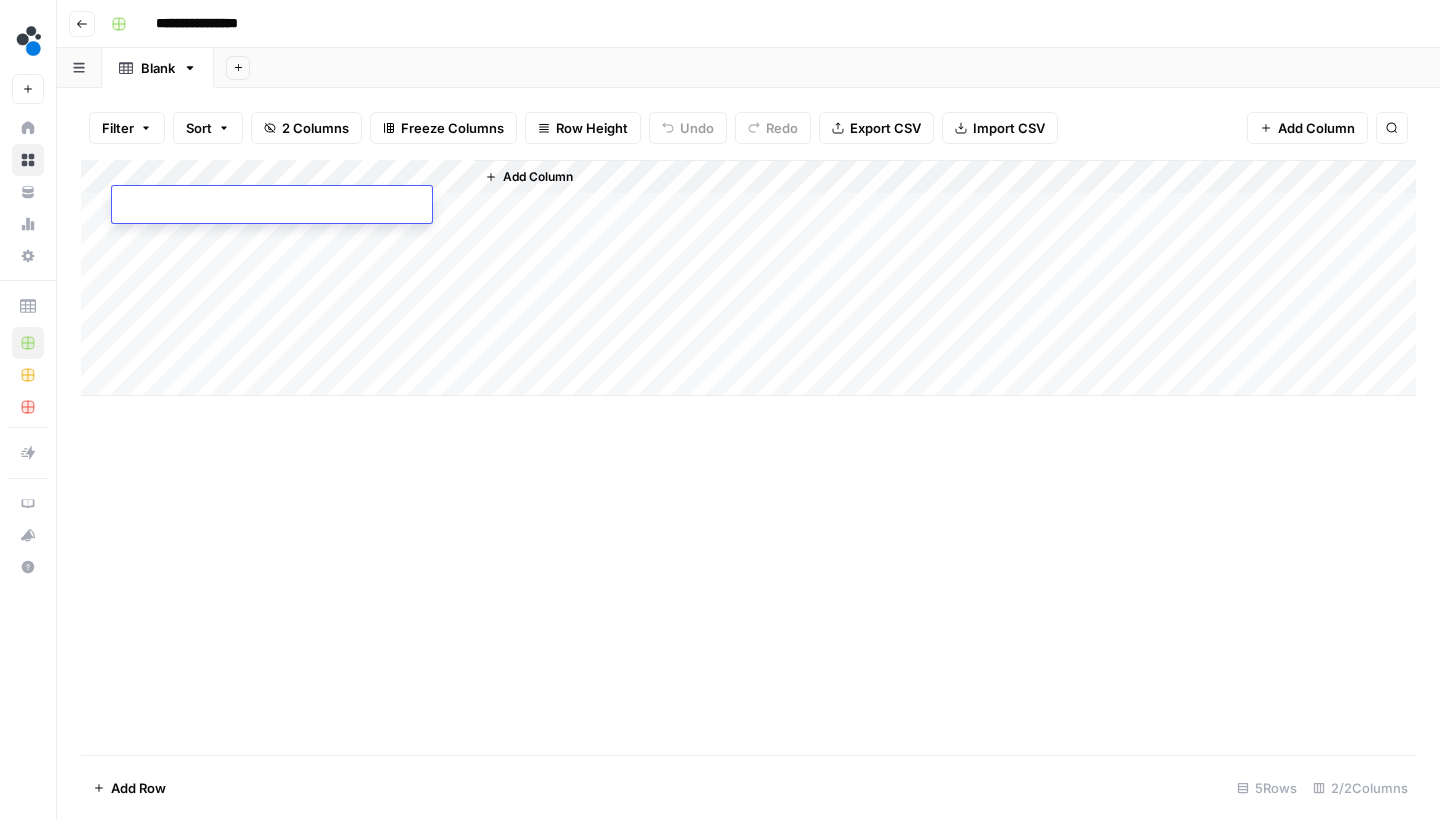 click on "Add Column" at bounding box center (748, 278) 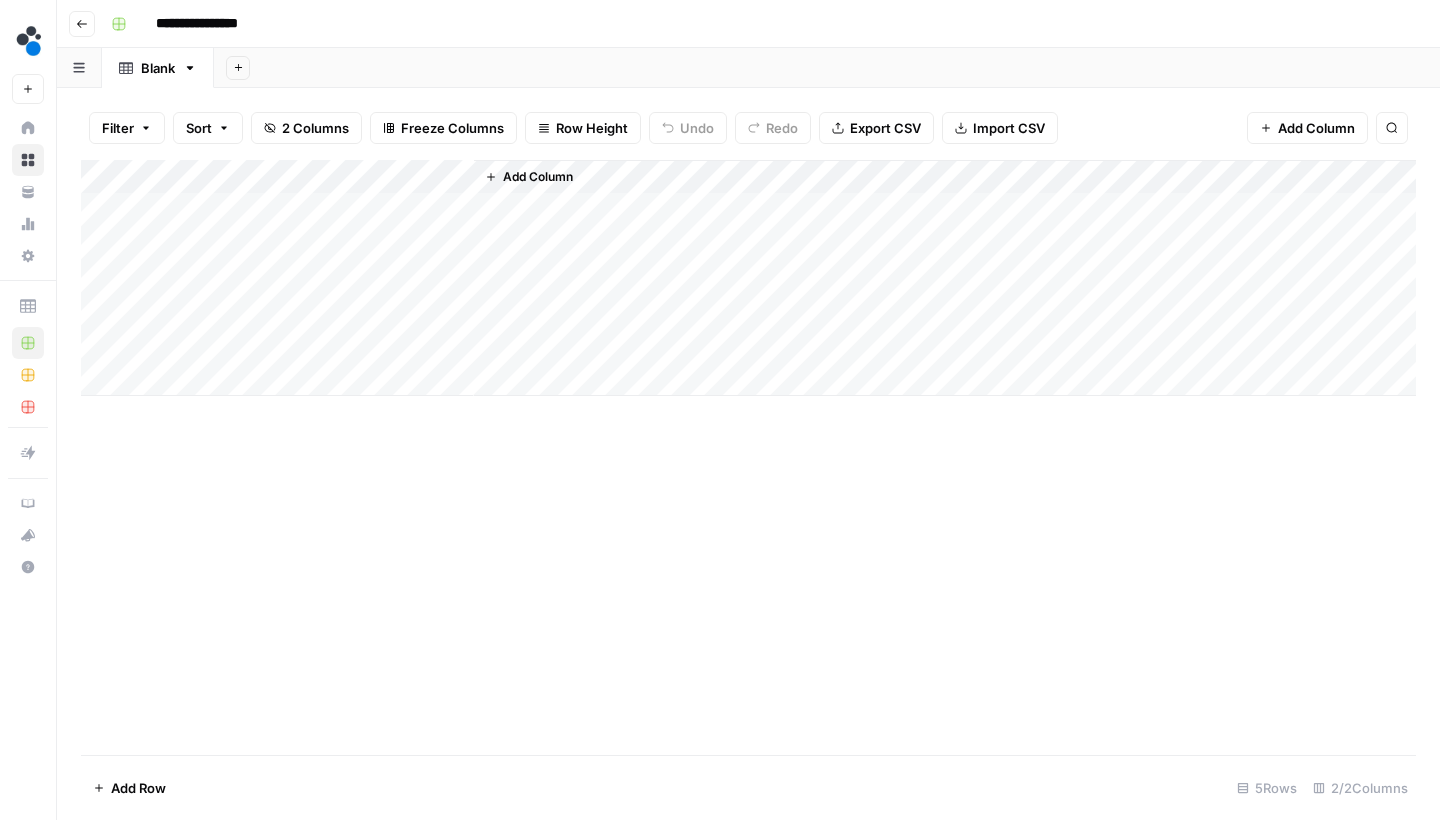 click on "Add Column" at bounding box center [748, 278] 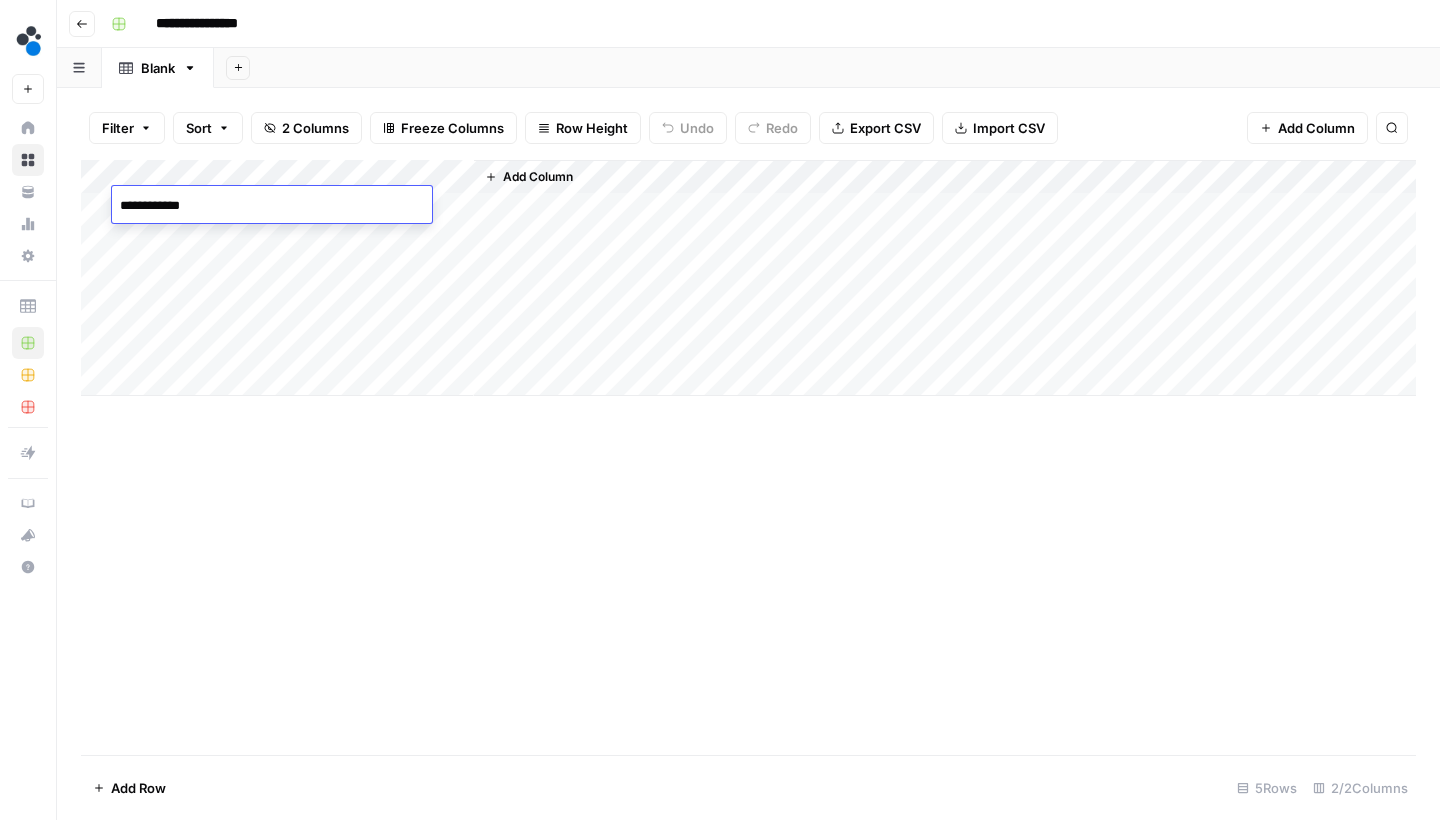 type on "**********" 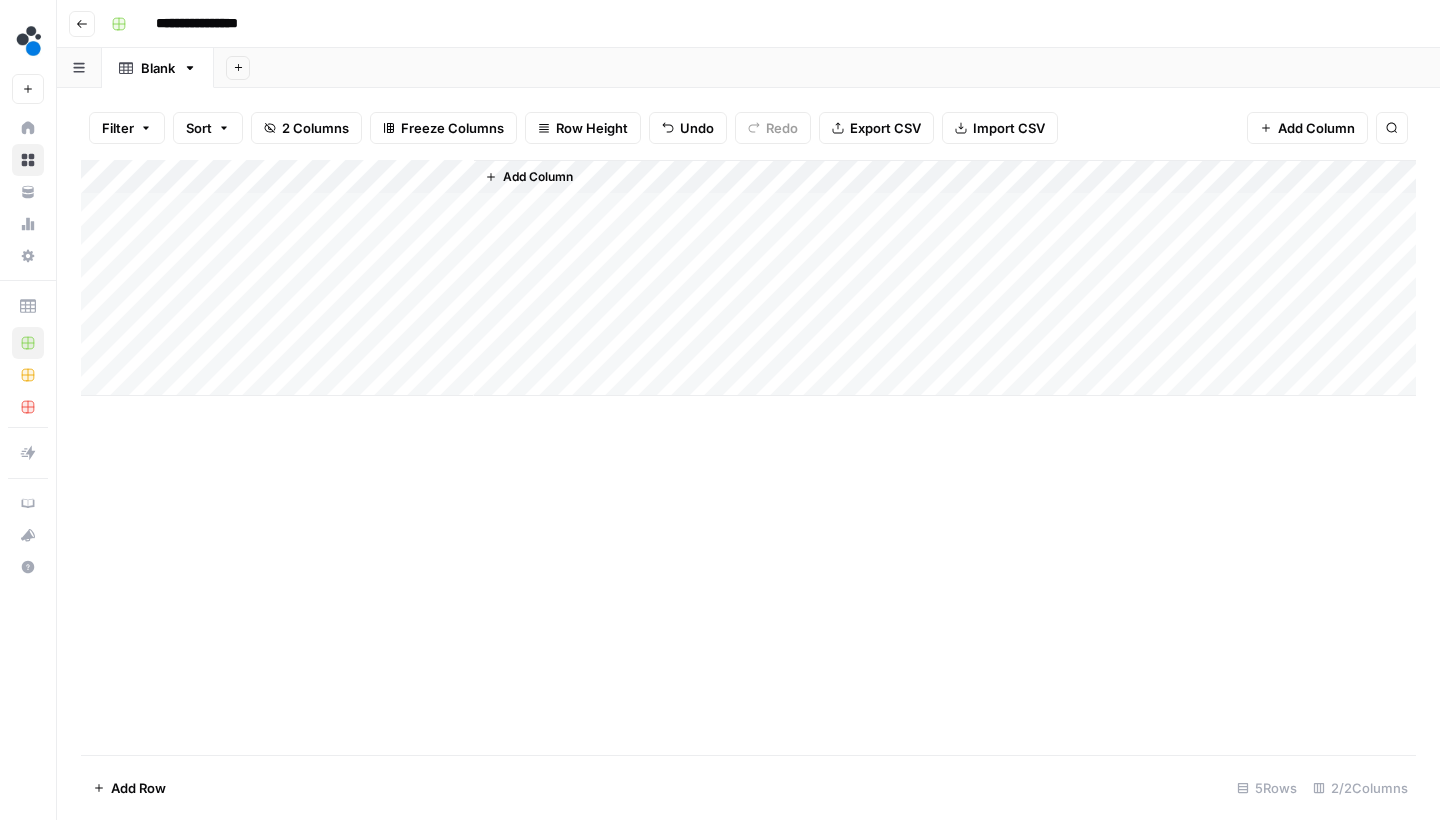 click on "Add Column" at bounding box center [748, 278] 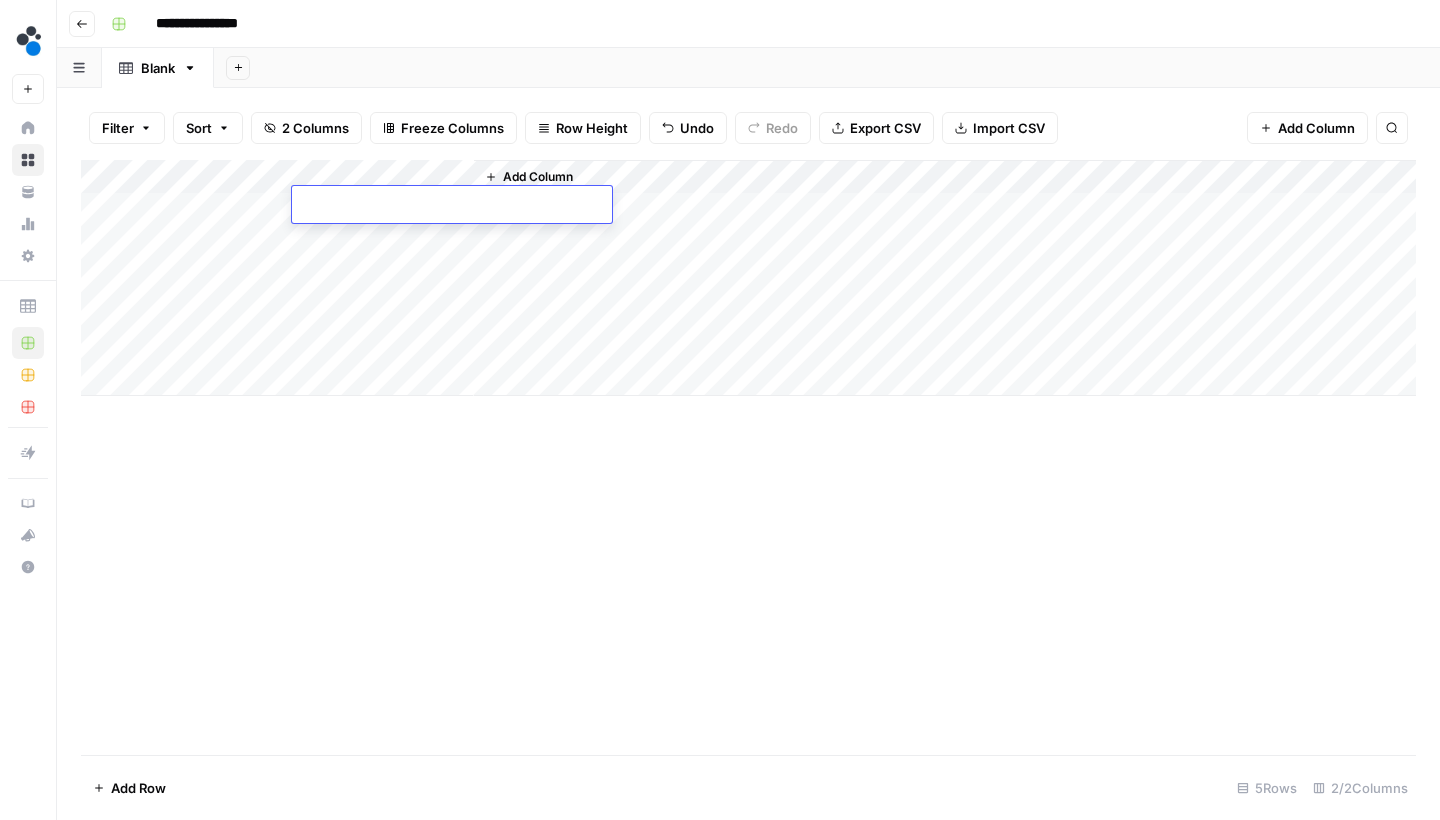 click at bounding box center (452, 206) 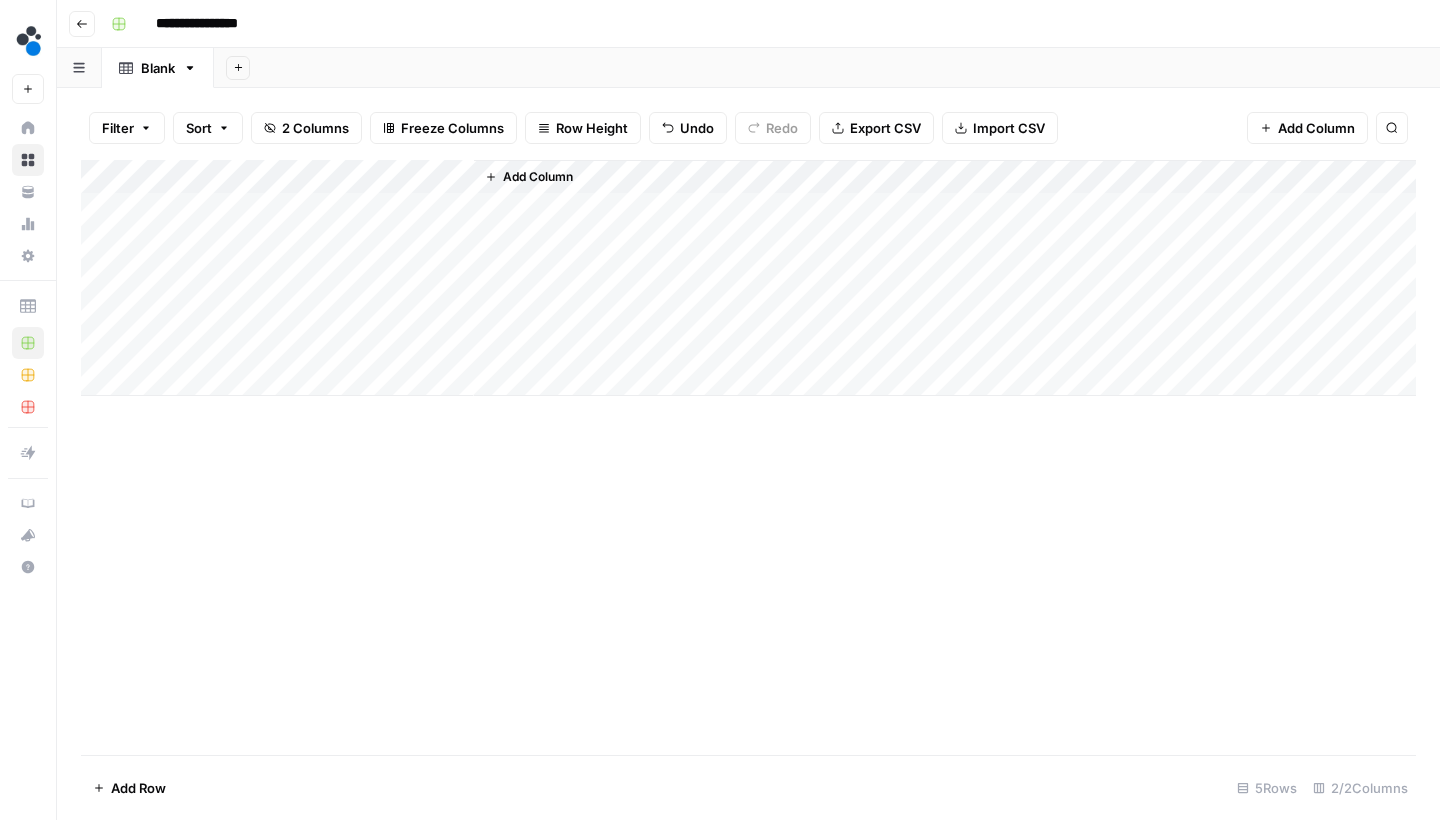 click on "Add Column" at bounding box center (748, 278) 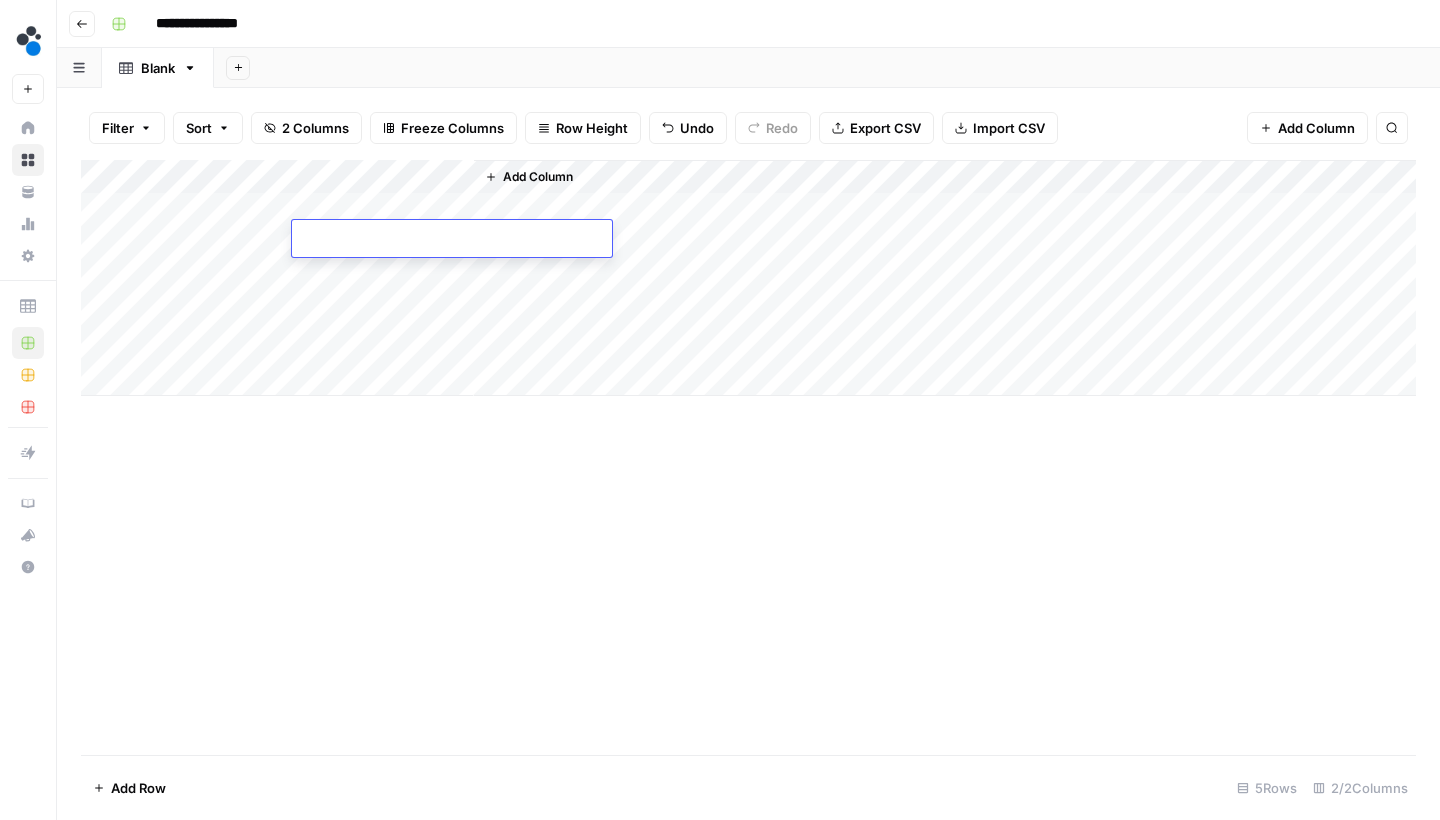 type on "**********" 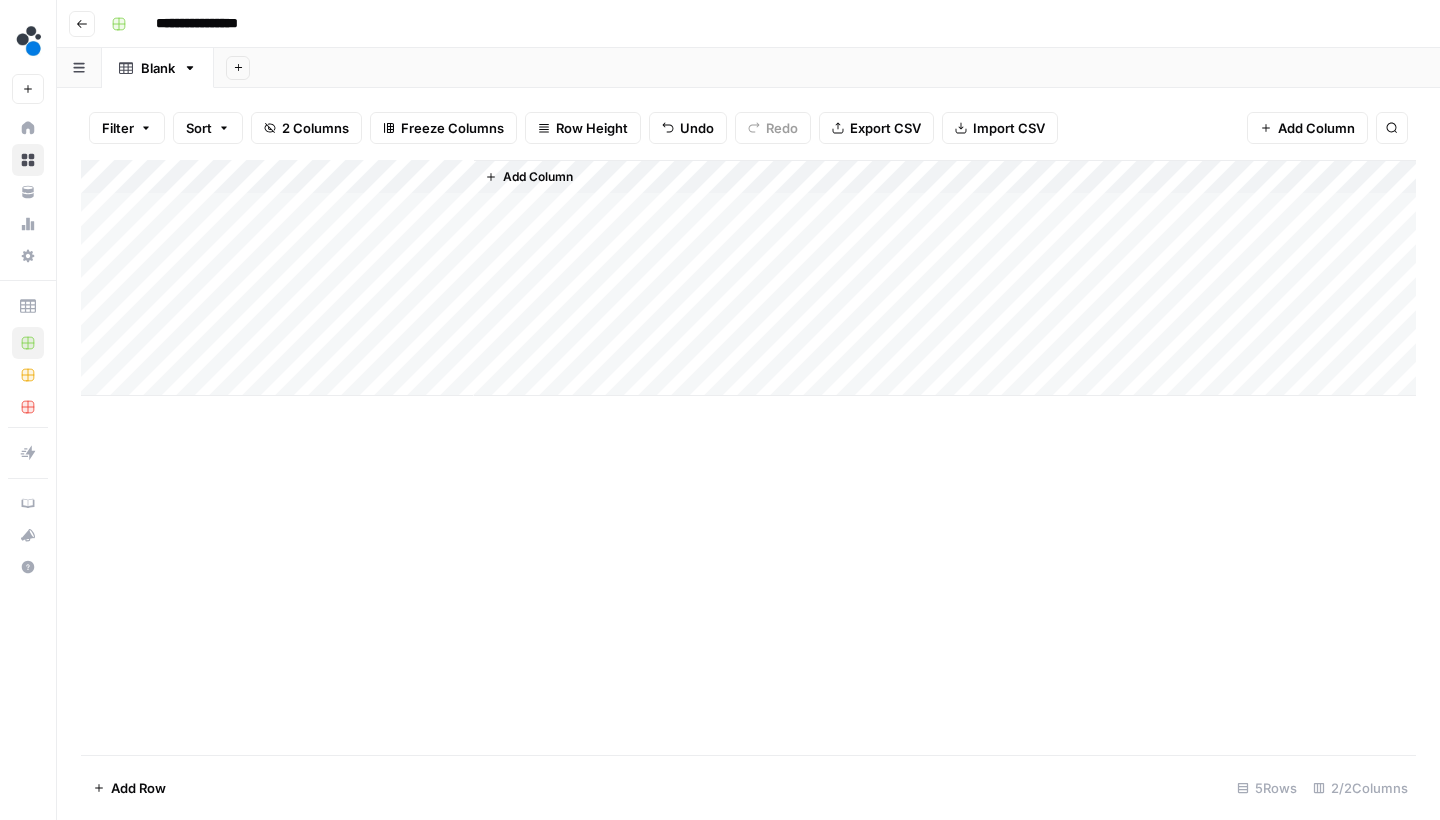 click on "Add Column" at bounding box center (748, 278) 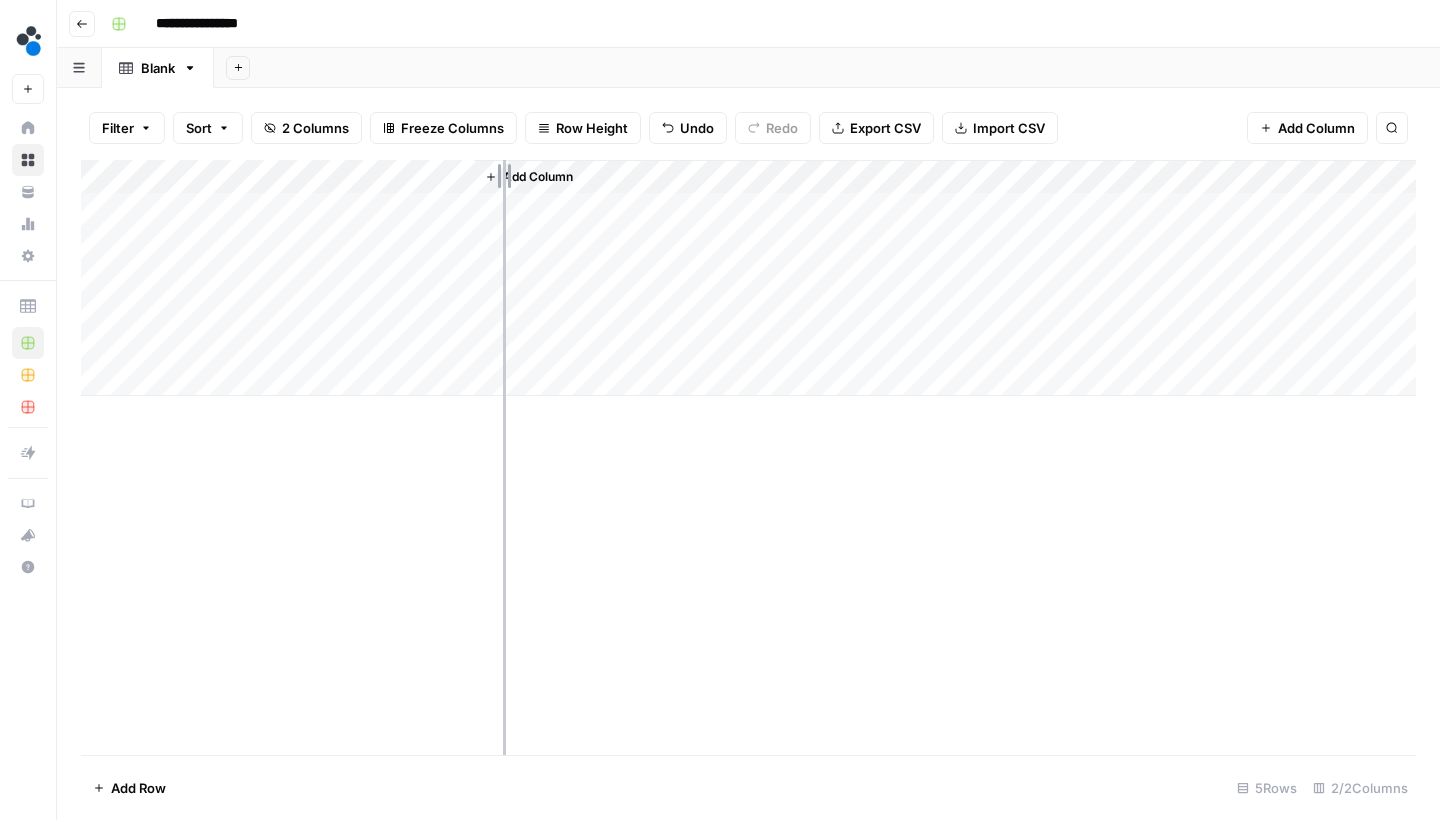 drag, startPoint x: 472, startPoint y: 175, endPoint x: 513, endPoint y: 176, distance: 41.01219 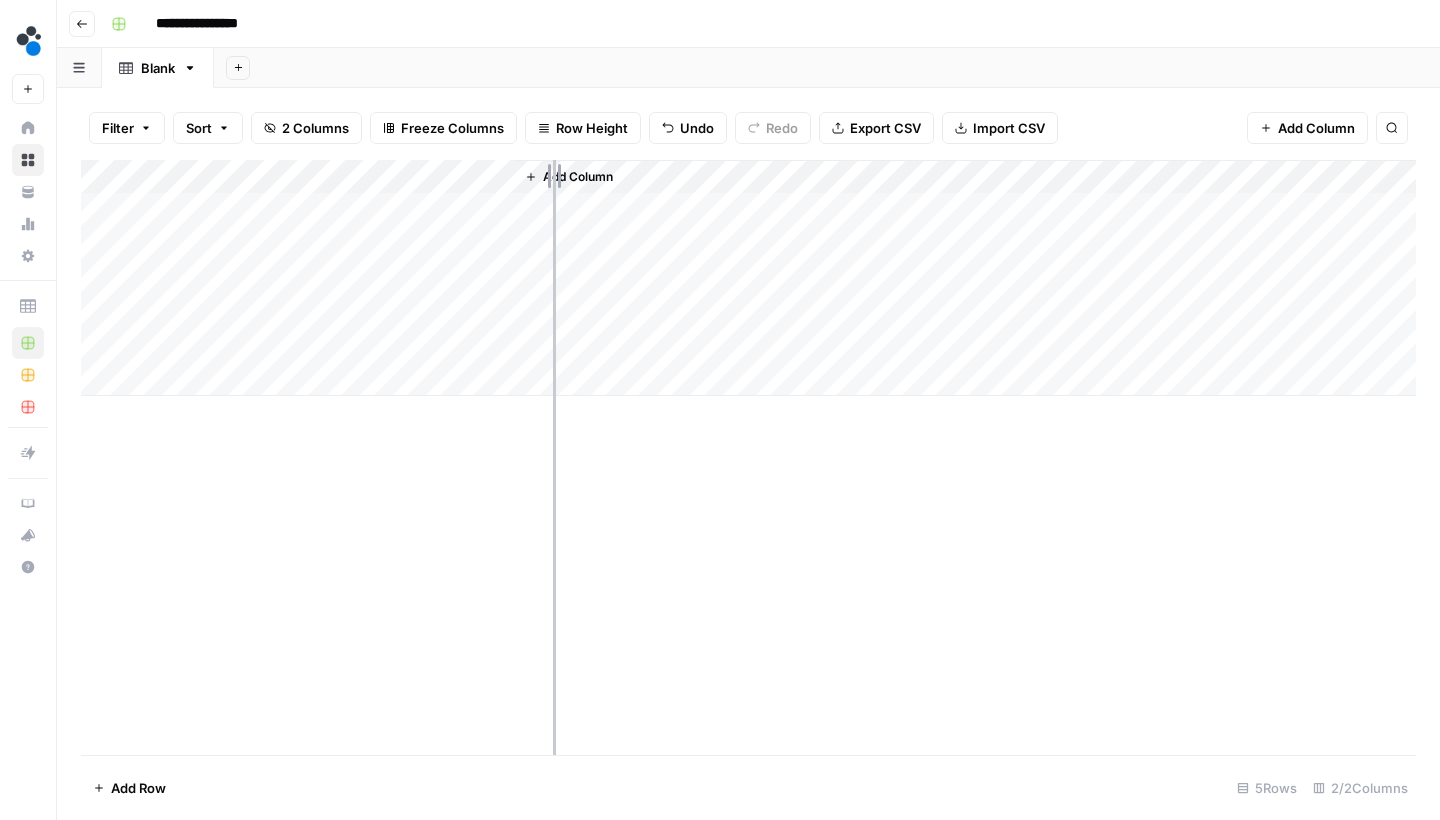 drag, startPoint x: 509, startPoint y: 178, endPoint x: 574, endPoint y: 178, distance: 65 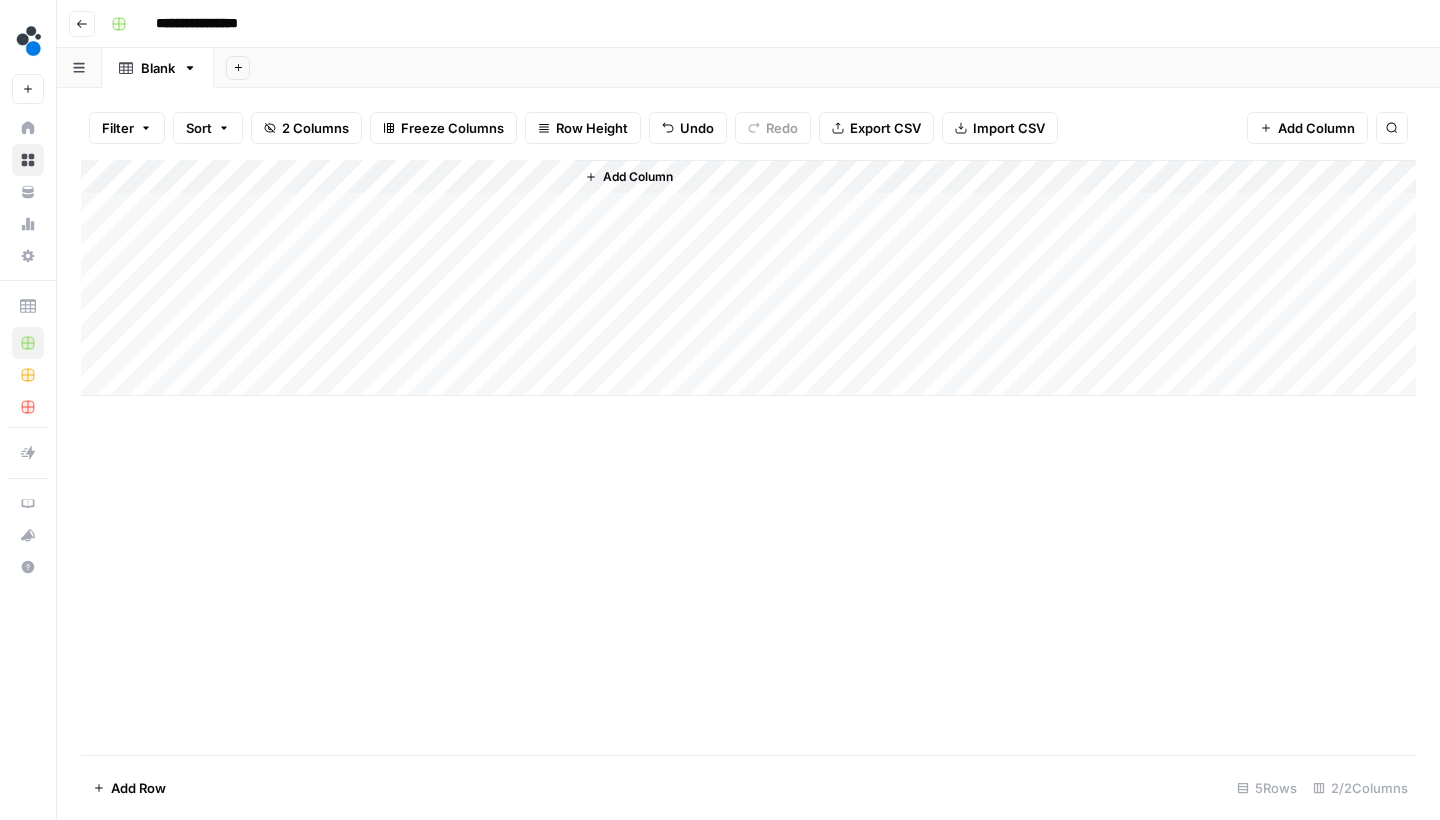 click on "Add Column" at bounding box center (995, 278) 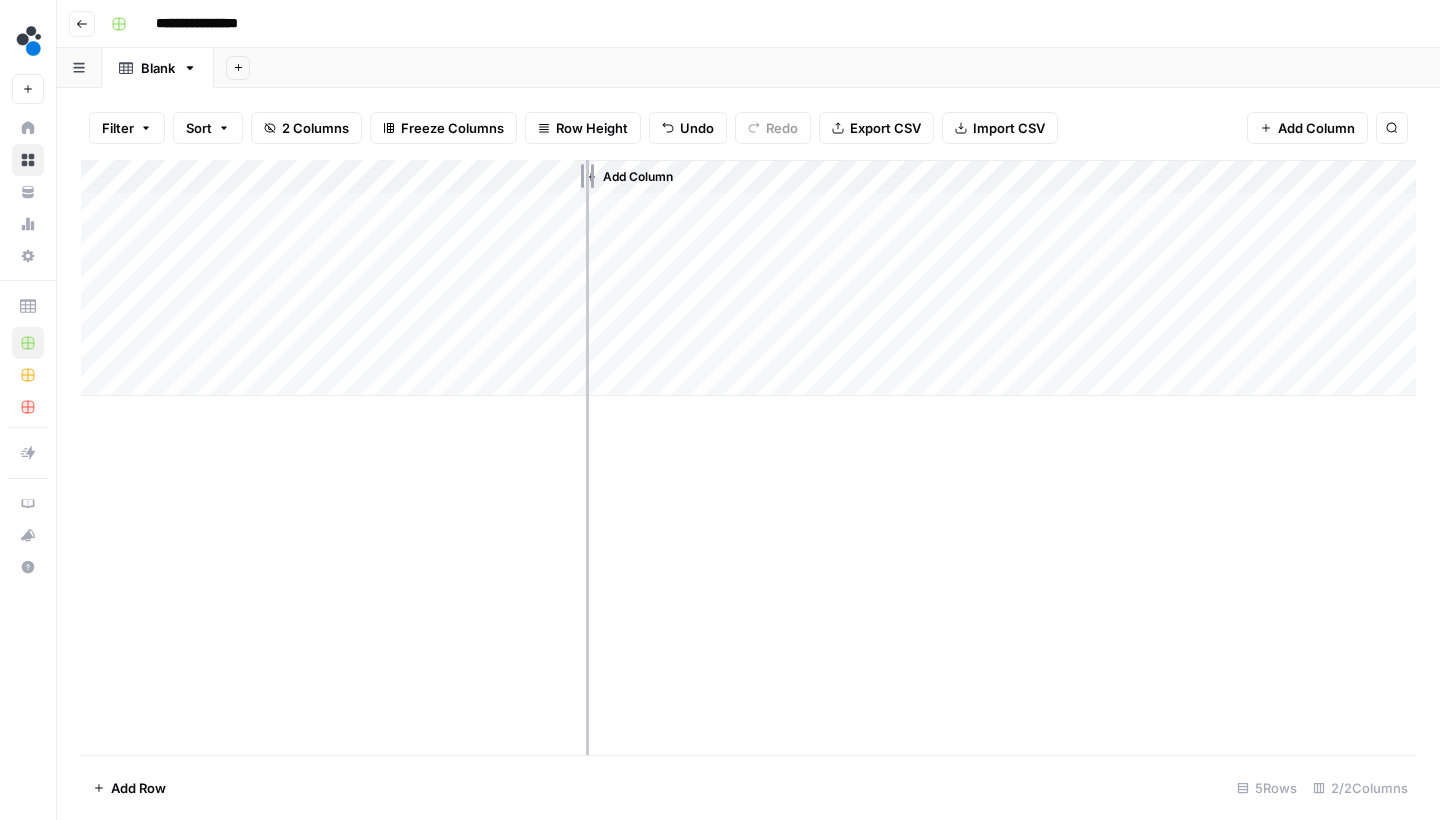 drag, startPoint x: 570, startPoint y: 168, endPoint x: 618, endPoint y: 170, distance: 48.04165 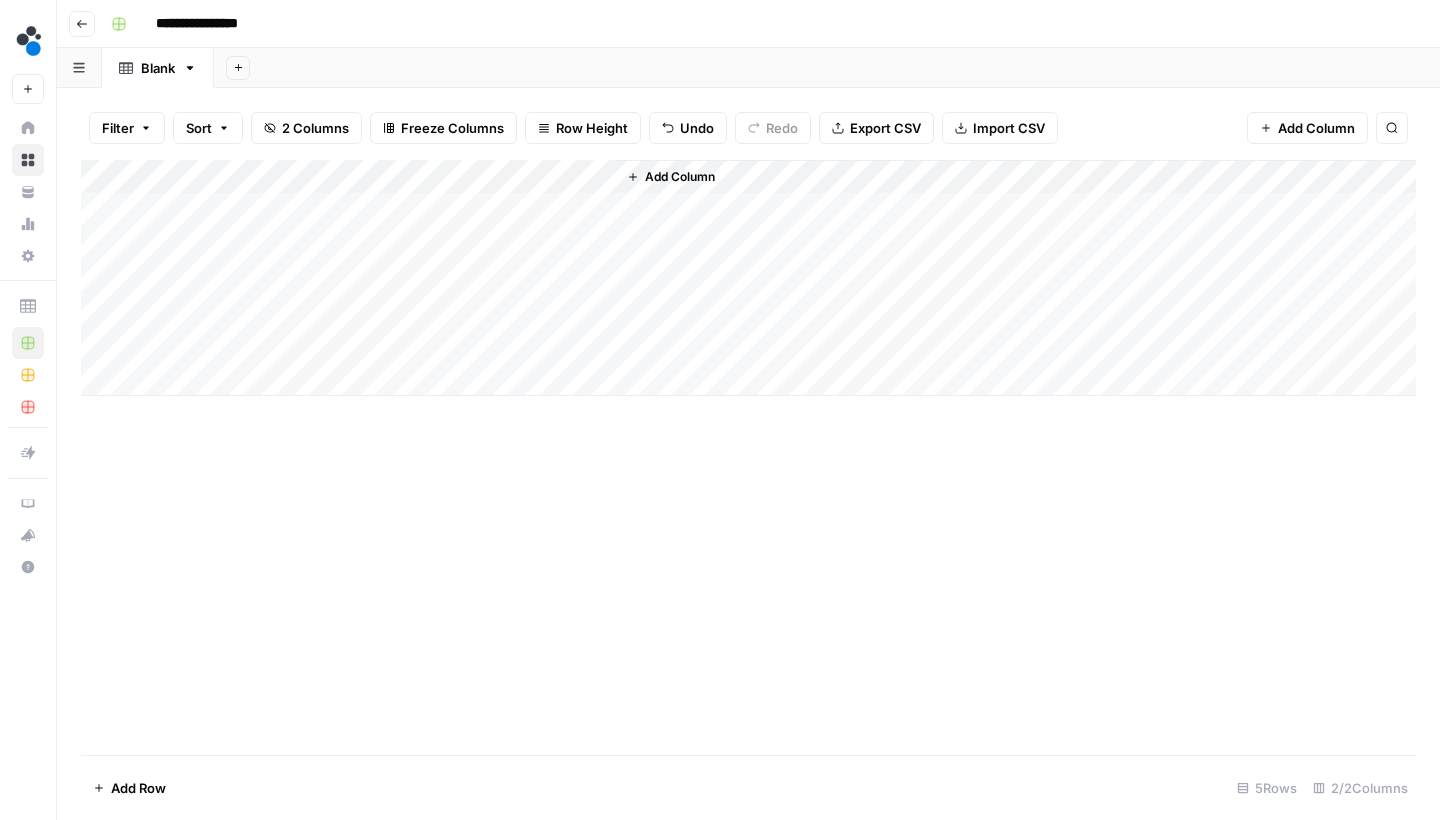 click on "Add Column" at bounding box center (748, 278) 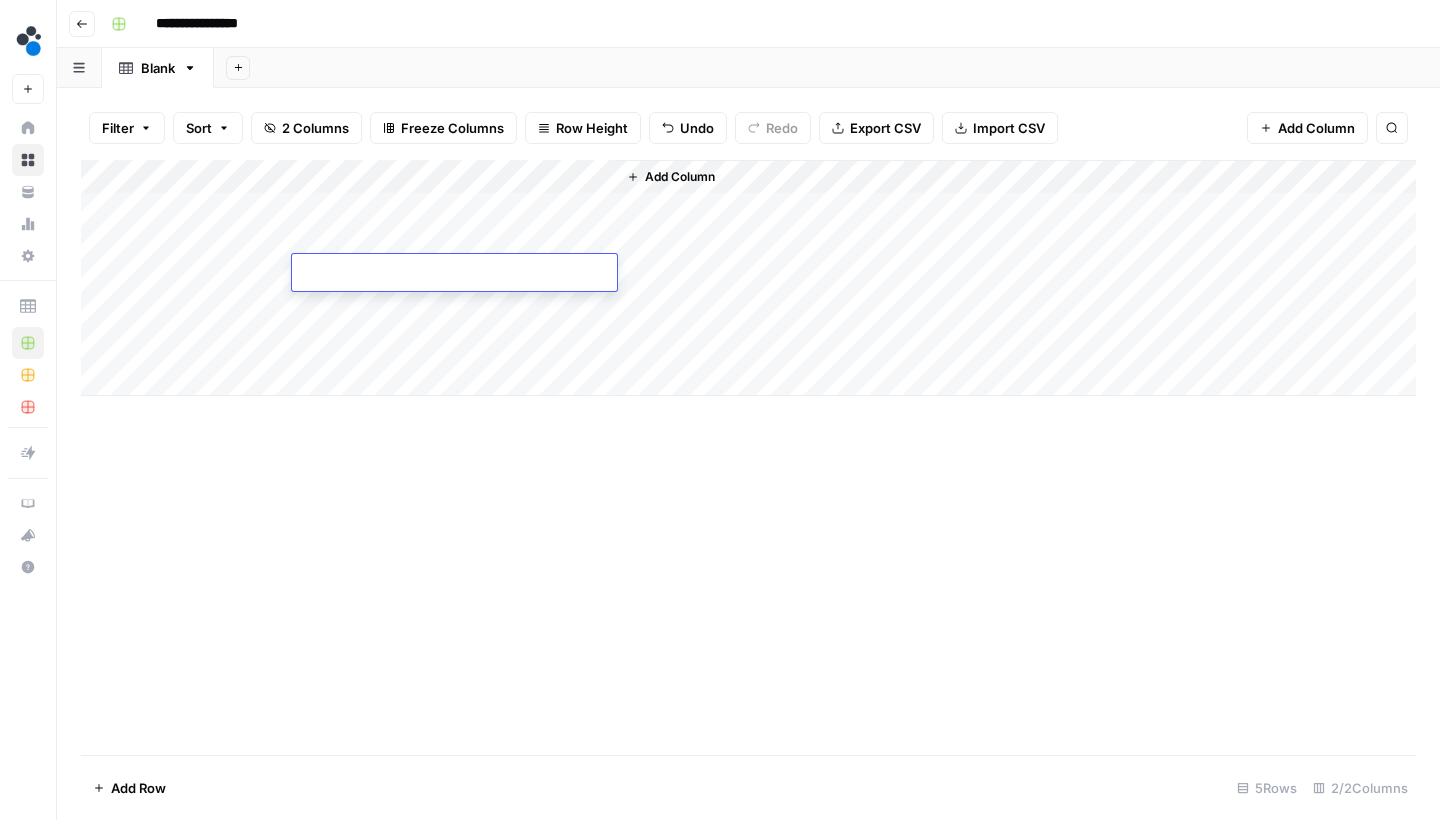 type on "**********" 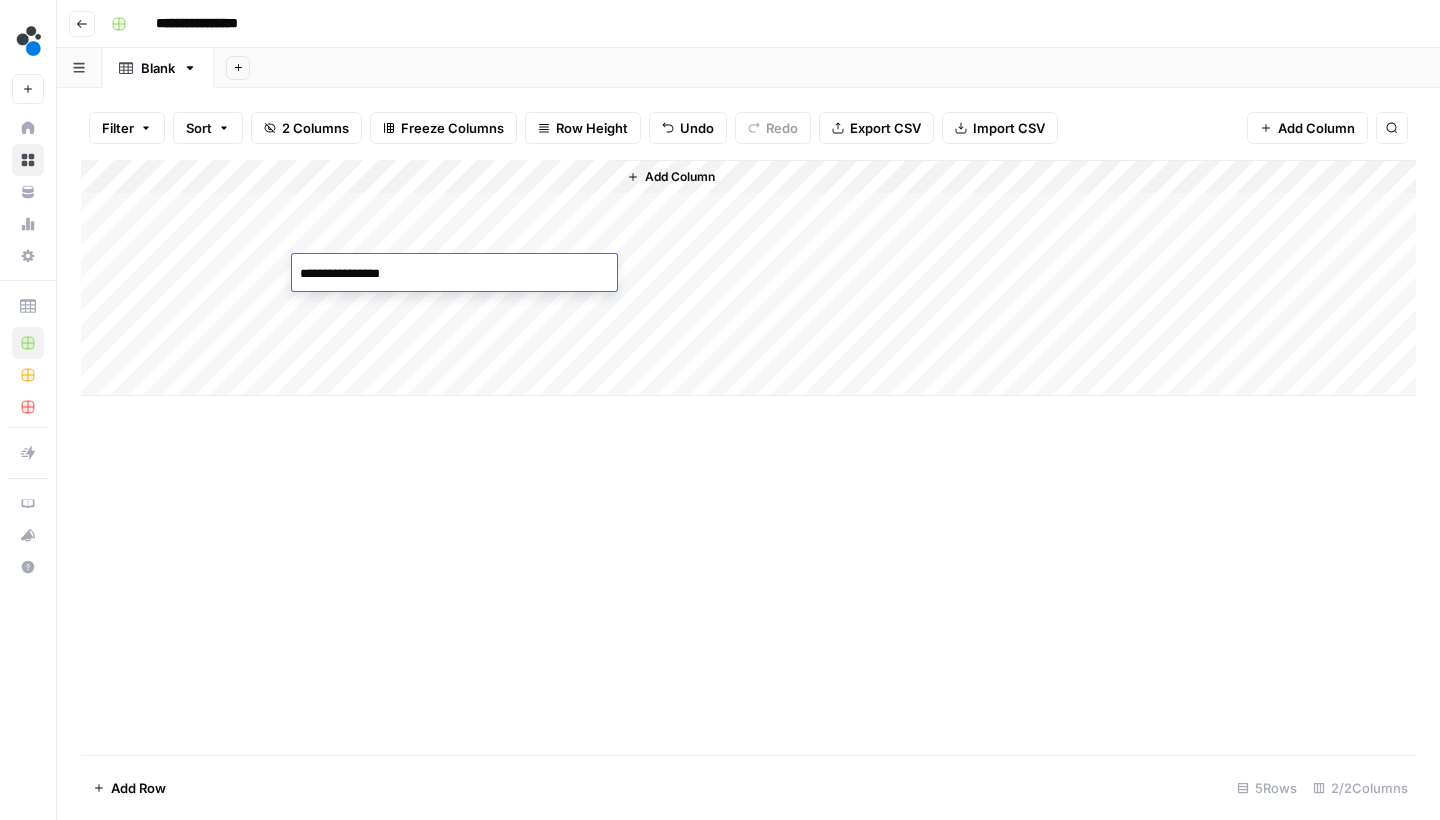 click on "Add Column" at bounding box center (748, 278) 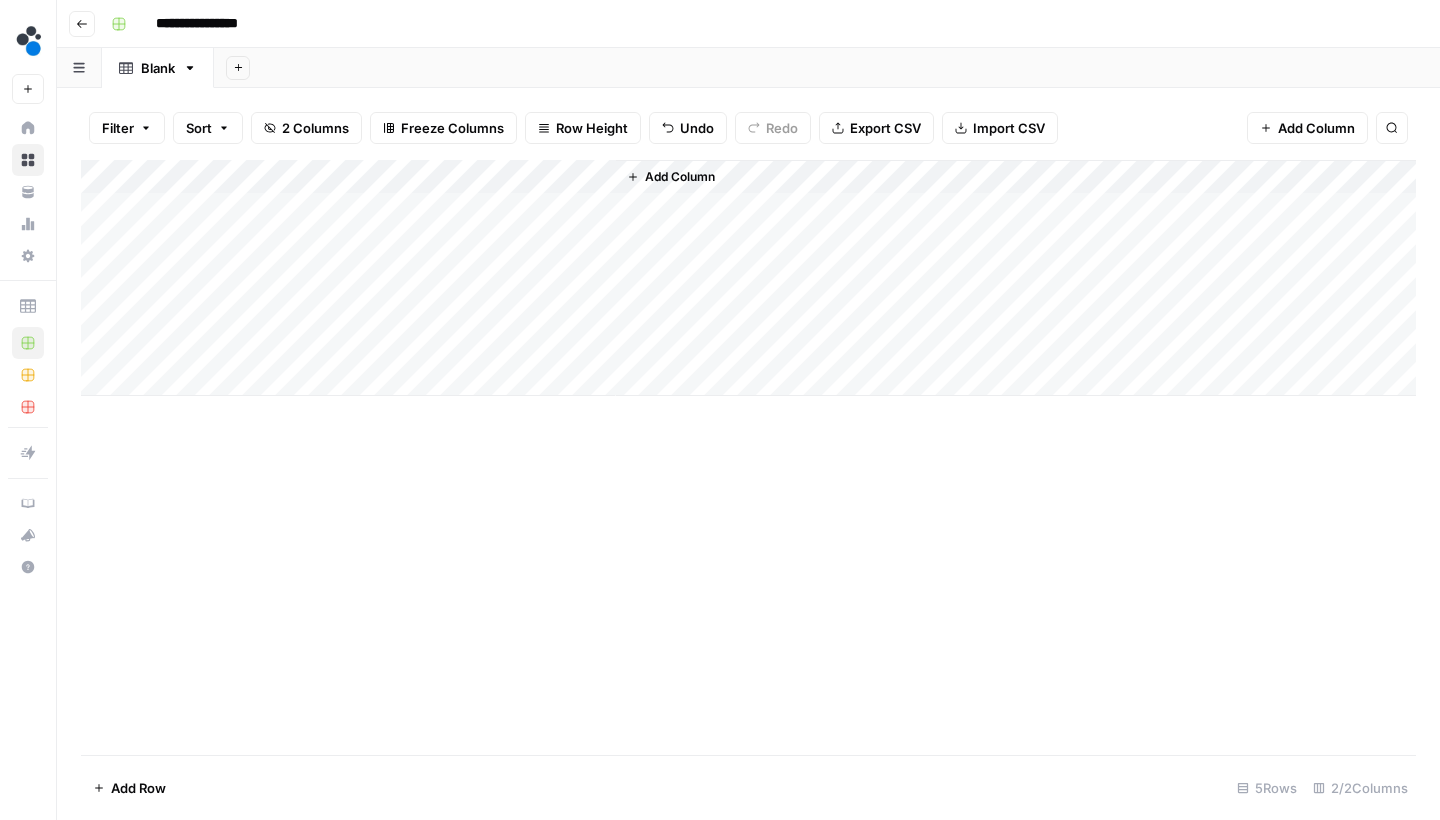 drag, startPoint x: 510, startPoint y: 5, endPoint x: 933, endPoint y: 453, distance: 616.1437 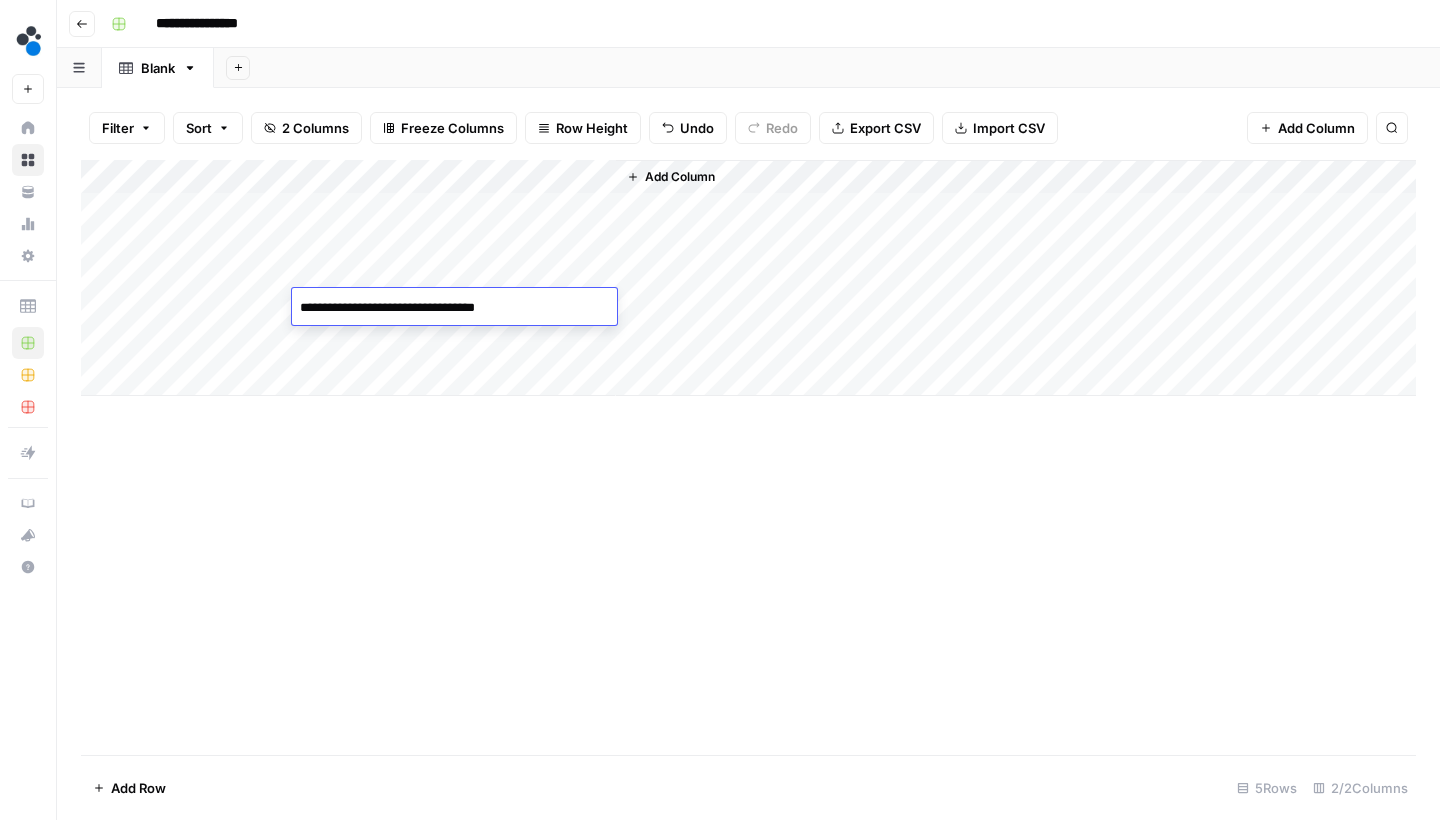 click on "**********" at bounding box center (454, 308) 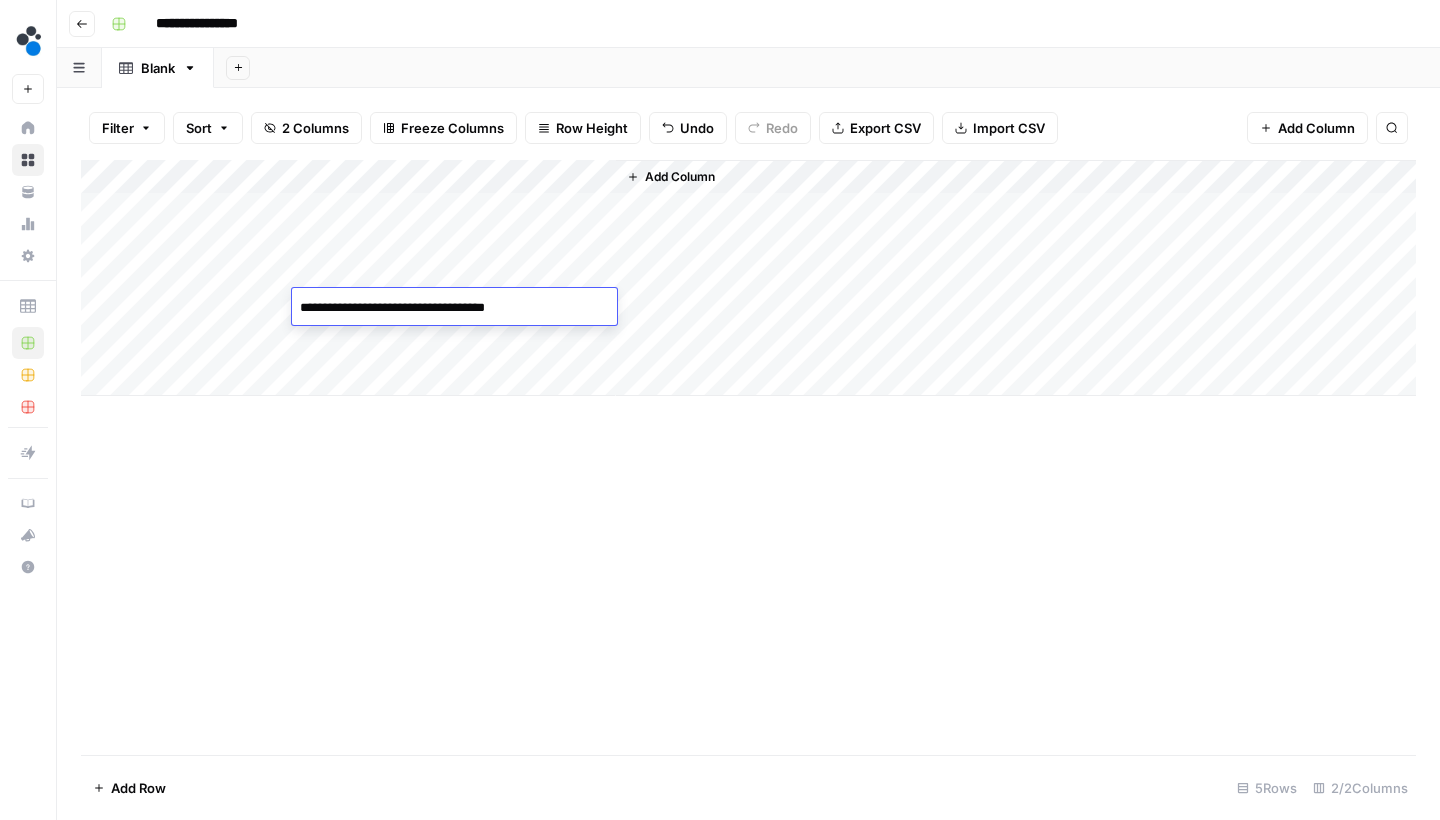 type on "**********" 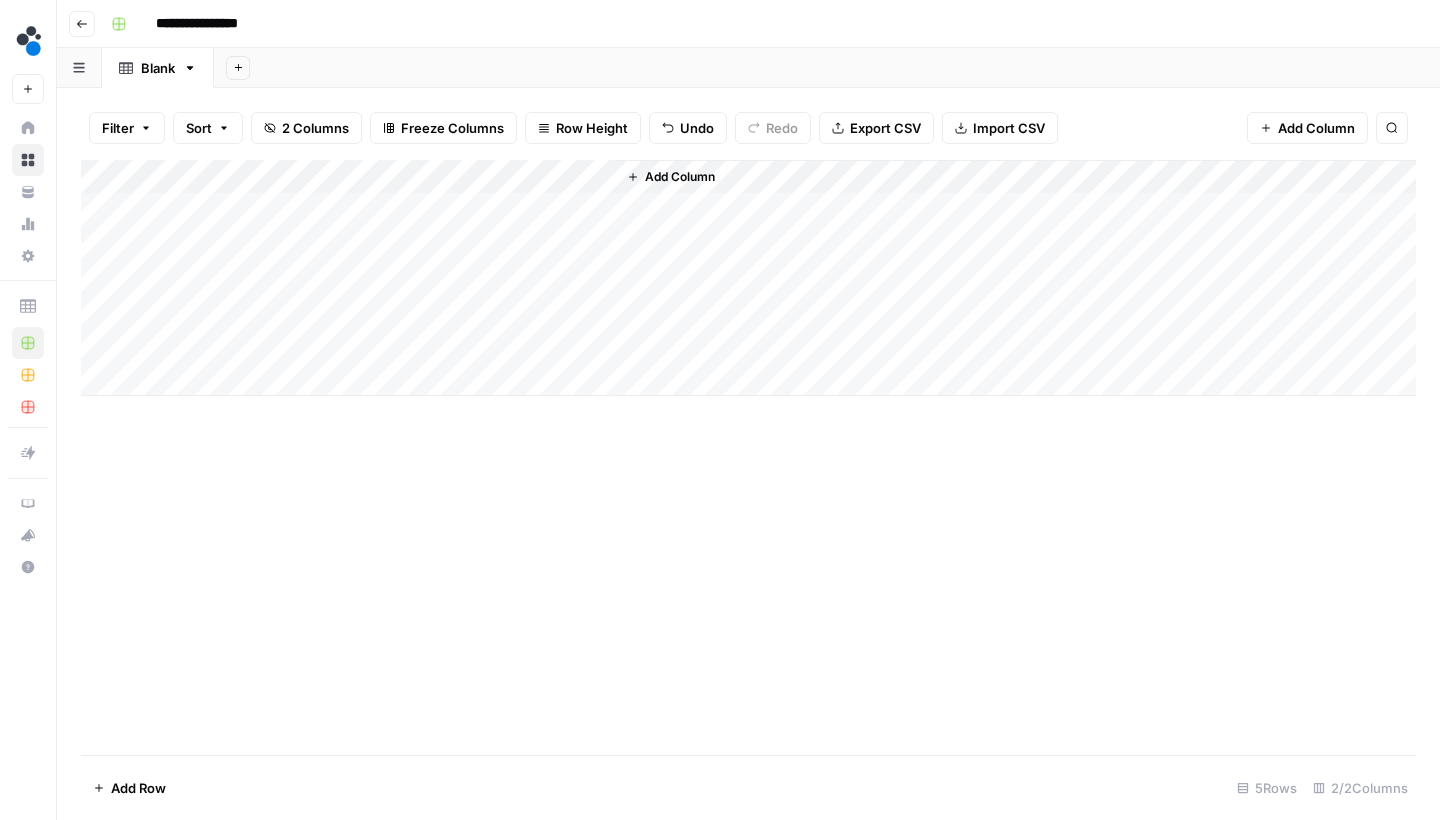 click on "Add Column" at bounding box center (748, 278) 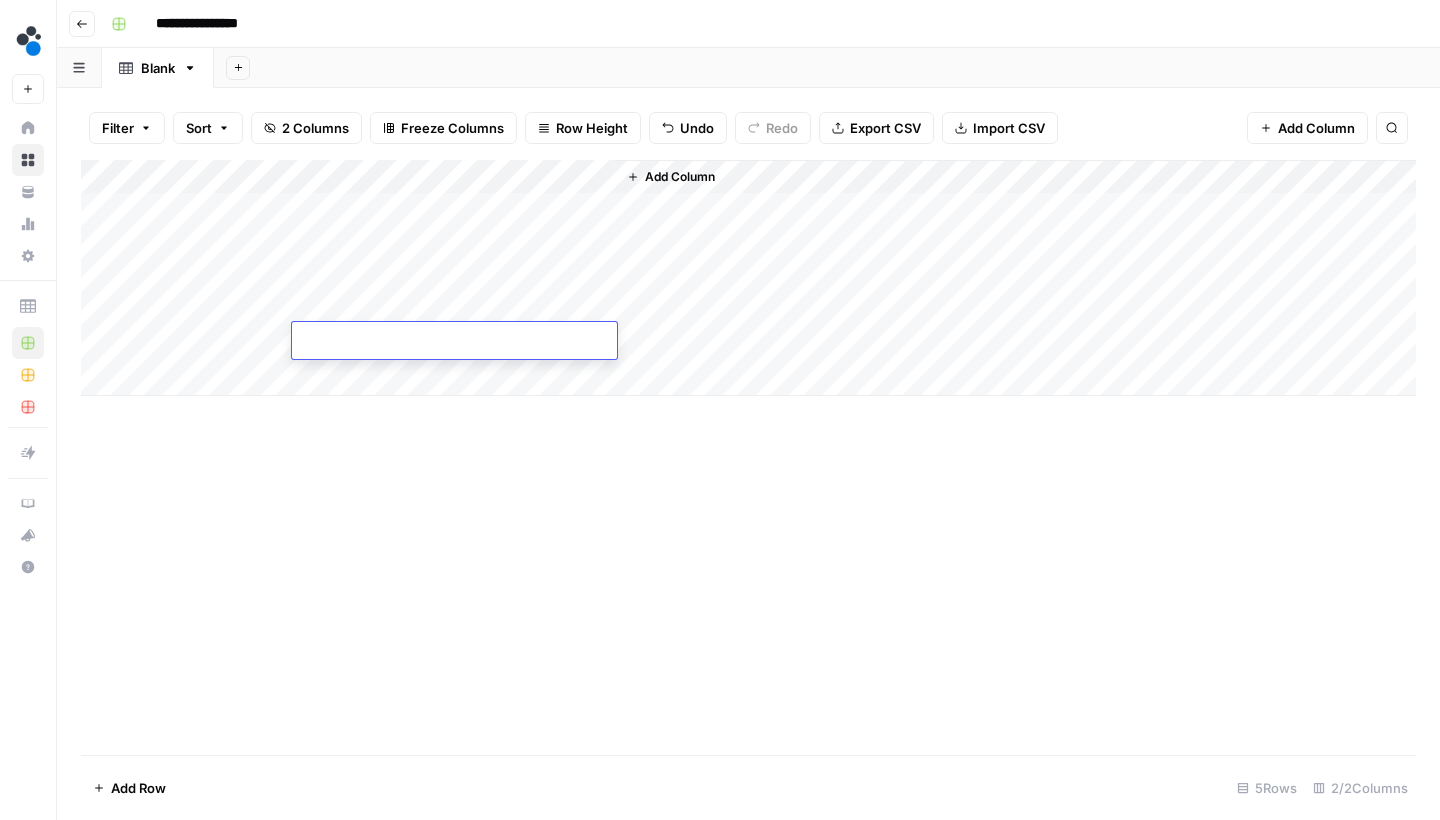 click at bounding box center (454, 342) 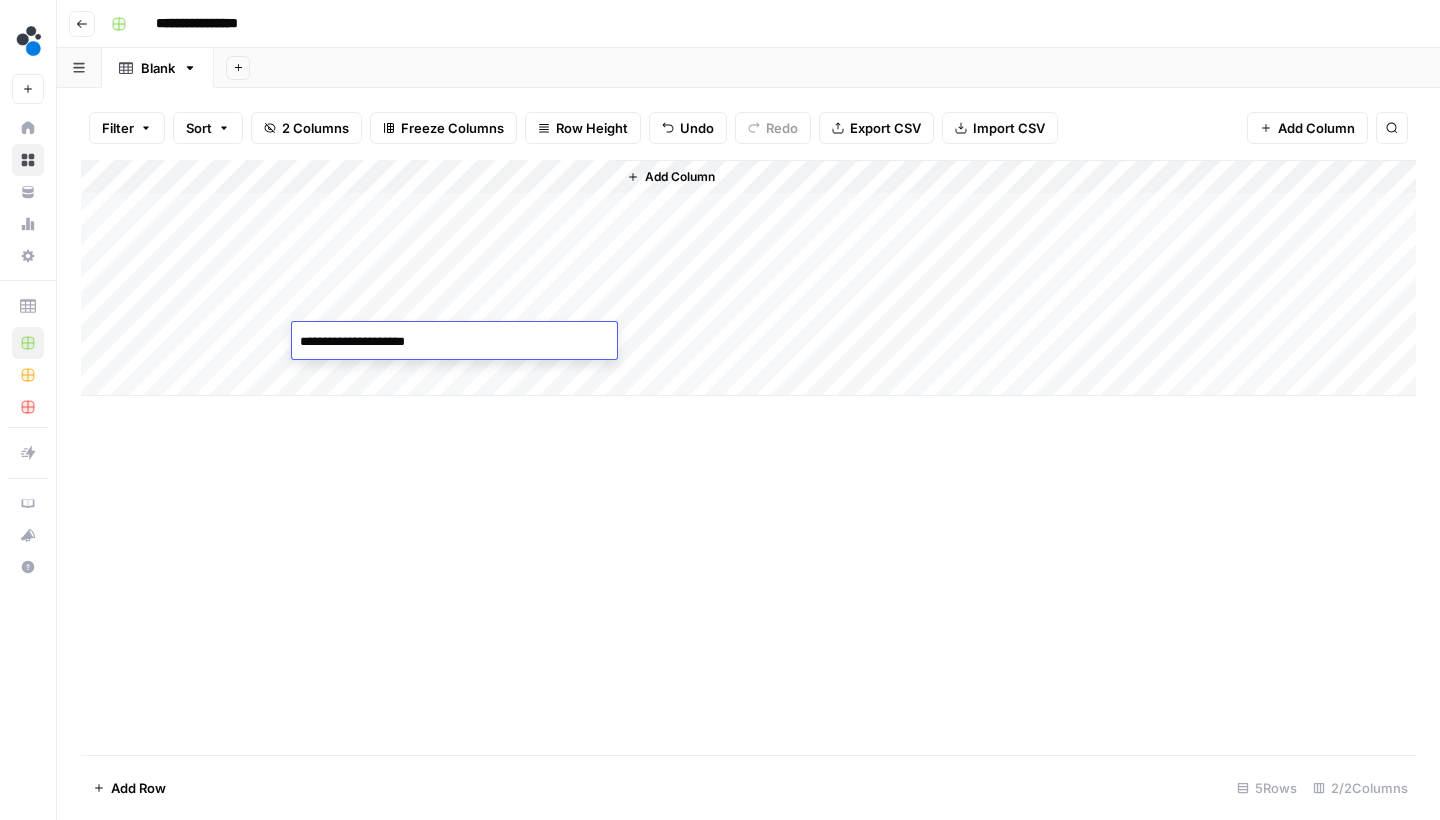click on "Add Column" at bounding box center (748, 278) 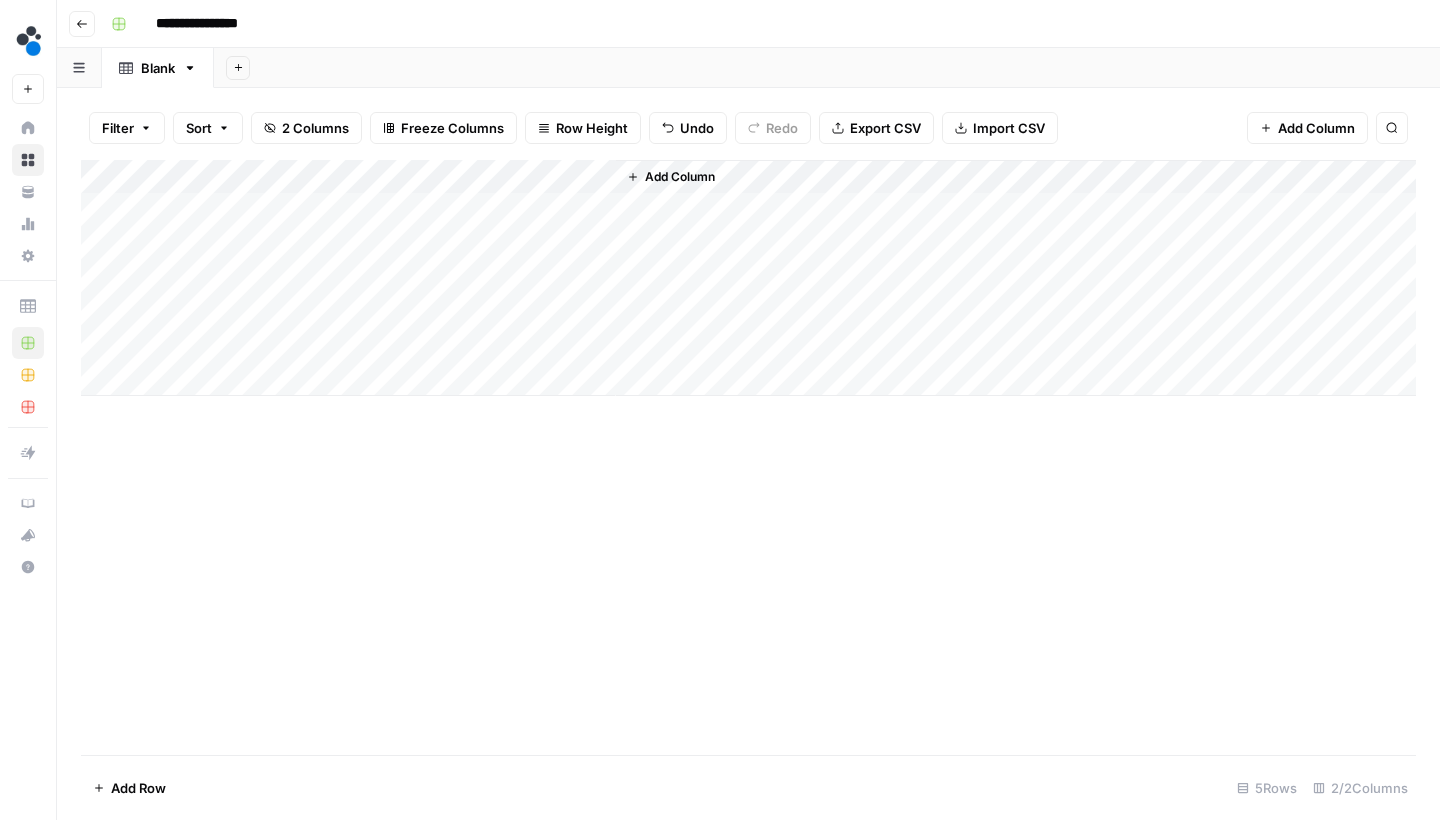 click on "Add Column" at bounding box center [748, 278] 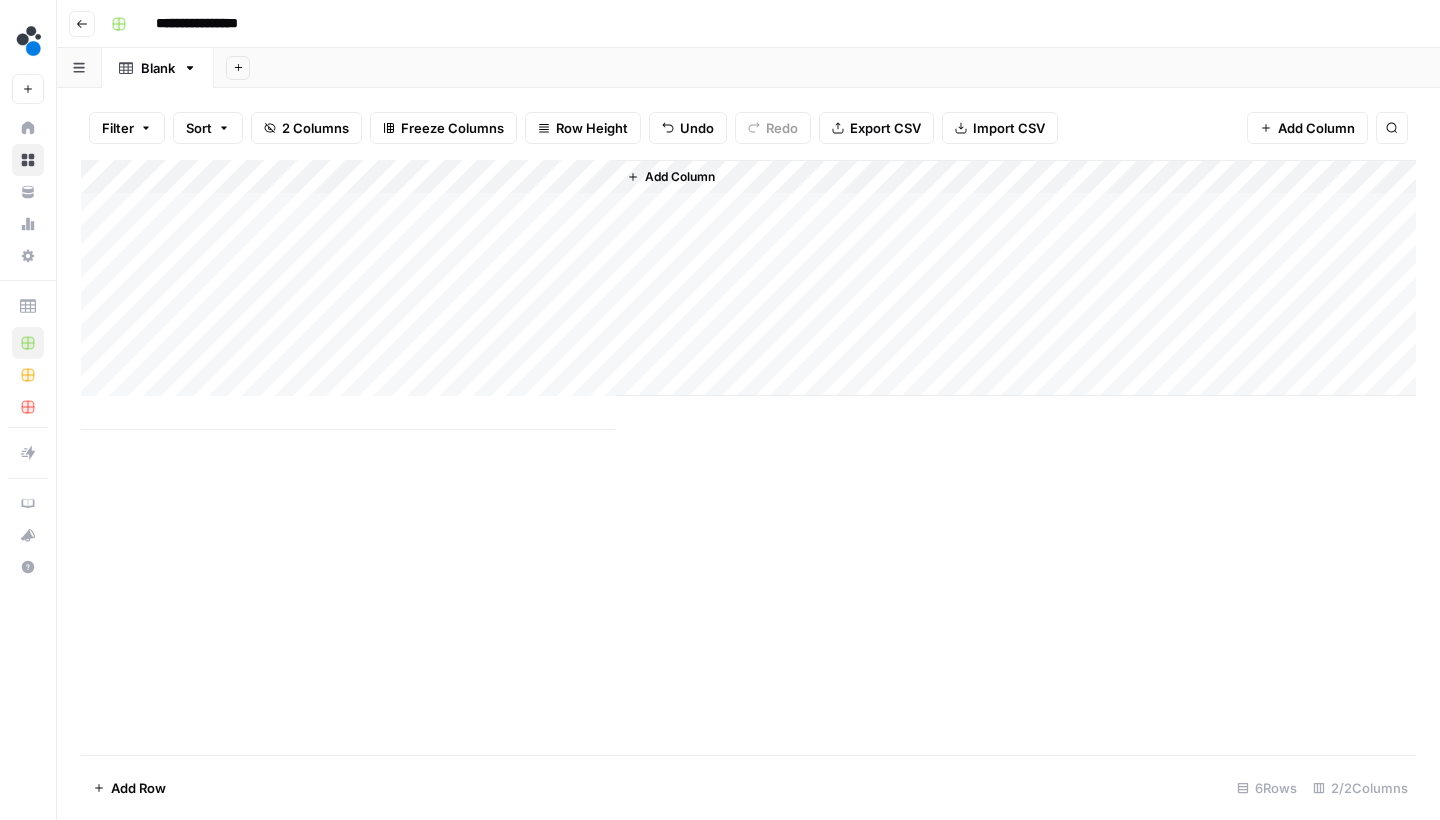 click on "Add Column" at bounding box center (748, 295) 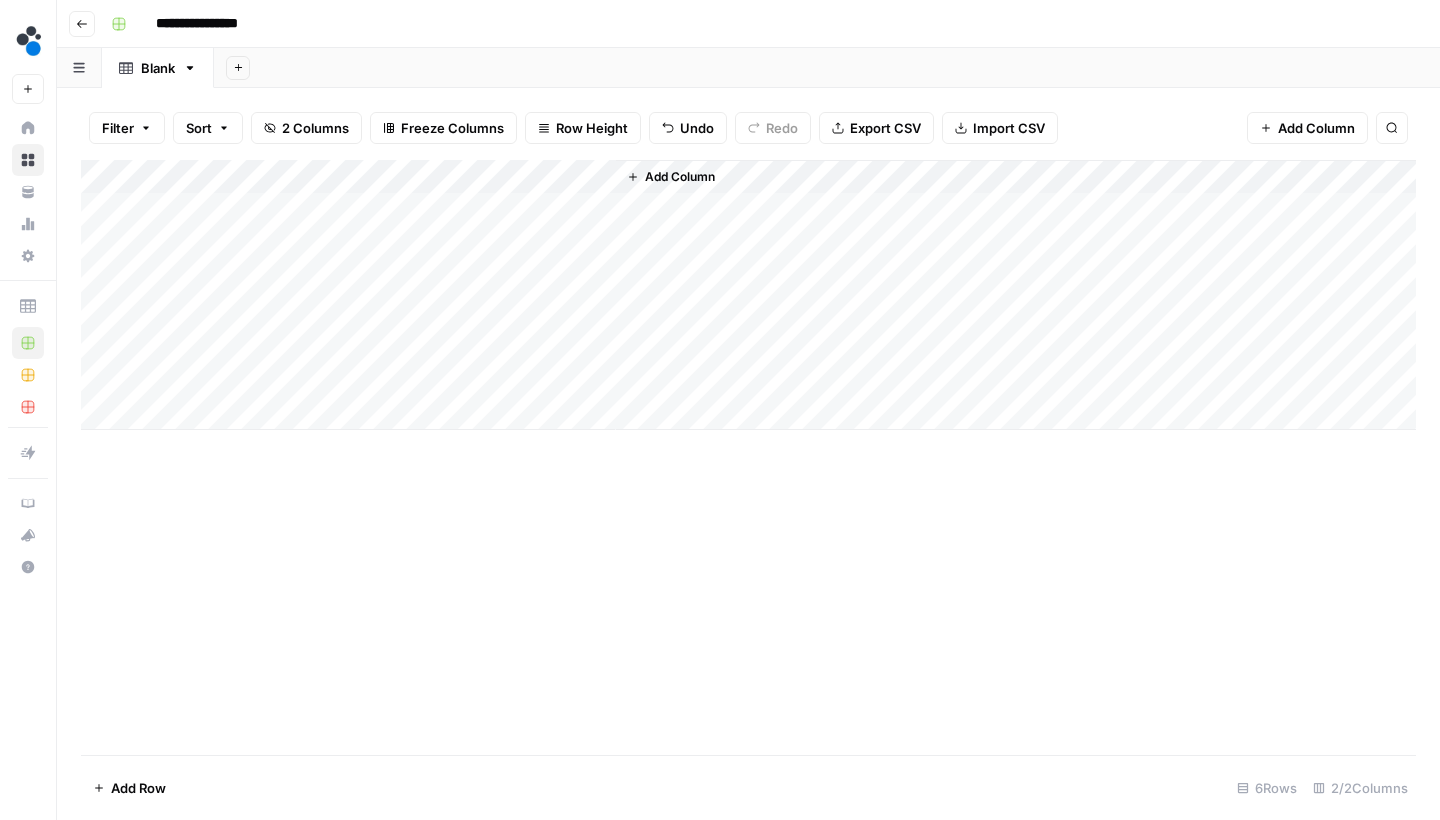click on "Add Column" at bounding box center [748, 295] 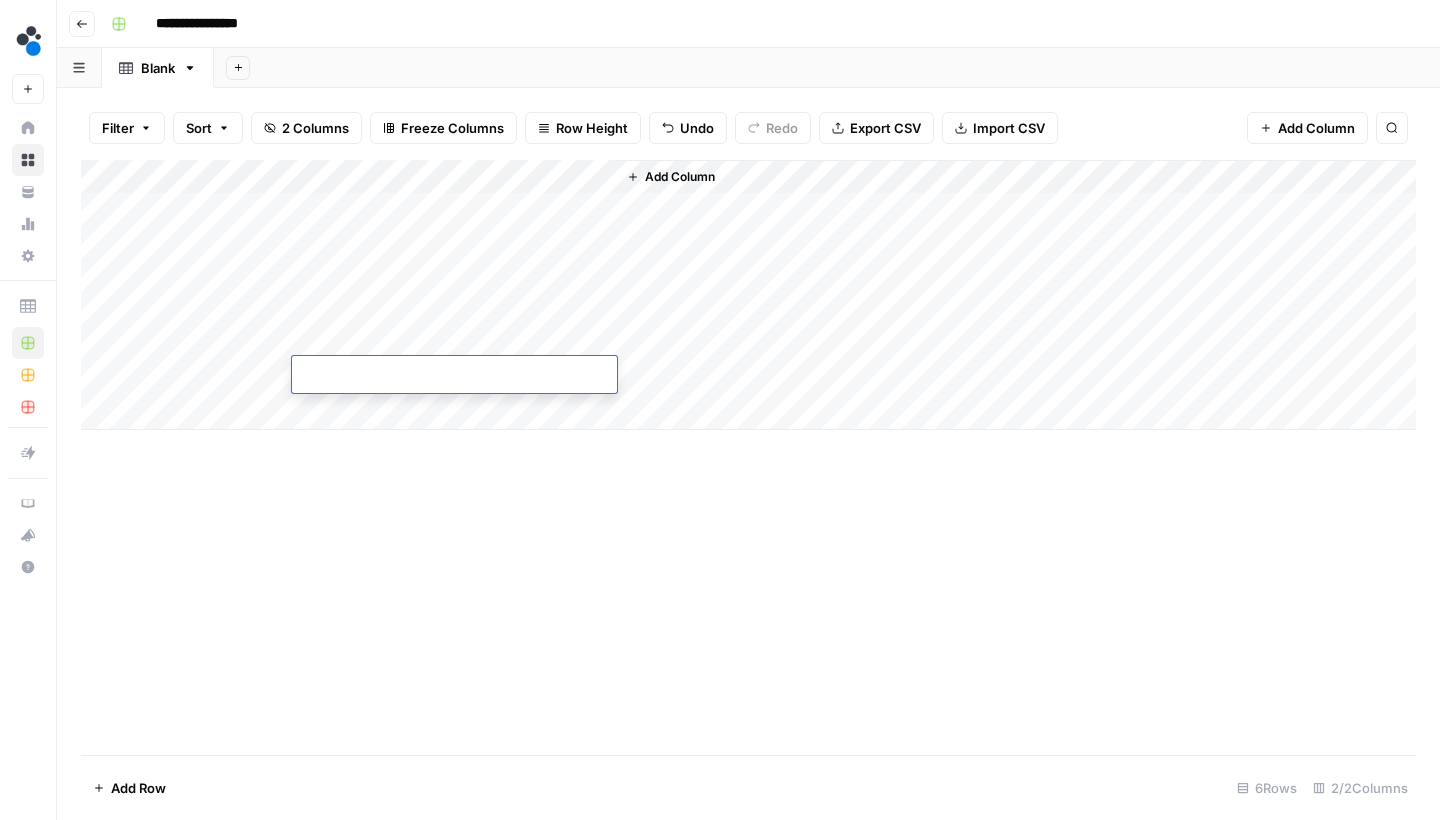 type on "**********" 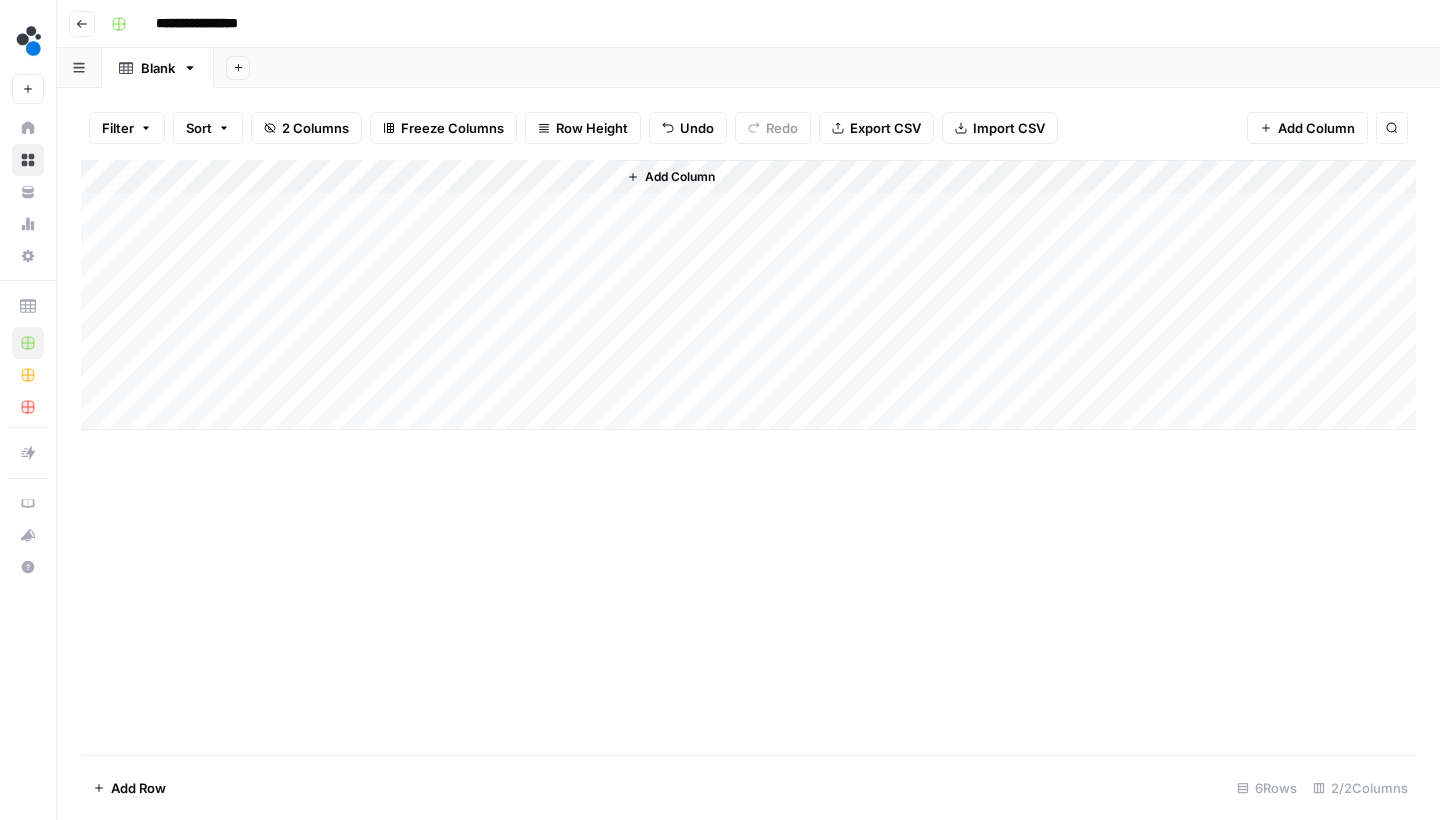 click on "Add Column" at bounding box center (748, 457) 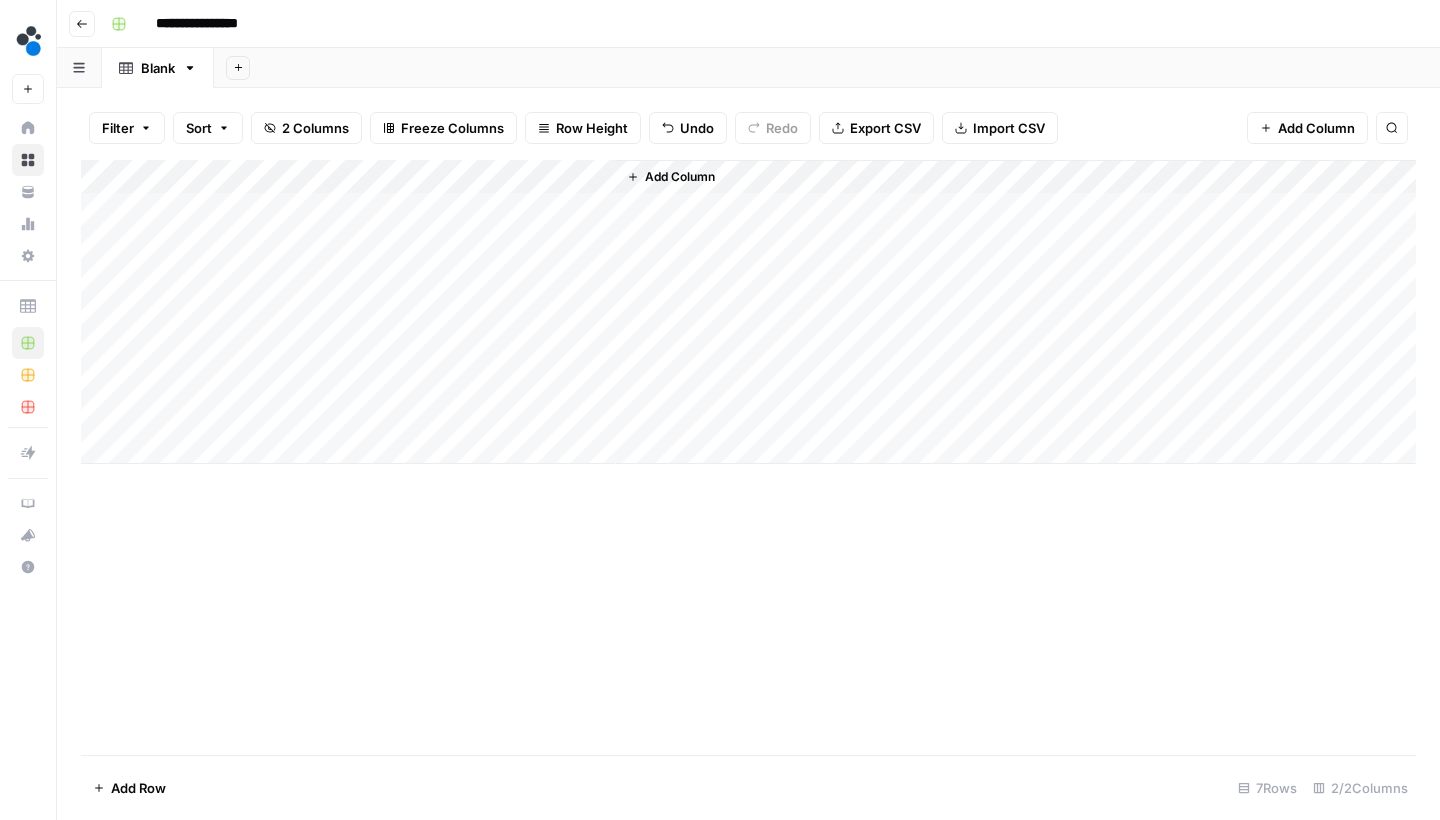 click on "Add Column" at bounding box center [748, 312] 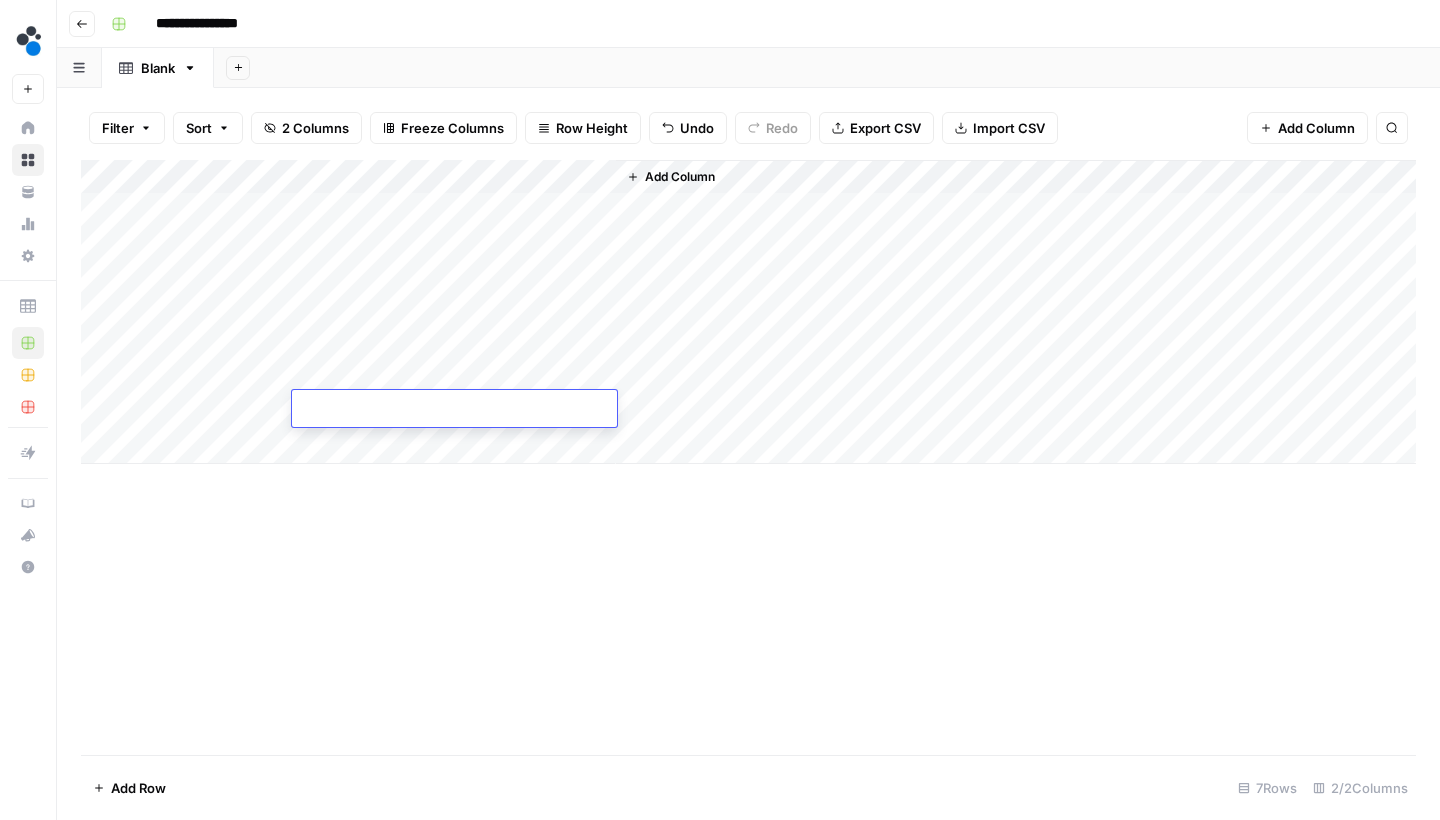 type on "**********" 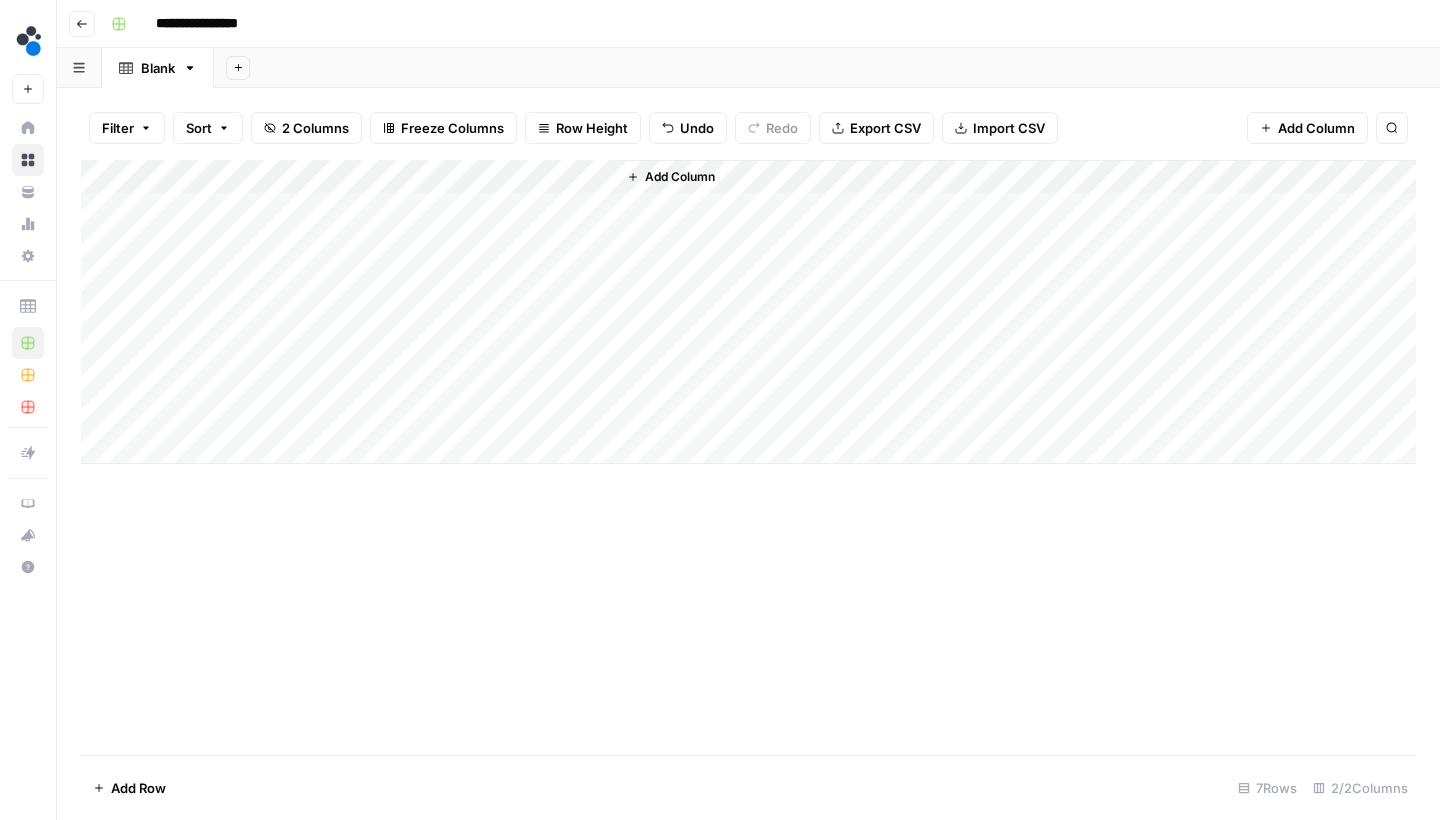 click on "Add Column" at bounding box center (748, 312) 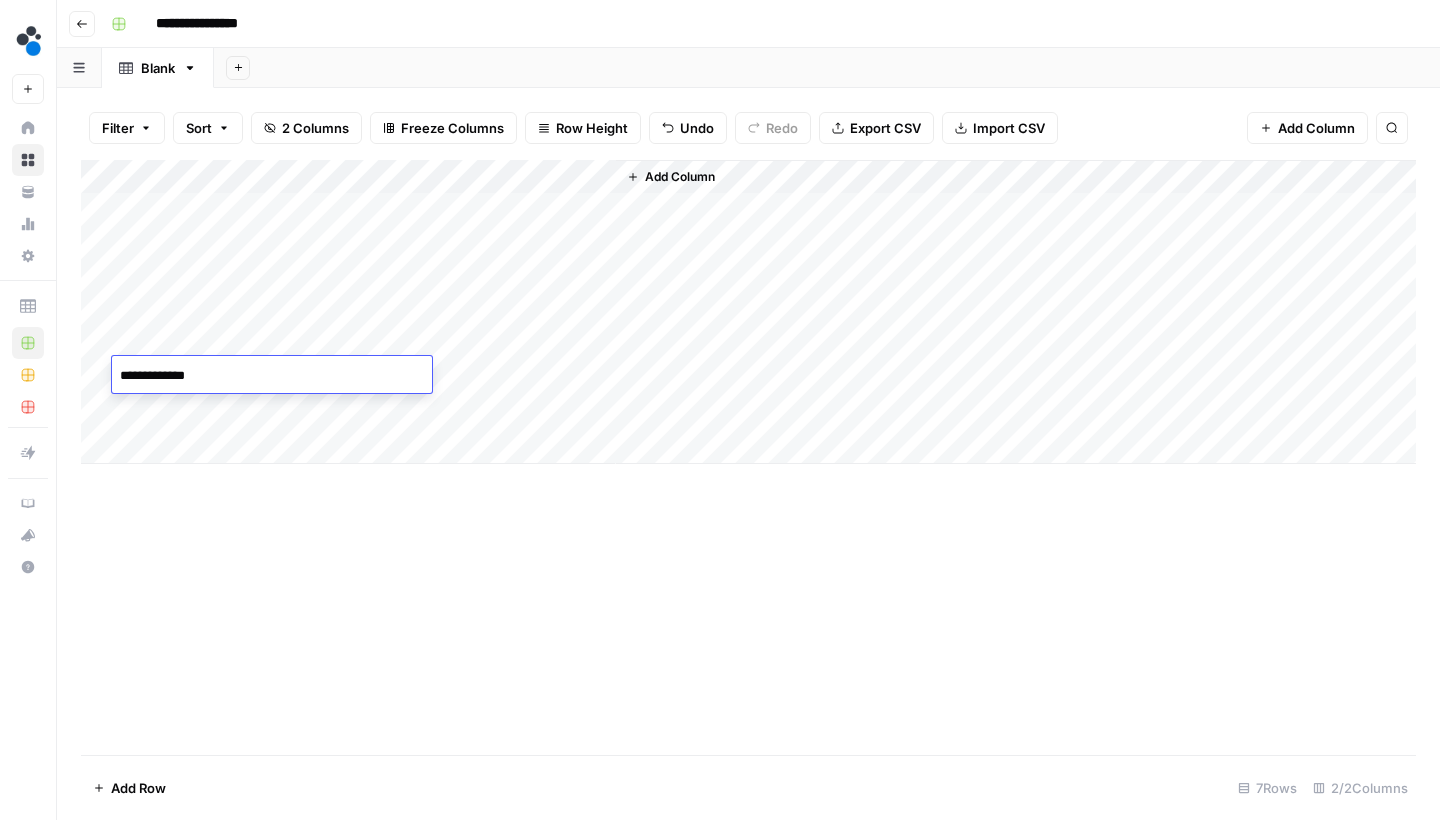 click on "**********" at bounding box center (272, 376) 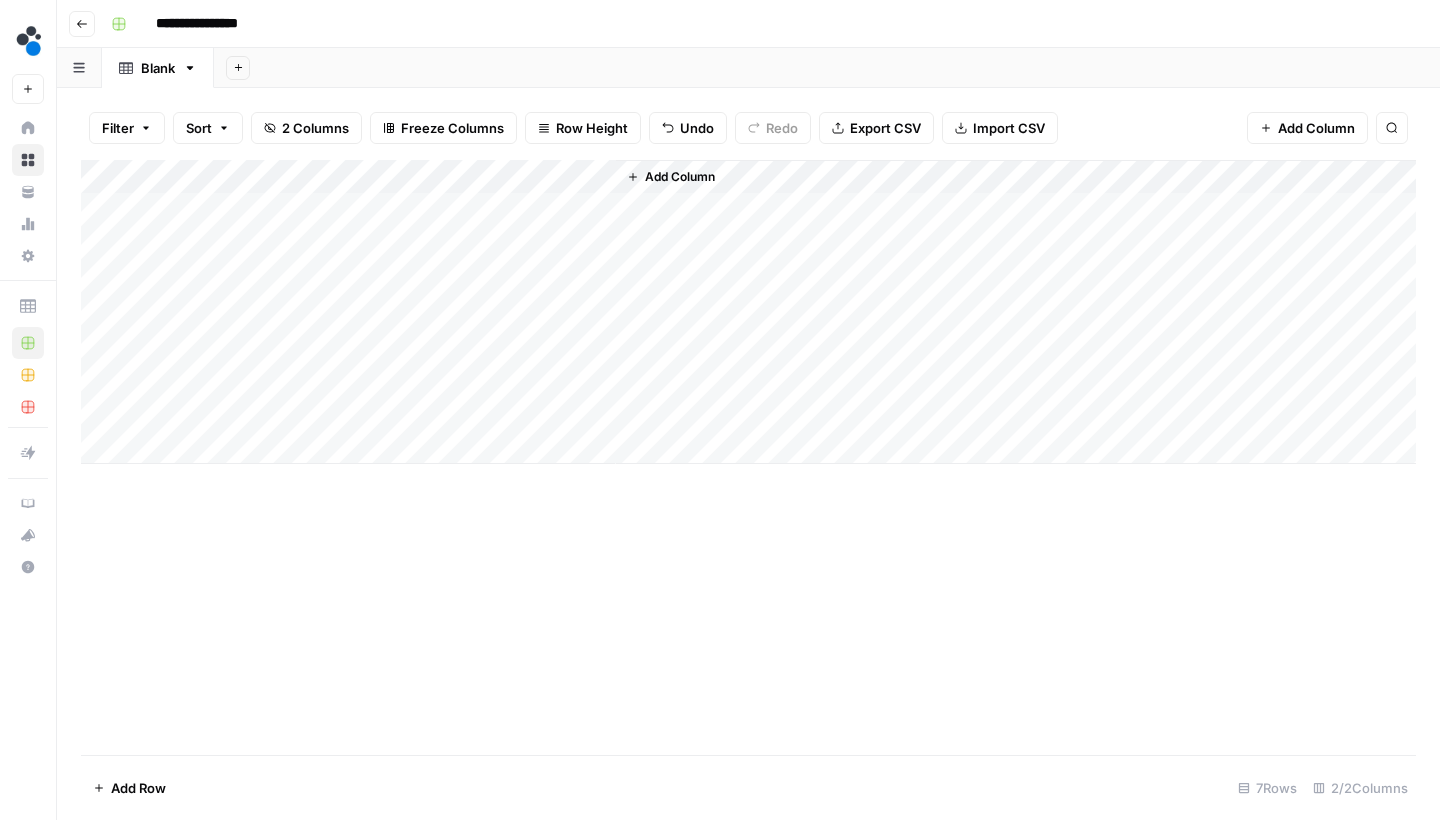 click on "Add Column" at bounding box center (748, 312) 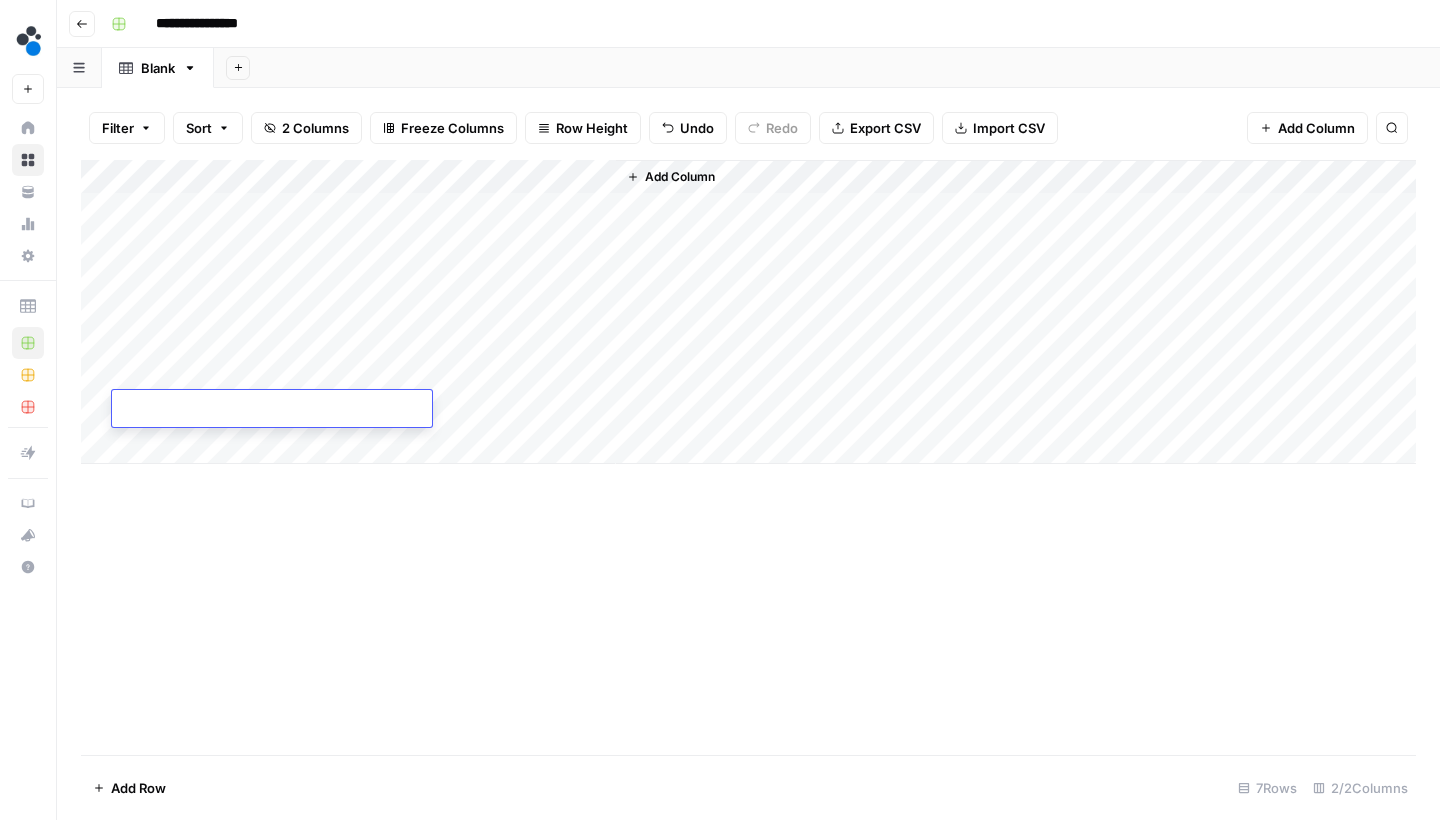 type on "**********" 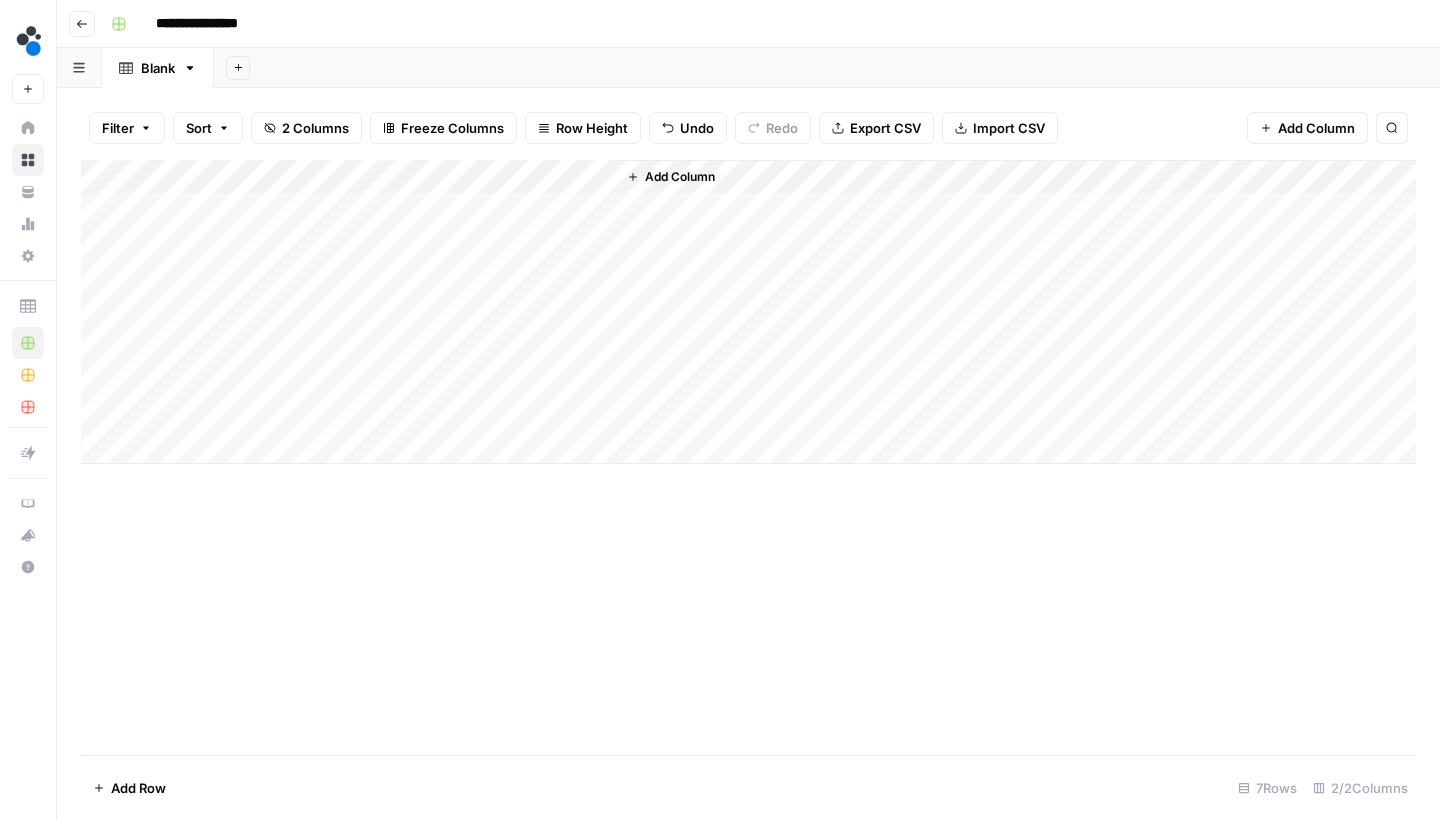 click on "Add Column" at bounding box center (748, 457) 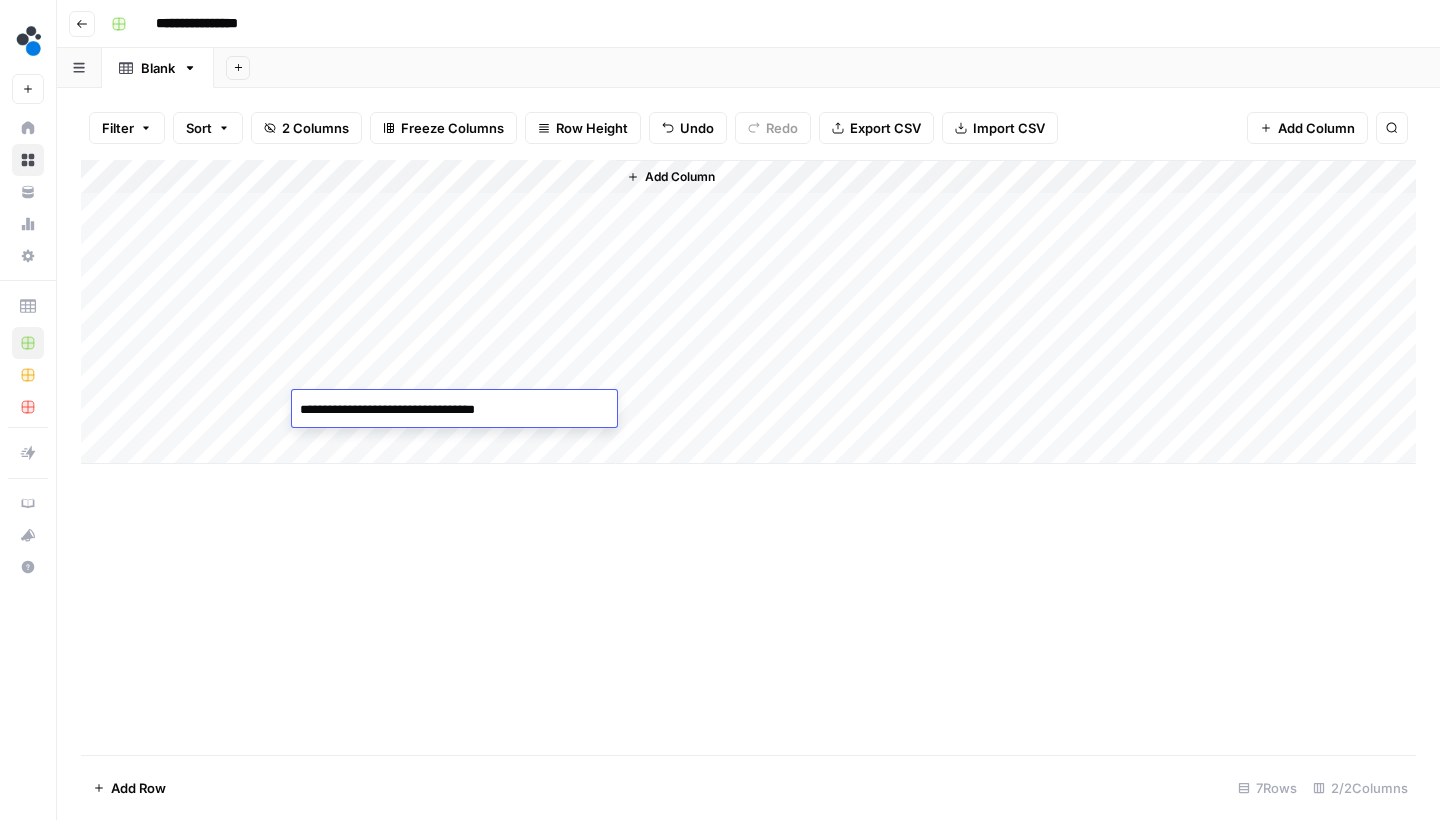 type on "**********" 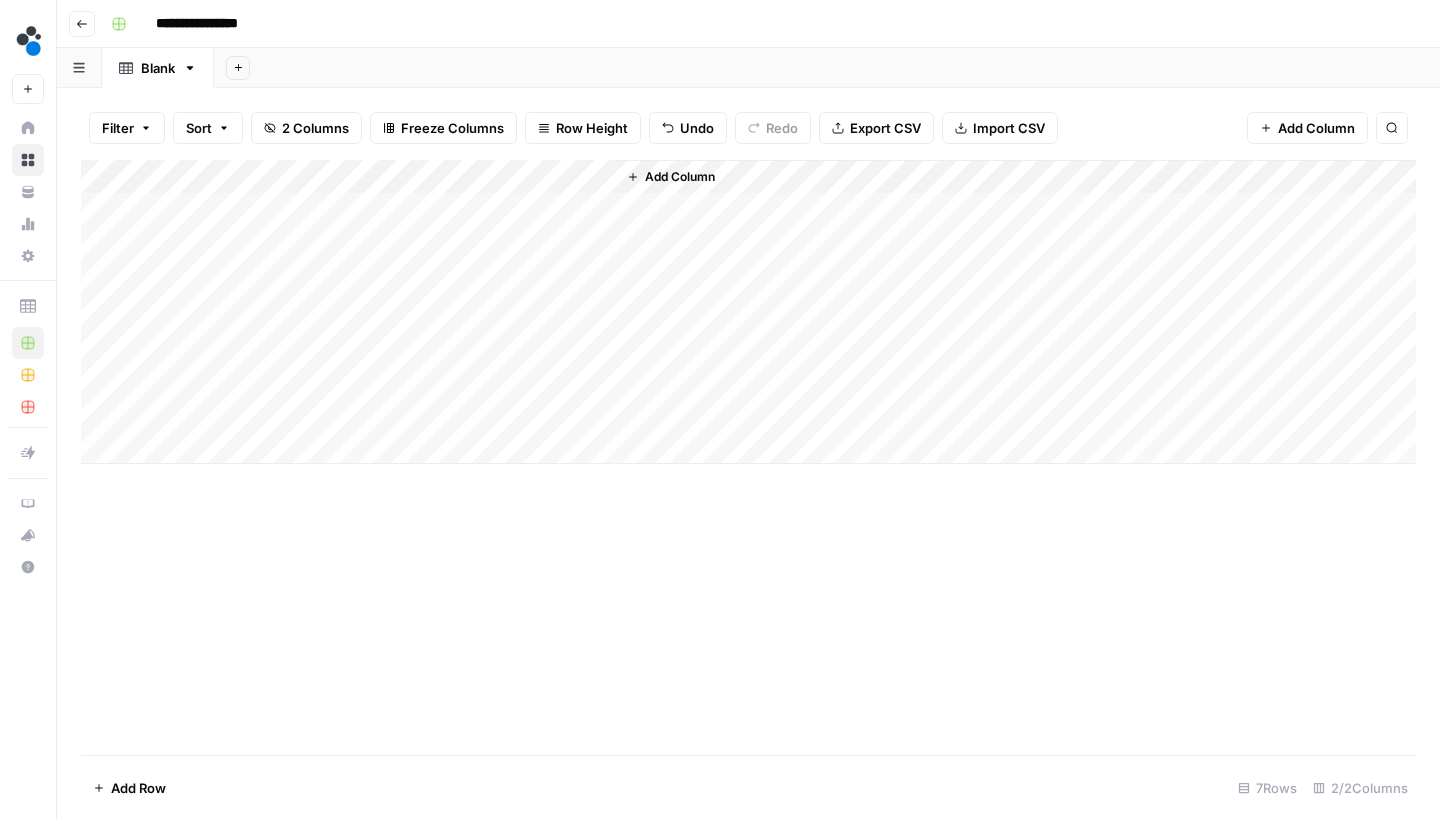 drag, startPoint x: 87, startPoint y: 407, endPoint x: 106, endPoint y: 295, distance: 113.600174 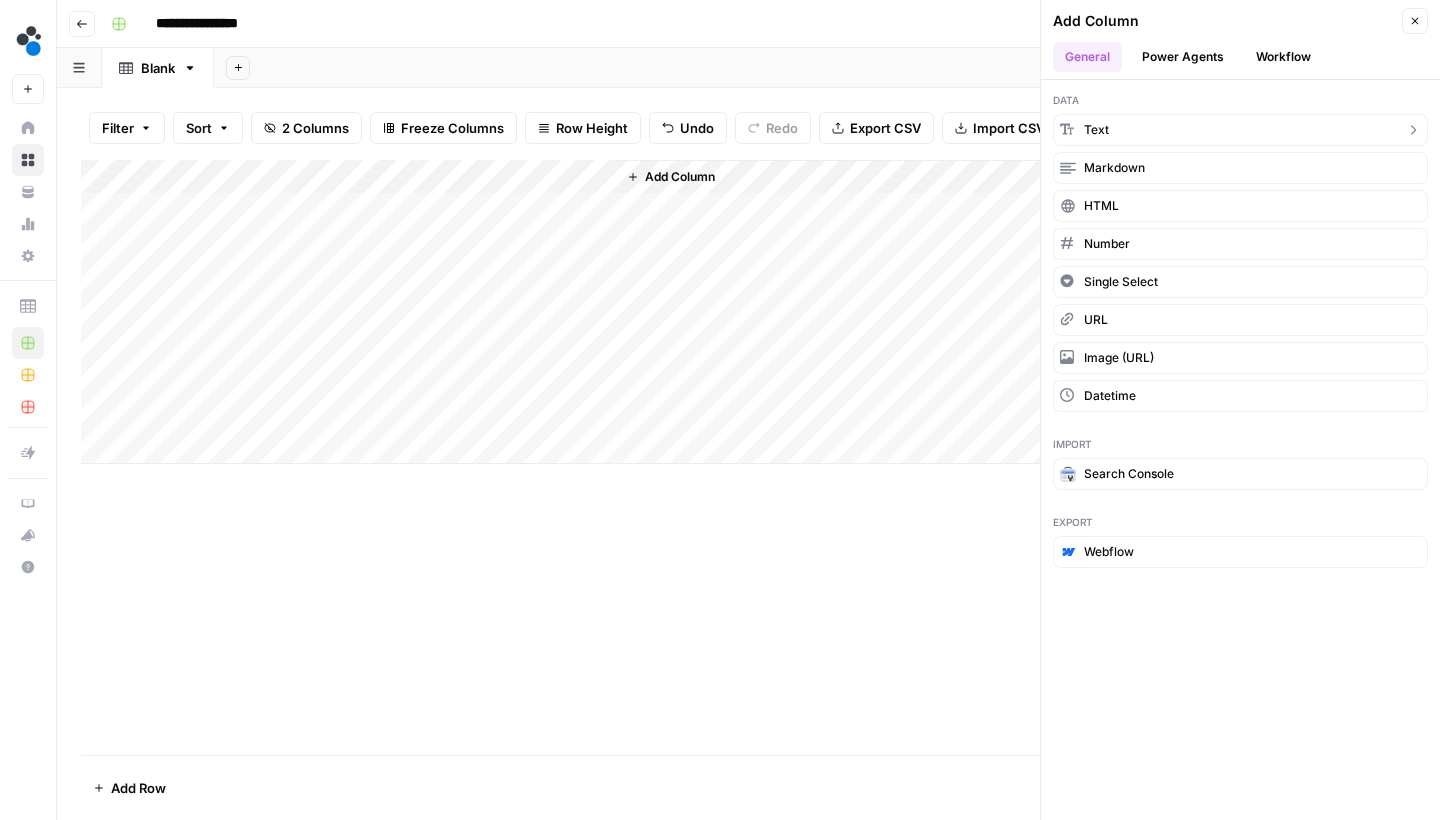 click on "Text" at bounding box center [1096, 130] 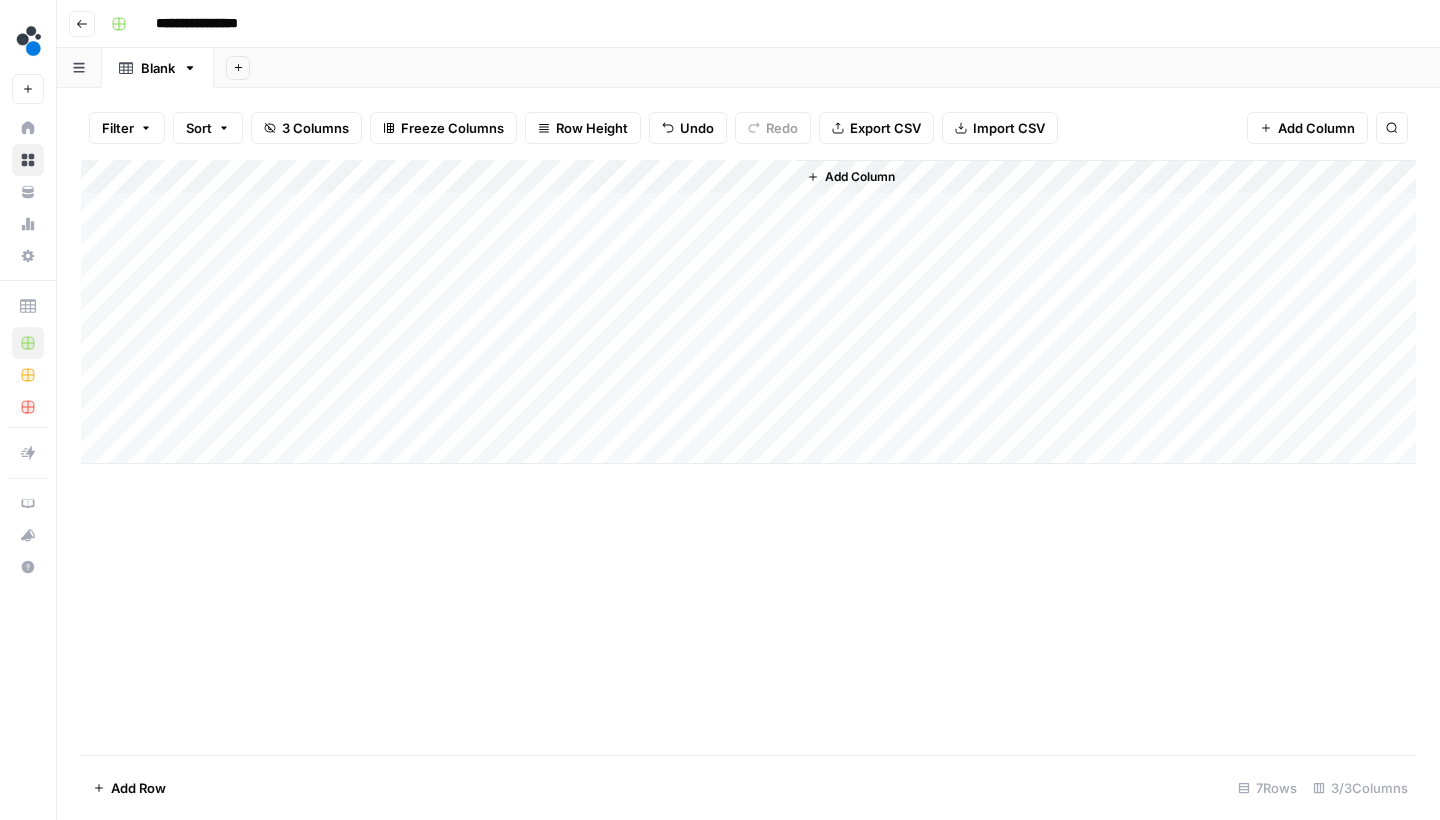 click on "Add Column" at bounding box center (748, 312) 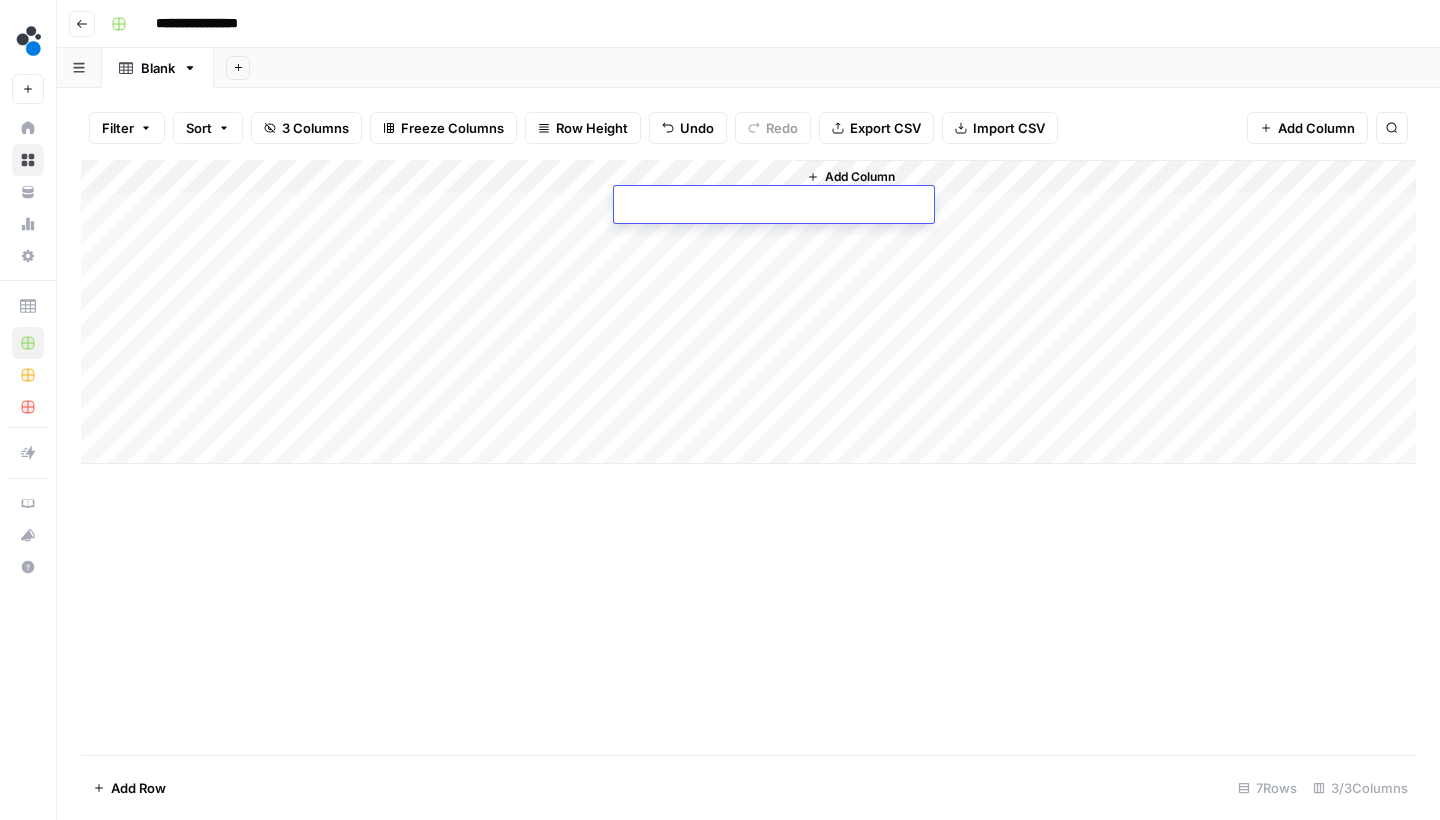 type on "**********" 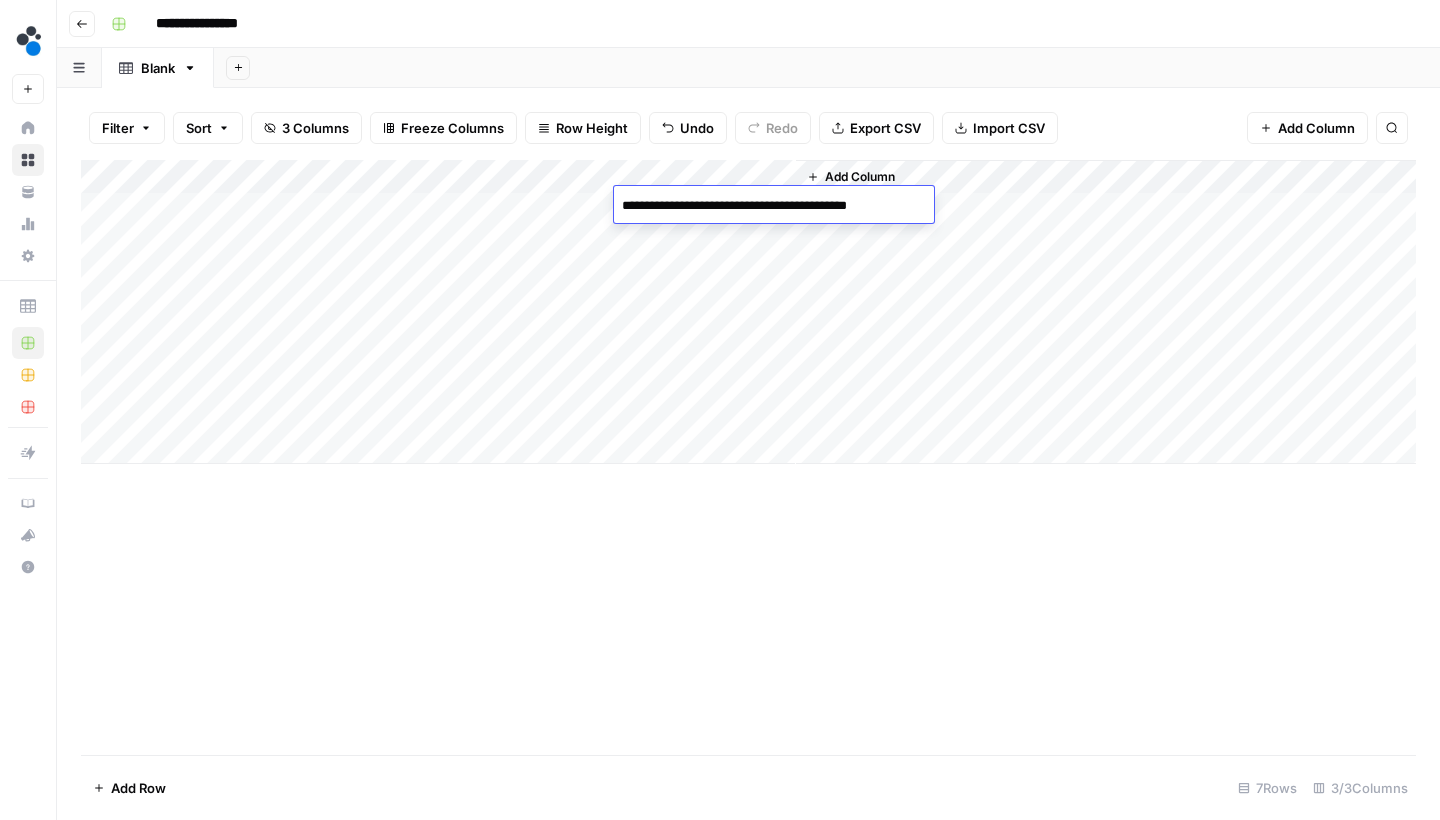 scroll, scrollTop: 1690, scrollLeft: 0, axis: vertical 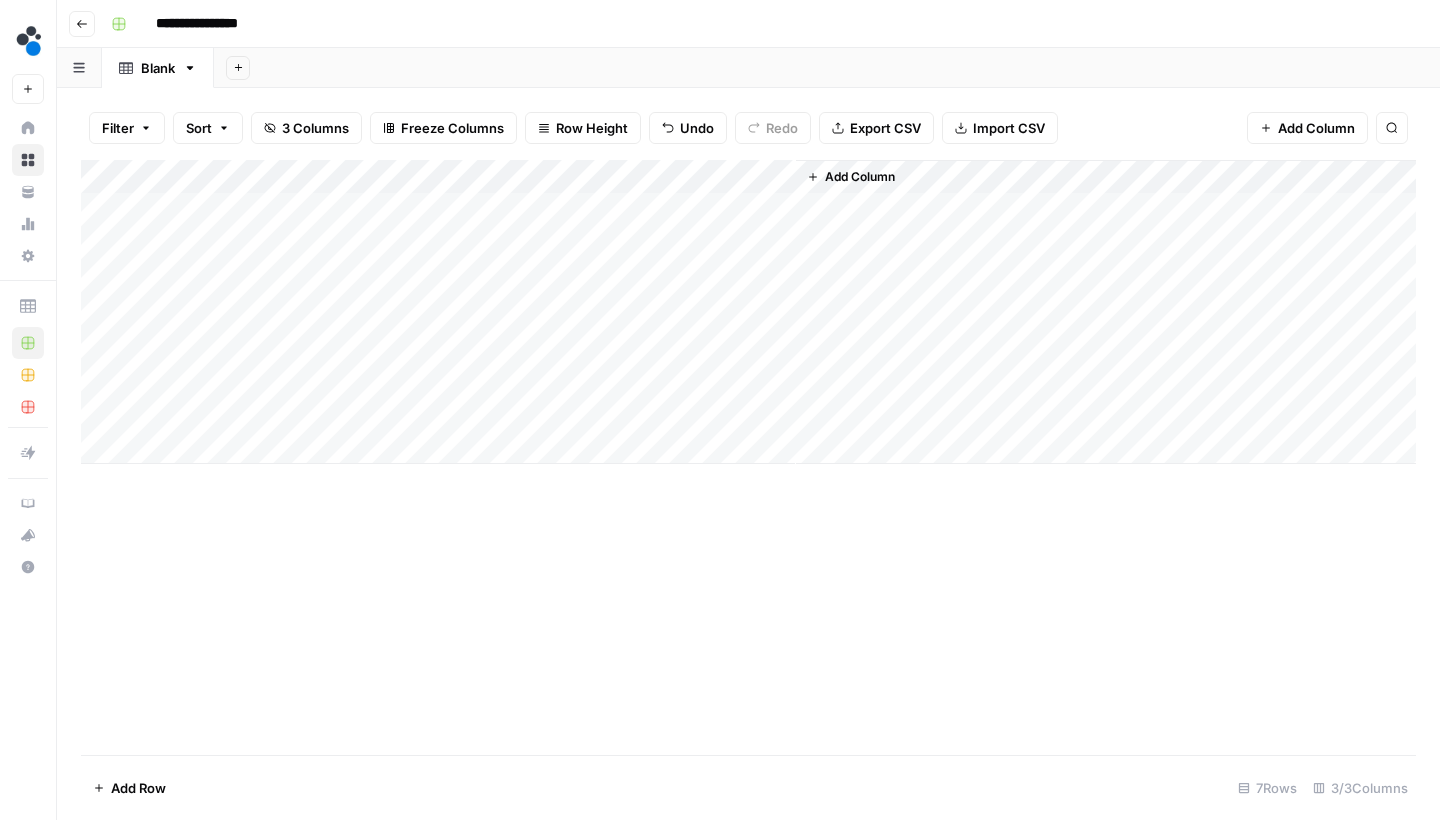 click on "Add Column" at bounding box center [748, 312] 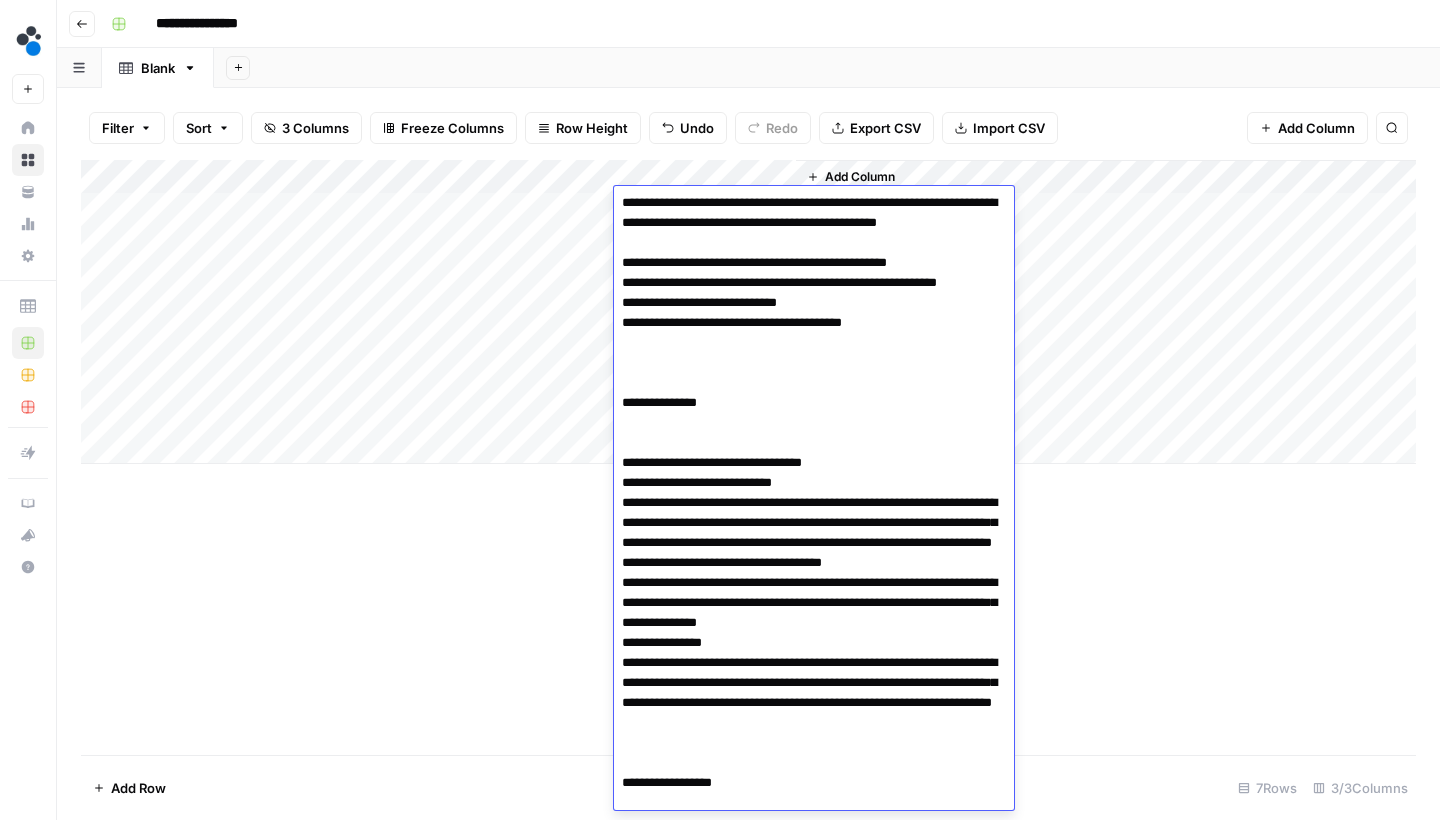 scroll, scrollTop: 517, scrollLeft: 0, axis: vertical 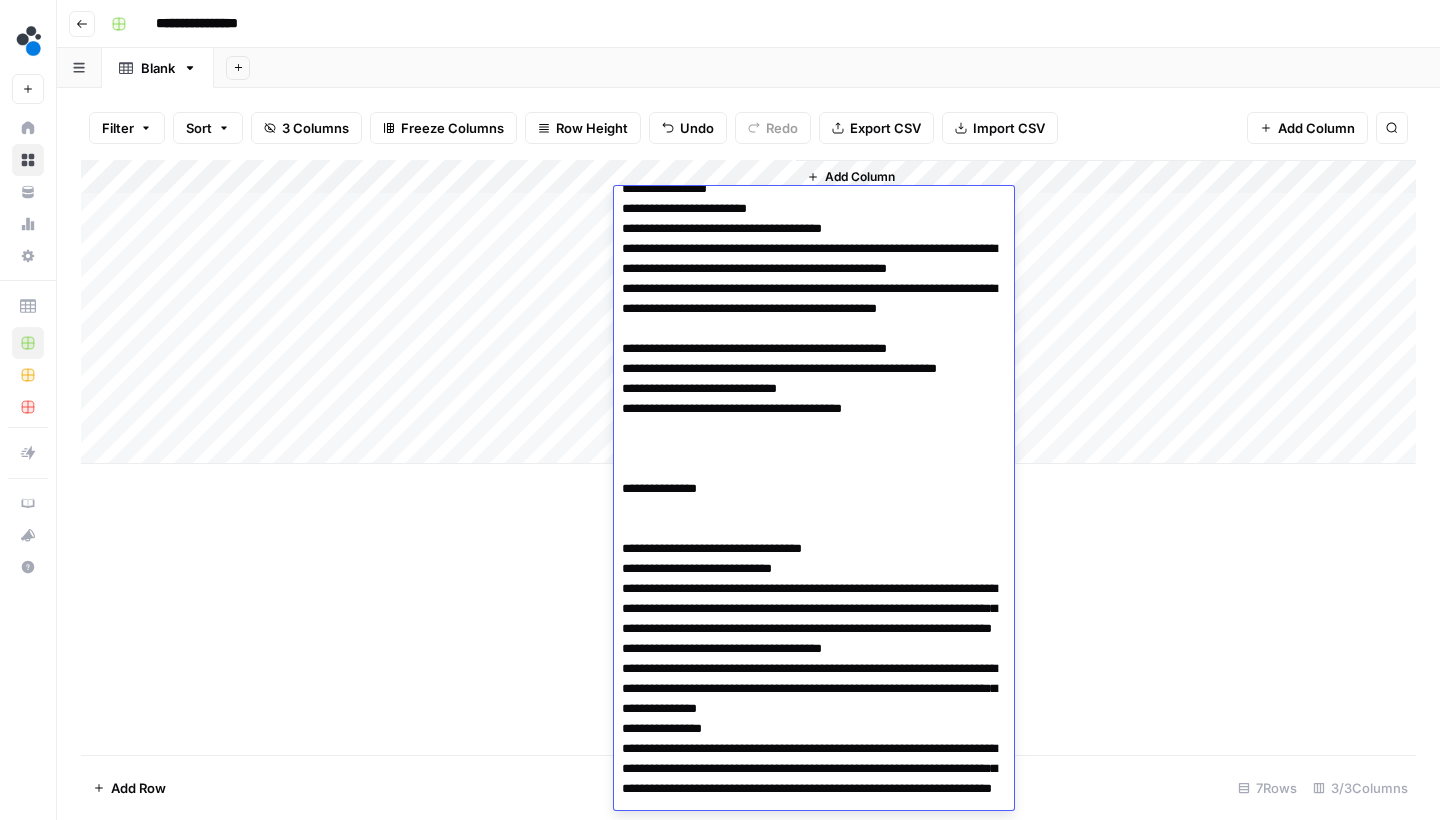 type 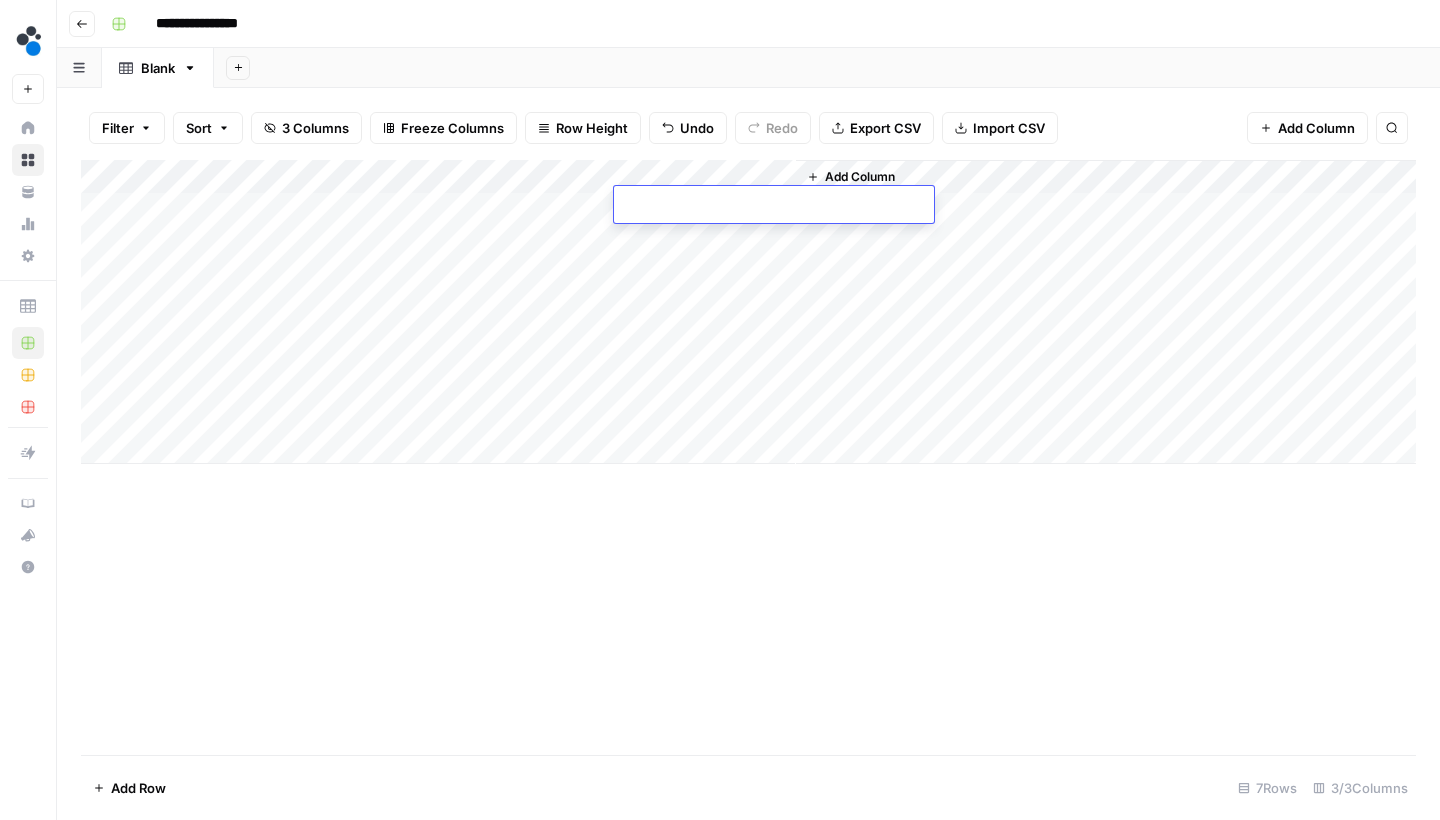 scroll, scrollTop: 0, scrollLeft: 0, axis: both 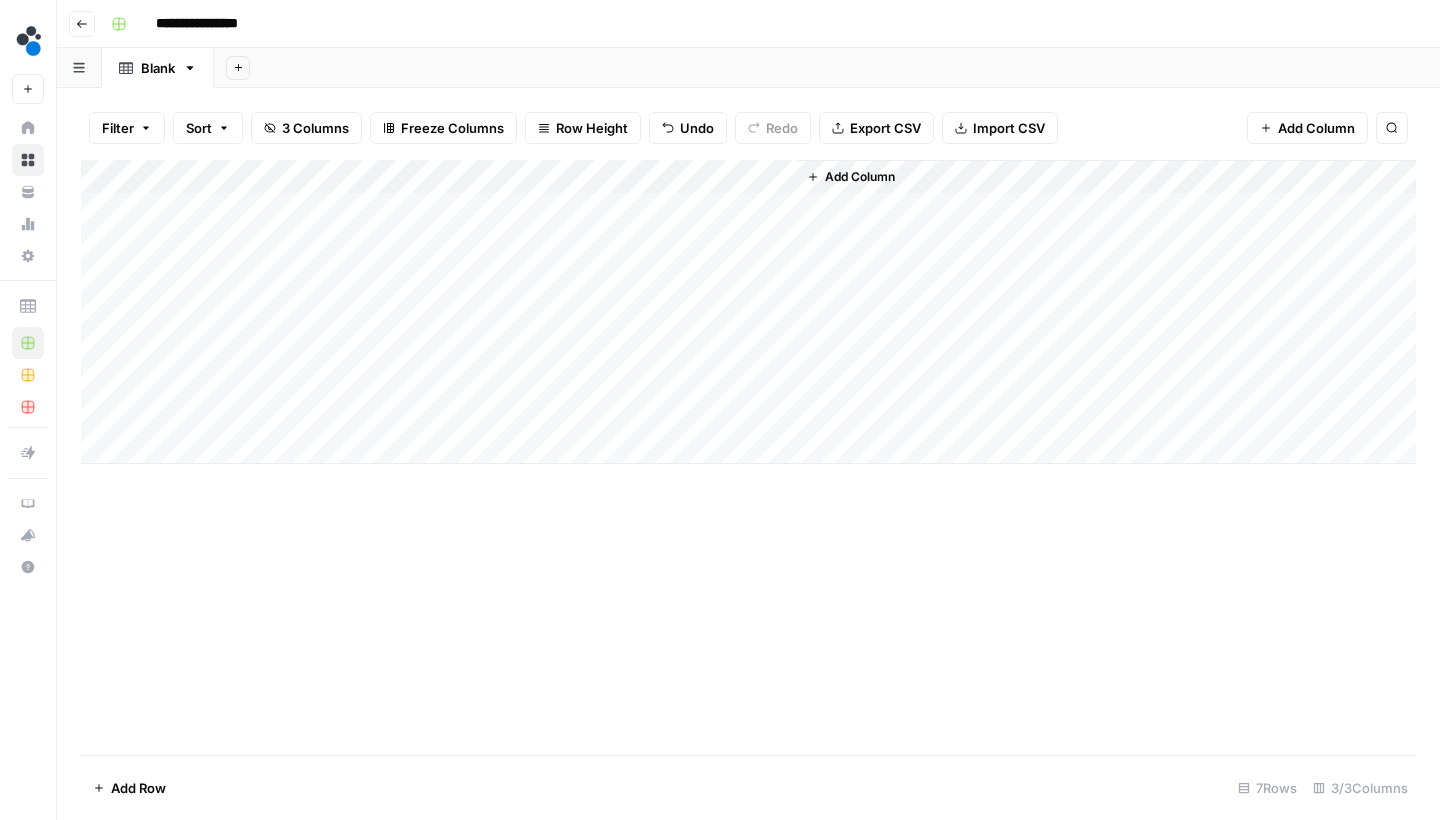 click on "Add Column" at bounding box center [748, 457] 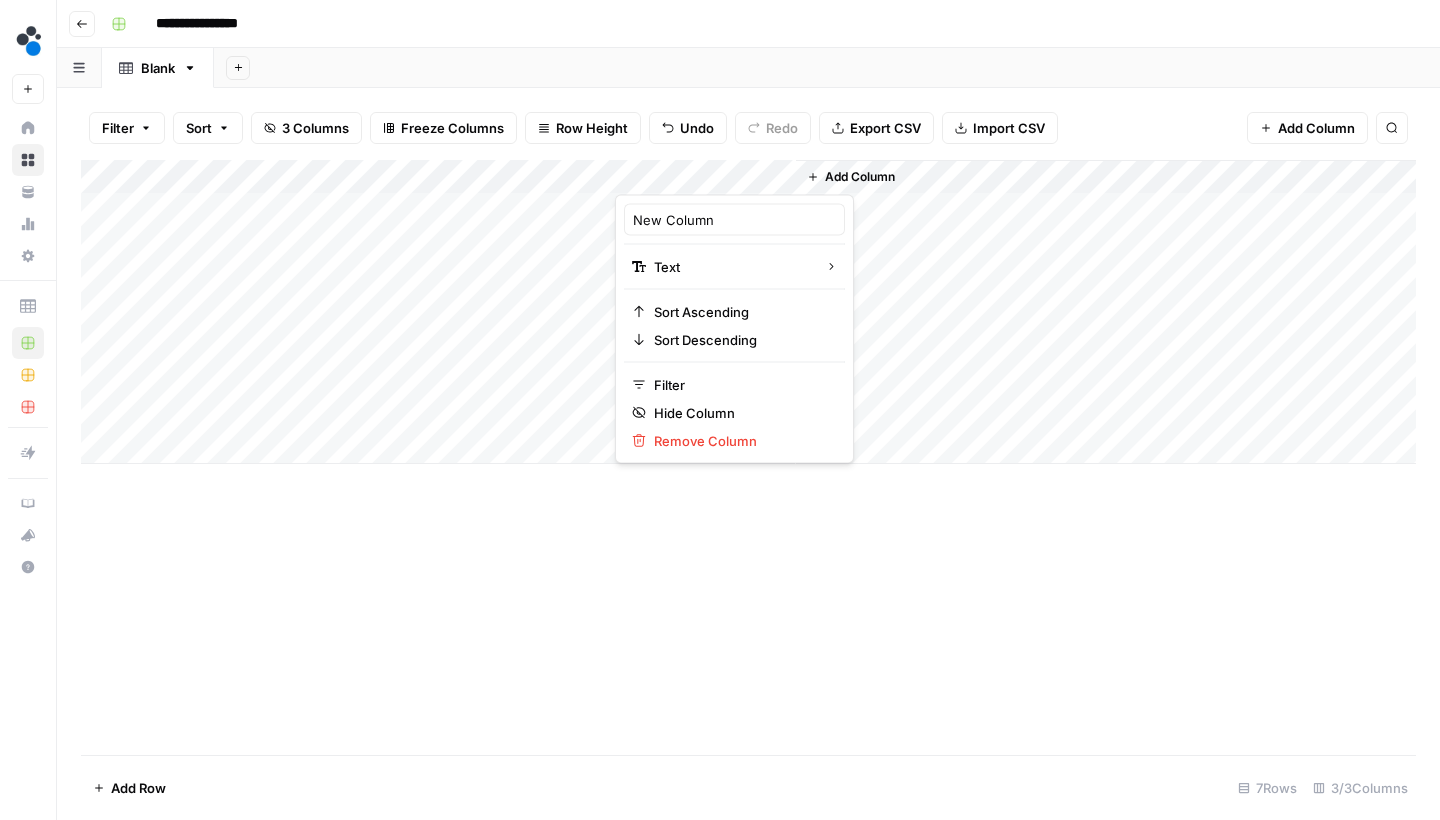 click at bounding box center (705, 175) 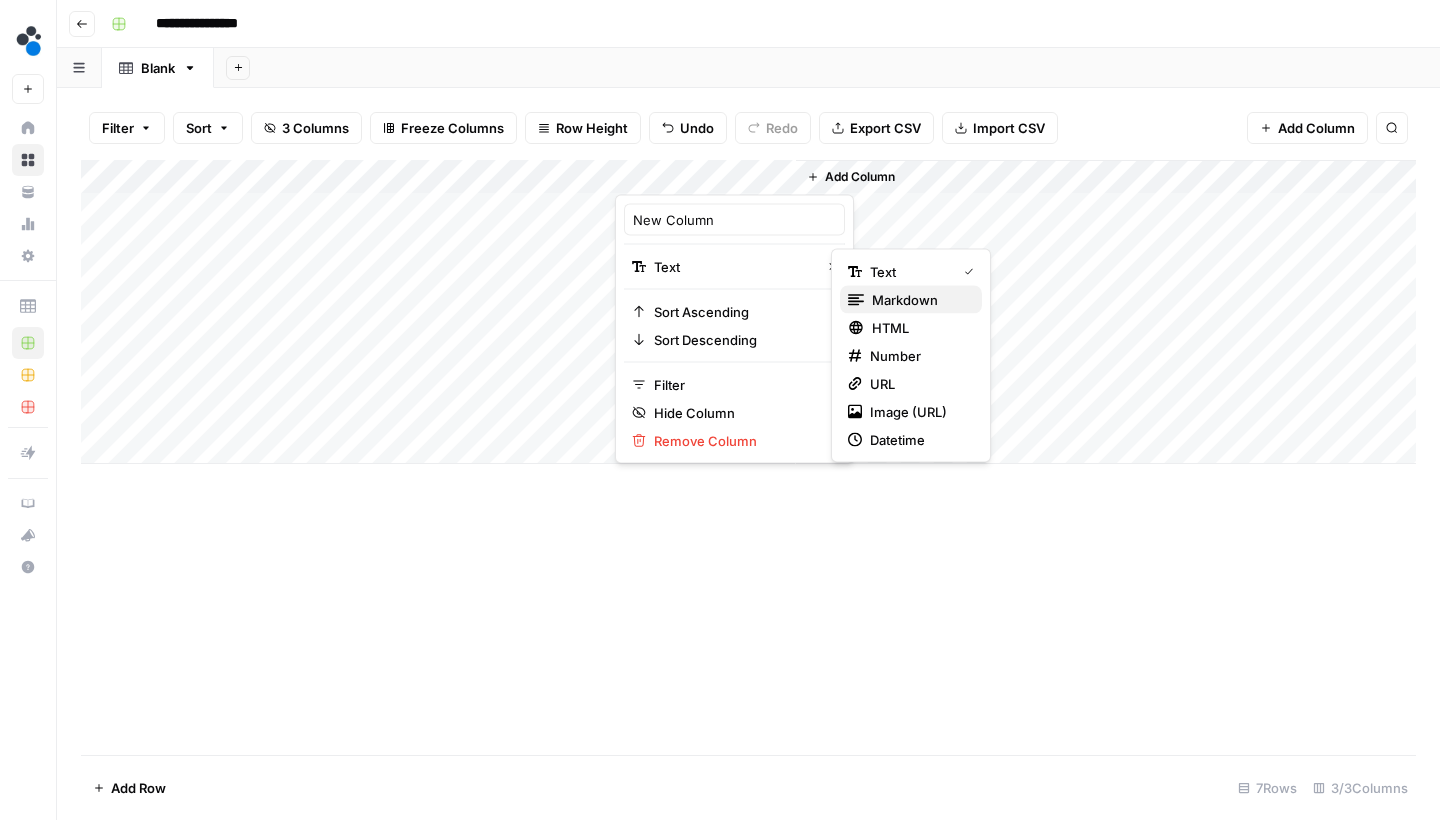 click on "Markdown" at bounding box center (911, 300) 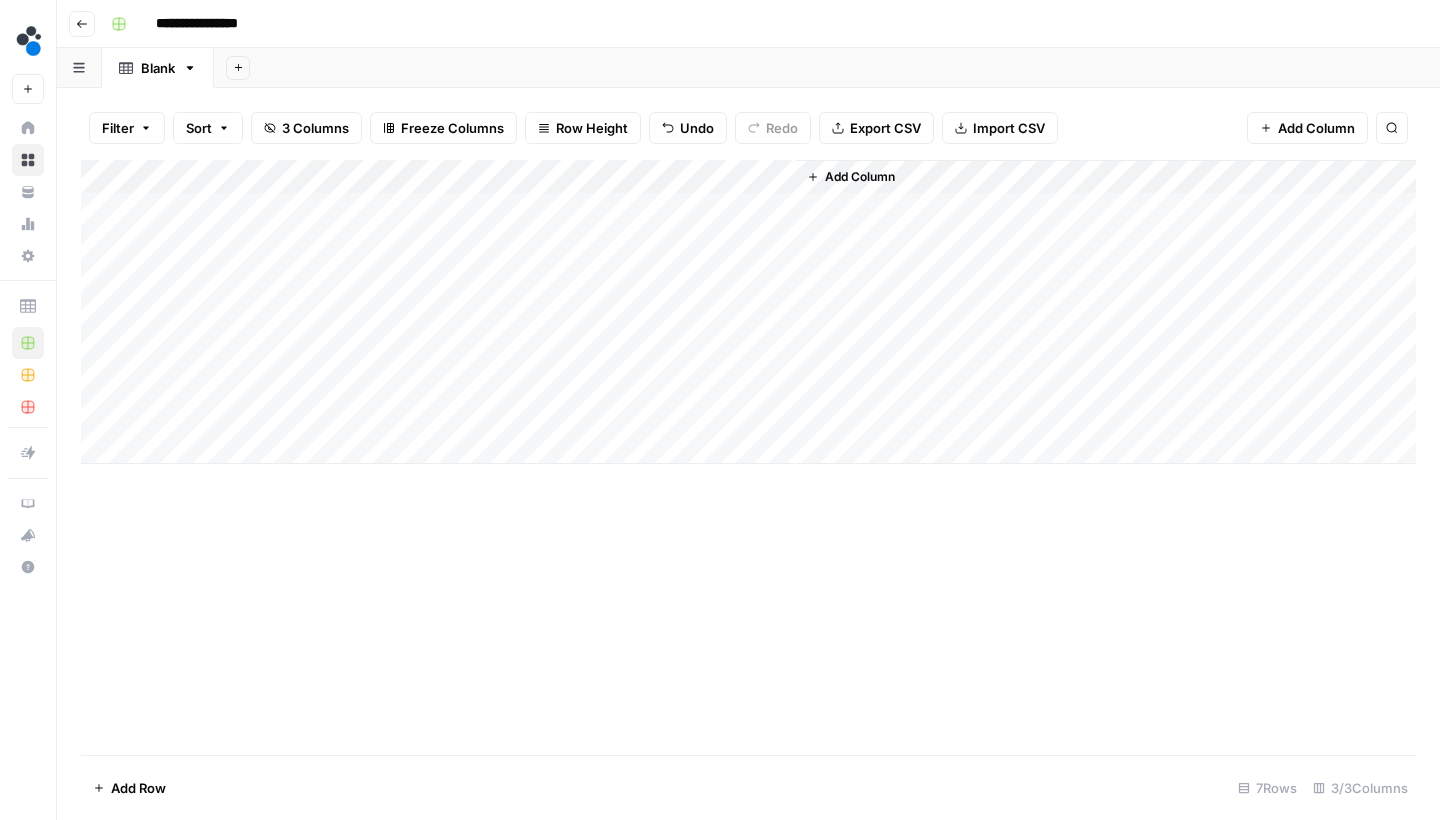 click on "Add Column" at bounding box center [748, 312] 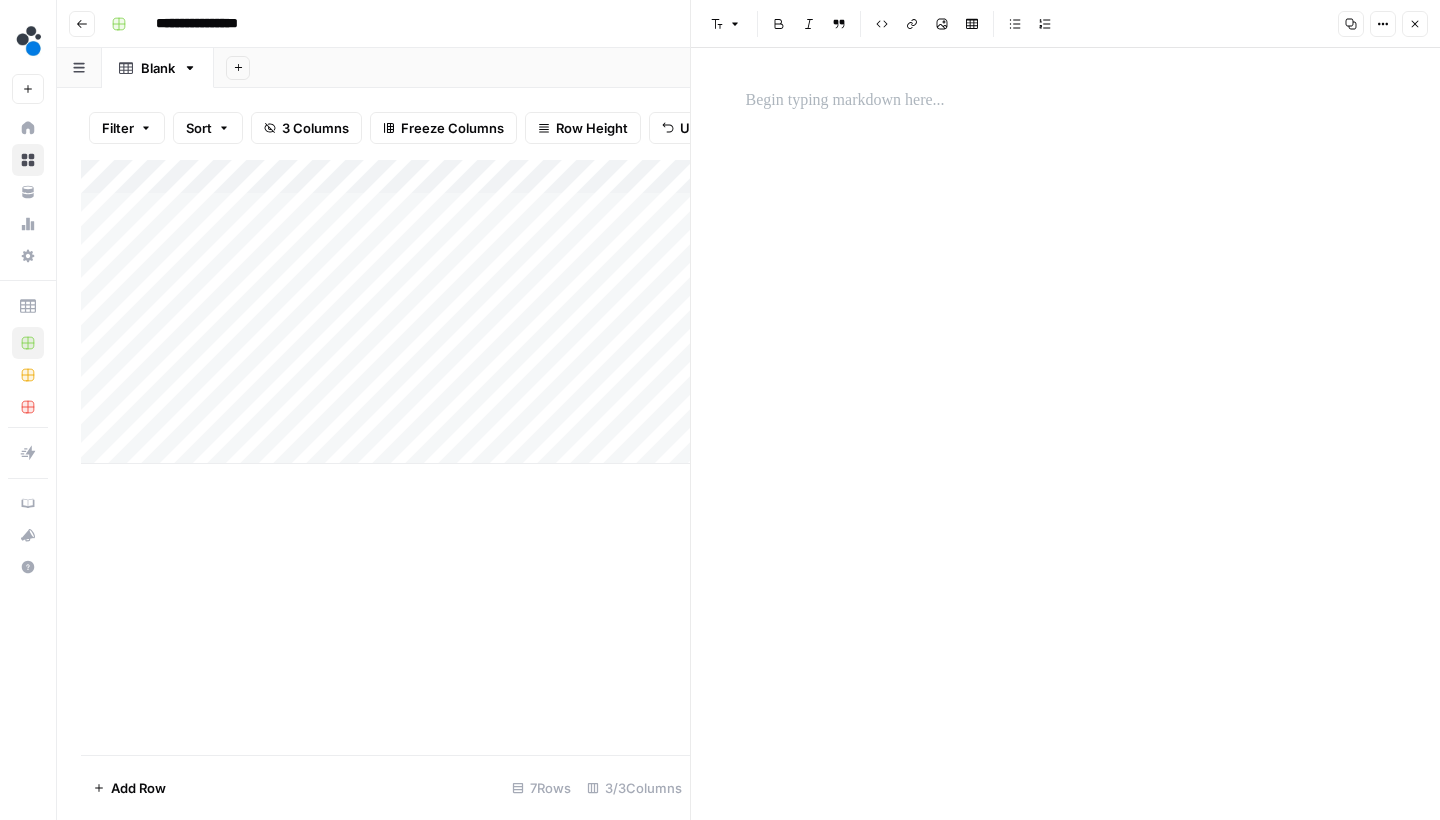click at bounding box center [1066, 101] 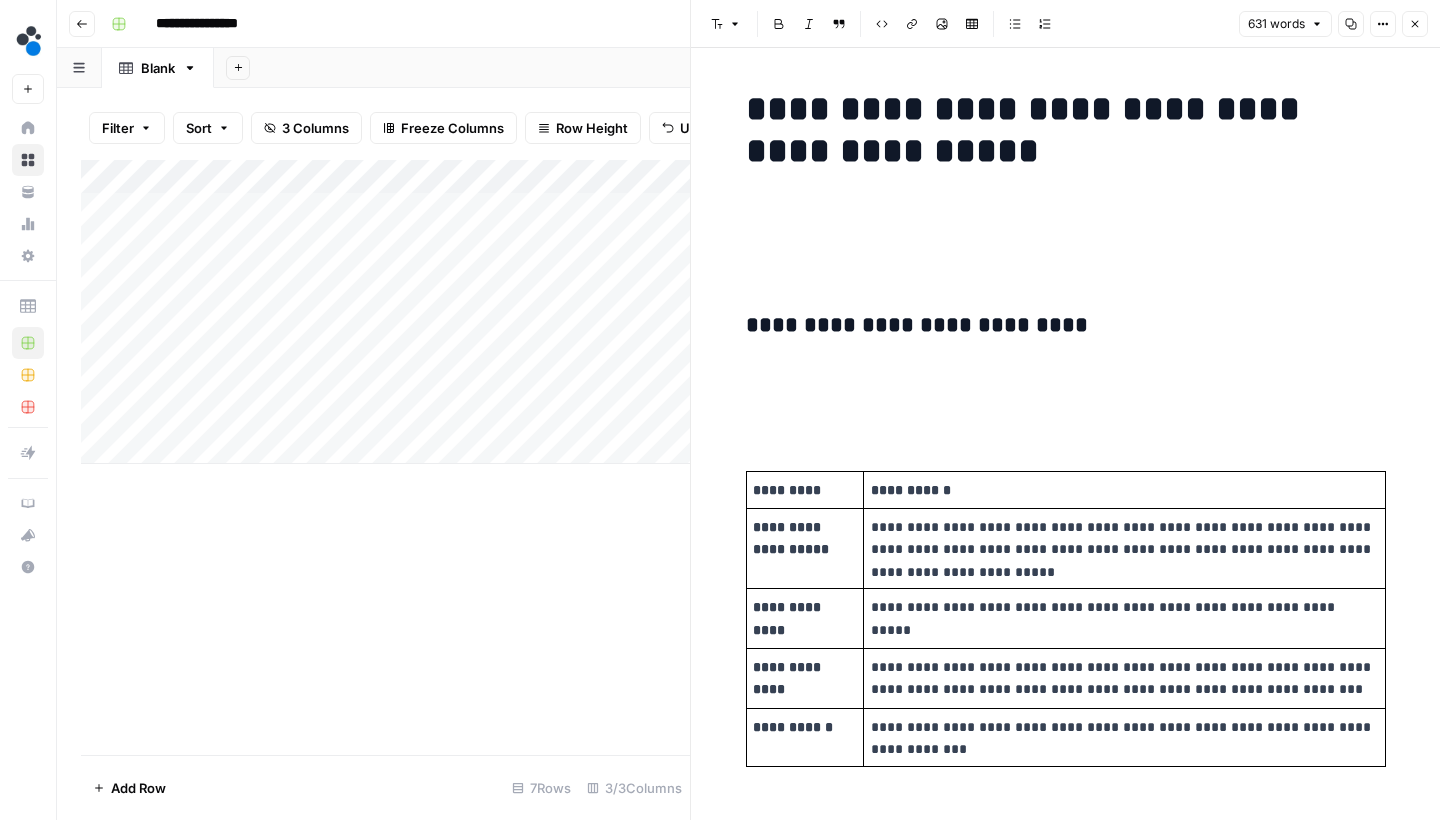 scroll, scrollTop: 0, scrollLeft: 0, axis: both 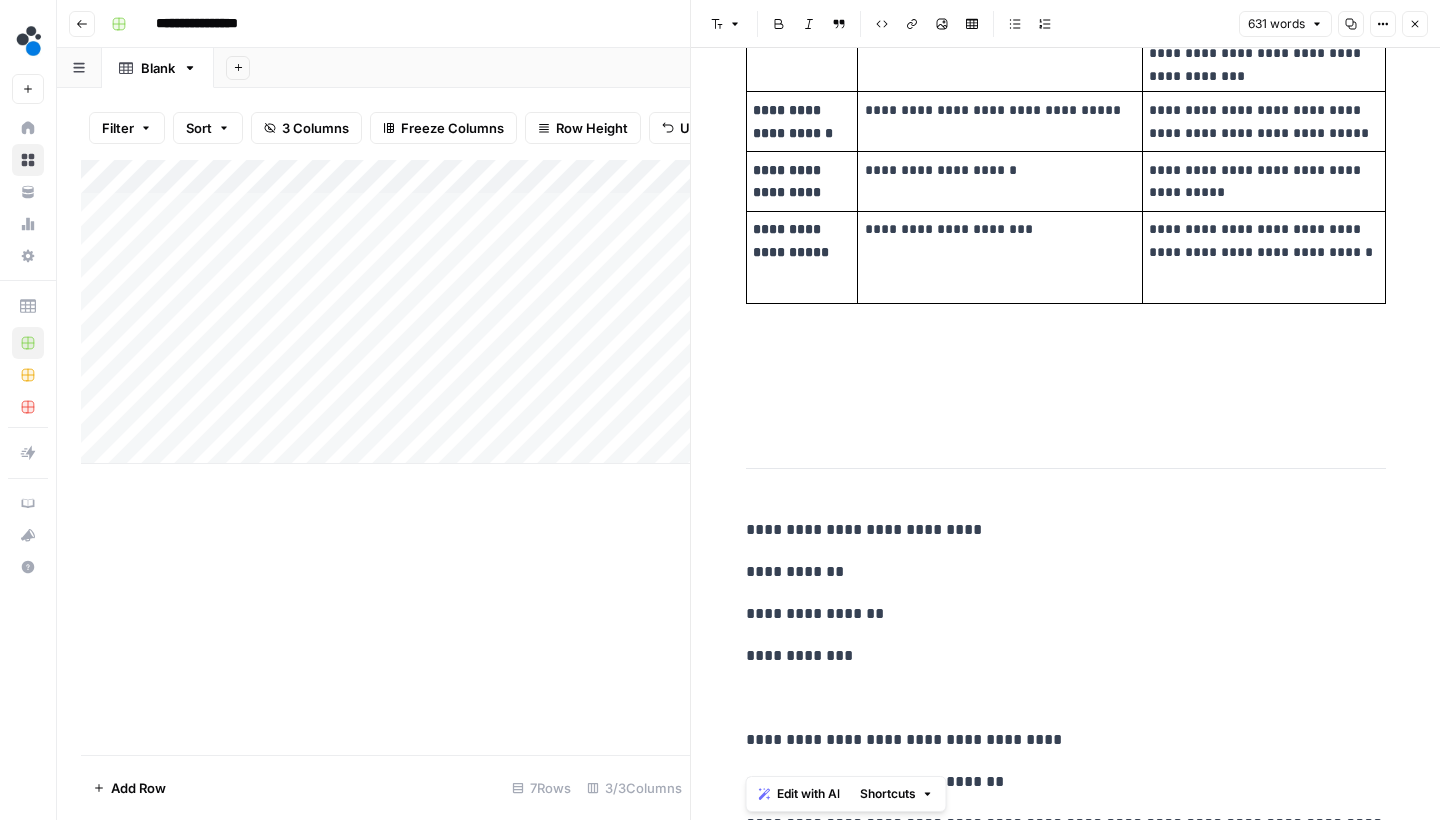 drag, startPoint x: 841, startPoint y: 794, endPoint x: 740, endPoint y: 417, distance: 390.29477 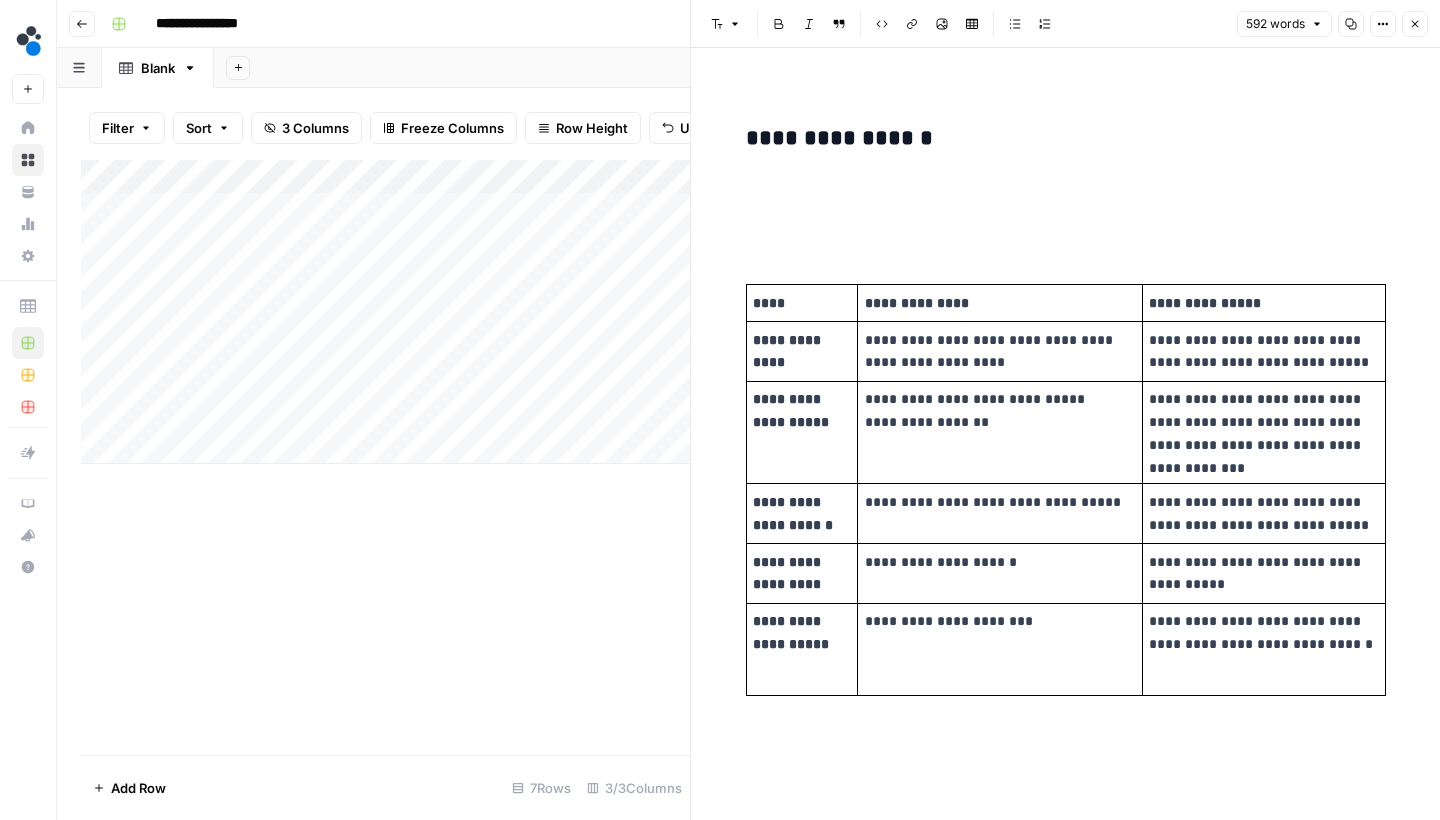 type 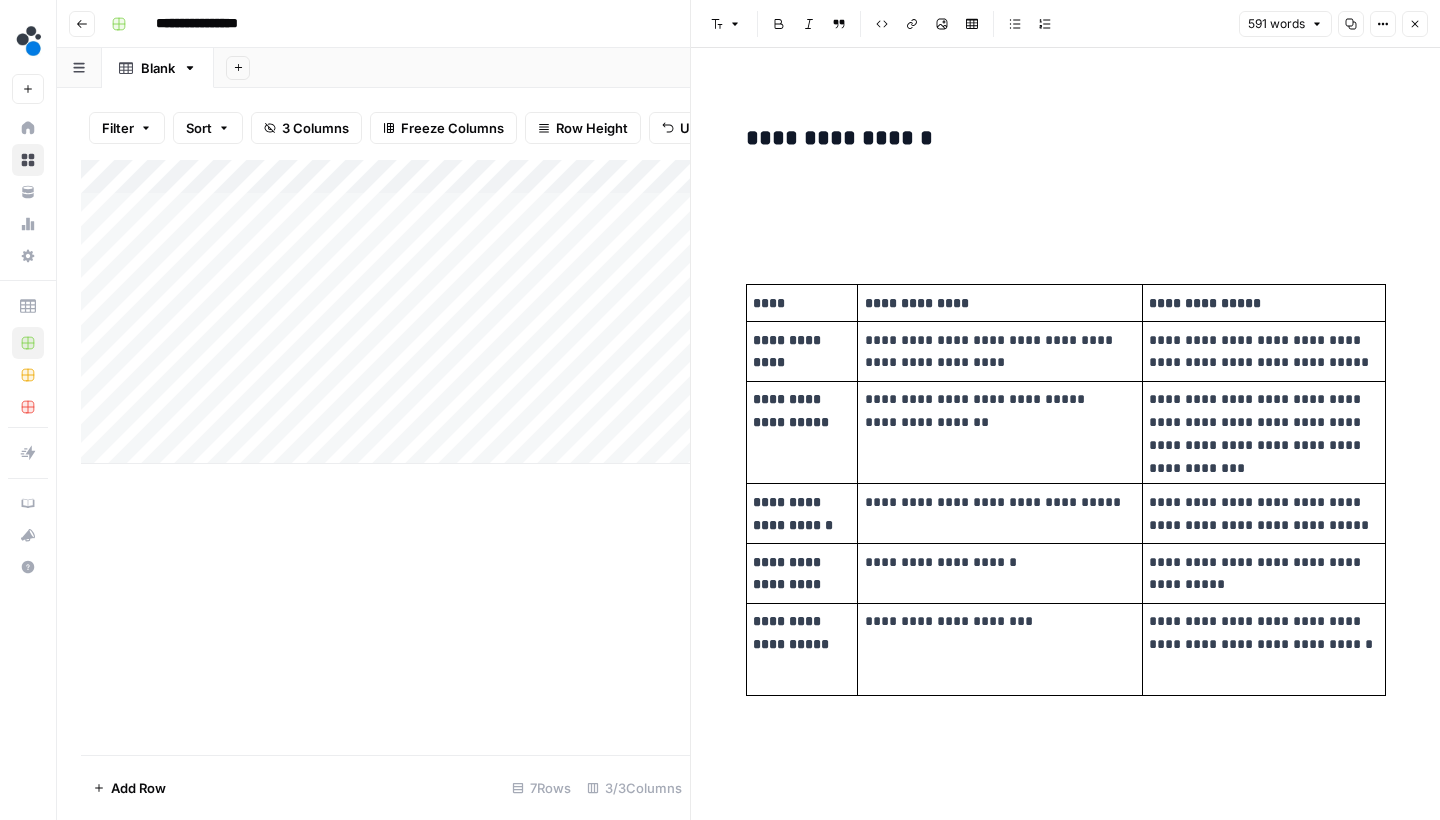 scroll, scrollTop: 3382, scrollLeft: 0, axis: vertical 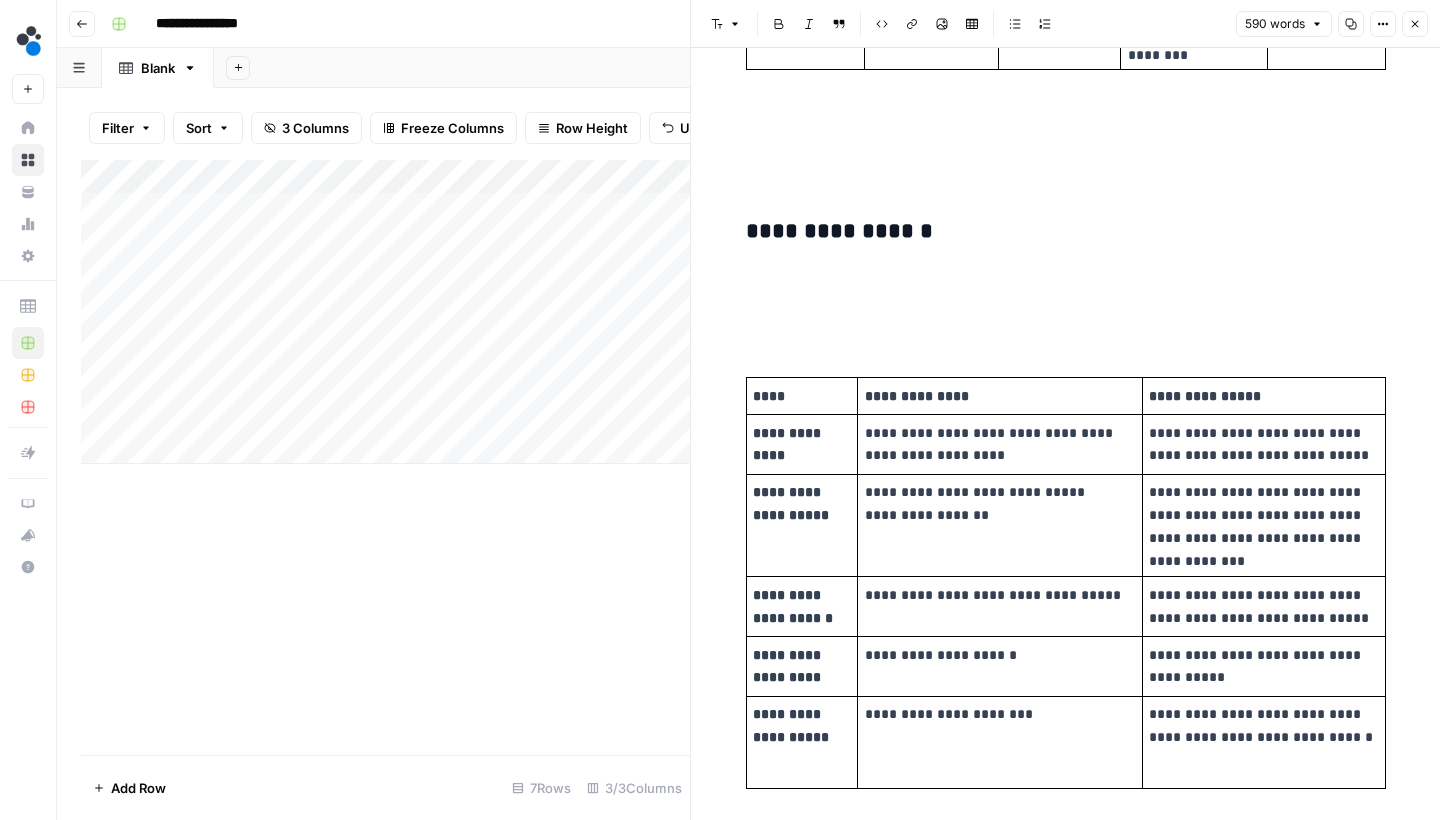 click on "**********" at bounding box center [1066, -1195] 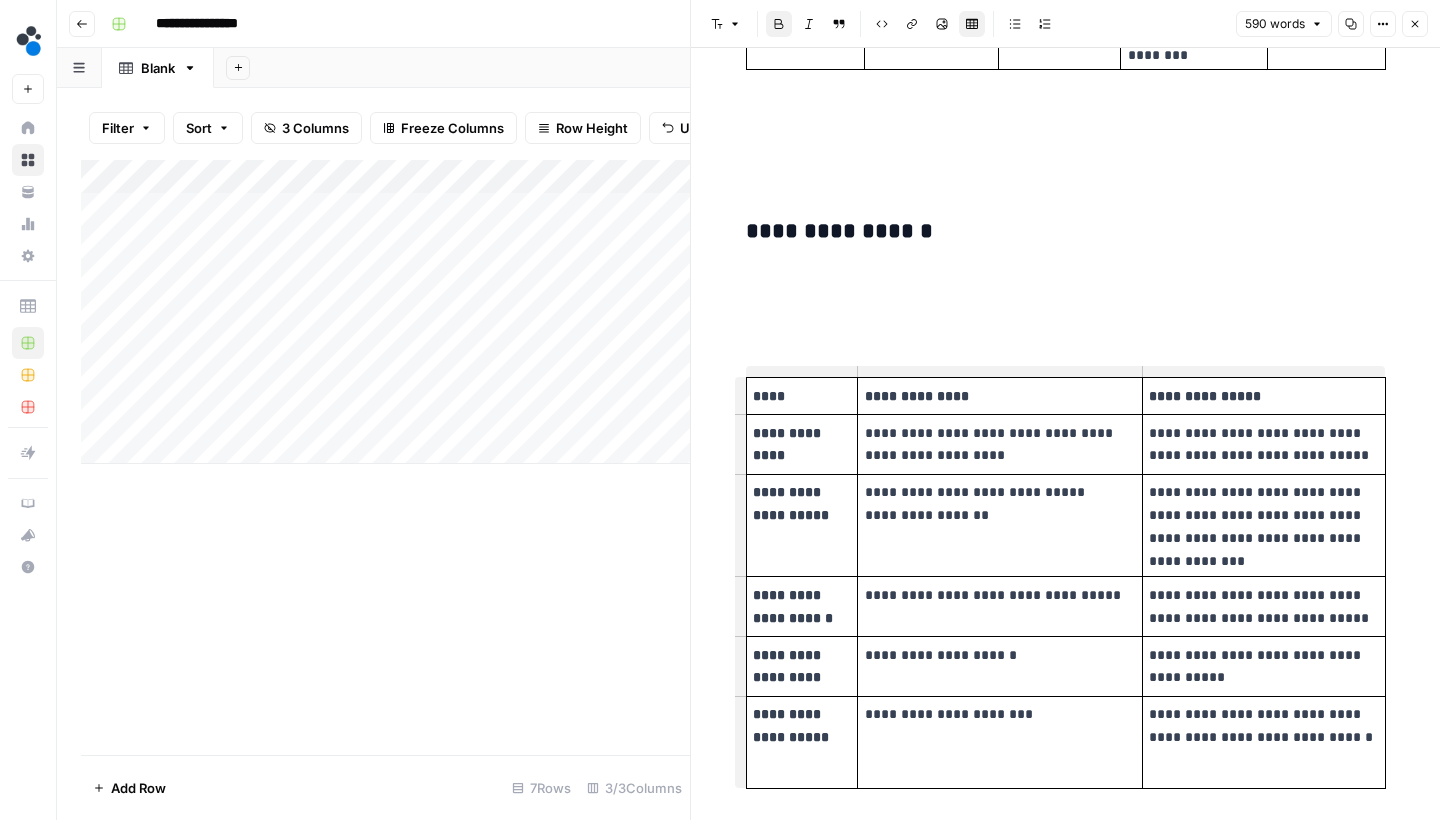 click on "**********" at bounding box center (1066, -1195) 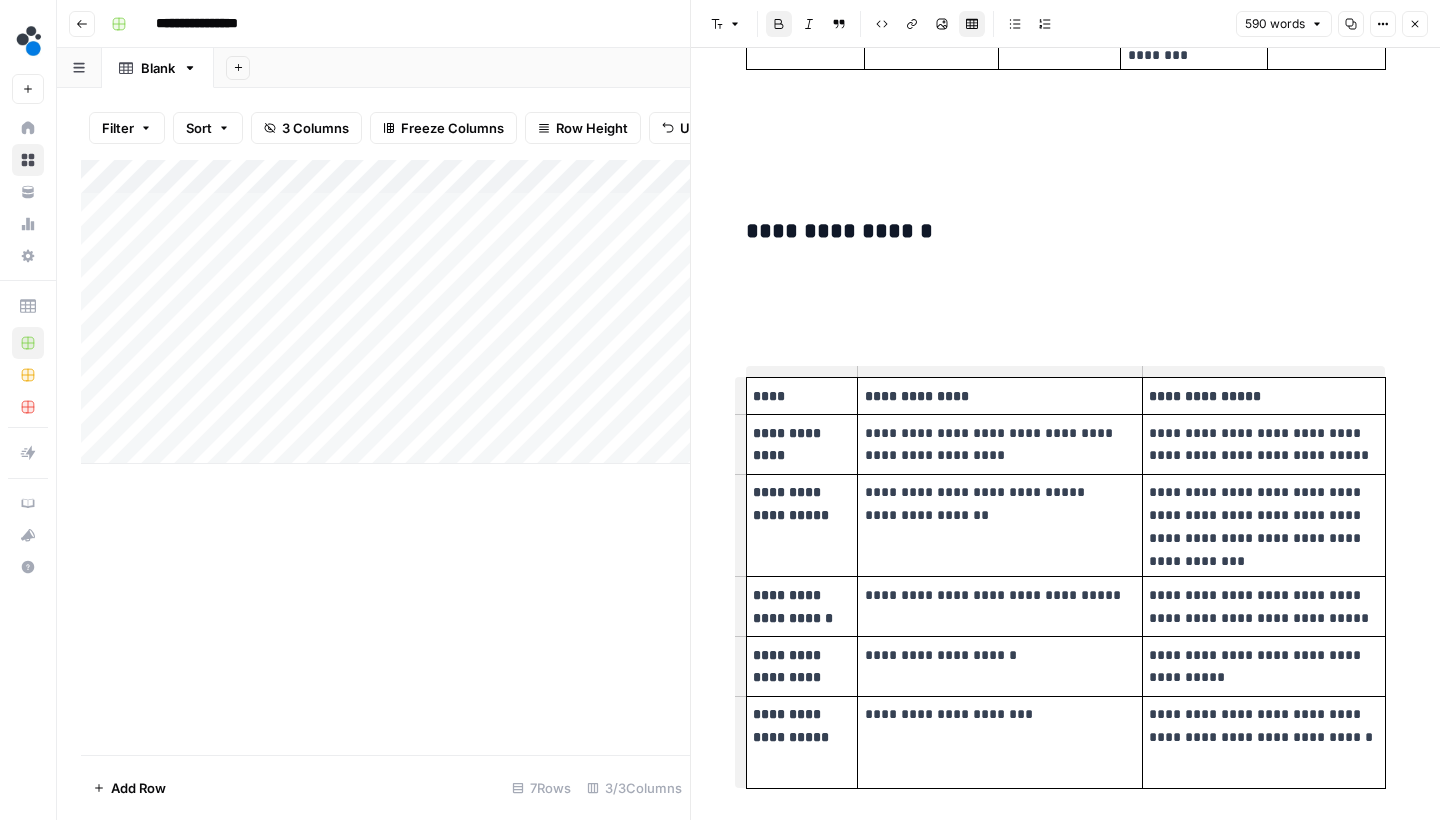 click on "**********" at bounding box center [1066, -1195] 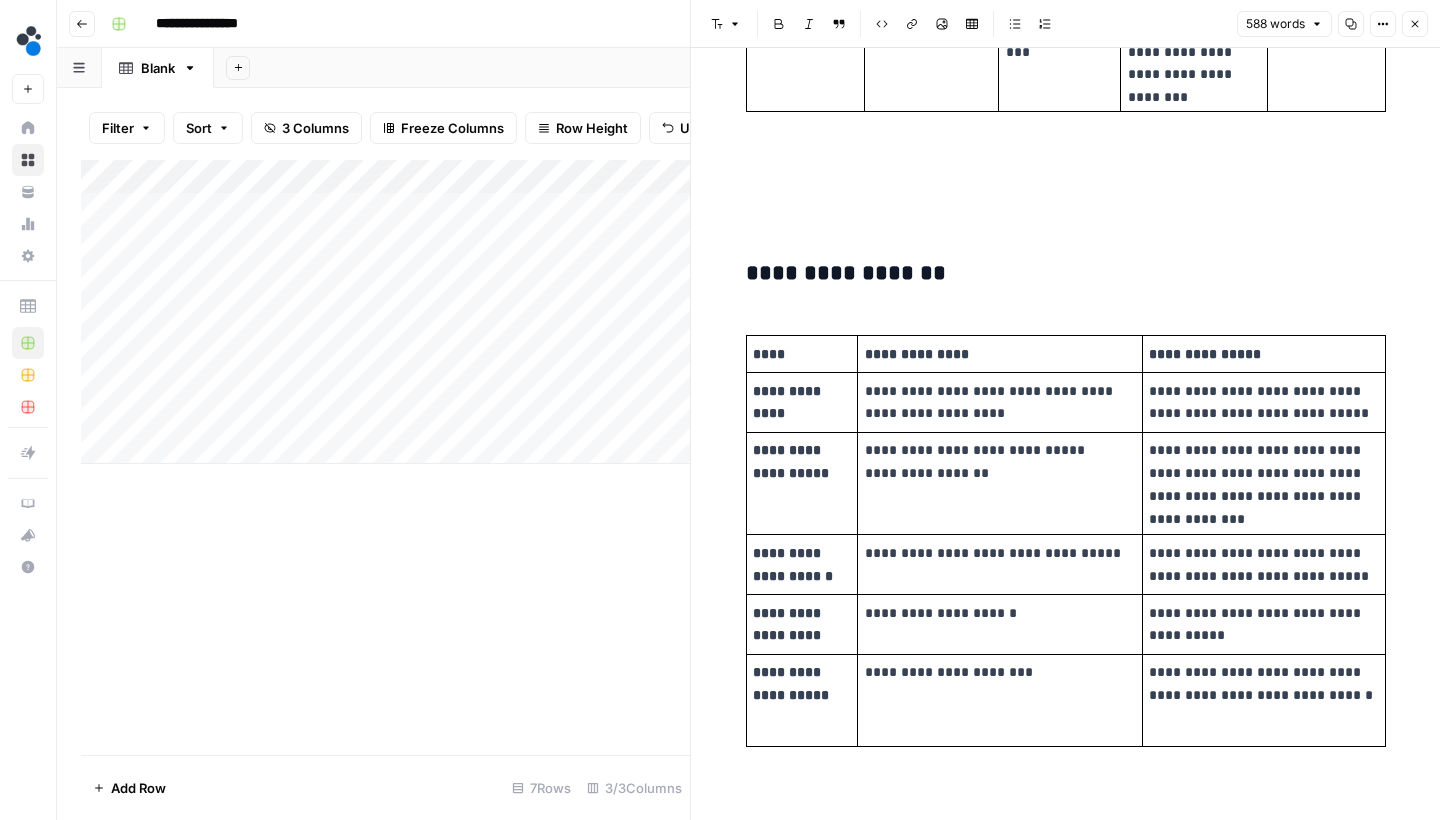 scroll, scrollTop: 3256, scrollLeft: 0, axis: vertical 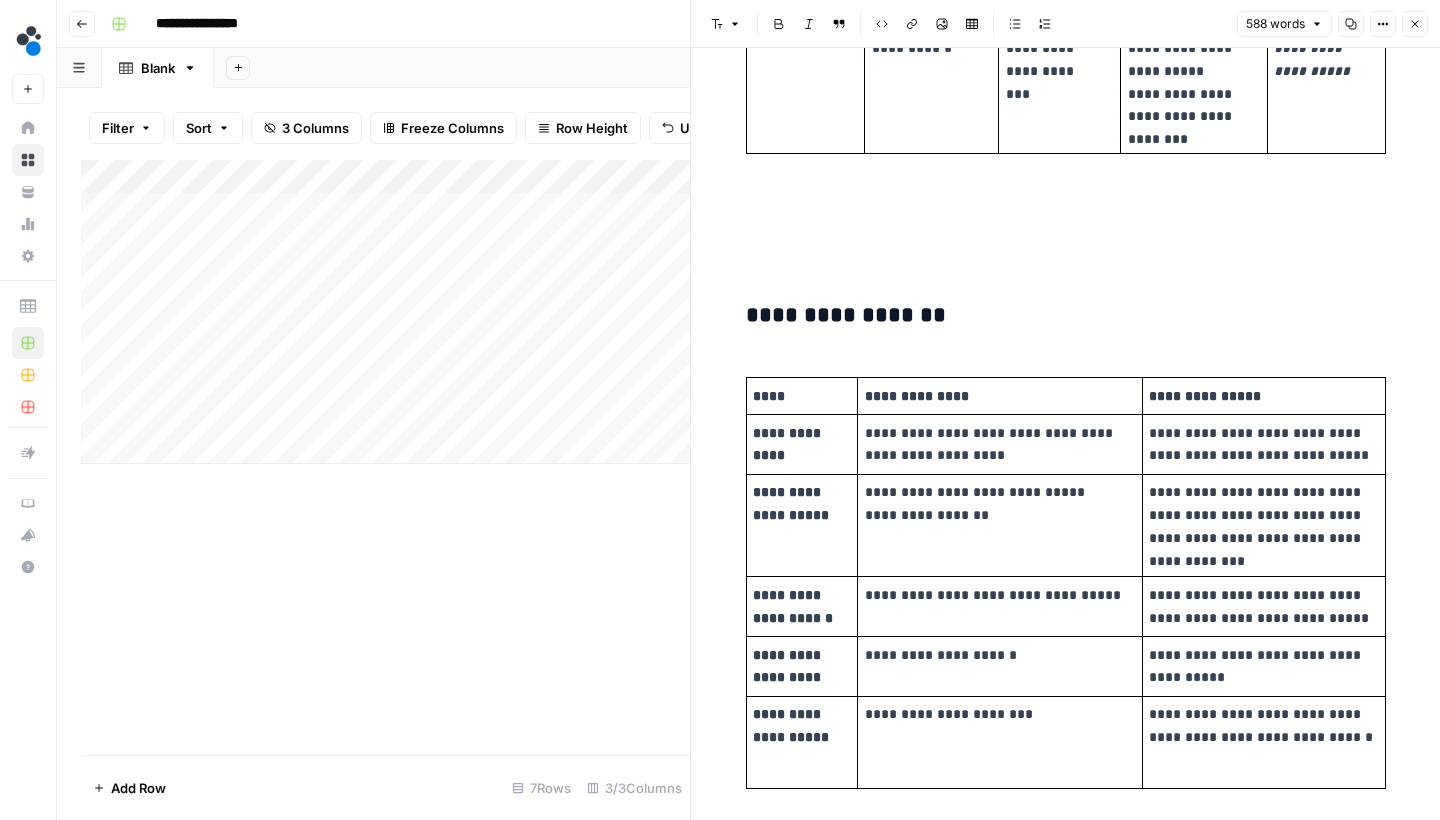 click on "**********" at bounding box center [1066, -1153] 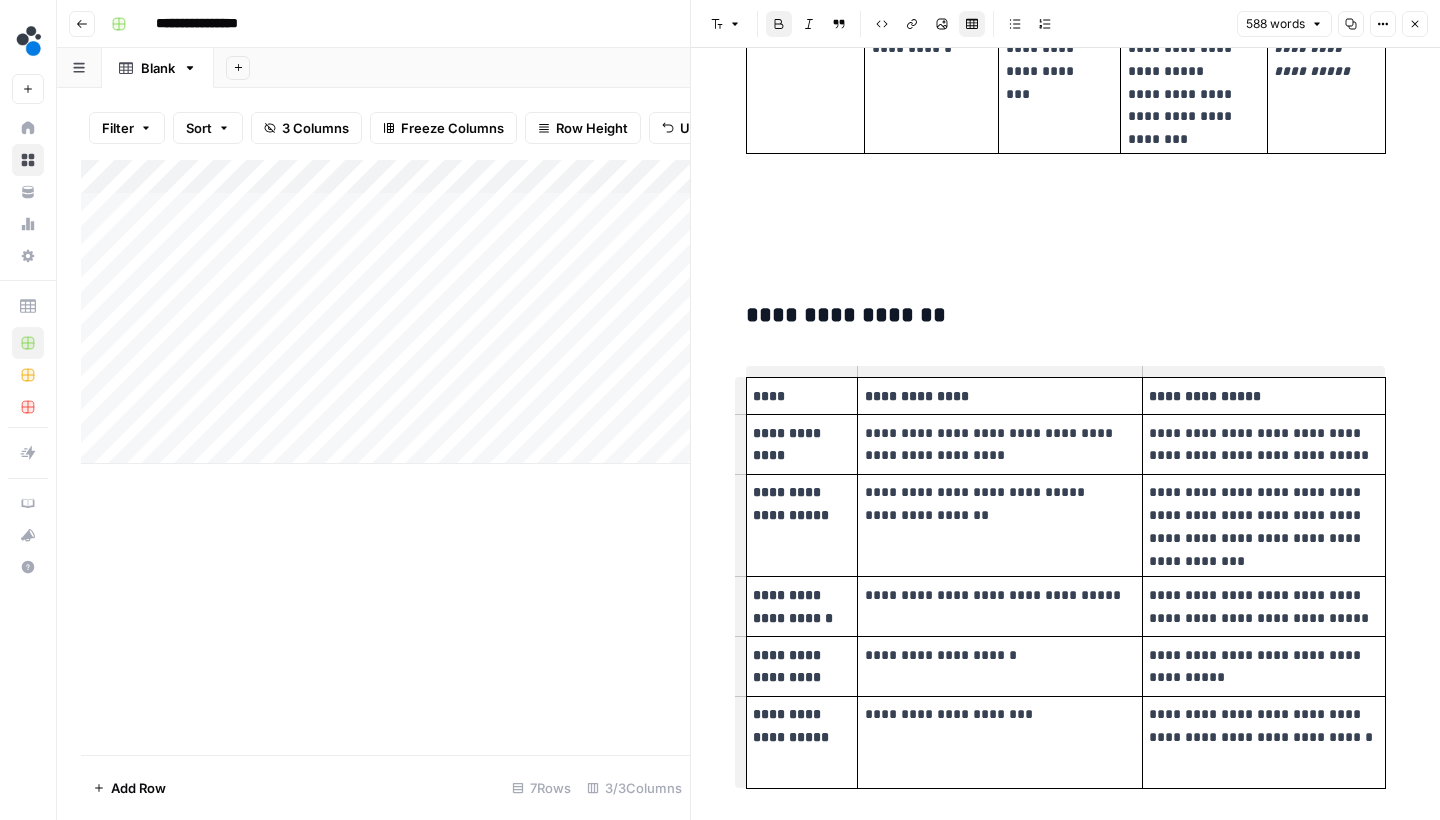 scroll, scrollTop: 0, scrollLeft: 0, axis: both 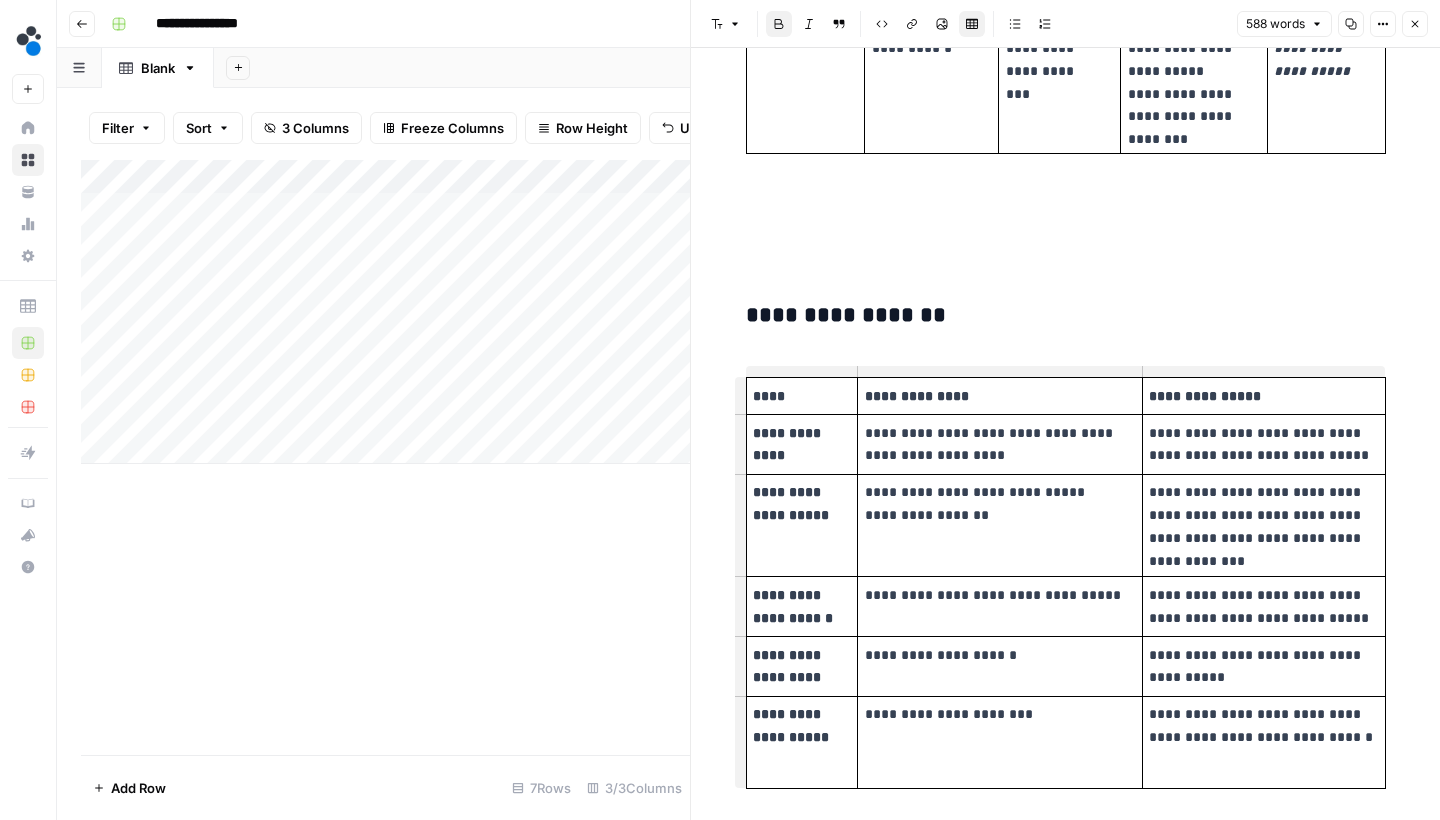 click on "**********" at bounding box center (1066, -1153) 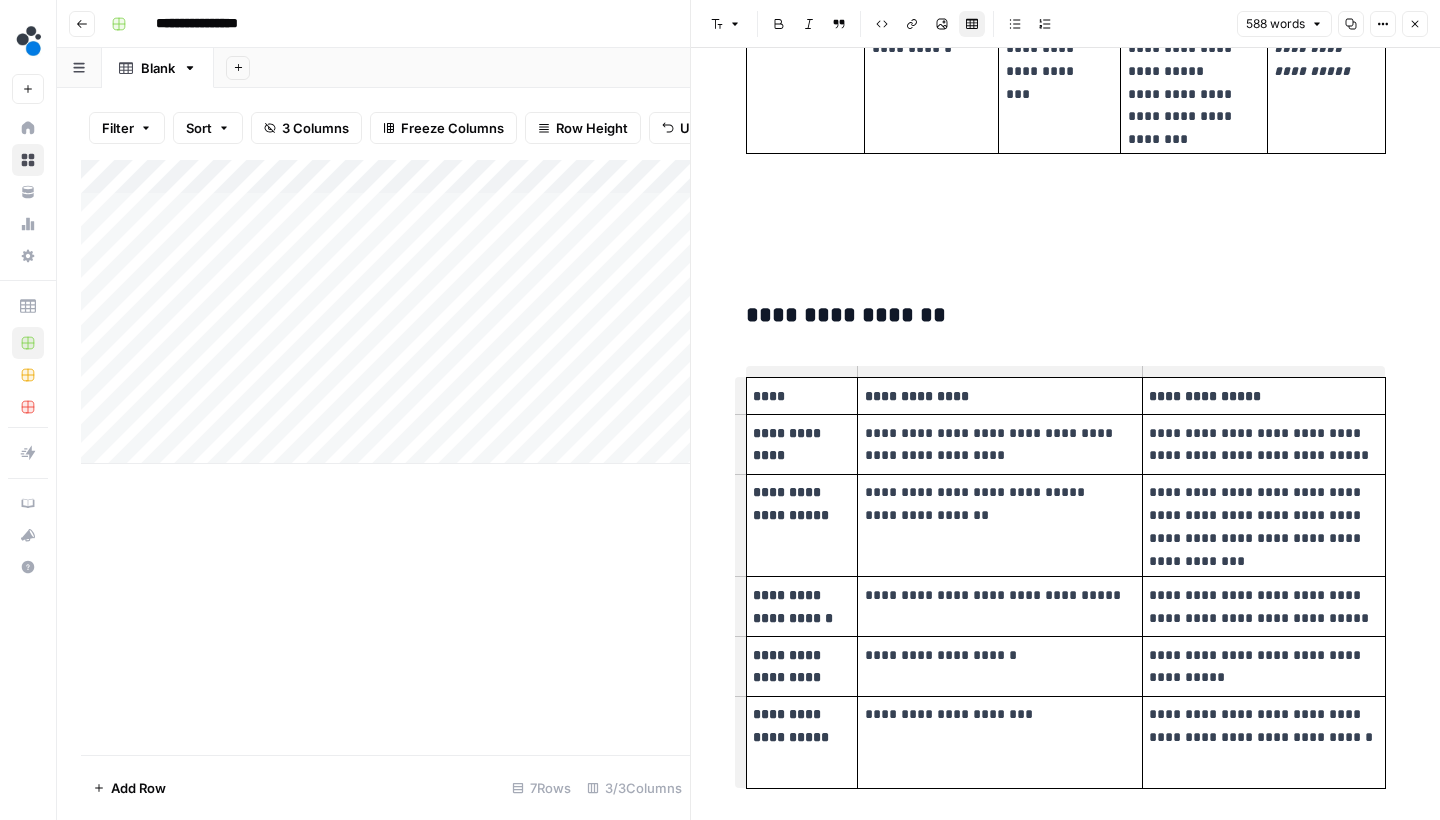 scroll, scrollTop: 3230, scrollLeft: 0, axis: vertical 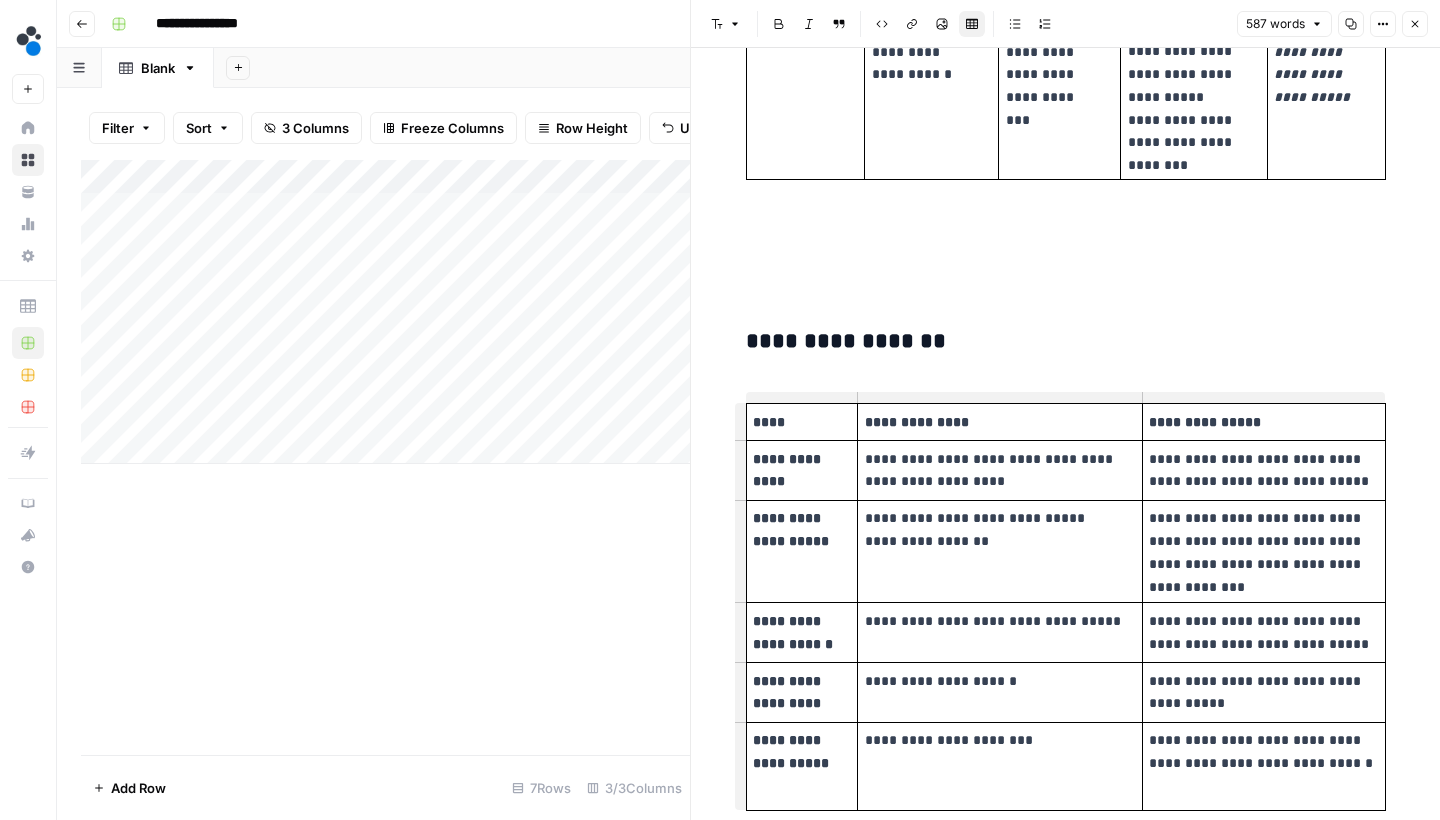 click on "**********" at bounding box center (801, 766) 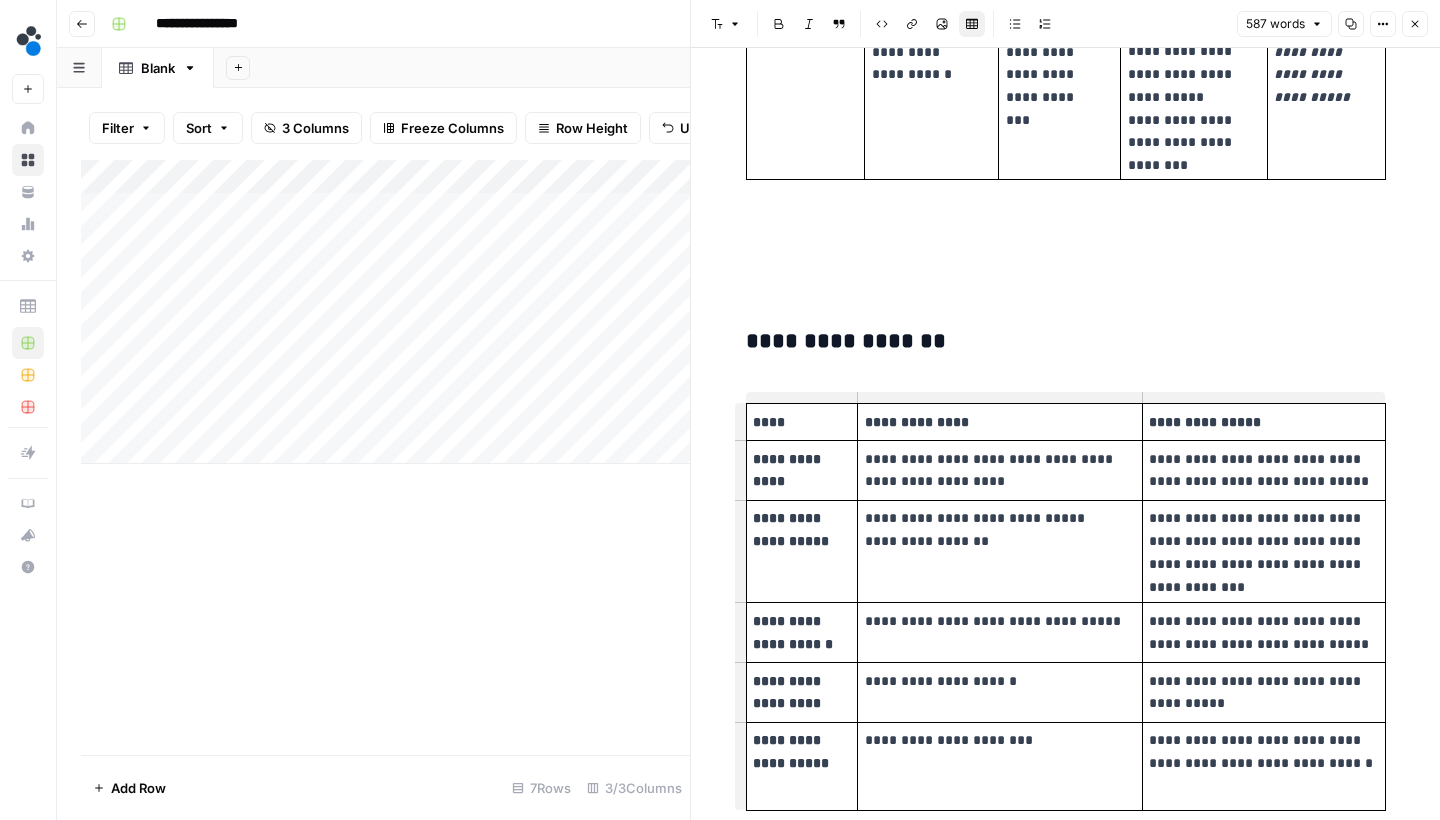 scroll, scrollTop: 3226, scrollLeft: 0, axis: vertical 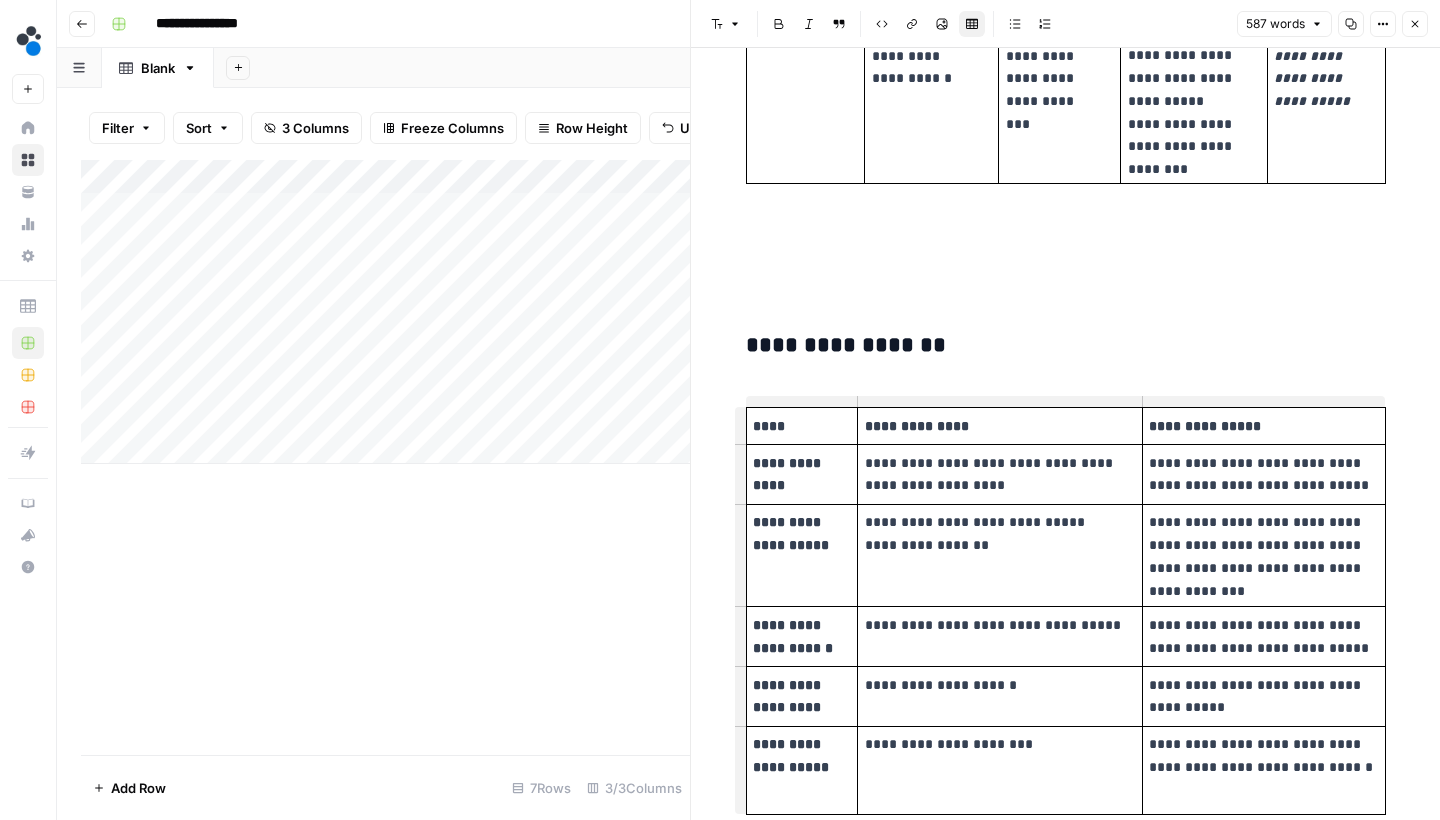 click on "**********" at bounding box center [999, 770] 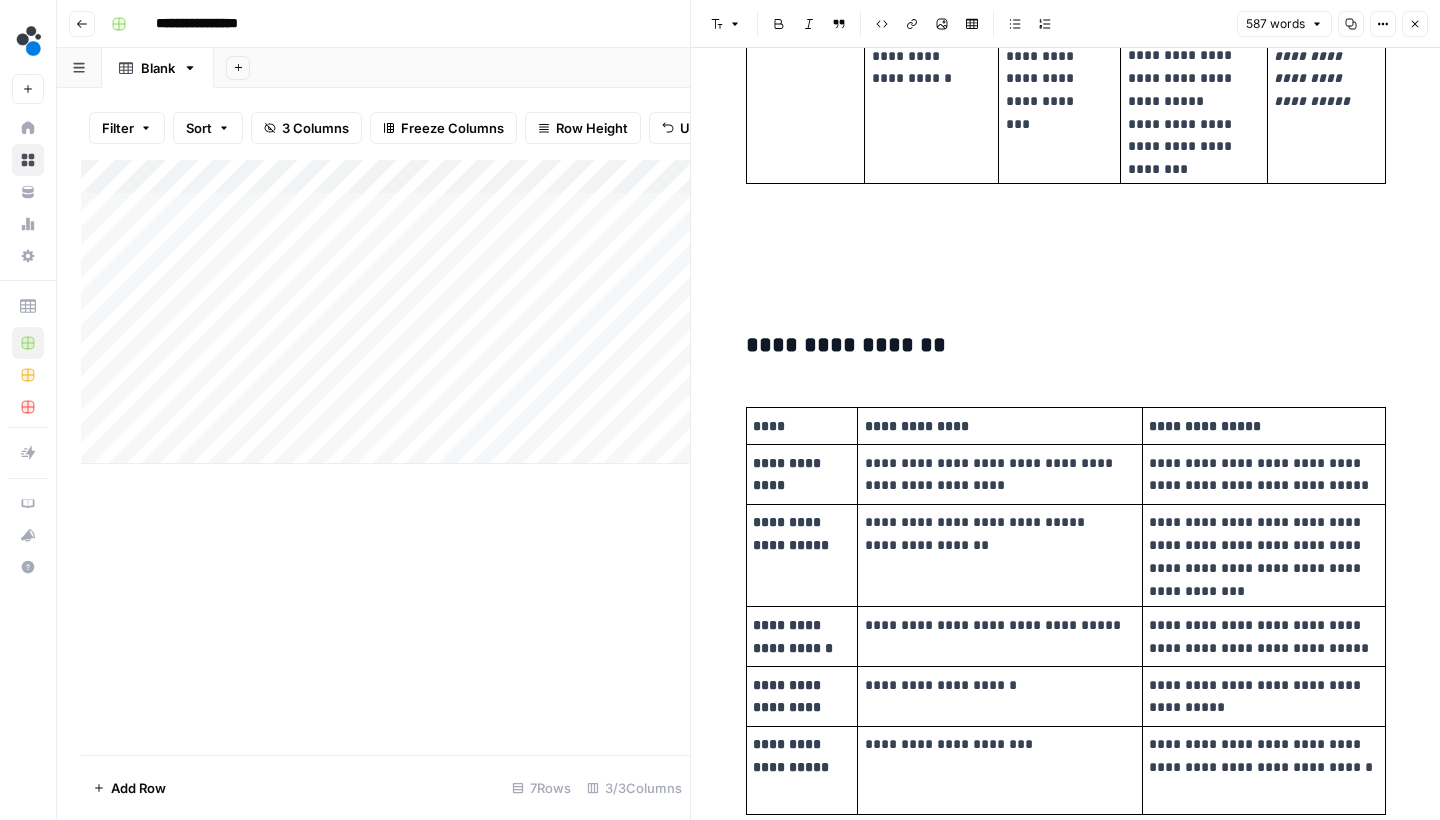 click on "**********" at bounding box center (1263, 755) 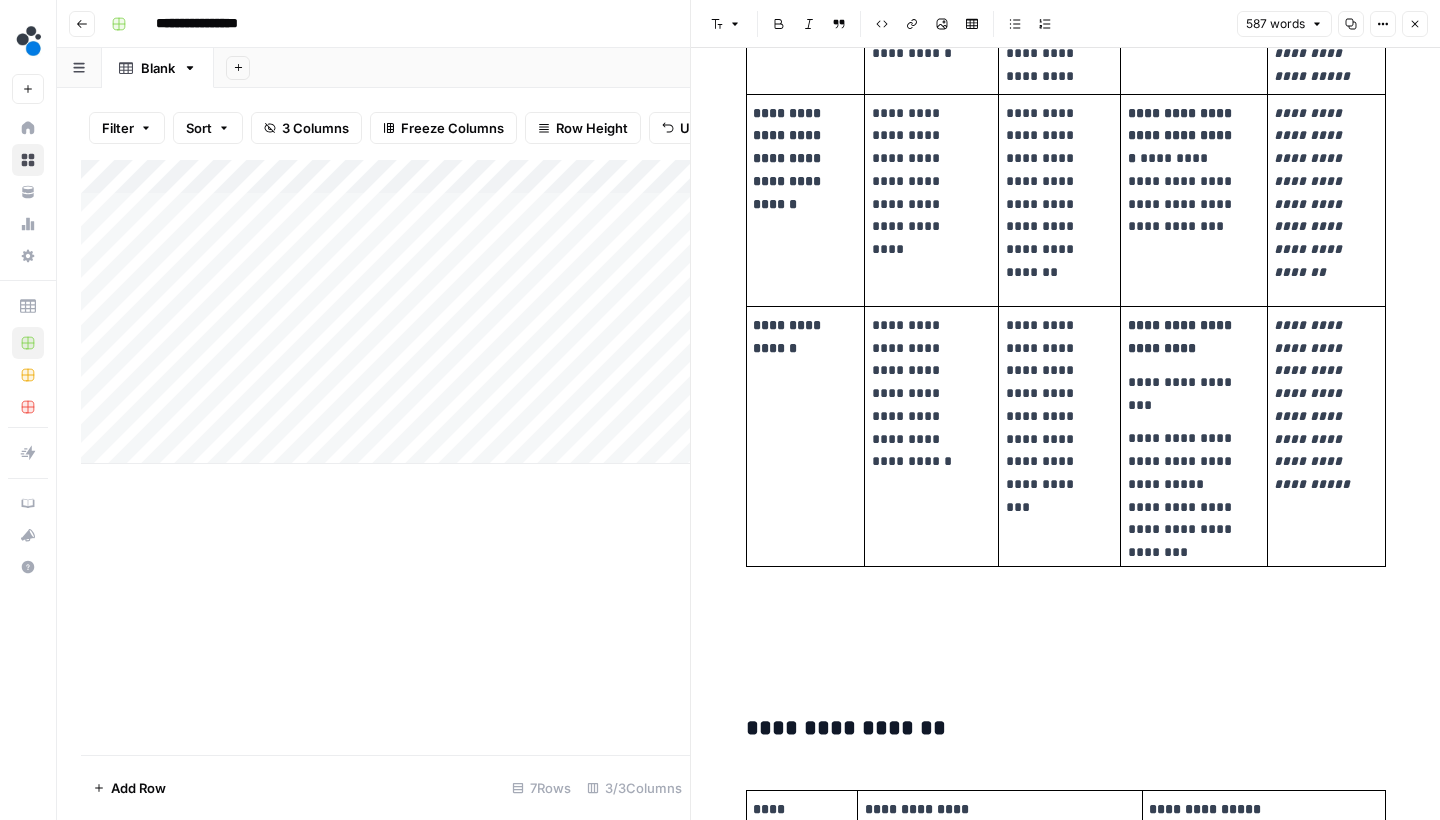 click at bounding box center [1066, 670] 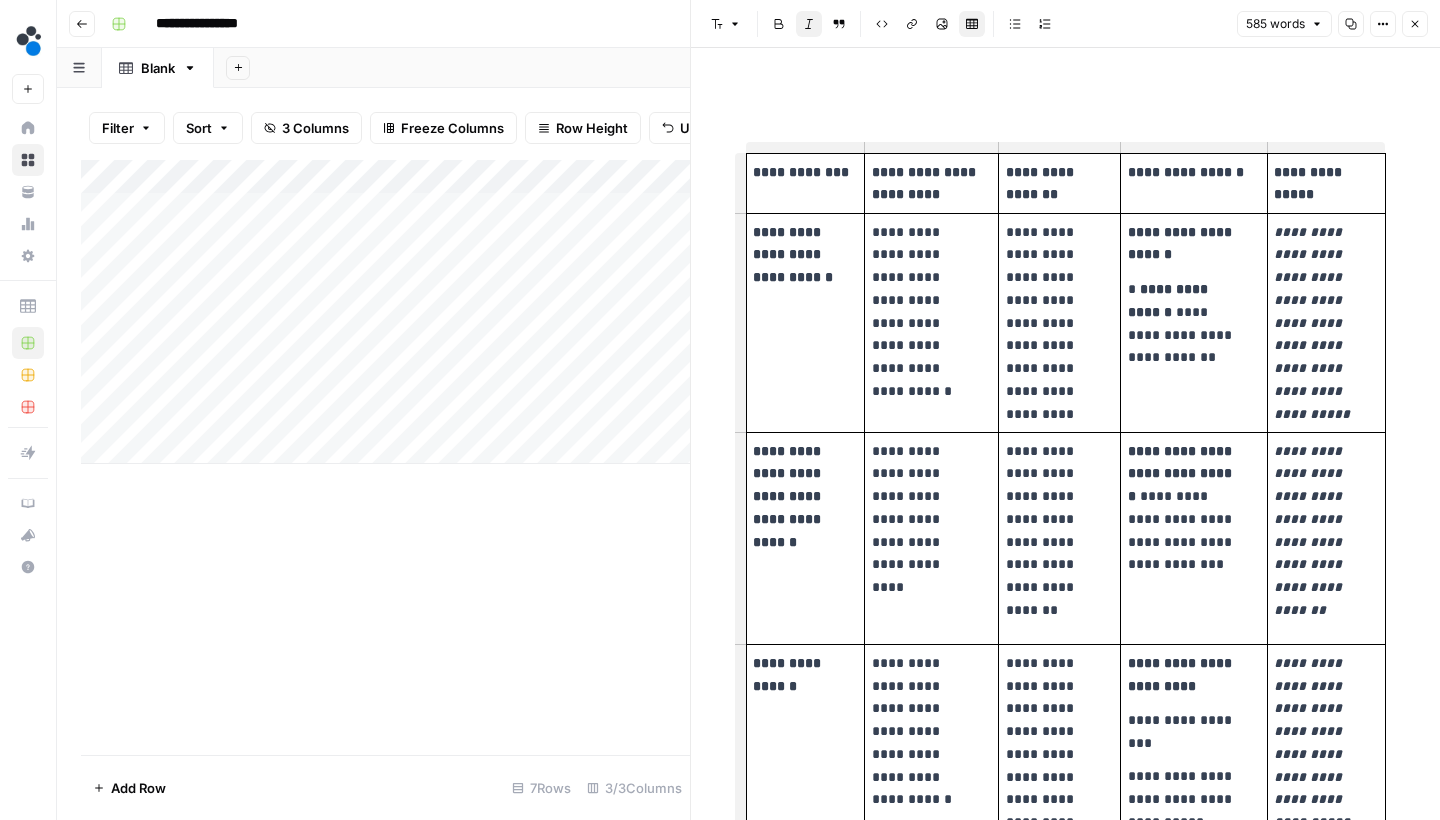 scroll, scrollTop: 2506, scrollLeft: 0, axis: vertical 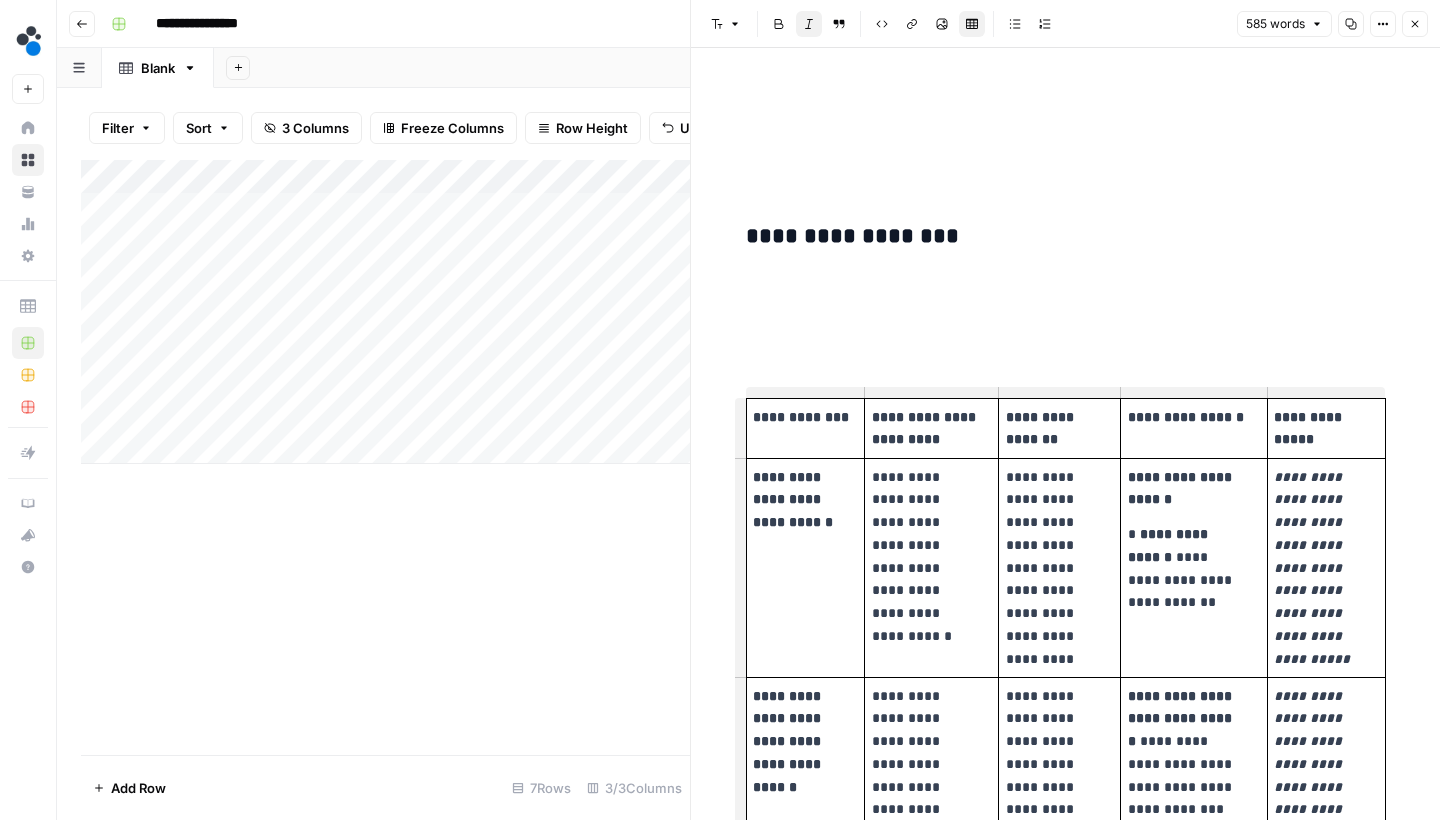 click at bounding box center [1066, 337] 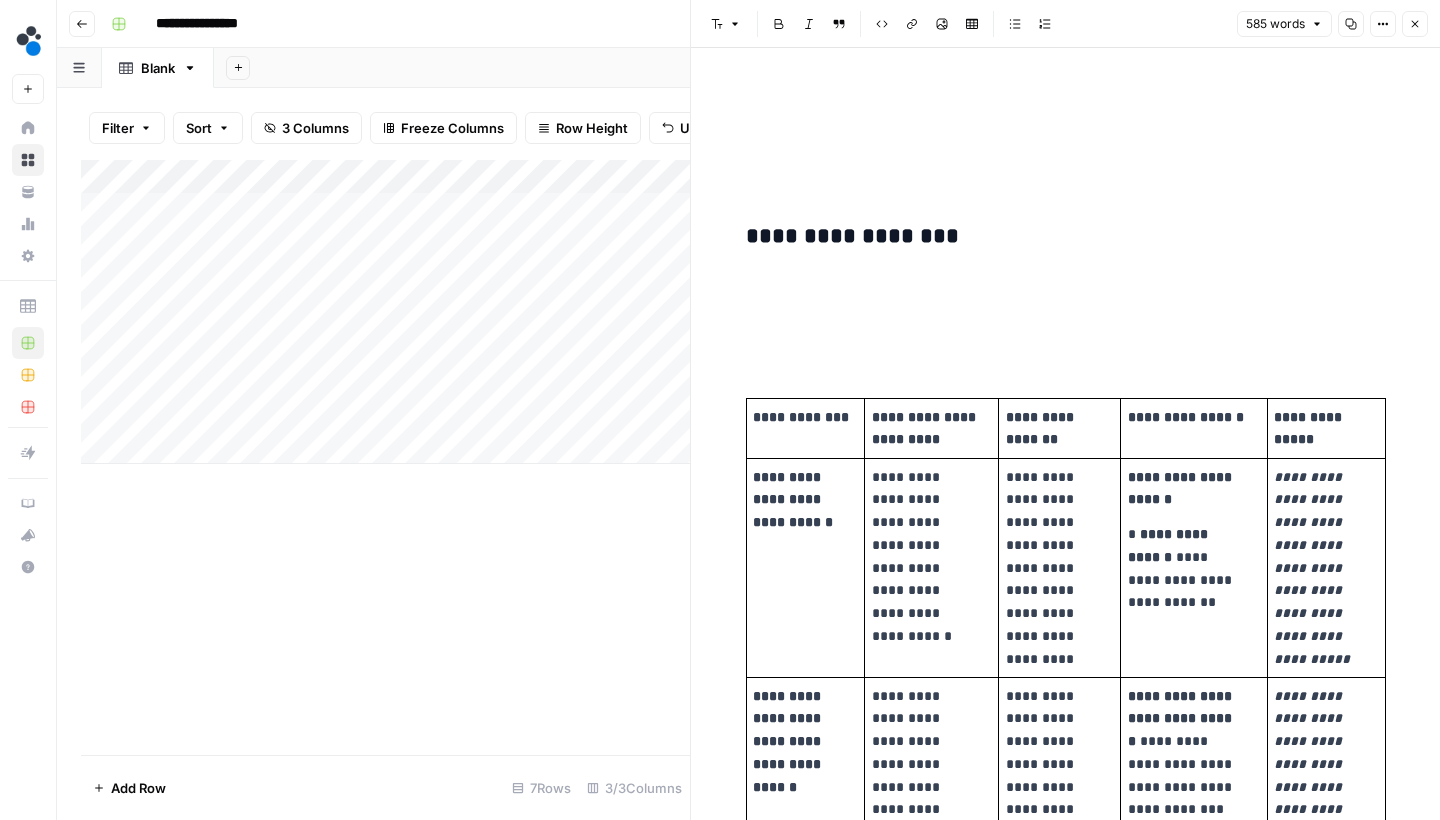 scroll, scrollTop: 0, scrollLeft: 11, axis: horizontal 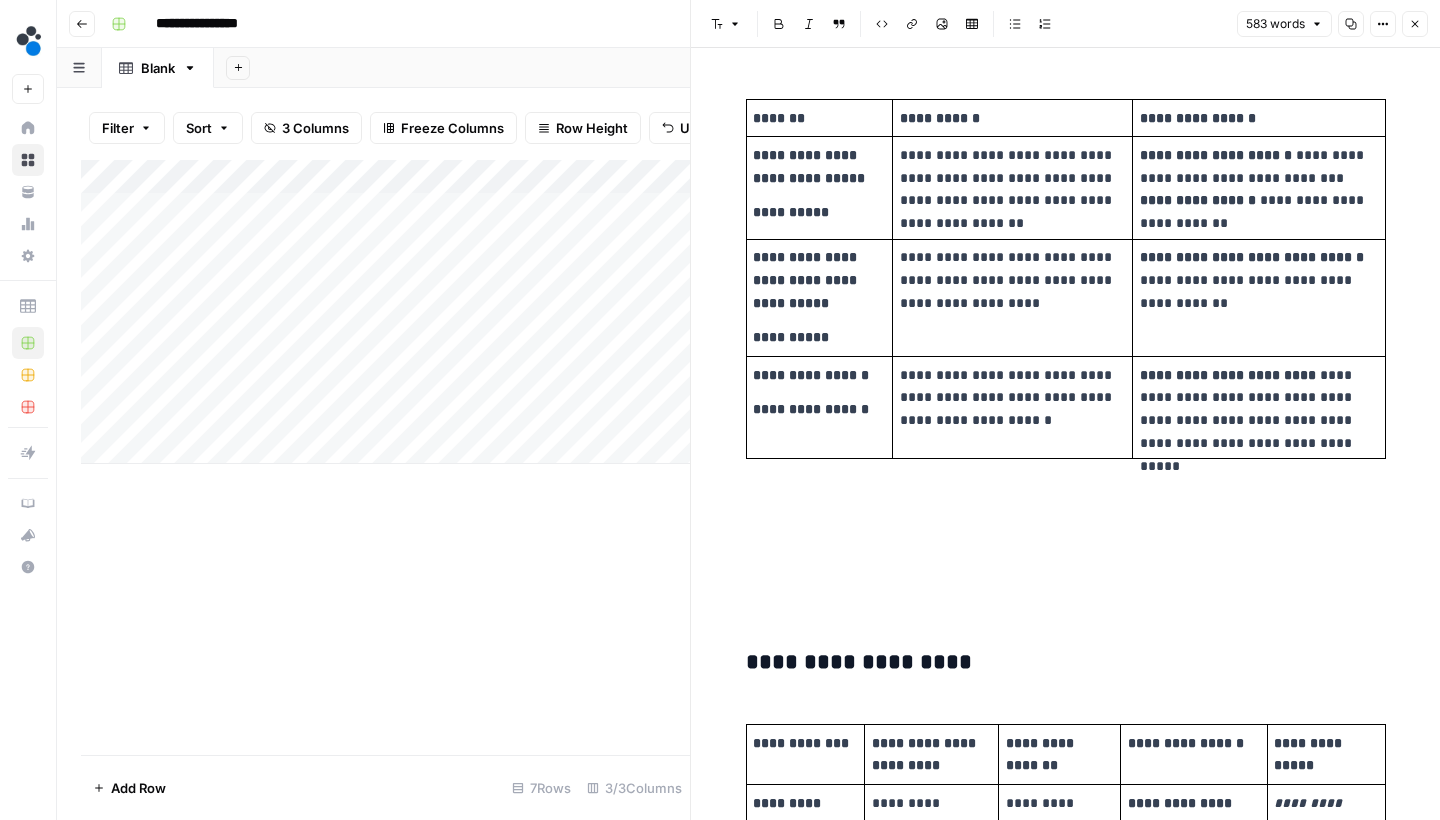 click on "**********" at bounding box center [1066, 154] 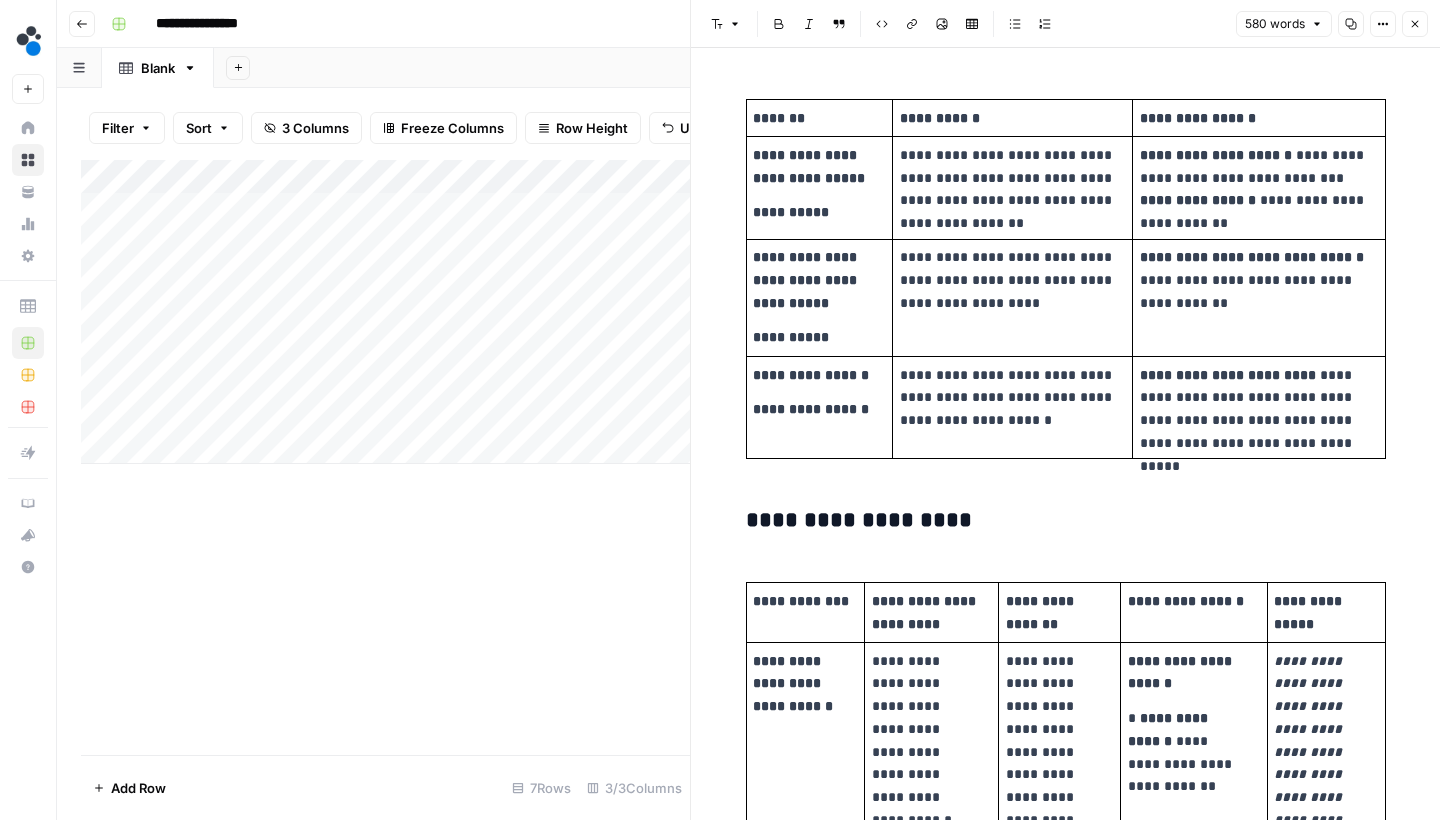 click on "**********" at bounding box center [1066, 83] 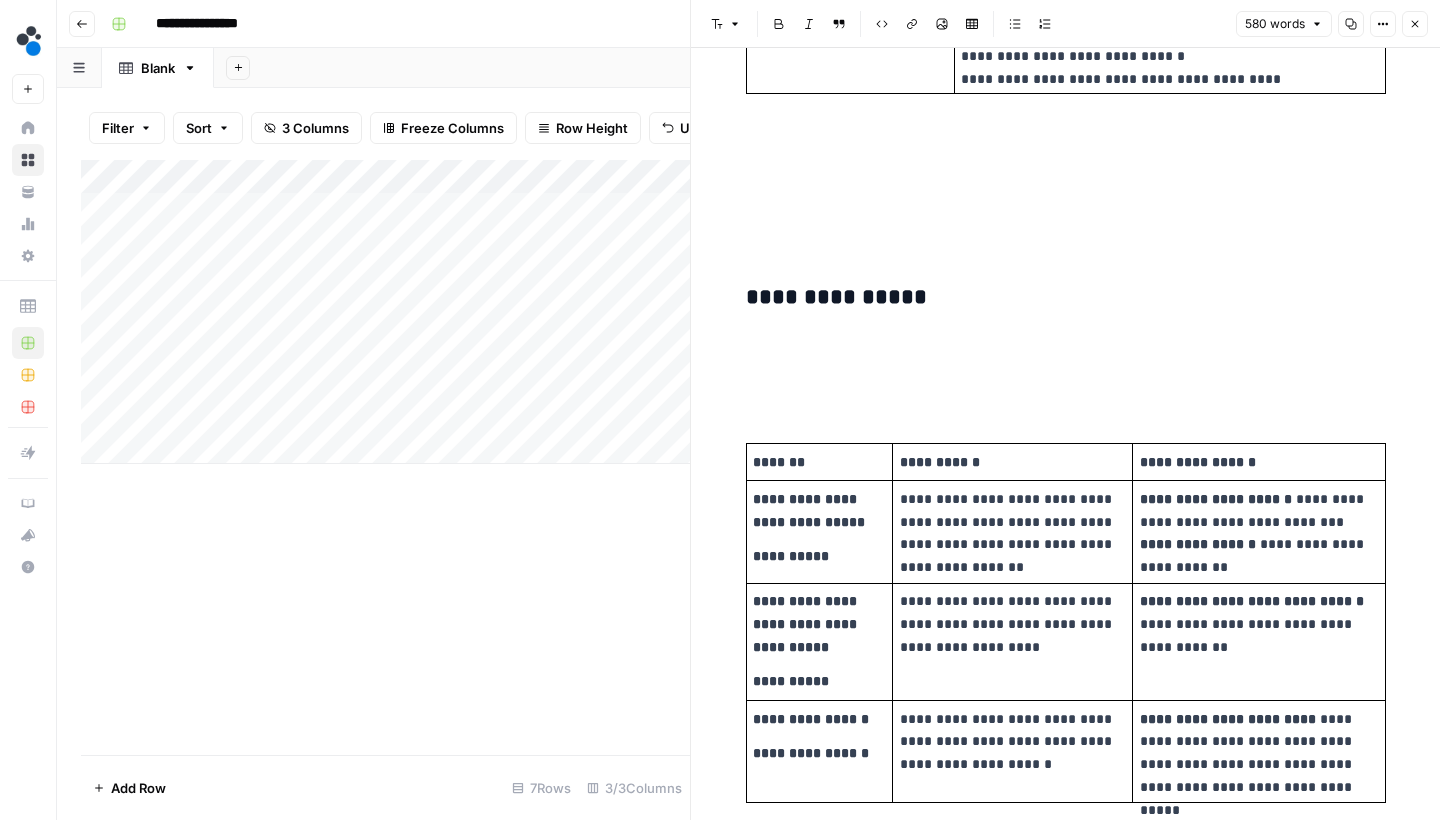 scroll 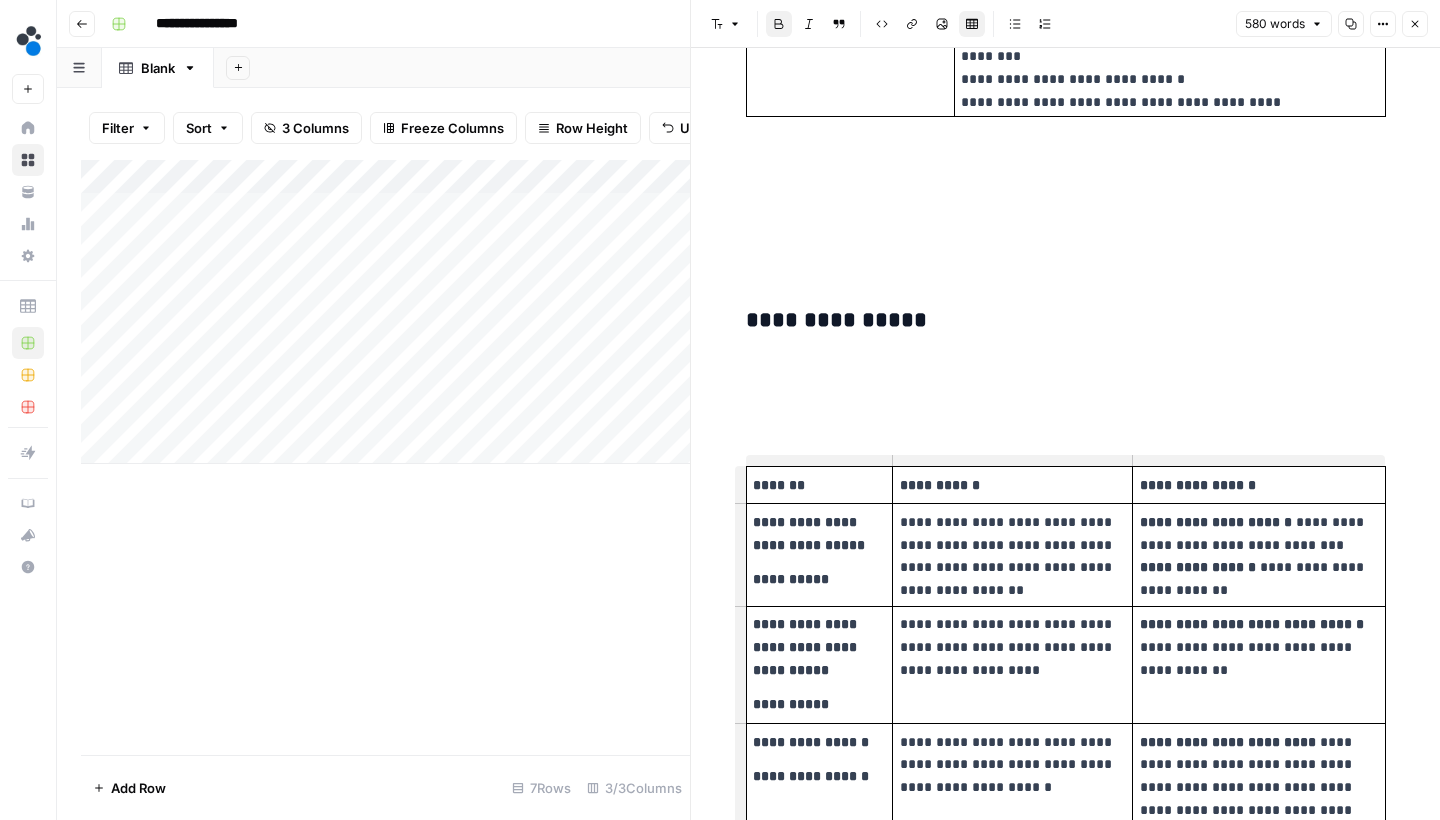 click on "**********" at bounding box center [1066, 450] 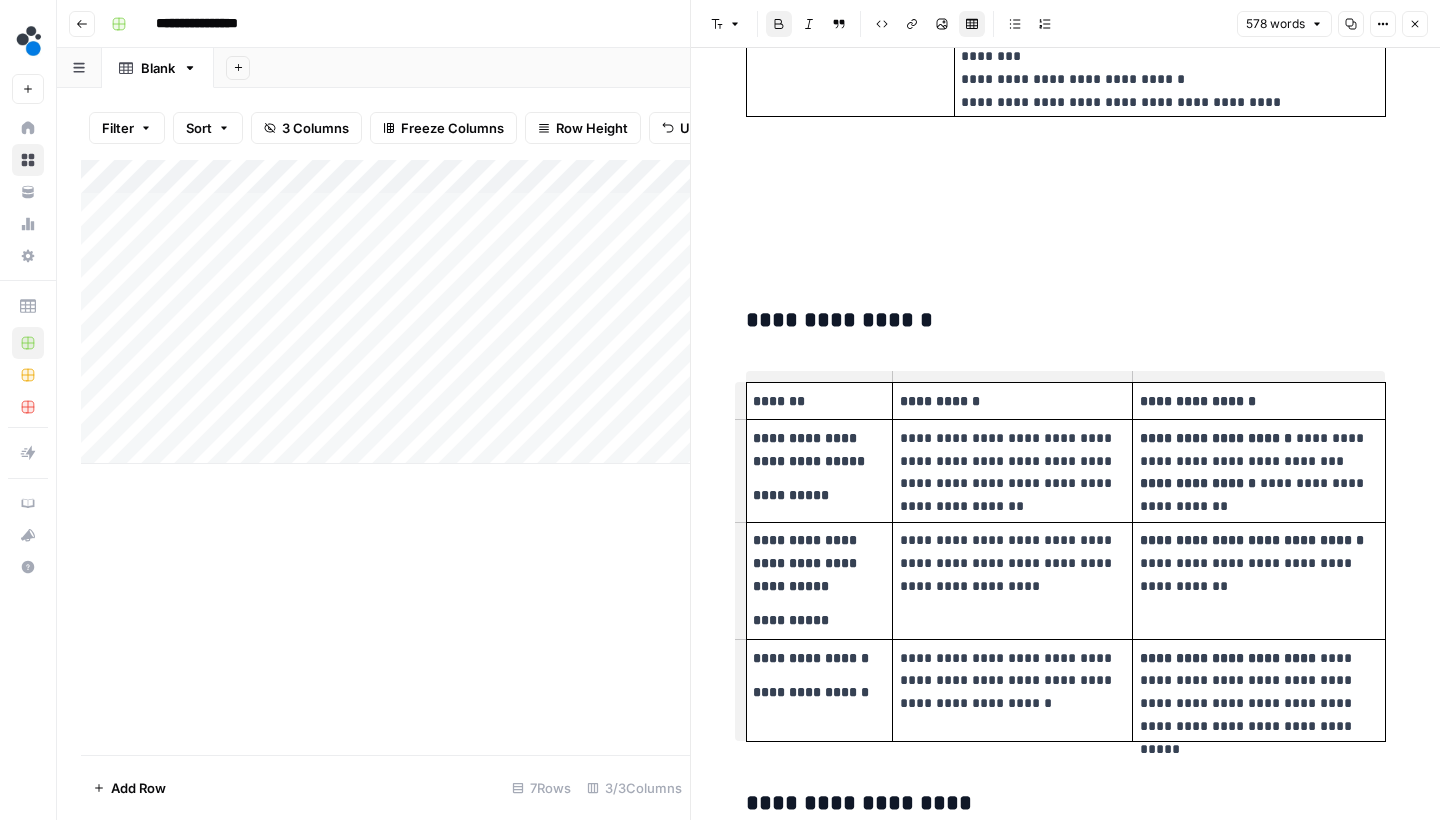 click on "**********" at bounding box center (1066, 408) 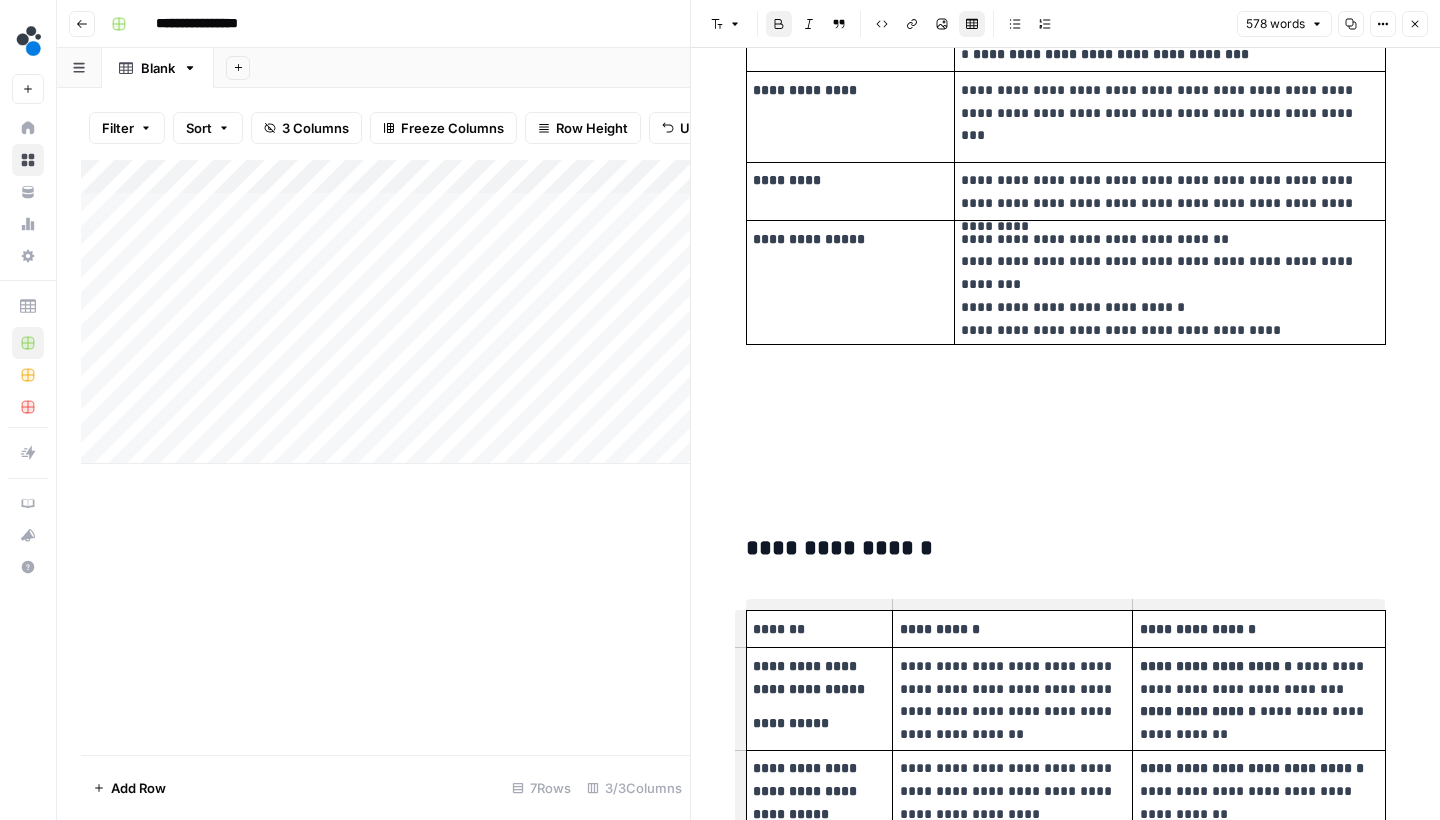 scroll, scrollTop: 1221, scrollLeft: 0, axis: vertical 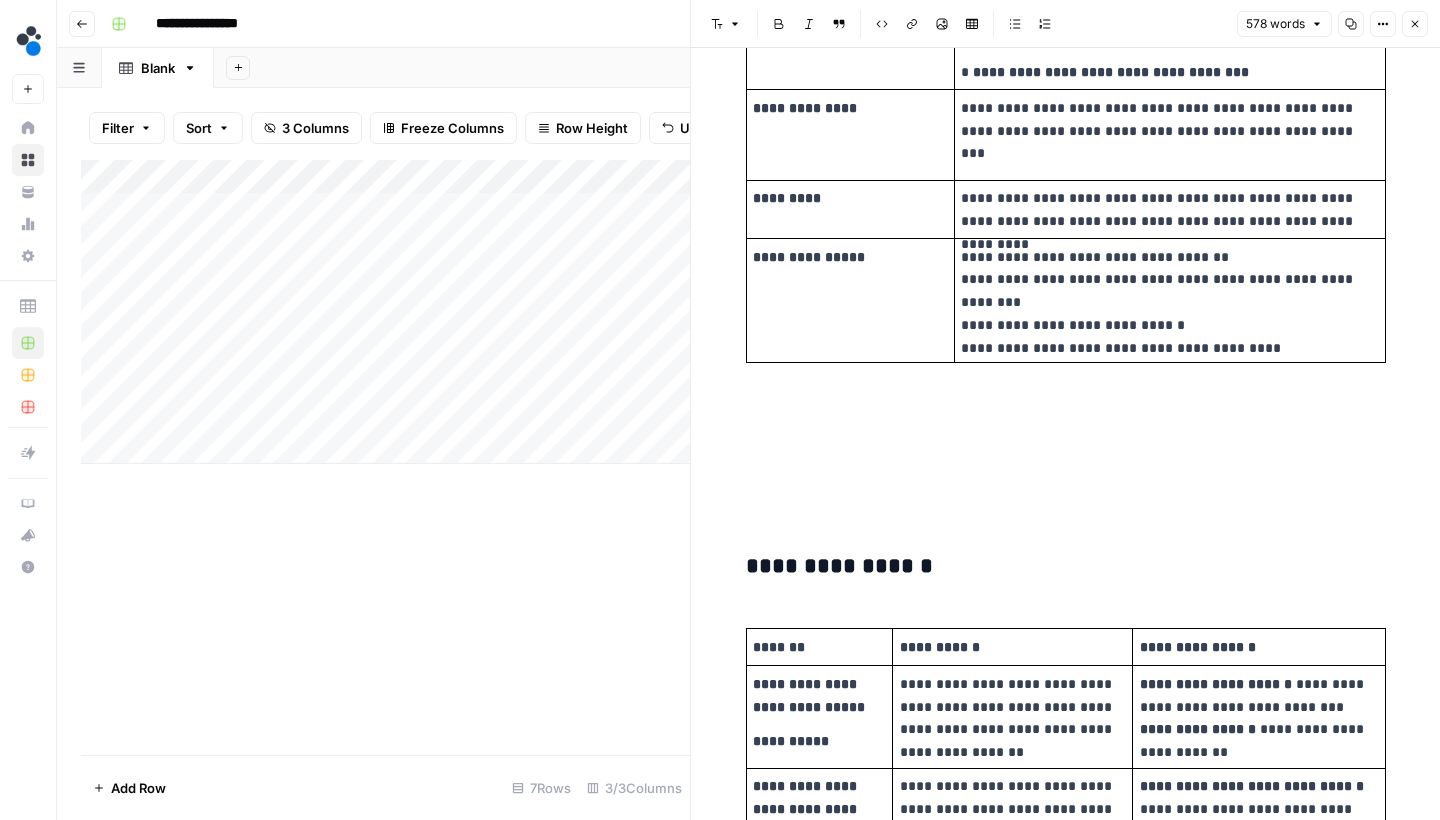 click on "**********" at bounding box center (1066, 654) 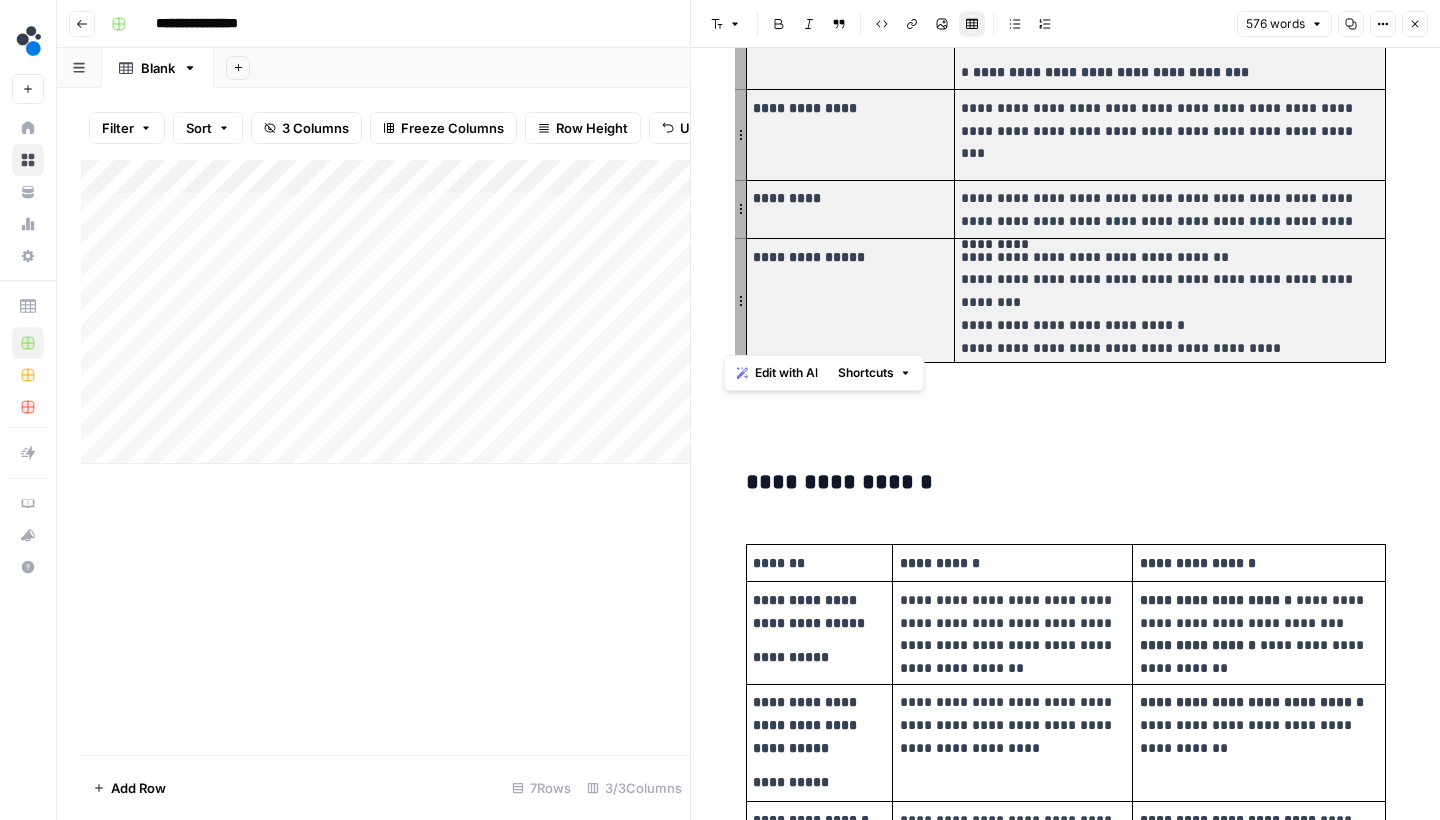 scroll, scrollTop: 999, scrollLeft: 0, axis: vertical 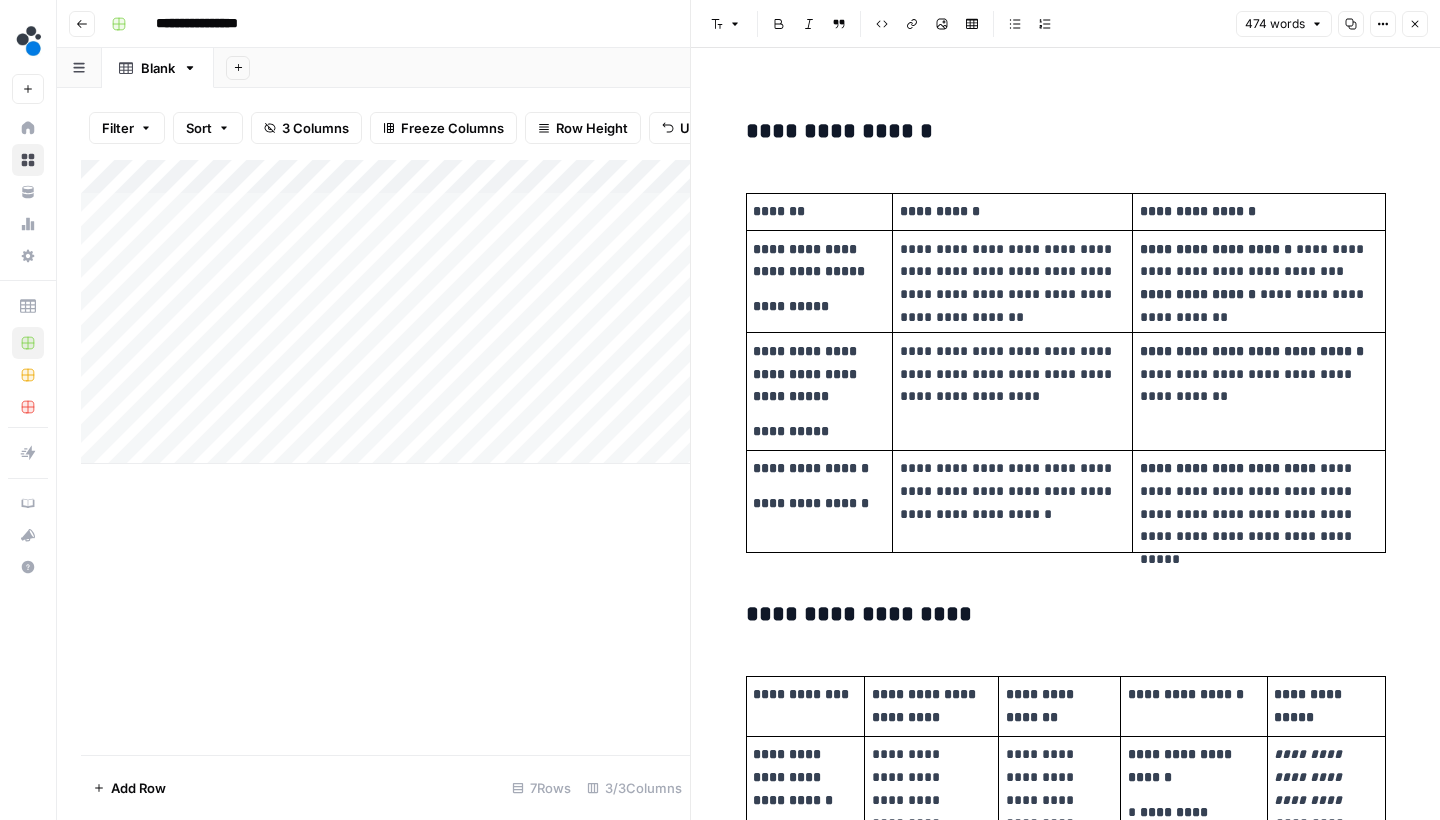 click on "**********" at bounding box center [1066, 548] 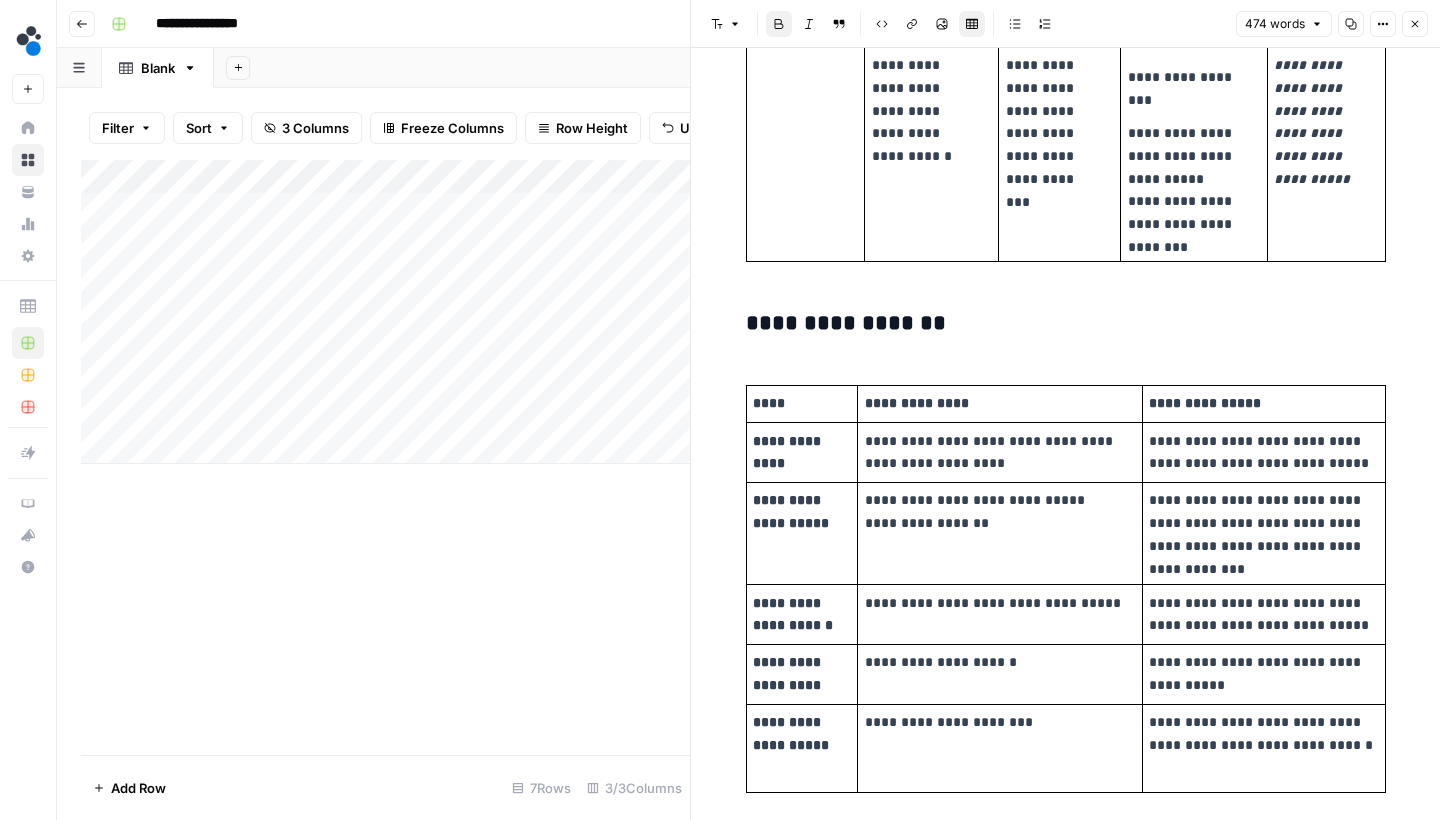 scroll, scrollTop: 2143, scrollLeft: 0, axis: vertical 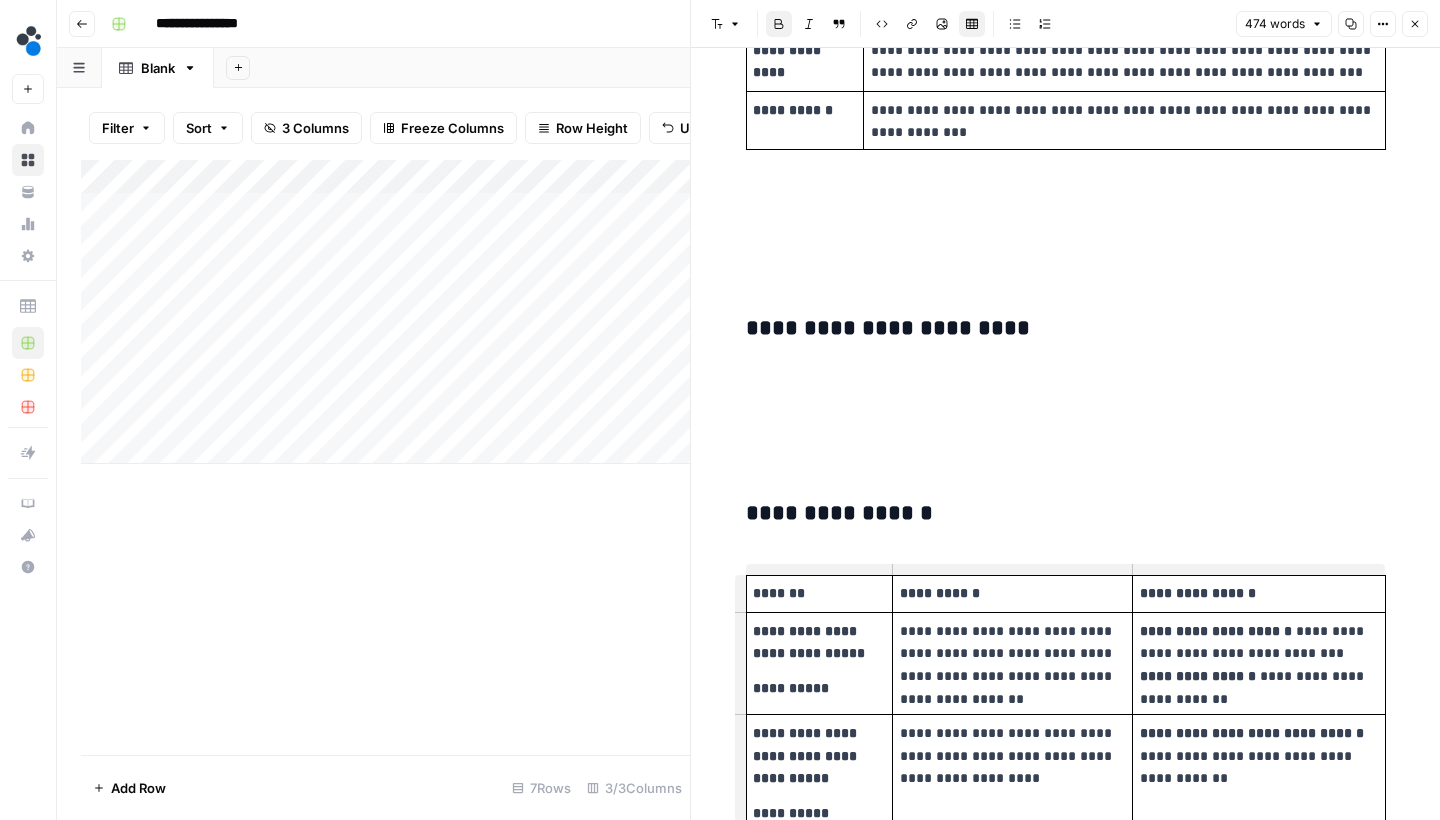 click on "**********" at bounding box center (1066, 930) 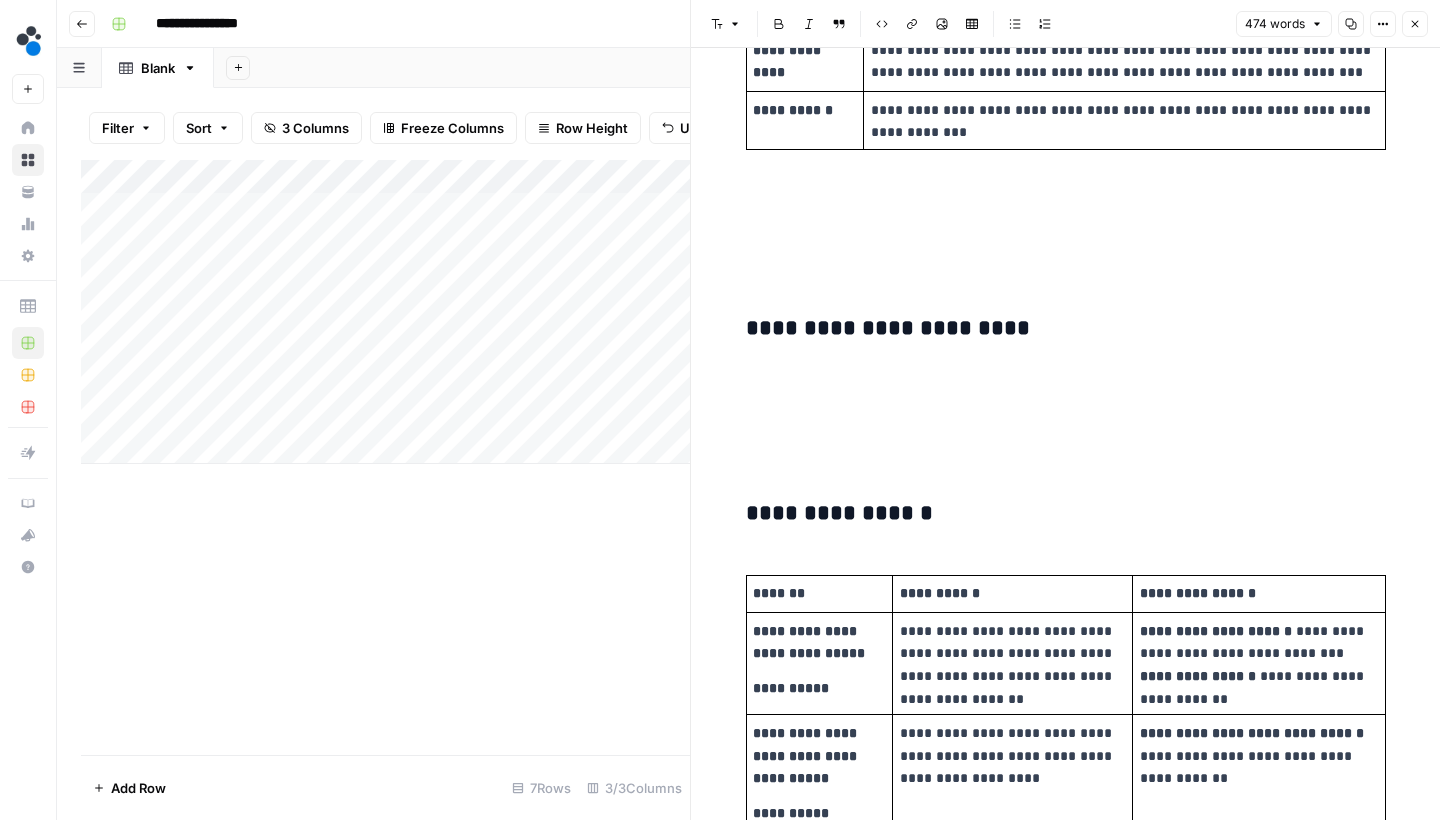 click at bounding box center [1066, 455] 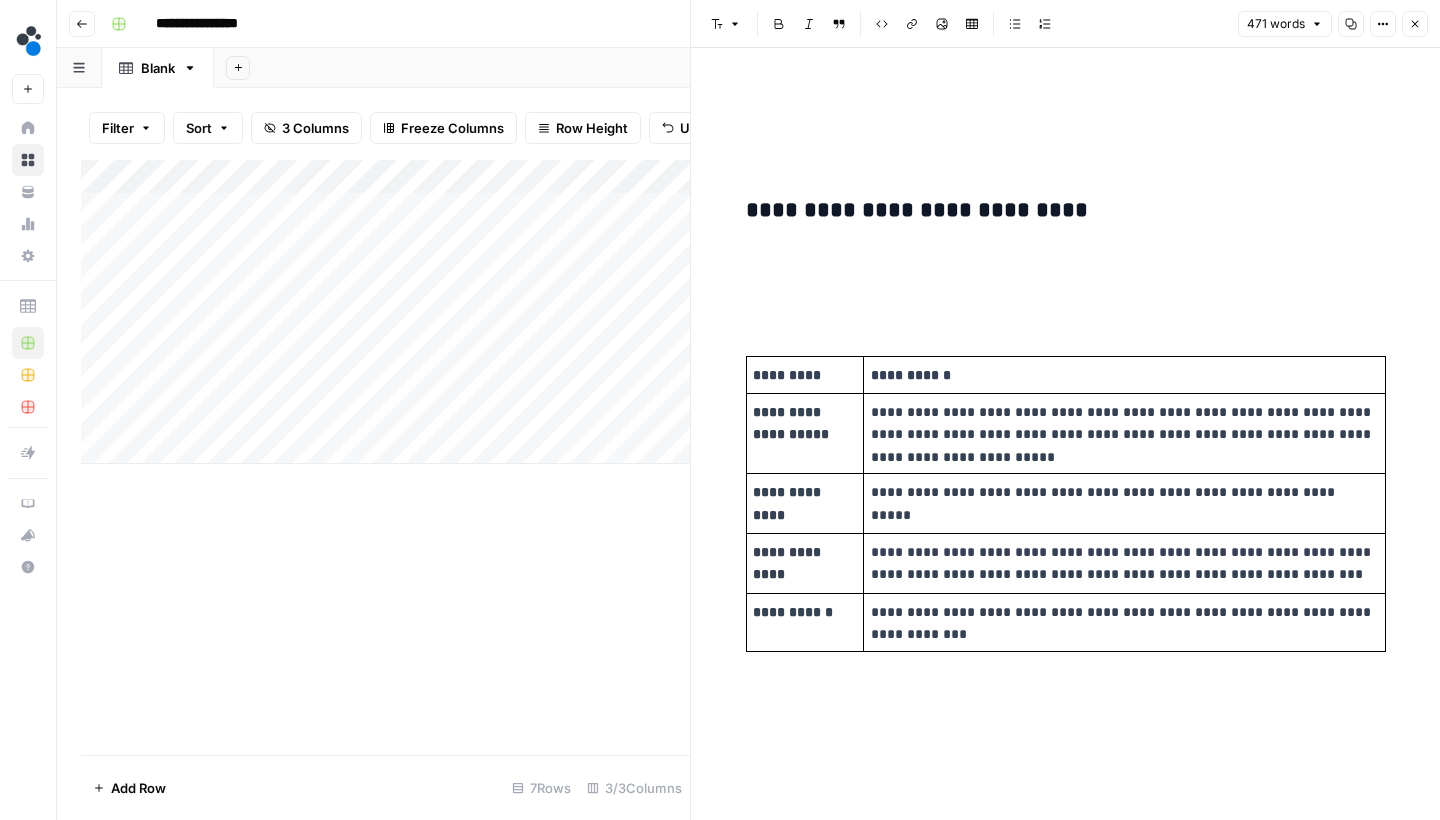 scroll, scrollTop: 161, scrollLeft: 0, axis: vertical 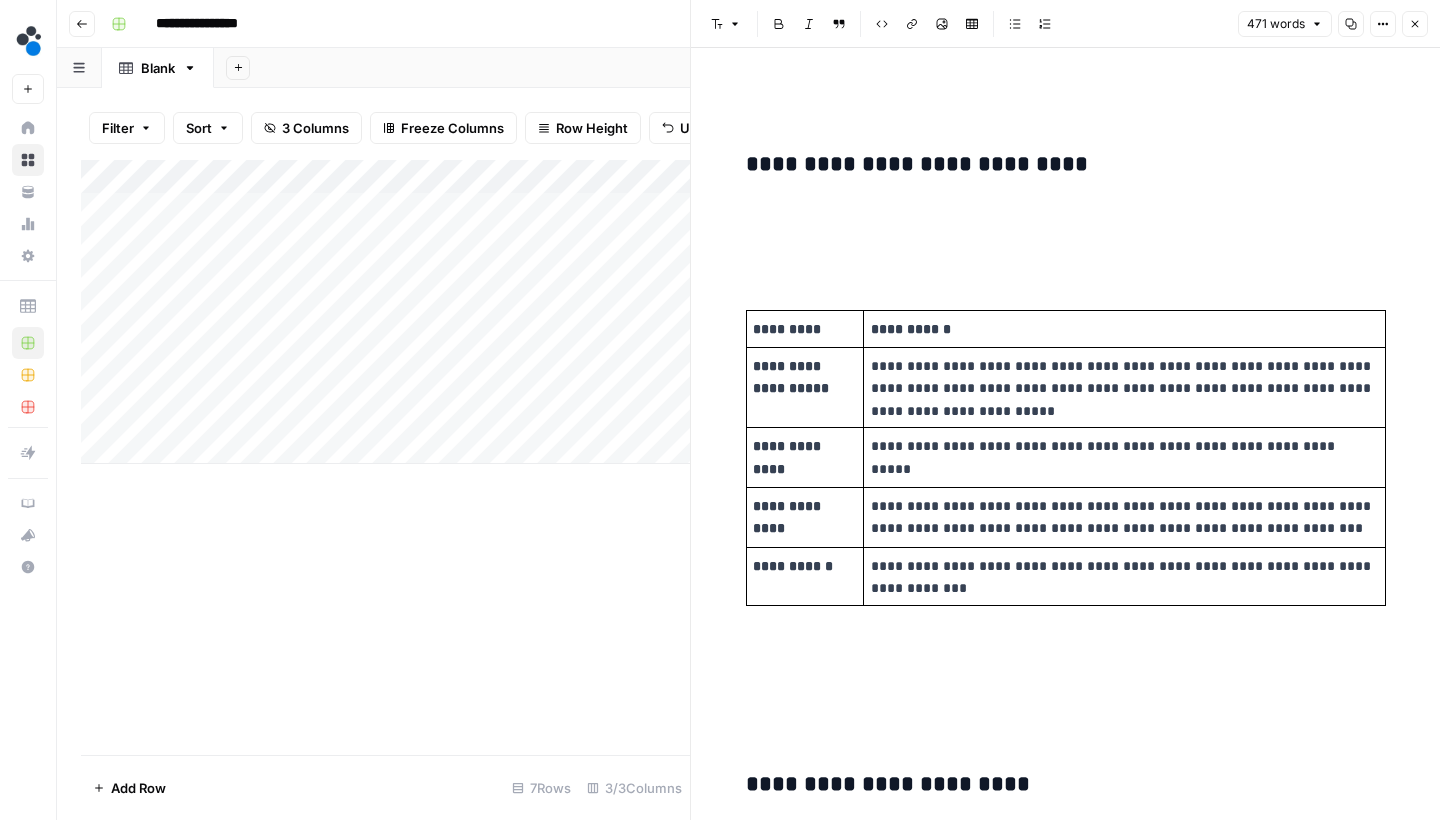 click on "**********" at bounding box center (1066, 1323) 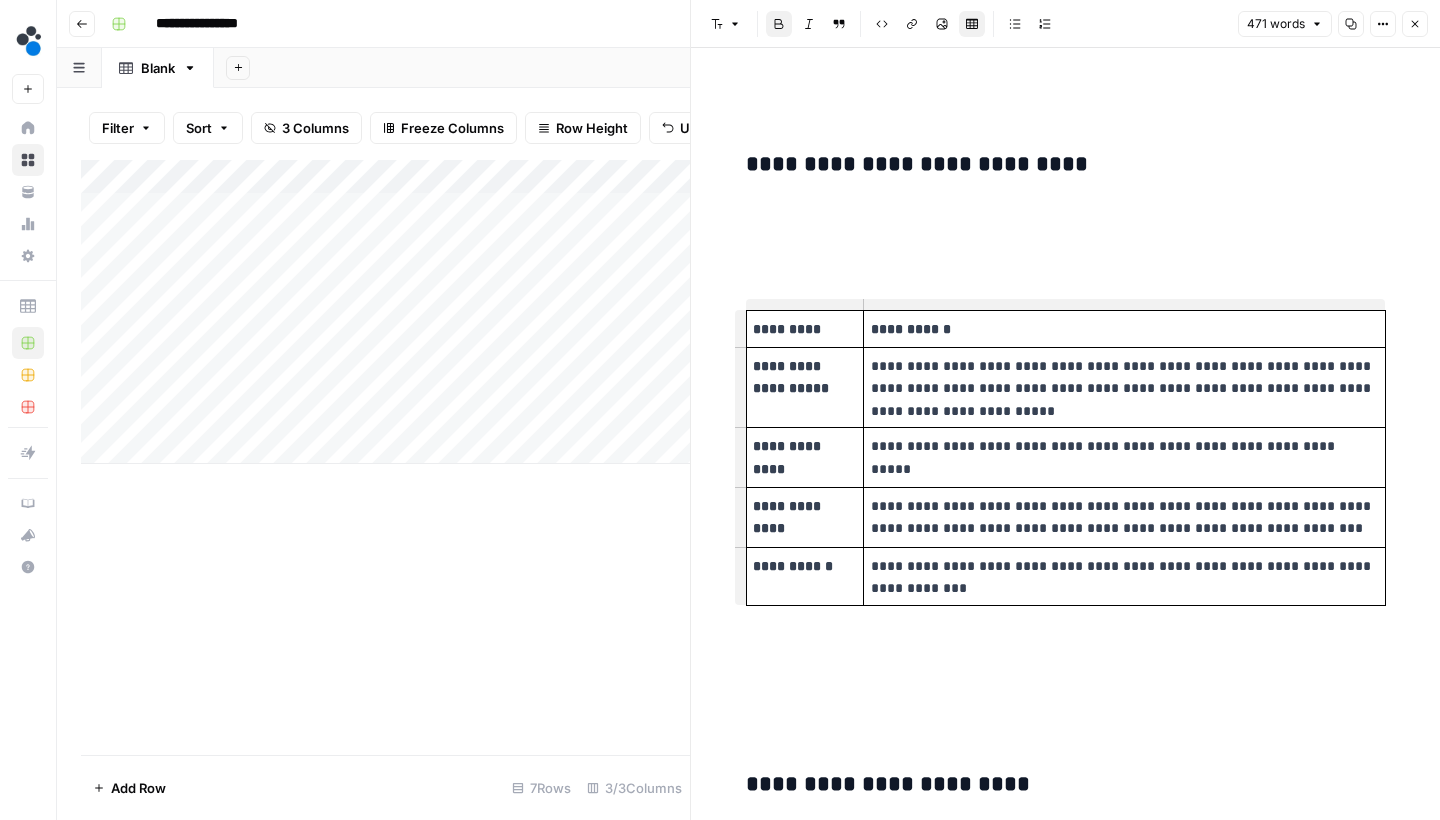 click at bounding box center (1066, 249) 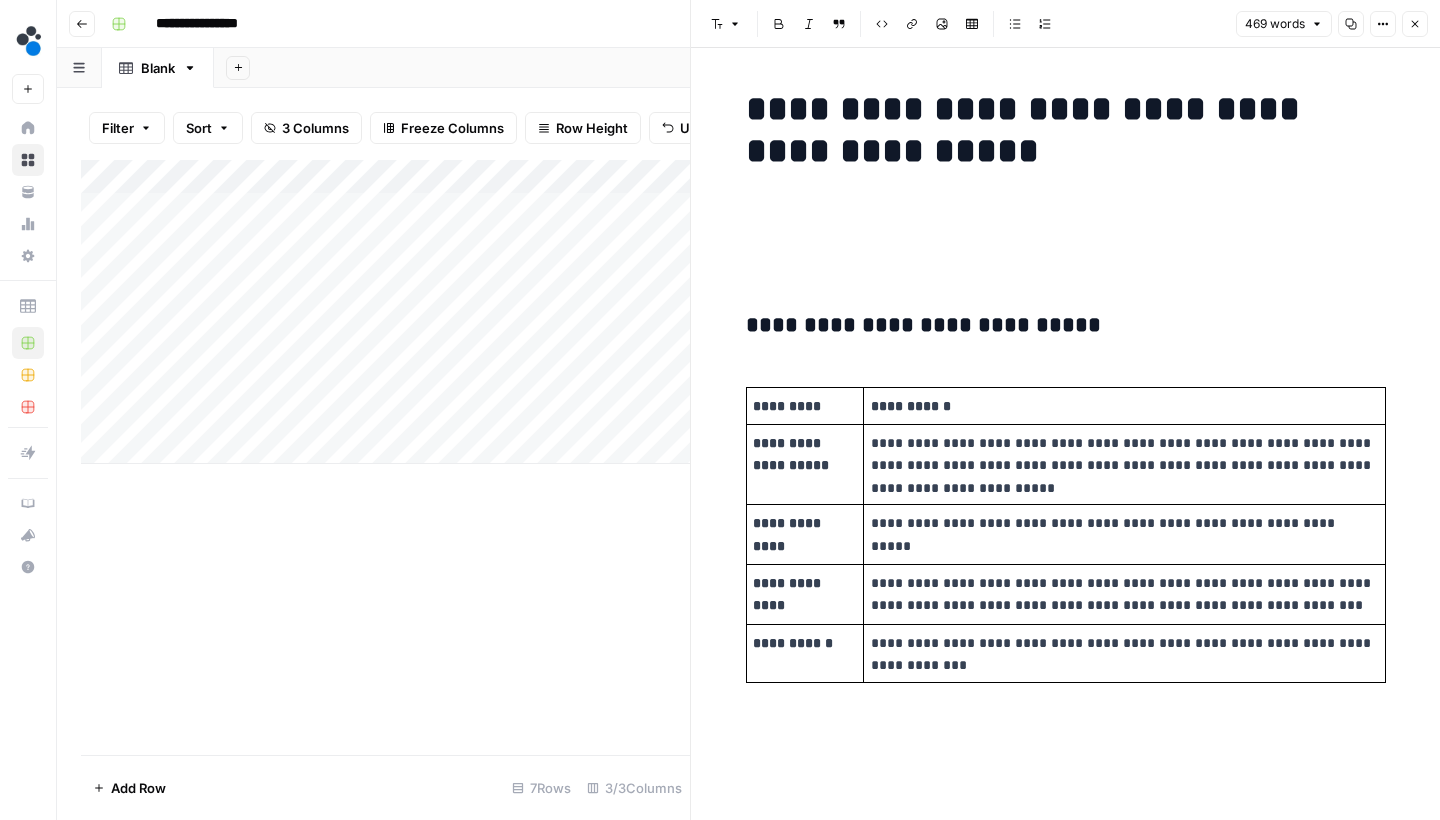 scroll, scrollTop: 0, scrollLeft: 0, axis: both 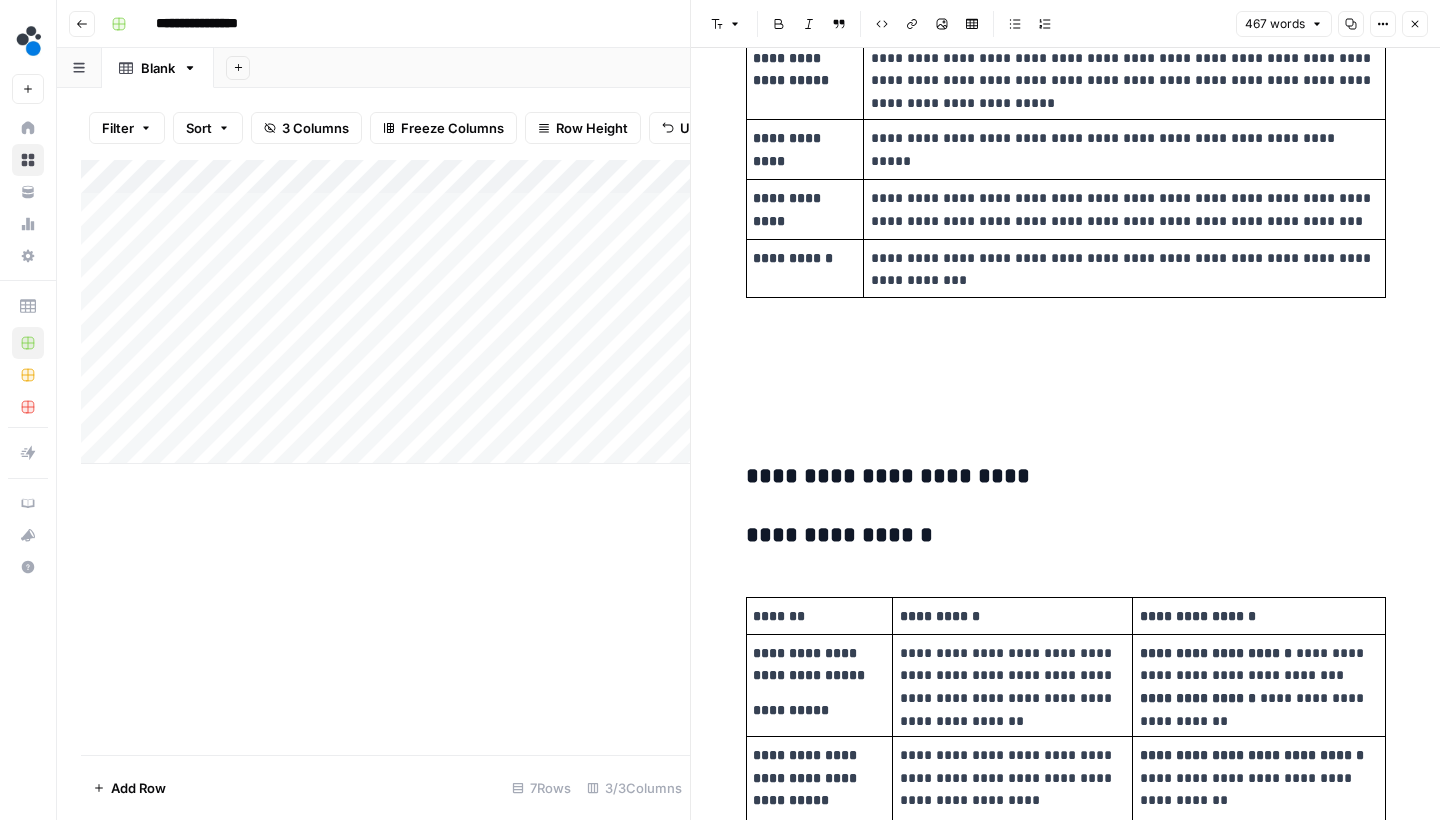 click on "**********" at bounding box center [1066, 1107] 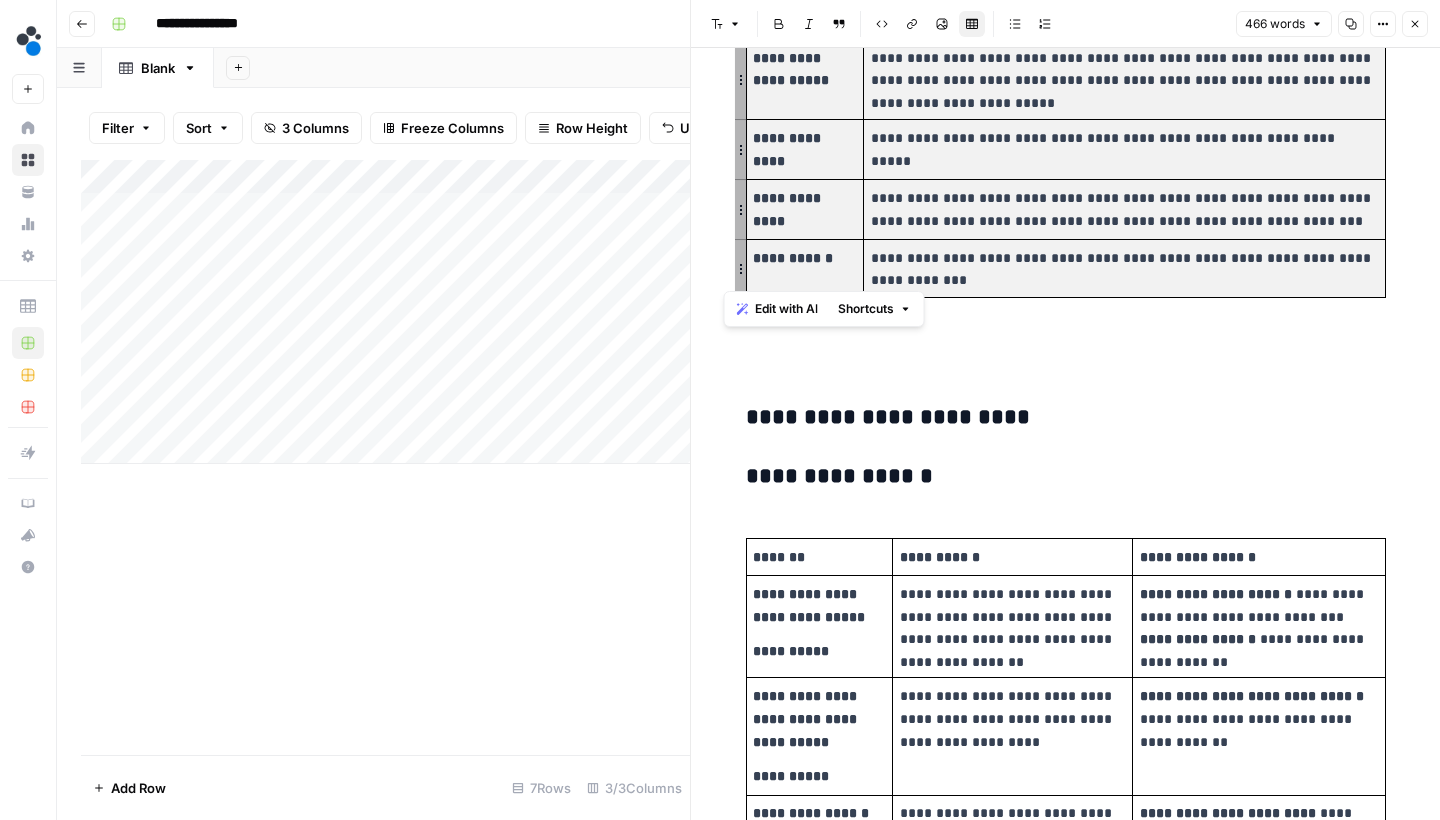 click at bounding box center (1066, 359) 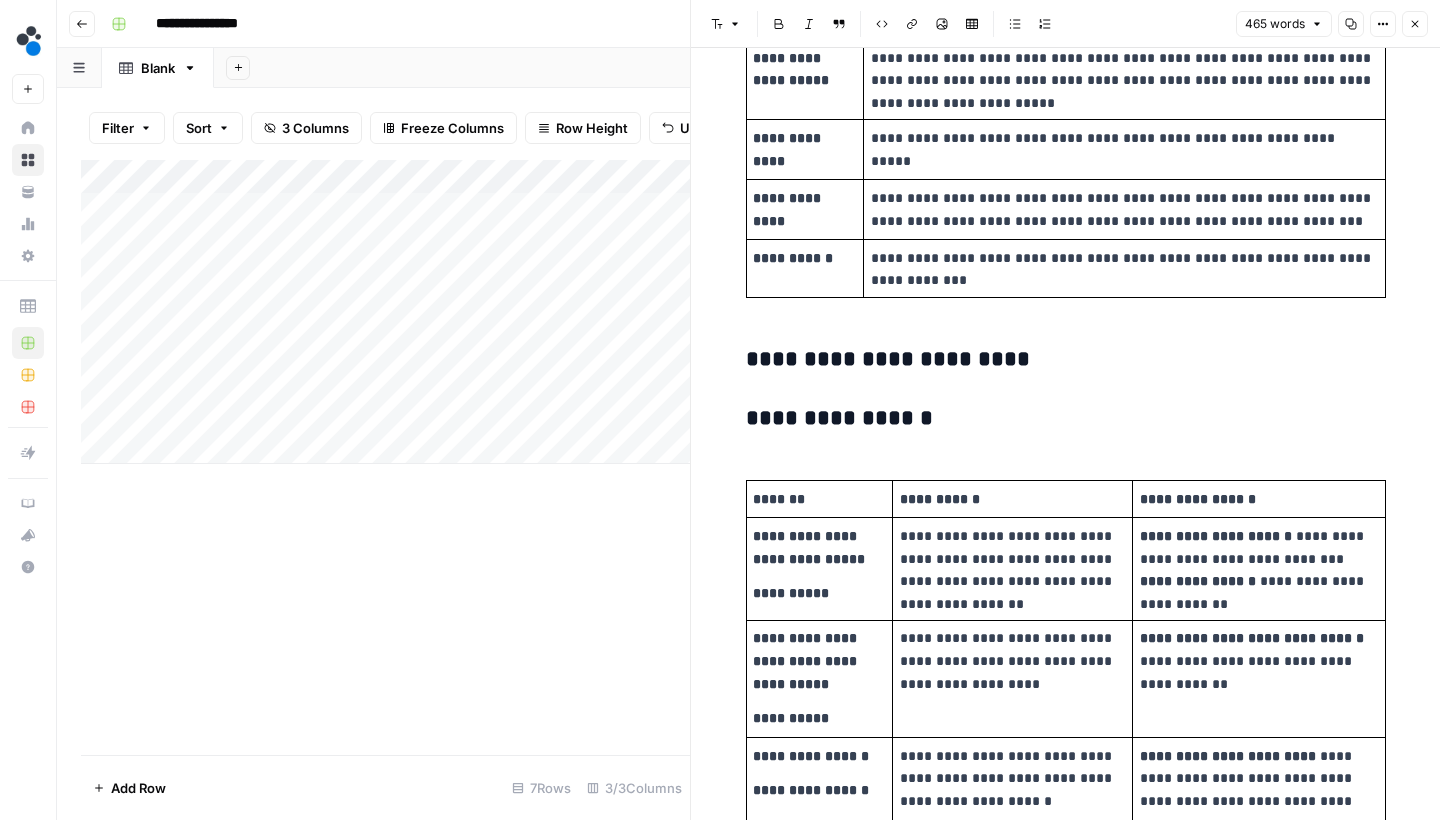 click on "**********" at bounding box center (1066, 359) 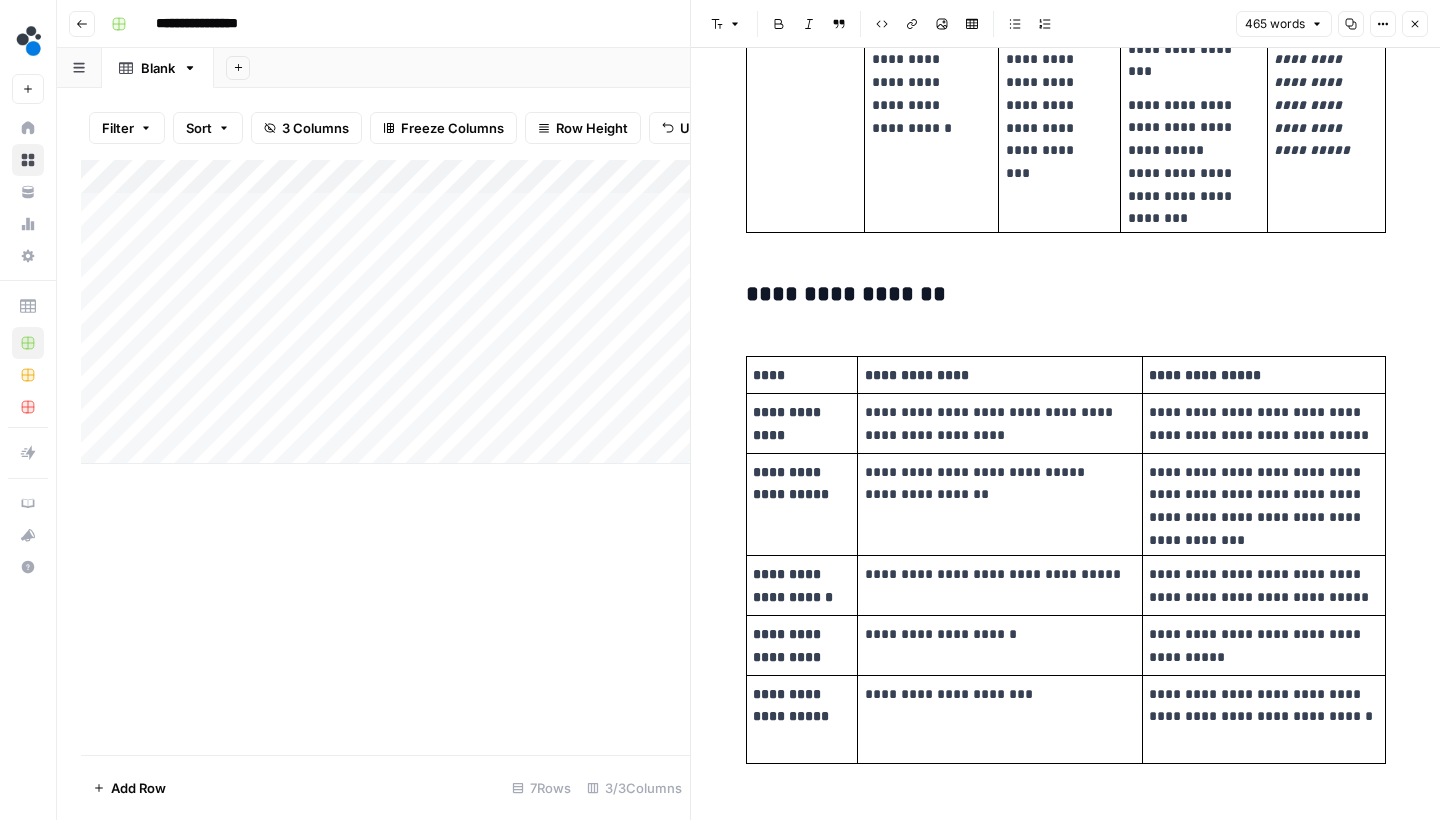 scroll, scrollTop: 1759, scrollLeft: 0, axis: vertical 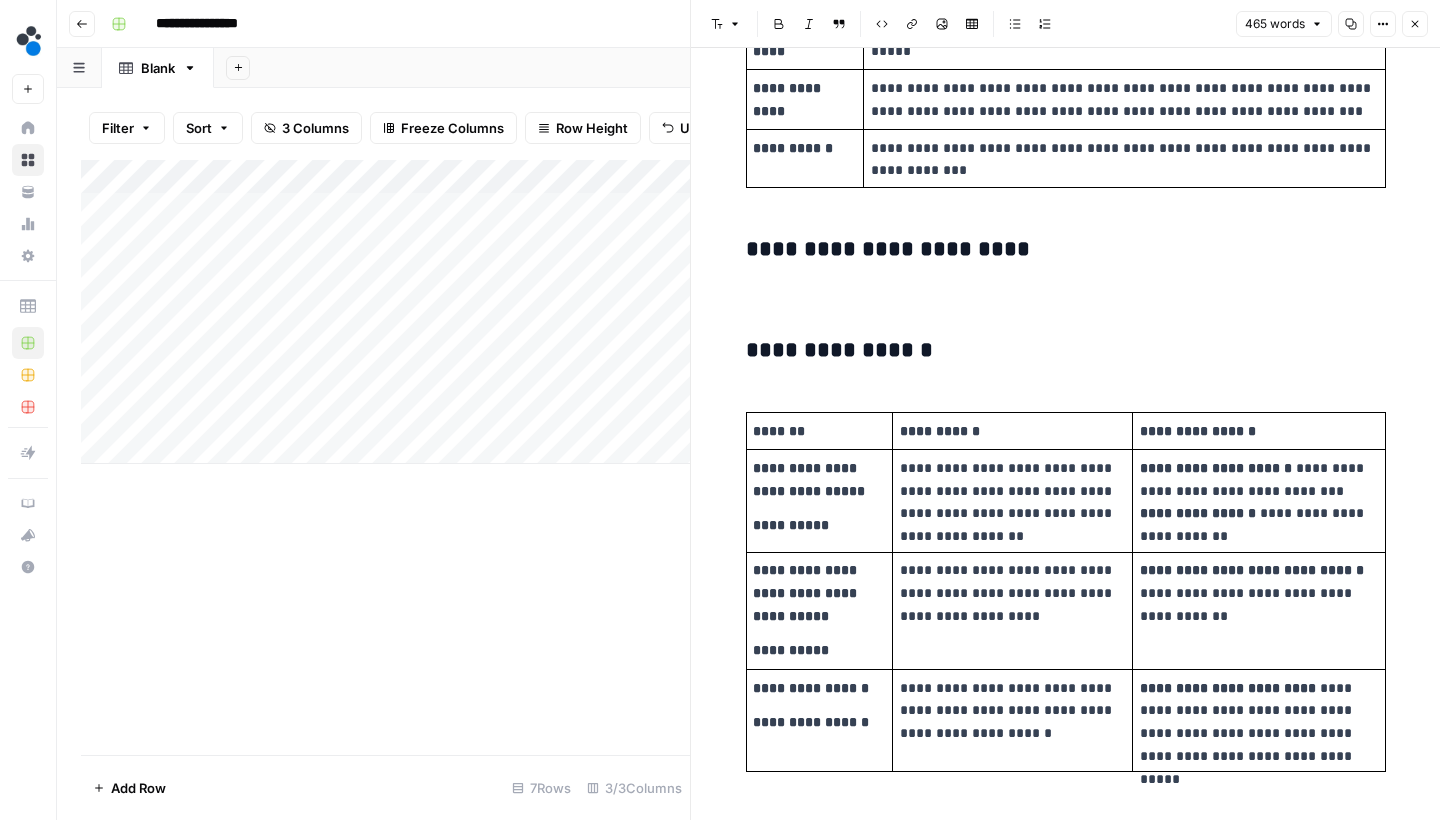 click at bounding box center (1066, 292) 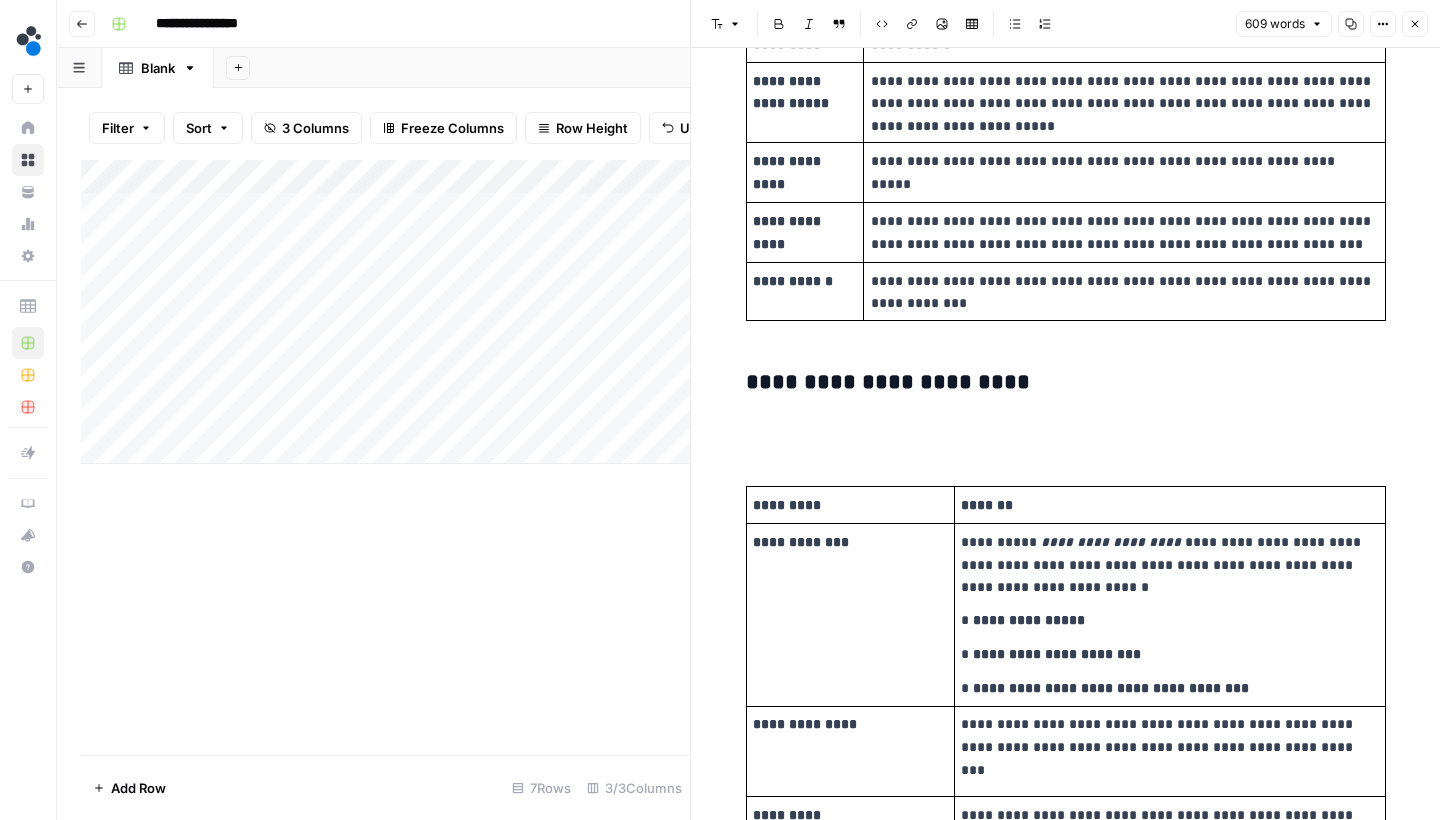 scroll, scrollTop: 260, scrollLeft: 0, axis: vertical 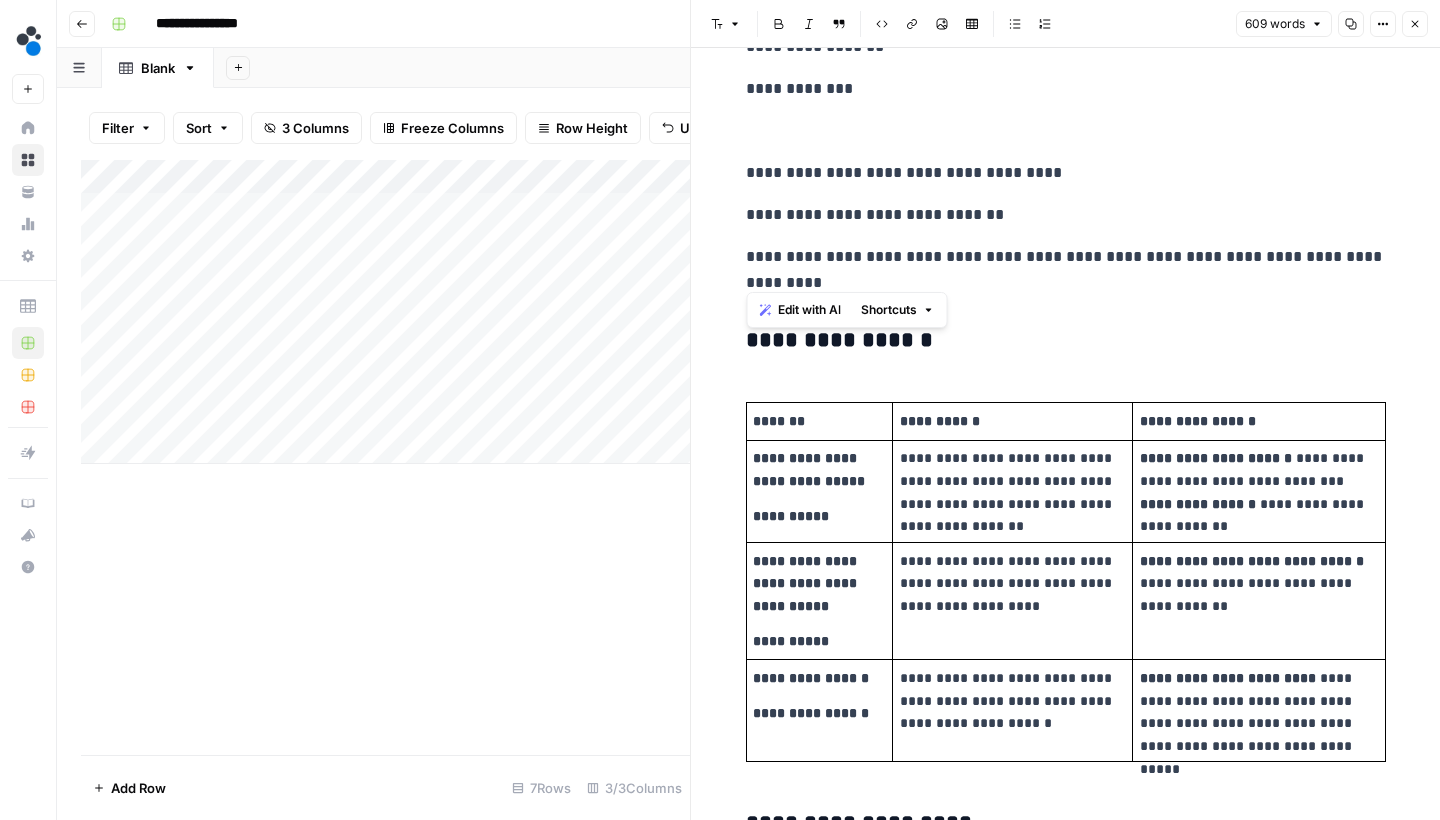 drag, startPoint x: 834, startPoint y: 273, endPoint x: 743, endPoint y: 69, distance: 223.37636 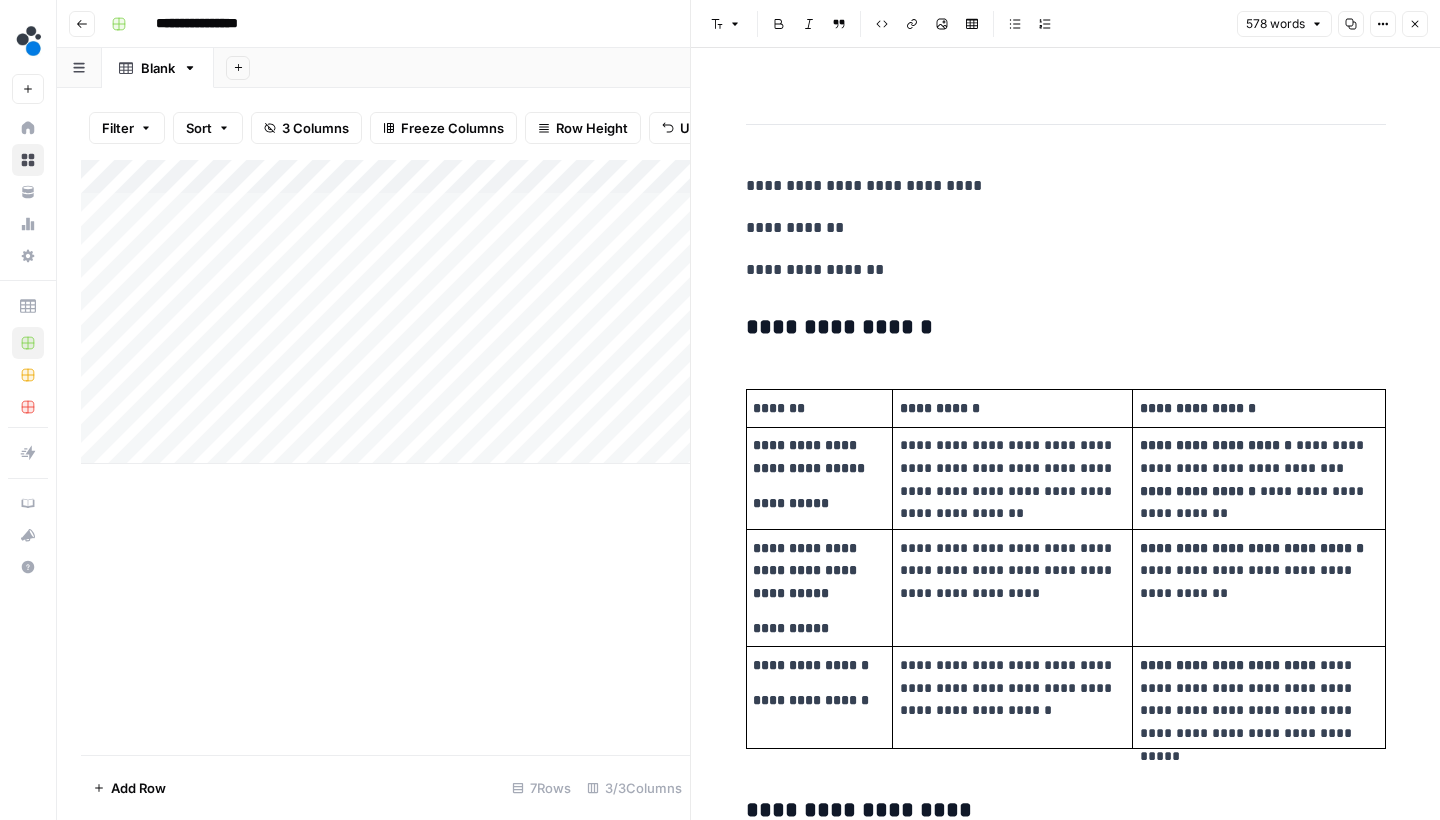 scroll, scrollTop: 1270, scrollLeft: 0, axis: vertical 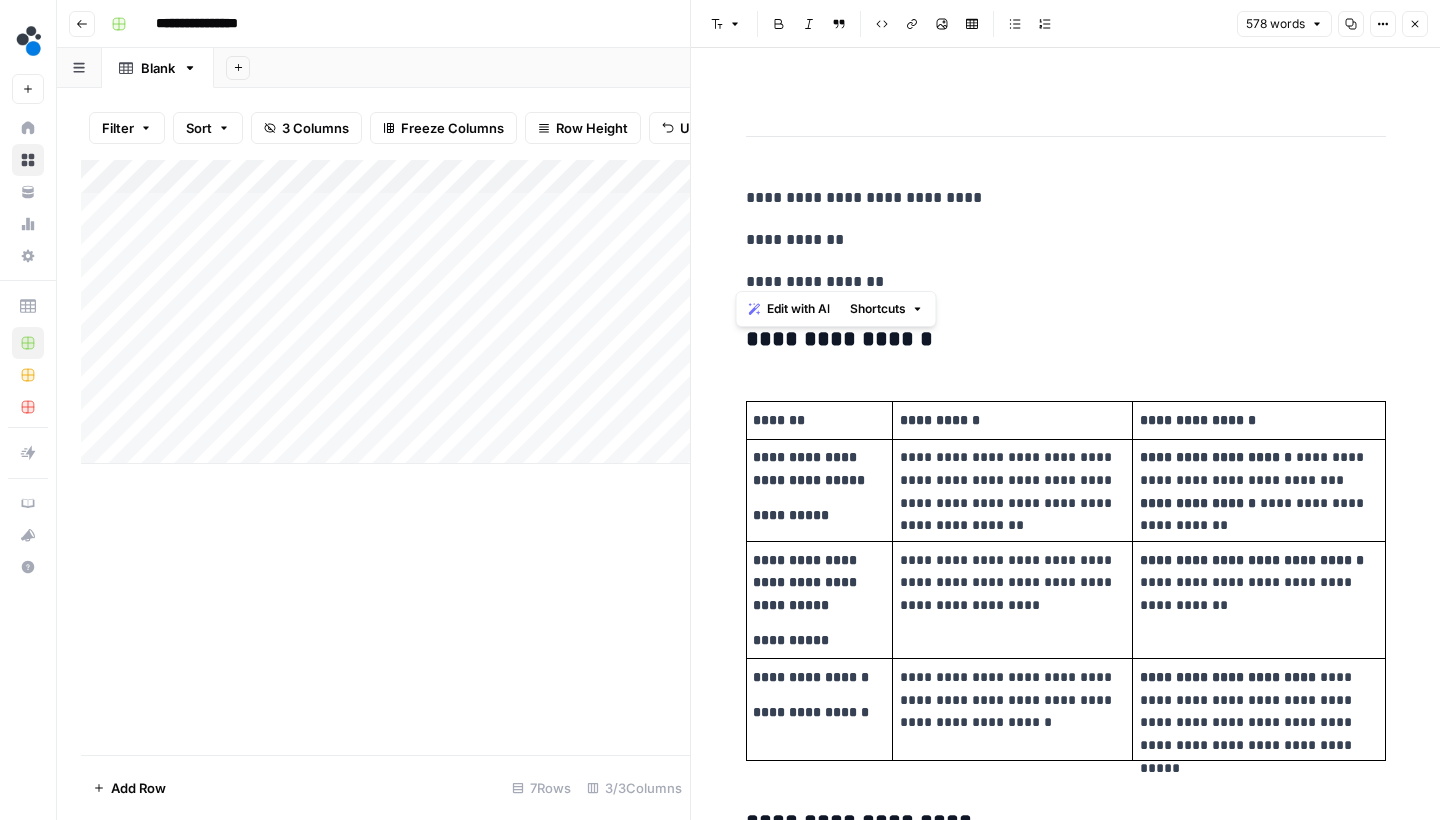 drag, startPoint x: 882, startPoint y: 261, endPoint x: 761, endPoint y: 123, distance: 183.53474 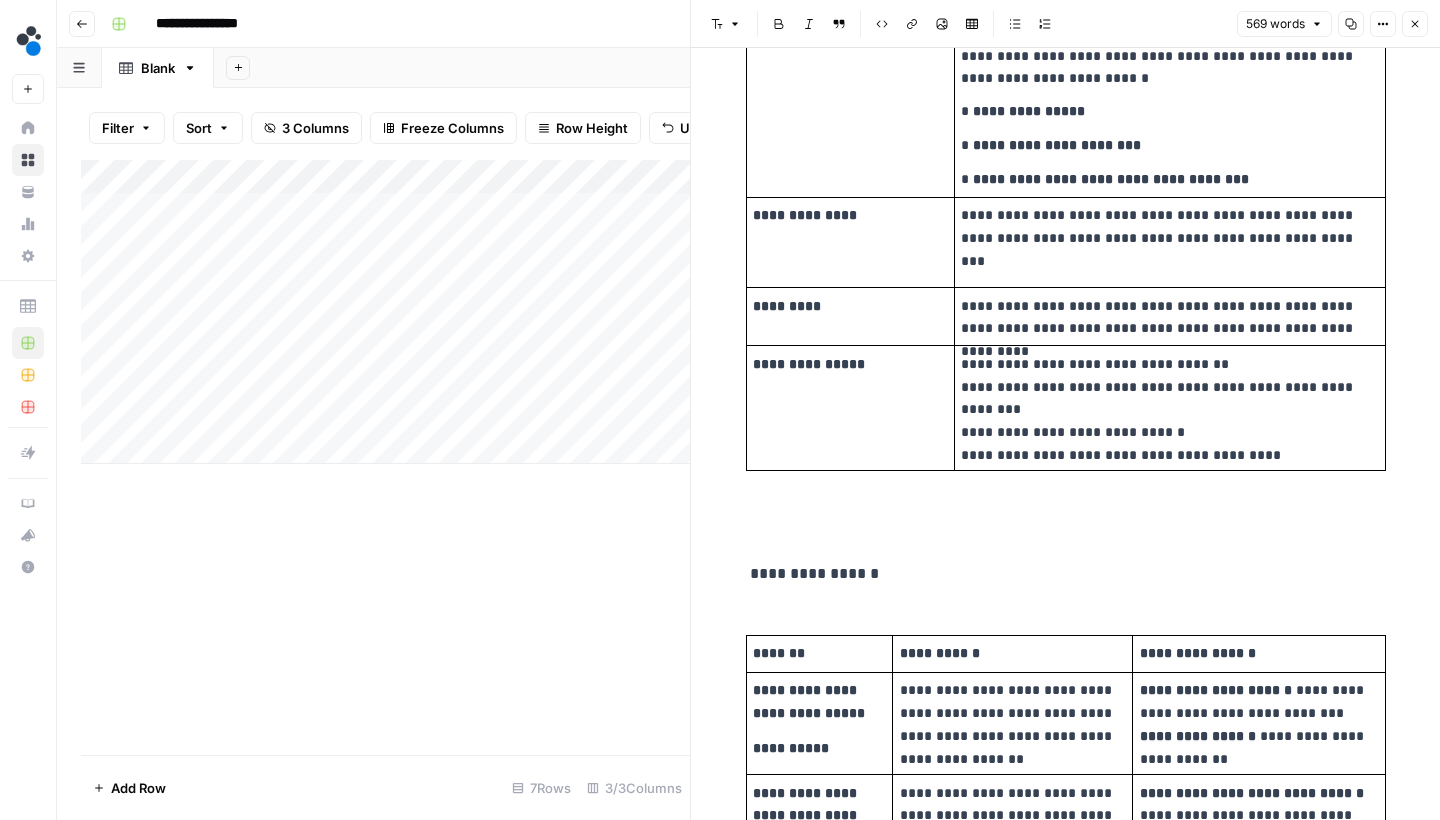scroll, scrollTop: 772, scrollLeft: 0, axis: vertical 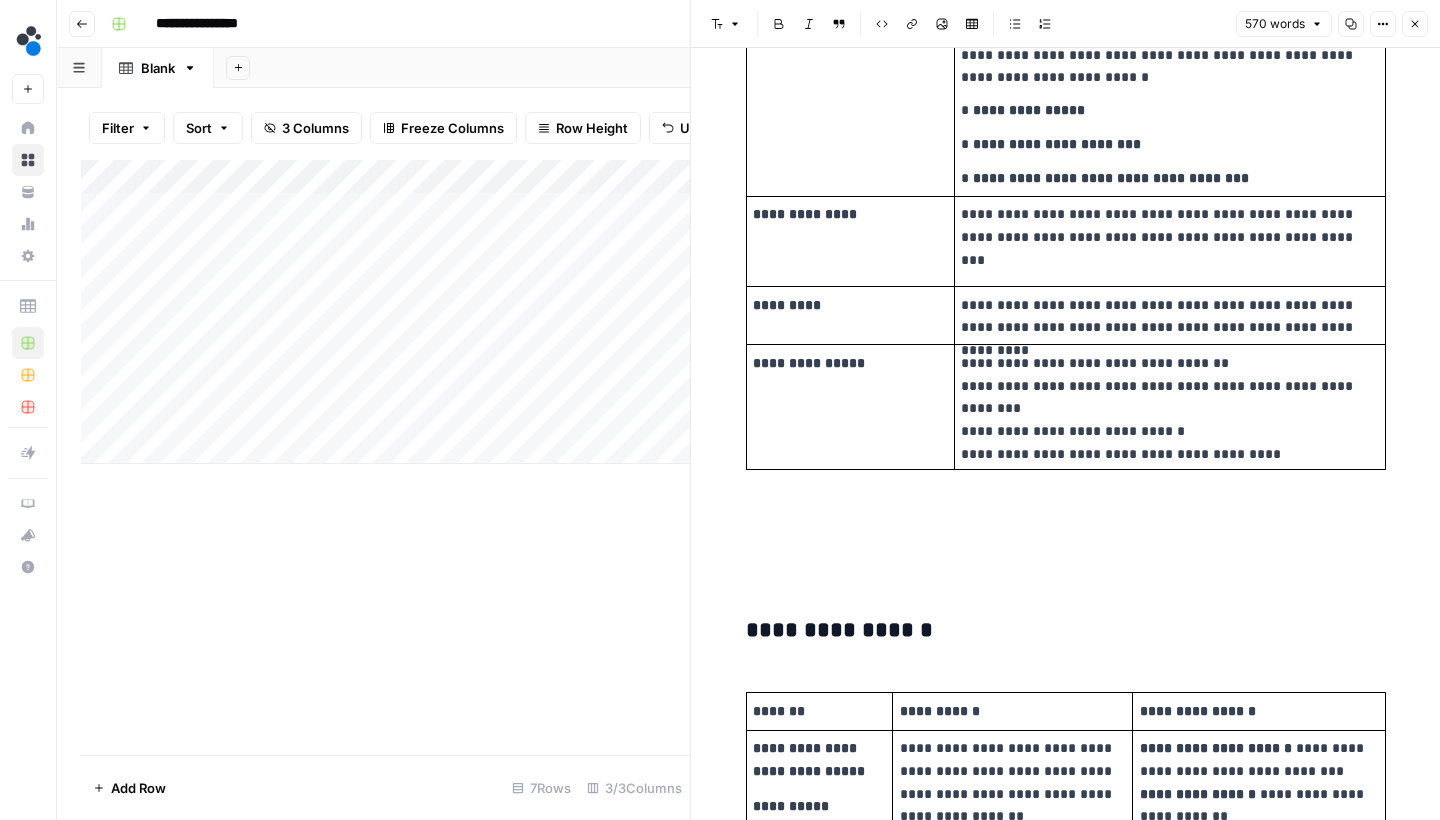 click at bounding box center [1066, 531] 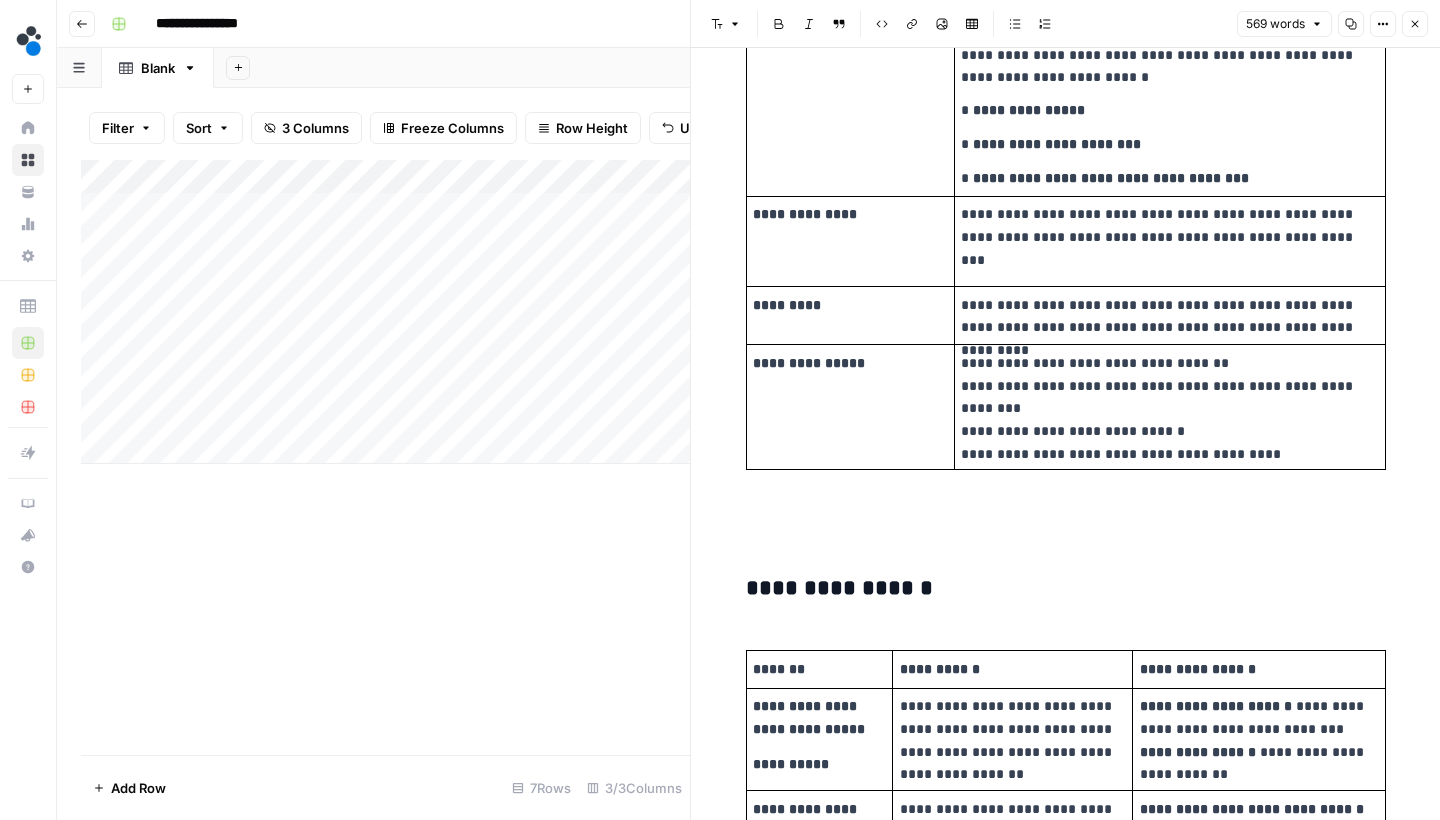 click at bounding box center [1066, 531] 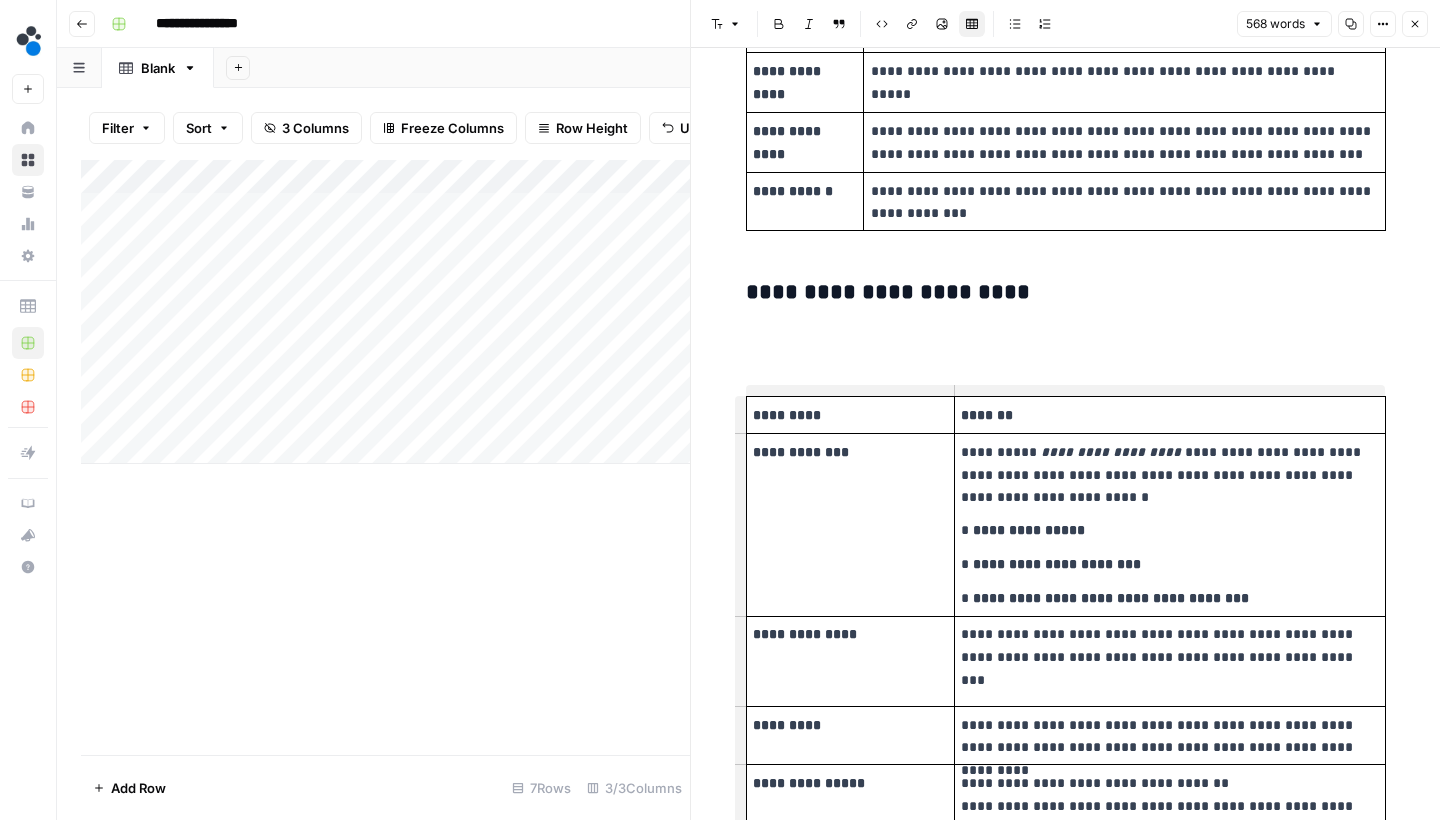 scroll, scrollTop: 351, scrollLeft: 0, axis: vertical 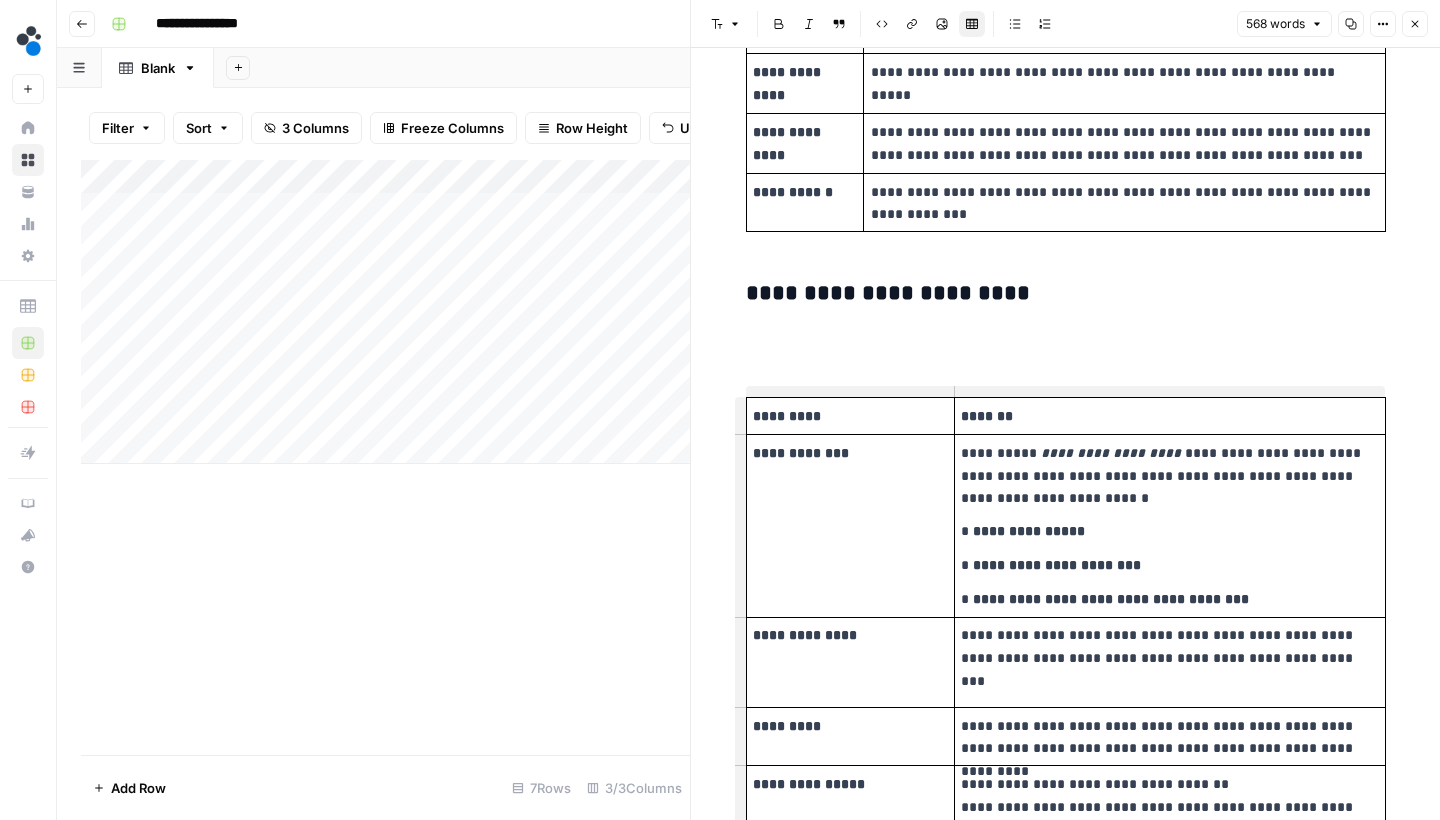 click on "**********" at bounding box center [1066, 1282] 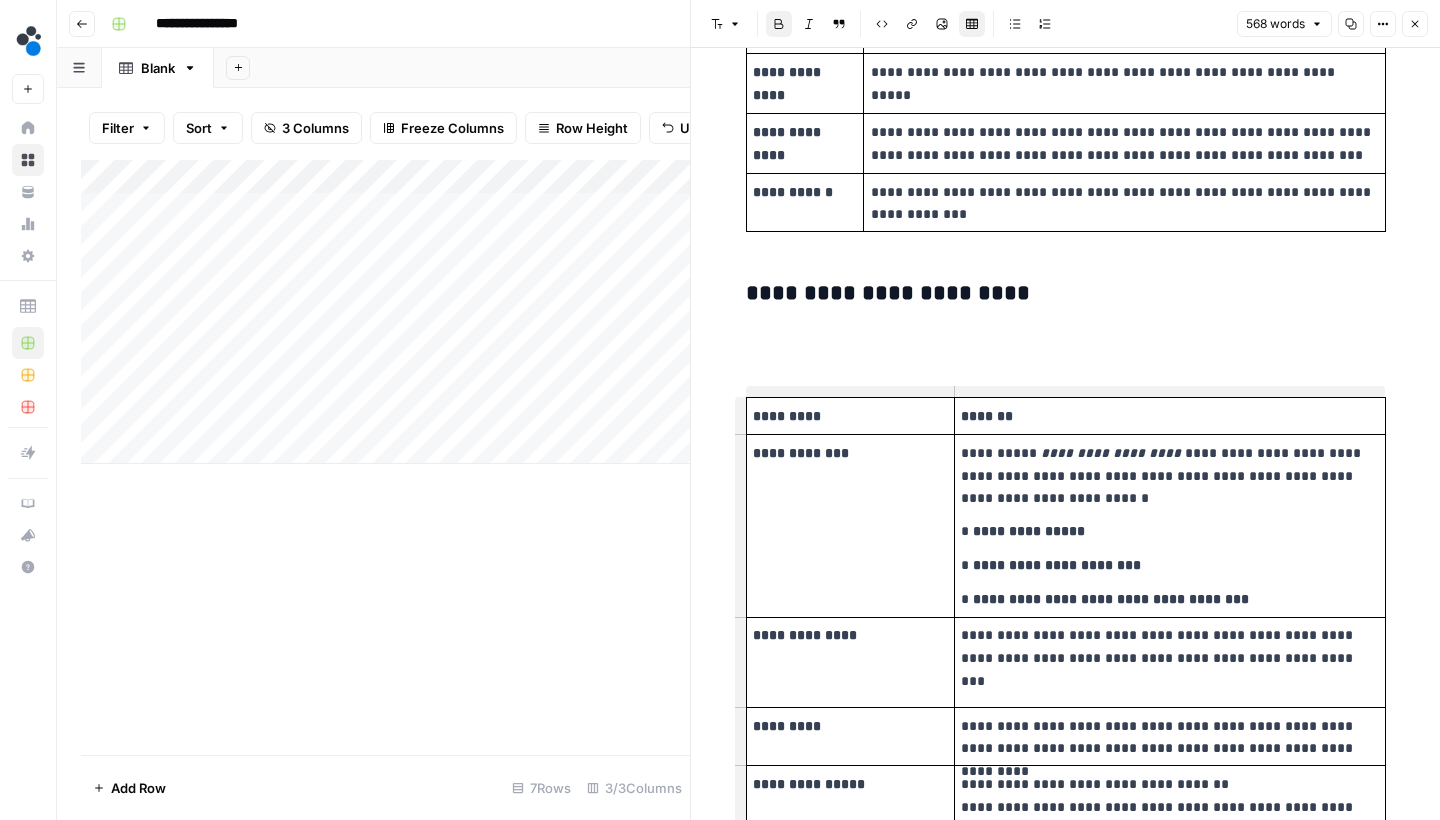 click at bounding box center (1066, 336) 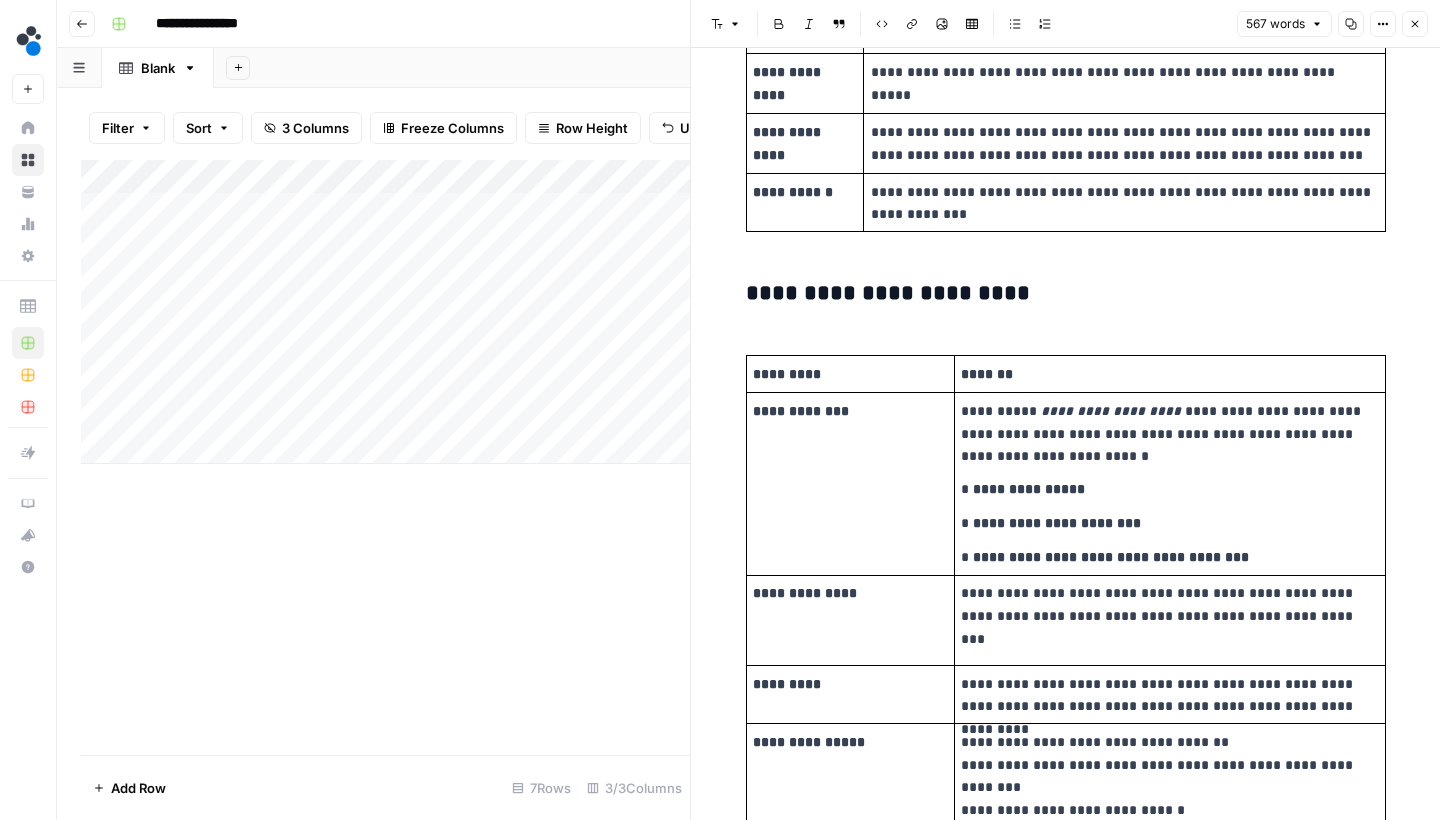 click on "**********" at bounding box center [1066, 1261] 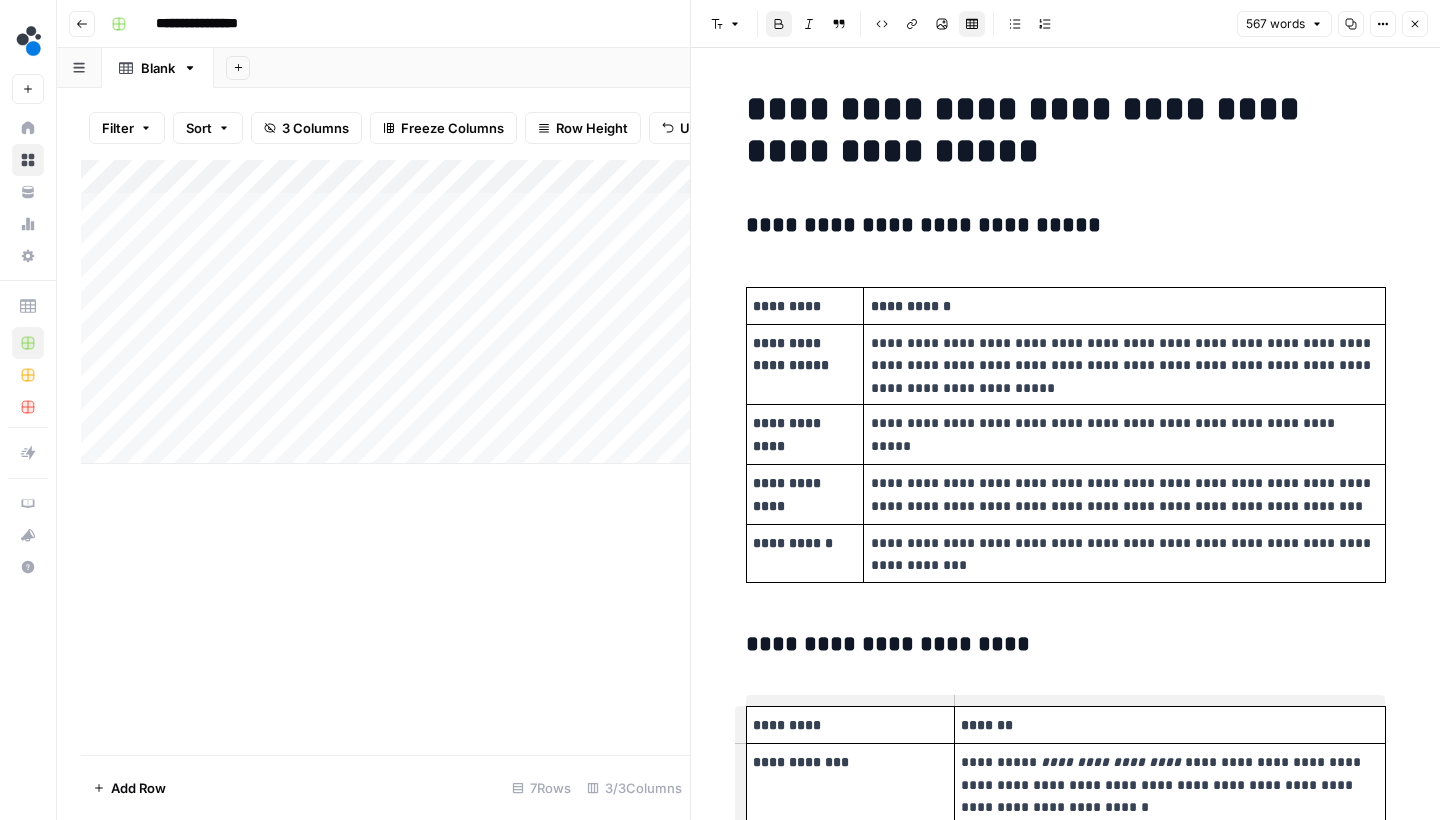 scroll, scrollTop: 0, scrollLeft: 0, axis: both 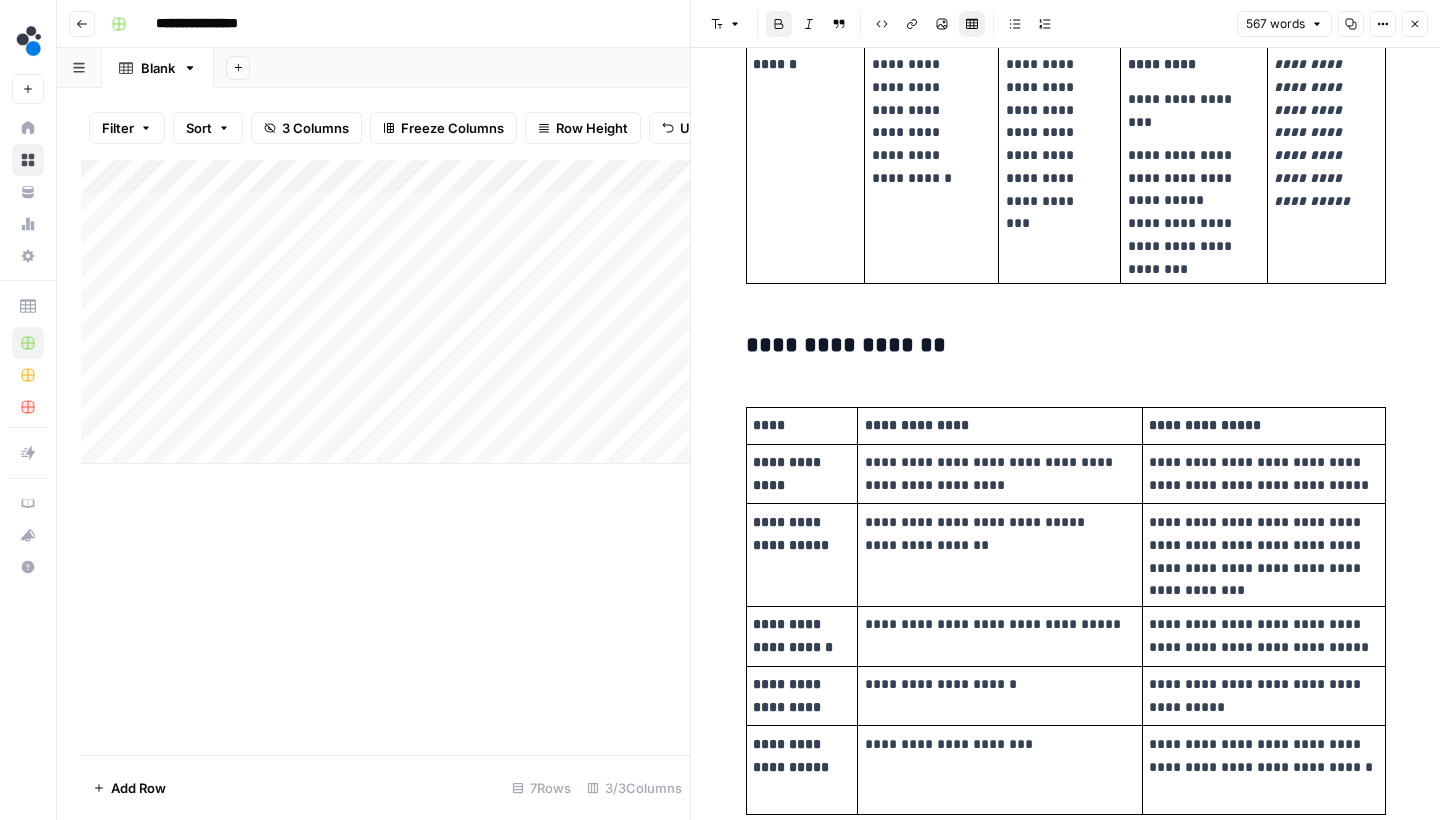 click on "Add Column" at bounding box center [385, 457] 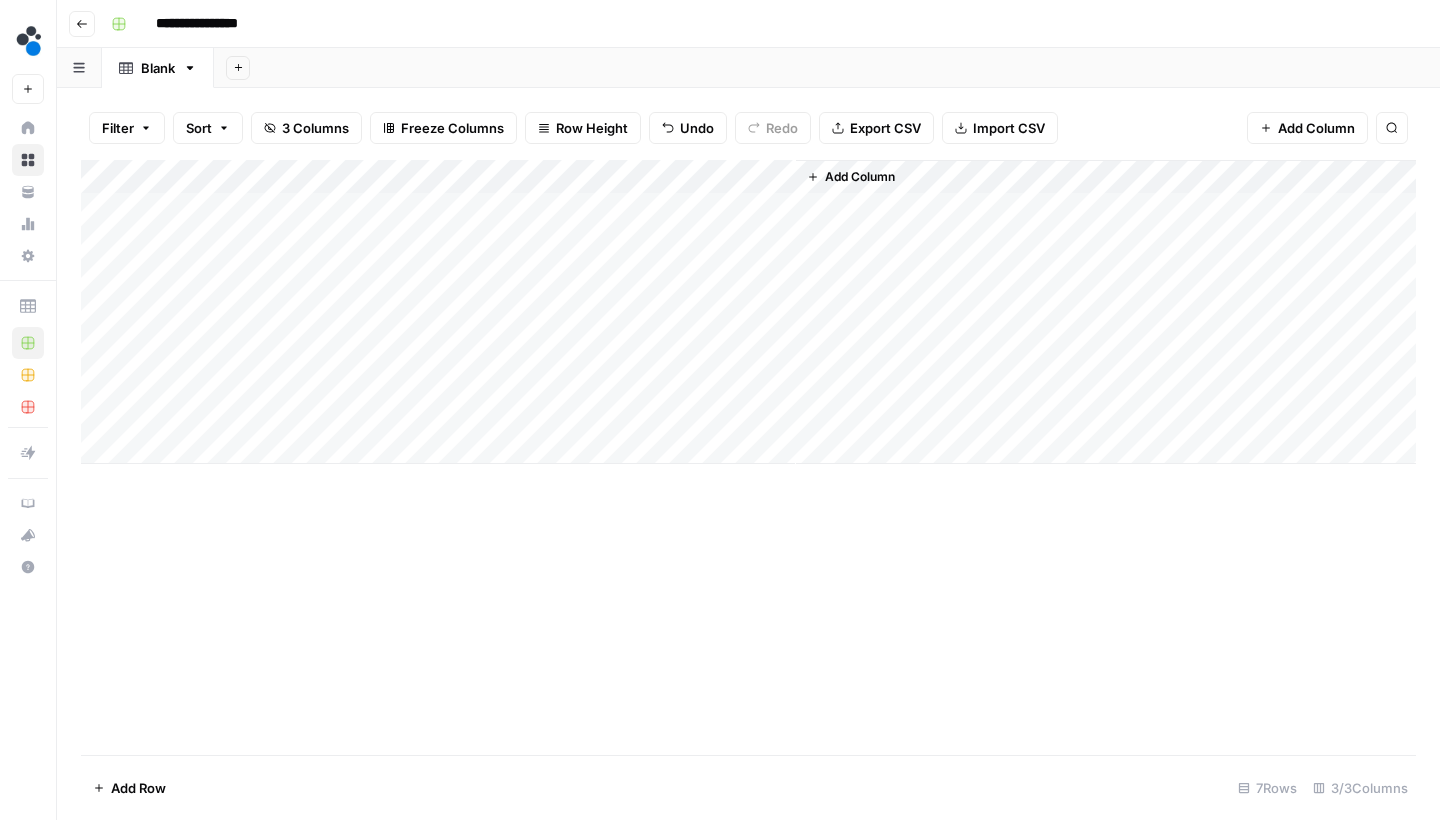 click on "Add Column" at bounding box center [748, 312] 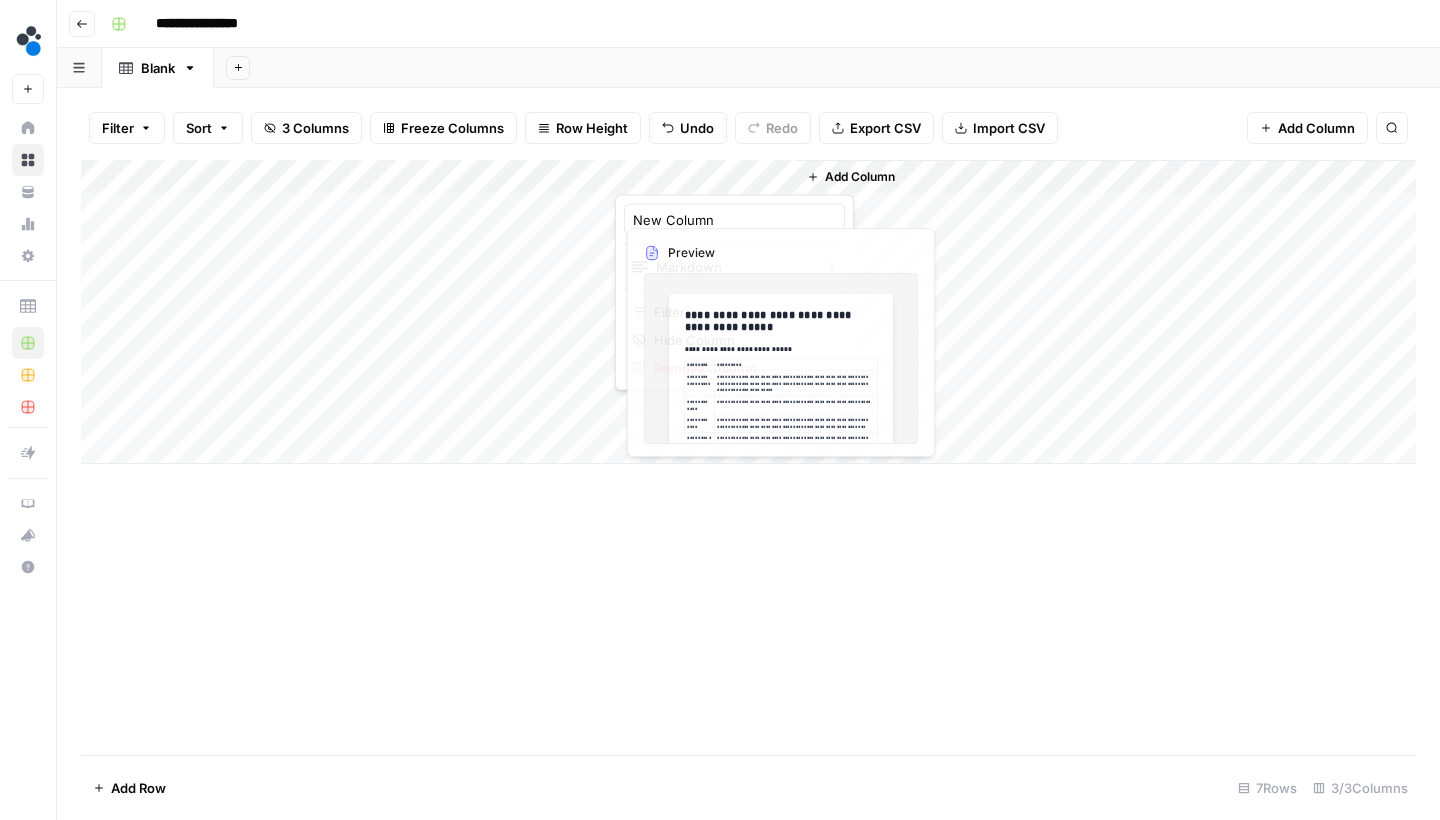 click at bounding box center (705, 175) 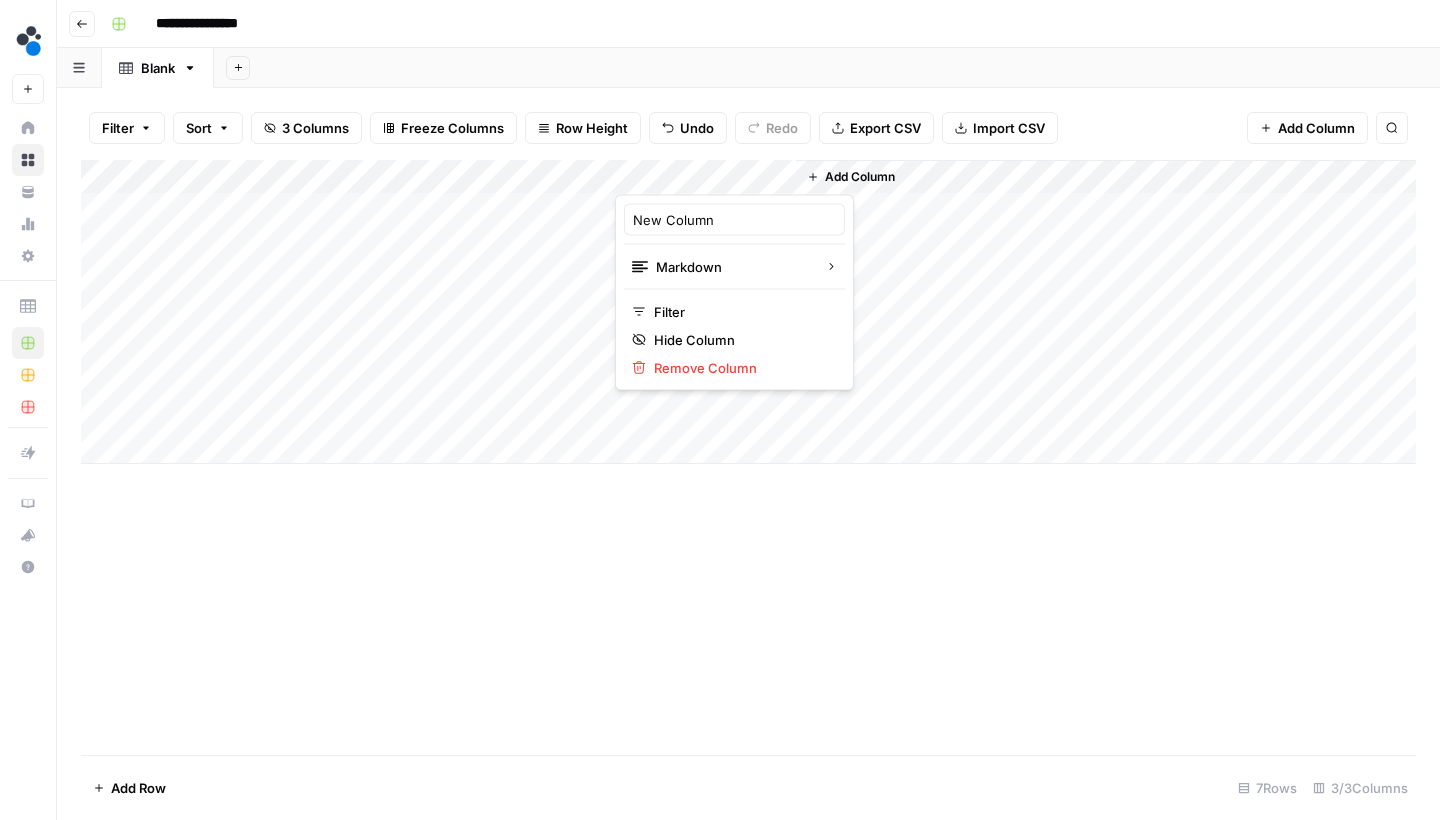 click on "New Column" at bounding box center [734, 220] 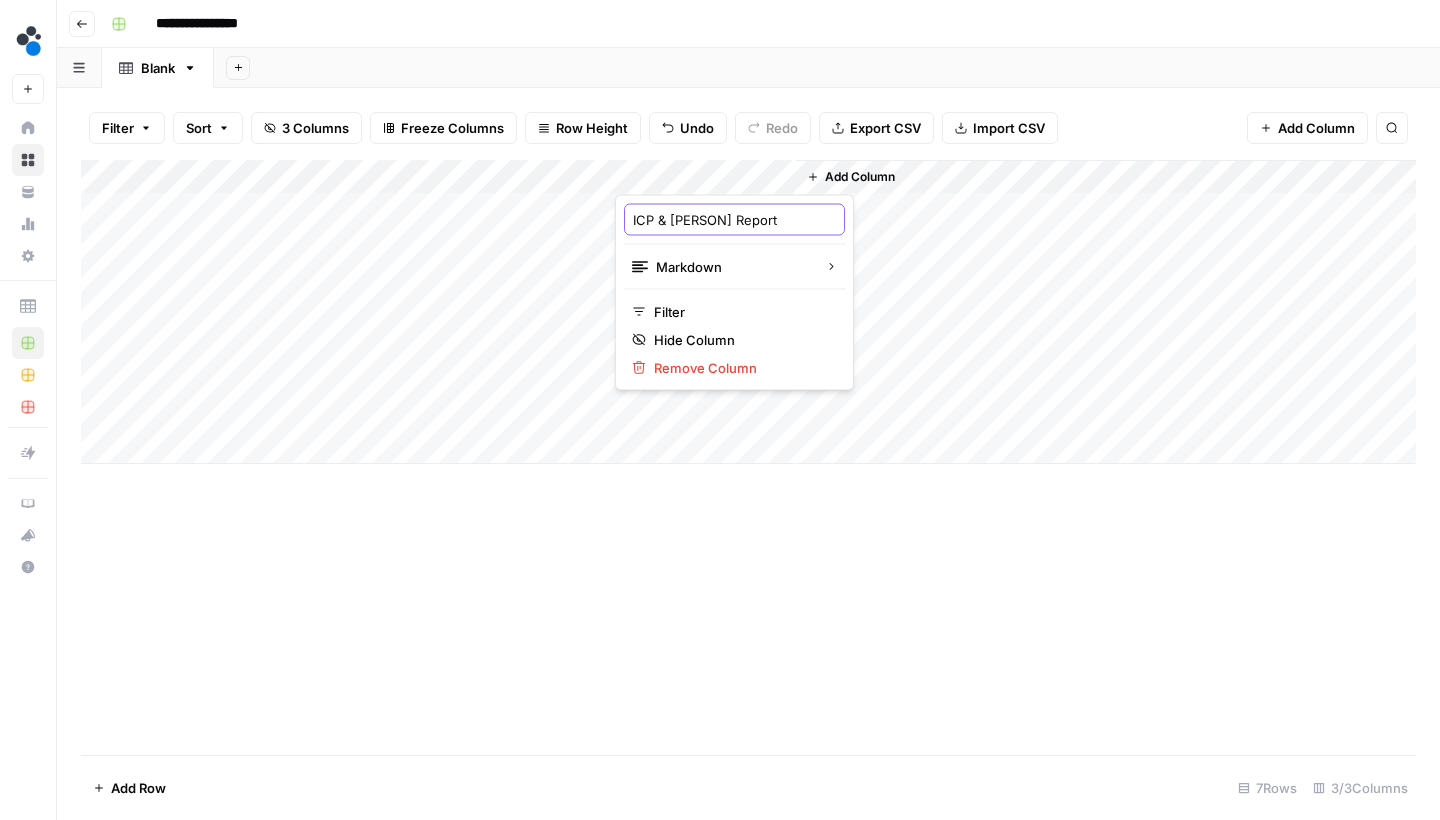 type on "ICP & Person Report" 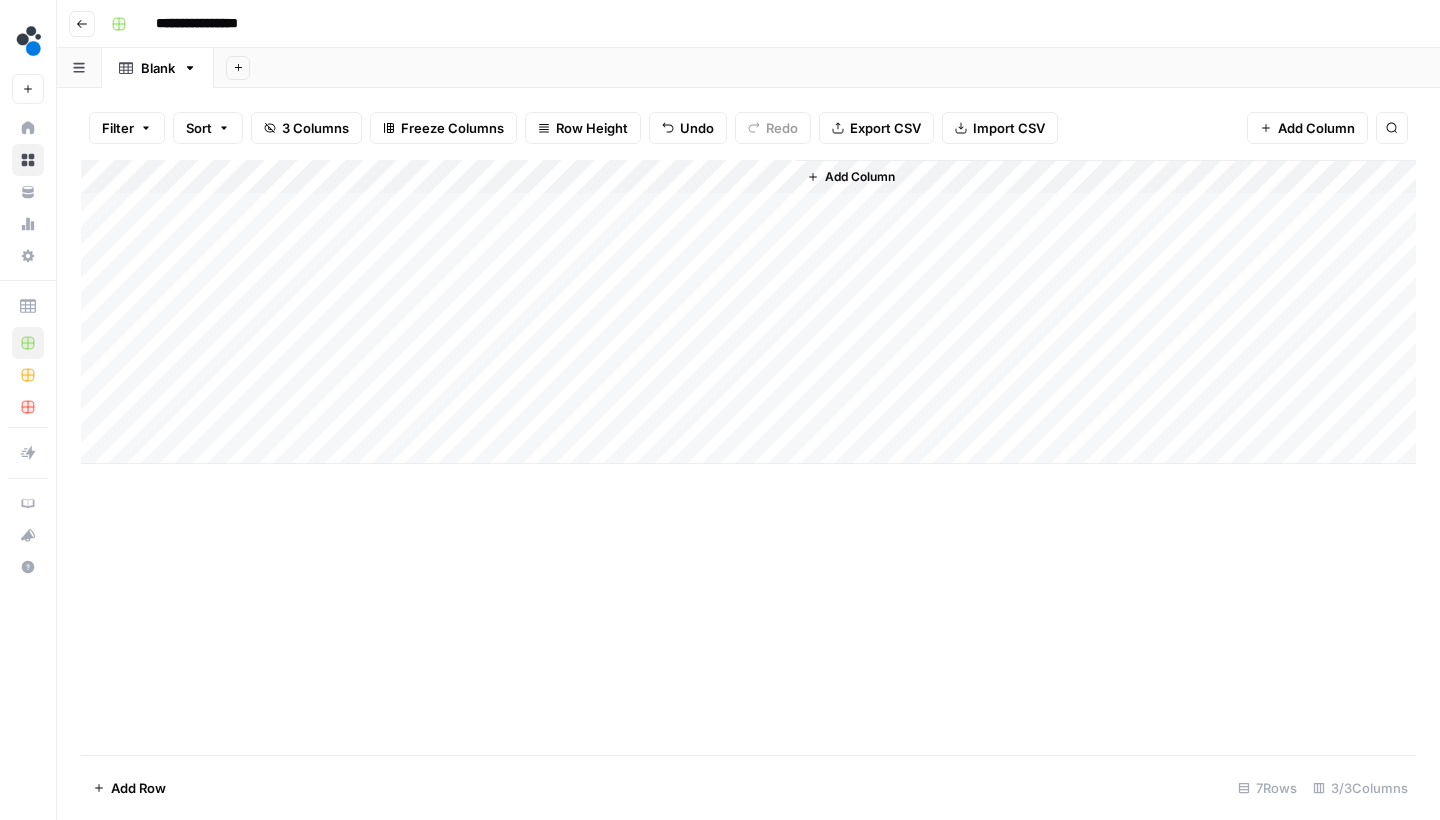 click on "Add Column" at bounding box center [748, 312] 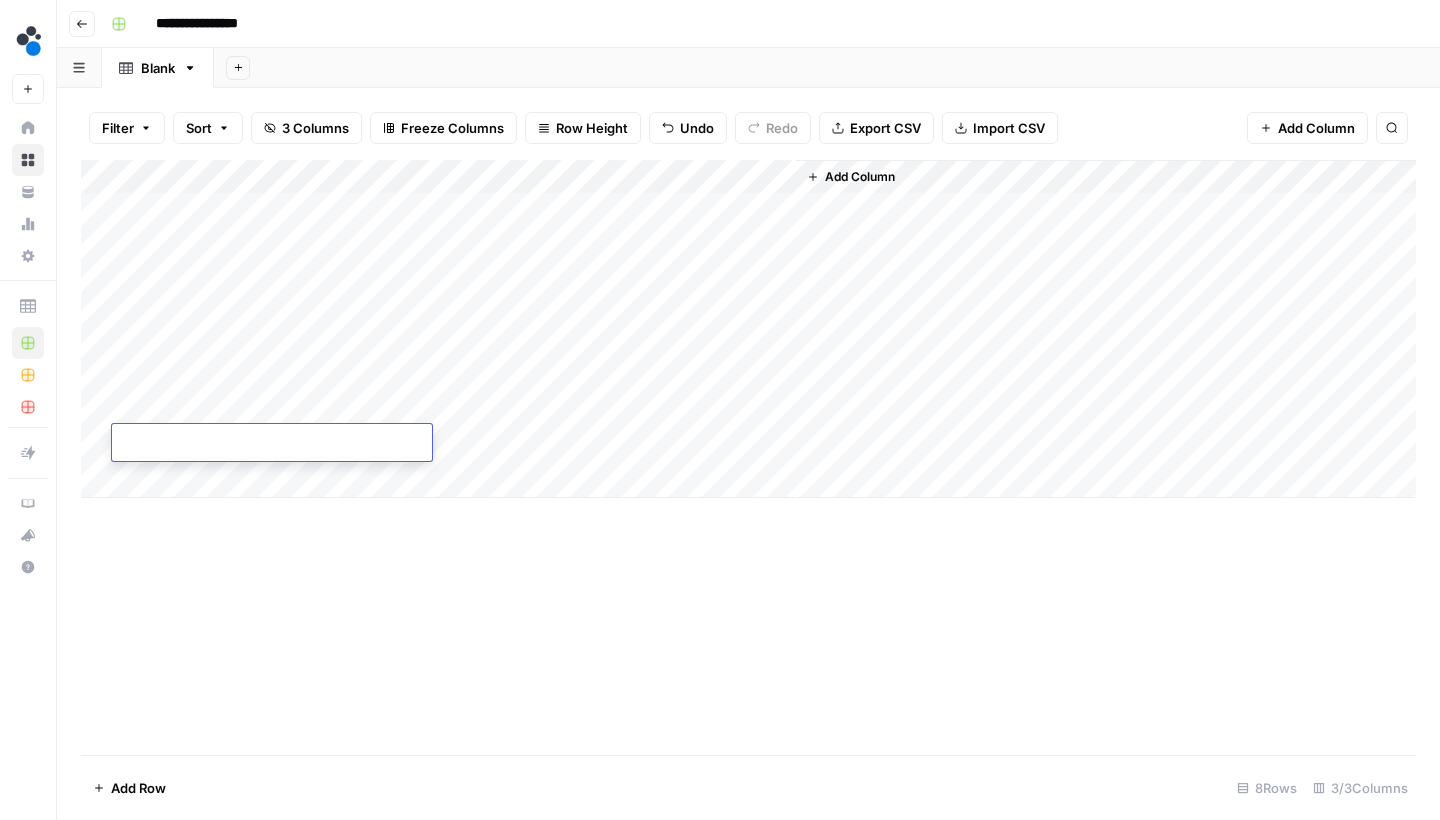 click on "Add Column" at bounding box center [748, 329] 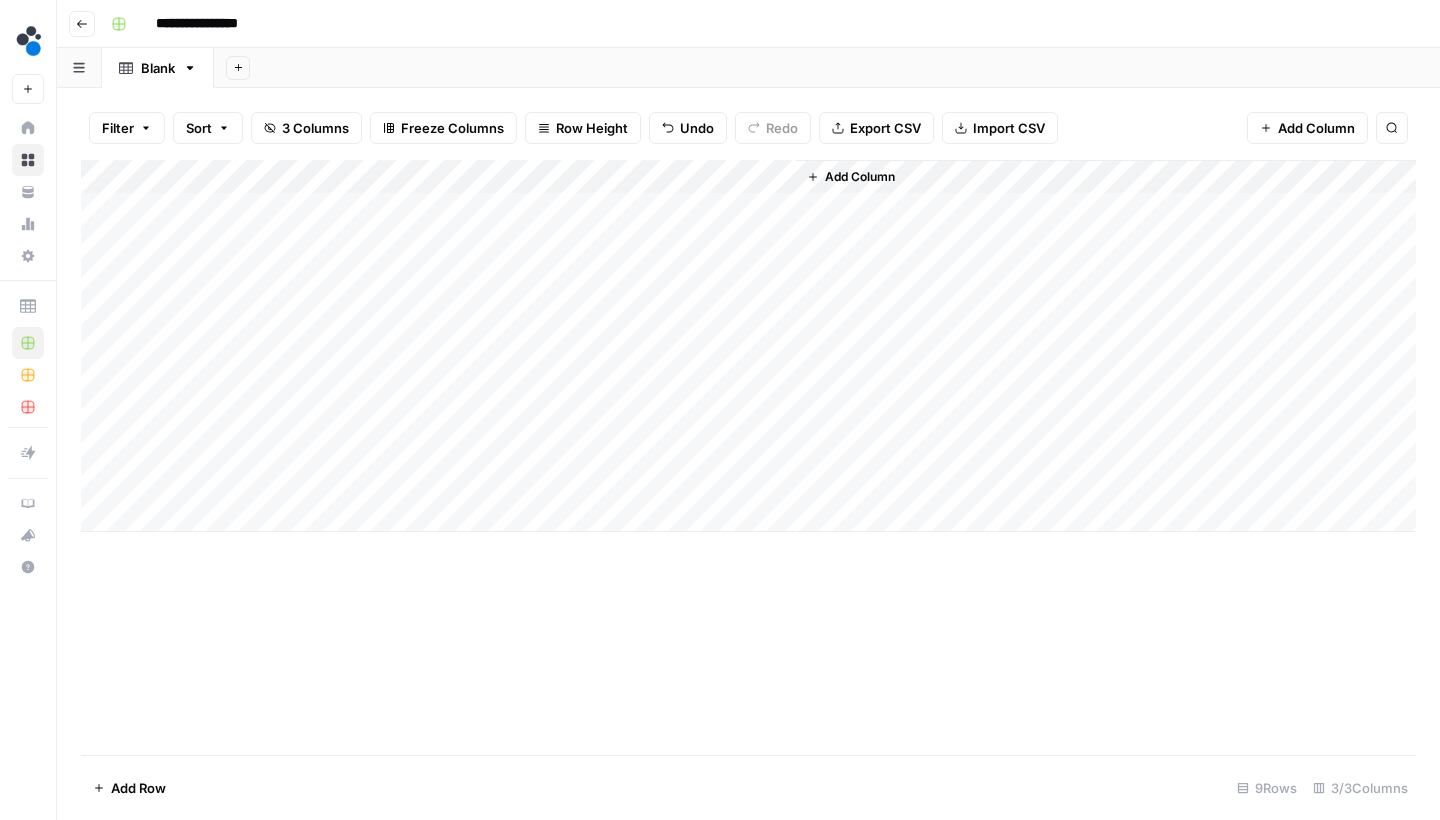 click on "Add Column" at bounding box center (748, 346) 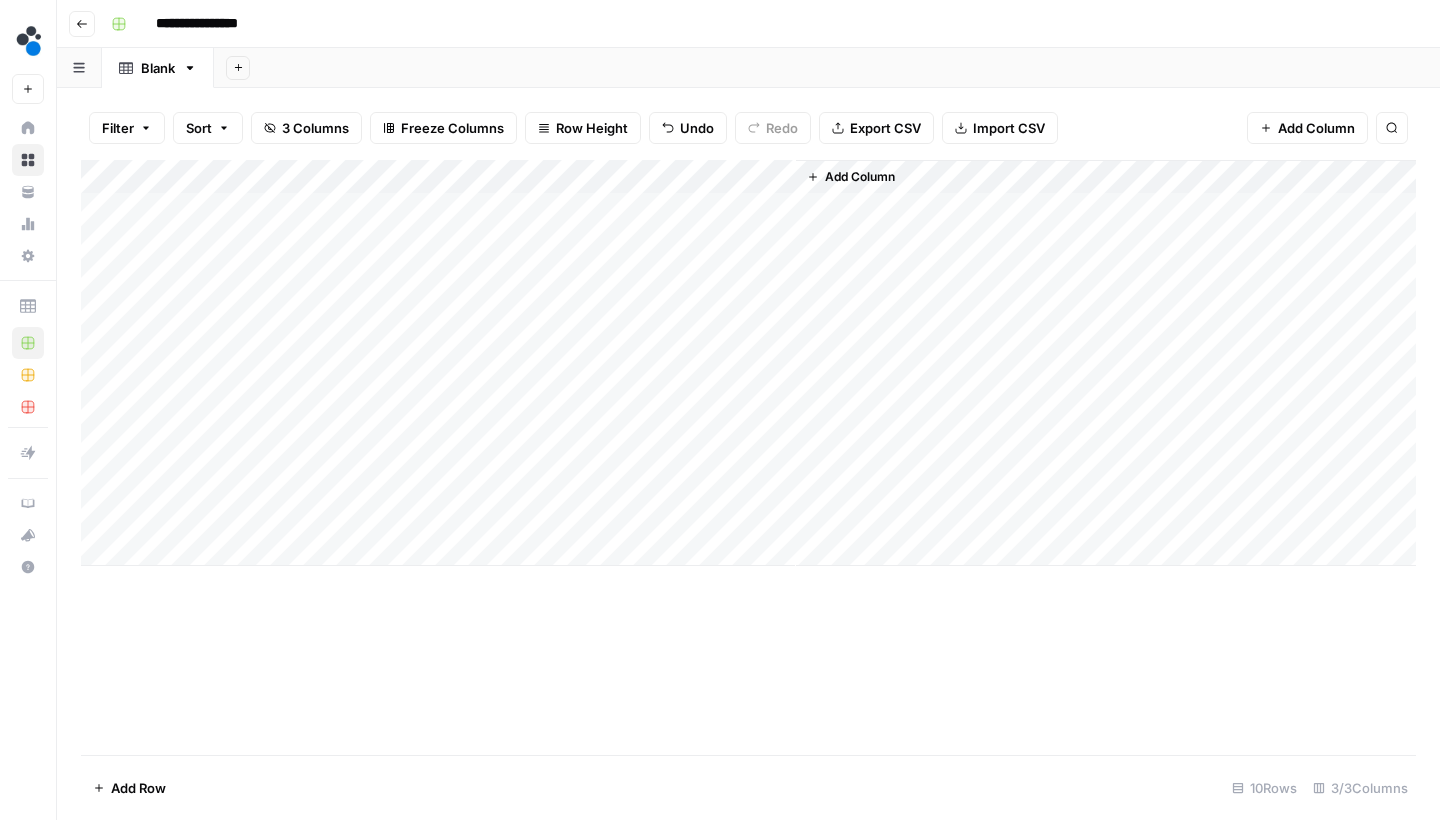 click on "Add Column" at bounding box center (748, 363) 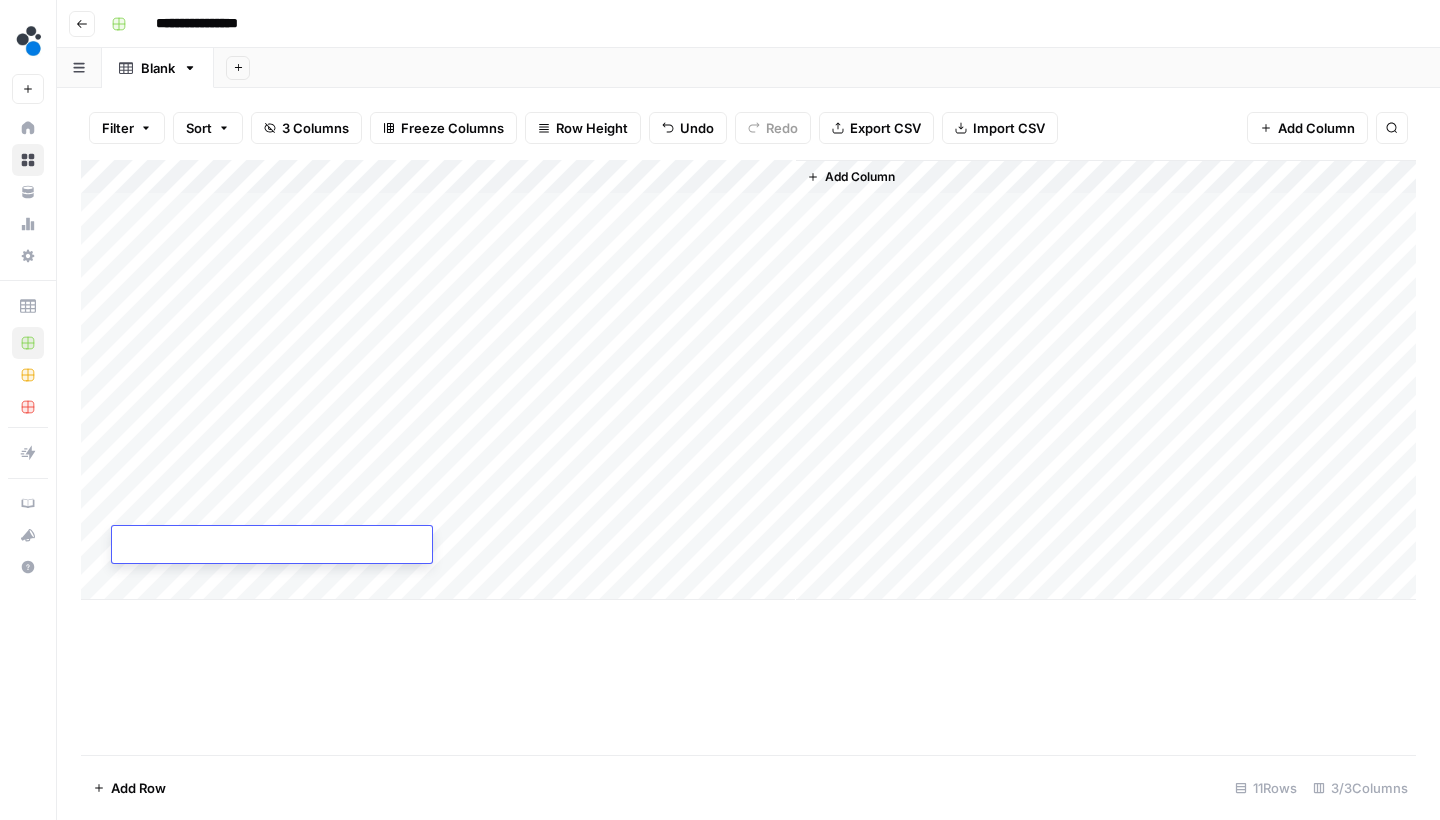 click on "Add Column" at bounding box center (748, 380) 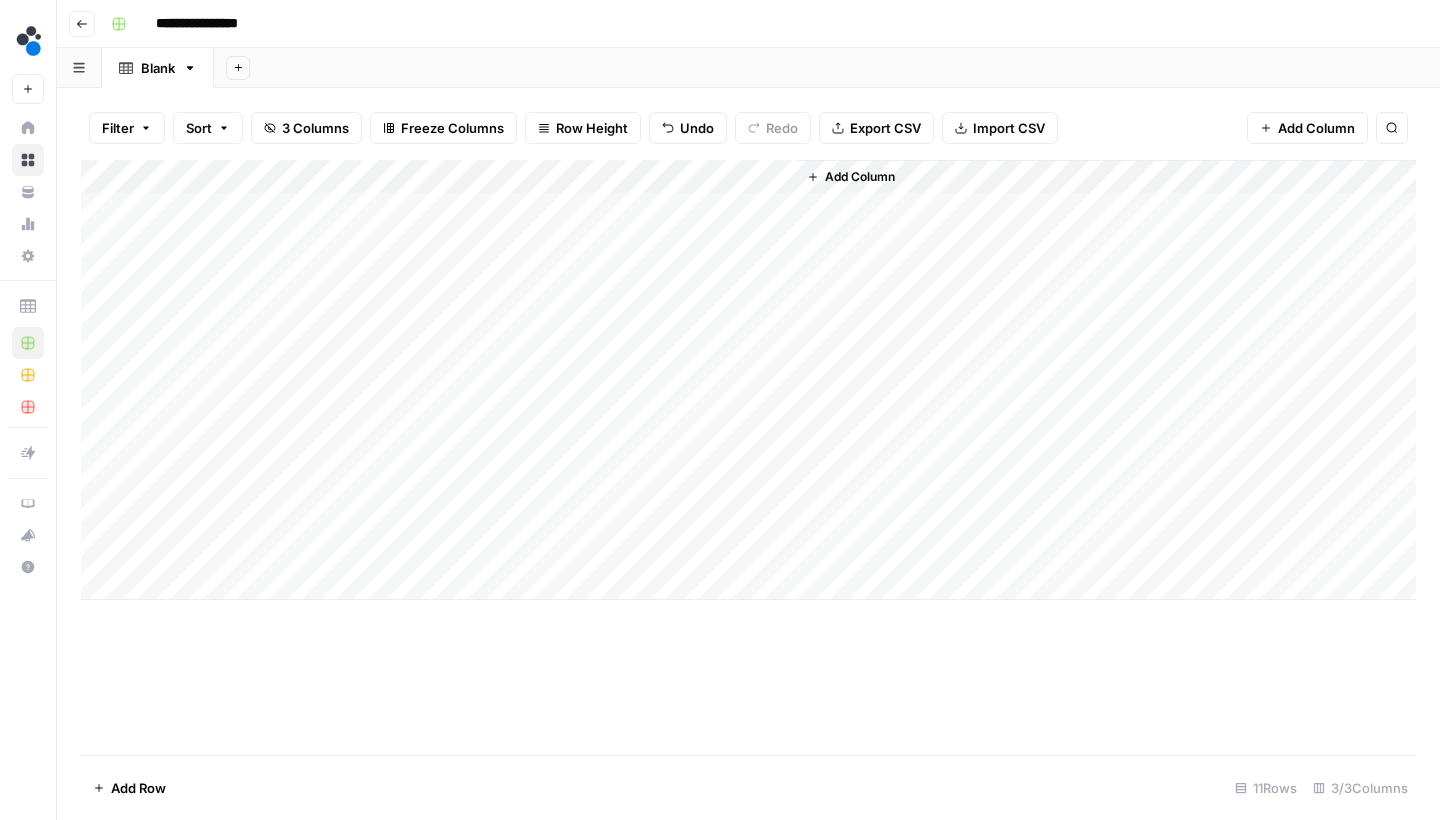 click on "Add Column" at bounding box center (748, 380) 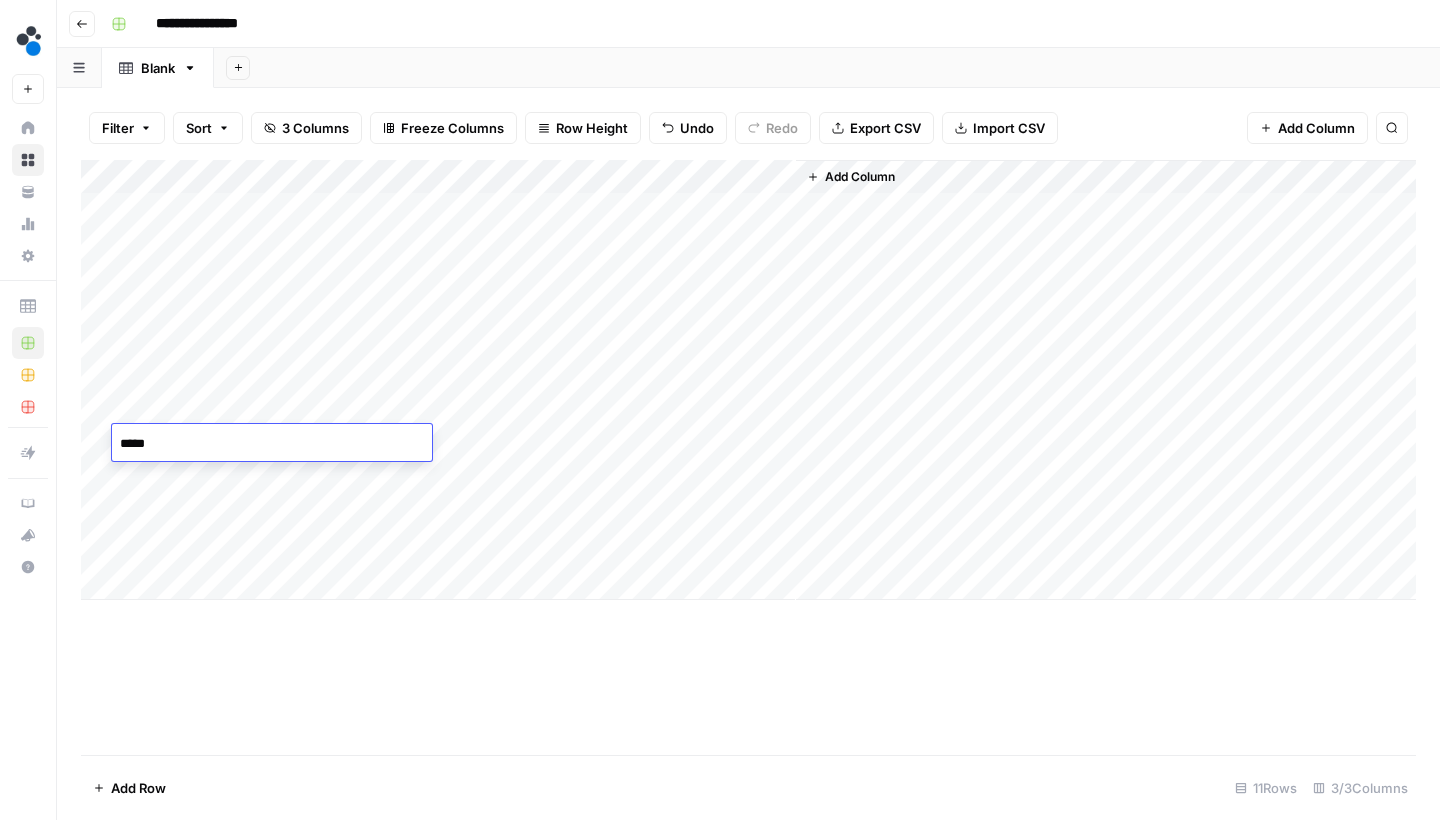 type on "******" 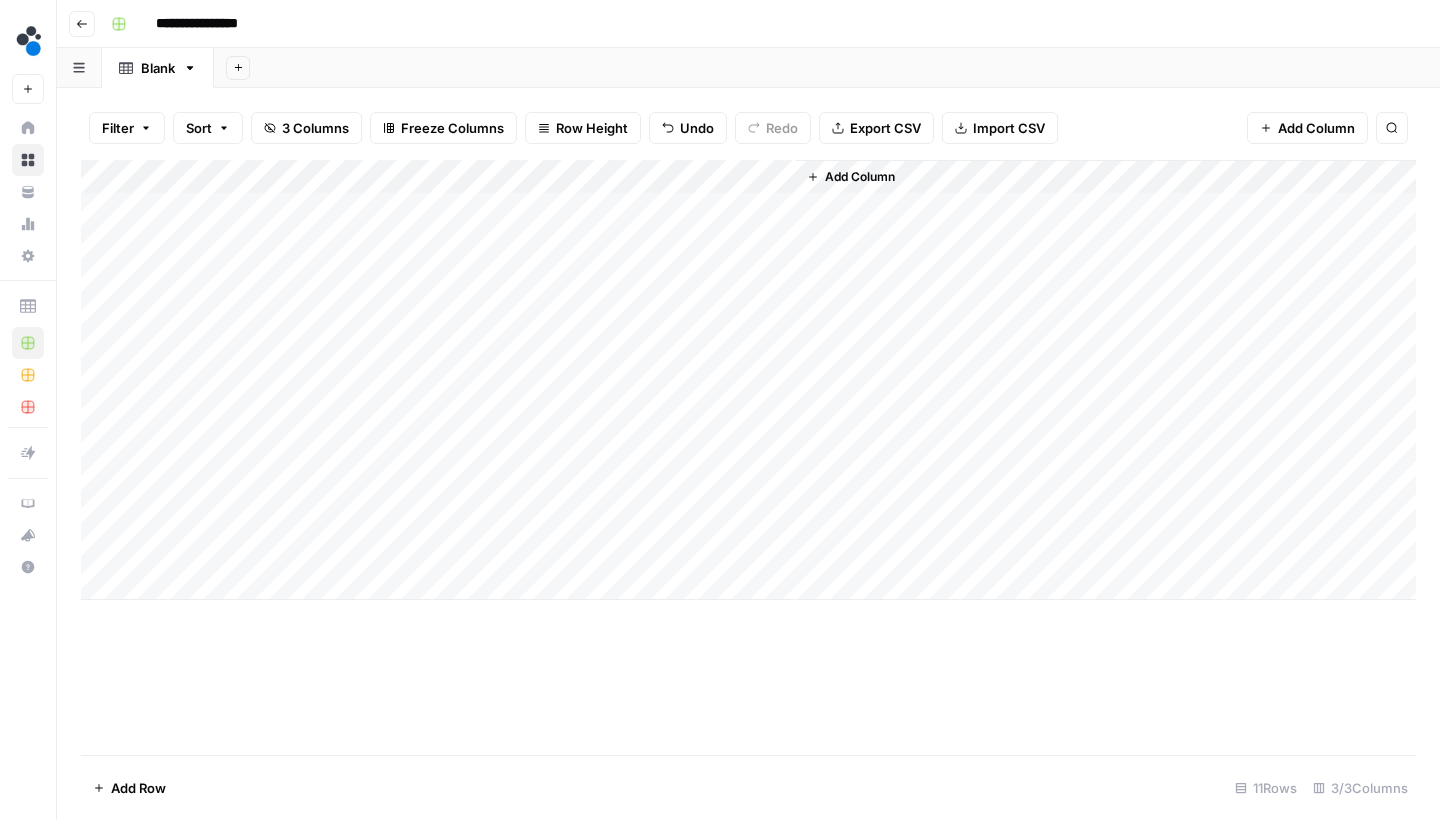 click on "Add Column" at bounding box center (748, 380) 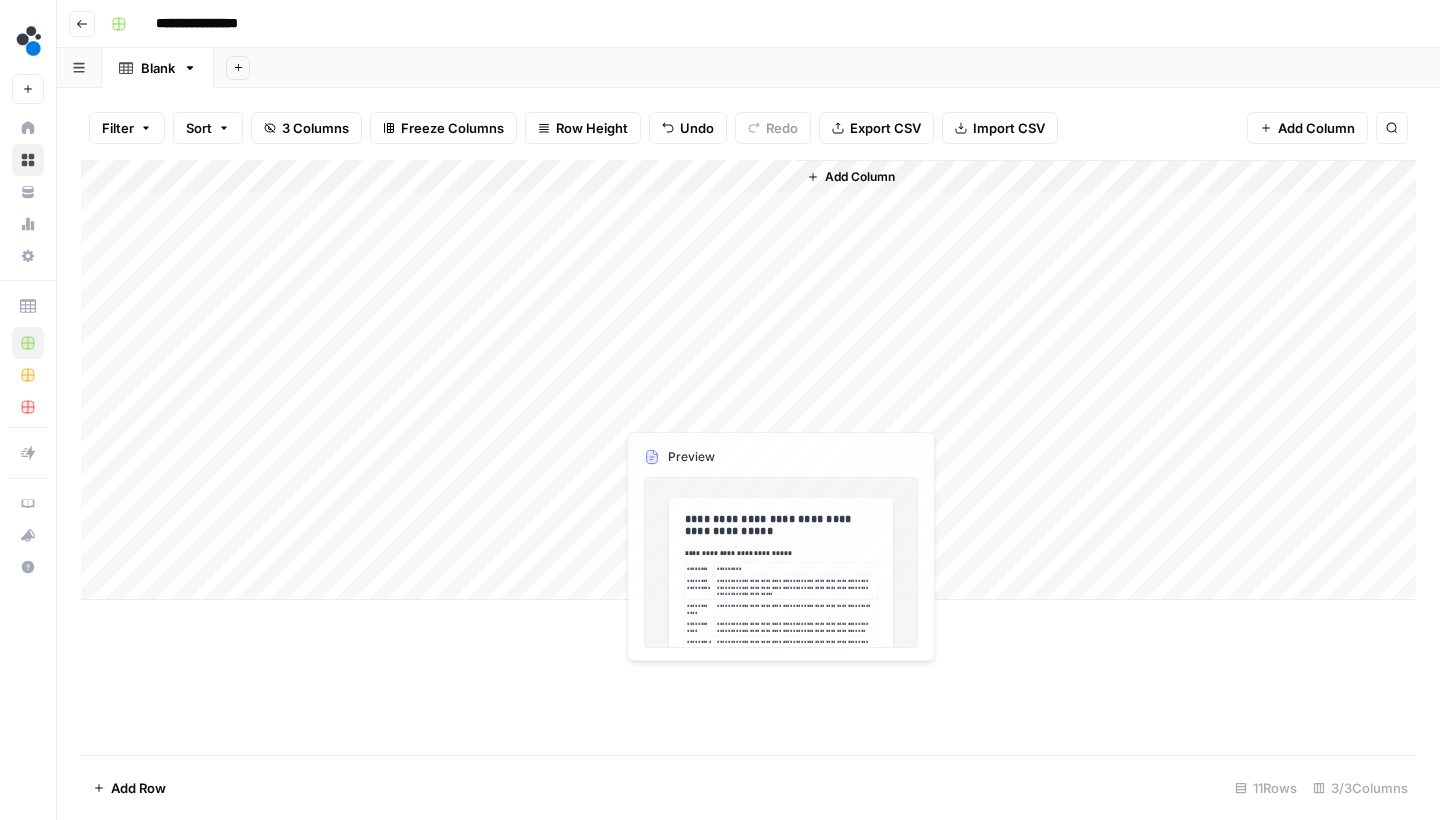 click on "Add Column" at bounding box center [748, 380] 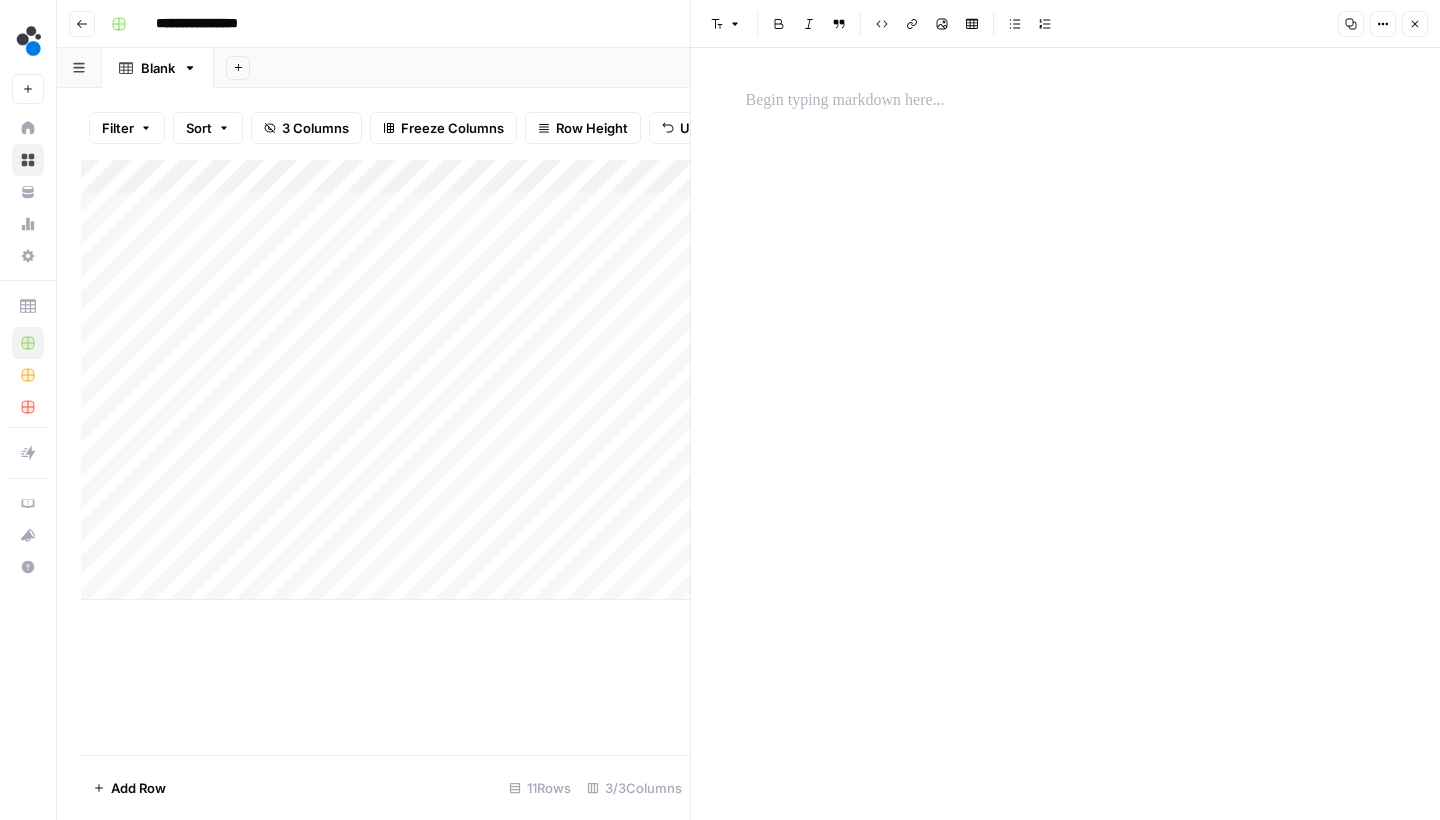 click at bounding box center [1066, 101] 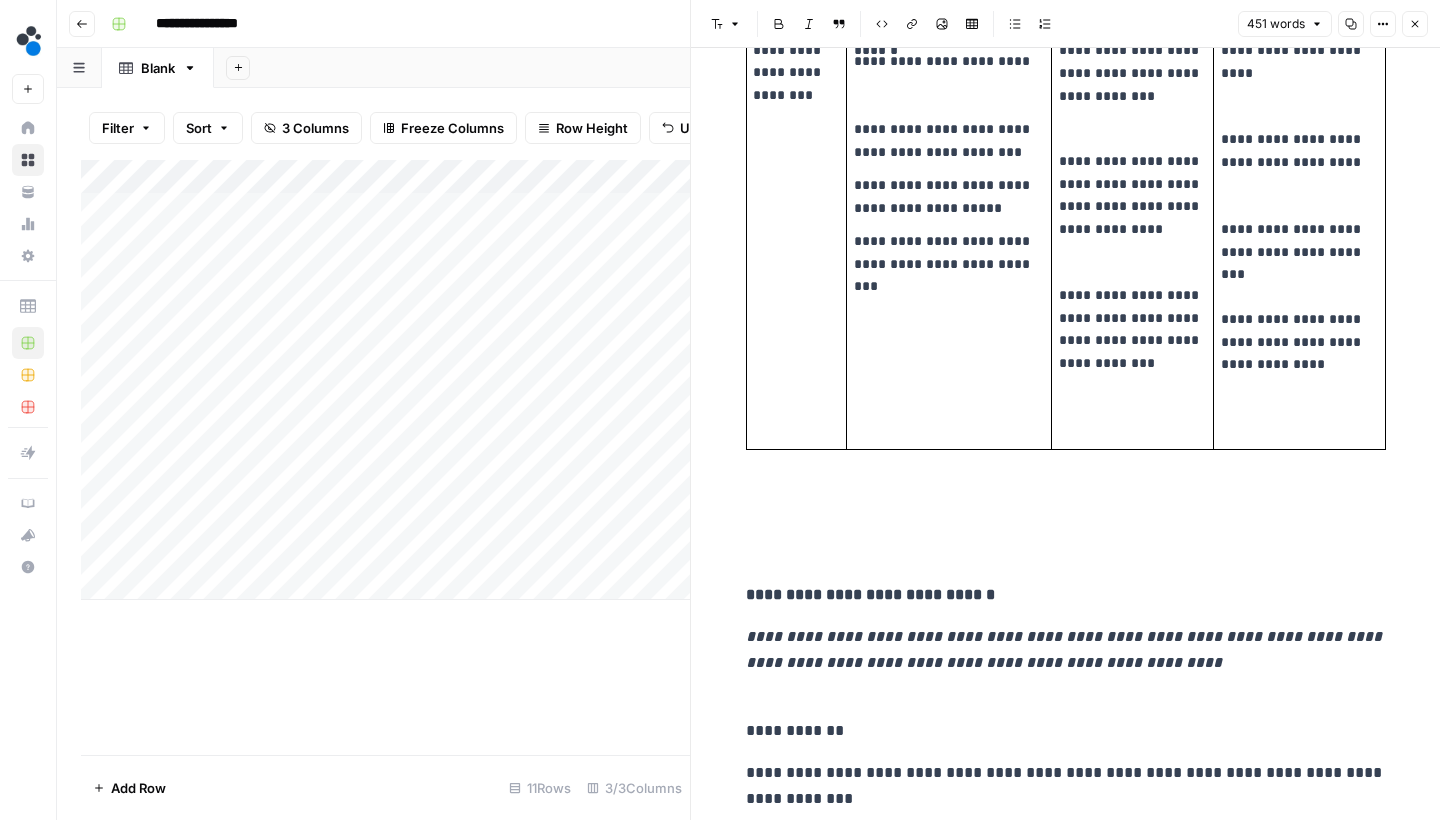 scroll, scrollTop: 1857, scrollLeft: 0, axis: vertical 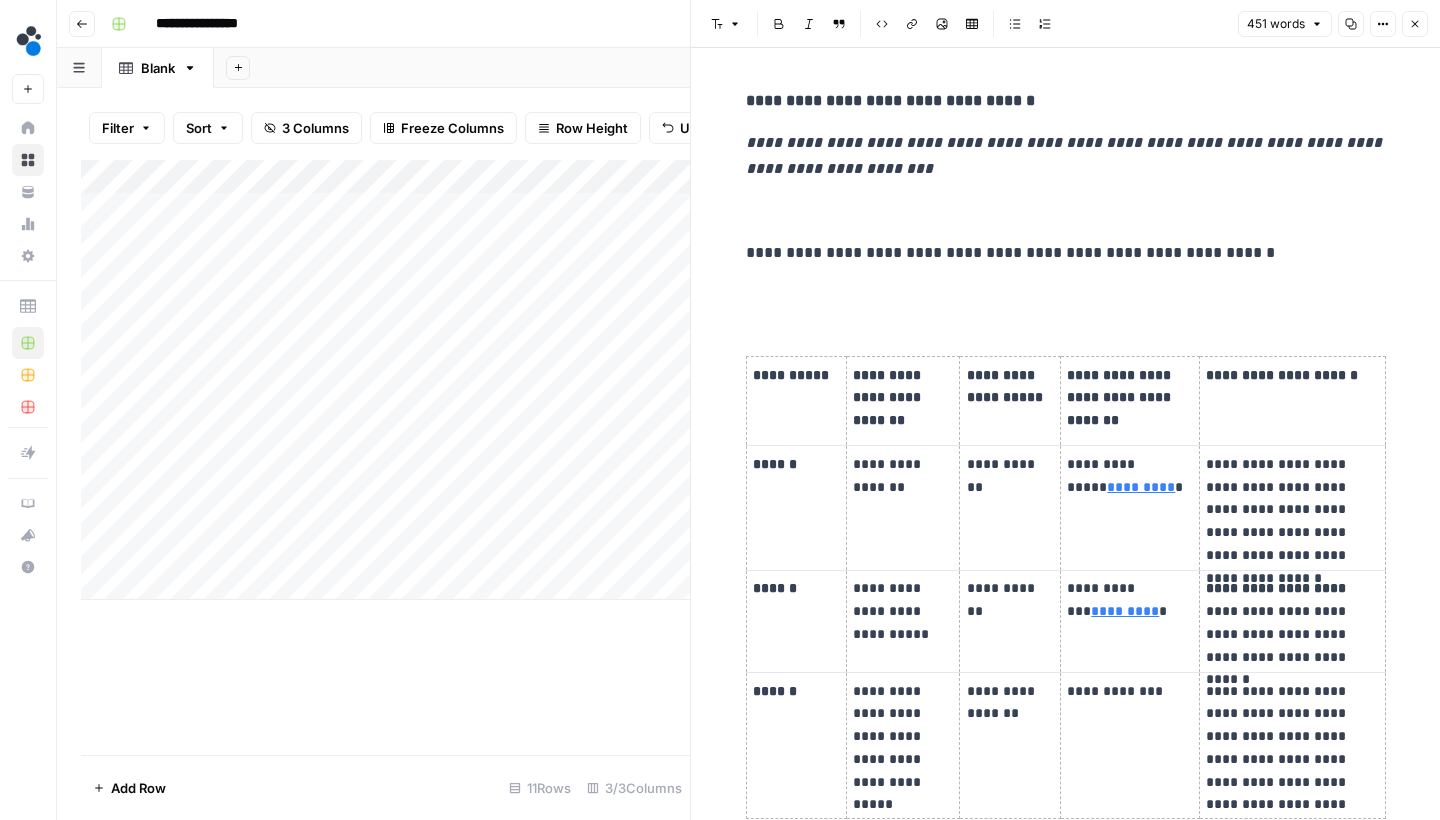 click 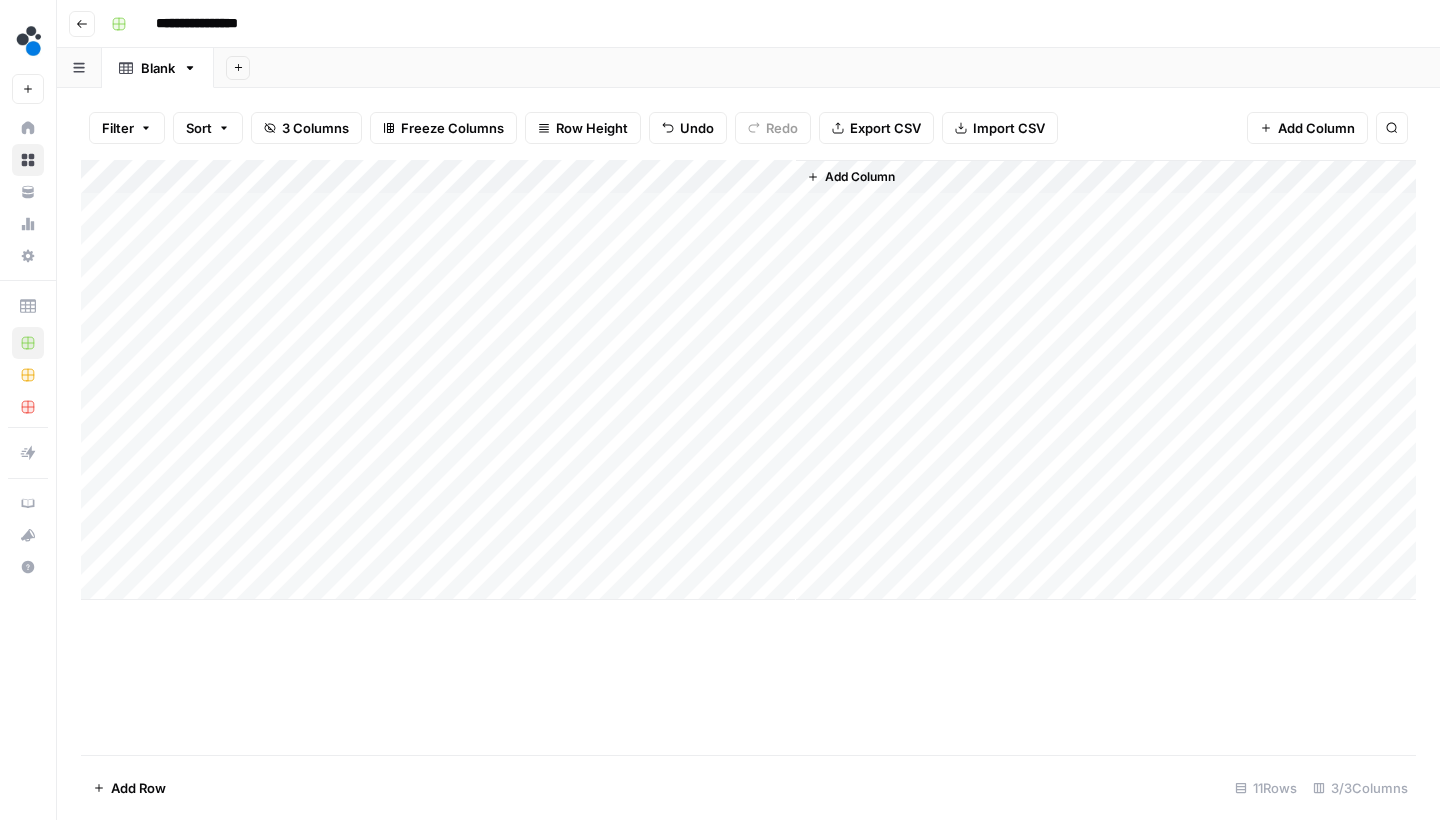 click on "Add Column" at bounding box center [748, 380] 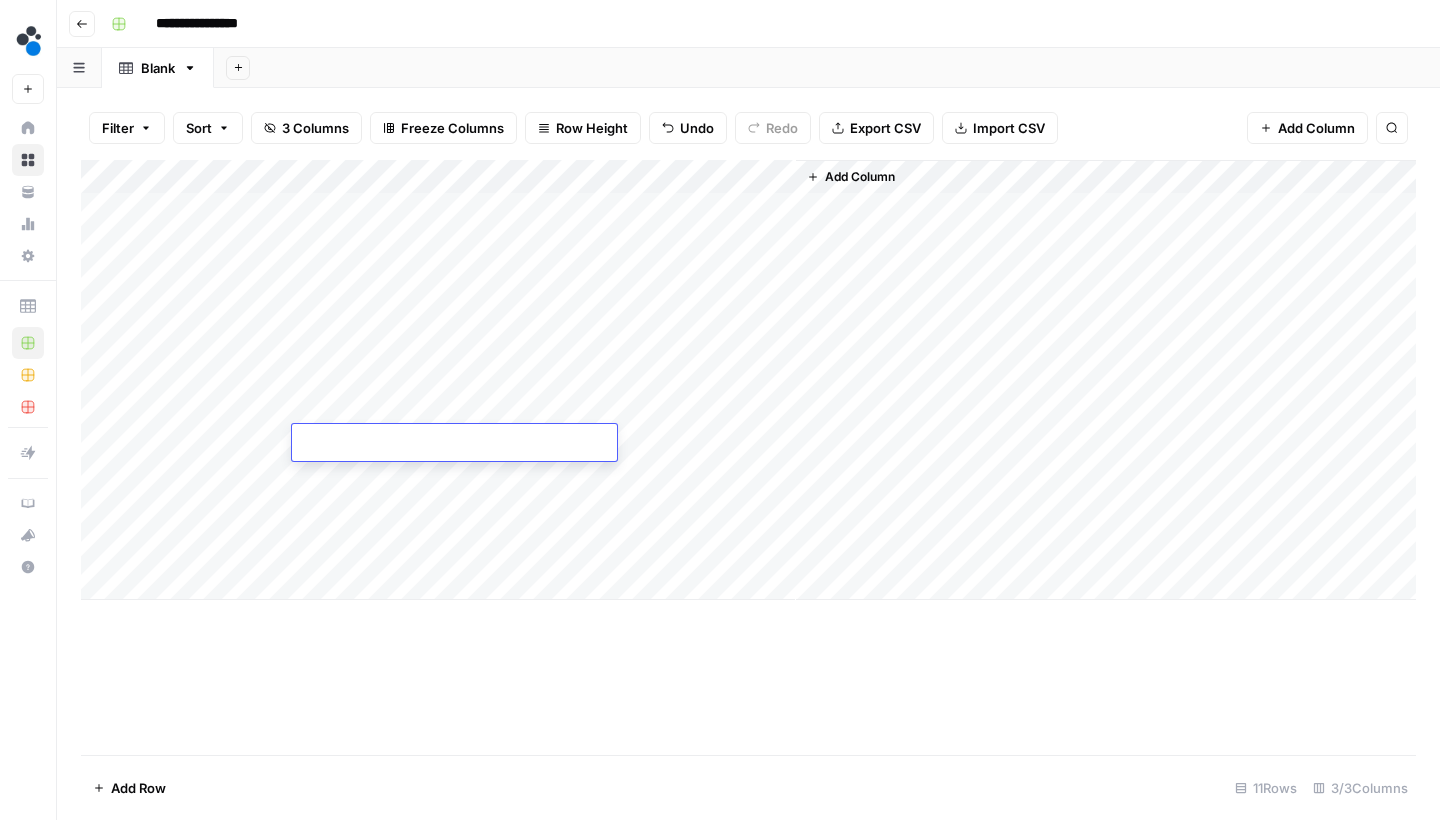 type on "**********" 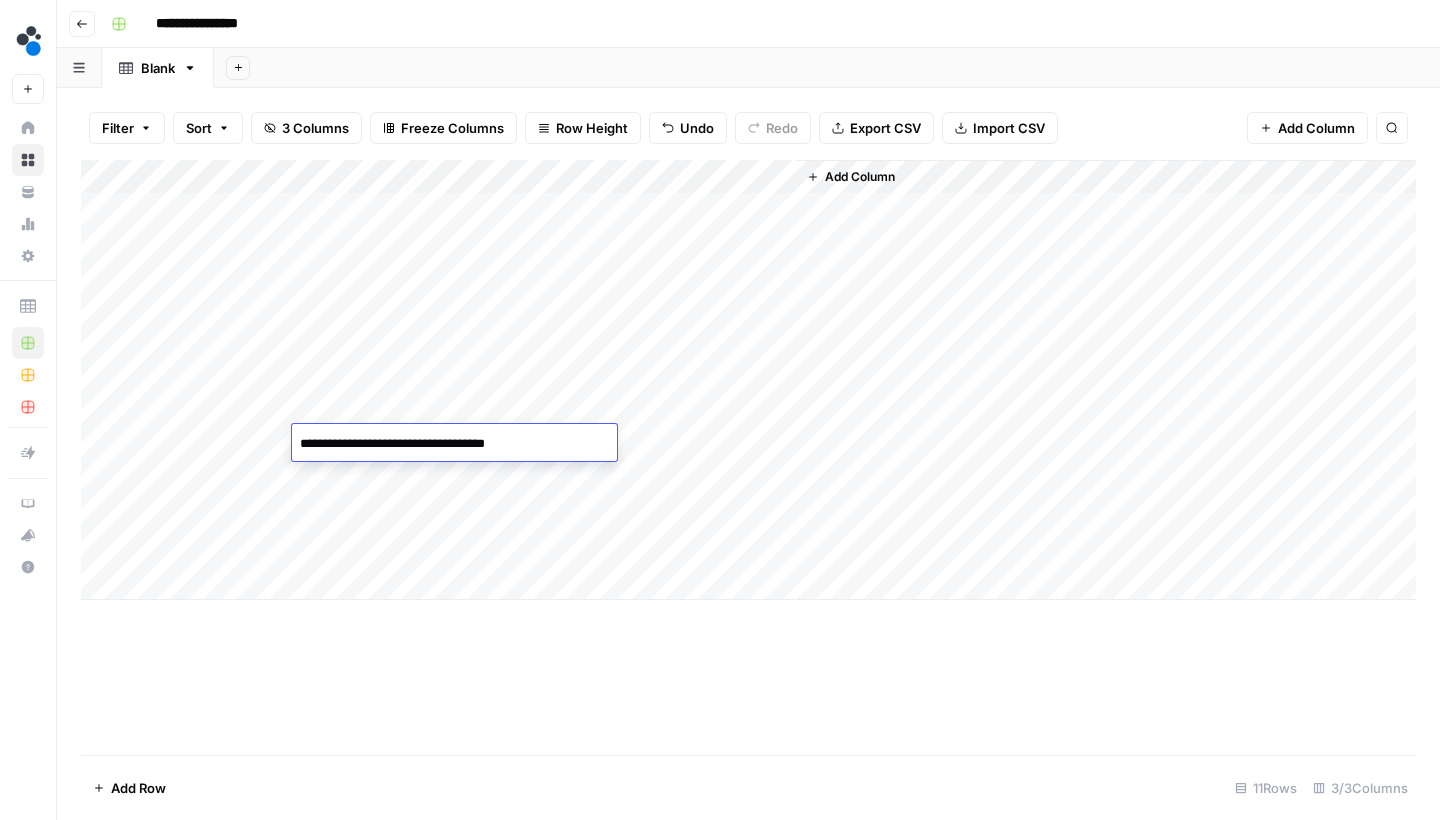 click on "Add Column" at bounding box center (748, 380) 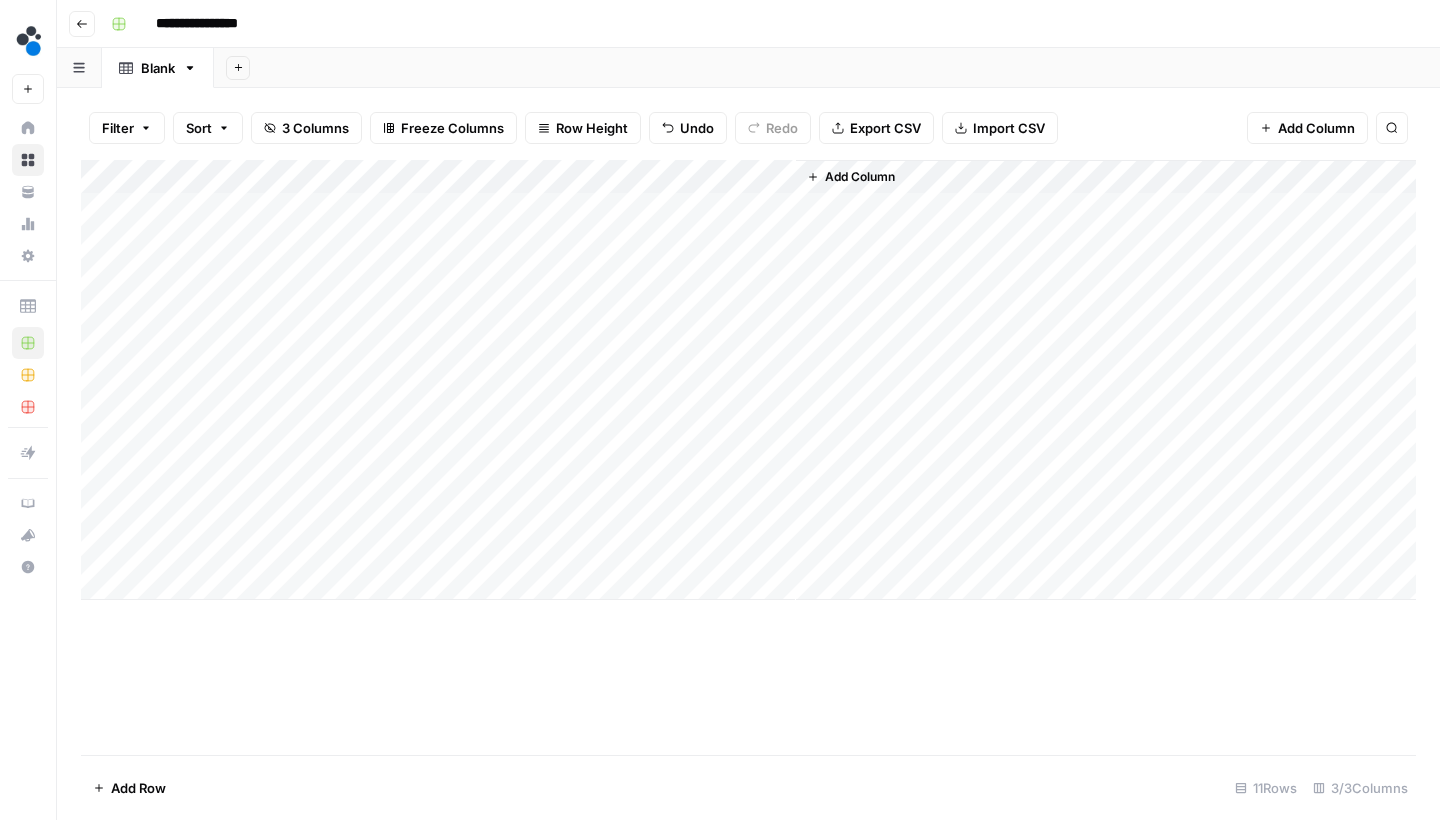 click on "Add Column" at bounding box center (748, 380) 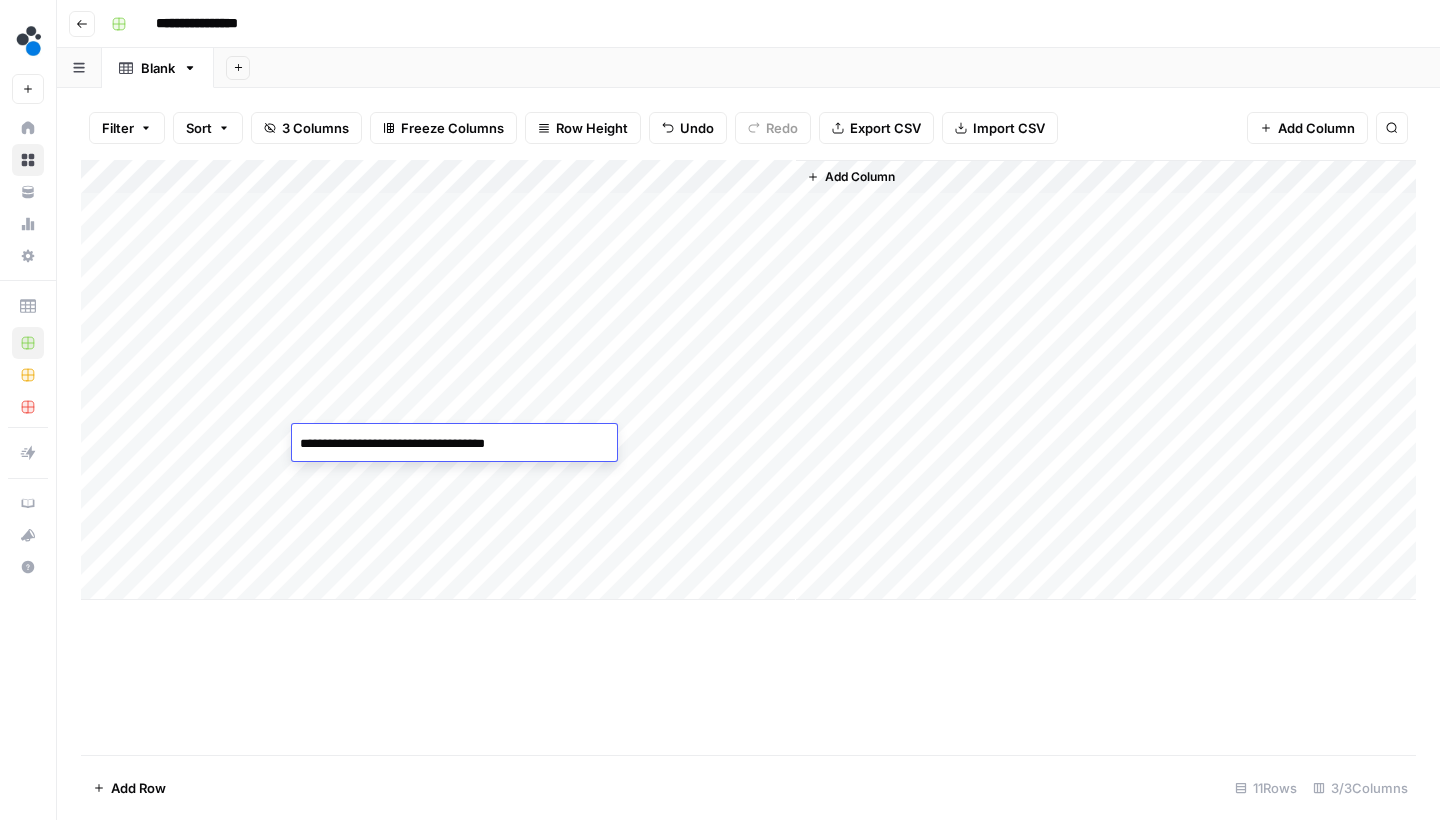 click on "**********" at bounding box center (454, 444) 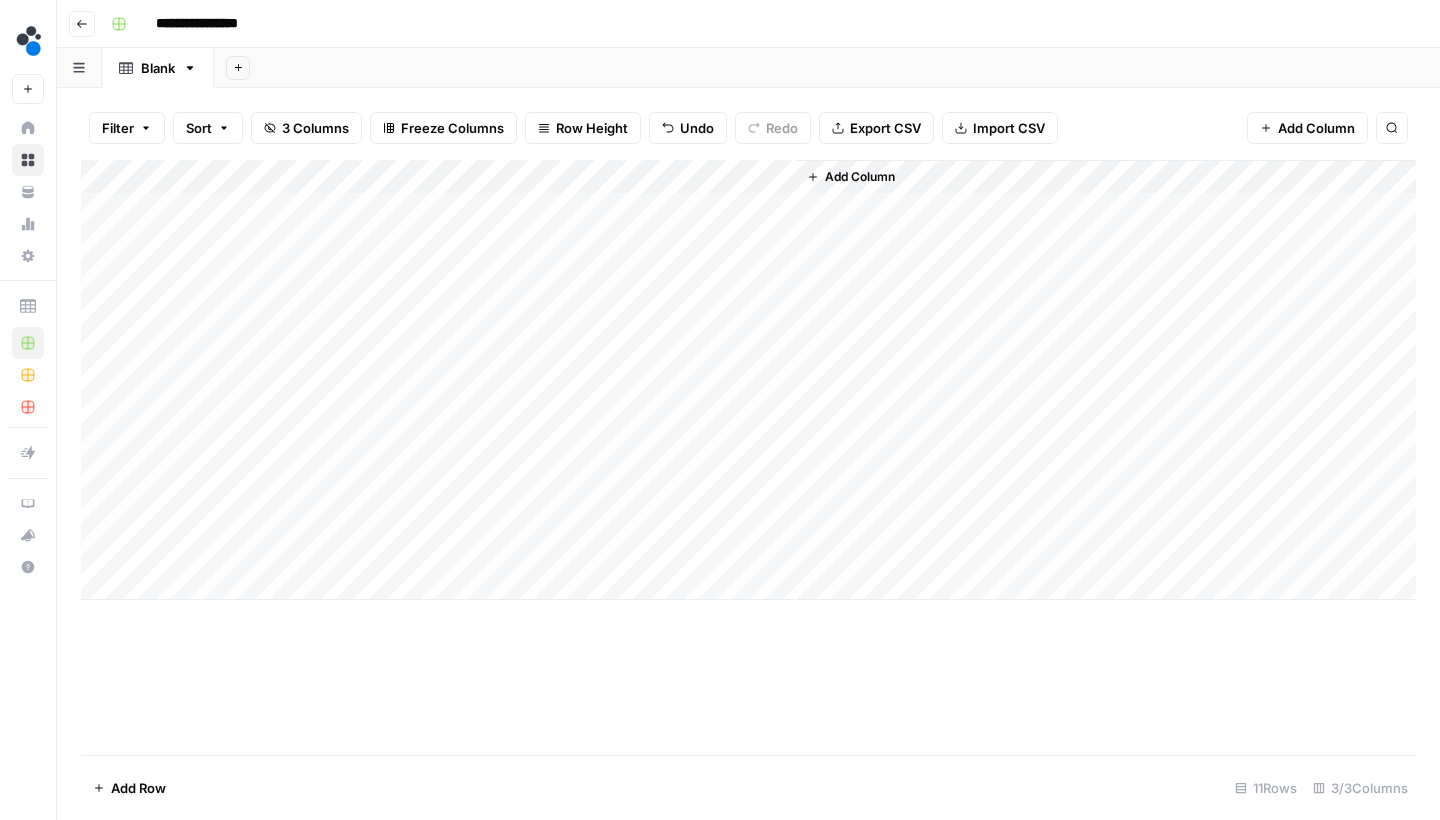 click on "Add Column" at bounding box center [748, 380] 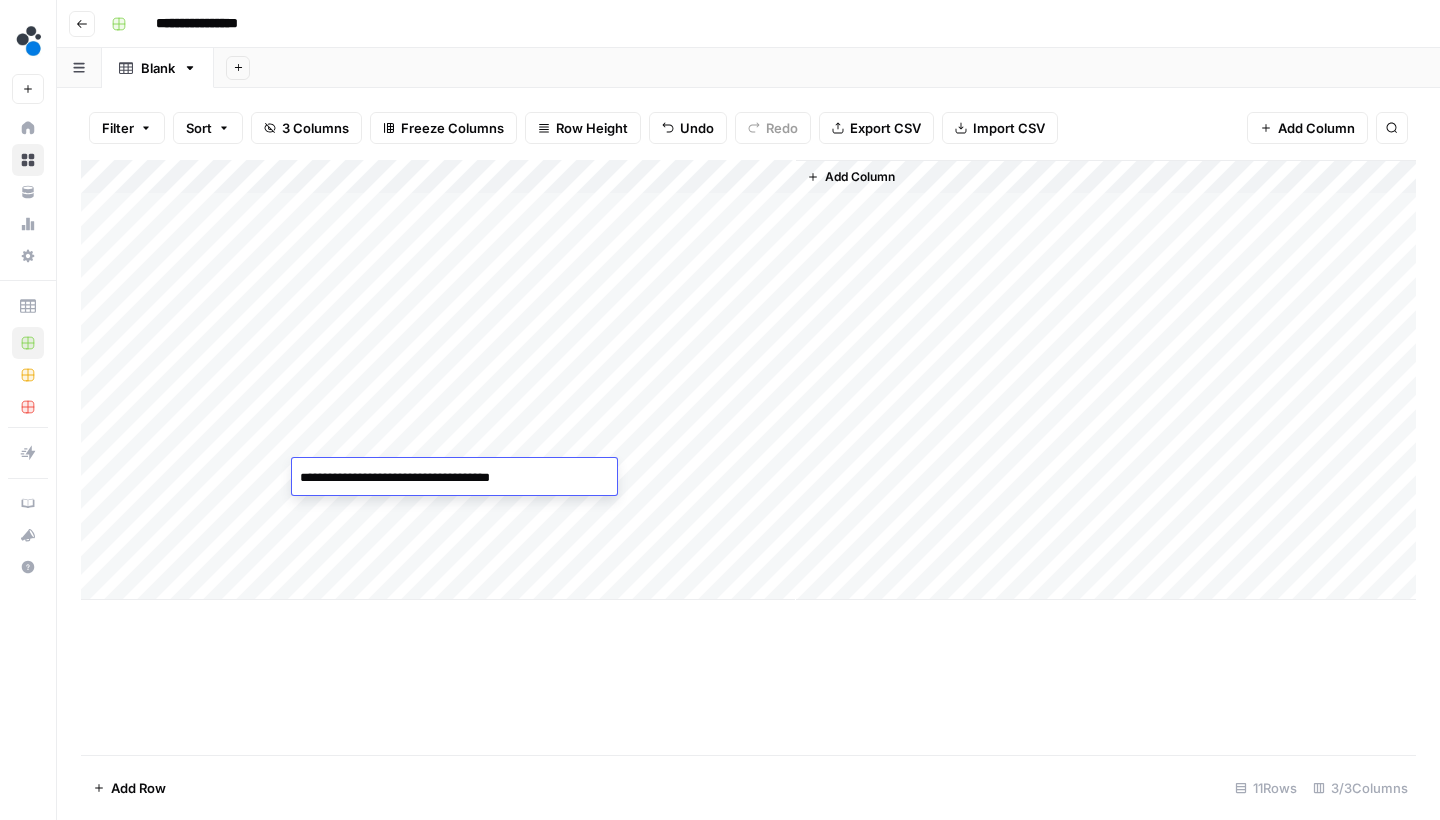 click on "**********" at bounding box center [454, 478] 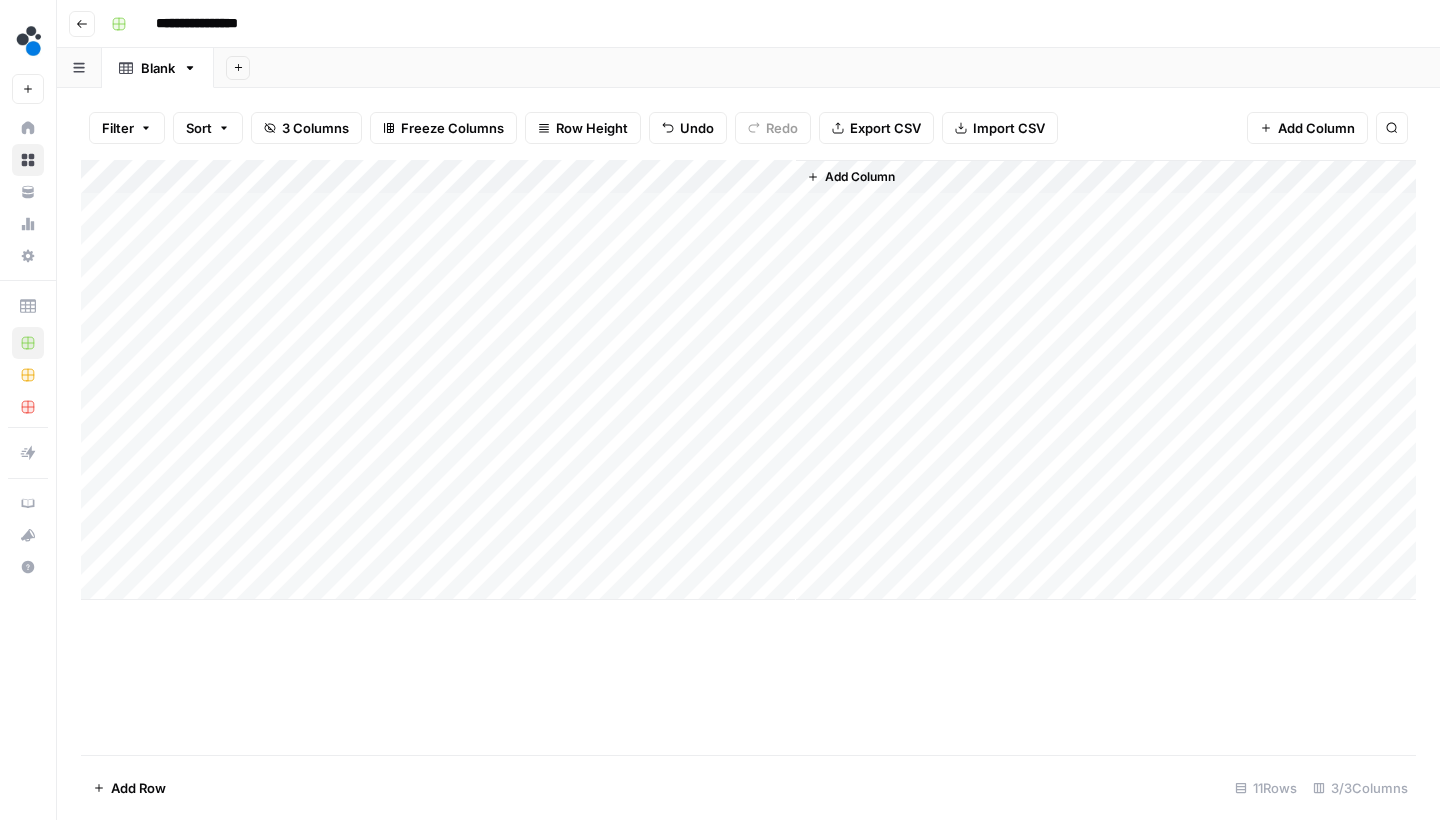 click on "Add Column" at bounding box center [748, 380] 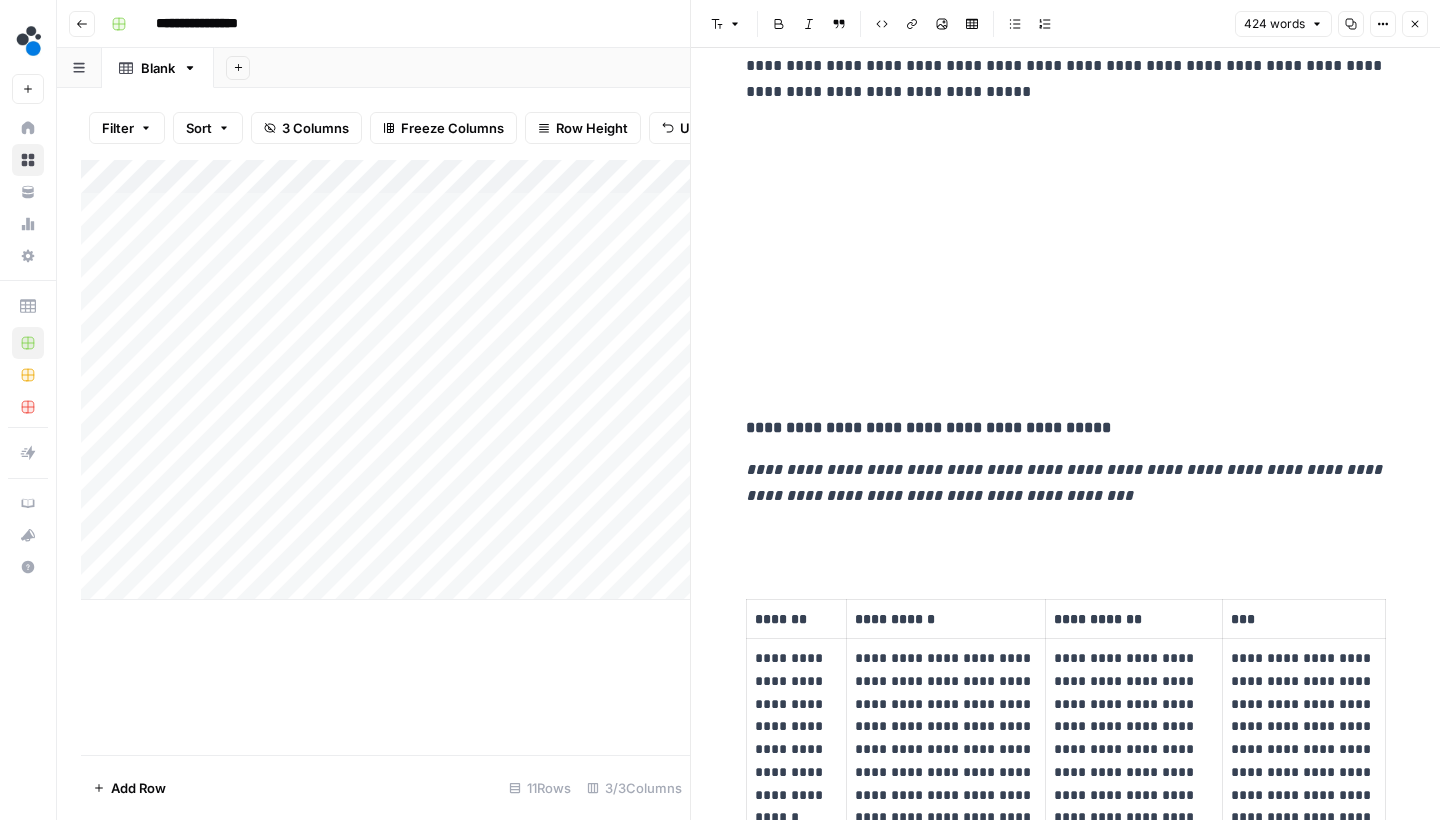 scroll, scrollTop: 1107, scrollLeft: 0, axis: vertical 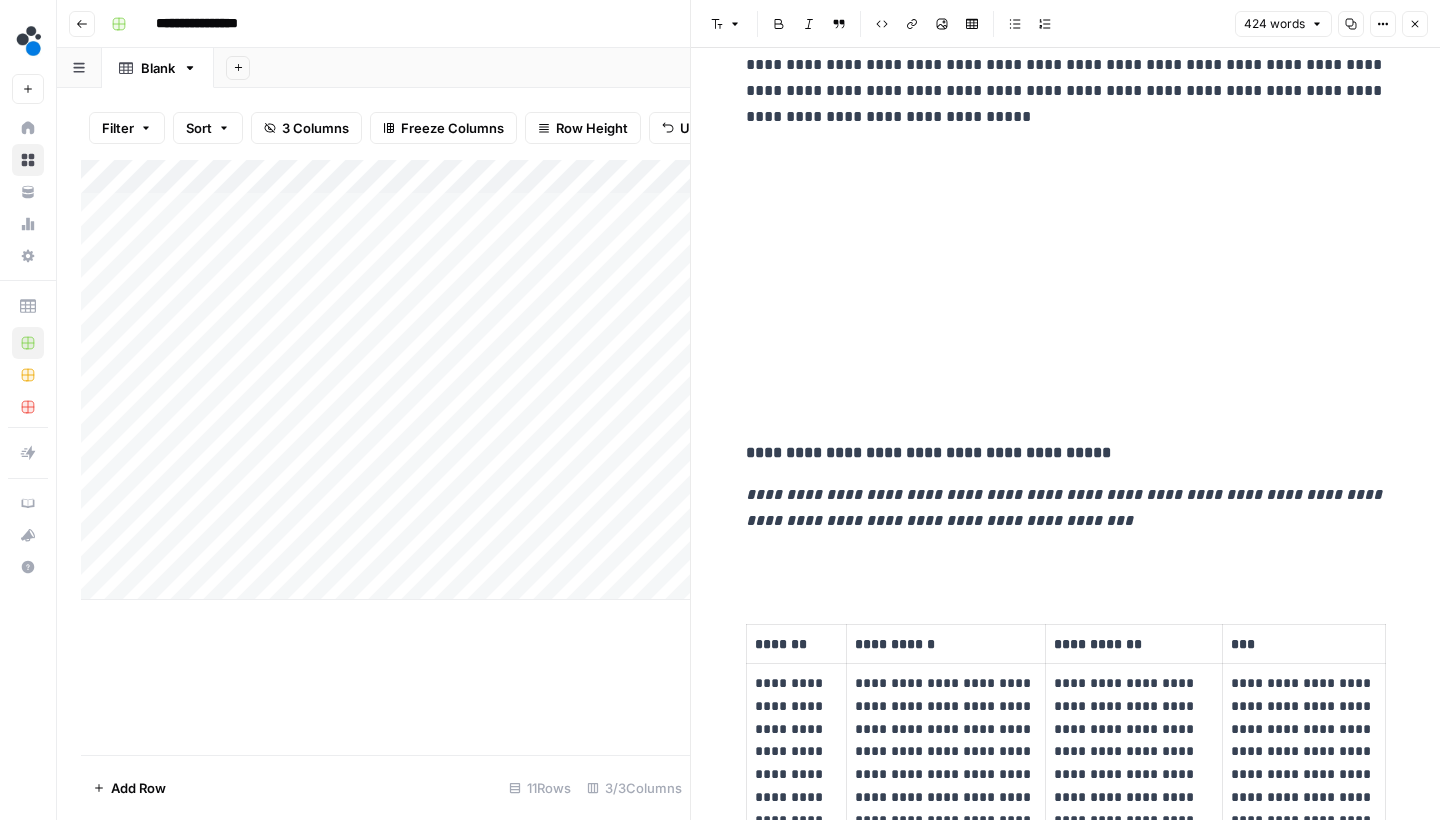 click 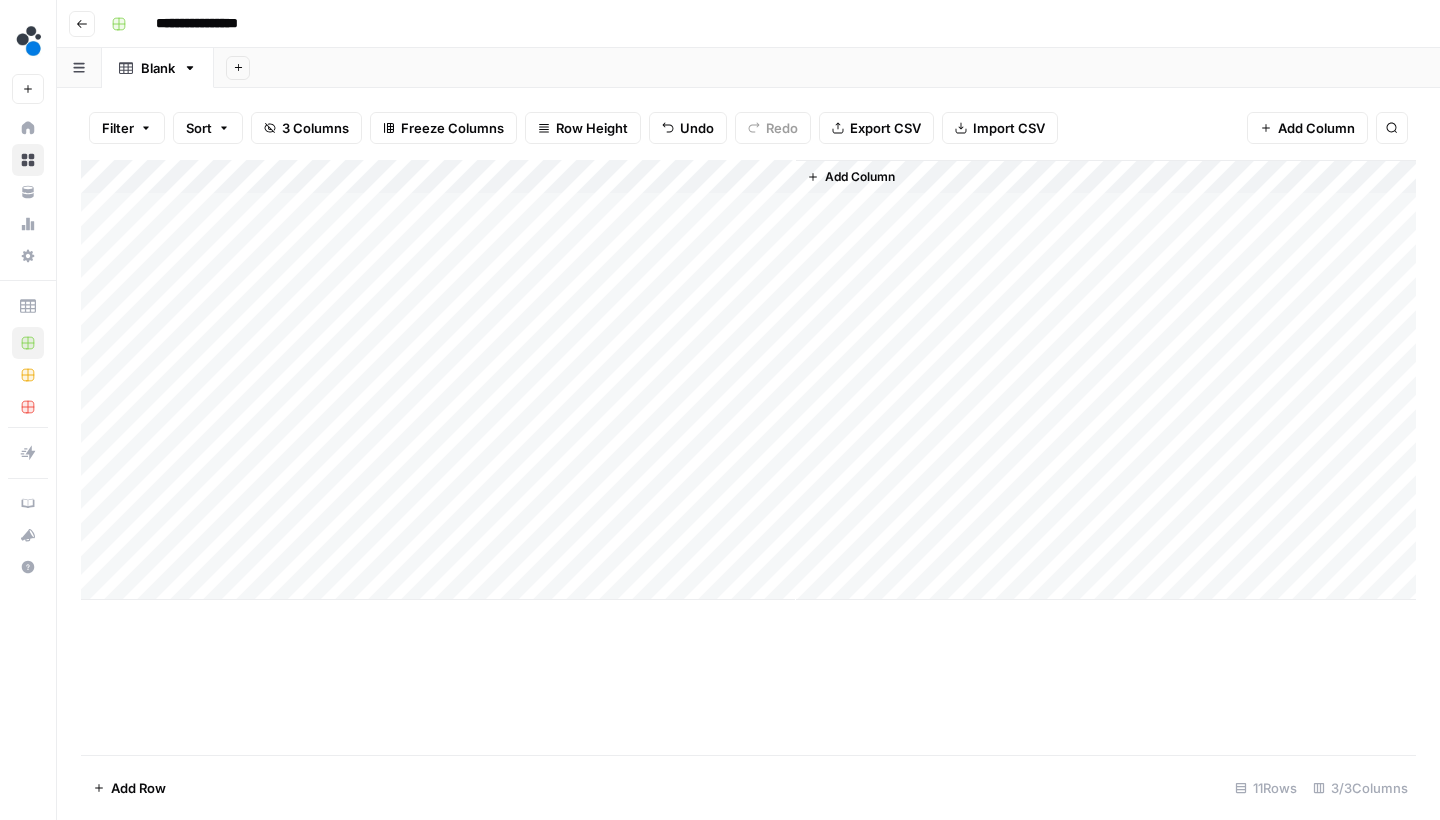 click on "Add Column" at bounding box center [748, 380] 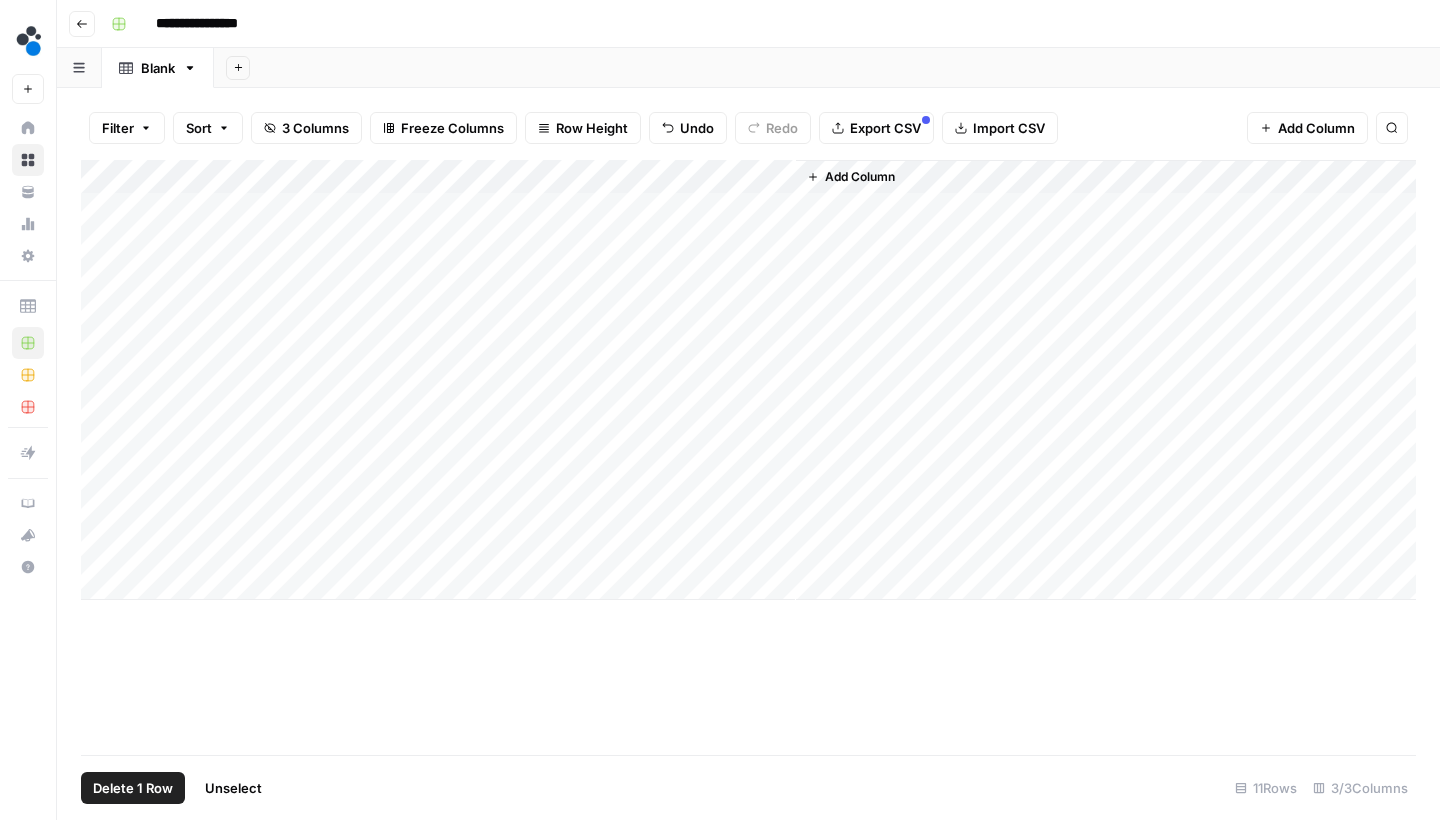 click on "Add Column" at bounding box center (748, 380) 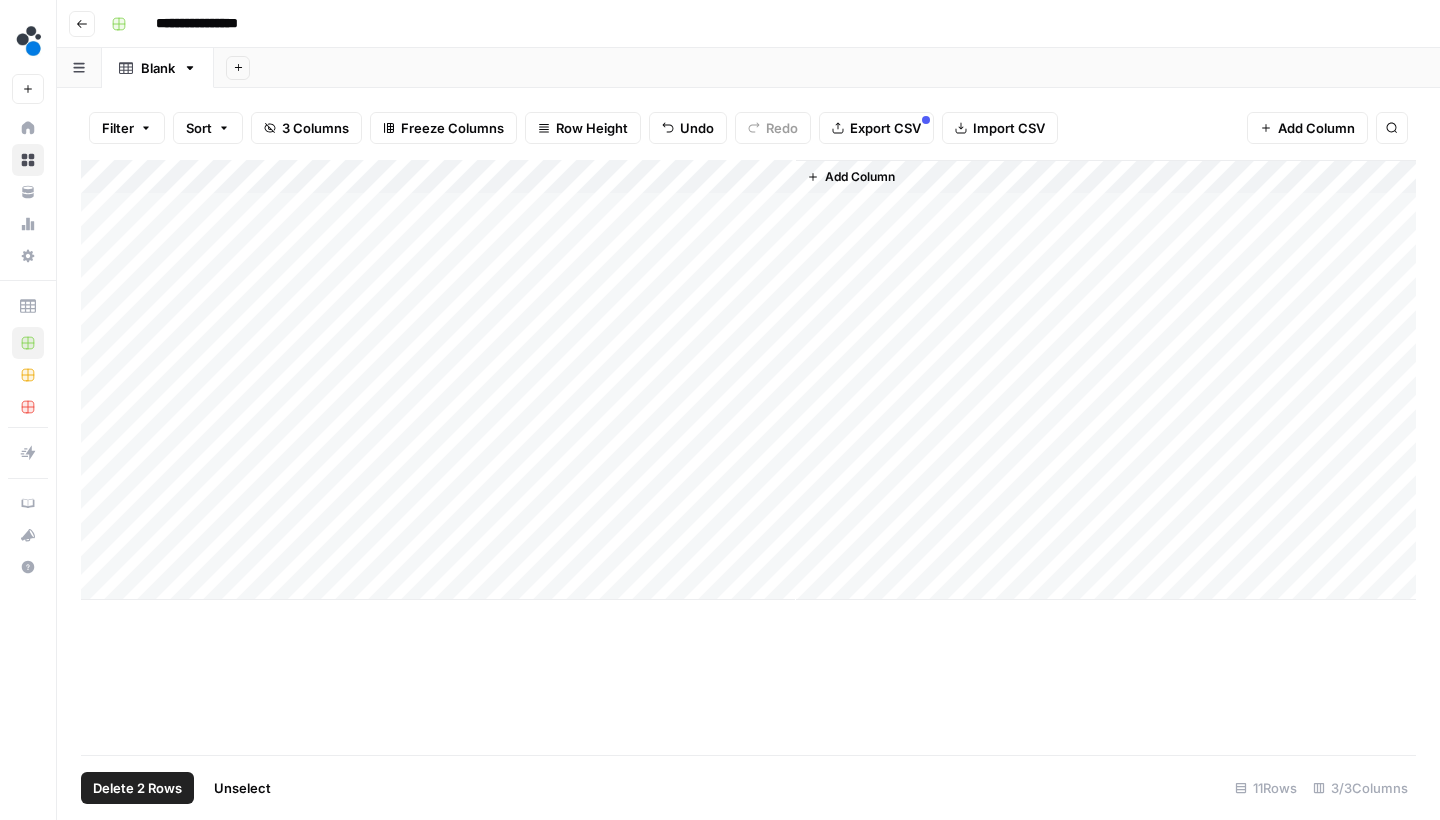 click on "Delete 2 Rows" at bounding box center (137, 788) 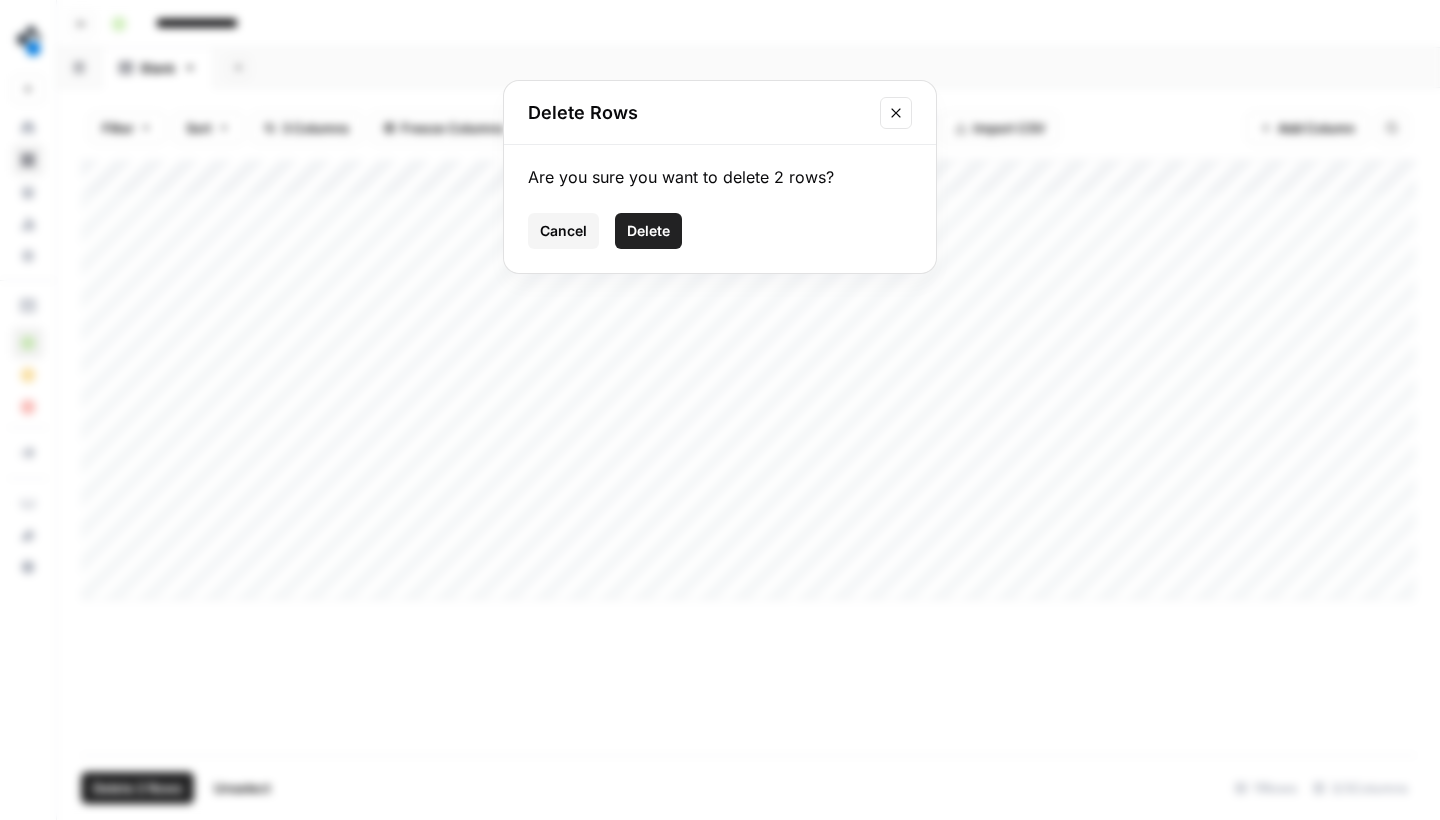 click on "Delete" at bounding box center (648, 231) 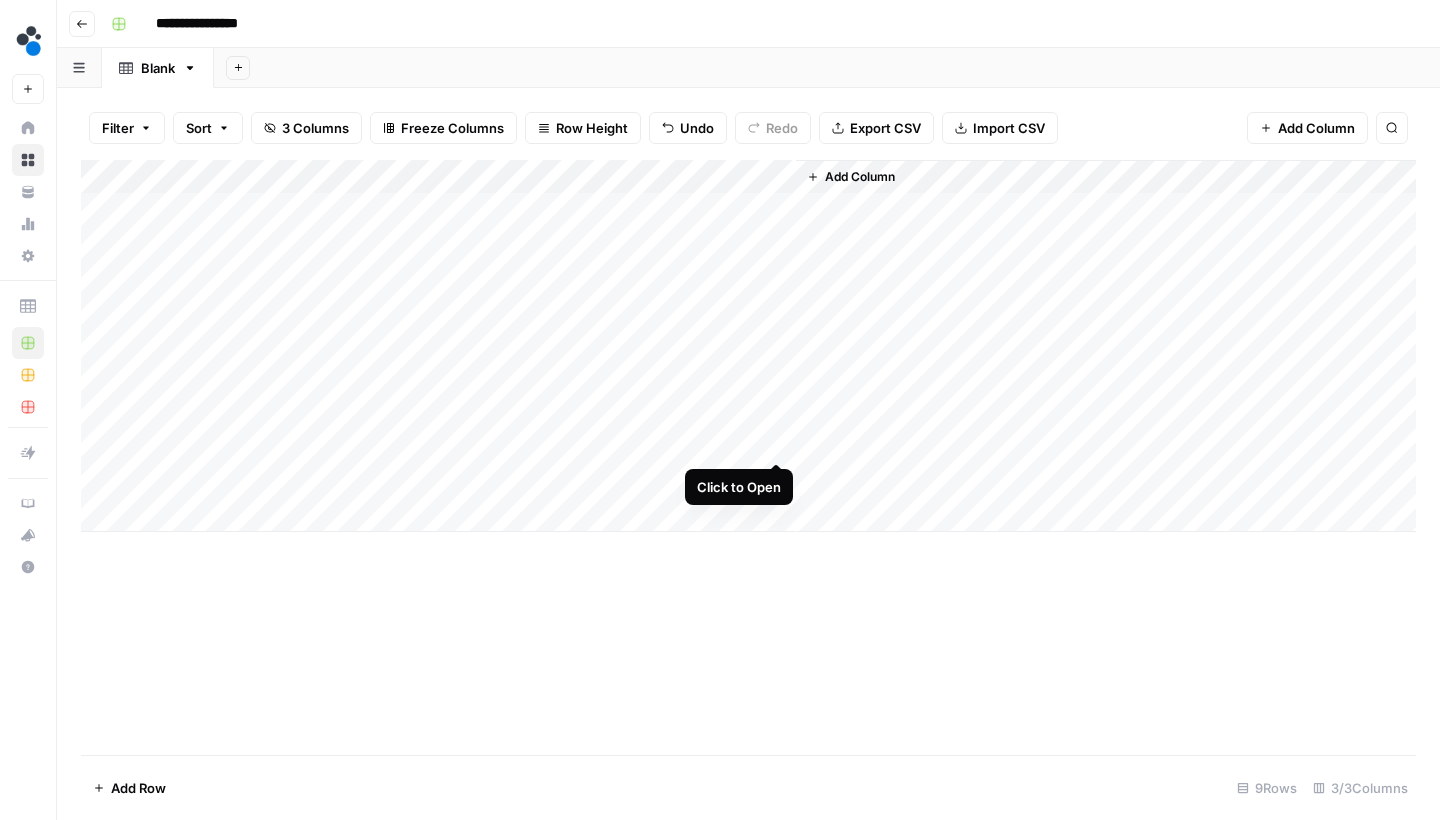 click on "Add Column" at bounding box center (748, 346) 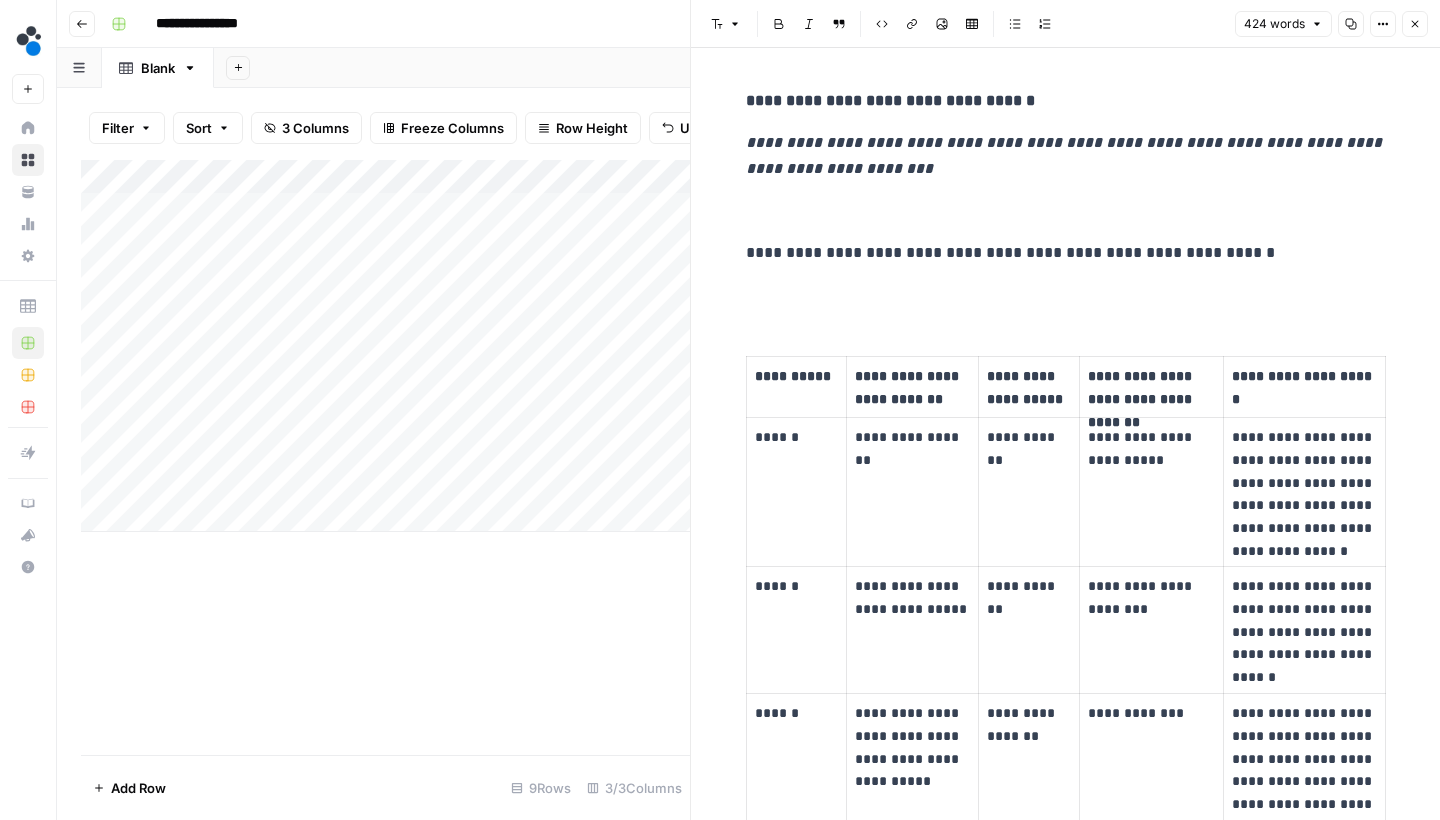 scroll, scrollTop: 0, scrollLeft: 0, axis: both 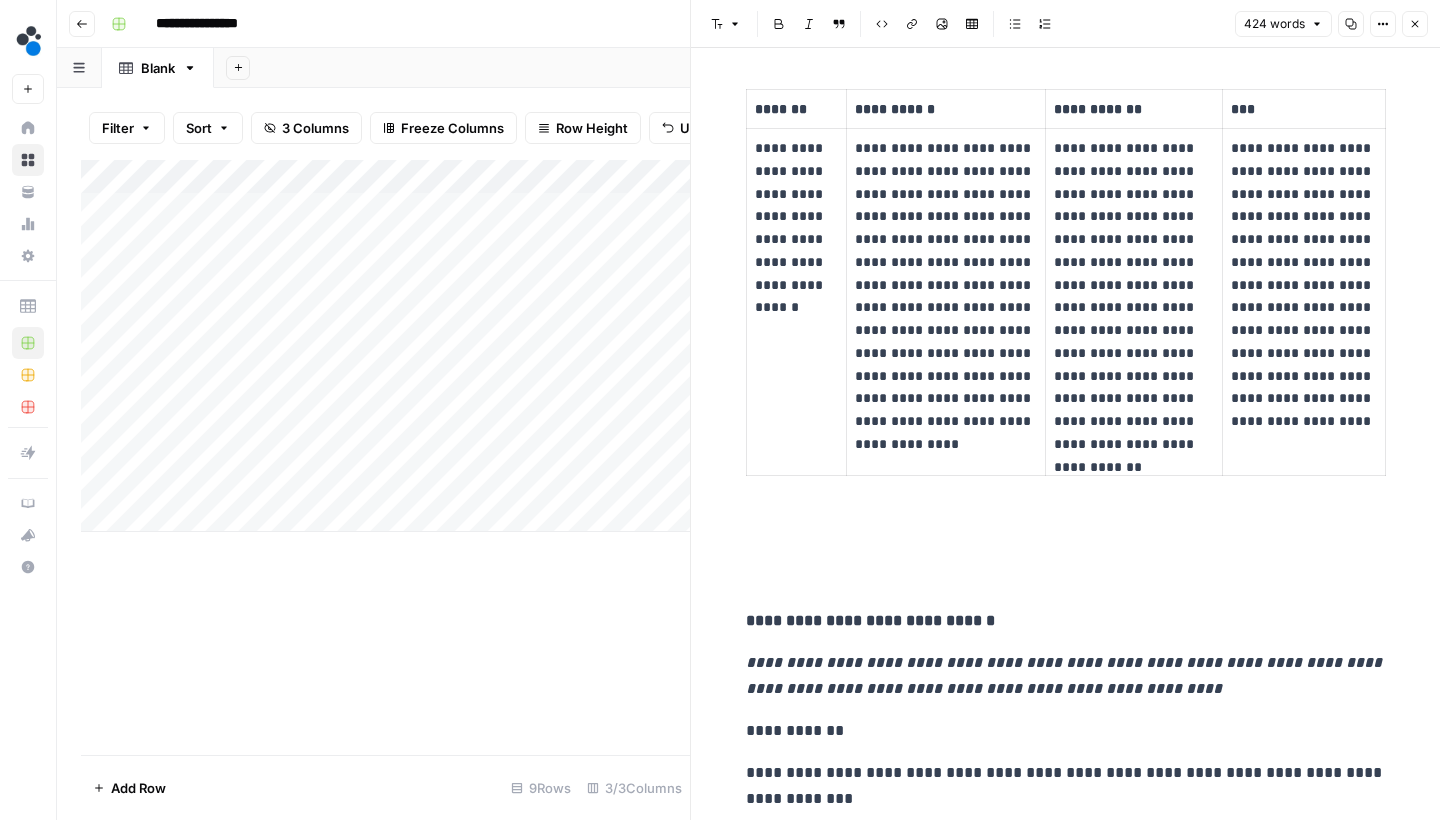 click 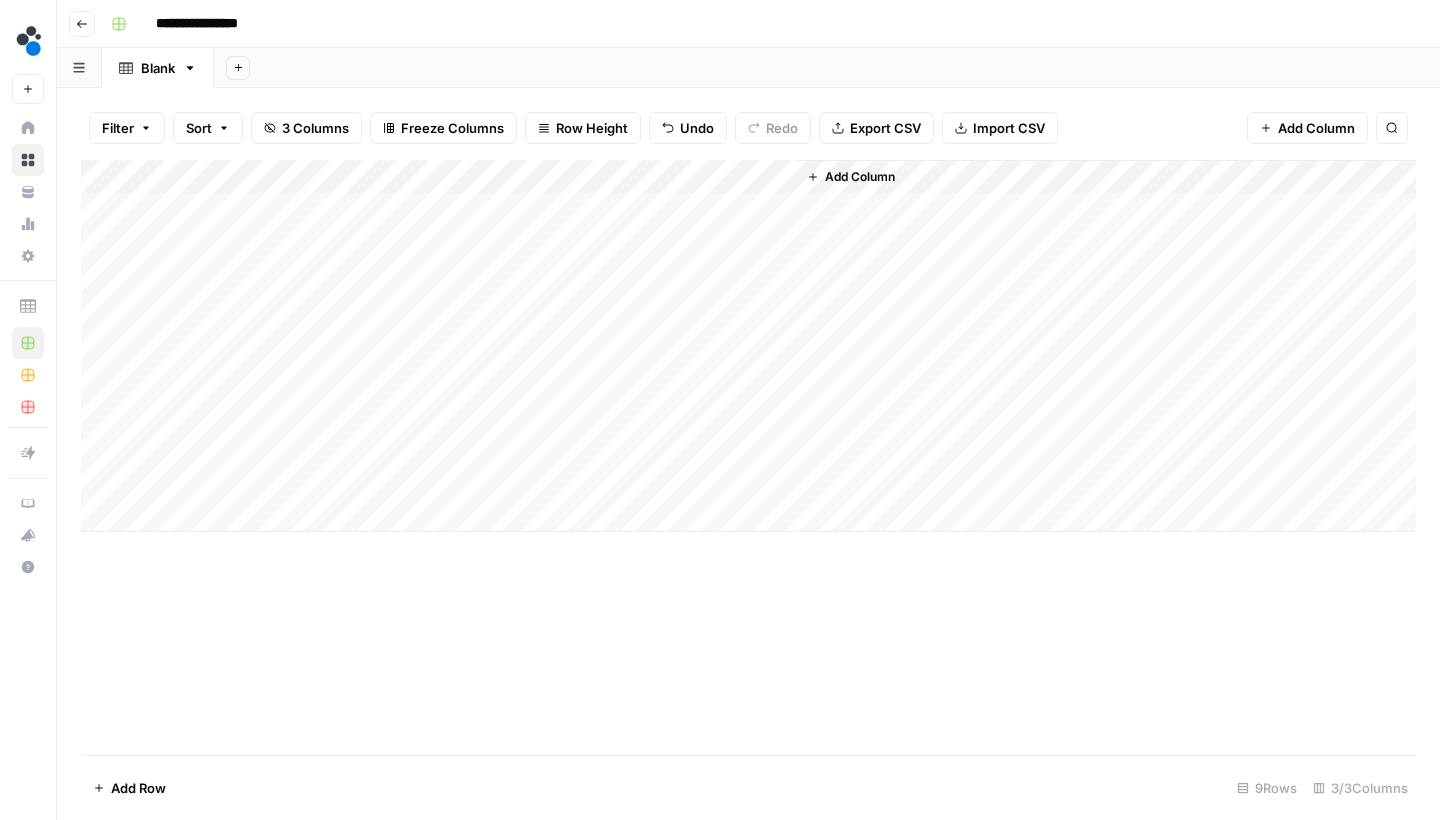 drag, startPoint x: 792, startPoint y: 460, endPoint x: 789, endPoint y: 490, distance: 30.149628 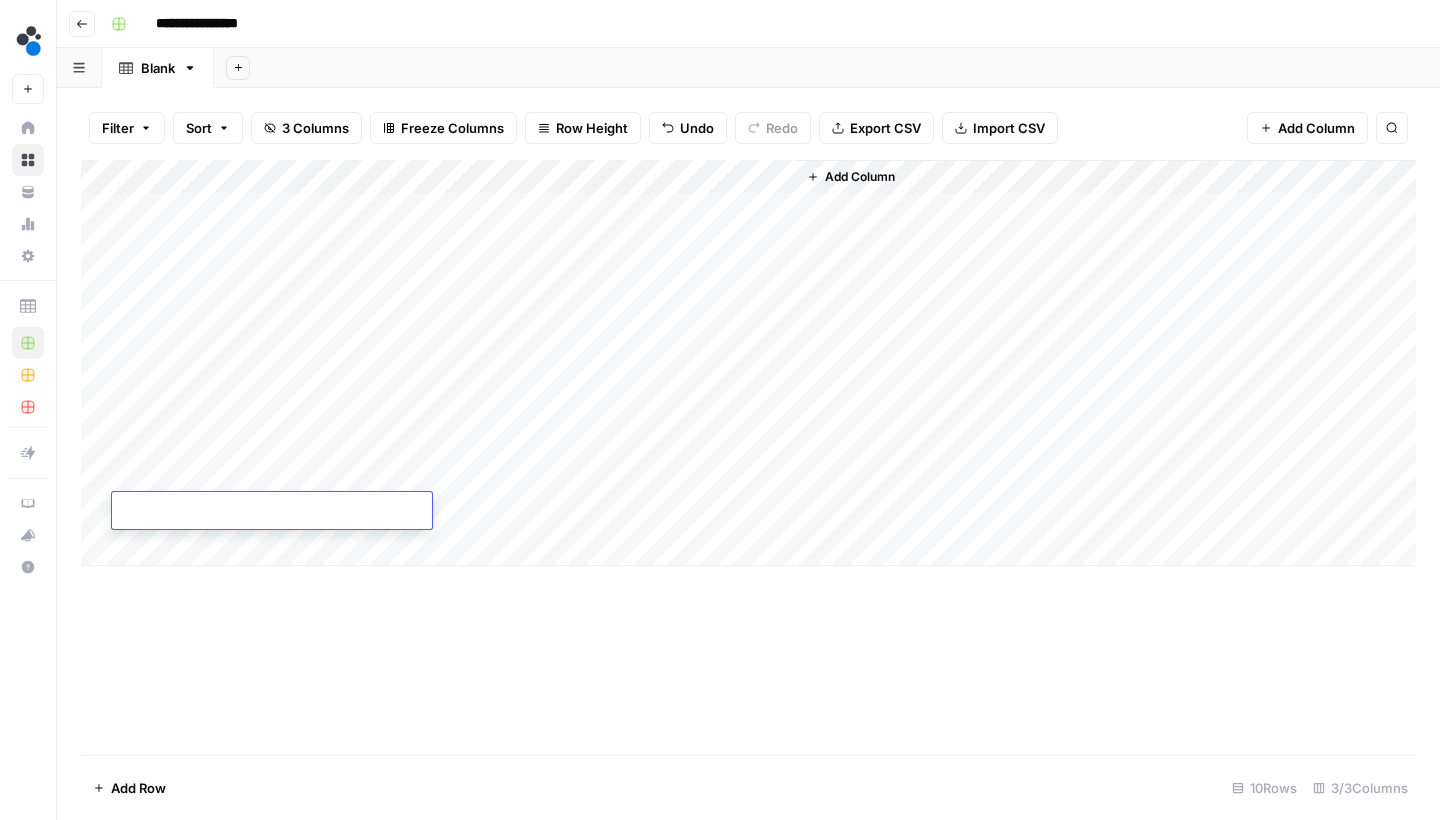 click on "Add Column" at bounding box center (748, 363) 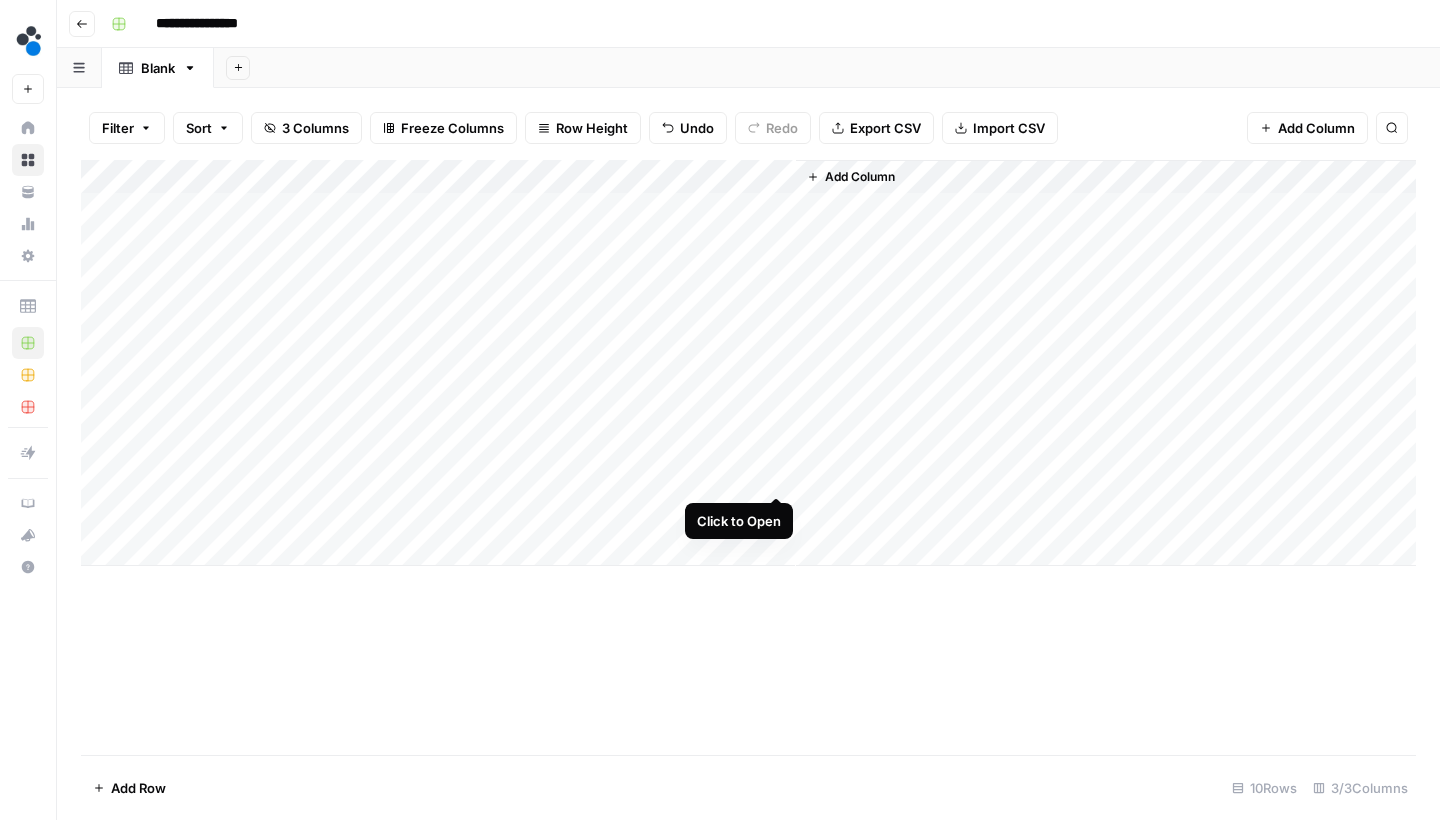 drag, startPoint x: 793, startPoint y: 456, endPoint x: 786, endPoint y: 479, distance: 24.04163 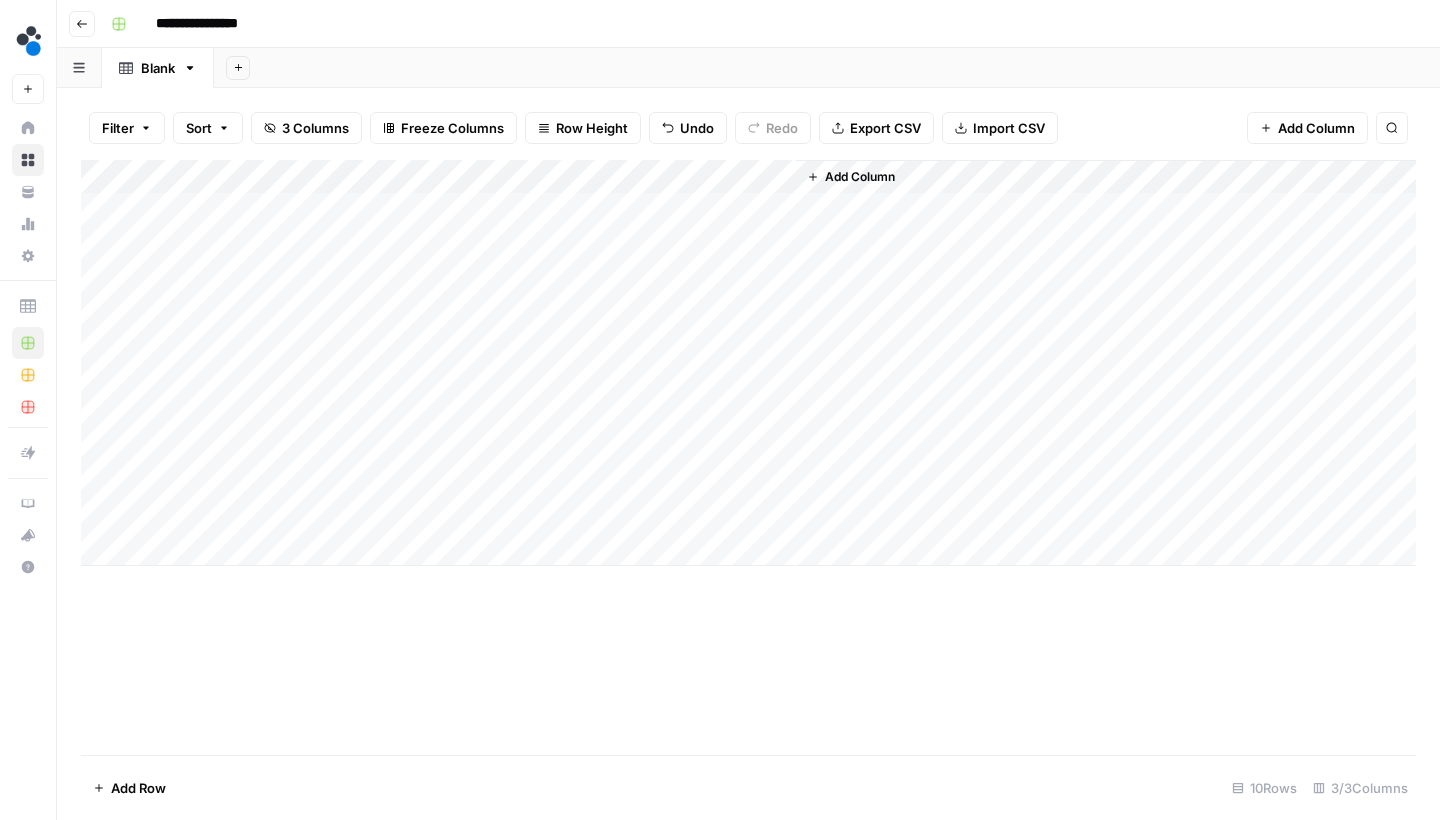 click on "Add Column" at bounding box center (748, 363) 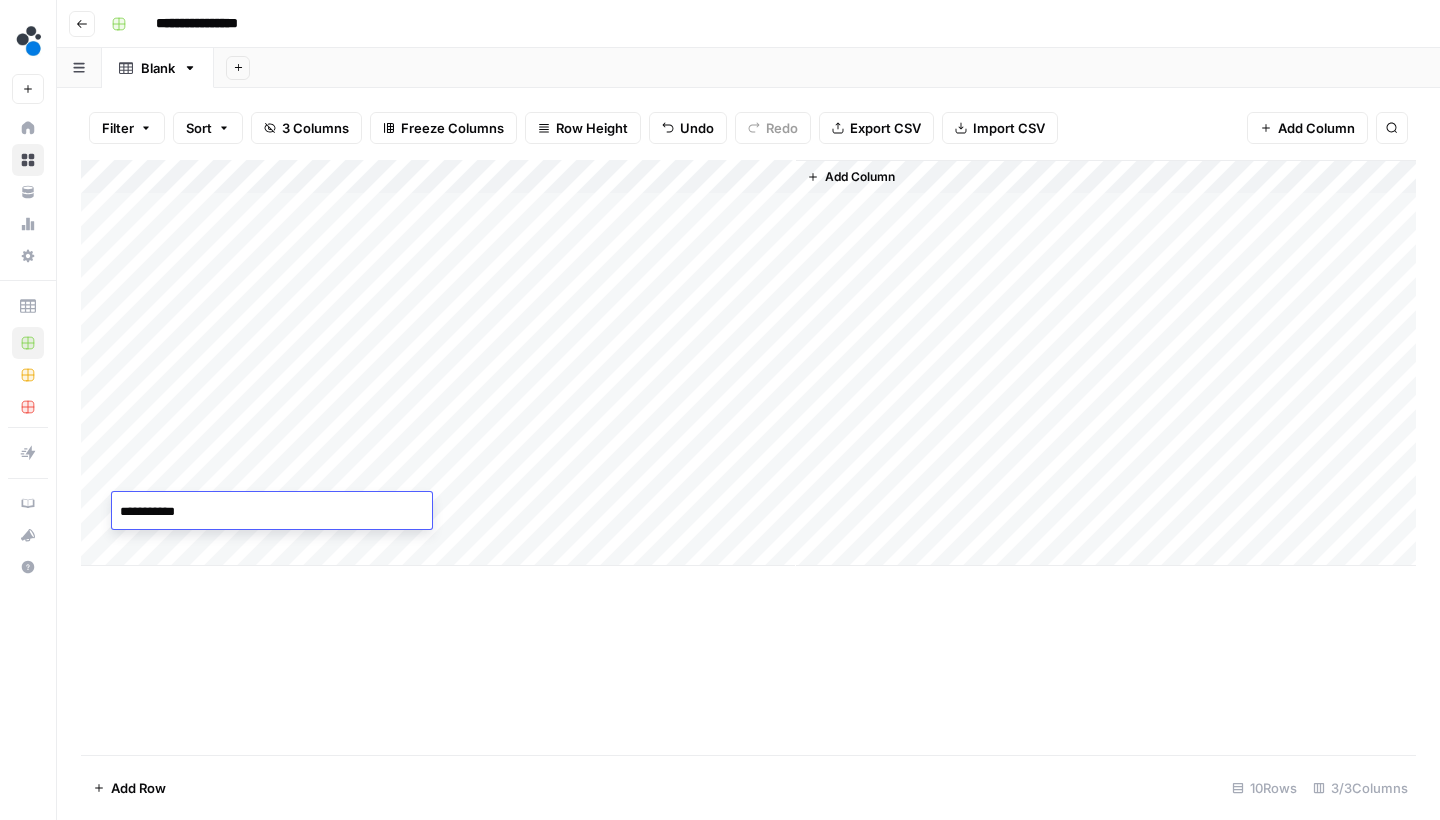 type on "**********" 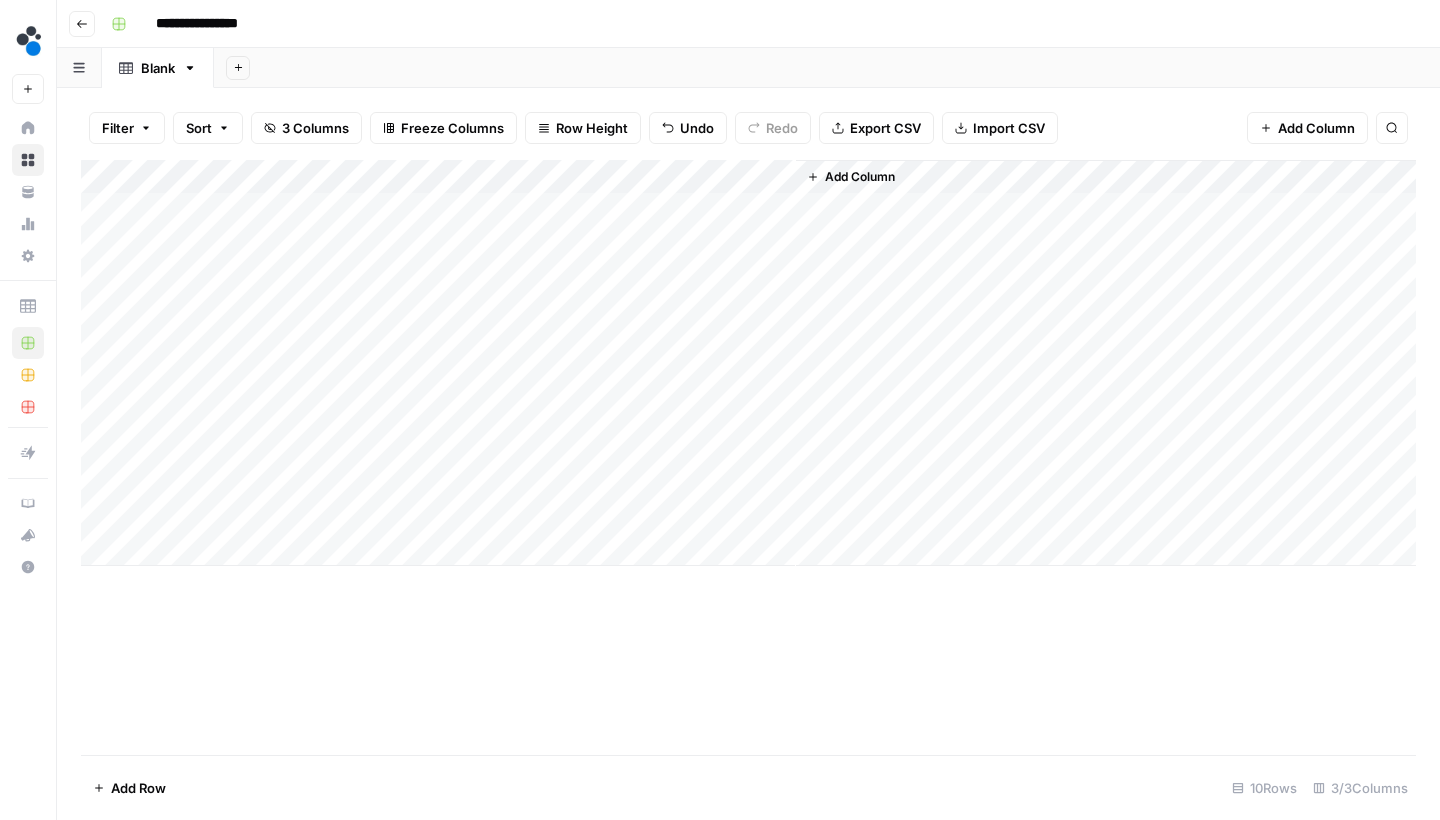 click on "Add Column" at bounding box center (748, 363) 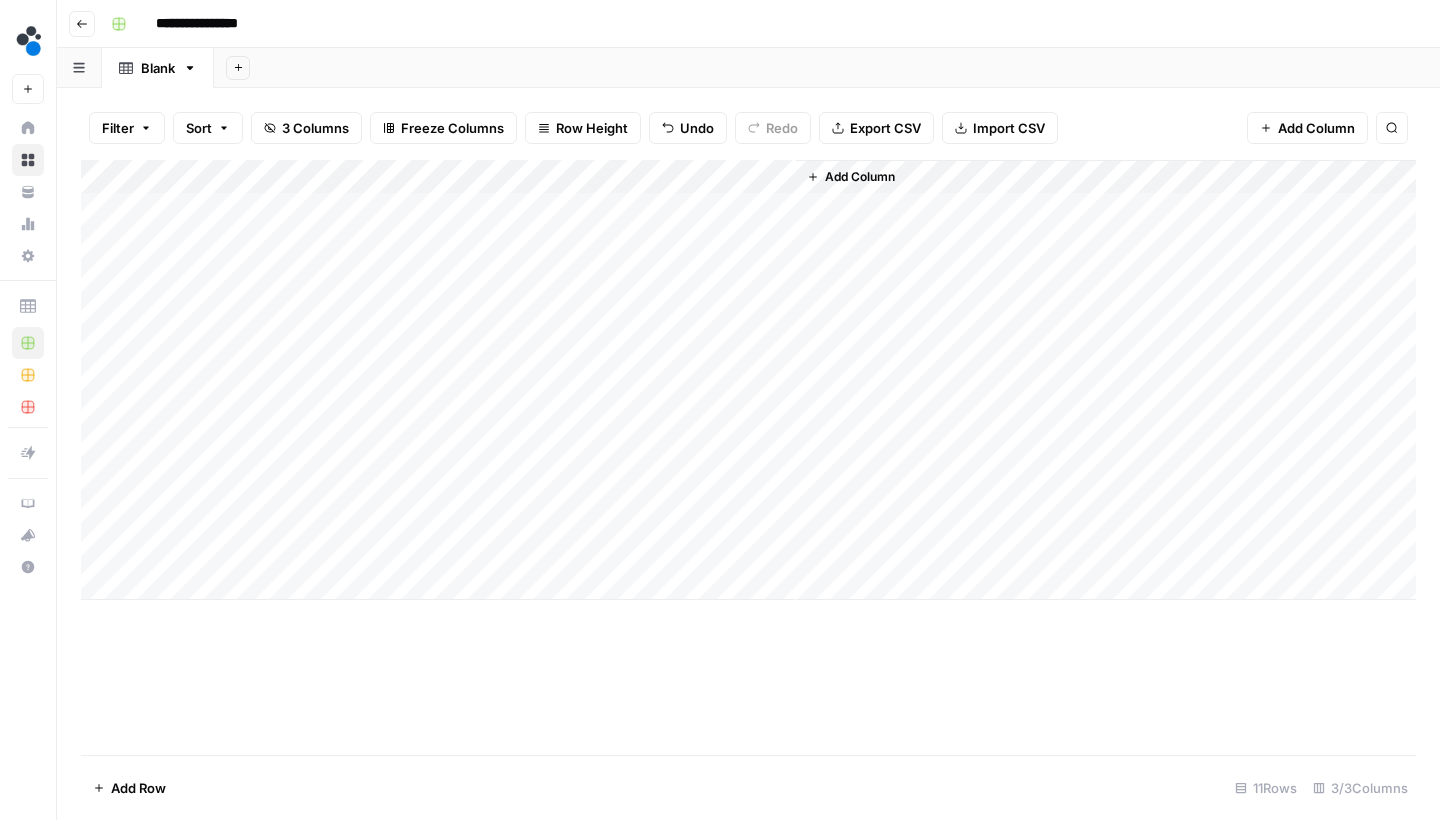 click on "Add Column" at bounding box center (748, 380) 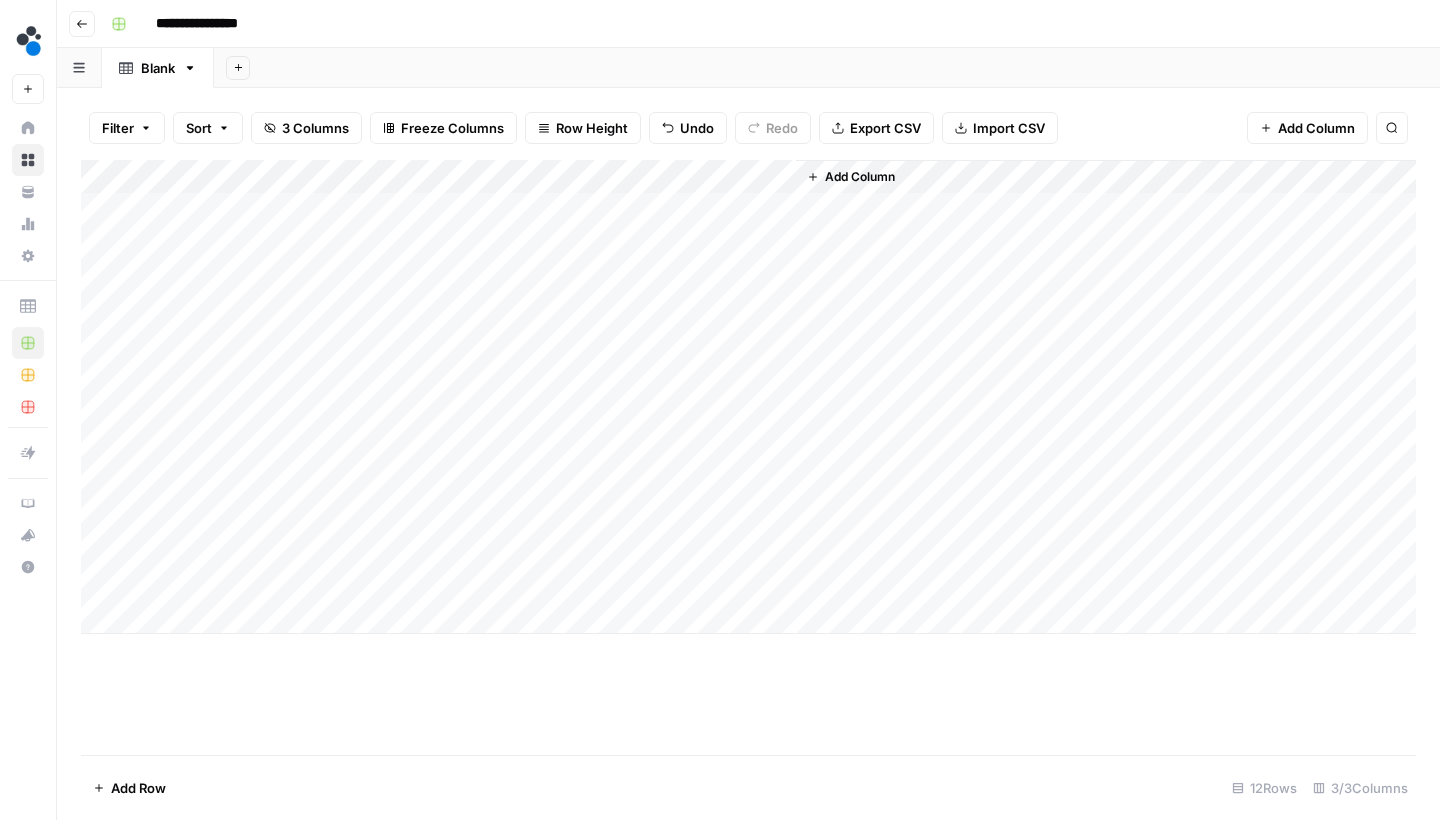click on "Add Column" at bounding box center (748, 397) 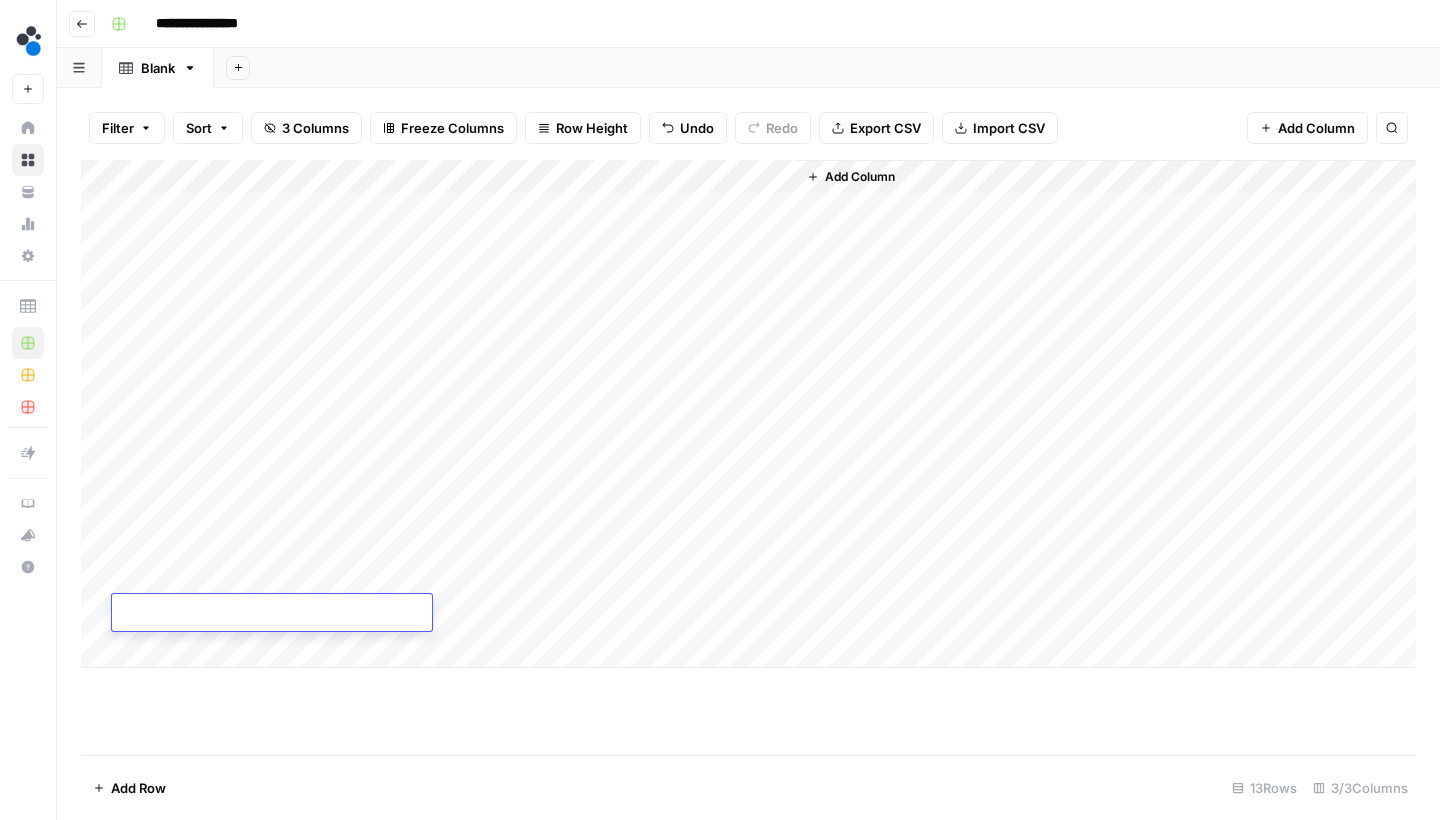 click on "Add Column" at bounding box center [748, 414] 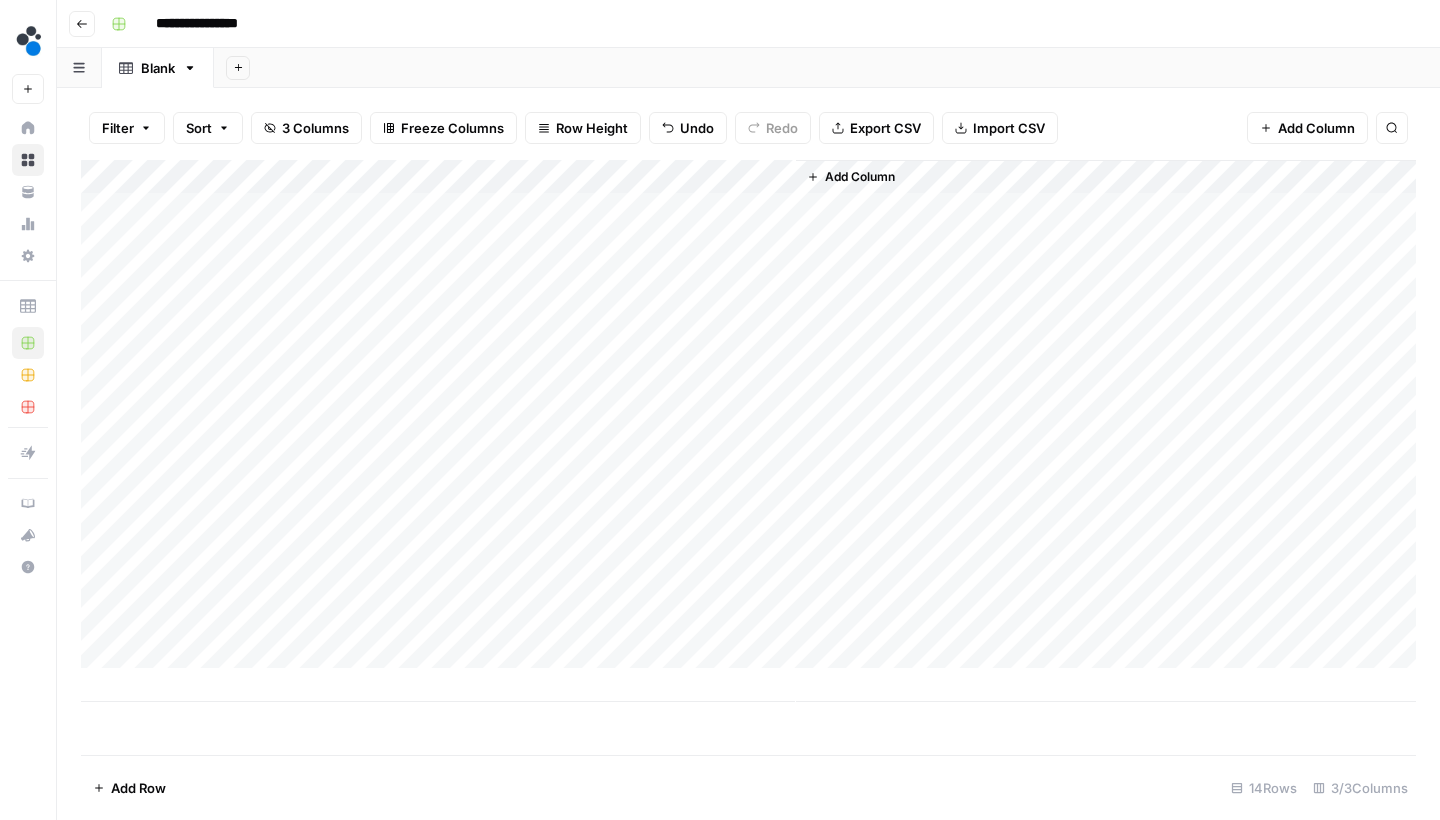 click on "Add Column" at bounding box center [748, 431] 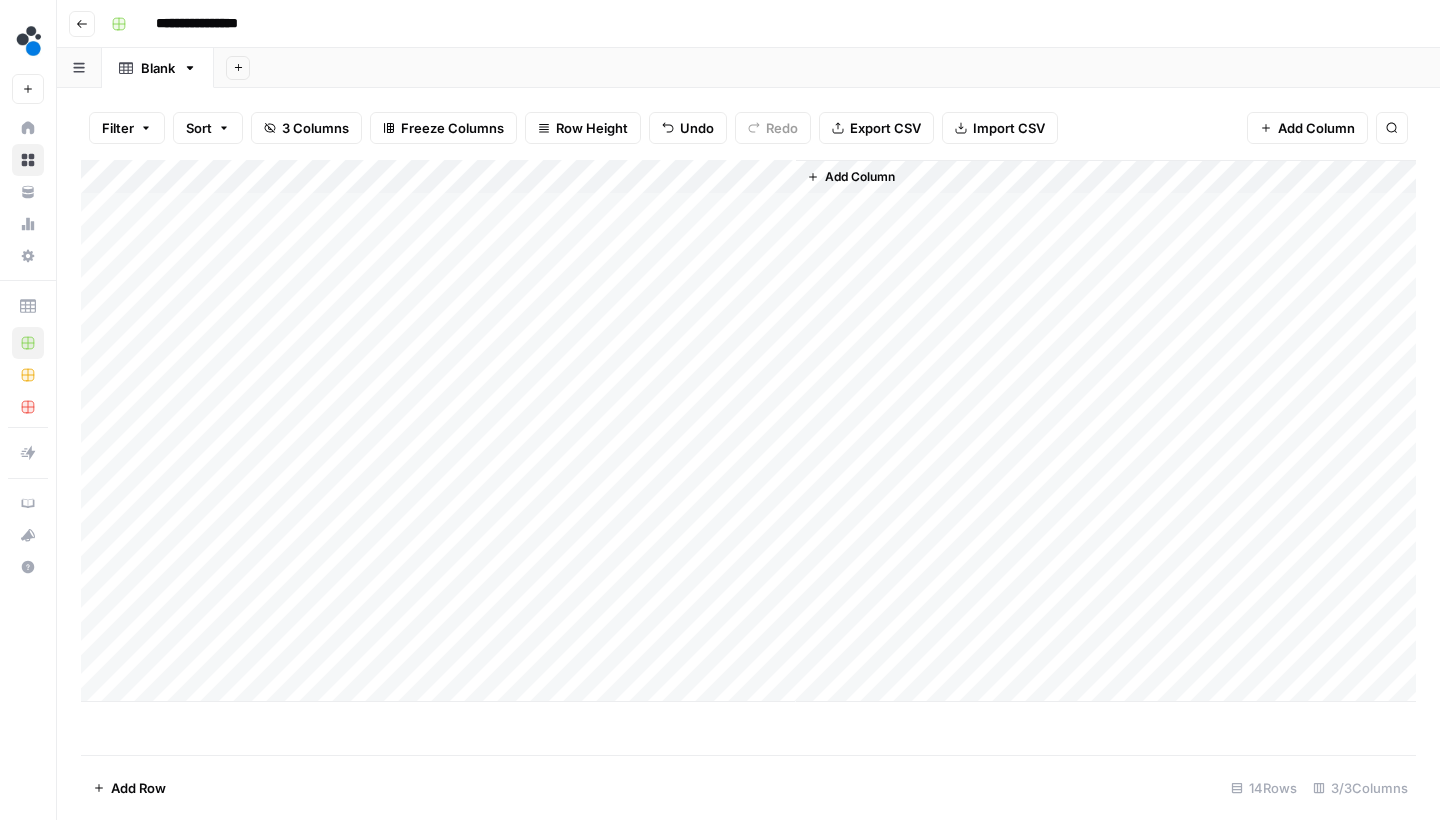 click on "Add Column" at bounding box center [748, 431] 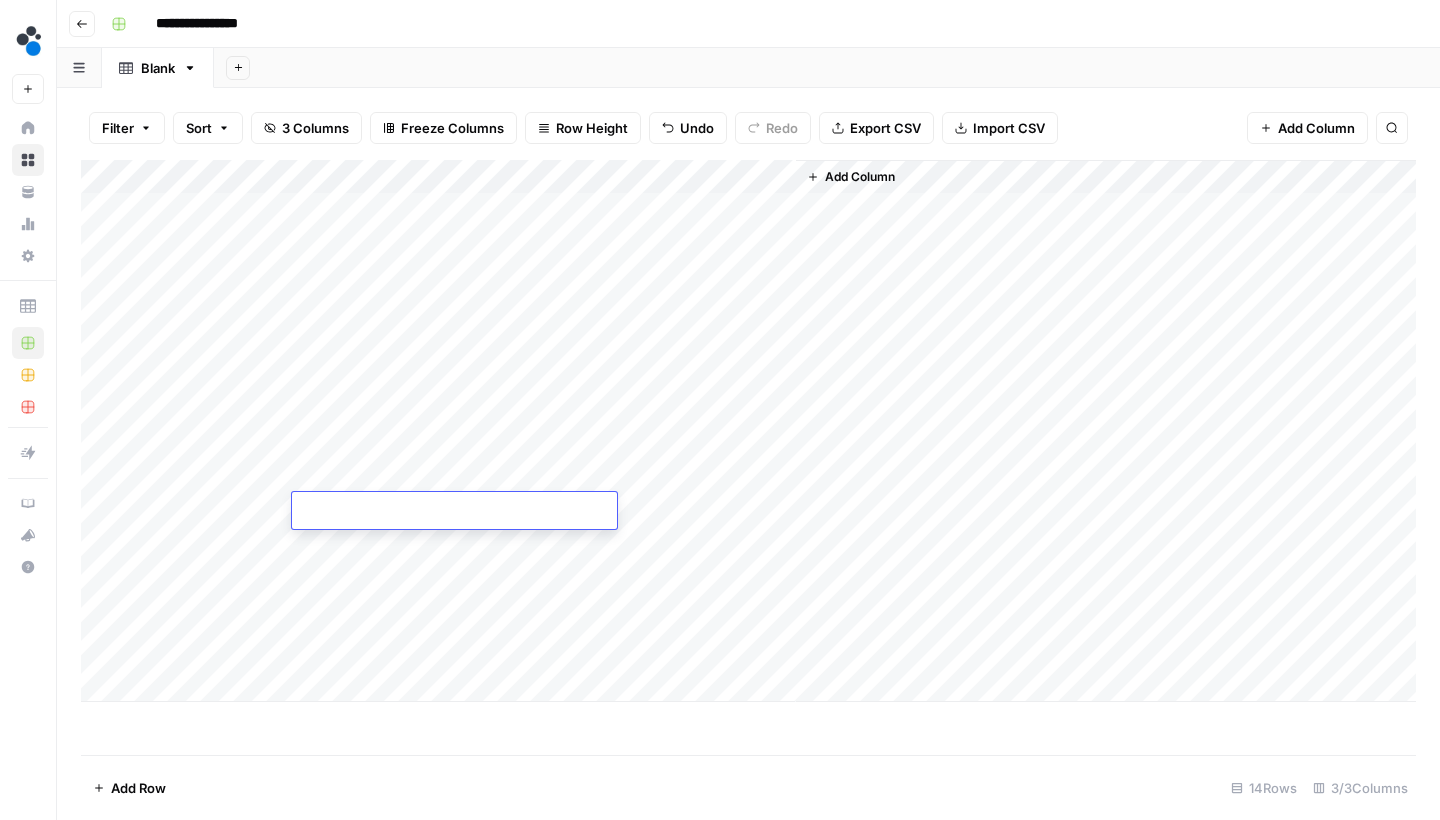 type on "******" 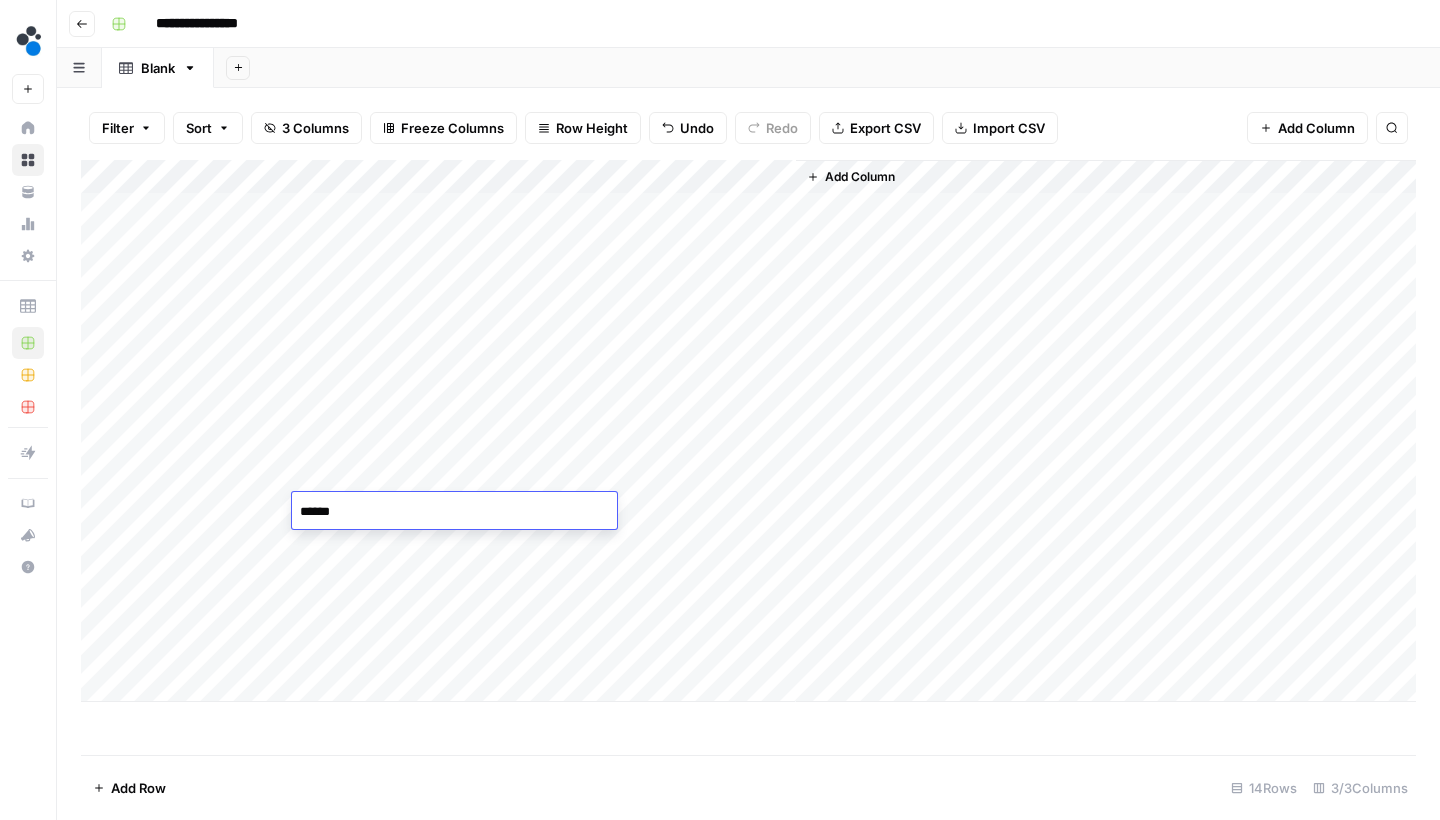 click on "Add Column" at bounding box center [748, 431] 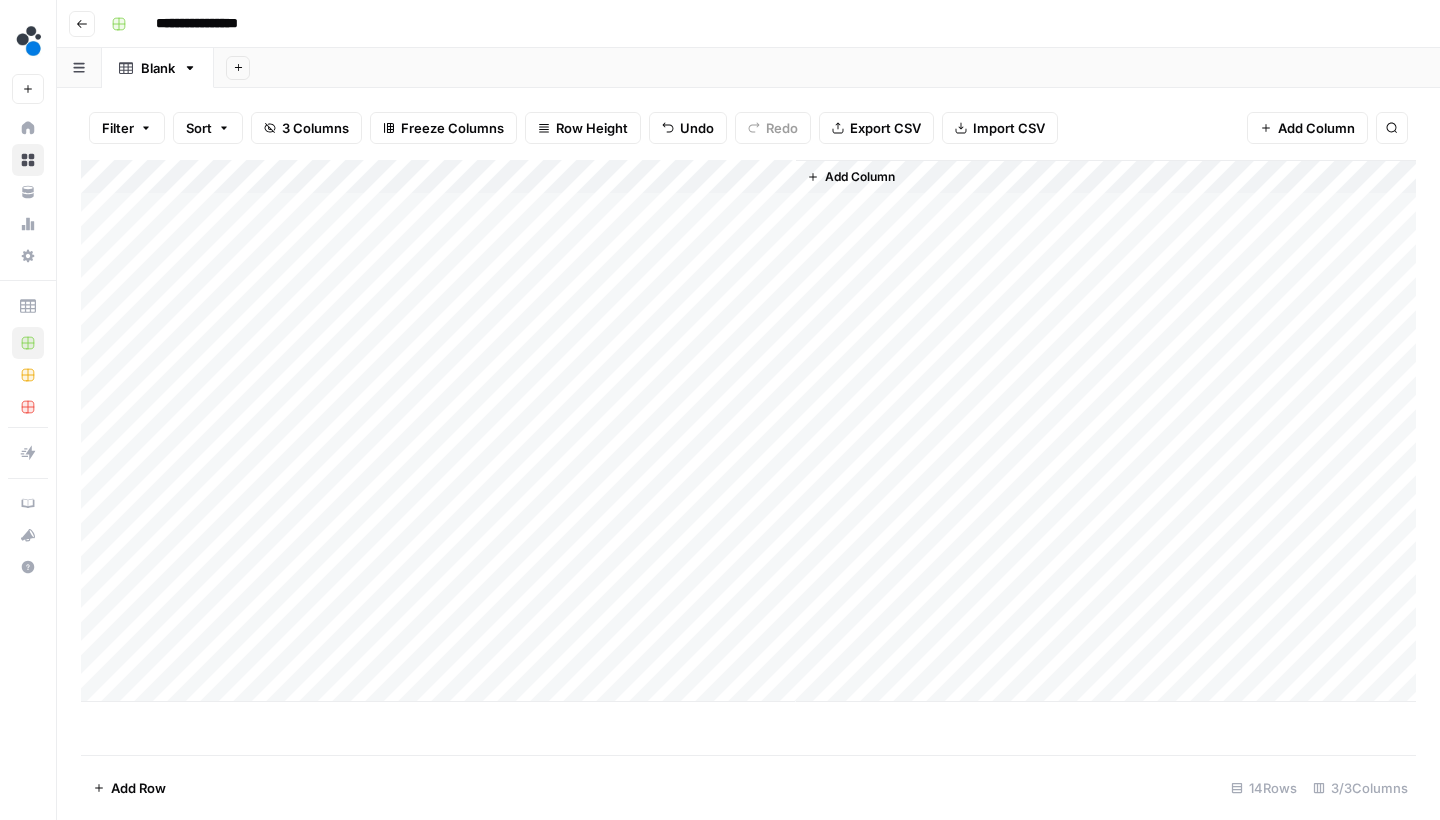 click on "Add Column" at bounding box center [748, 431] 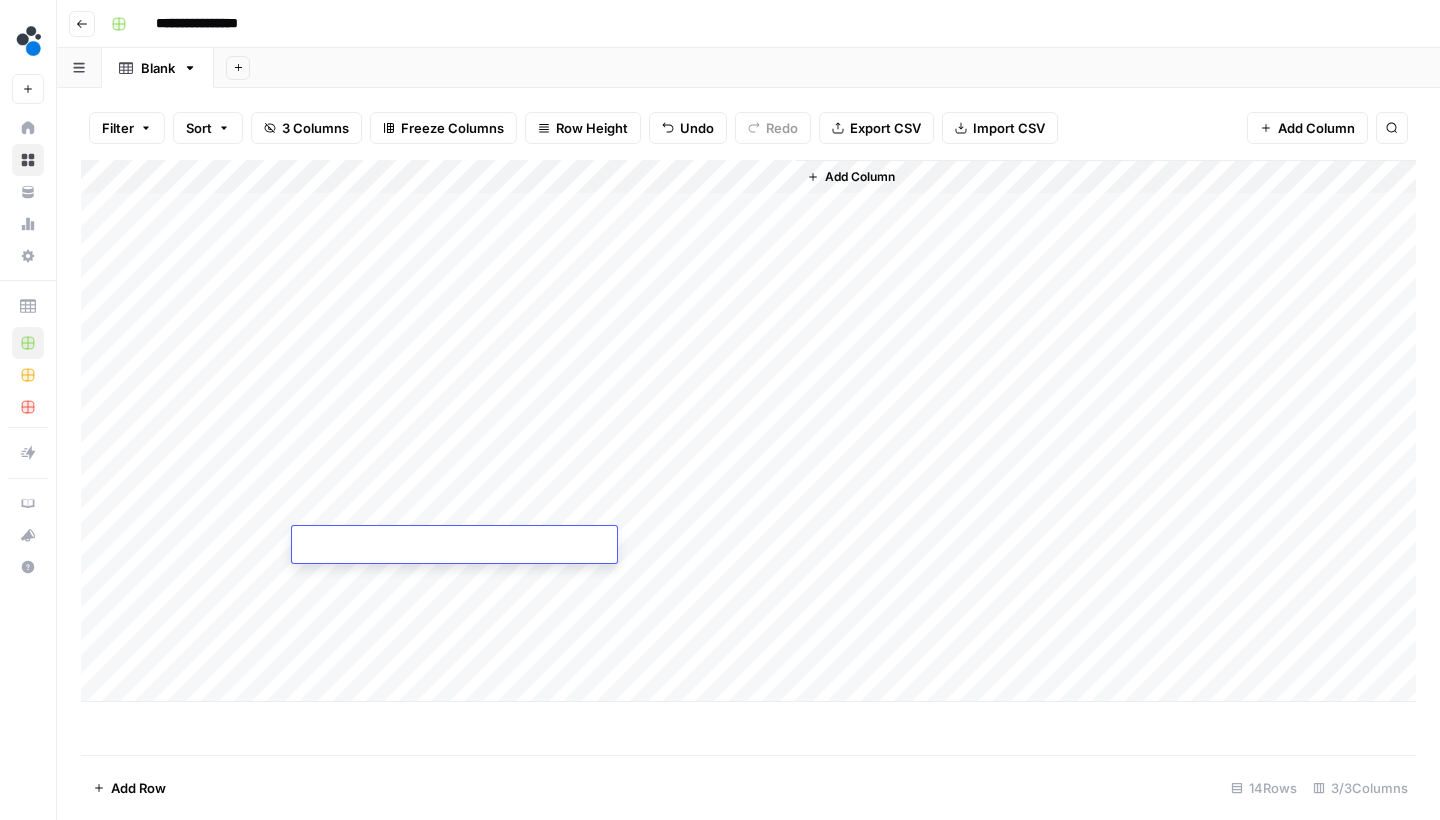 type on "**********" 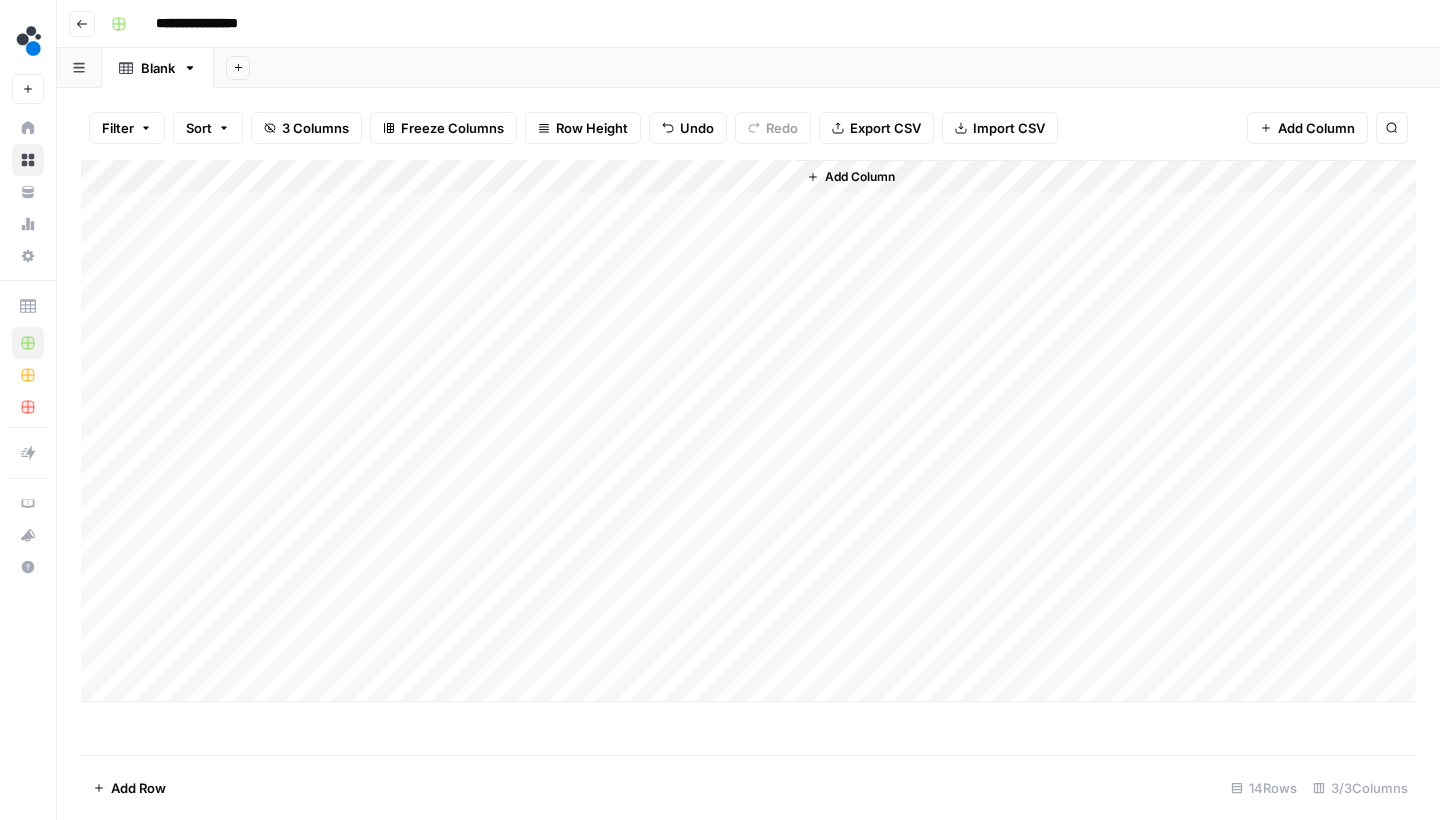 click on "Add Column" at bounding box center [748, 431] 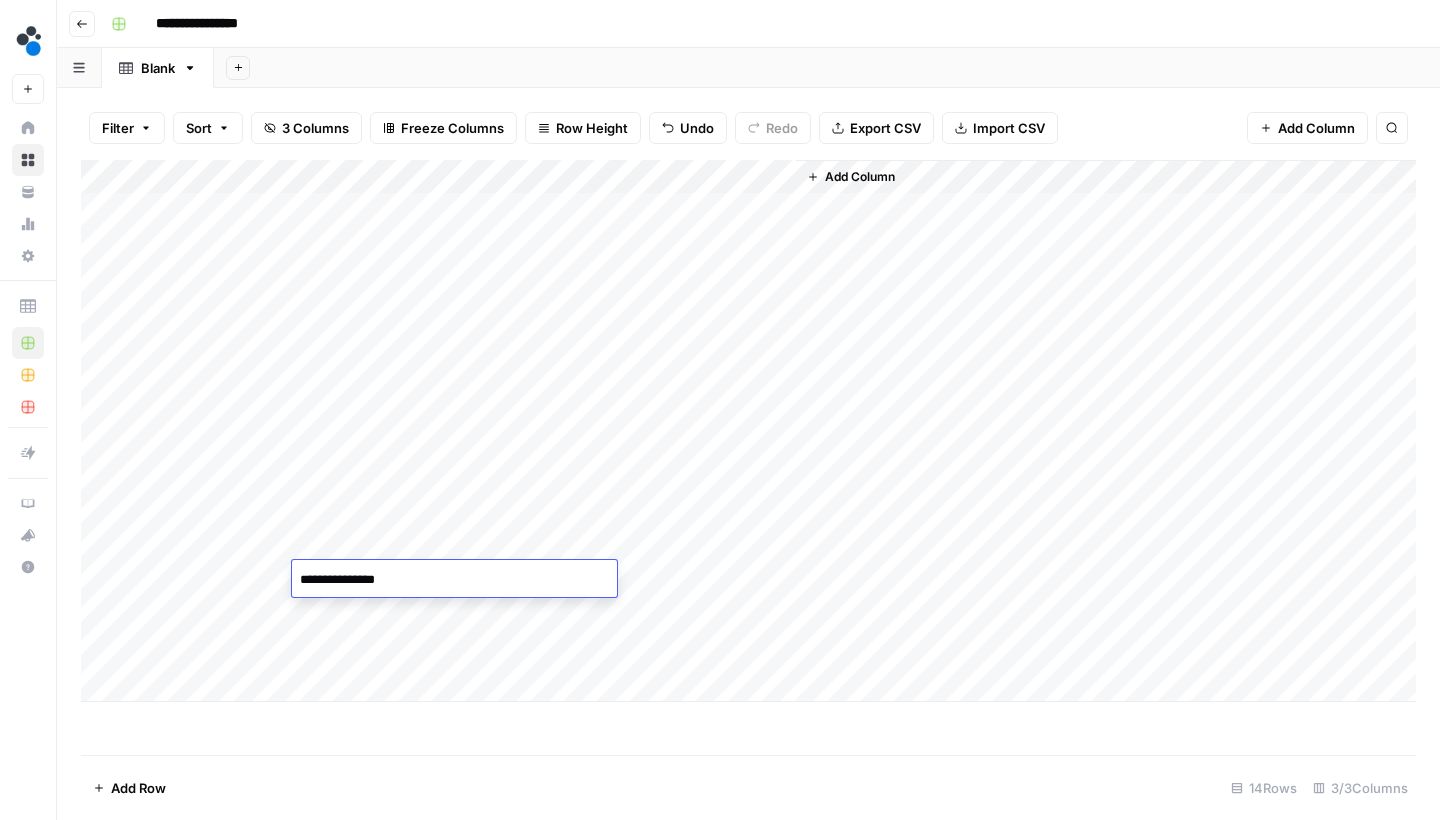 click on "**********" at bounding box center [454, 580] 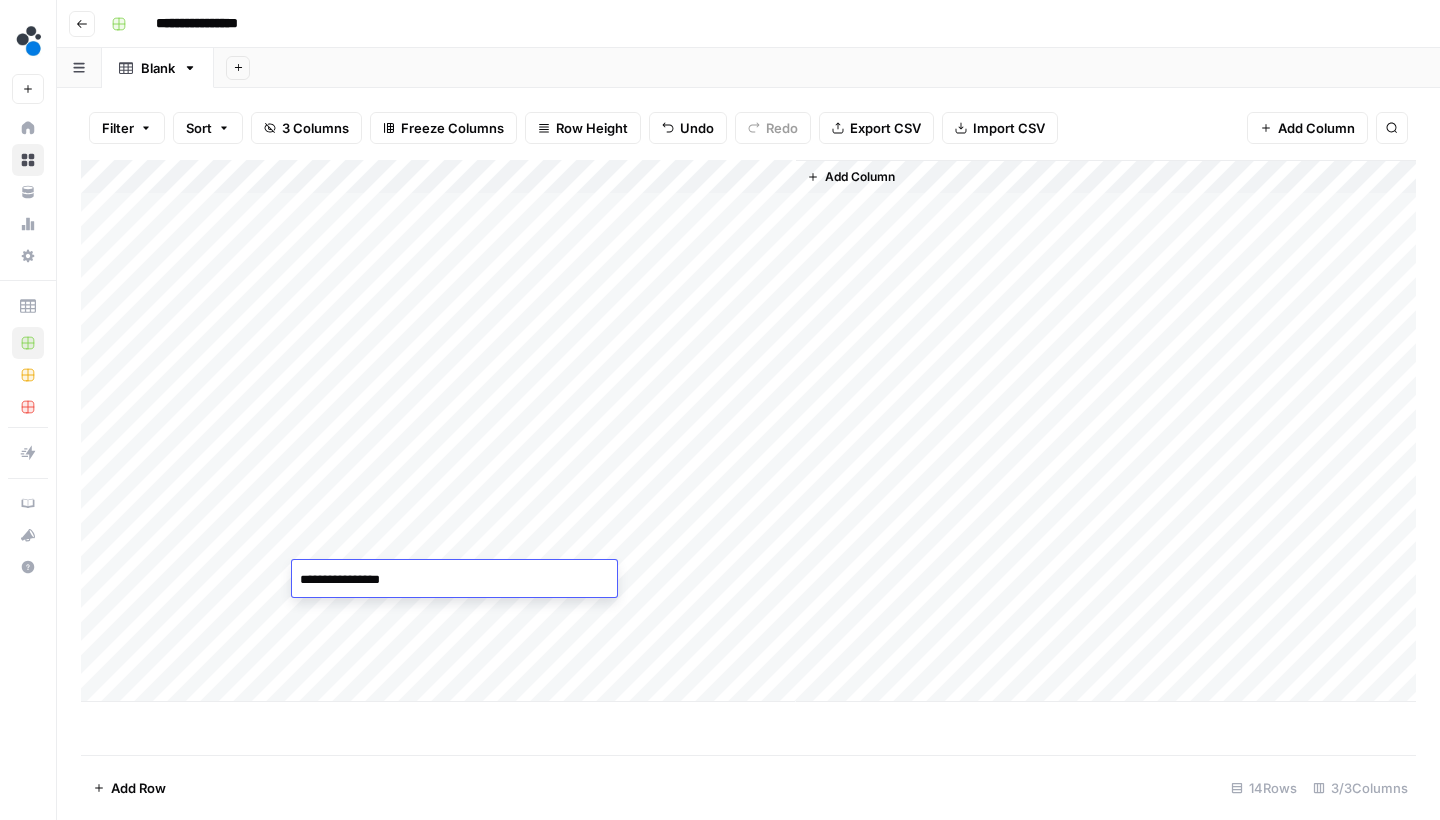 click on "**********" at bounding box center (454, 580) 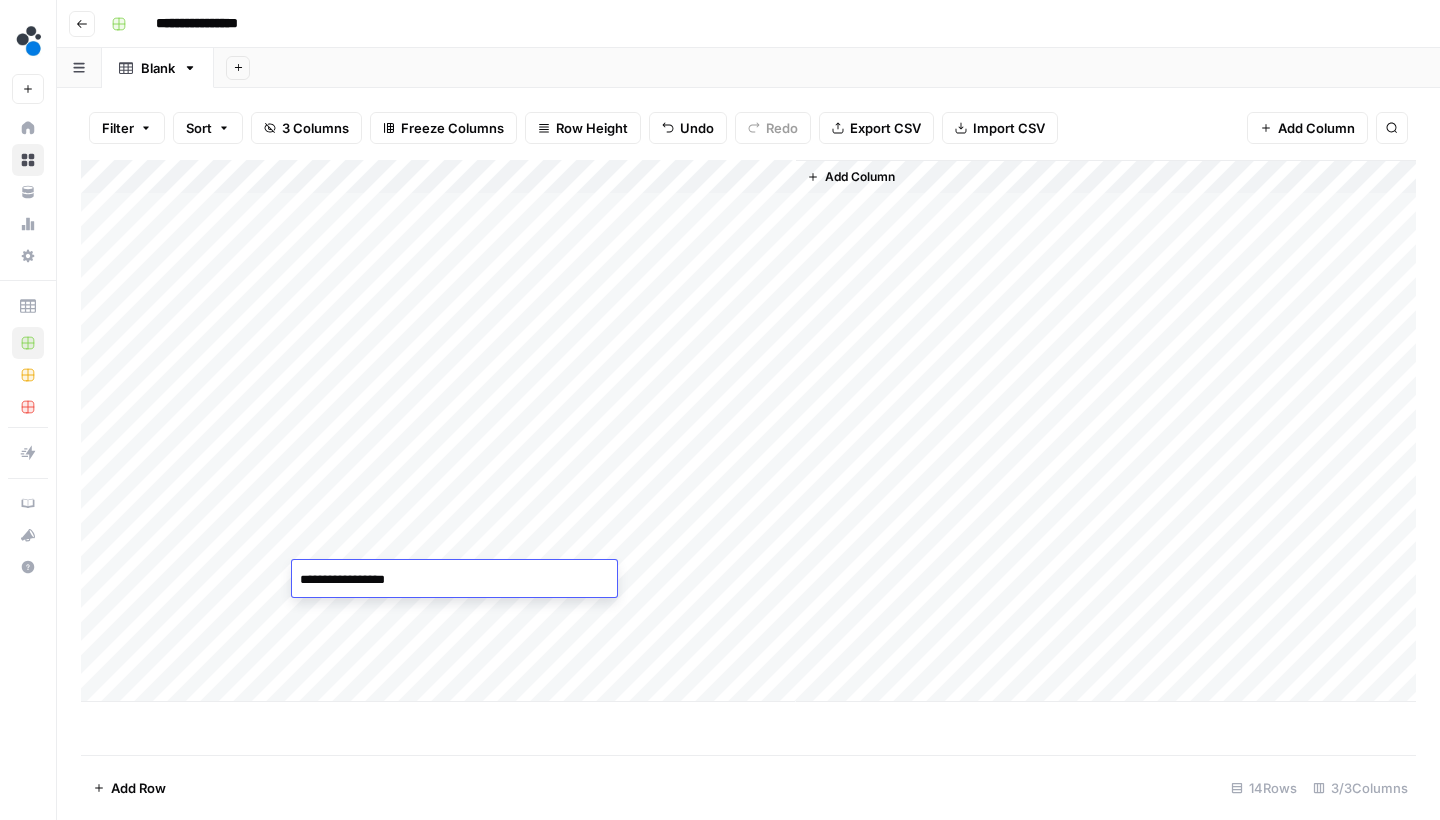 click on "**********" at bounding box center (454, 580) 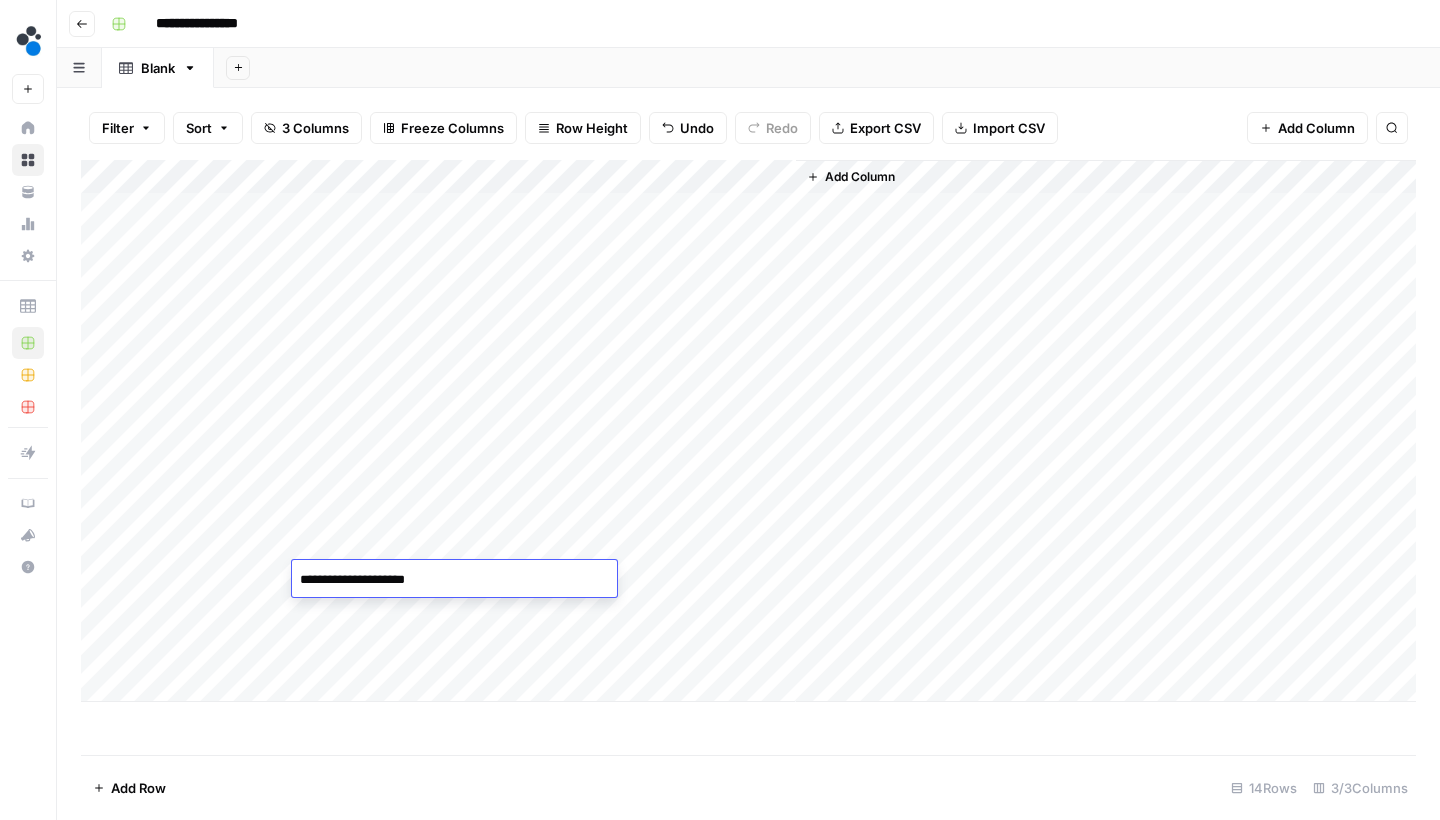 type on "**********" 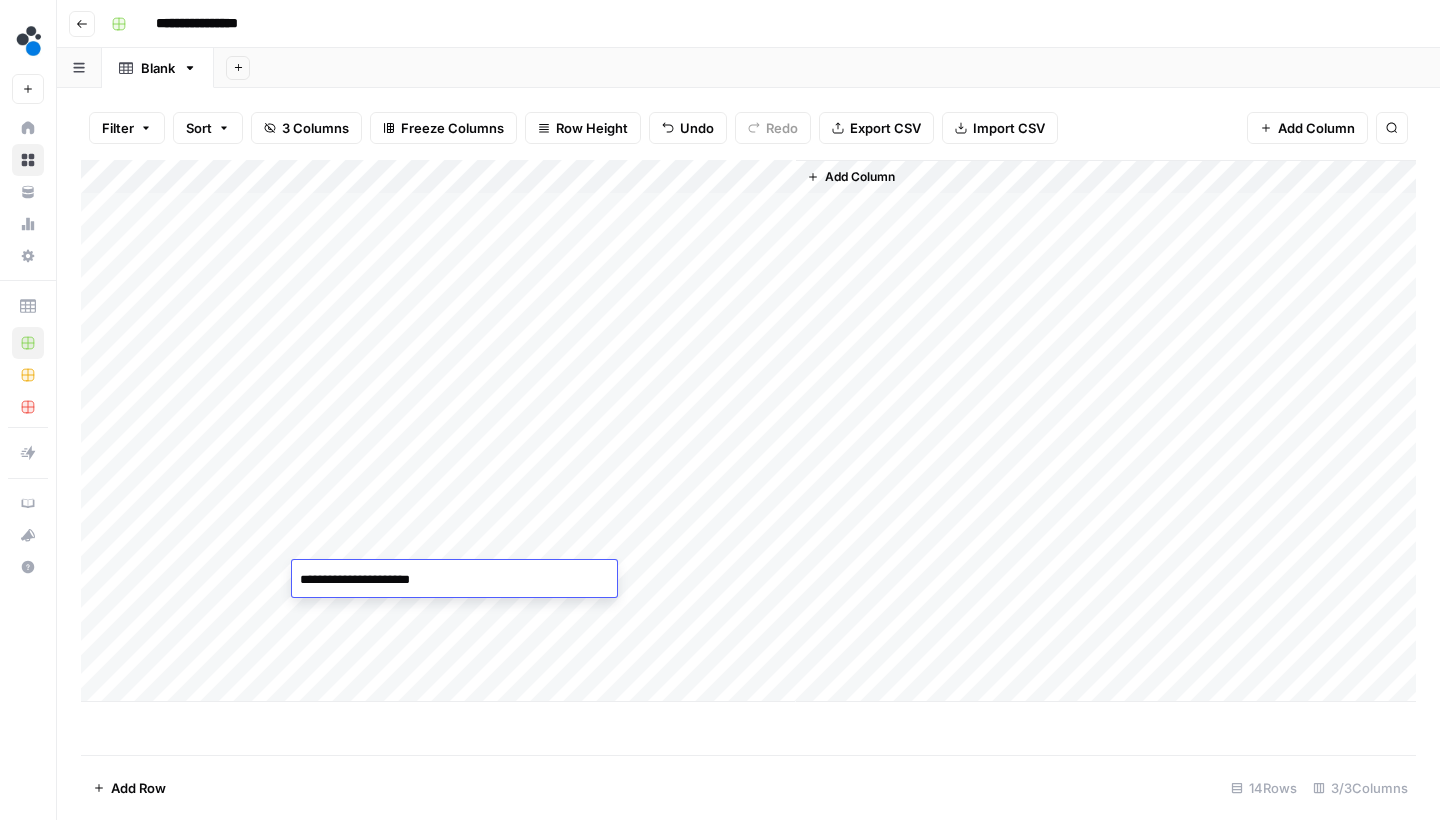 click on "Add Column" at bounding box center (748, 431) 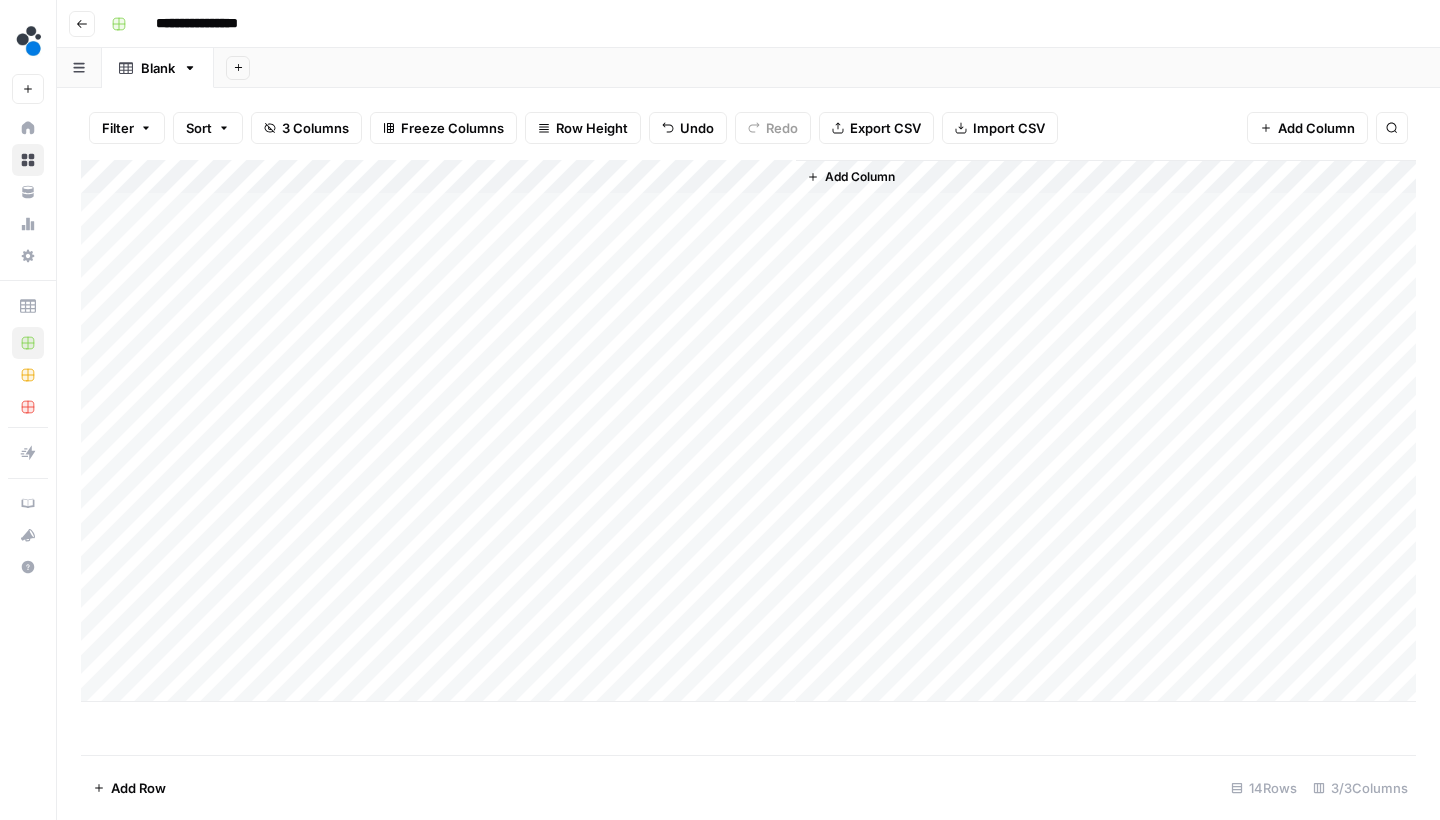 click on "Add Column" at bounding box center (748, 431) 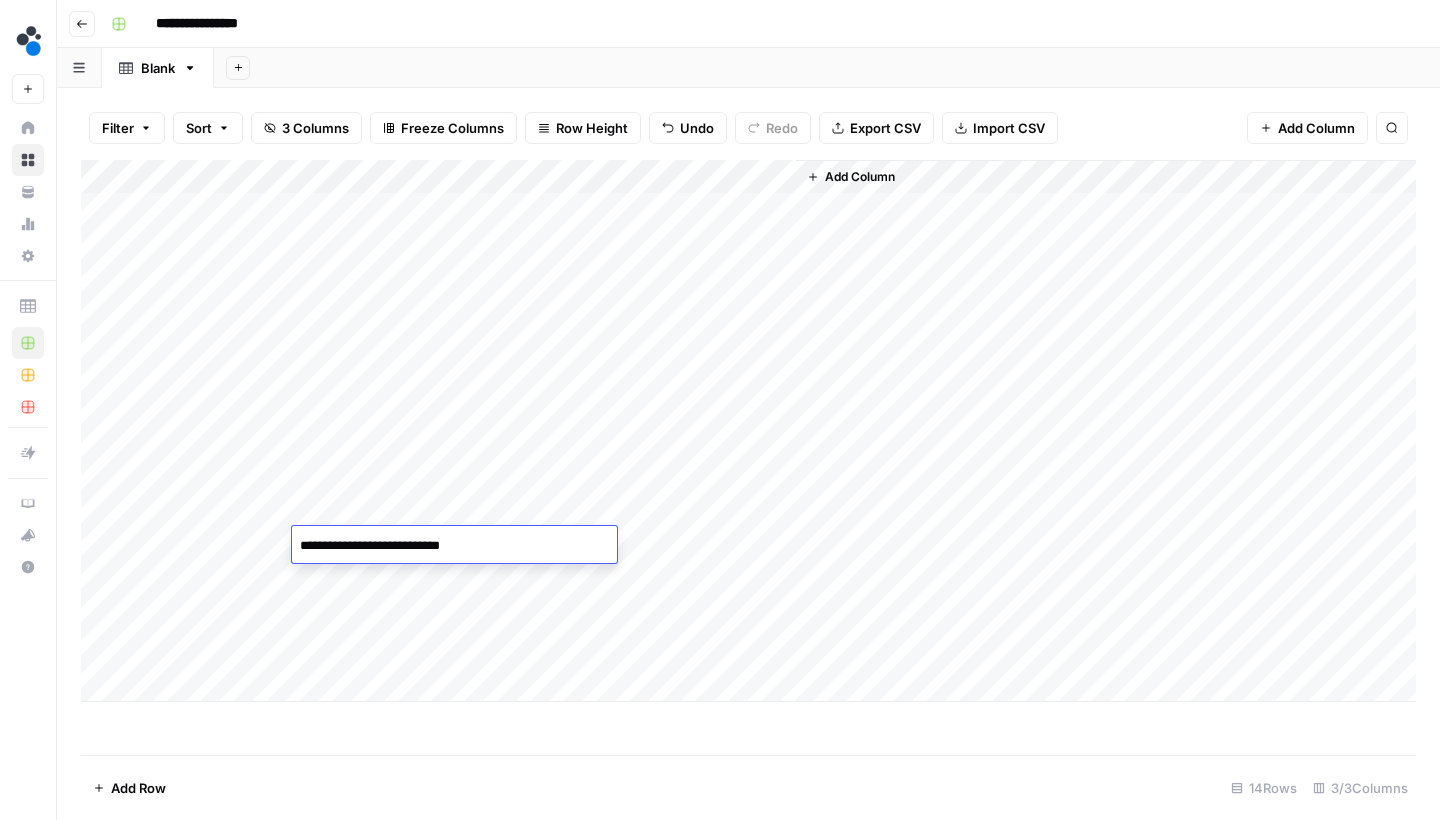 click on "**********" at bounding box center (454, 546) 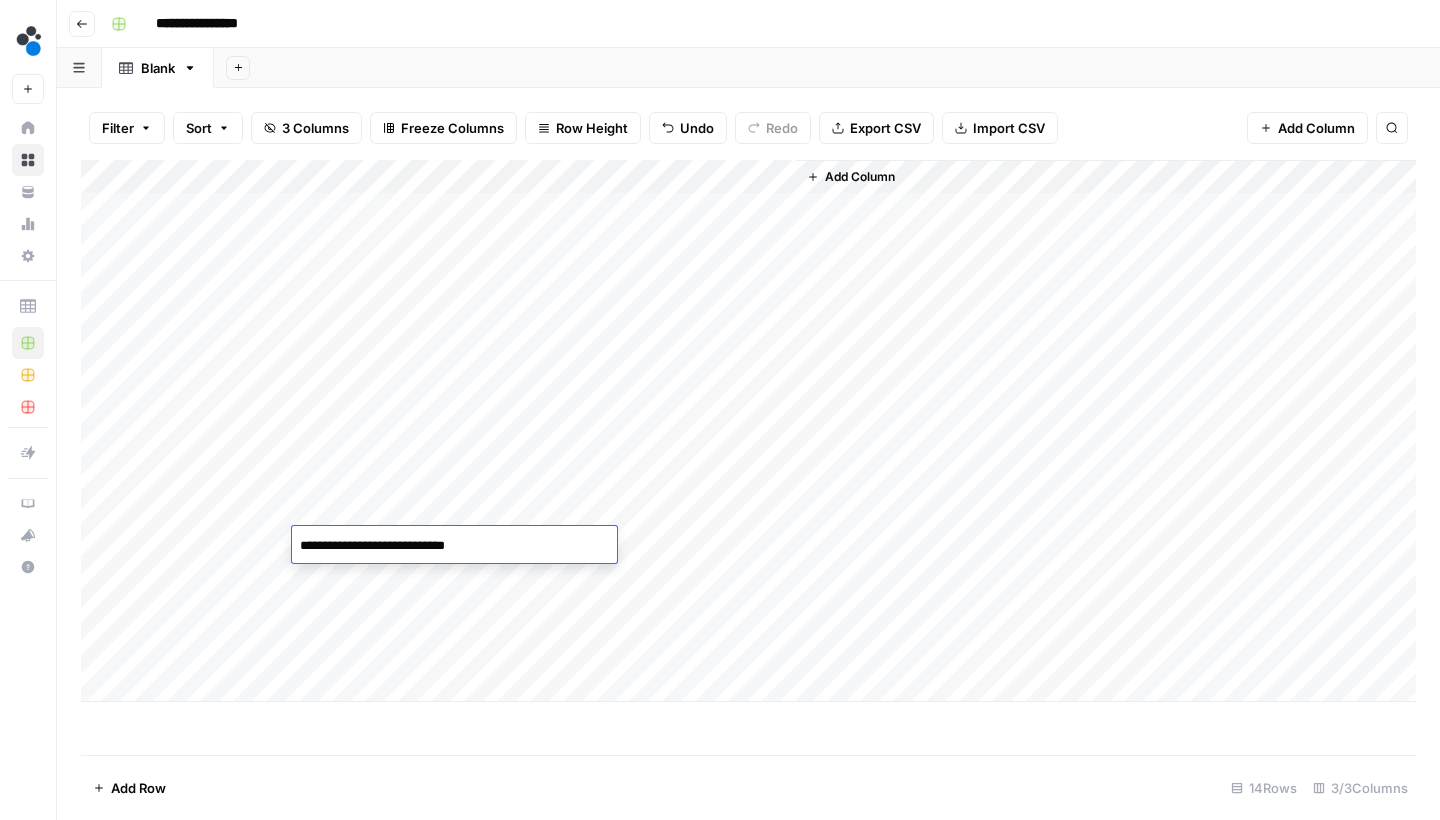 click on "**********" at bounding box center [454, 546] 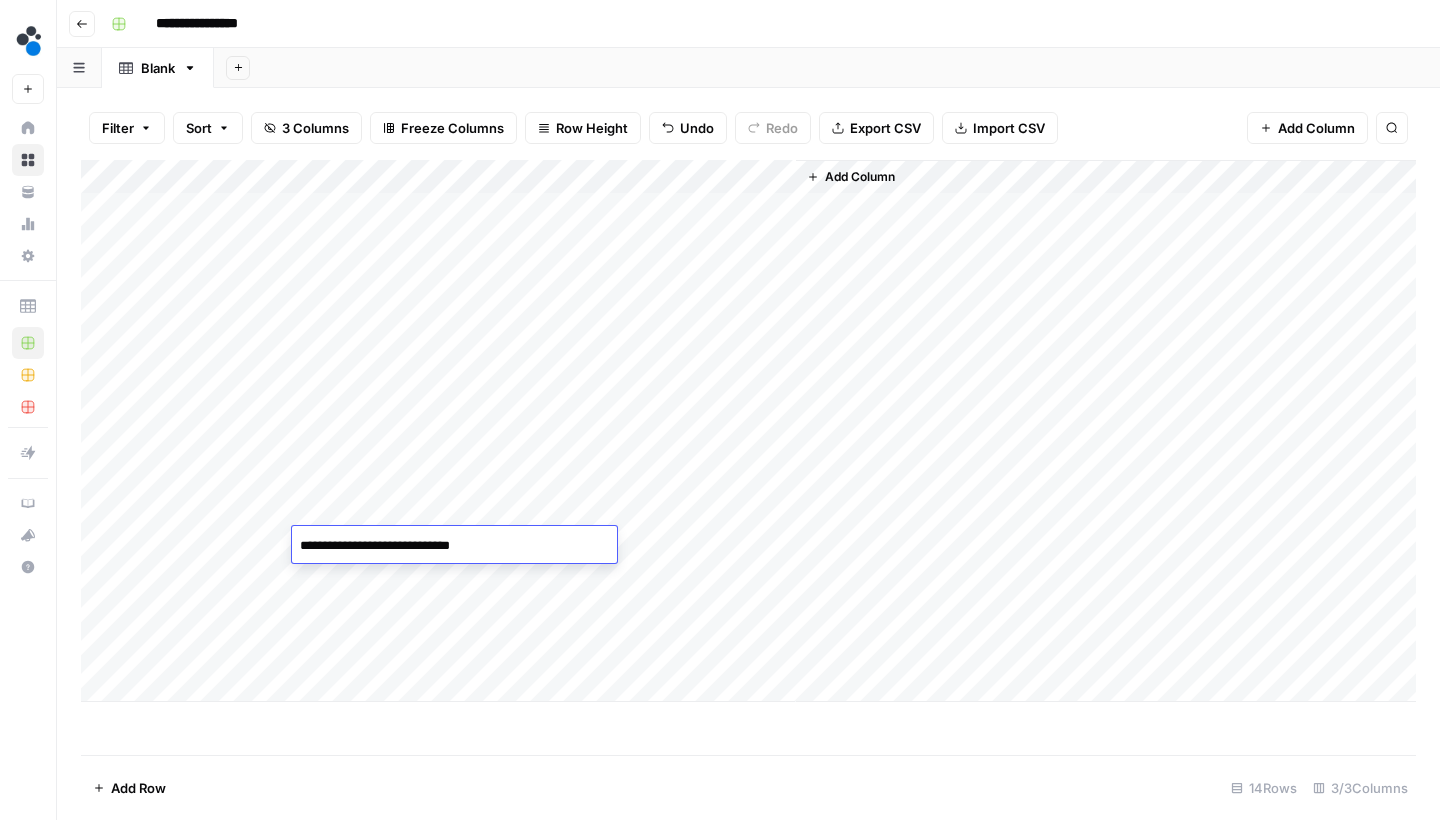 click on "Add Column" at bounding box center [748, 431] 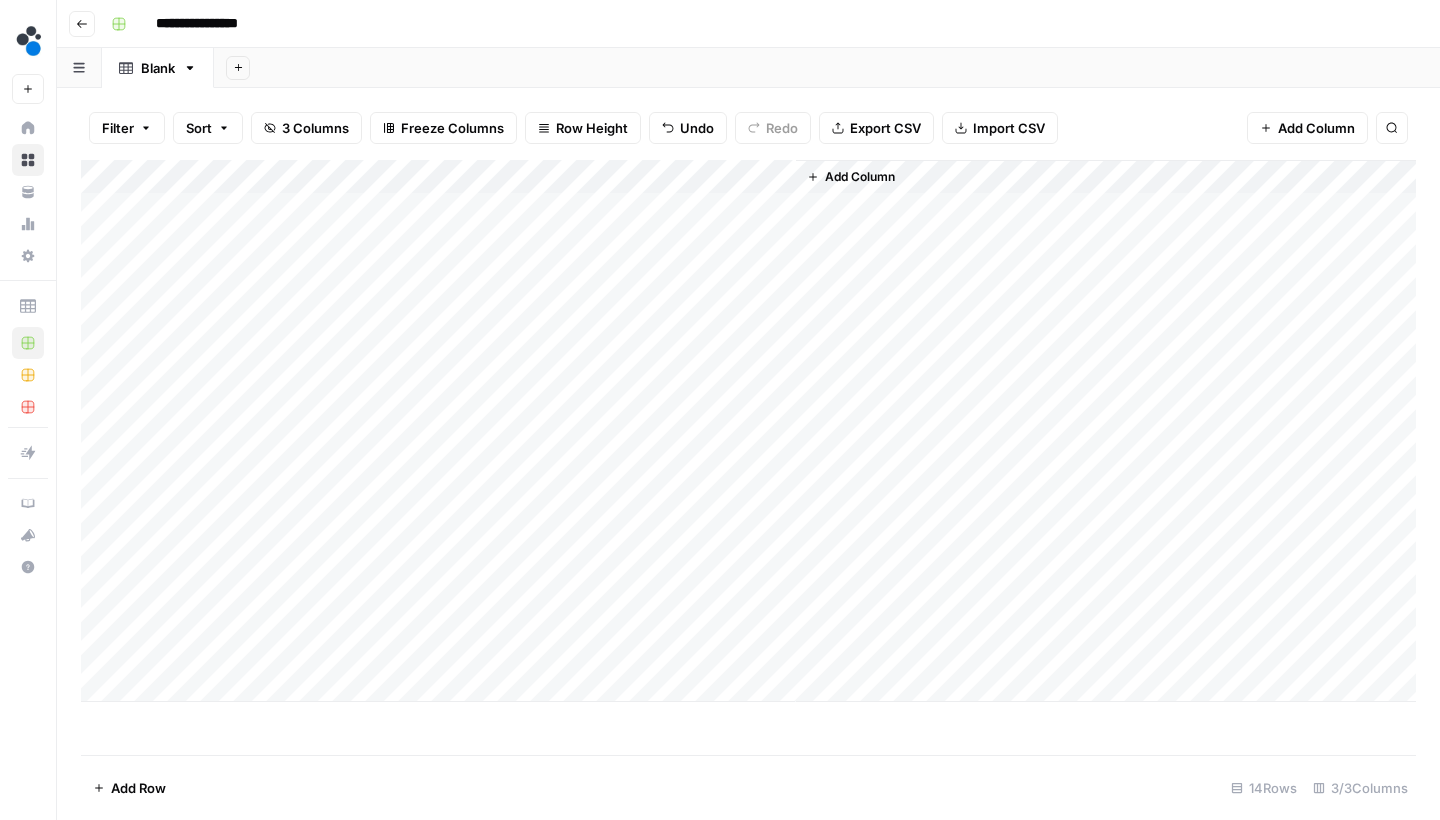 click on "Add Column" at bounding box center [748, 431] 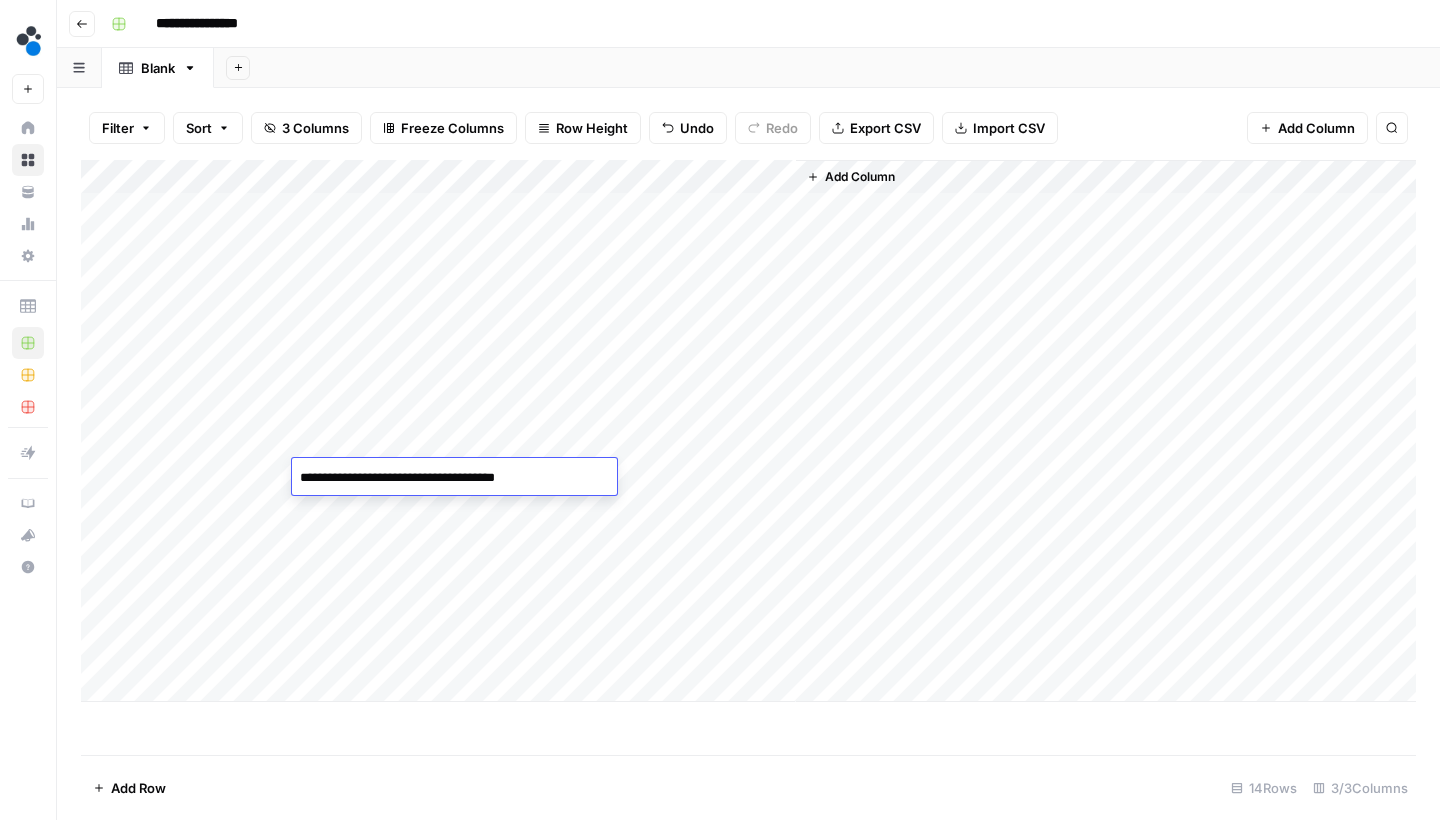 click on "**********" at bounding box center (454, 478) 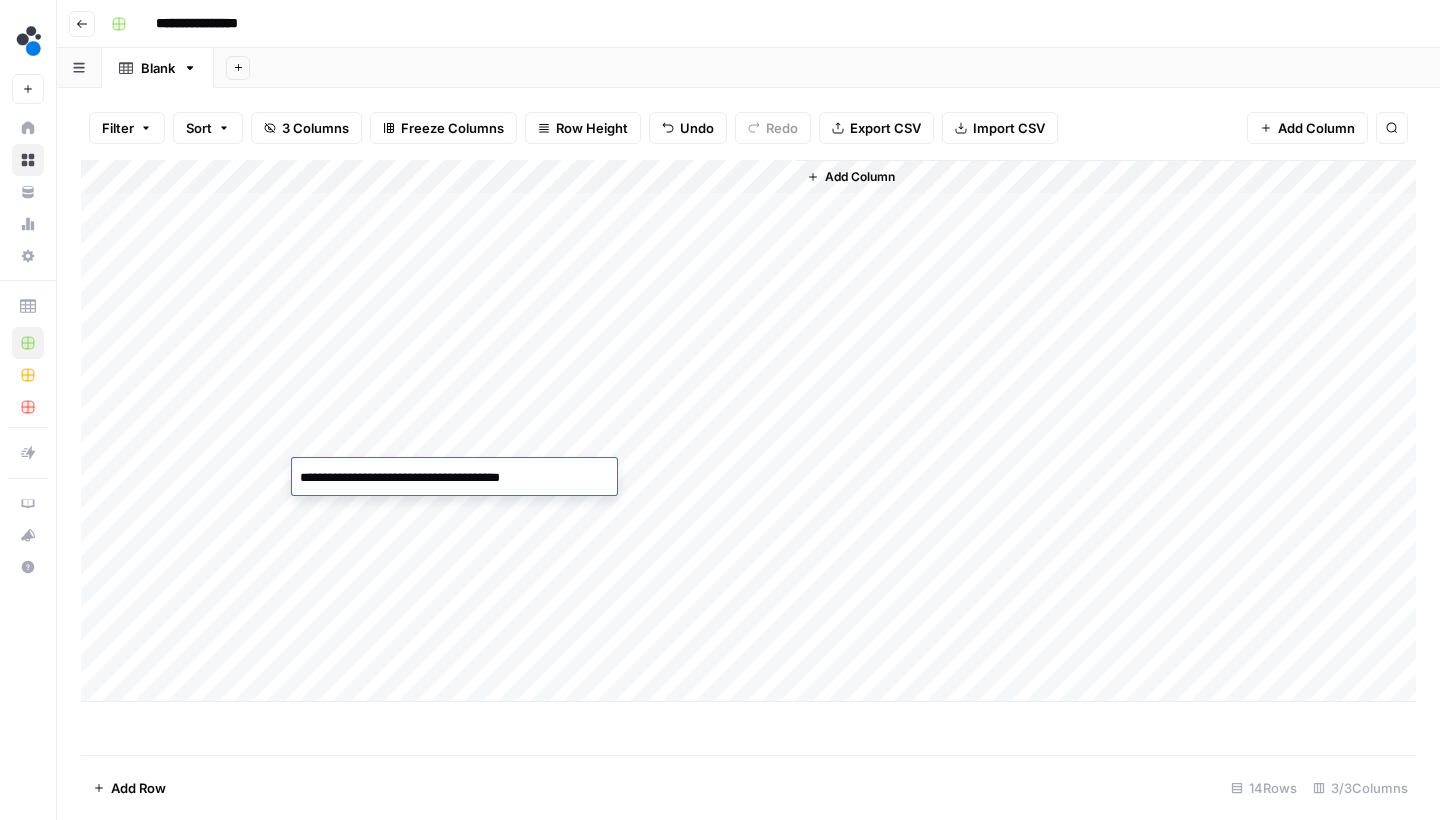 click on "Add Column" at bounding box center (748, 431) 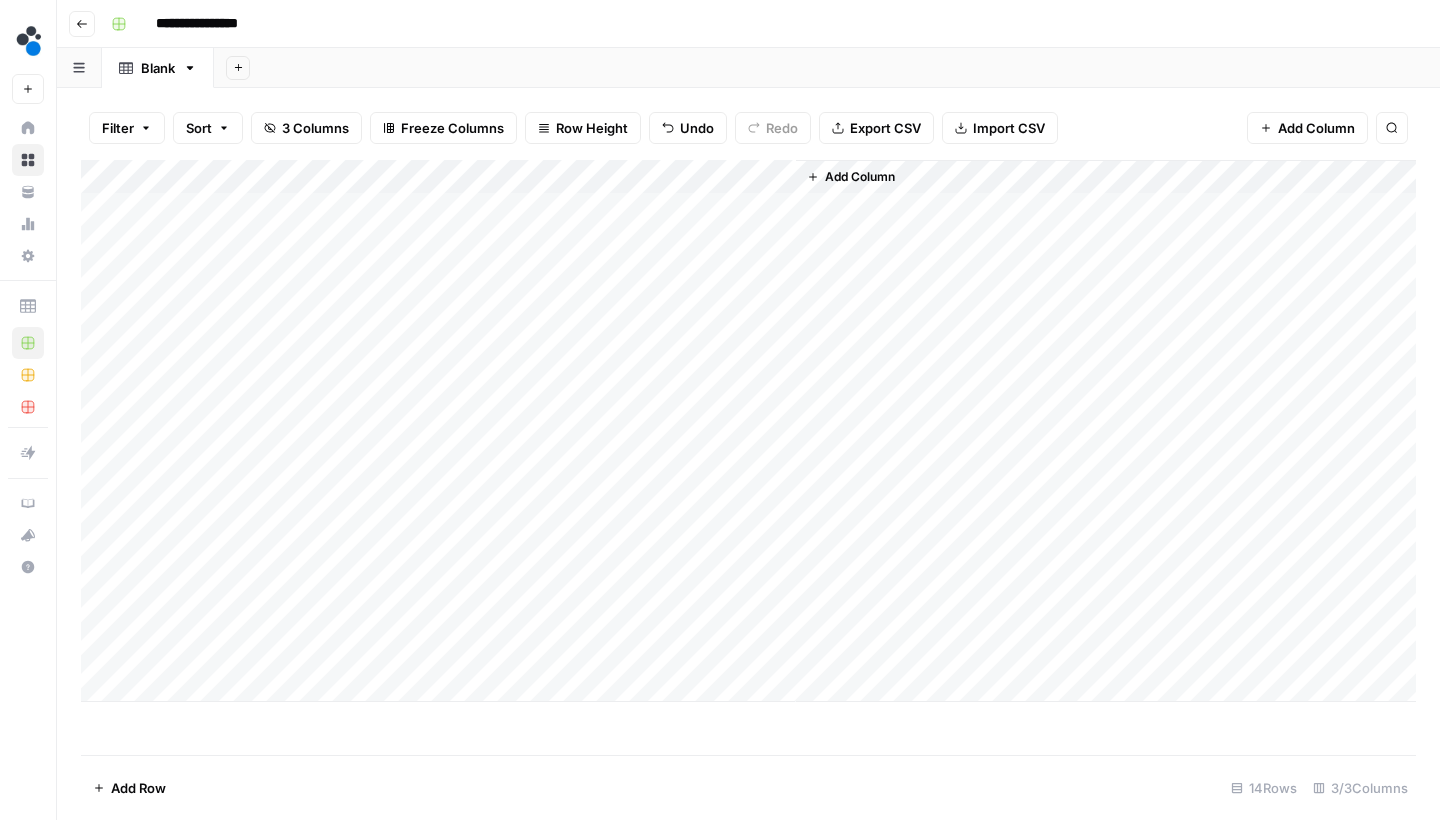 click on "Add Column" at bounding box center [748, 431] 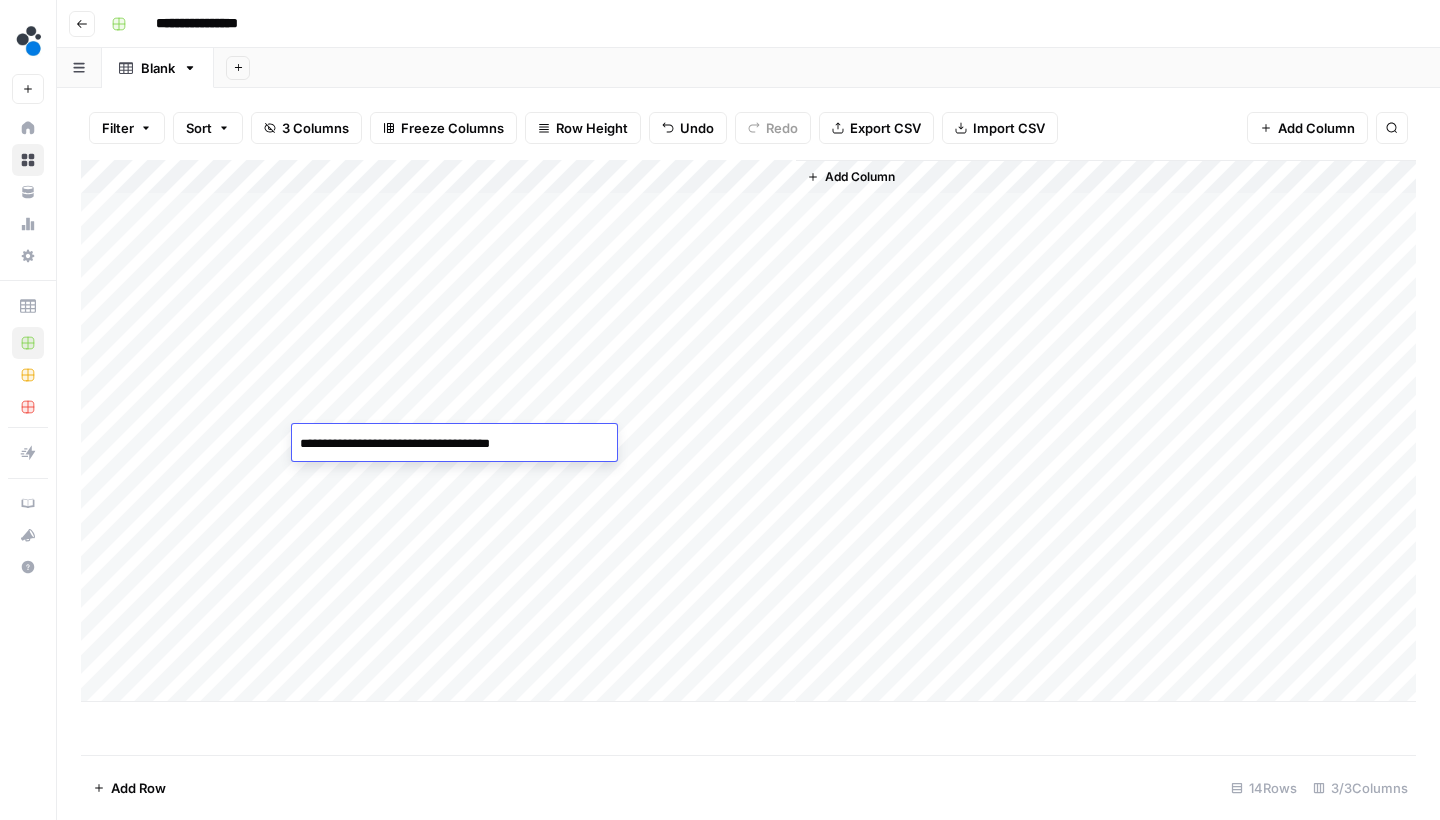 click on "**********" at bounding box center (454, 444) 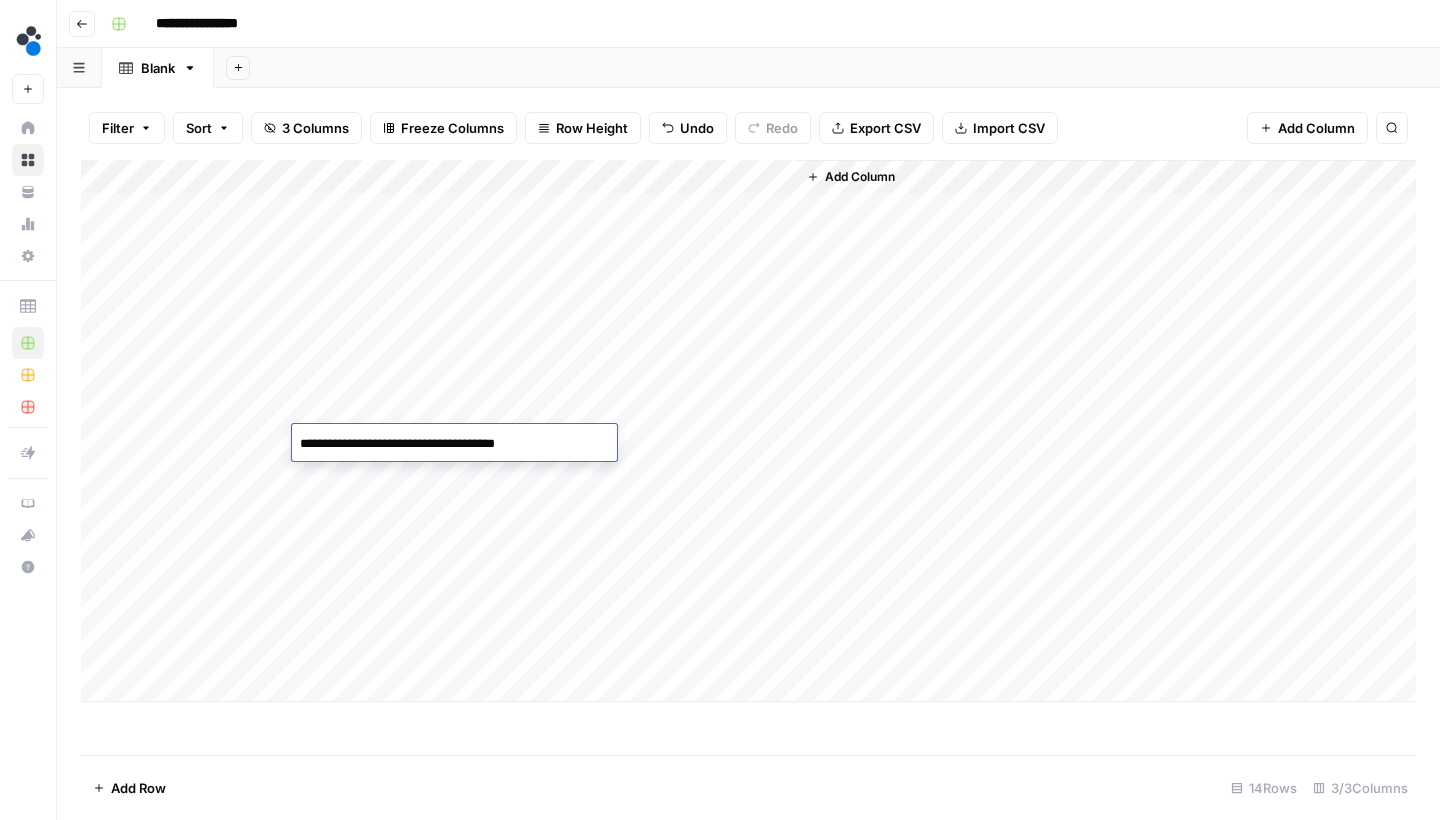 click on "Add Column" at bounding box center [748, 431] 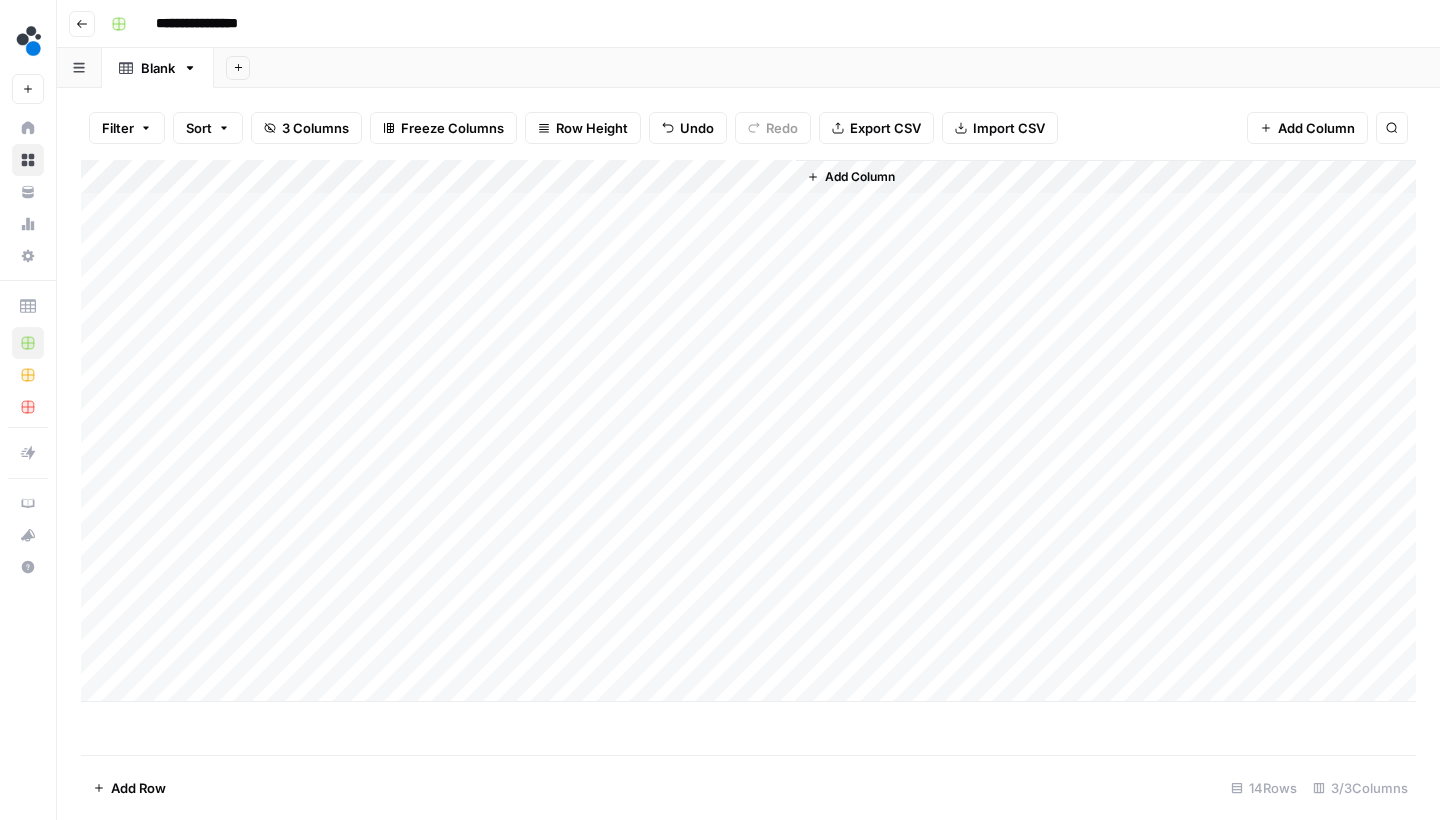 click on "Add Column" at bounding box center (748, 431) 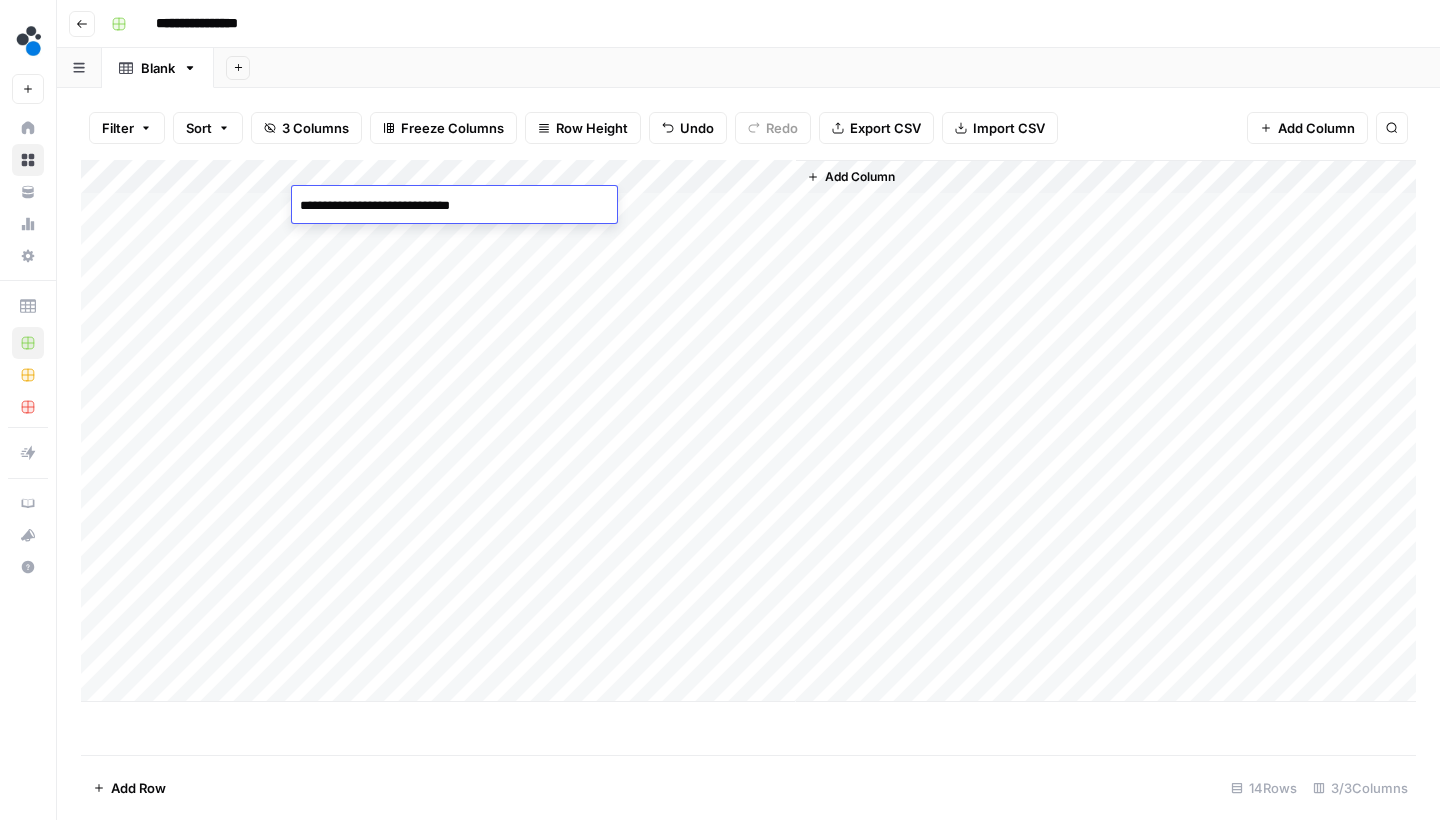 drag, startPoint x: 508, startPoint y: 206, endPoint x: 377, endPoint y: 208, distance: 131.01526 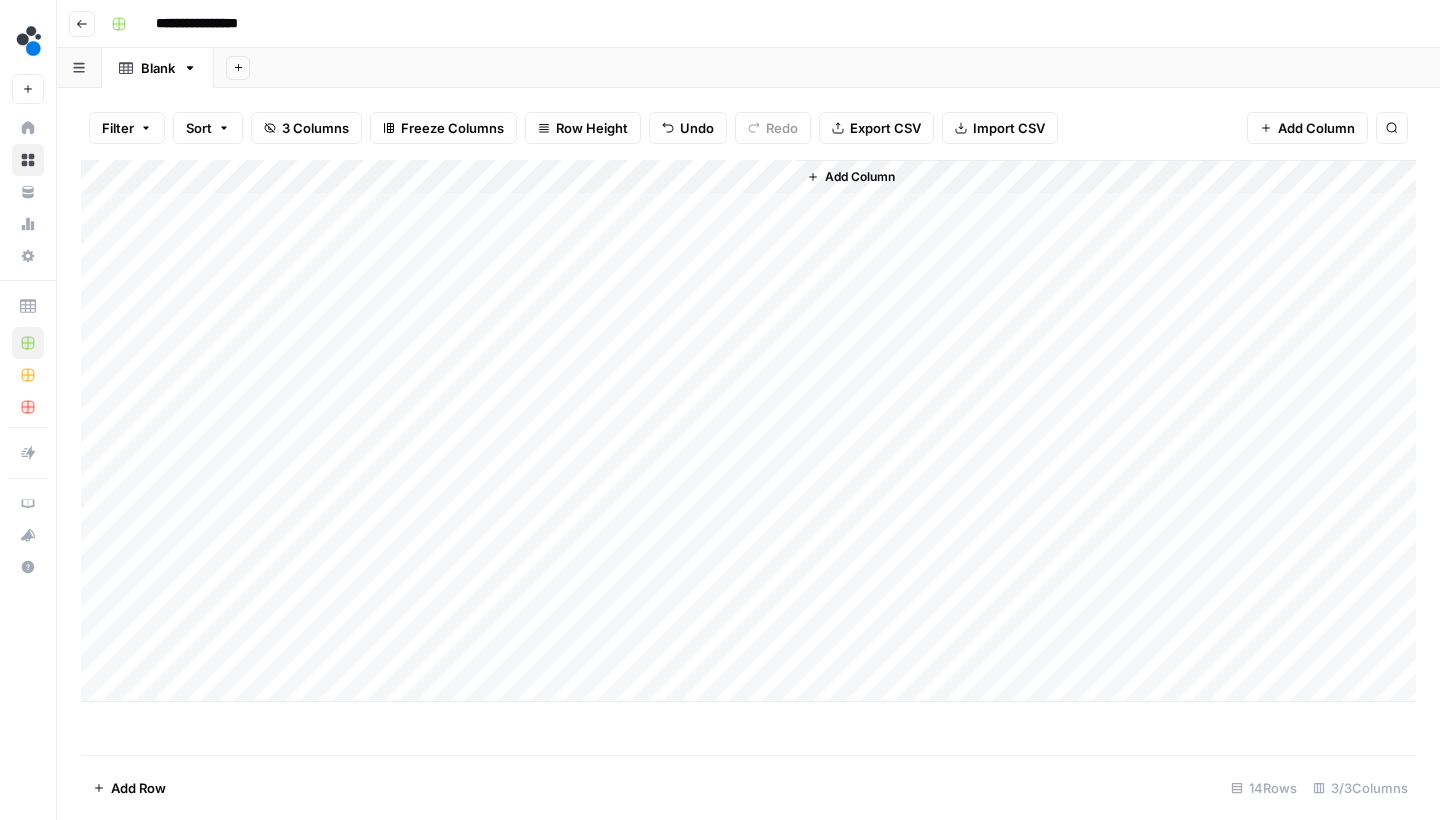 click on "Add Column" at bounding box center [748, 431] 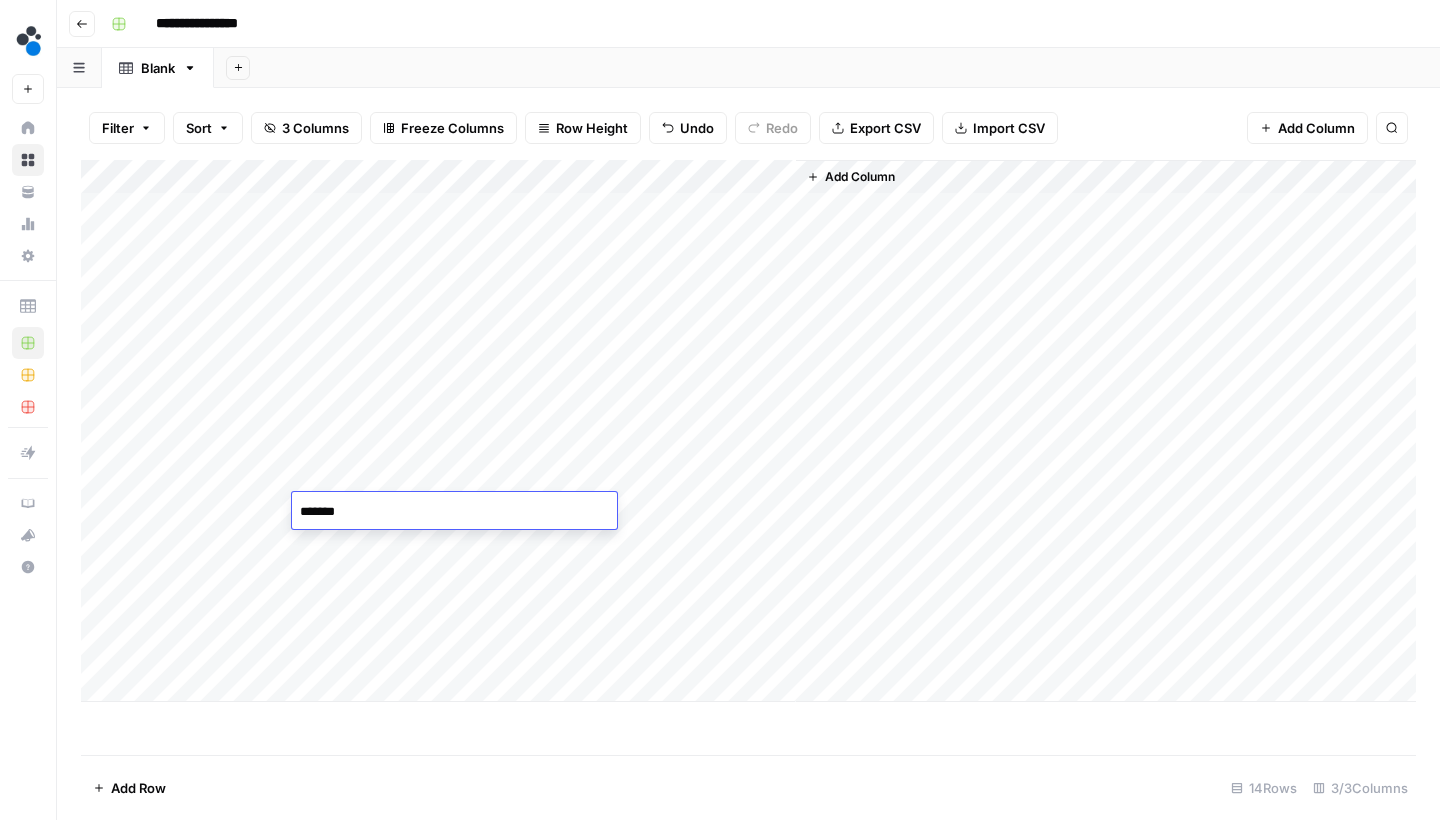 type on "**********" 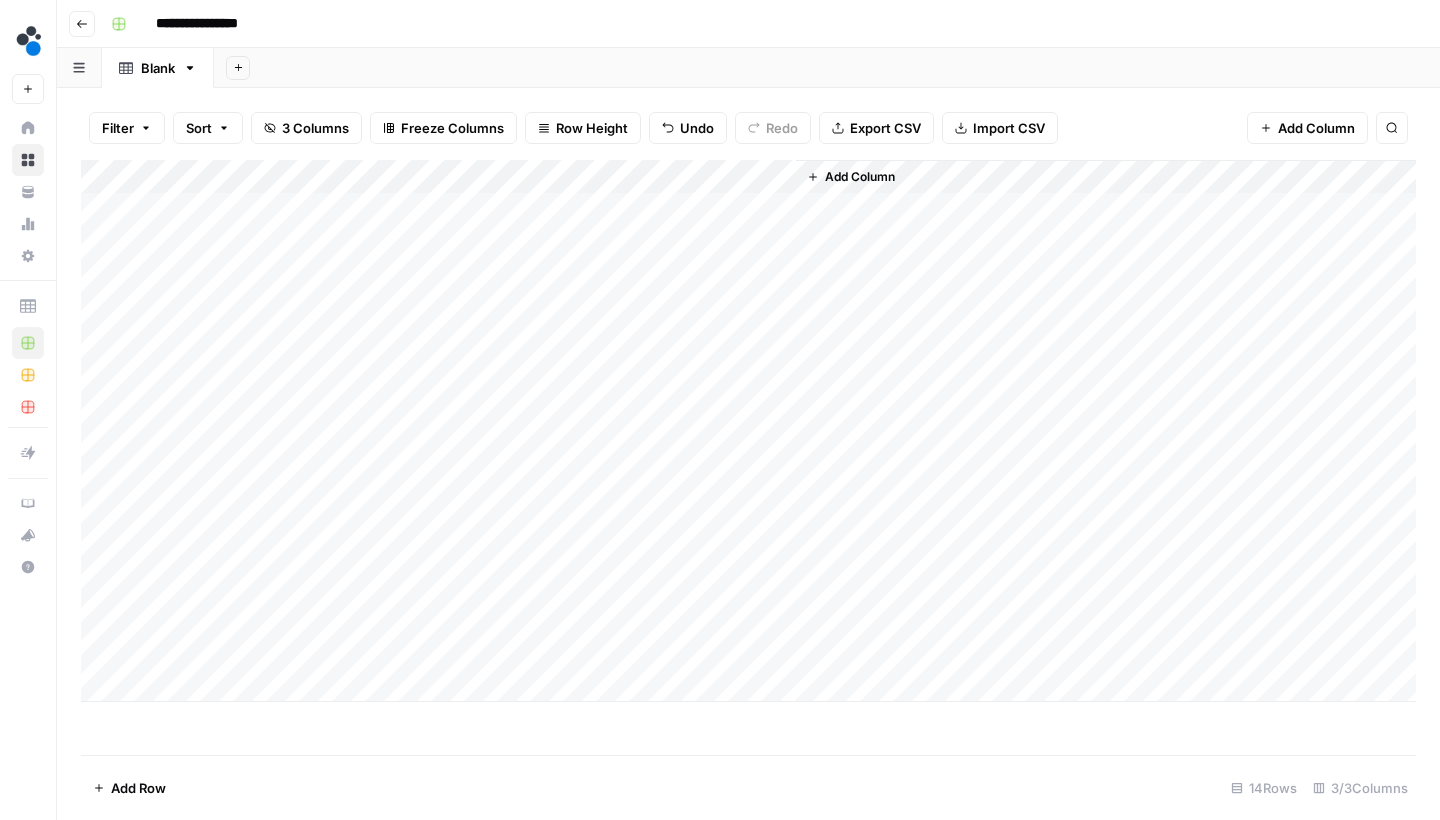 click on "Add Column" at bounding box center (748, 431) 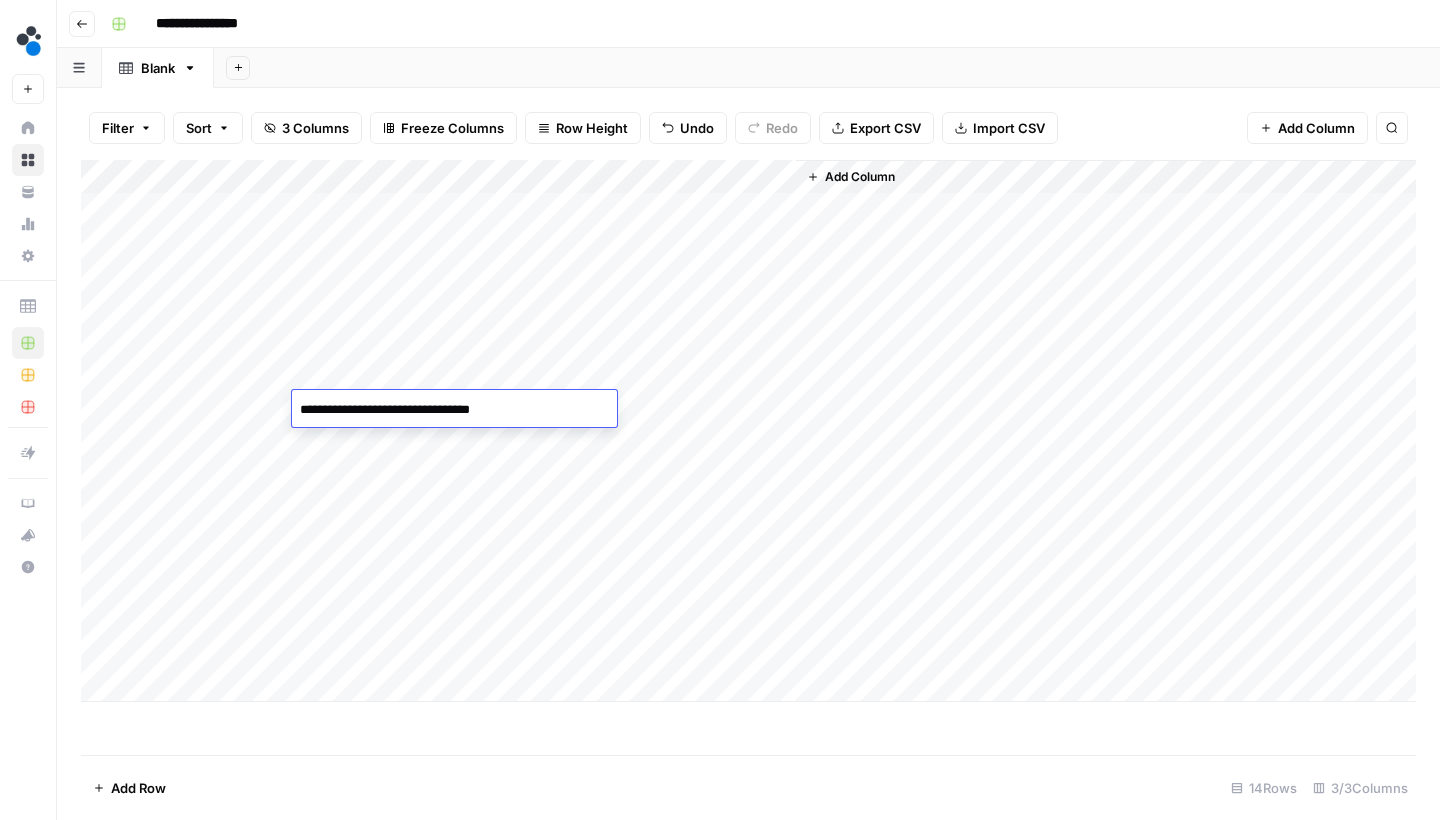 click on "**********" at bounding box center [454, 408] 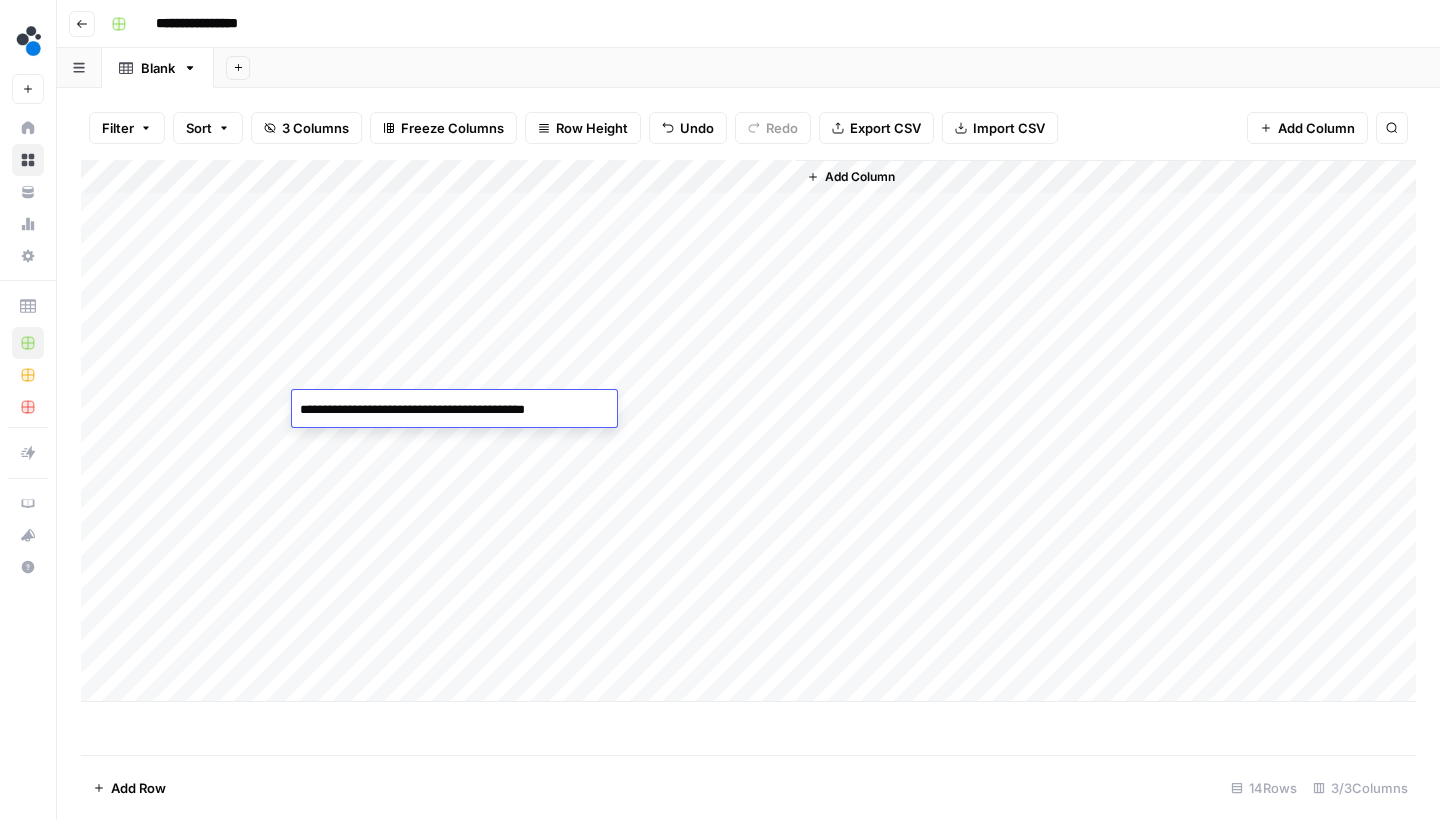 type on "**********" 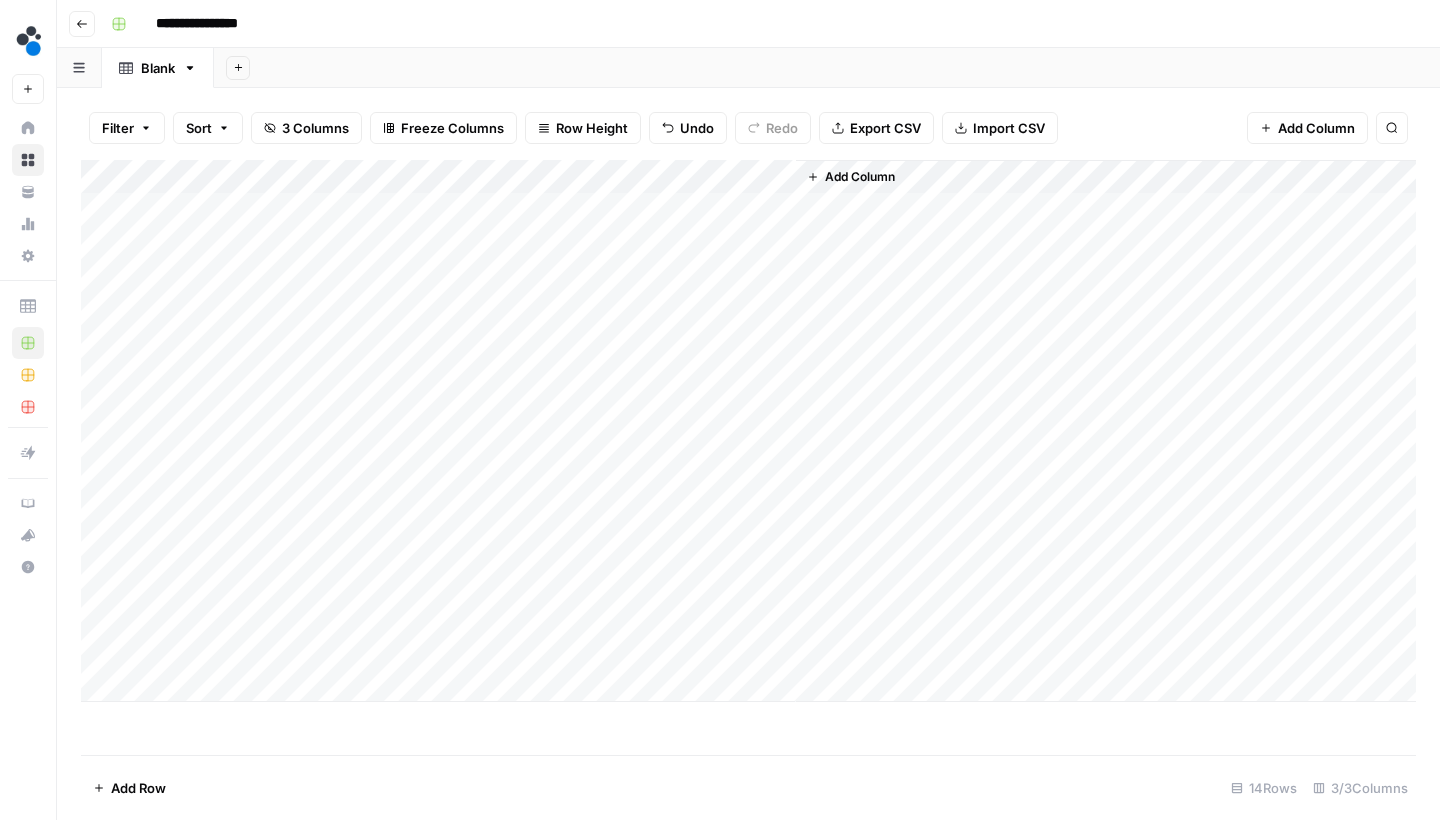 click on "Add Column" at bounding box center [748, 431] 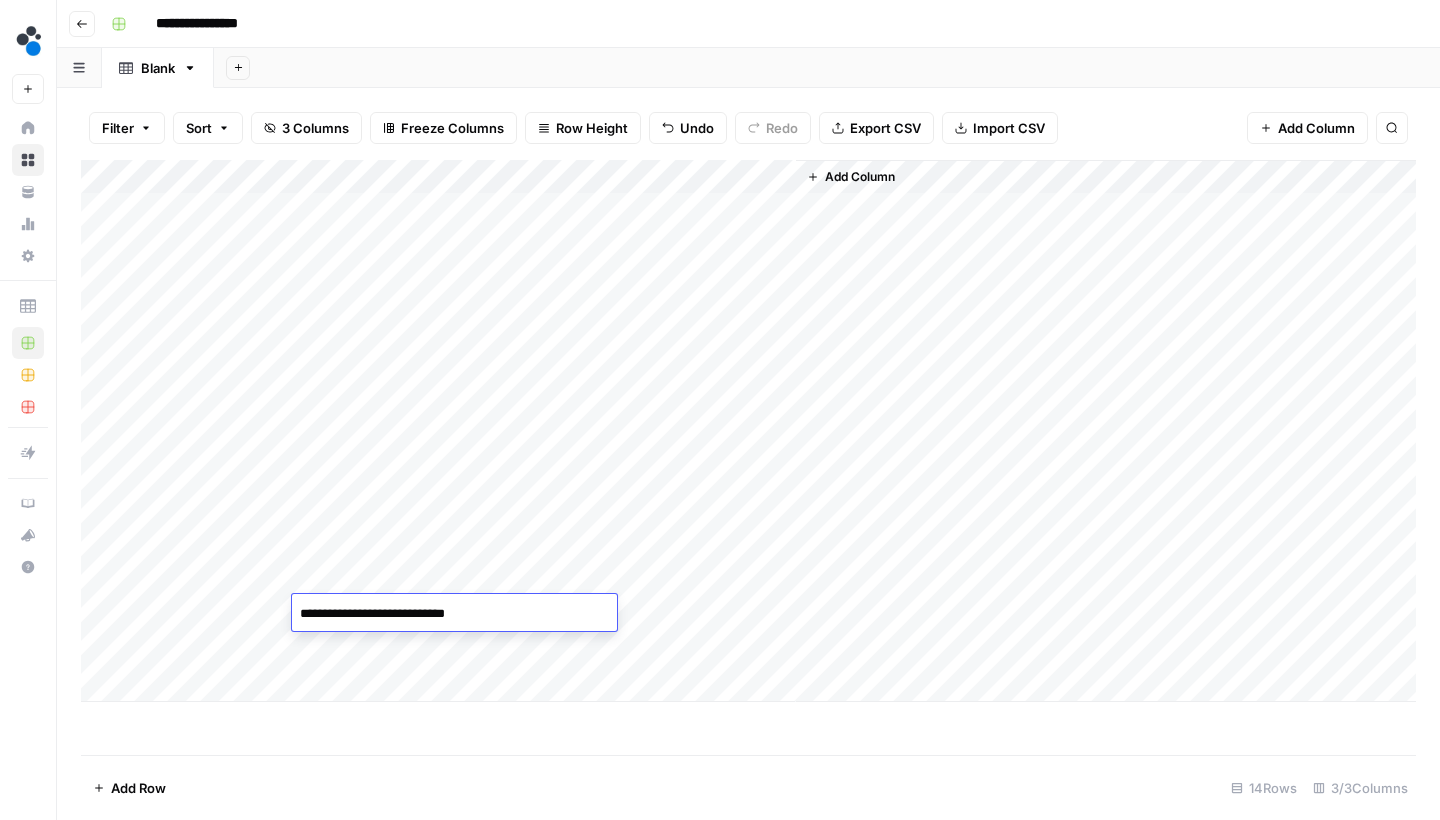 click on "**********" at bounding box center (454, 614) 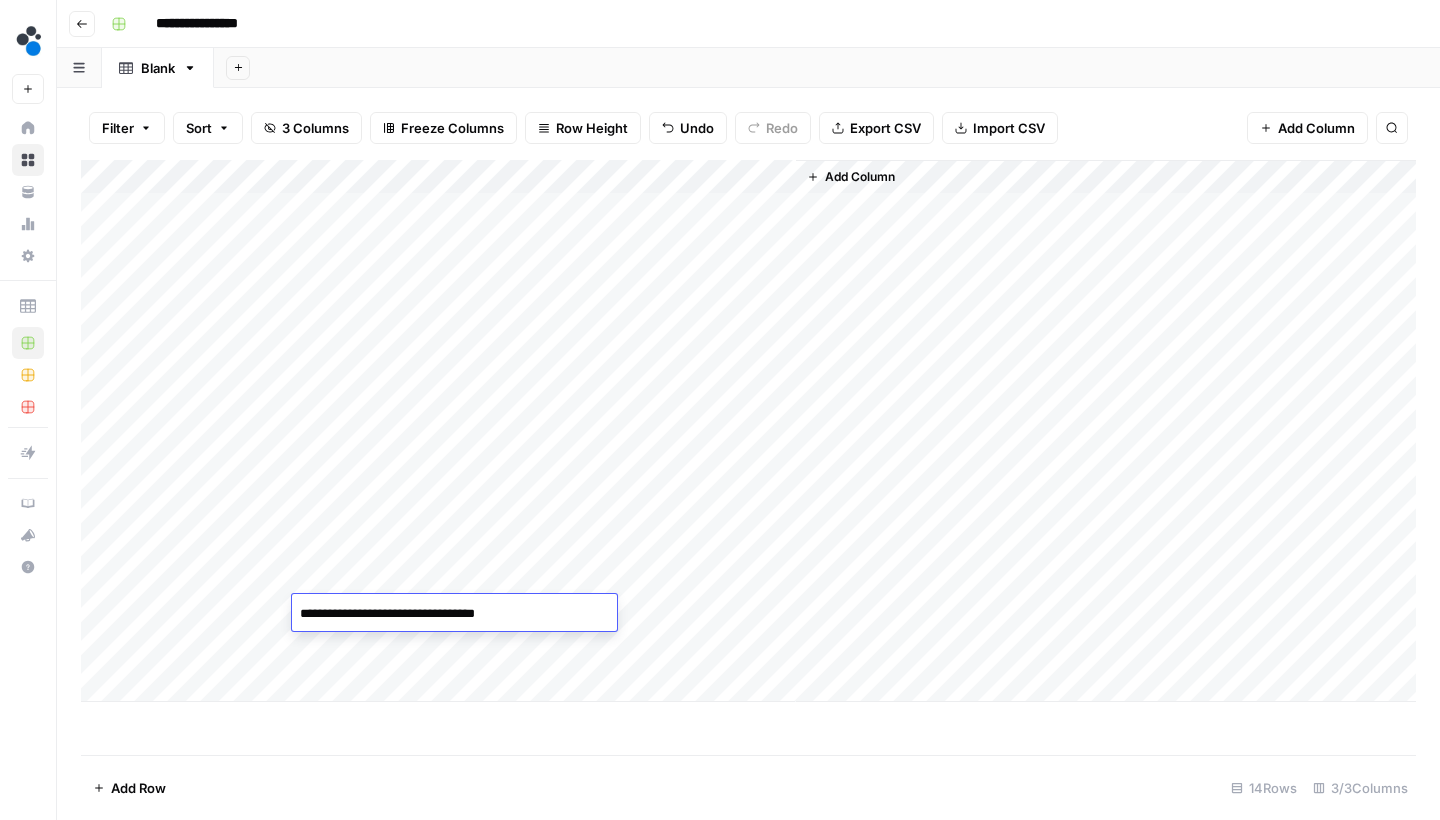 type on "**********" 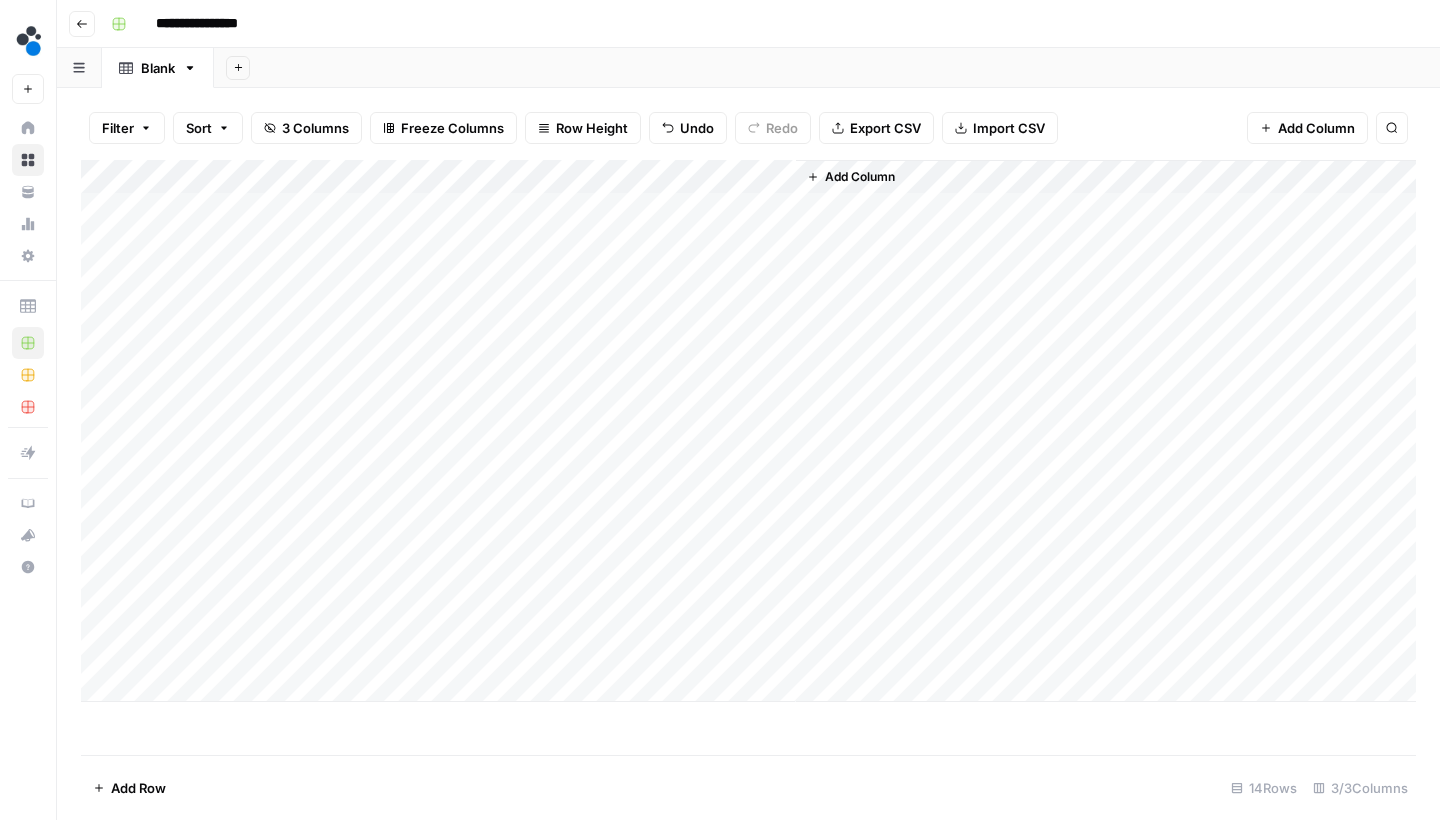 click on "Add Column" at bounding box center [748, 431] 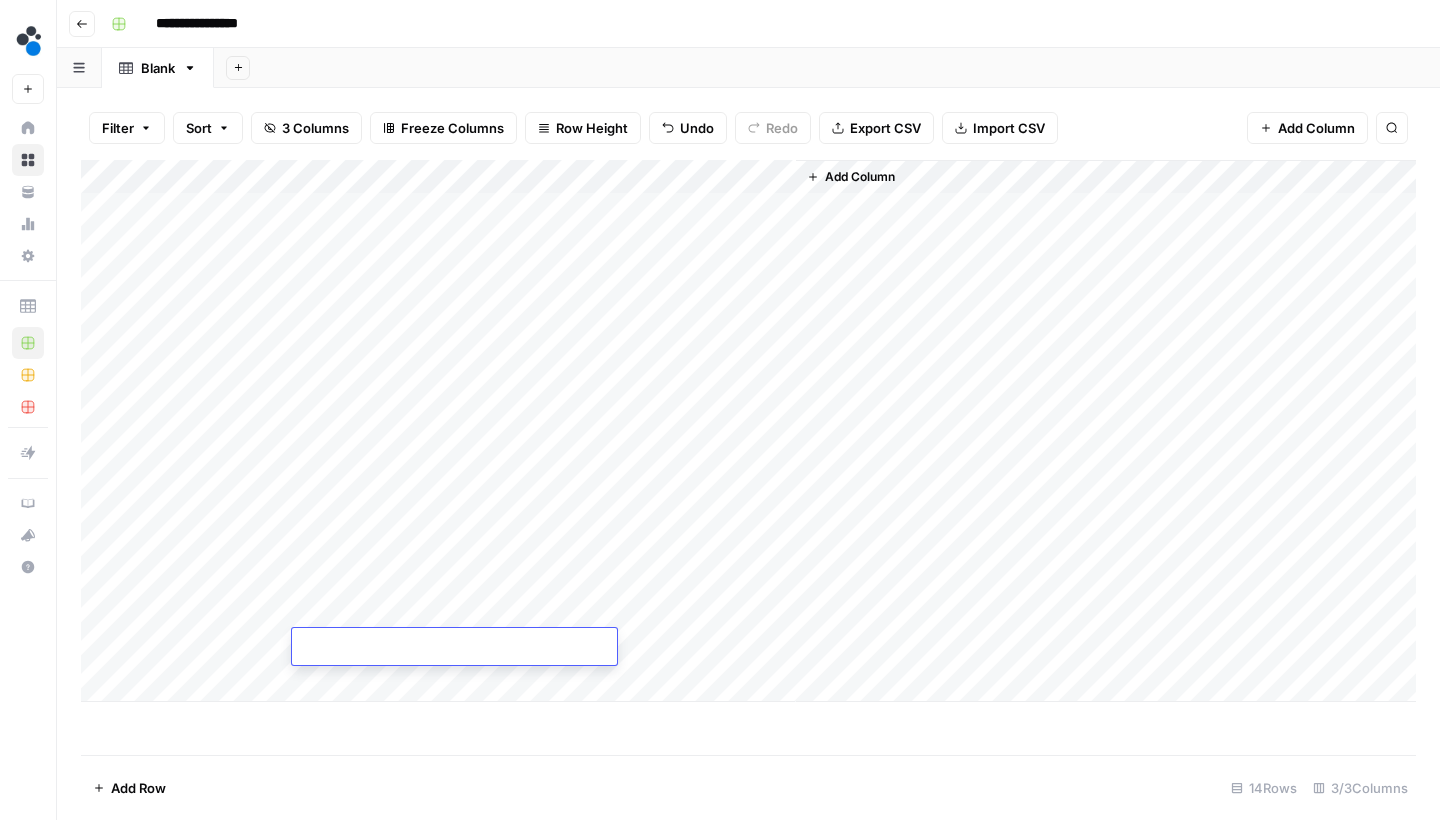 click at bounding box center [454, 648] 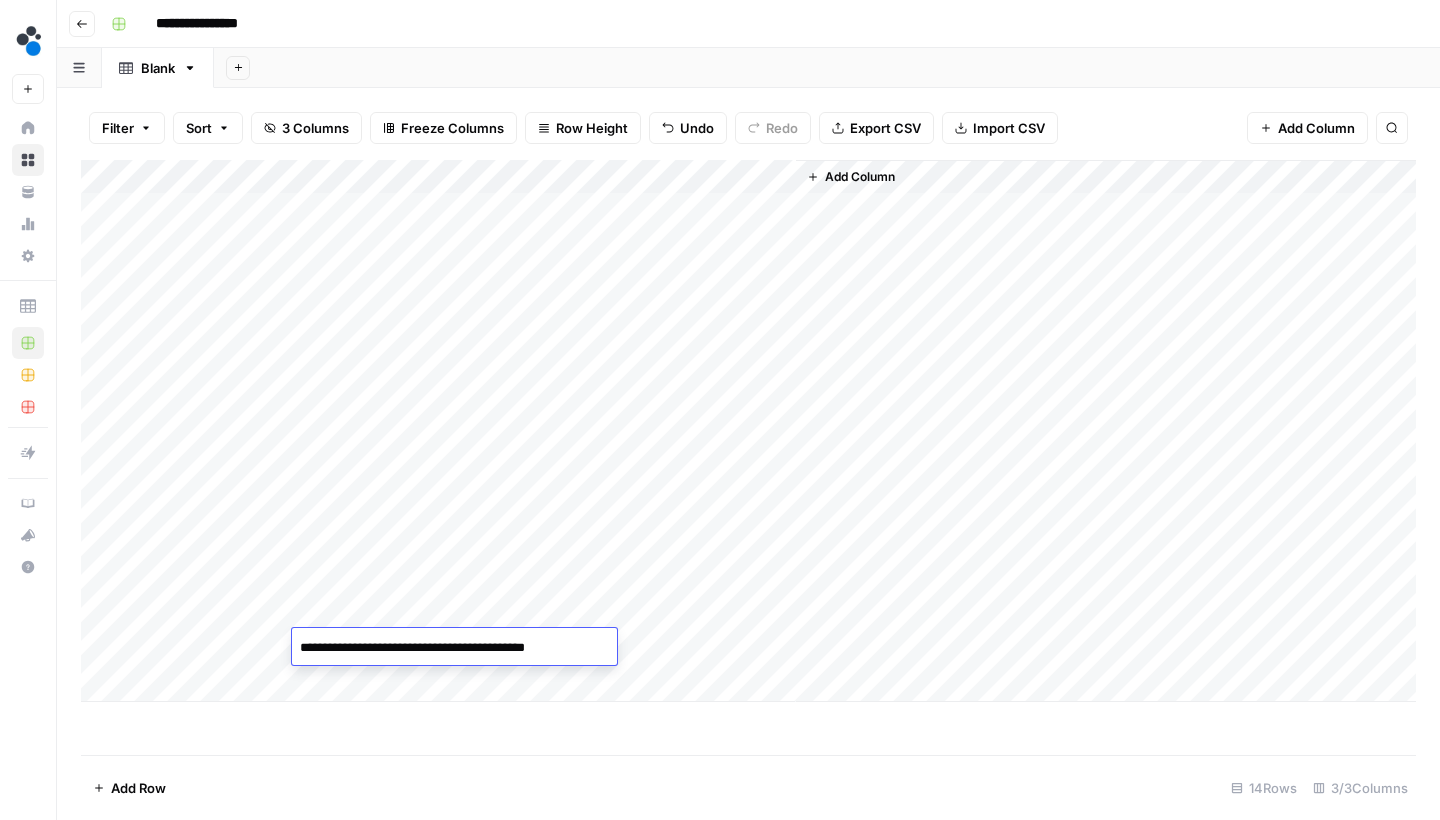 drag, startPoint x: 445, startPoint y: 648, endPoint x: 396, endPoint y: 649, distance: 49.010204 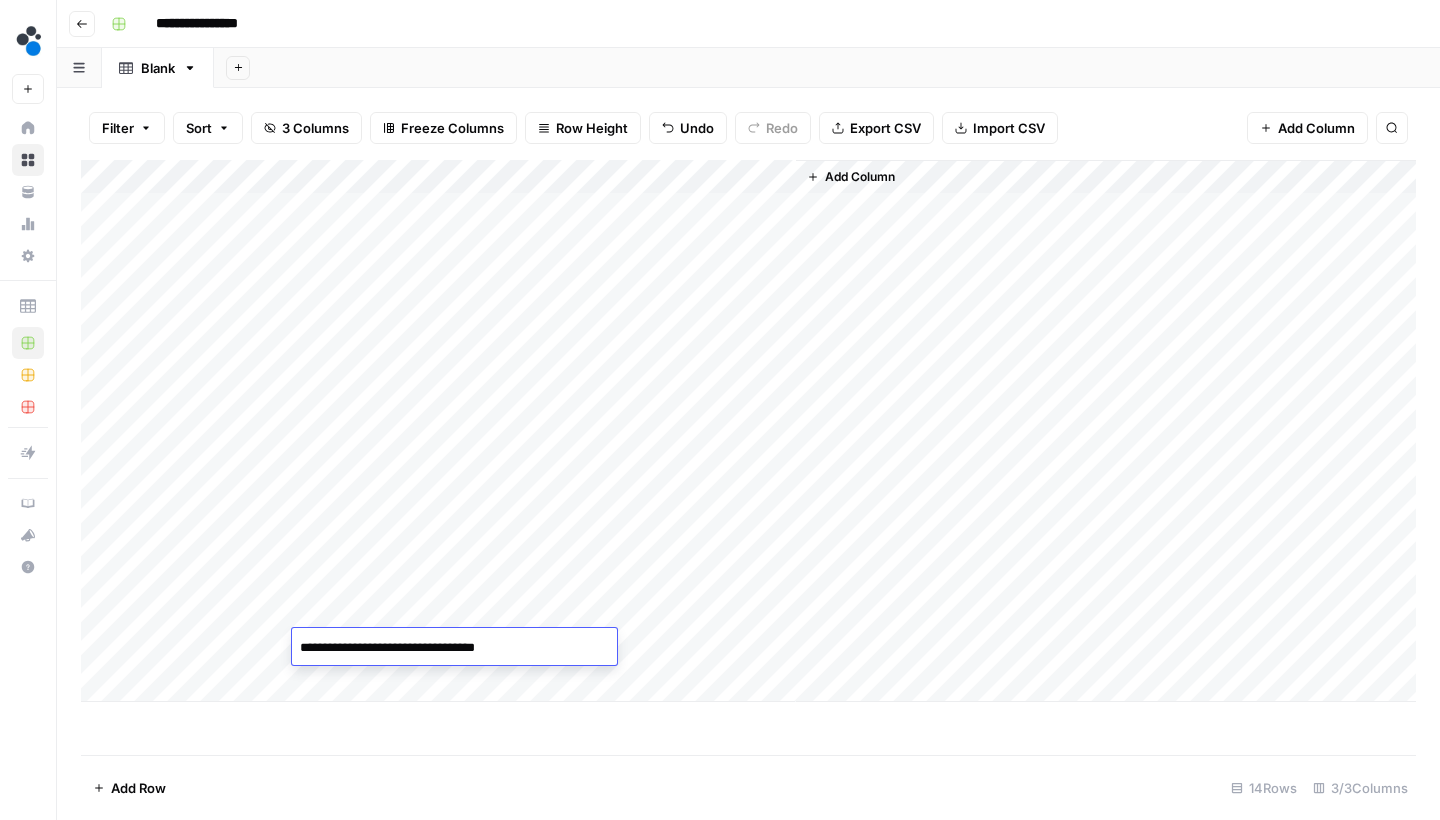 type on "**********" 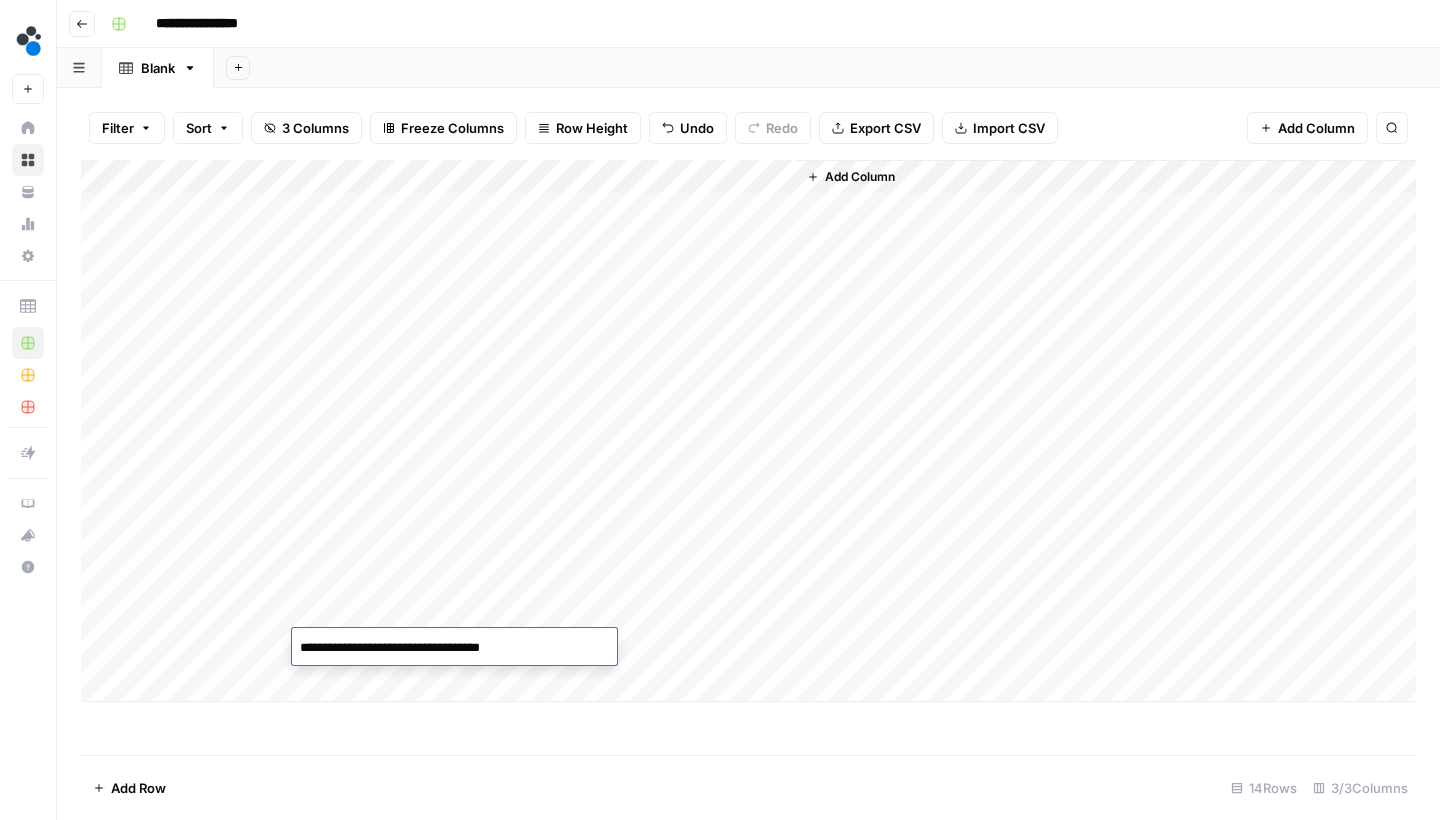 click on "**********" at bounding box center (454, 648) 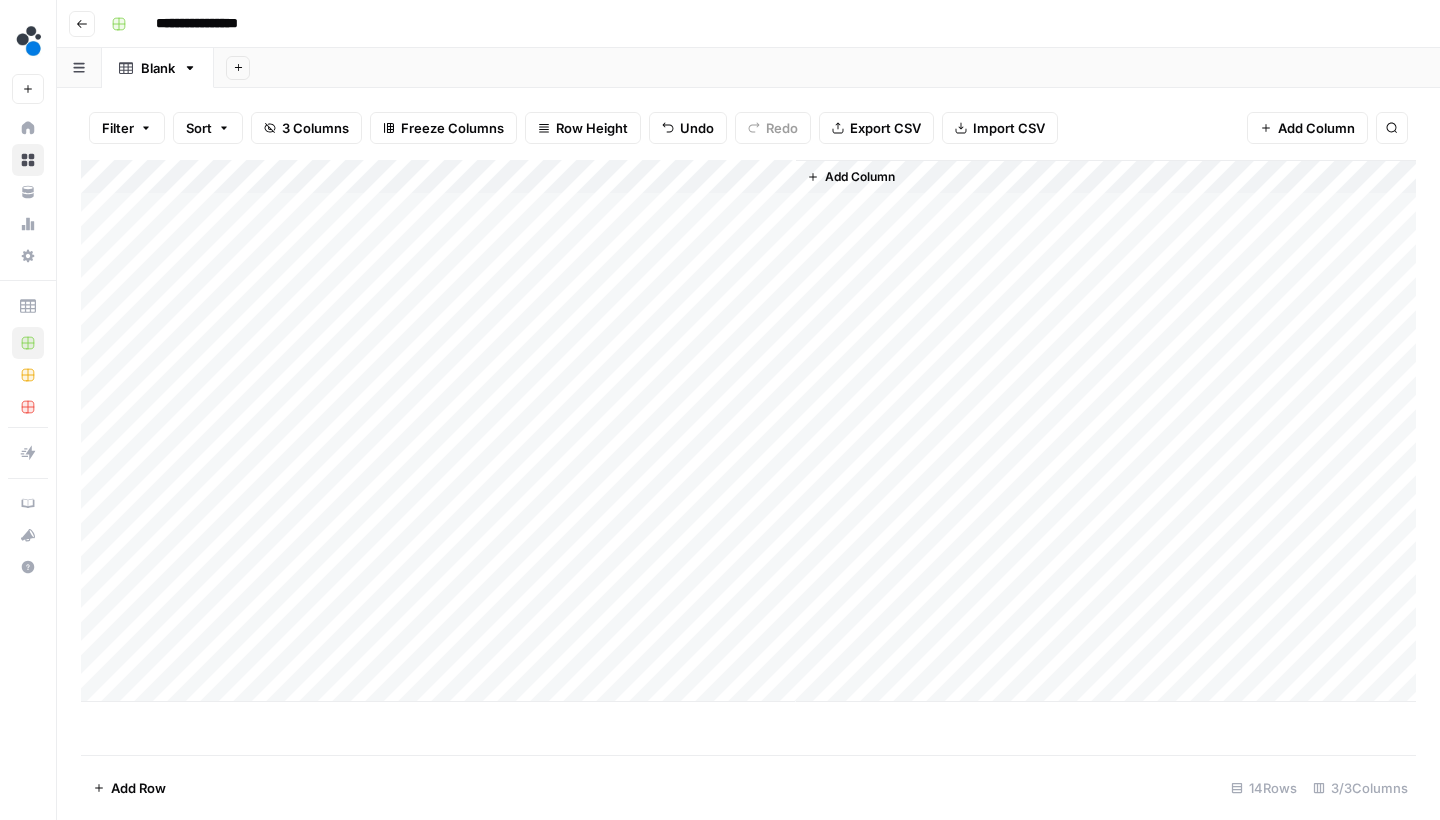 click on "Add Column" at bounding box center [748, 431] 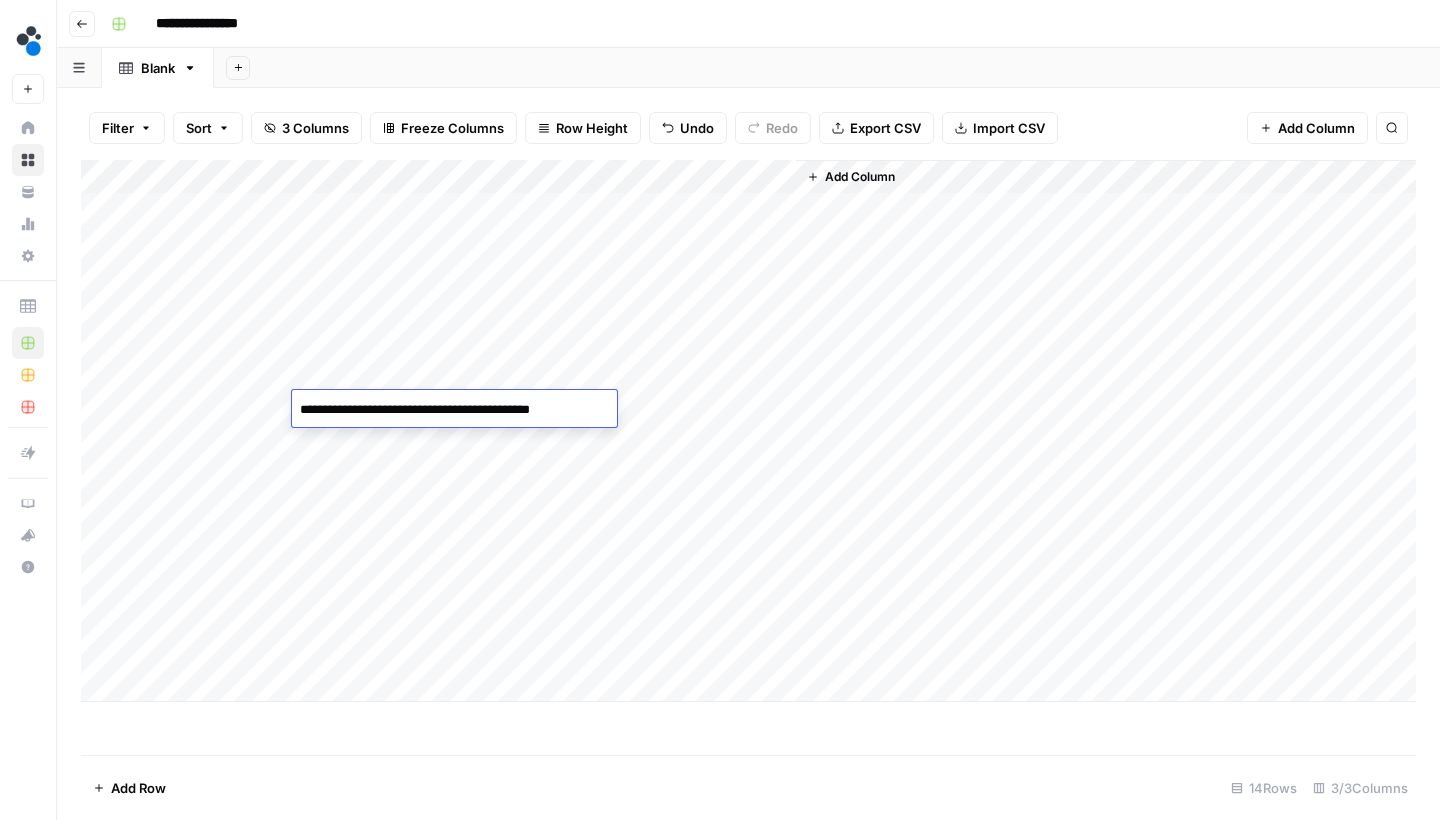click on "**********" at bounding box center (454, 410) 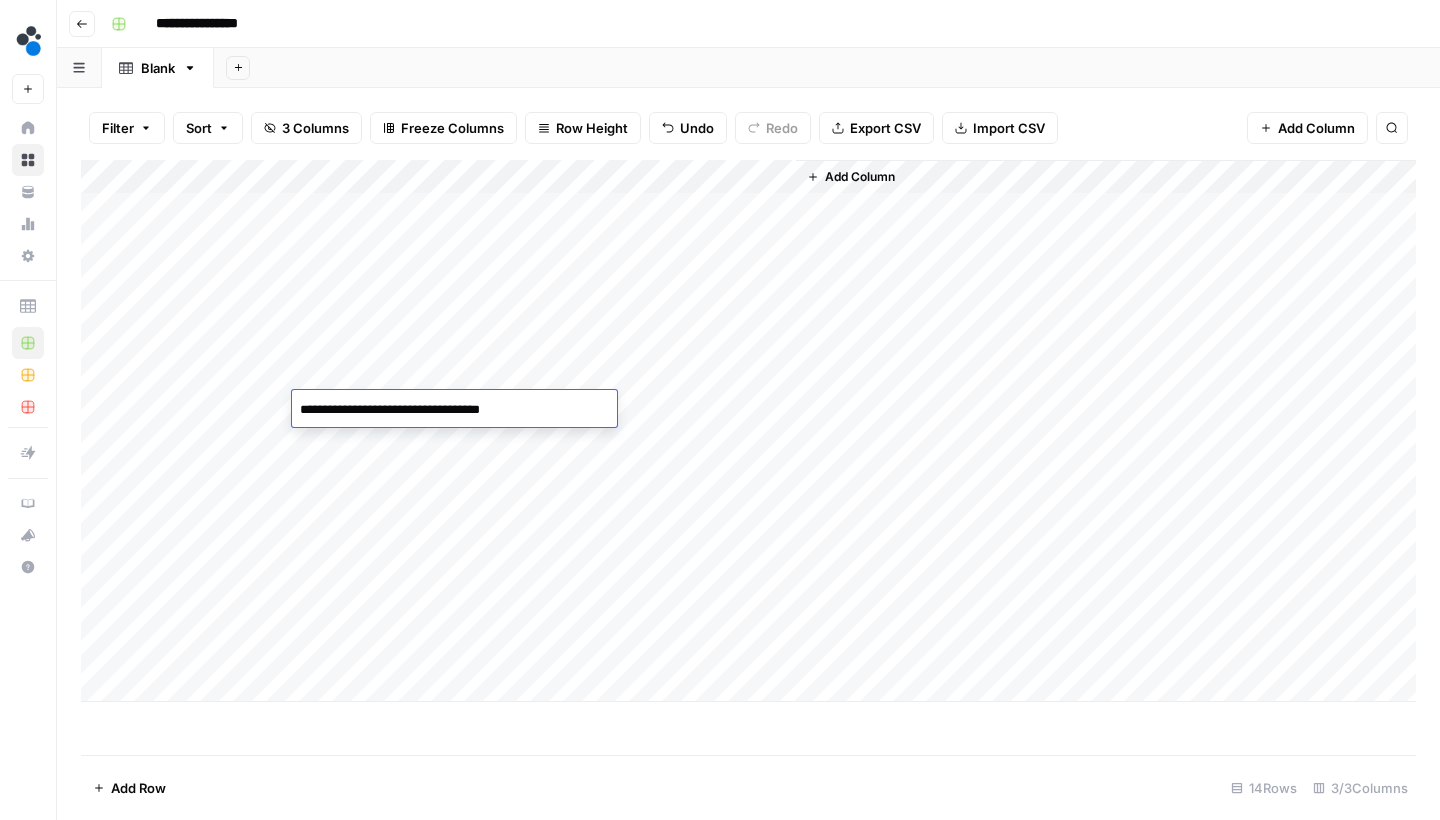 type on "**********" 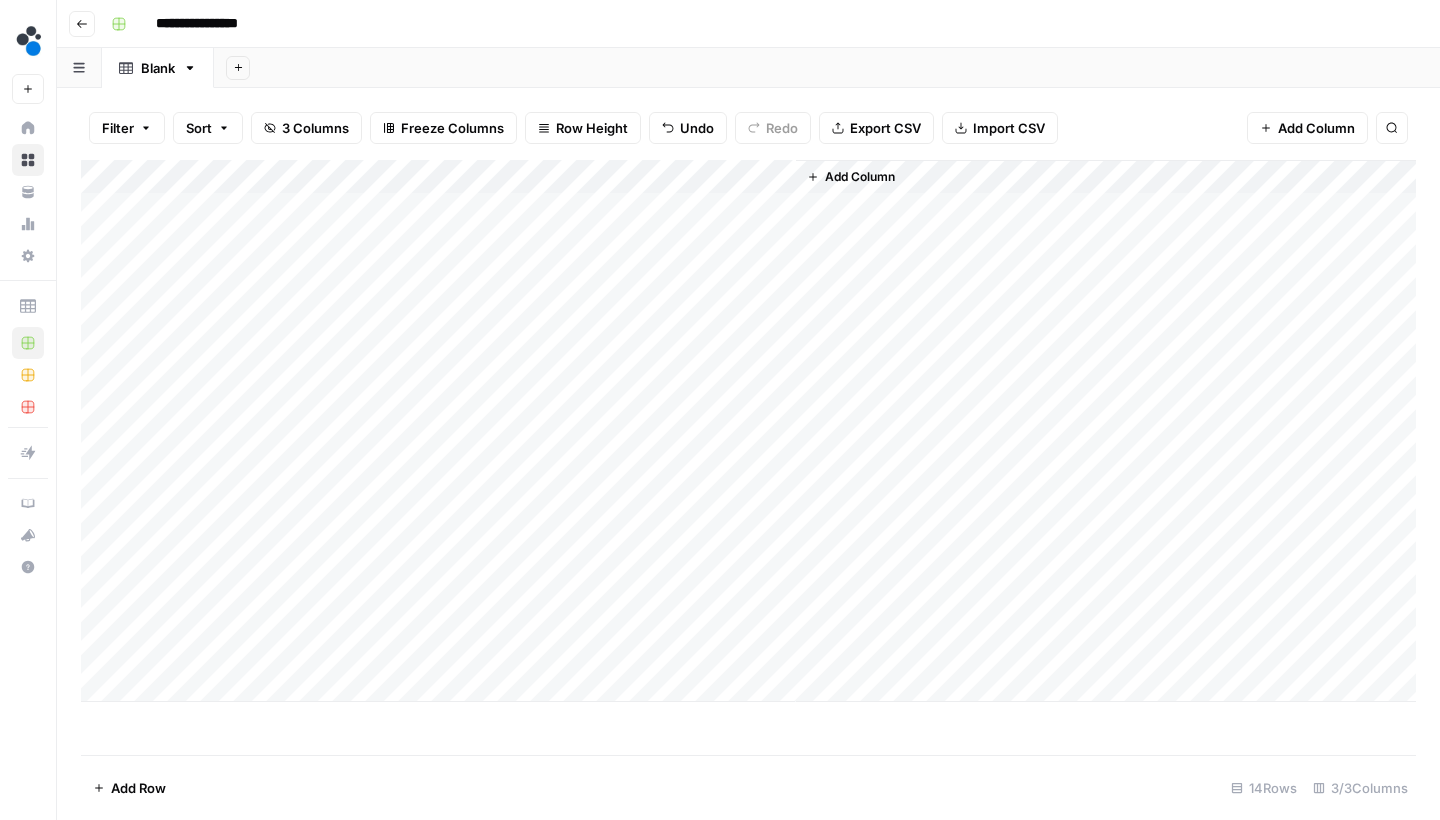 click on "Add Column" at bounding box center [748, 431] 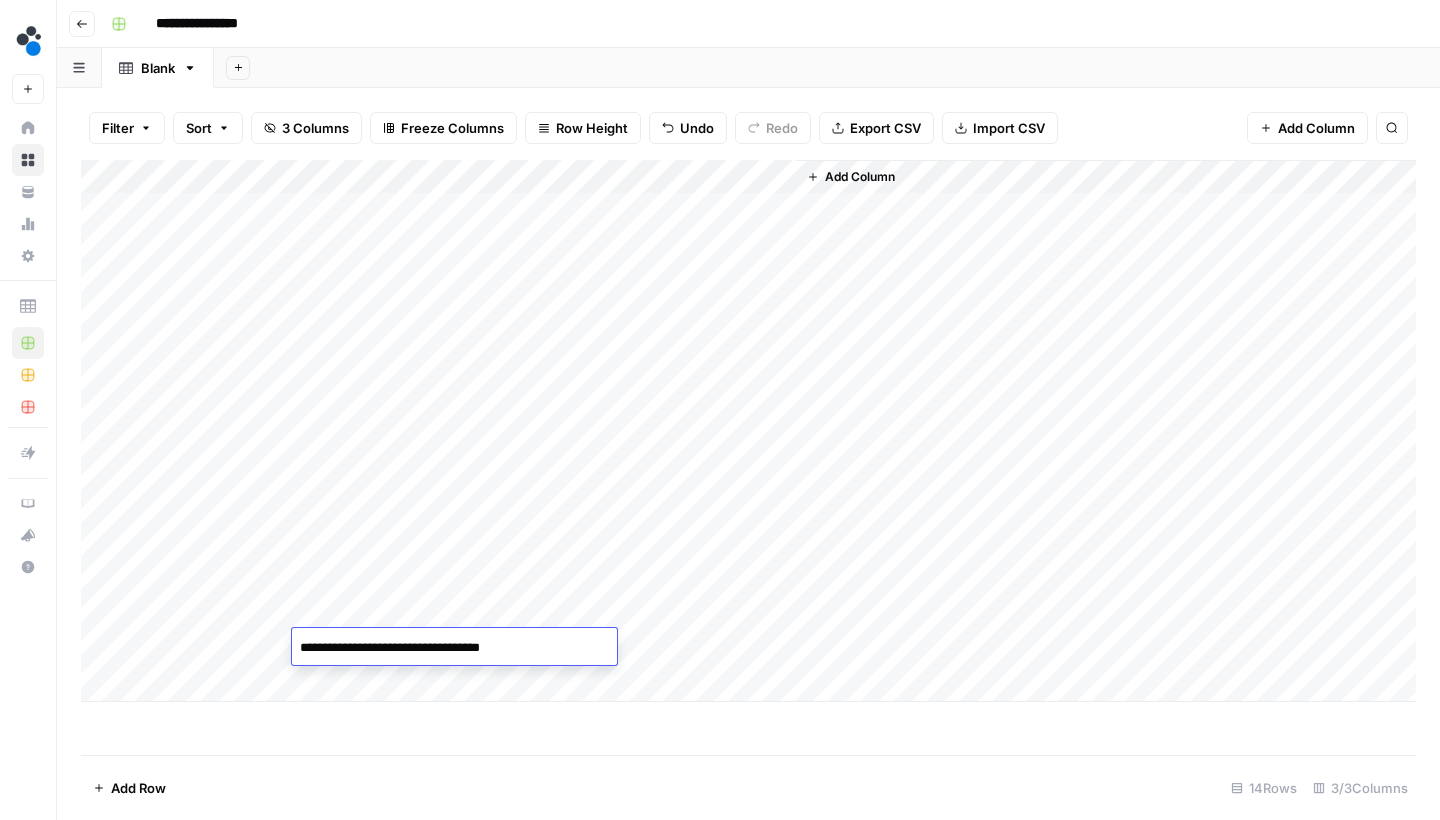 click on "Add Column" at bounding box center [748, 431] 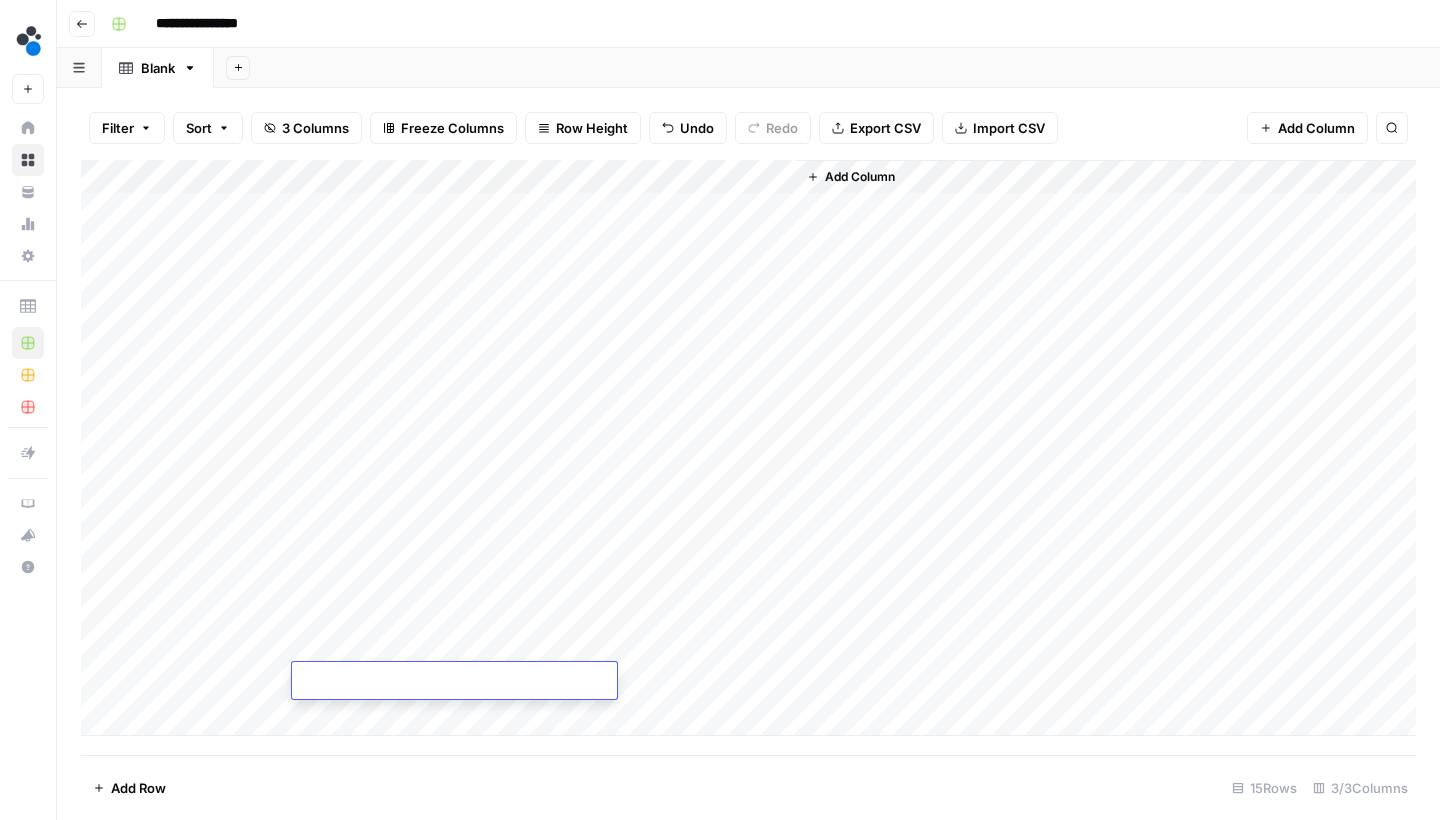 click on "Add Column" at bounding box center [748, 448] 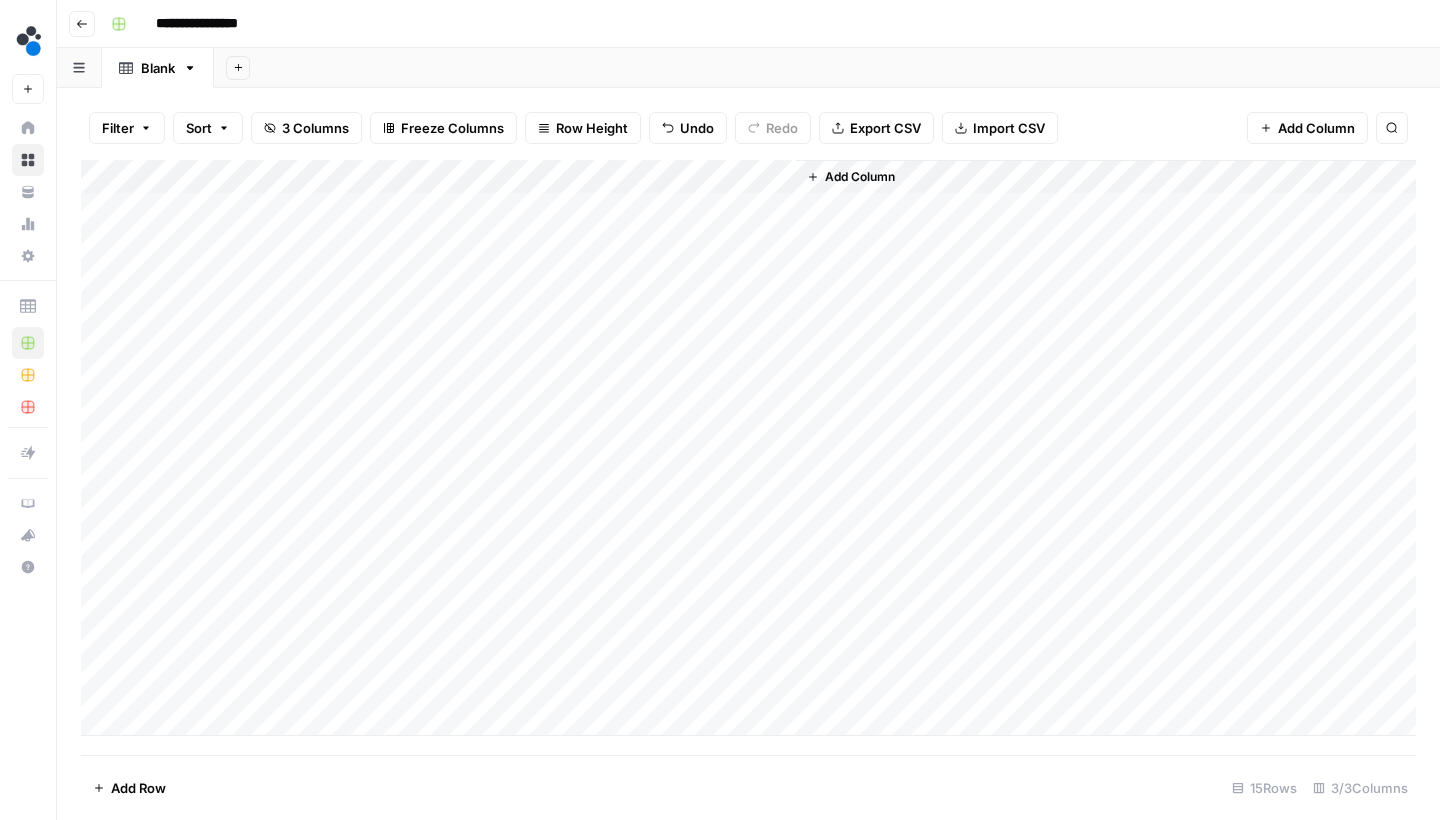click on "Add Column" at bounding box center (748, 448) 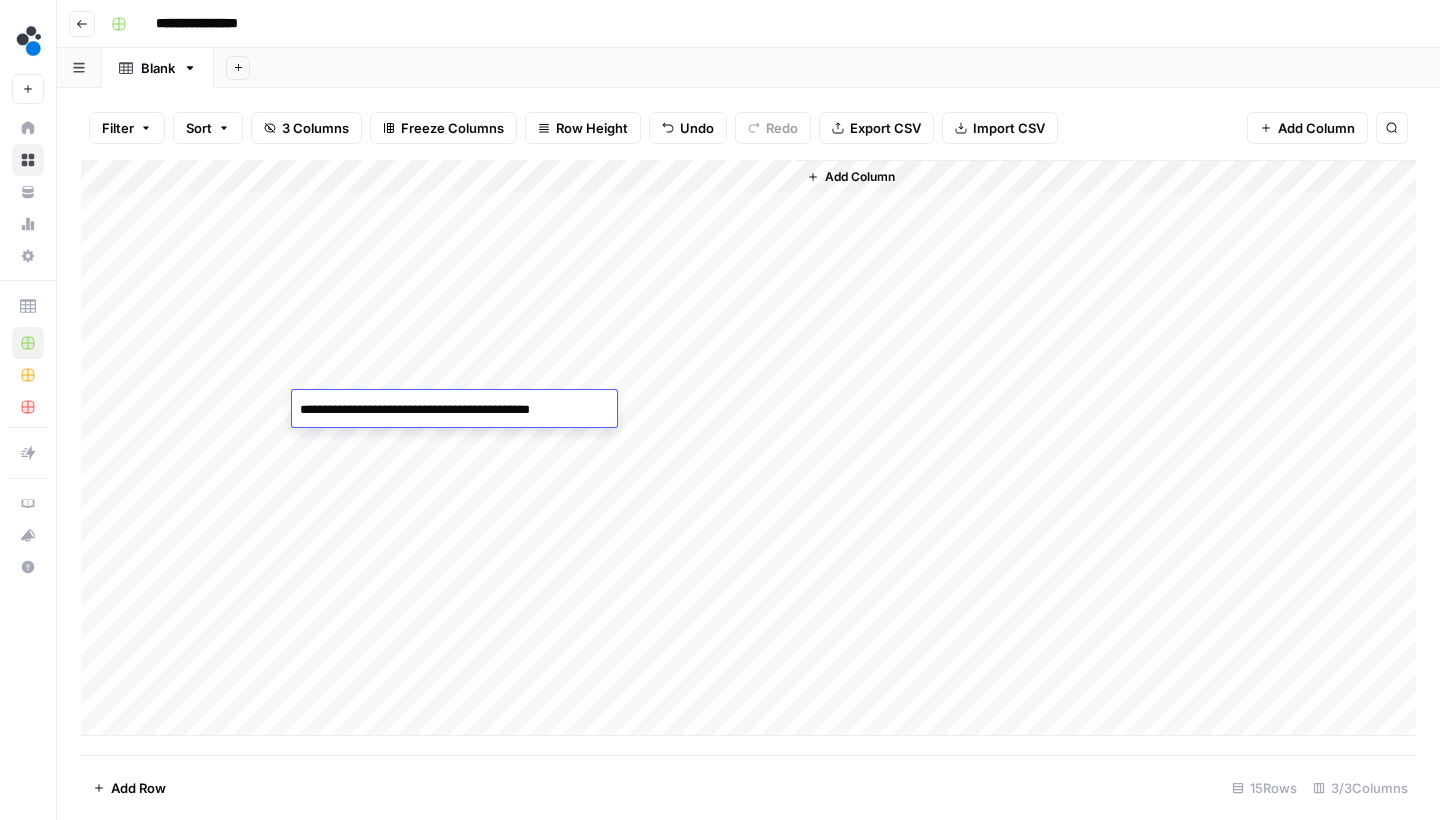 click on "**********" at bounding box center (454, 410) 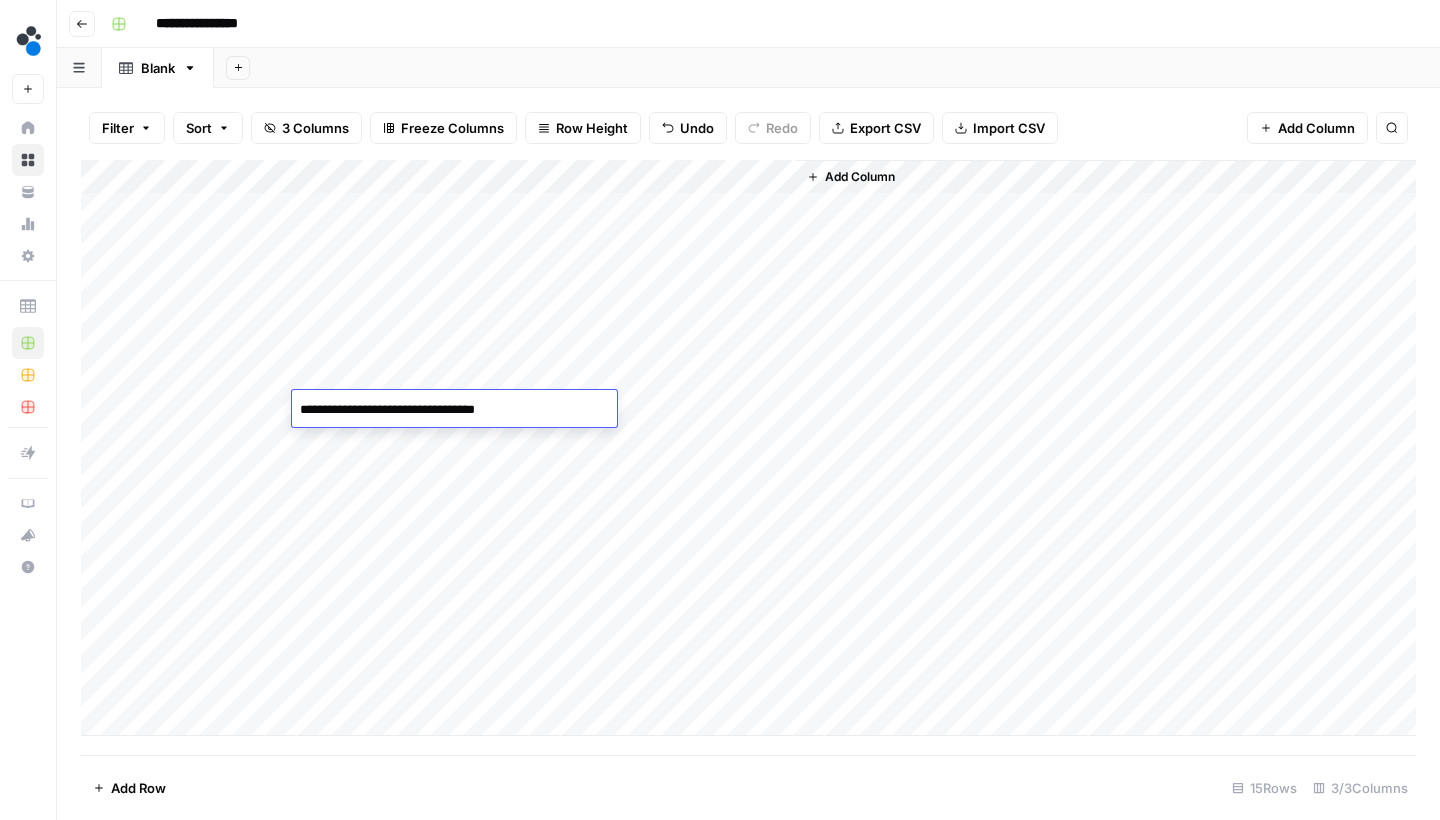 click on "**********" at bounding box center (454, 410) 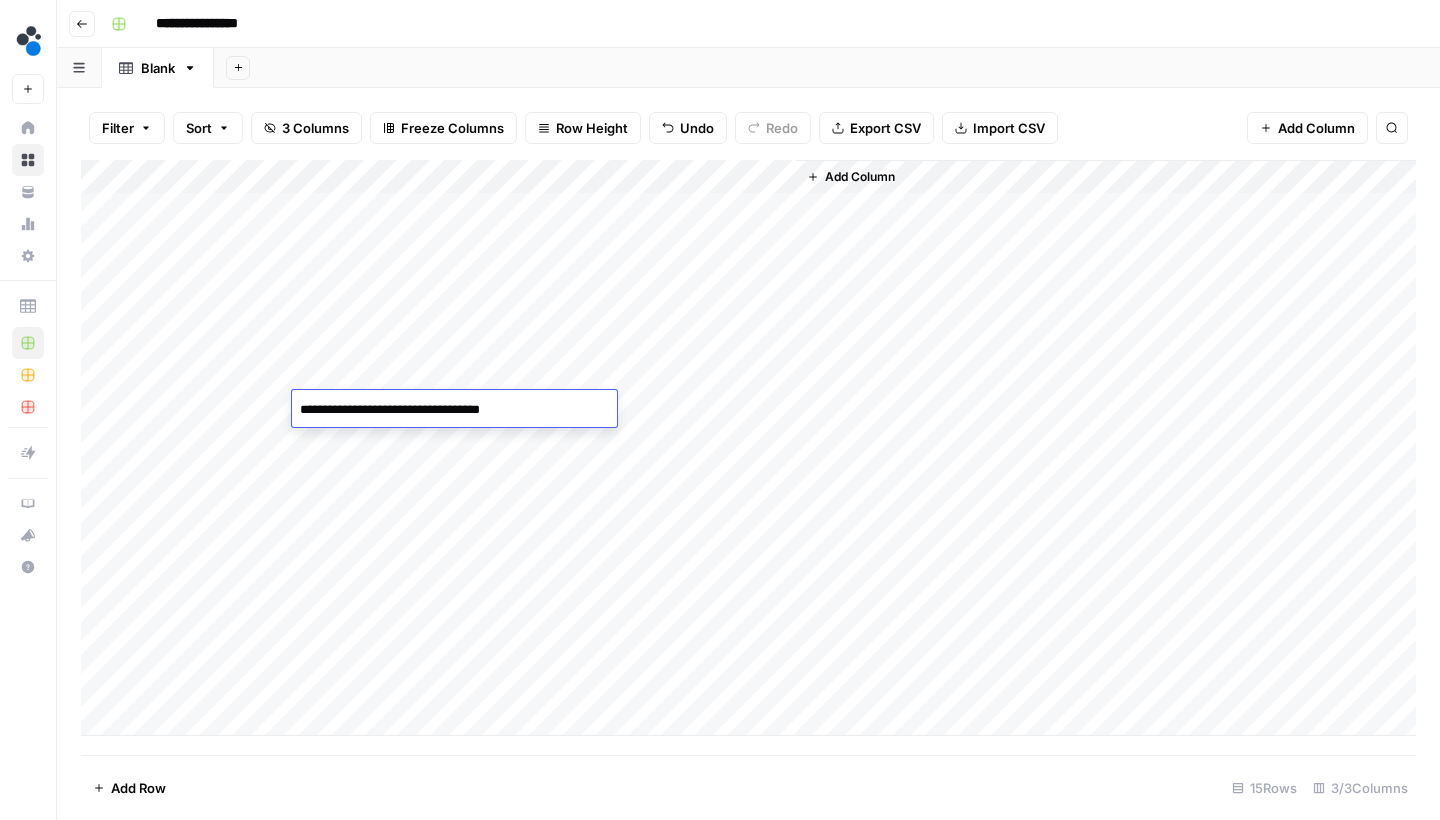 type on "**********" 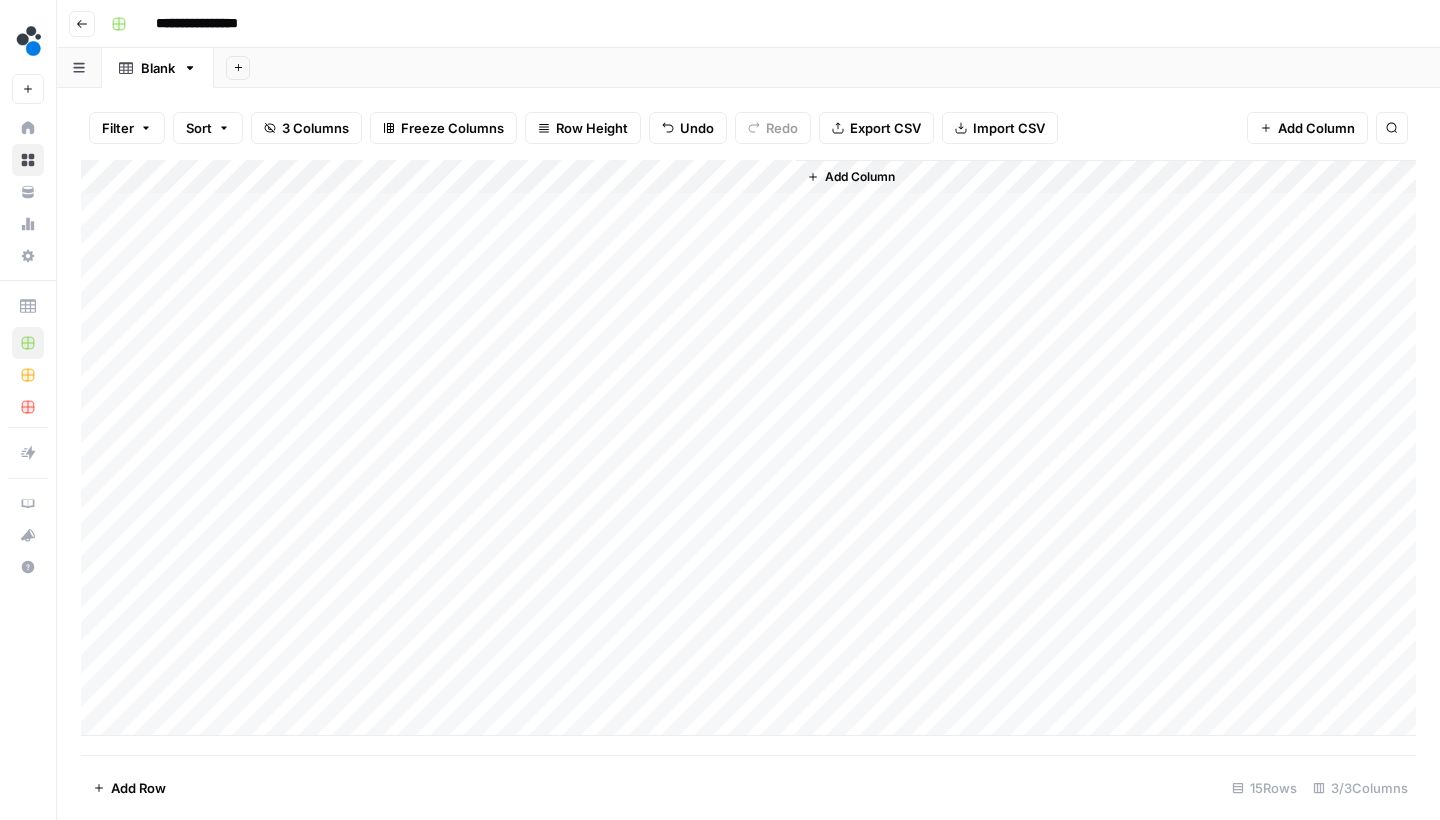 click on "Add Column" at bounding box center (748, 448) 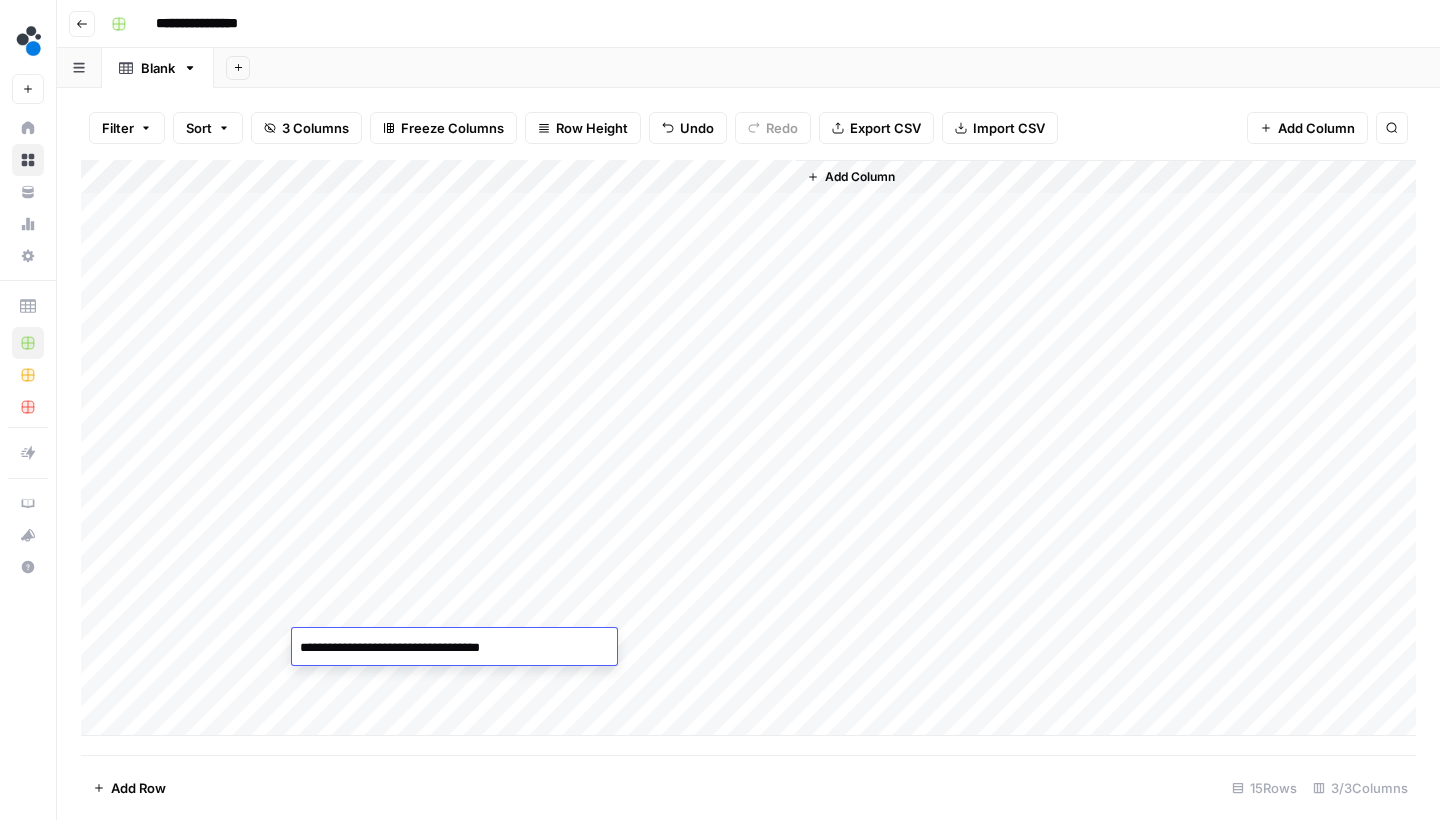 drag, startPoint x: 404, startPoint y: 647, endPoint x: 259, endPoint y: 648, distance: 145.00345 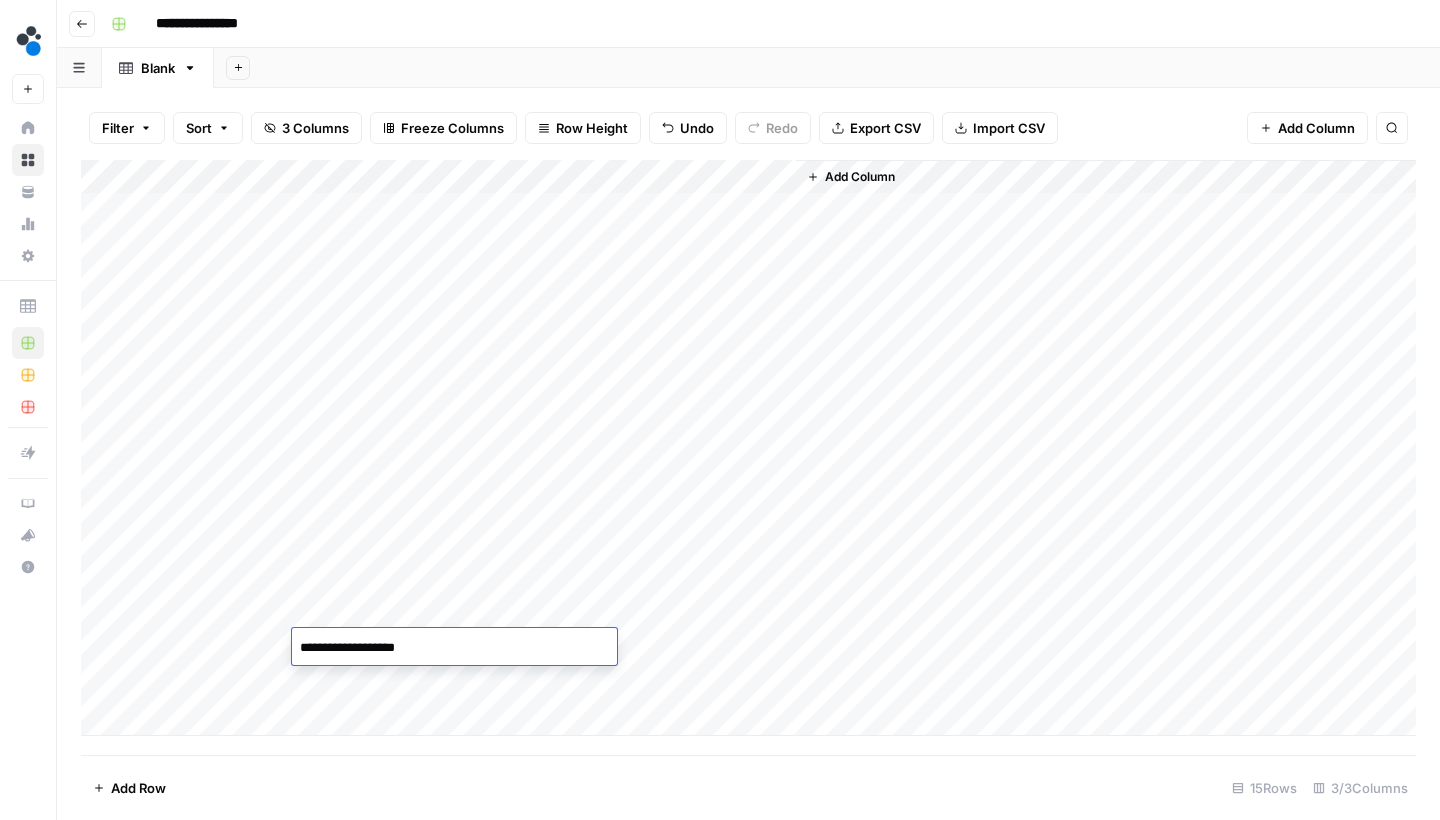 click on "**********" at bounding box center [454, 648] 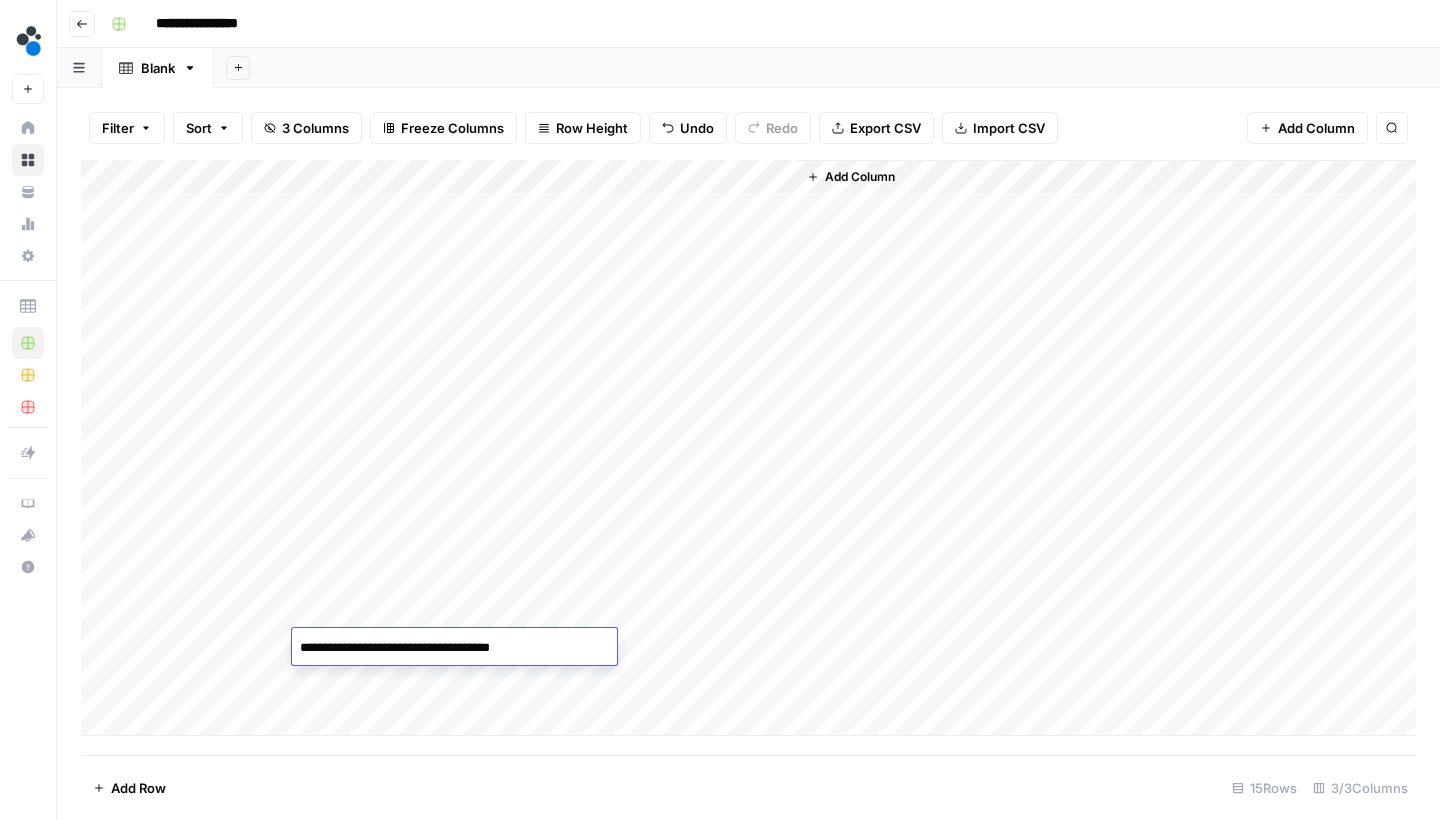 click on "**********" at bounding box center (454, 648) 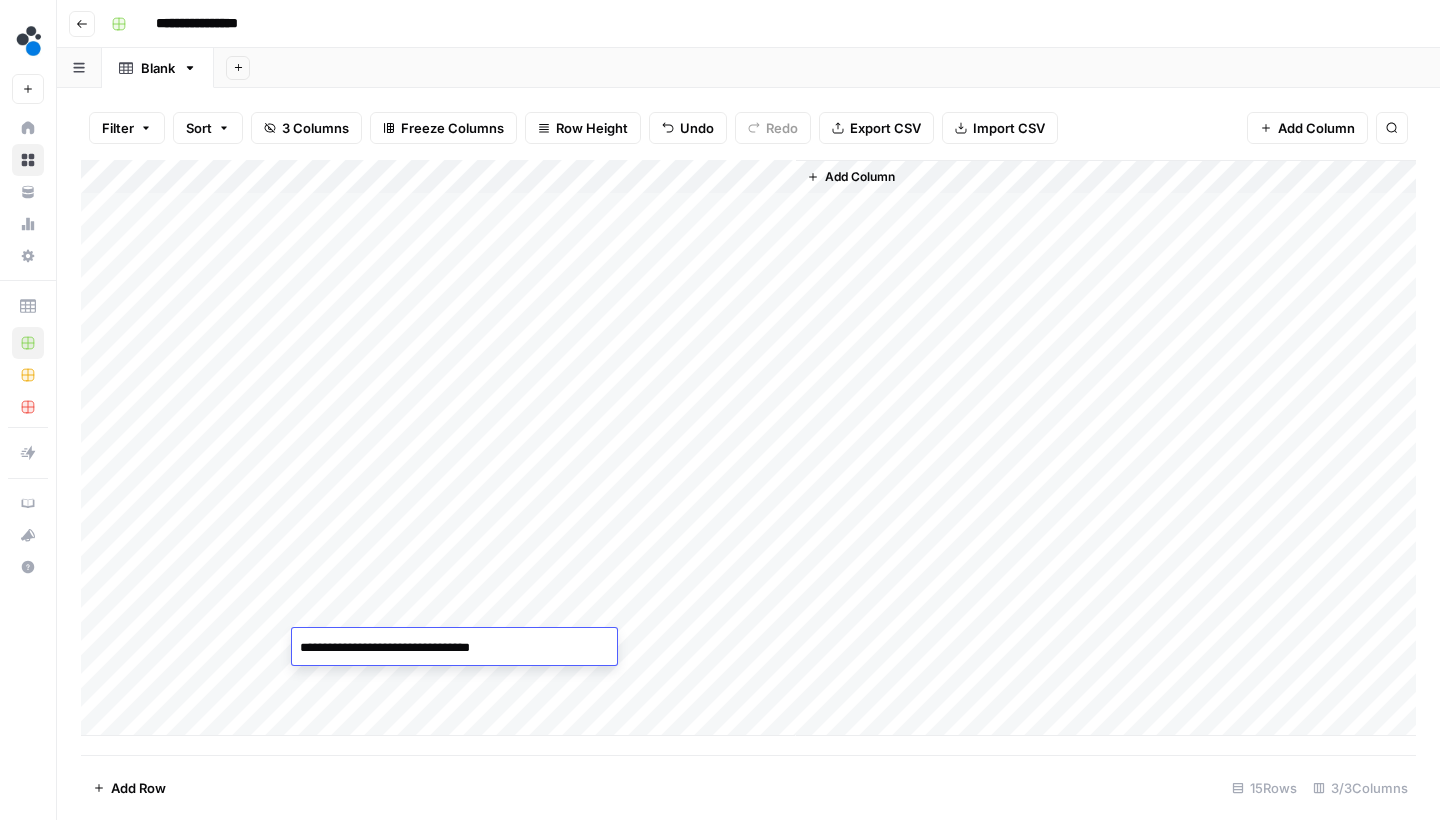 type on "**********" 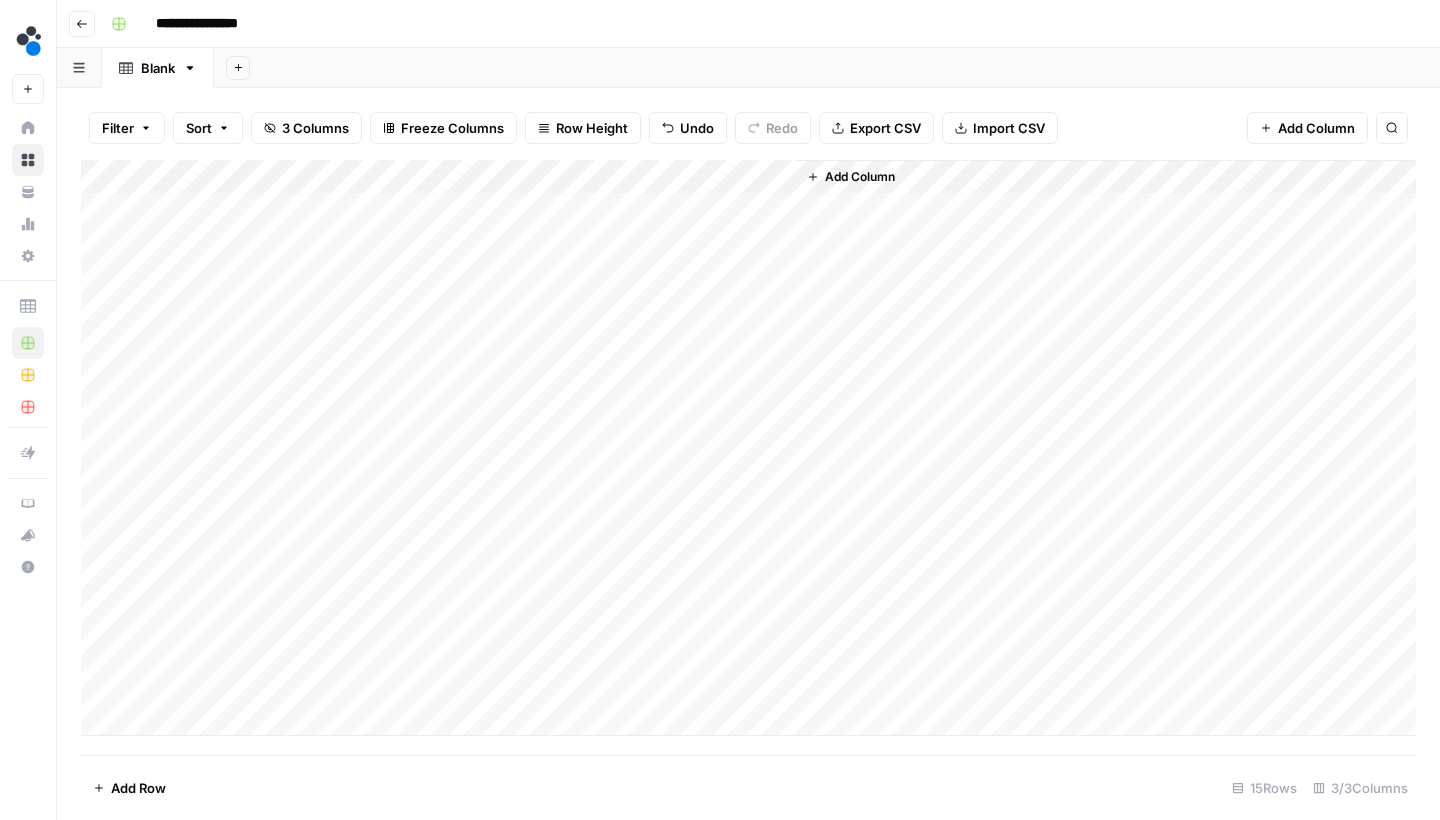 click on "Add Column" at bounding box center [748, 448] 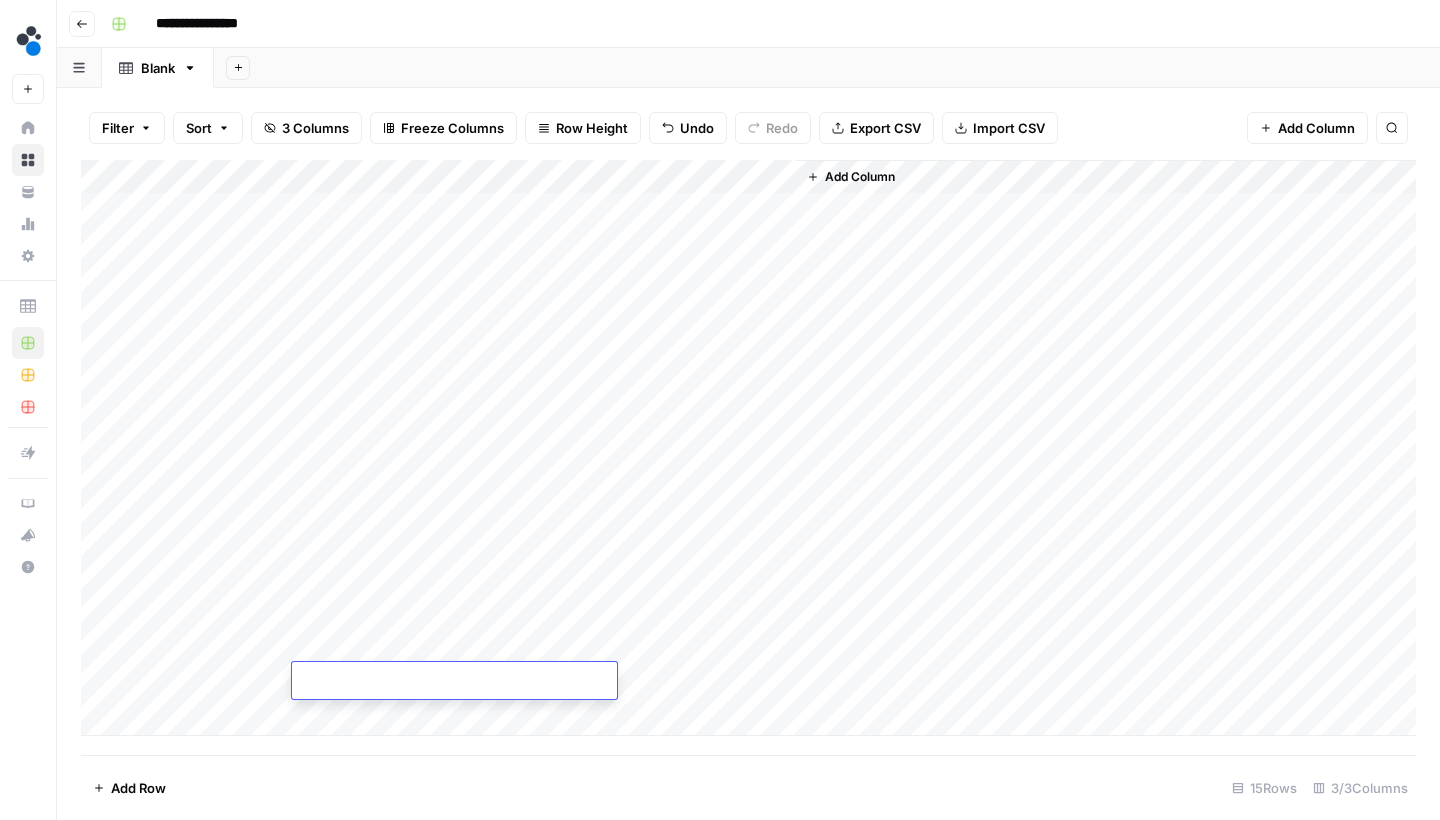 click at bounding box center (454, 682) 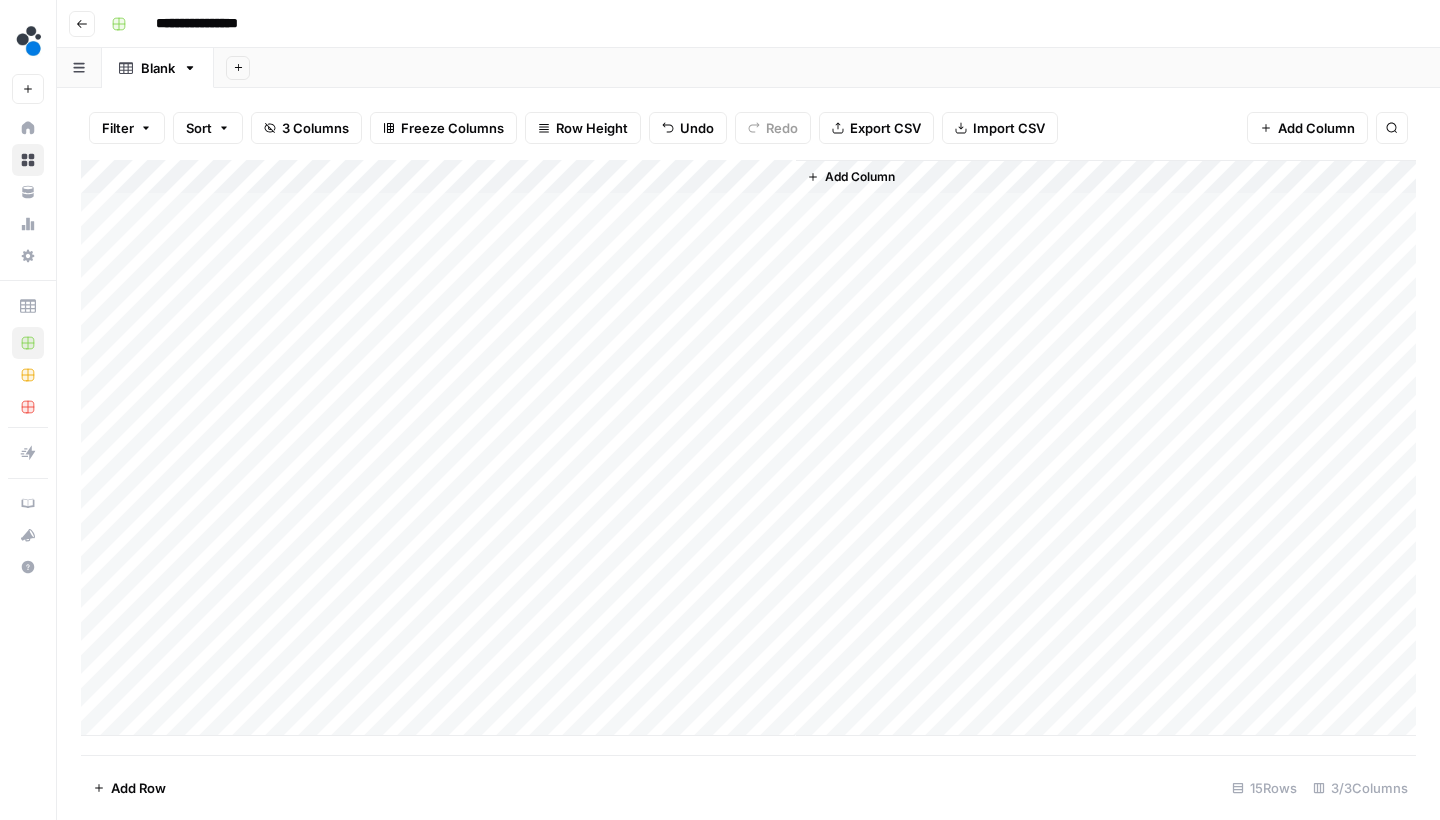 click on "Add Column" at bounding box center (748, 448) 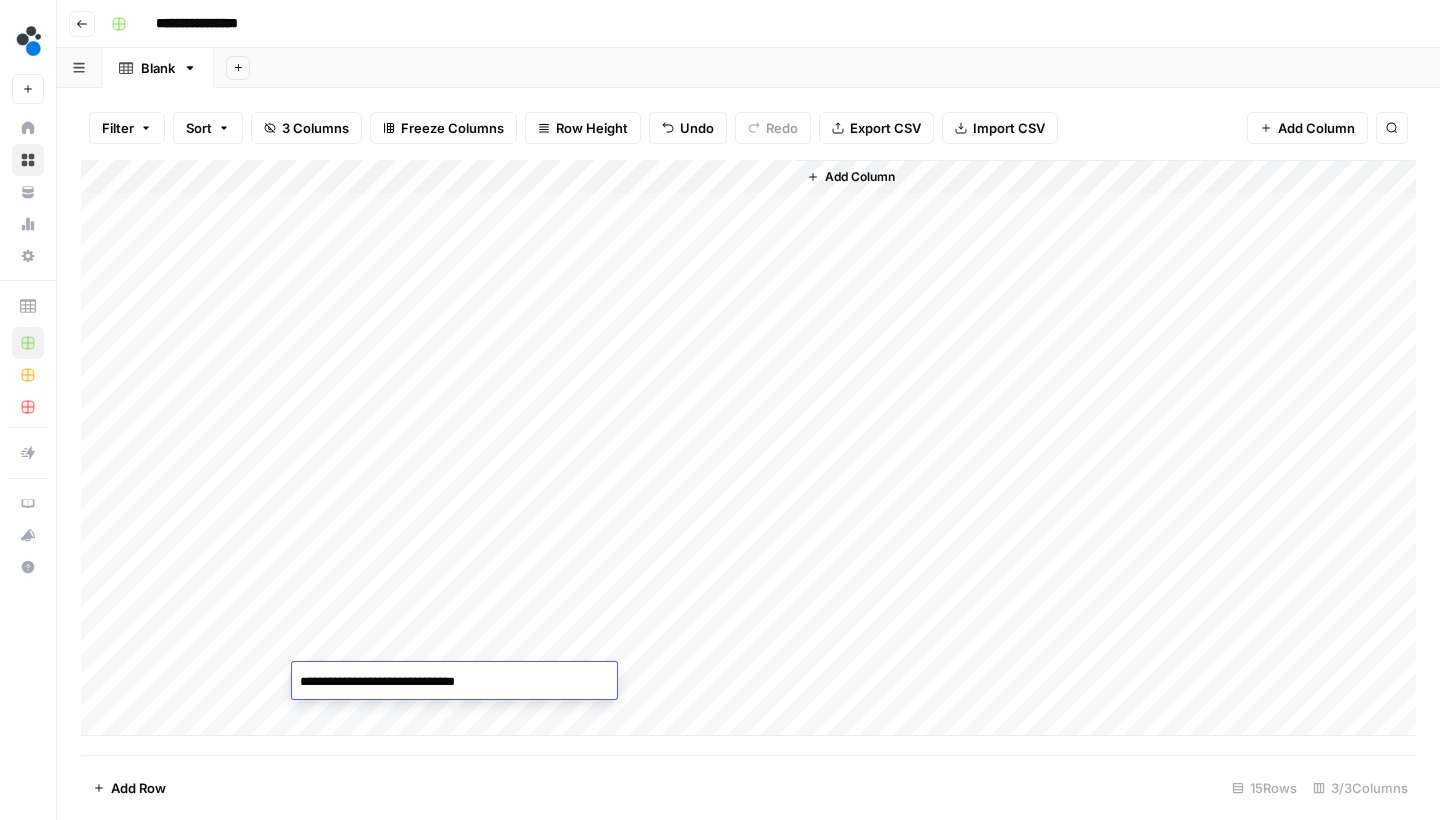 type on "**********" 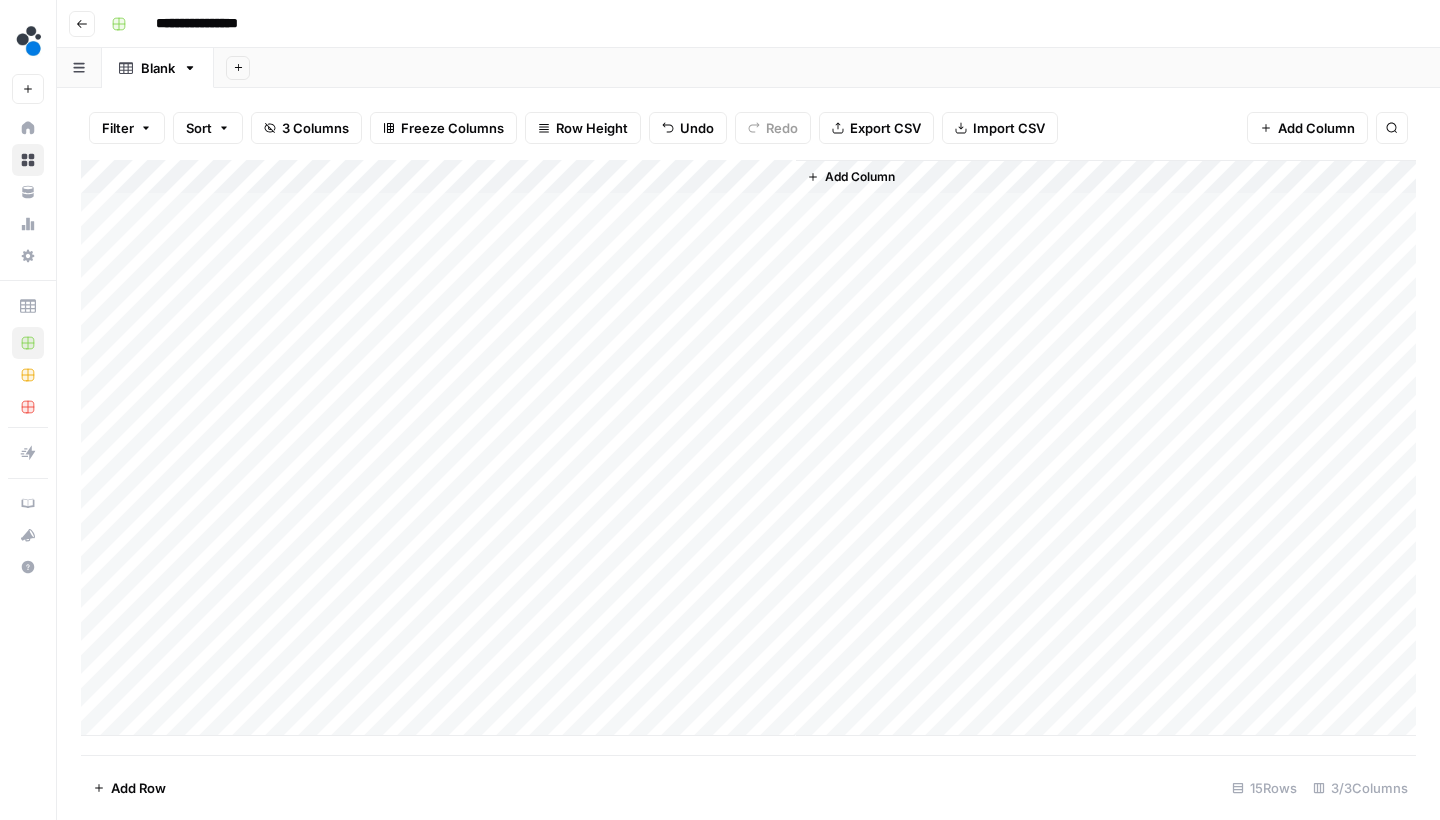 click on "Add Column" at bounding box center [748, 448] 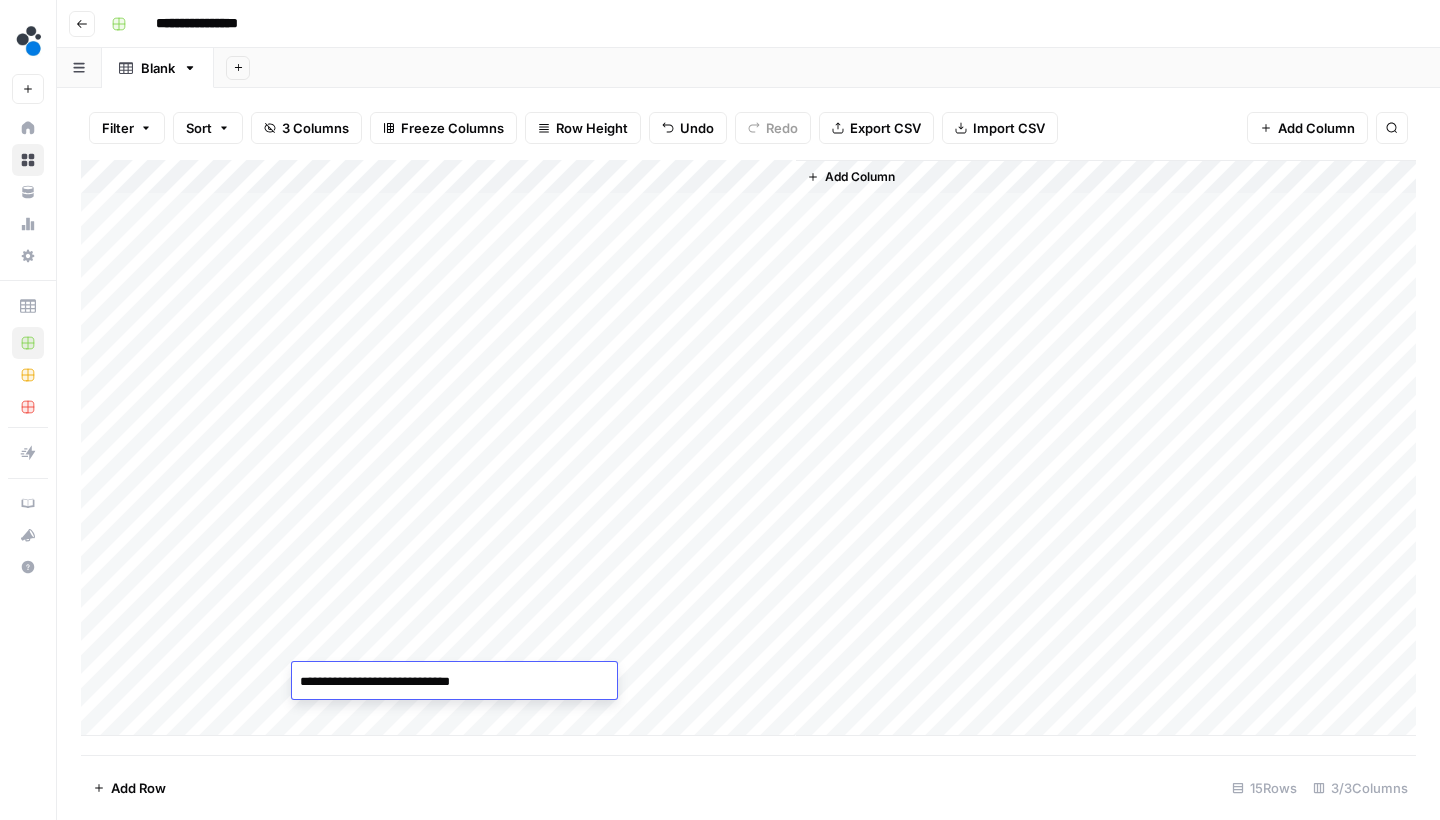 type 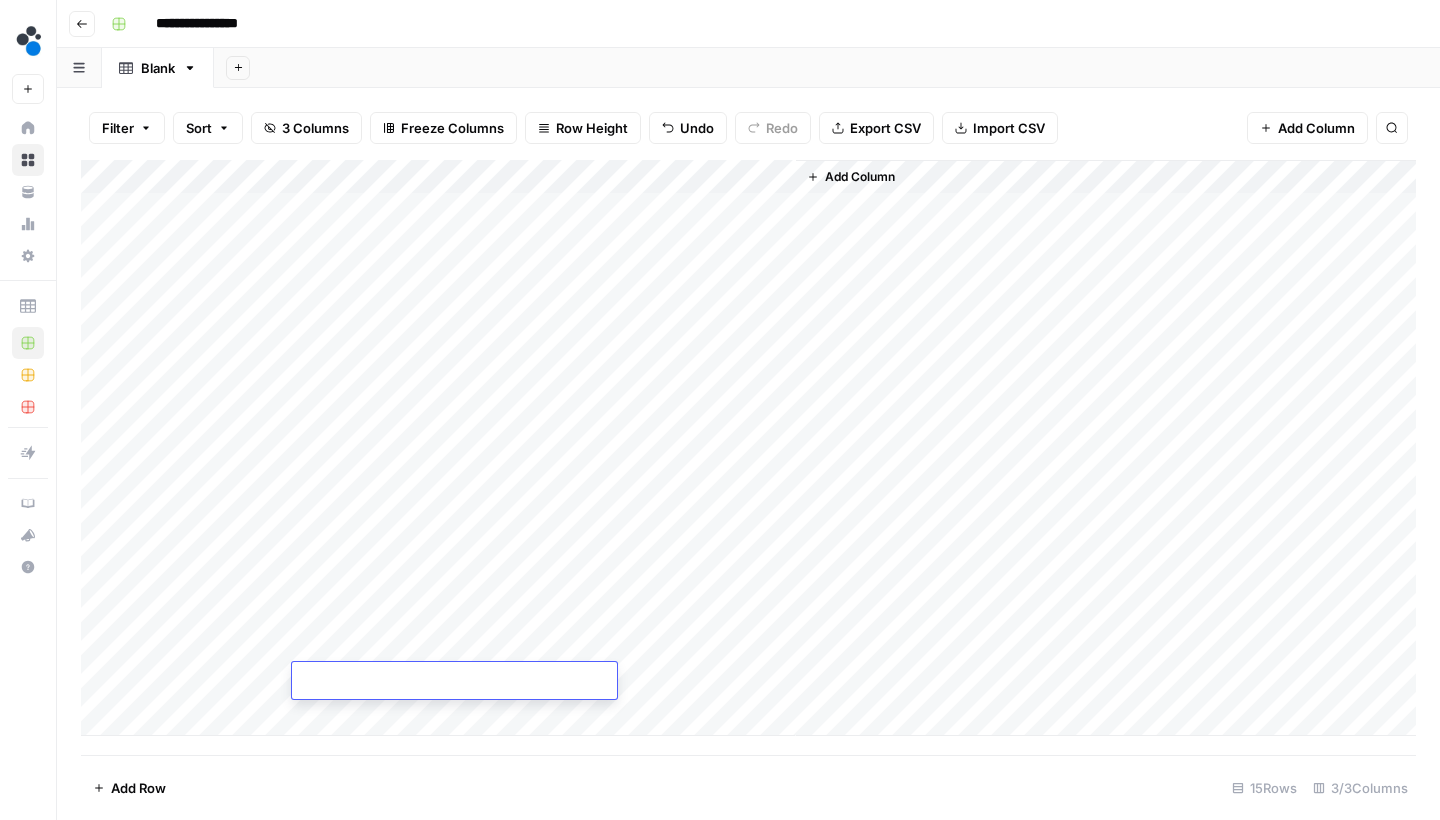click on "Add Column" at bounding box center [748, 448] 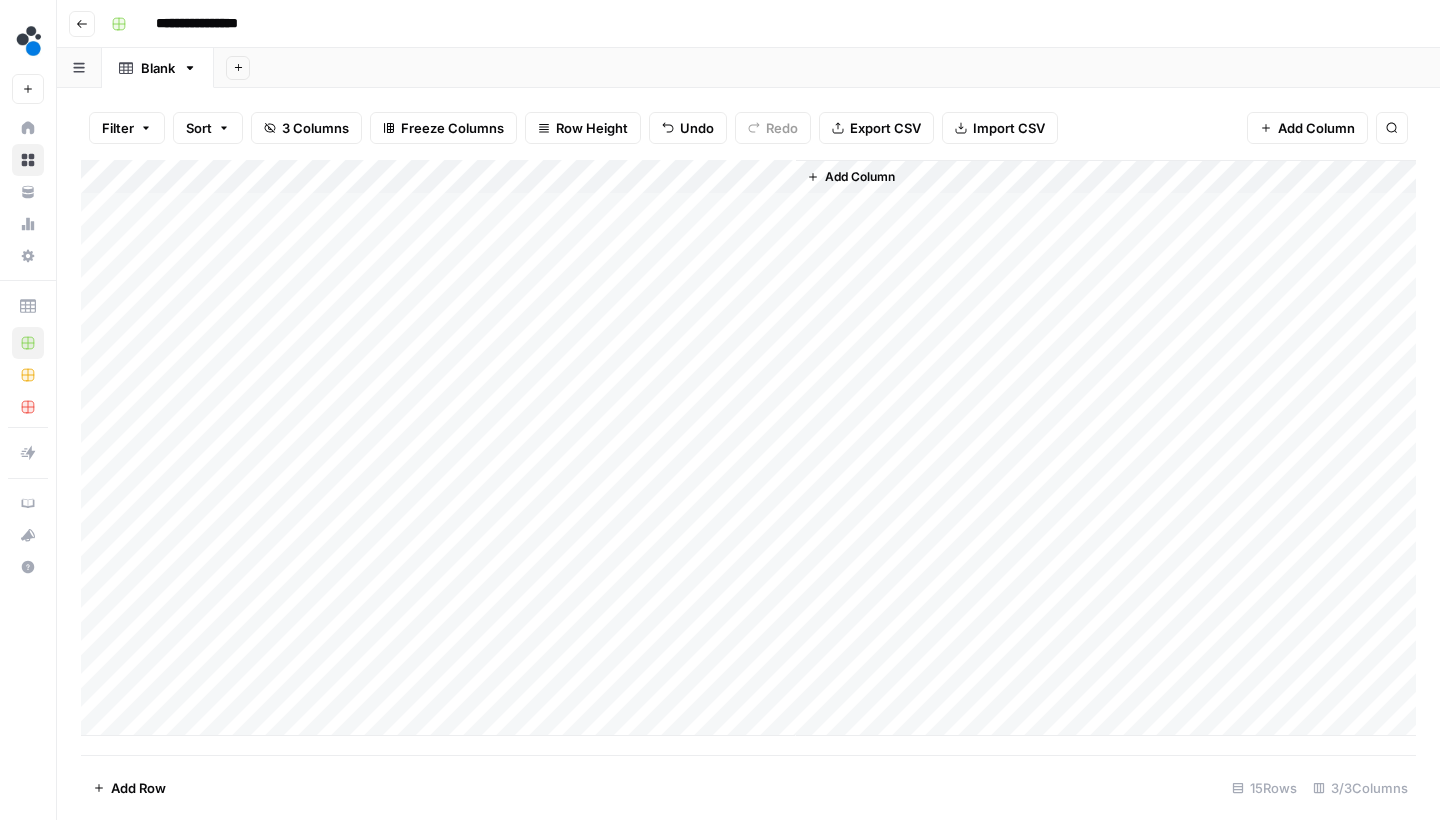 click on "Add Column" at bounding box center (748, 448) 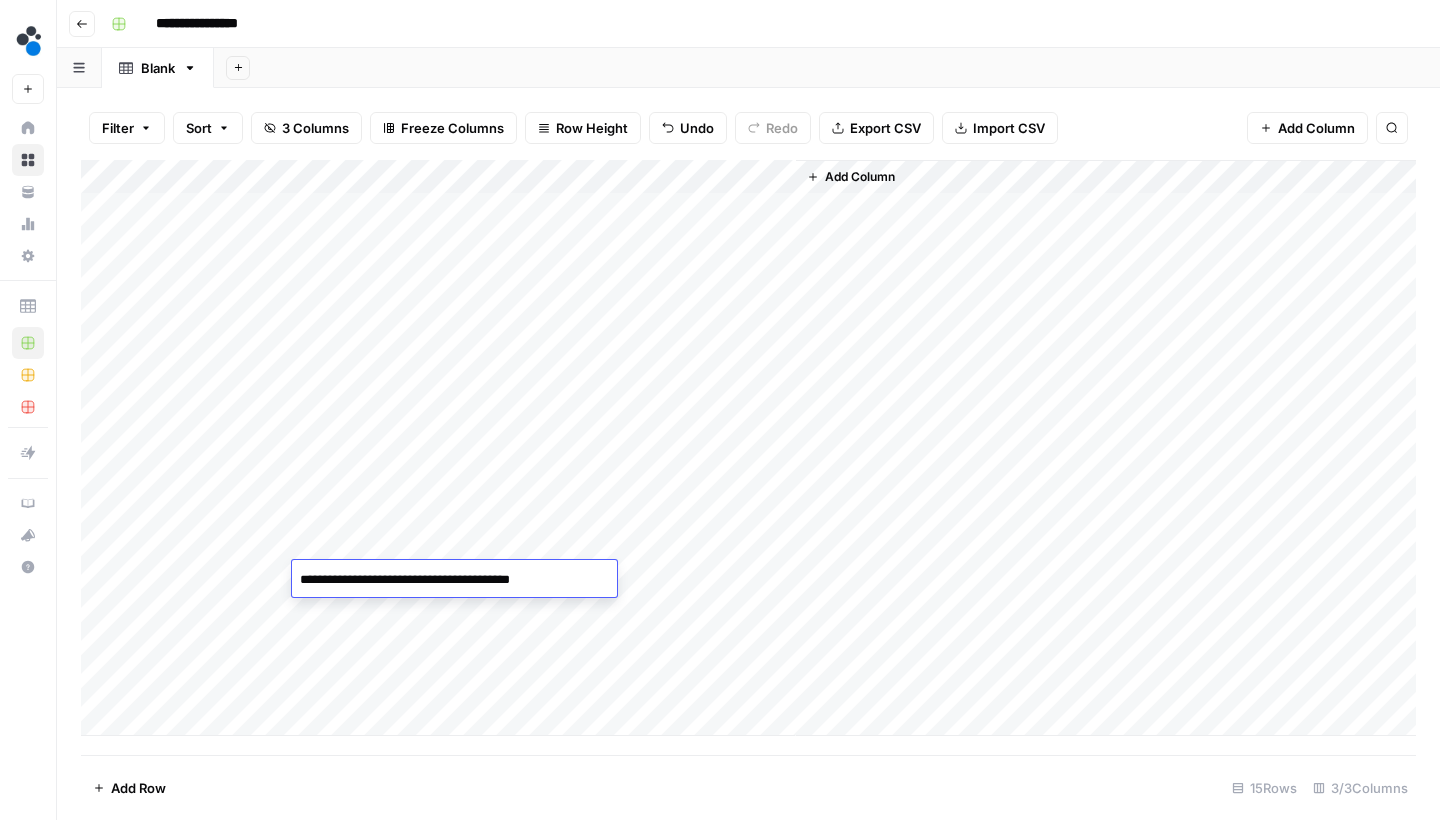 type on "**********" 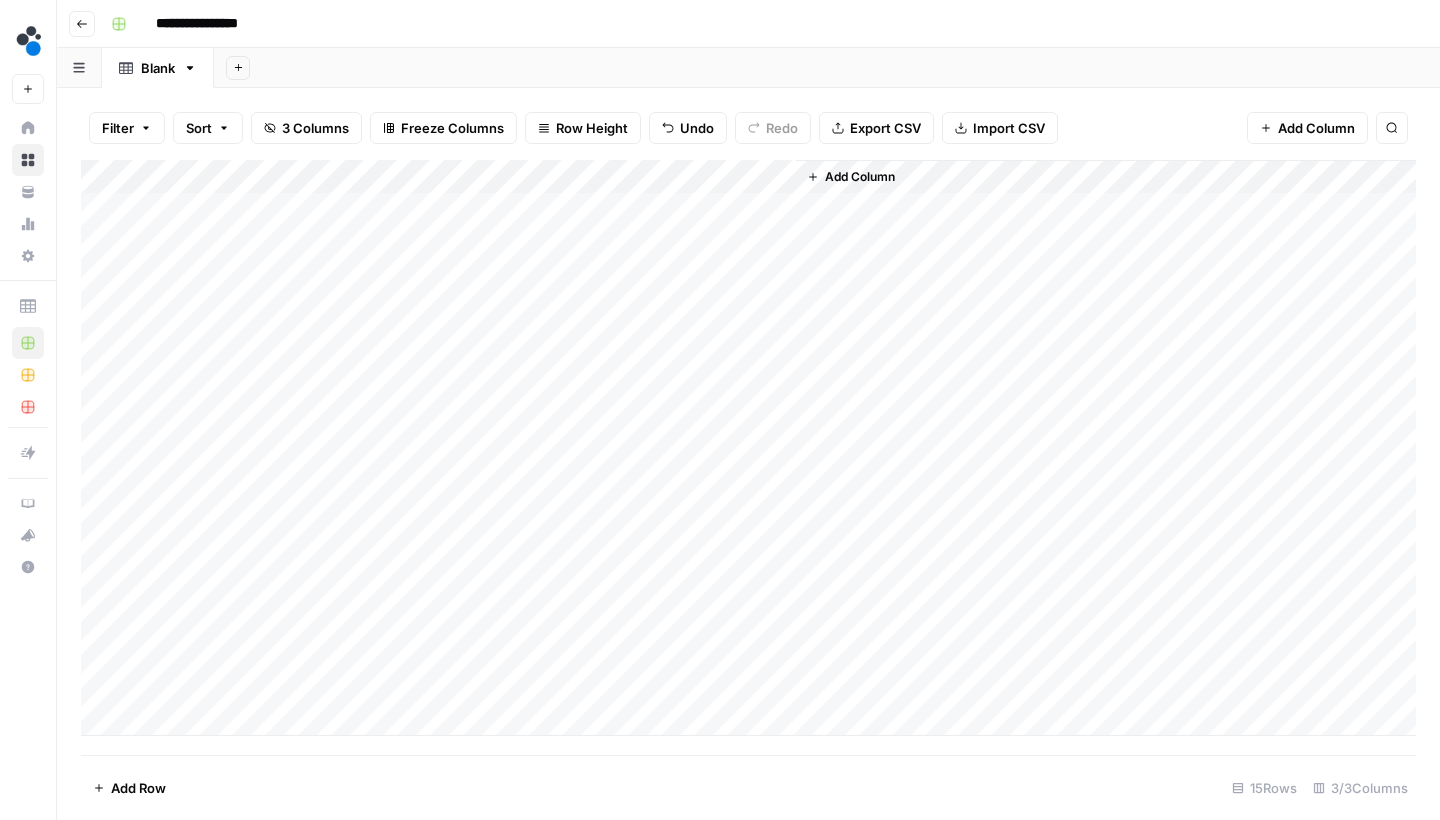 scroll, scrollTop: 0, scrollLeft: 0, axis: both 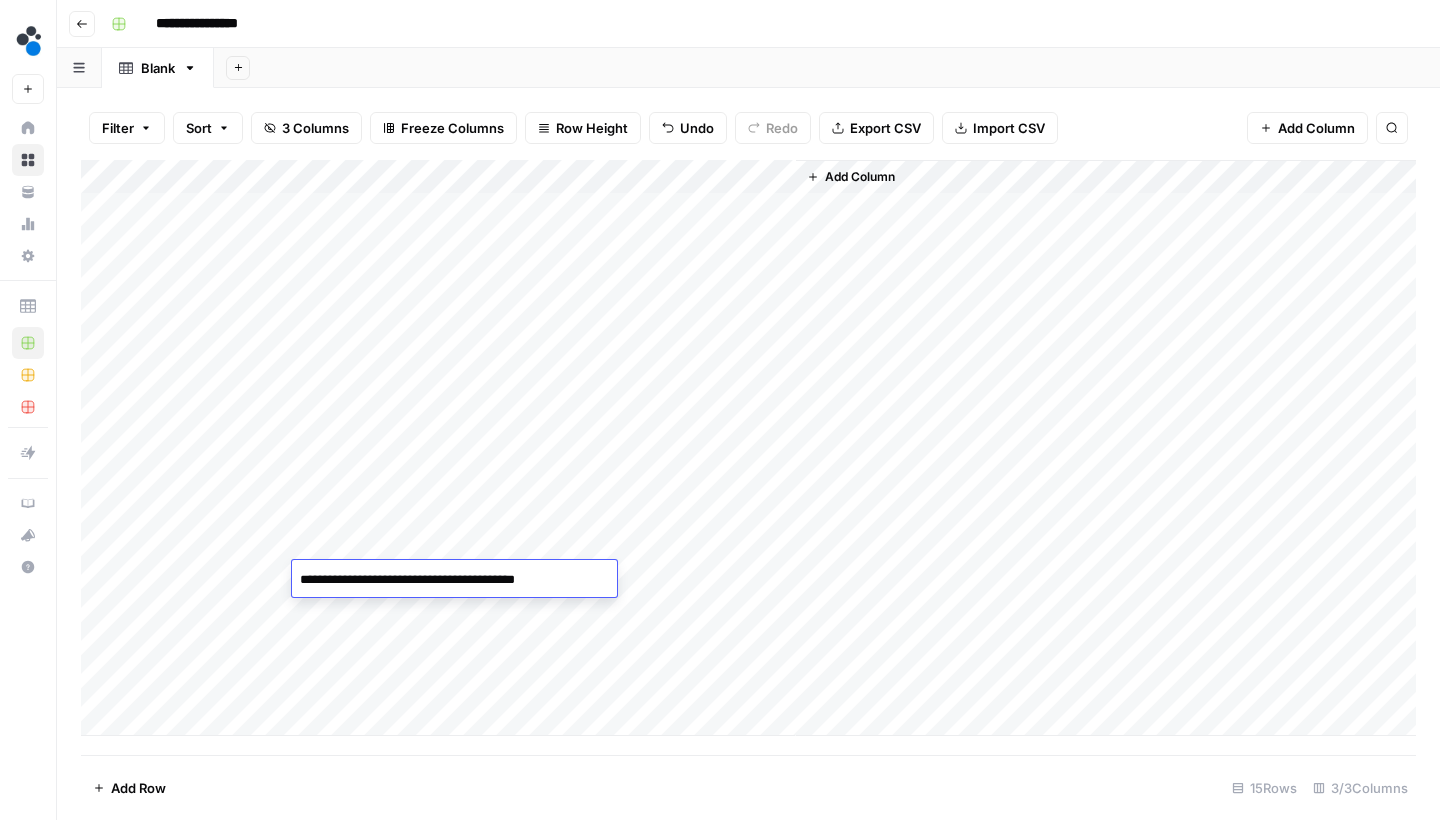 drag, startPoint x: 520, startPoint y: 575, endPoint x: 644, endPoint y: 575, distance: 124 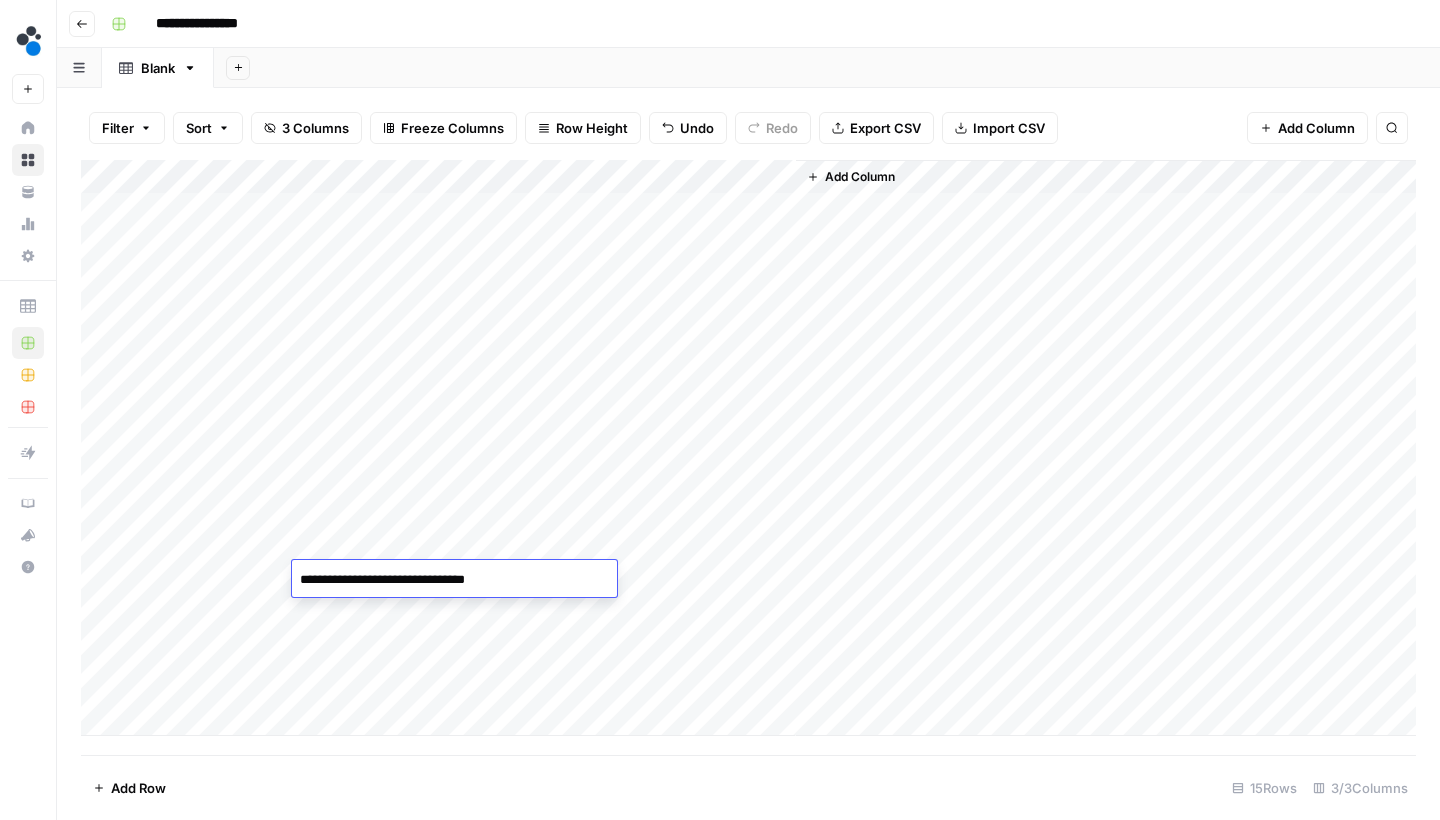 type on "**********" 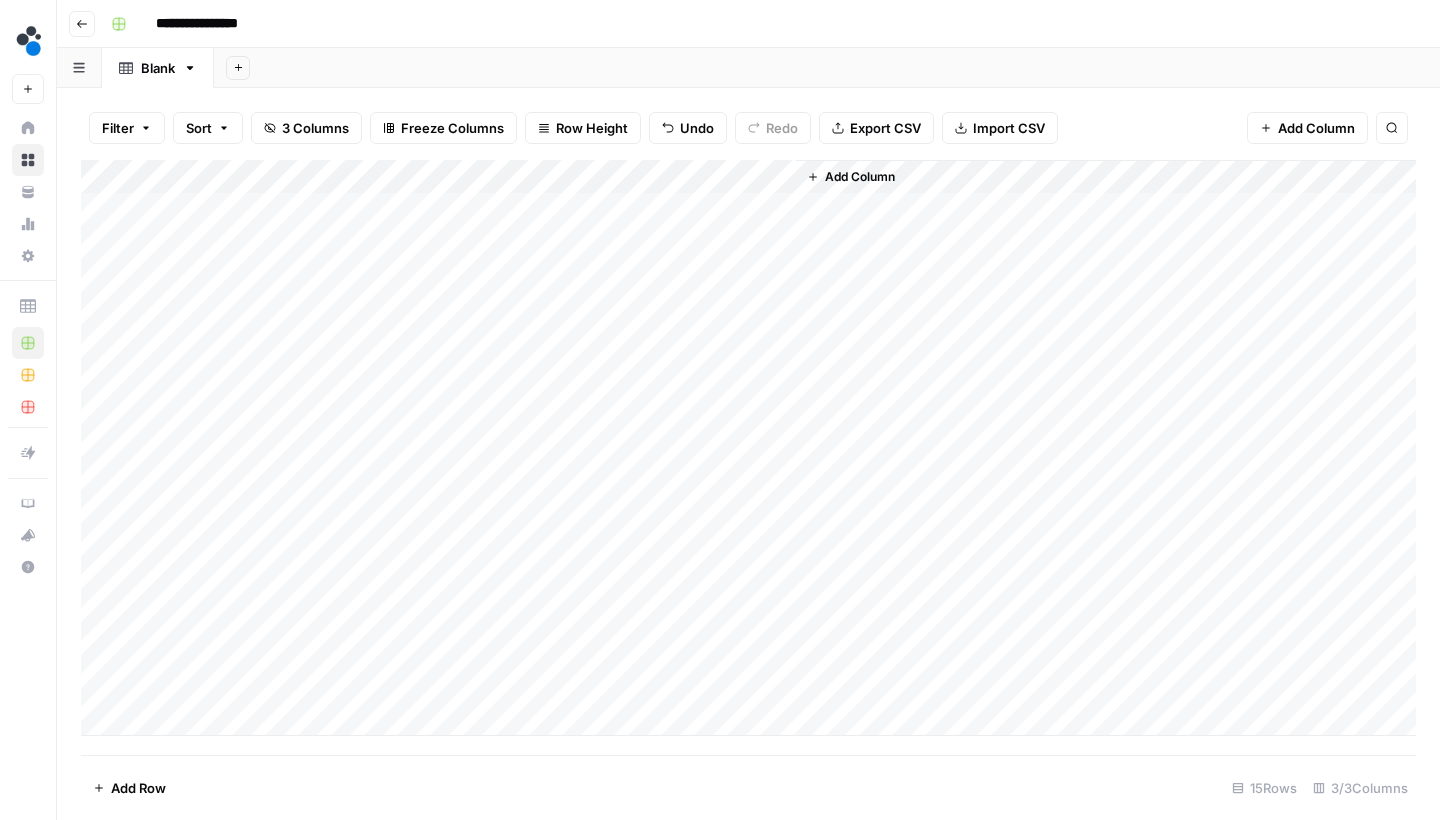 click on "Add Column" at bounding box center (748, 448) 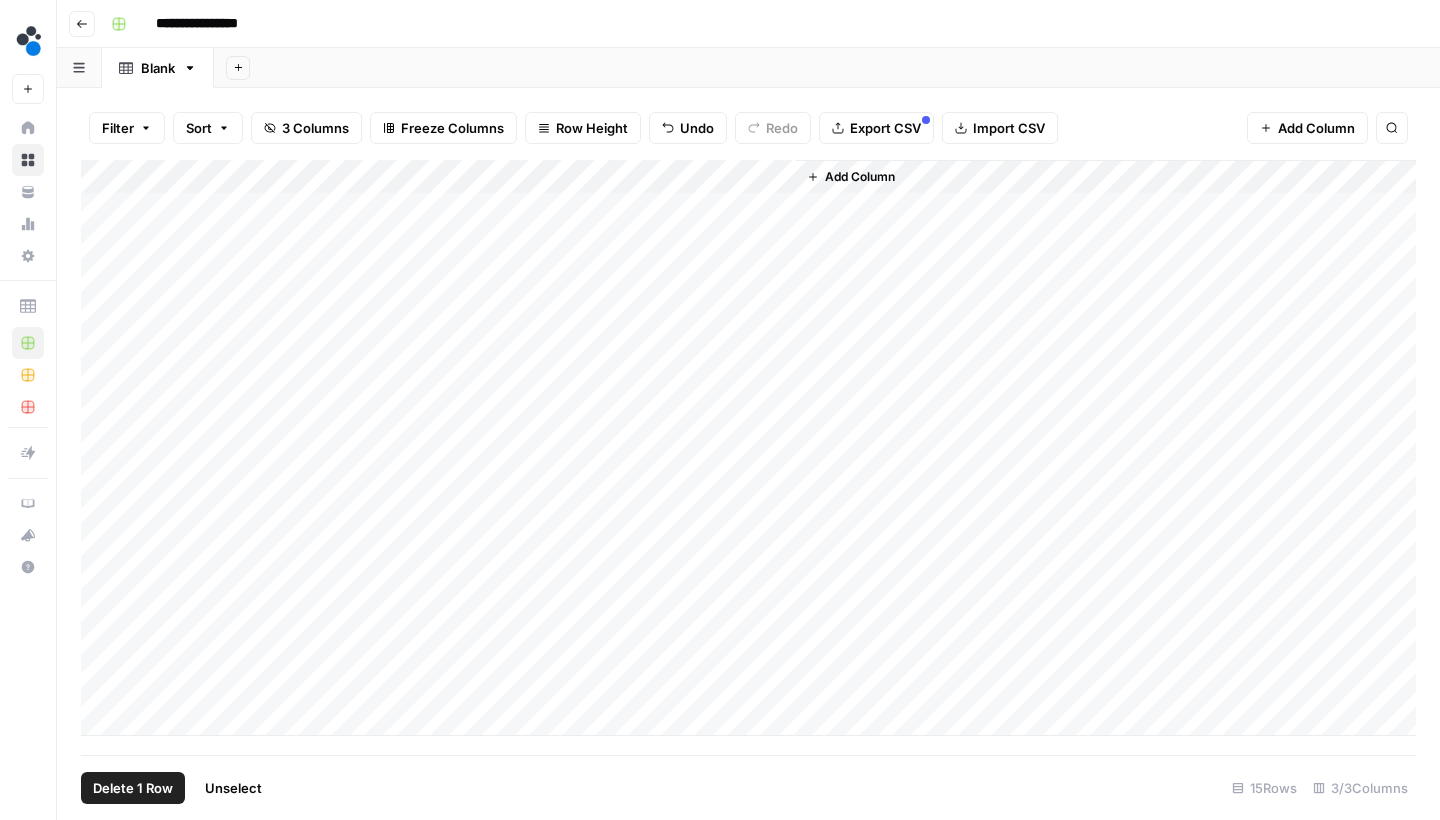click on "Delete 1 Row" at bounding box center (133, 788) 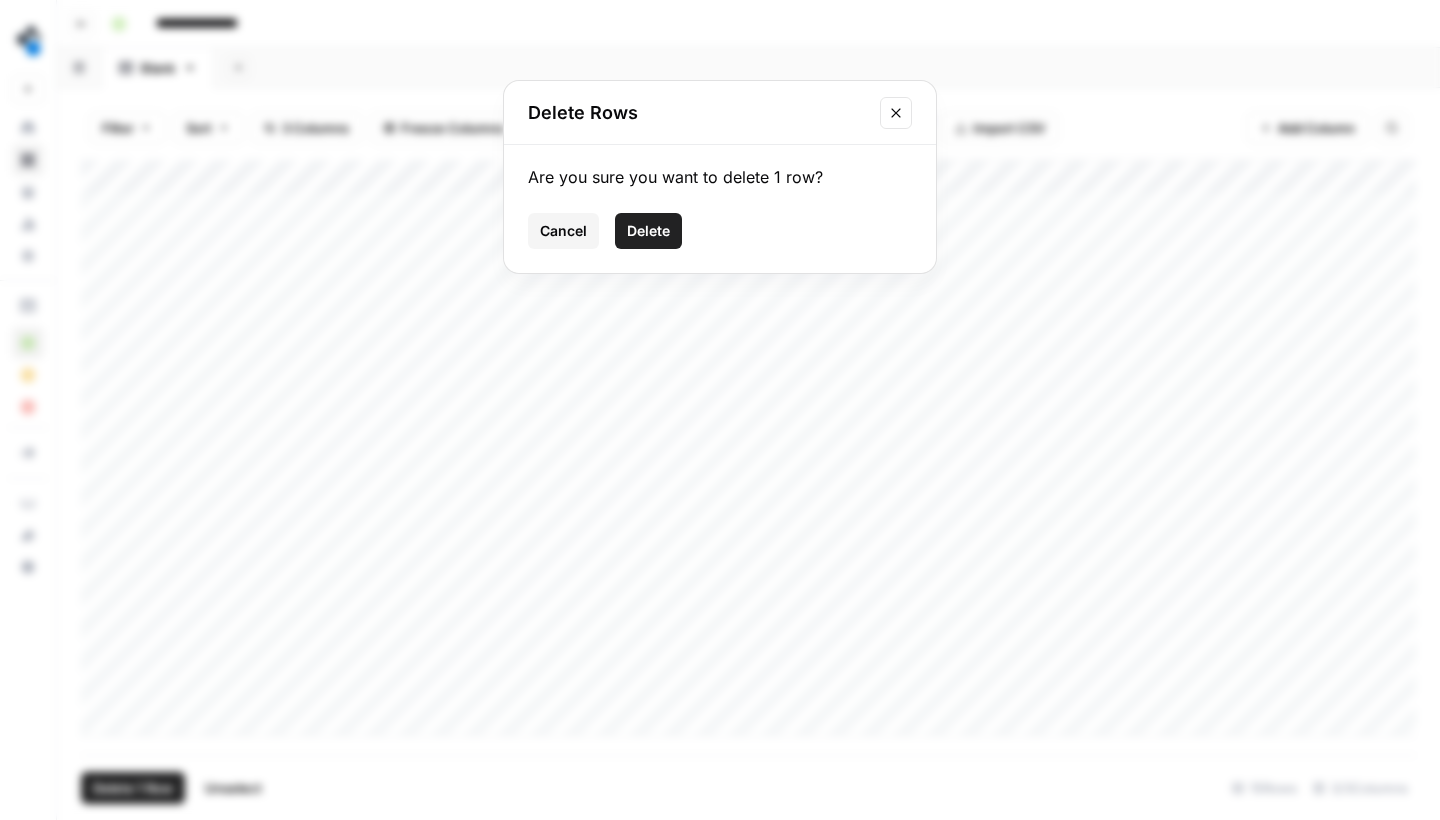 click on "Delete" at bounding box center [648, 231] 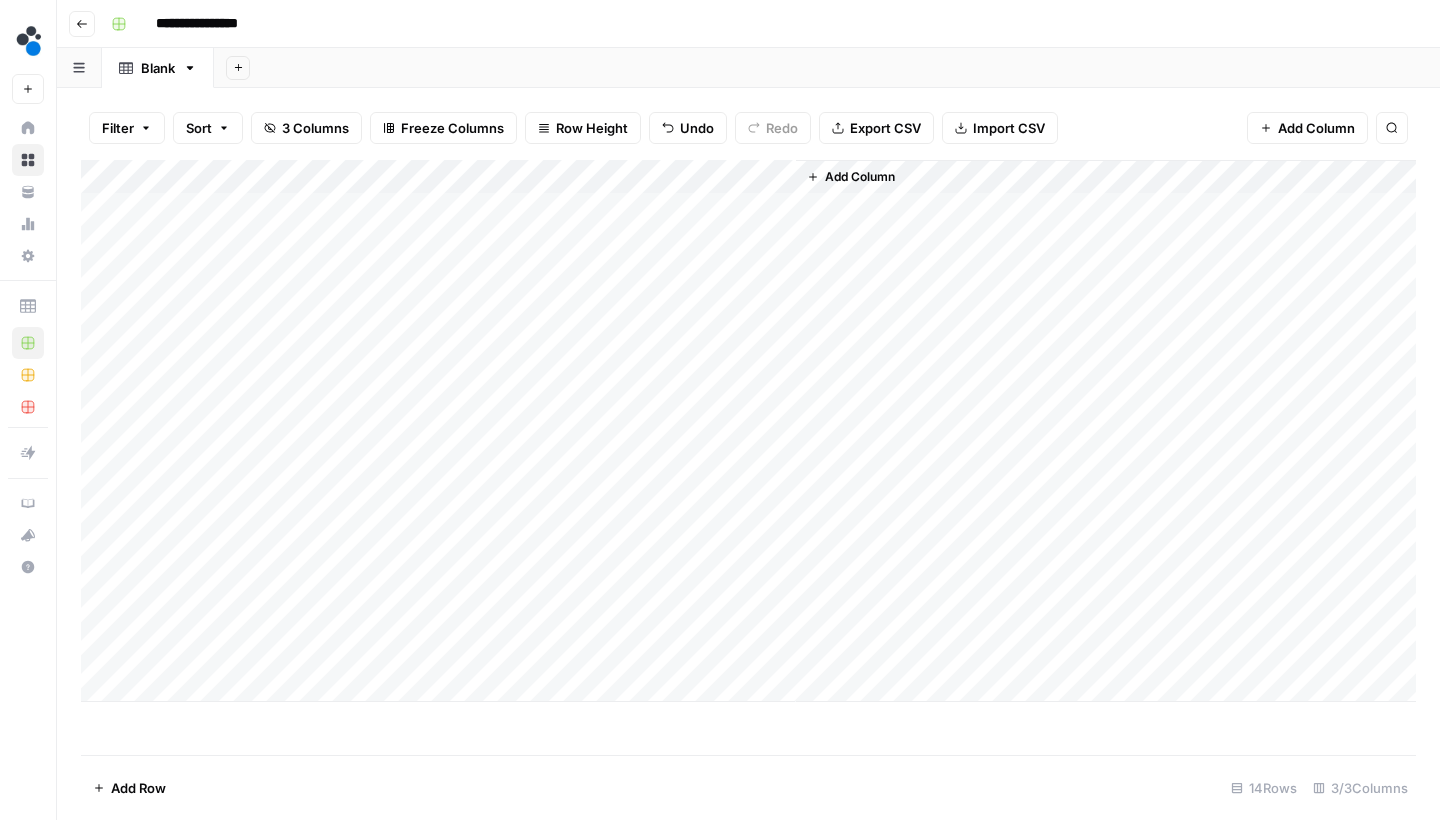 click on "Add Column" at bounding box center (748, 431) 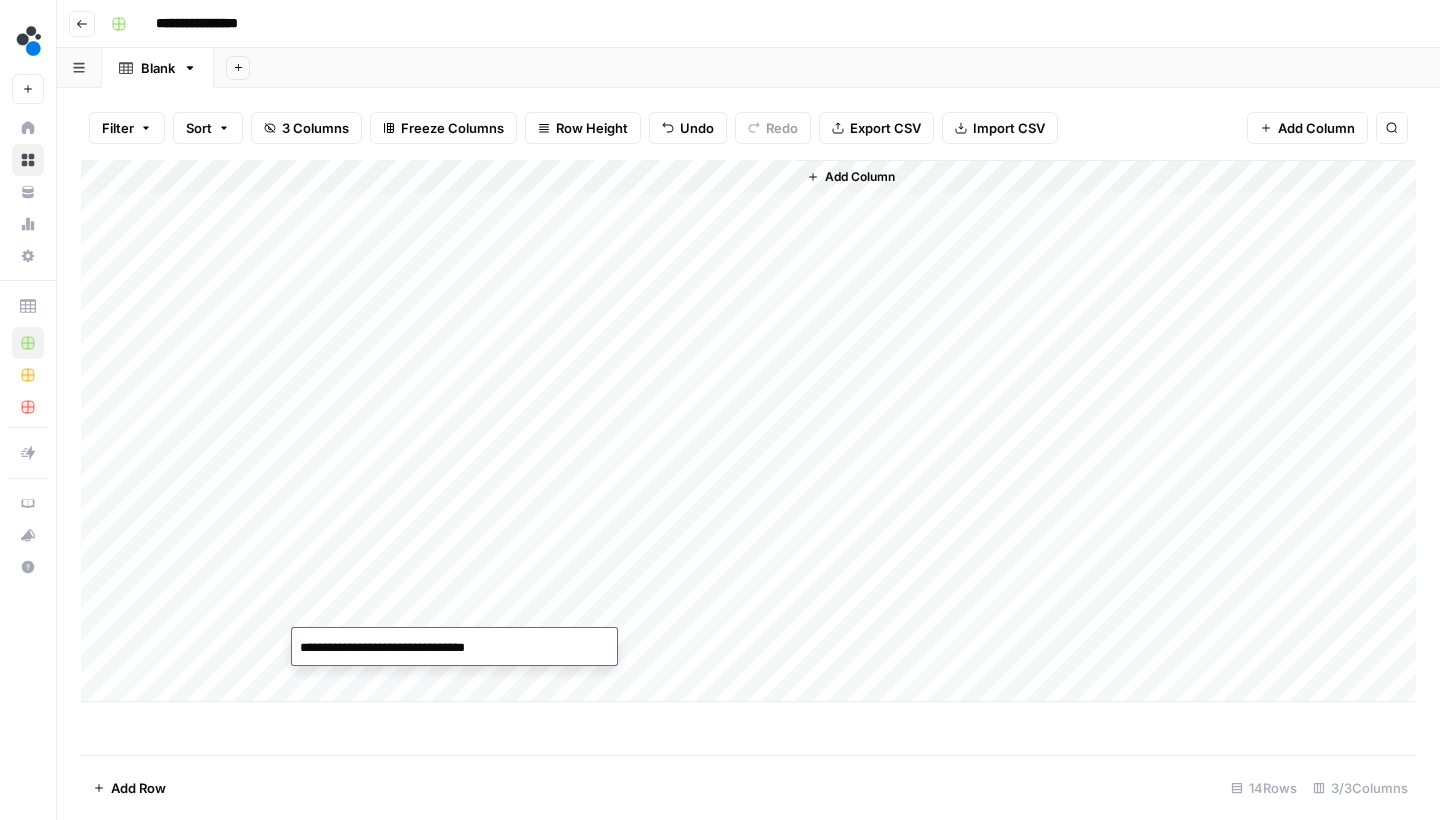 click on "**********" at bounding box center (454, 648) 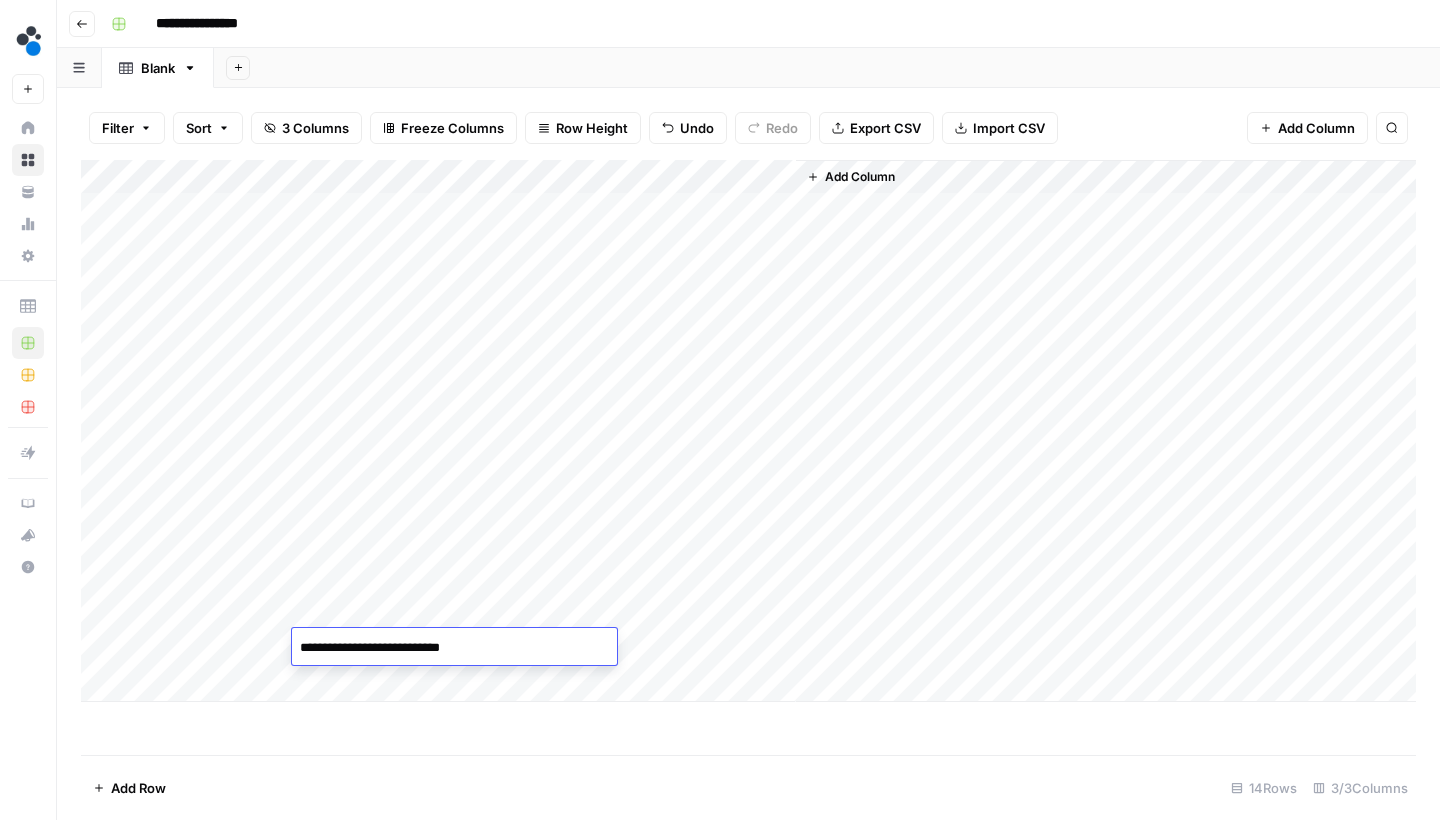 click on "**********" at bounding box center [454, 648] 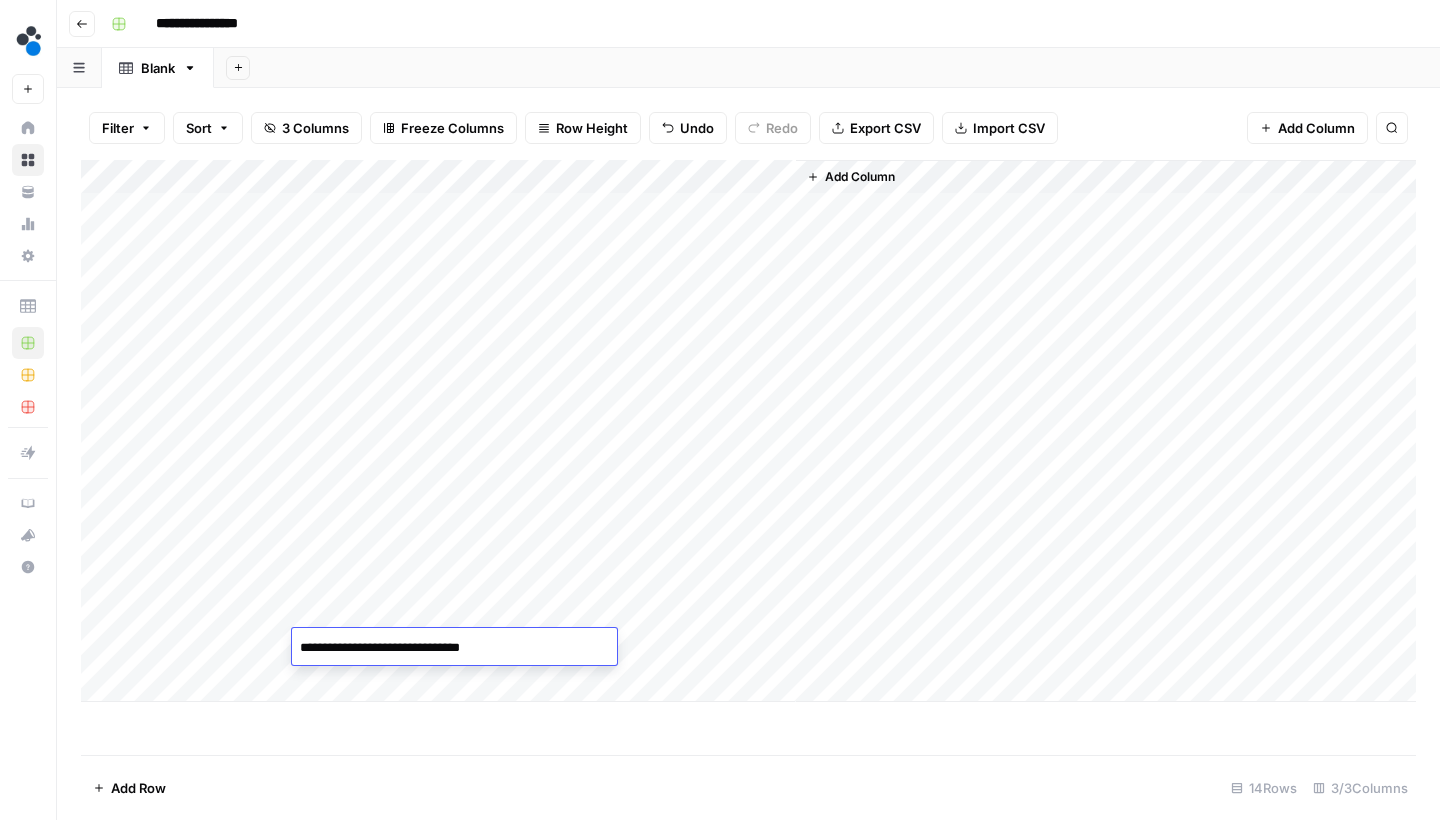type on "**********" 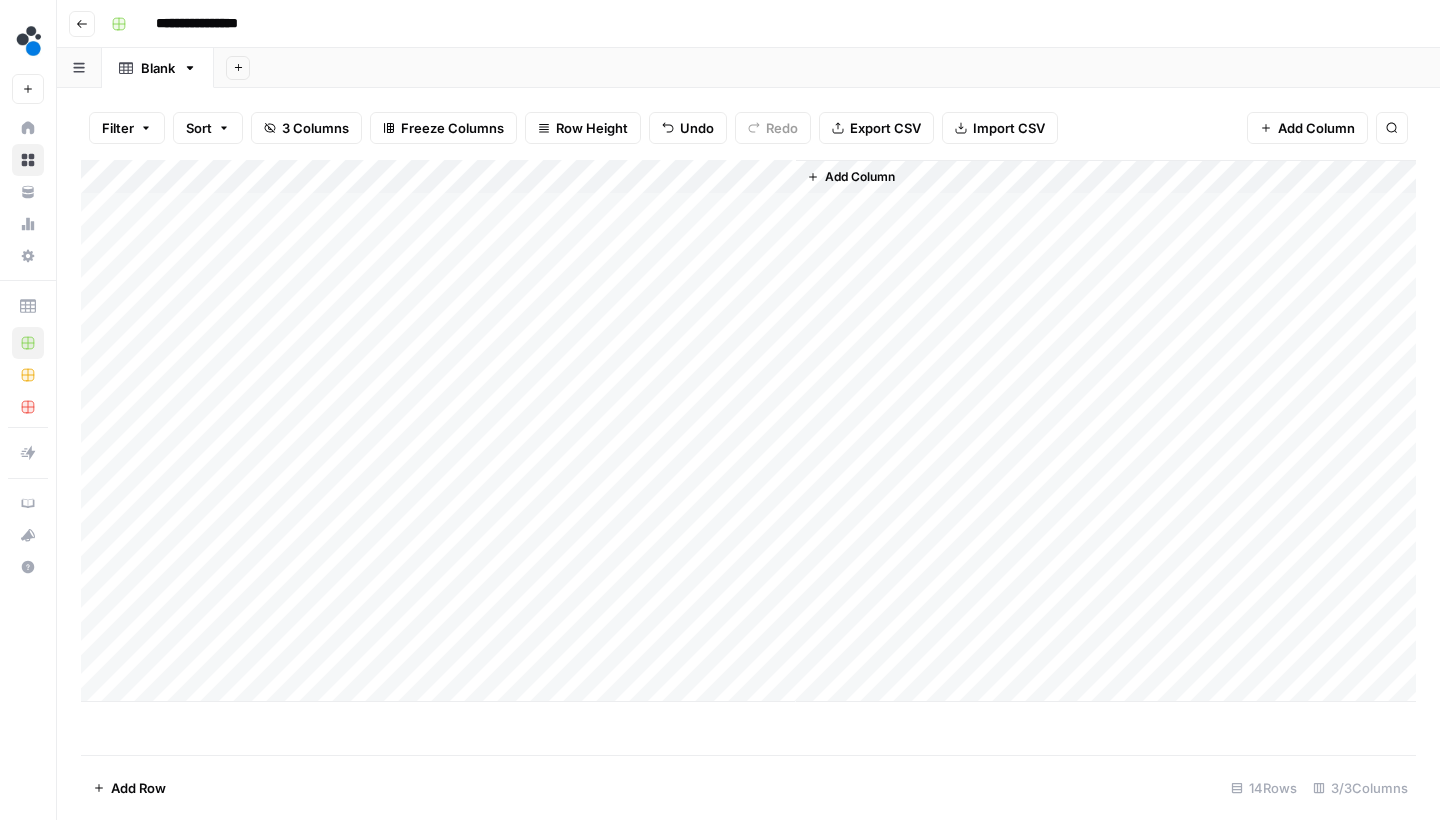 click on "Add Column" at bounding box center [748, 431] 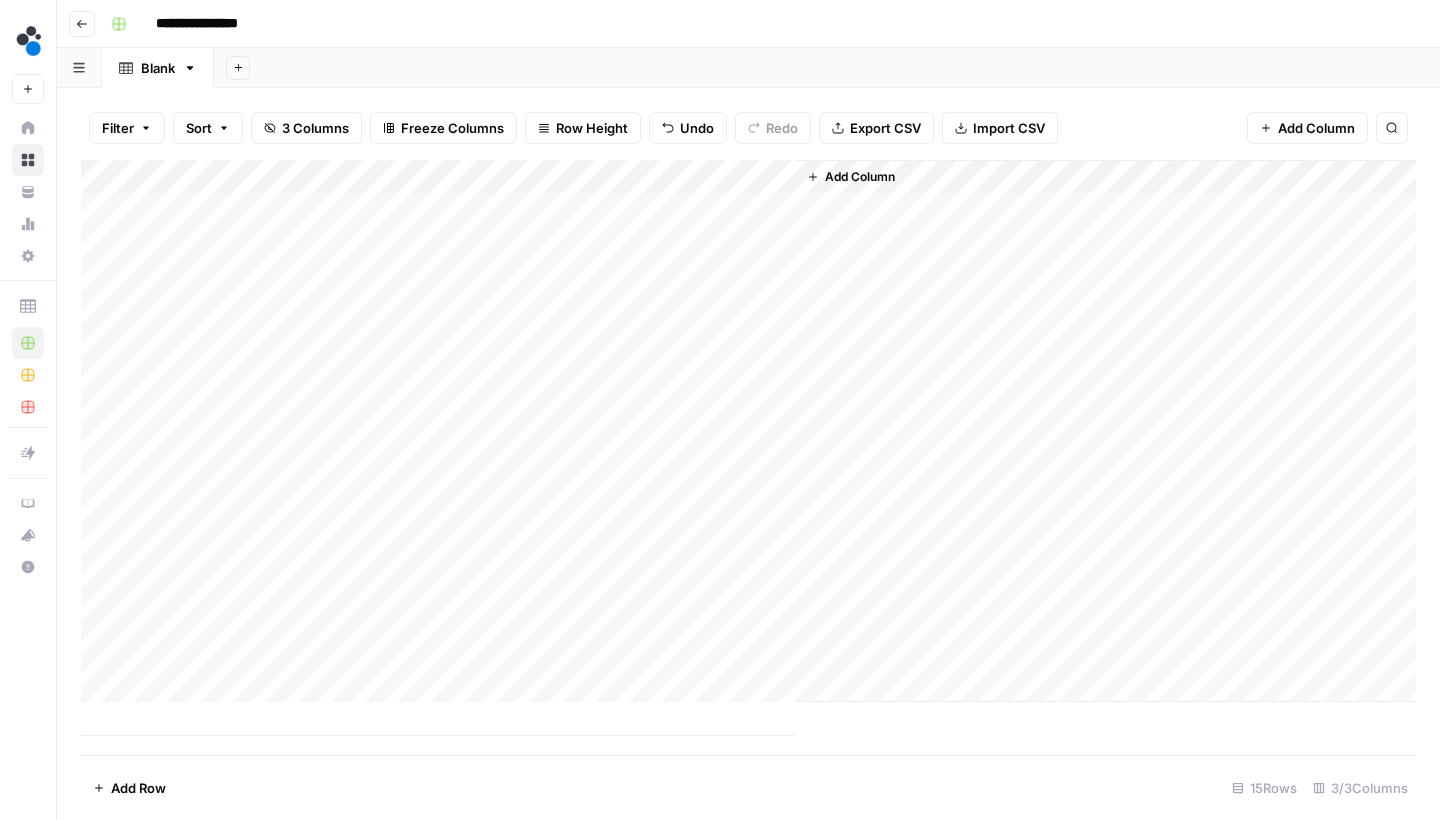 scroll, scrollTop: 0, scrollLeft: 0, axis: both 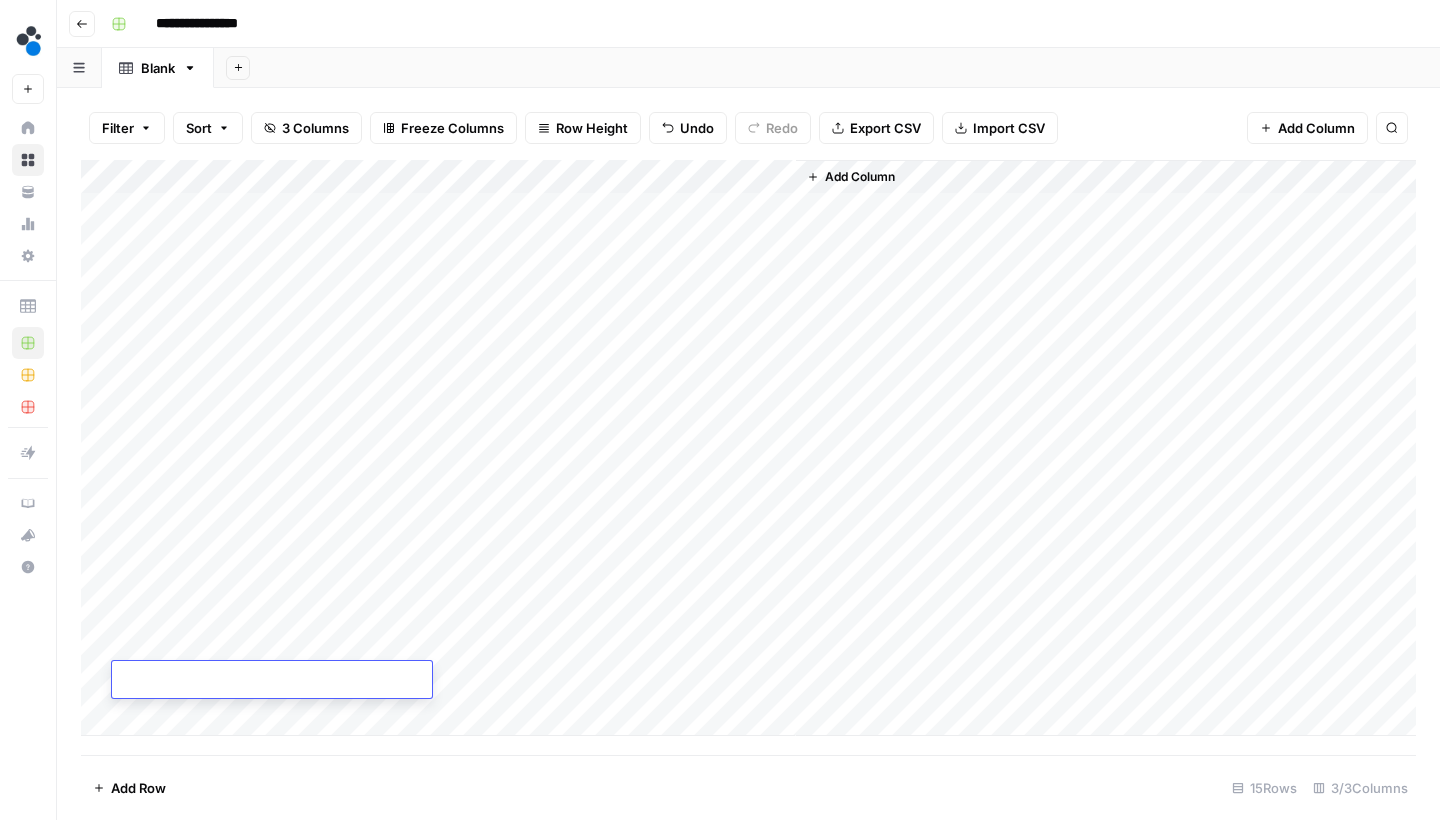 click on "Add Column" at bounding box center (748, 448) 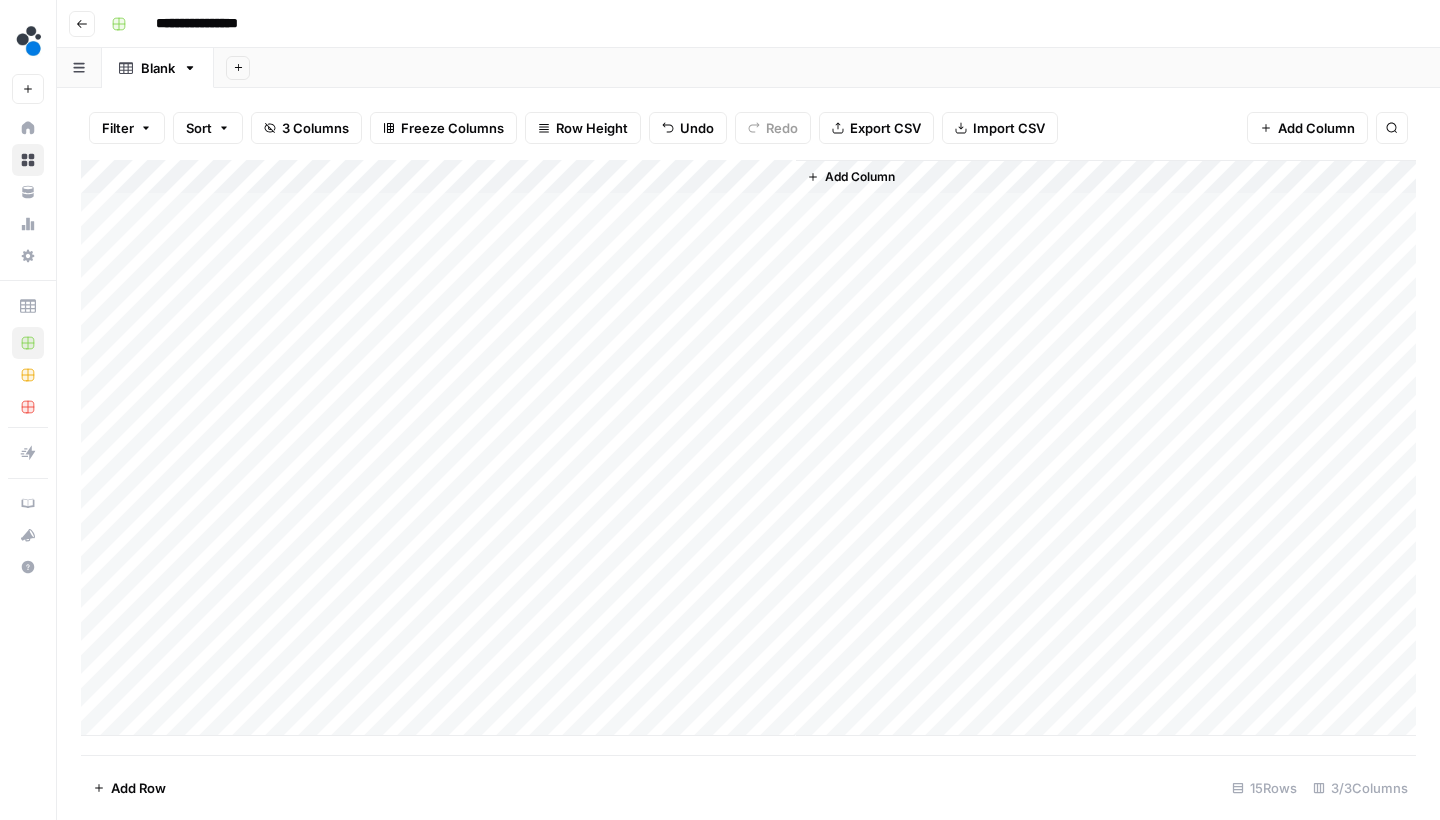 click on "Add Column" at bounding box center [748, 448] 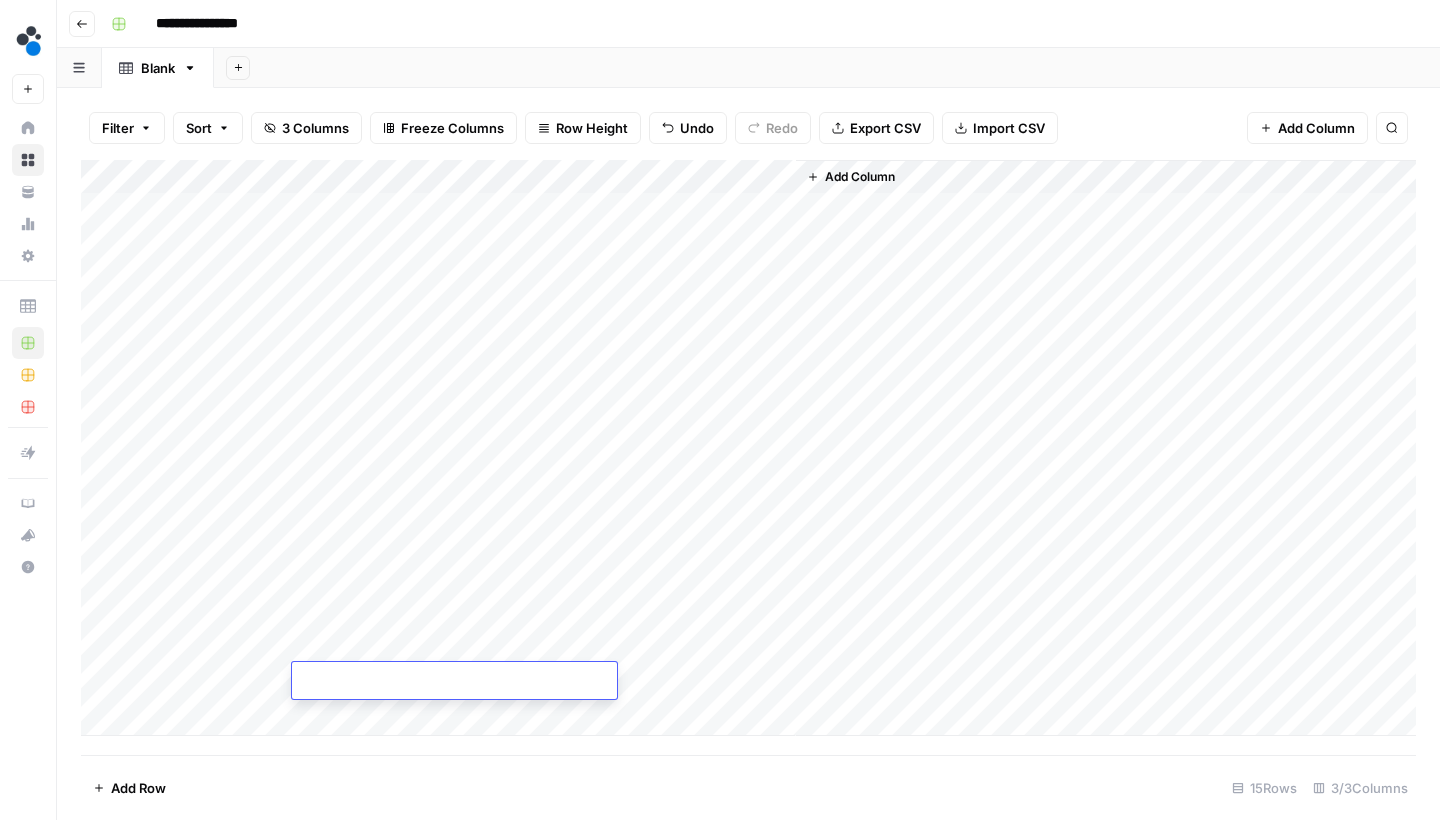 click at bounding box center [454, 682] 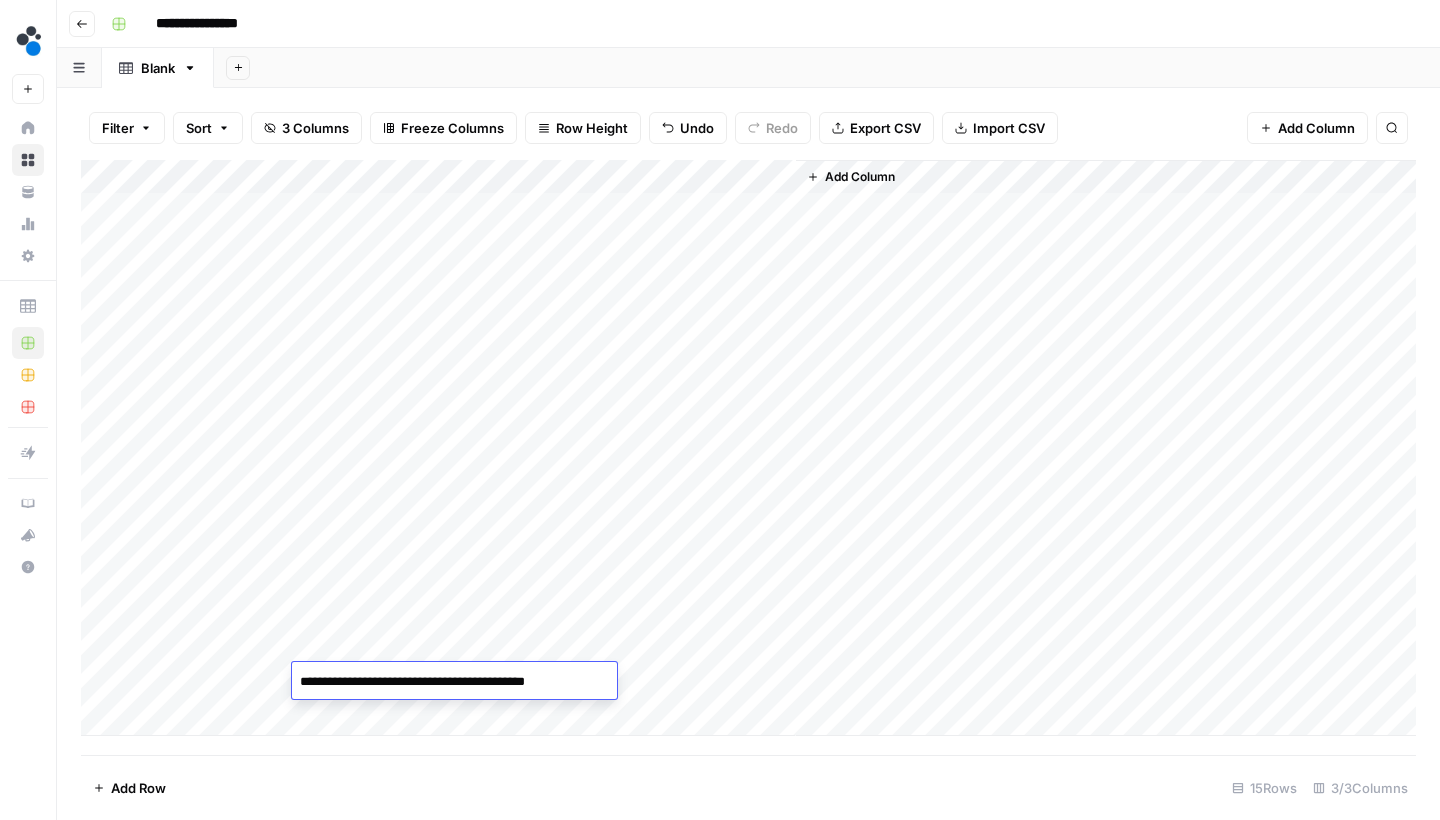 click on "**********" at bounding box center [454, 682] 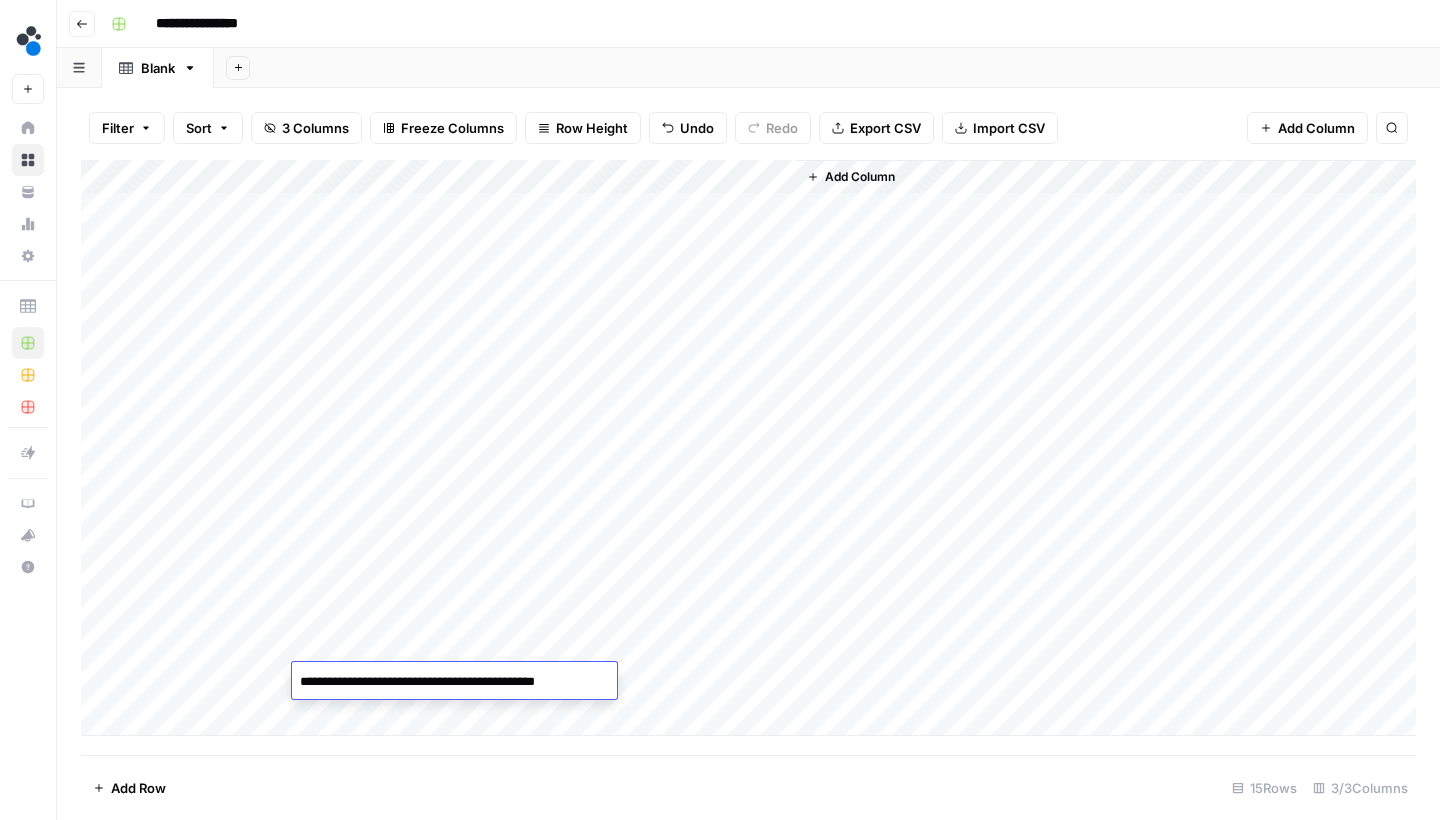 type on "**********" 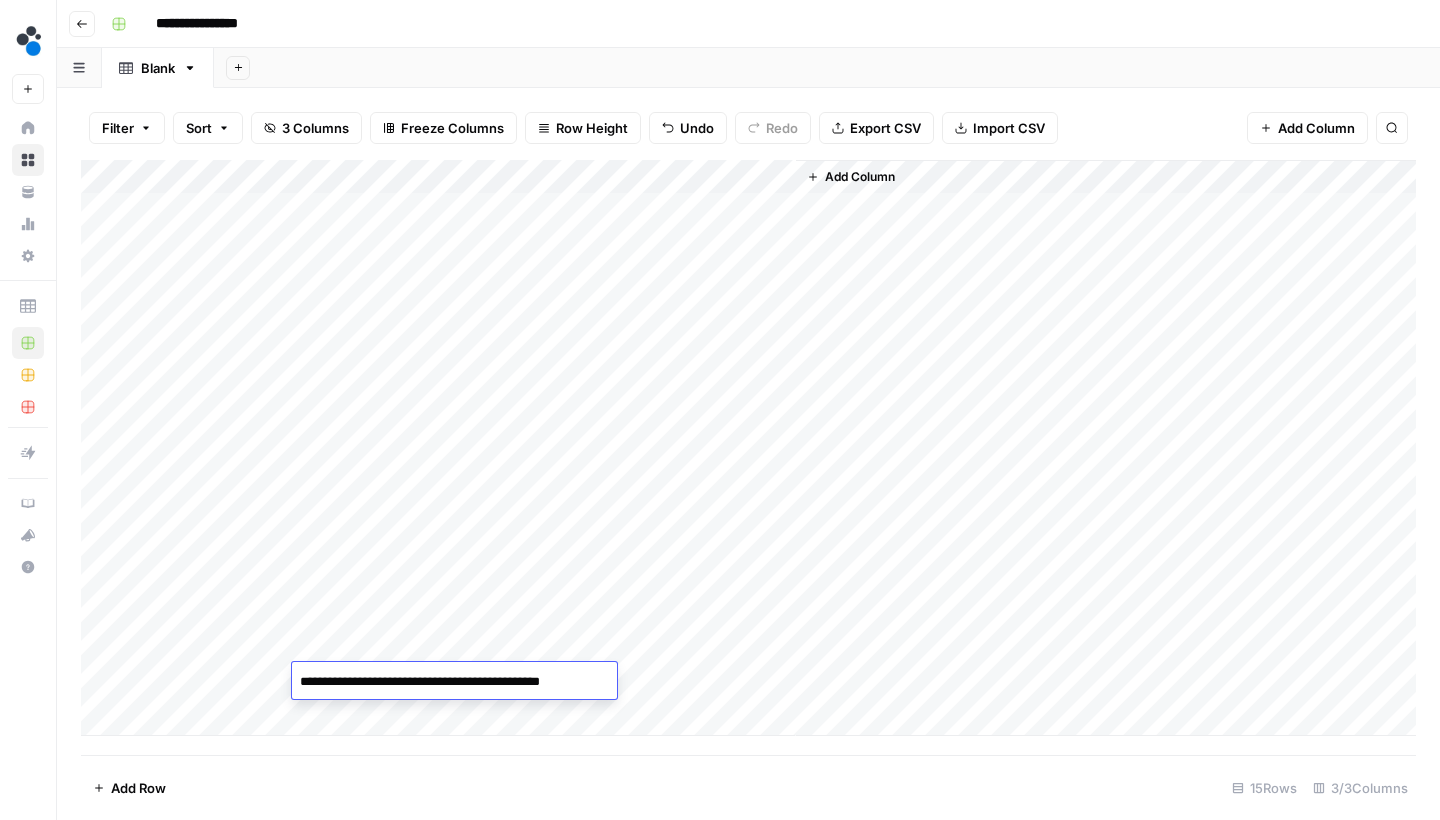 click on "Add Column" at bounding box center [748, 448] 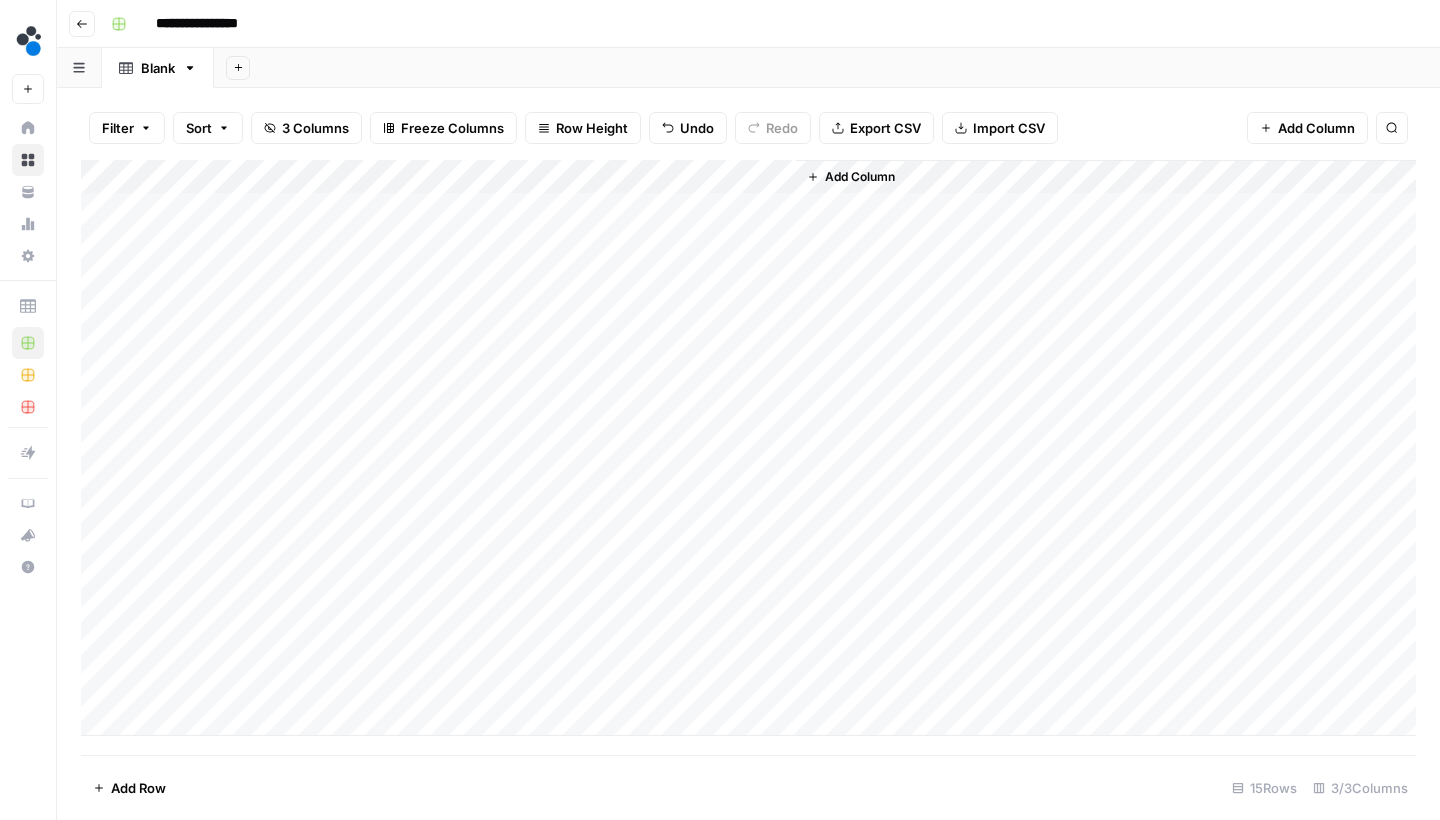 click on "Add Column" at bounding box center (748, 448) 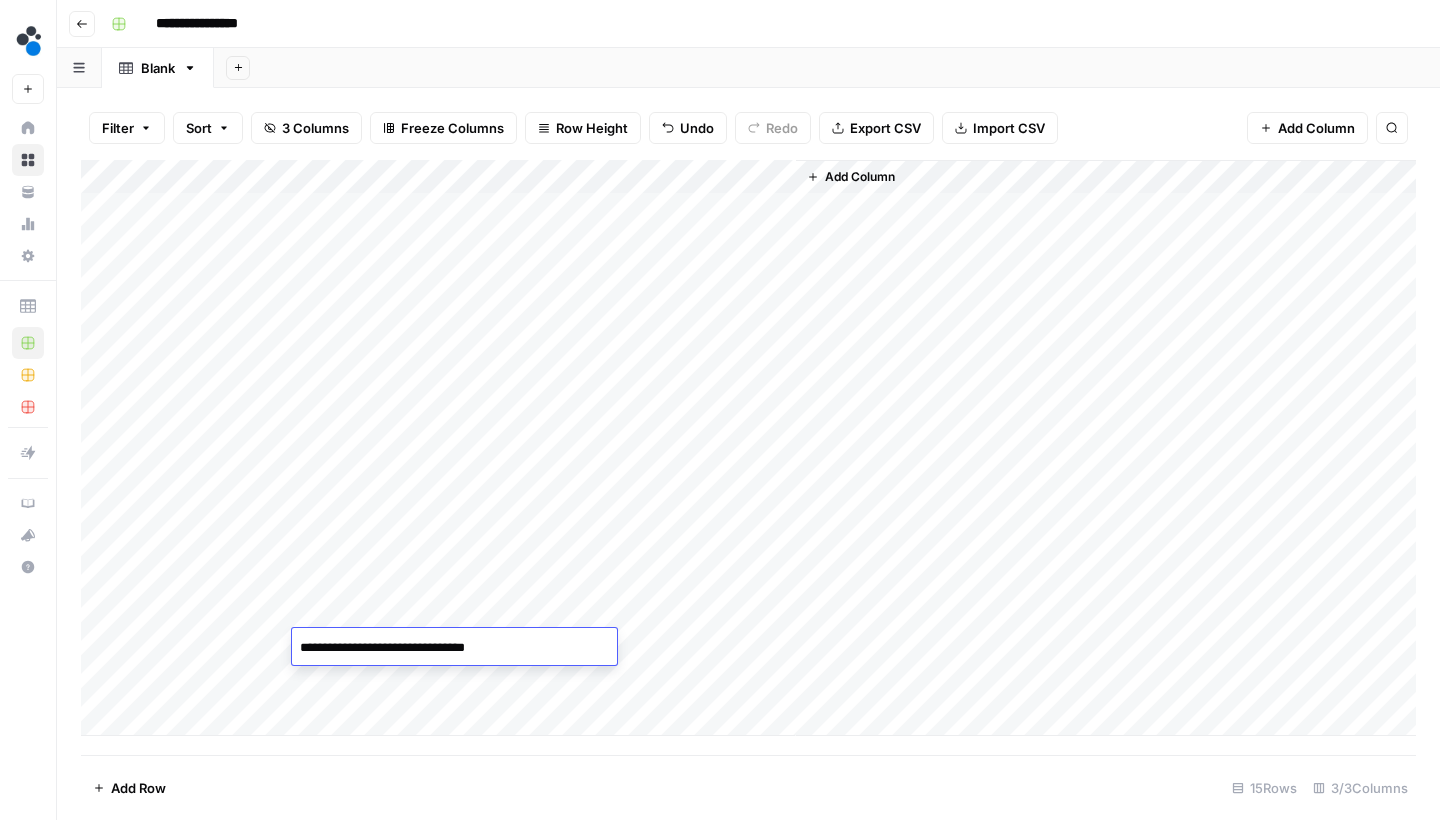 drag, startPoint x: 415, startPoint y: 649, endPoint x: 285, endPoint y: 649, distance: 130 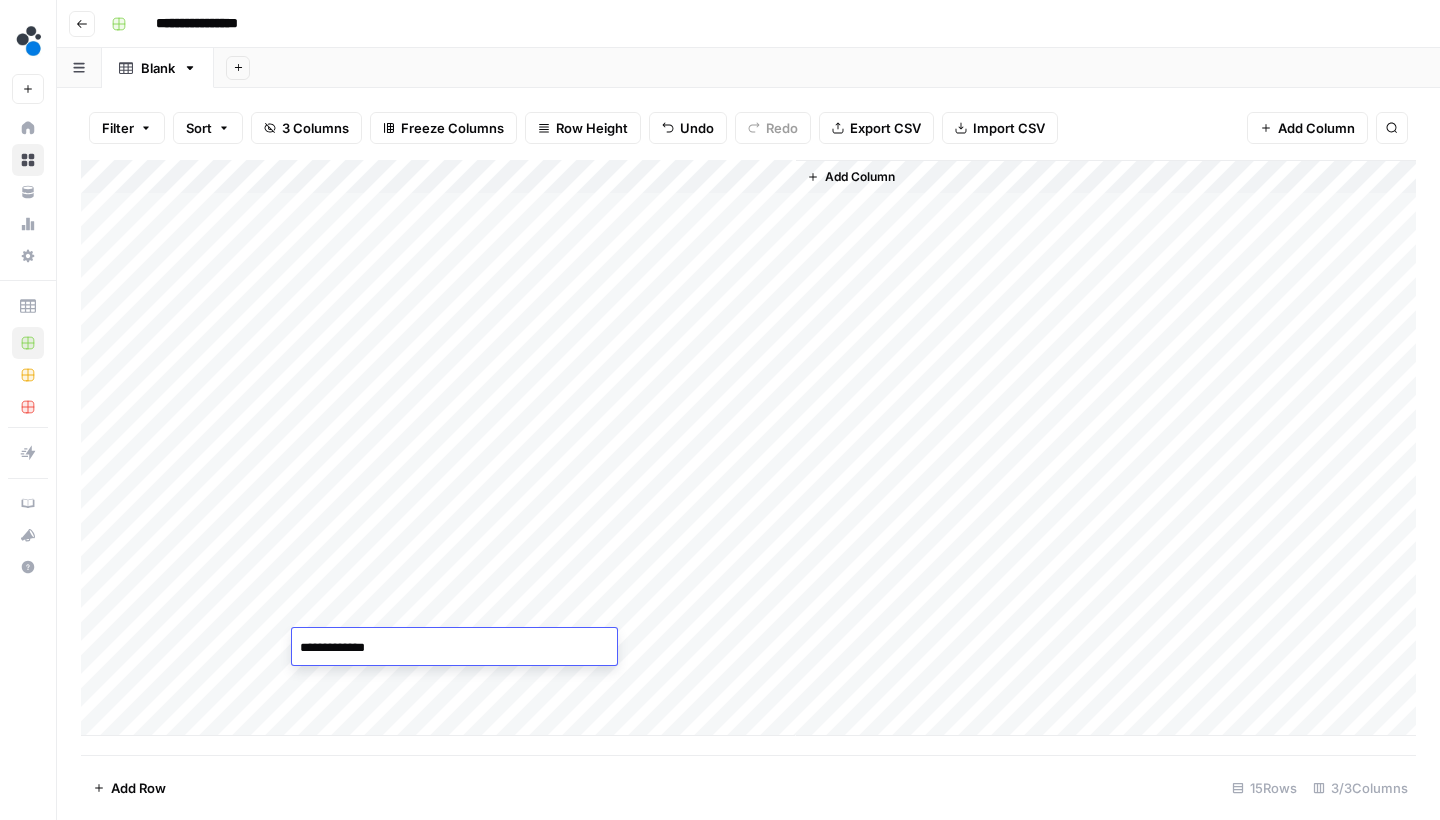 click on "**********" at bounding box center [454, 648] 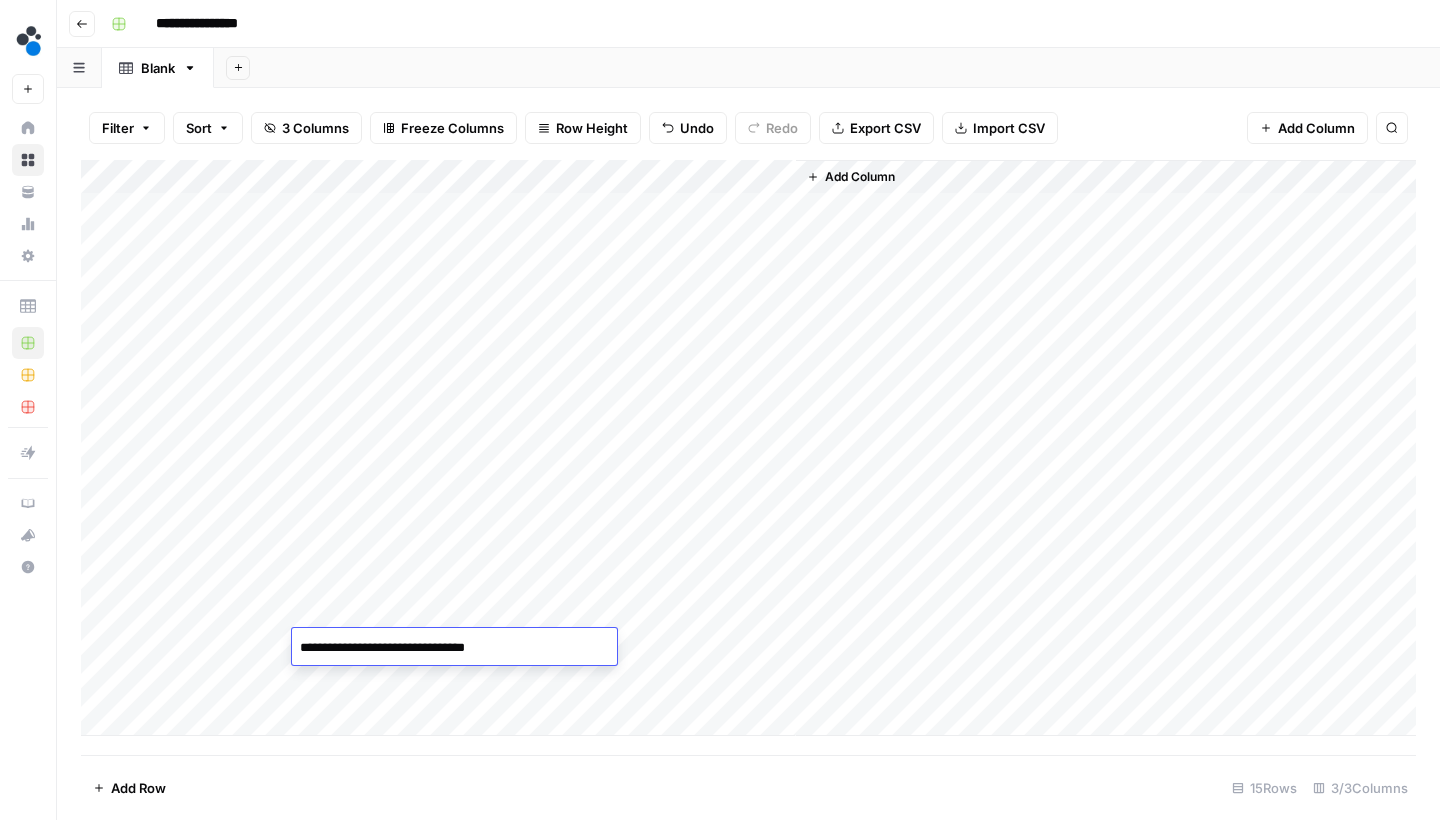 click on "**********" at bounding box center [454, 648] 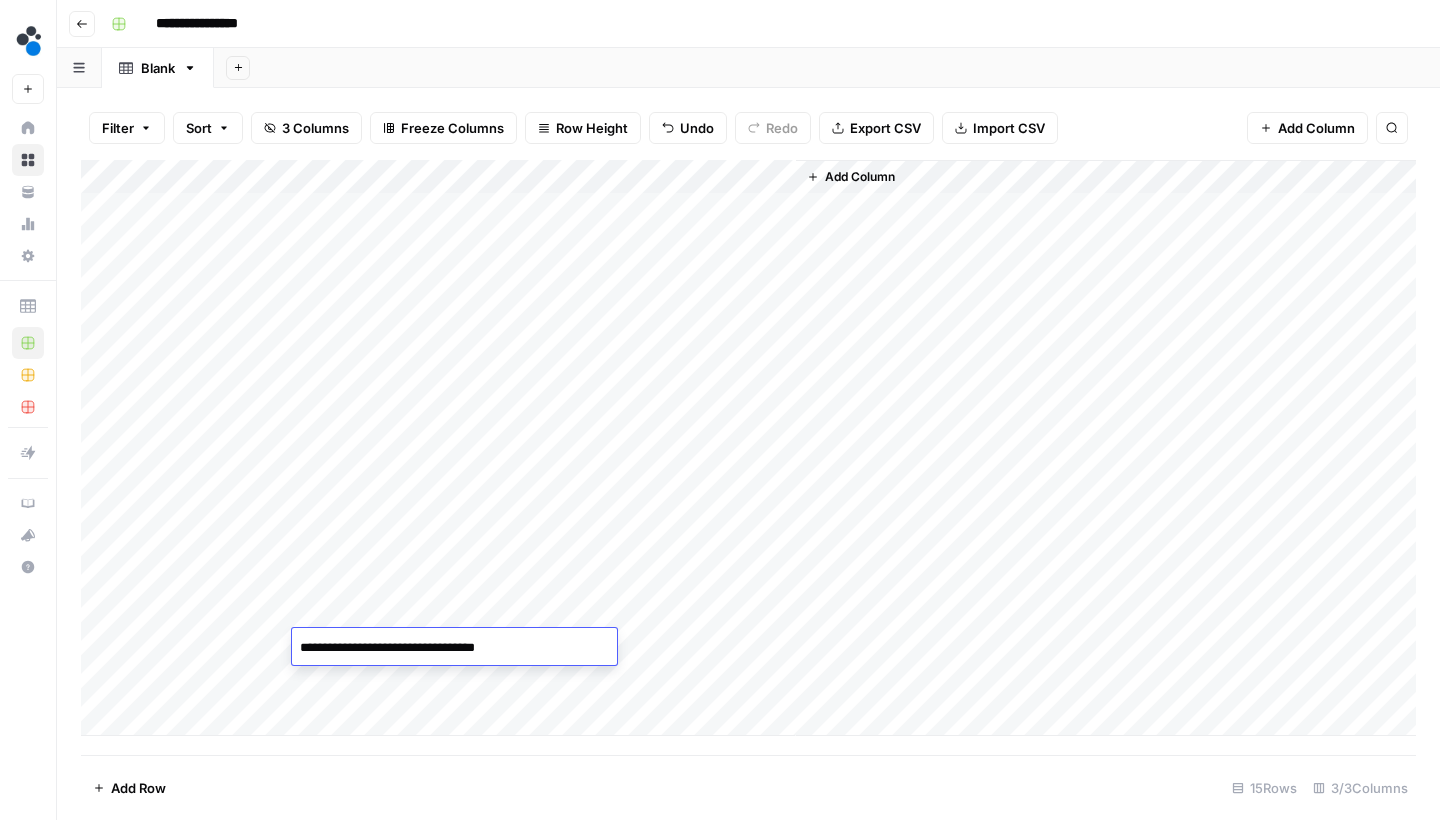 type on "**********" 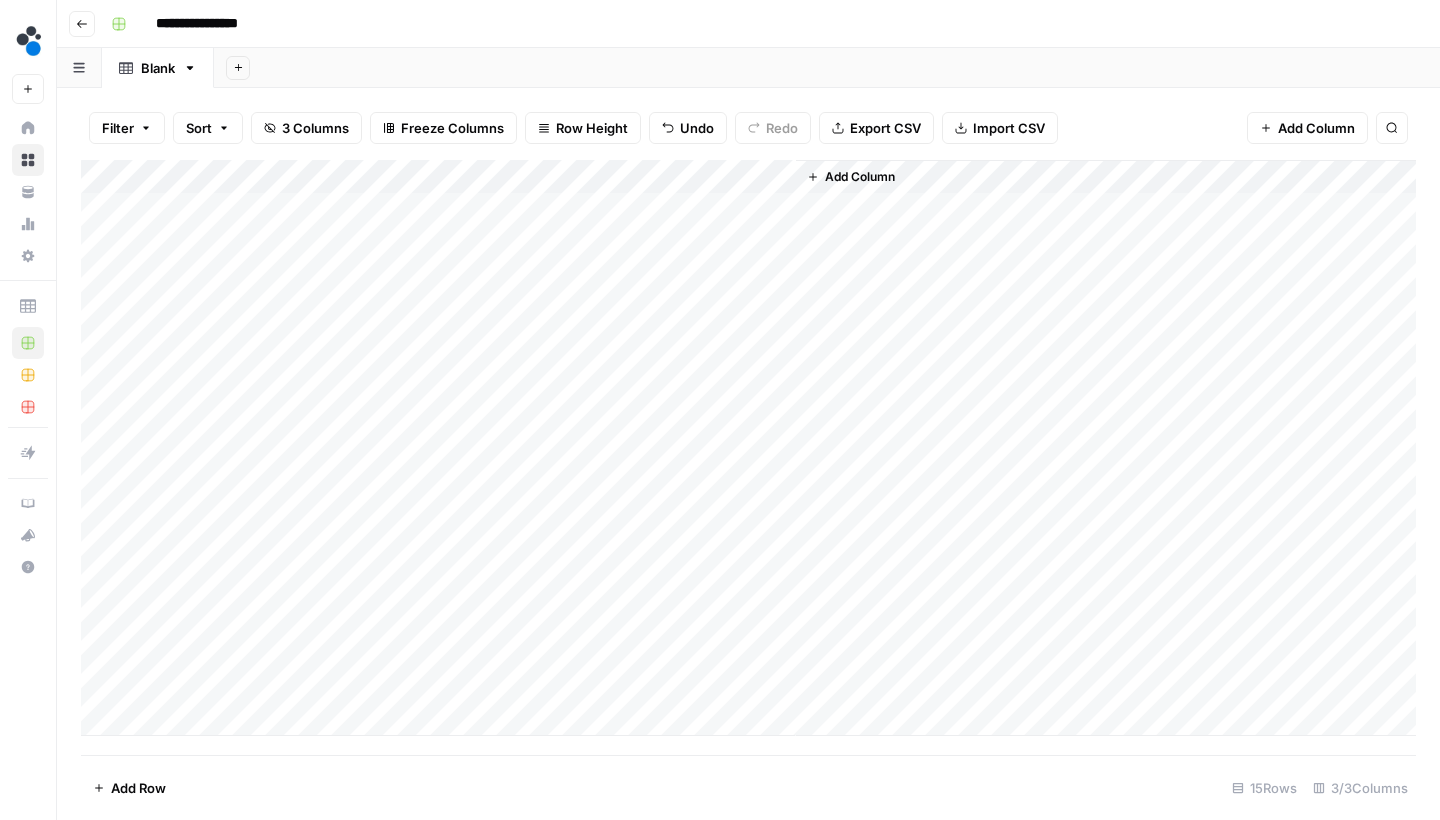 click on "Add Column" at bounding box center (748, 448) 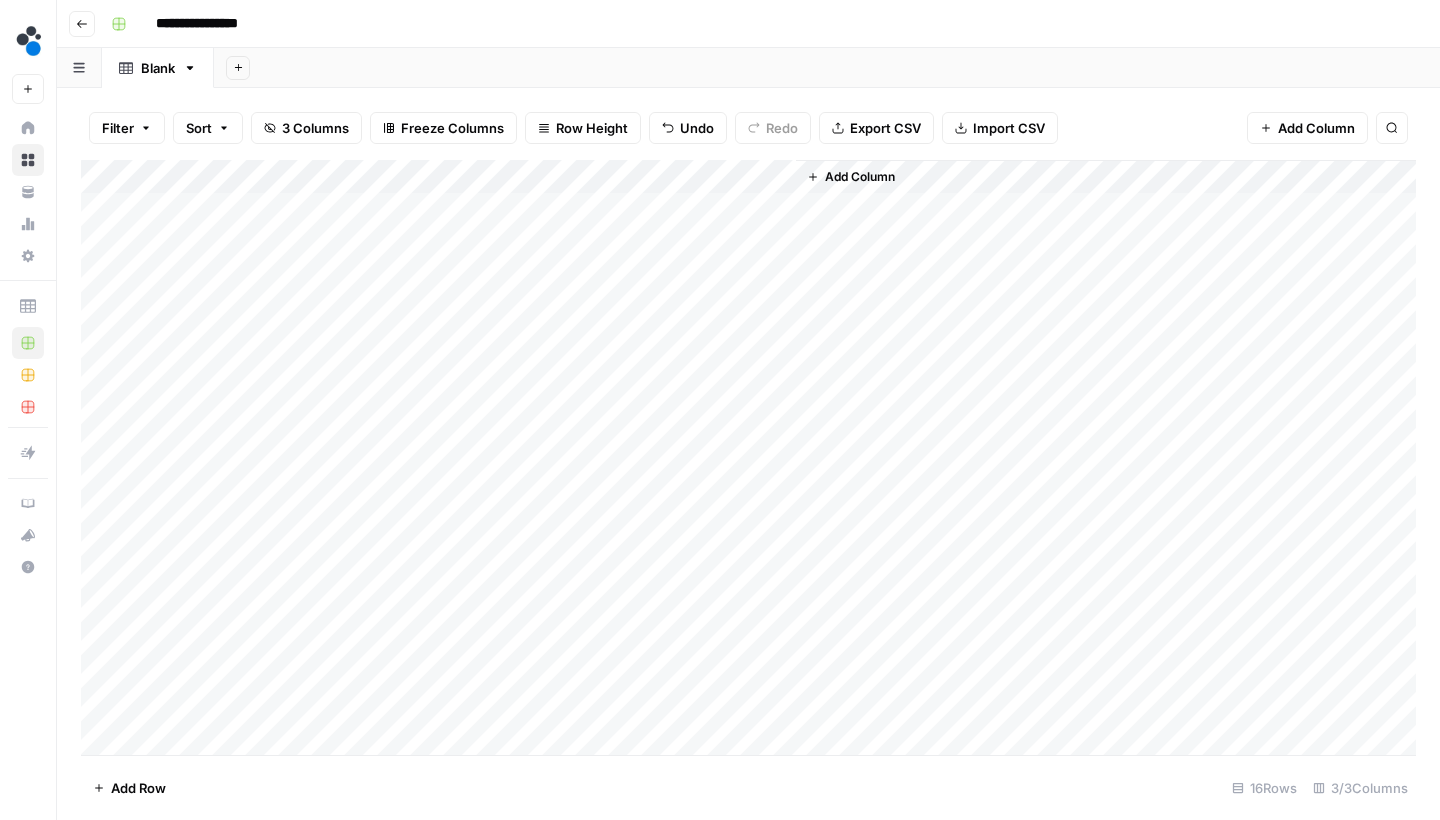 click on "Add Column" at bounding box center (748, 460) 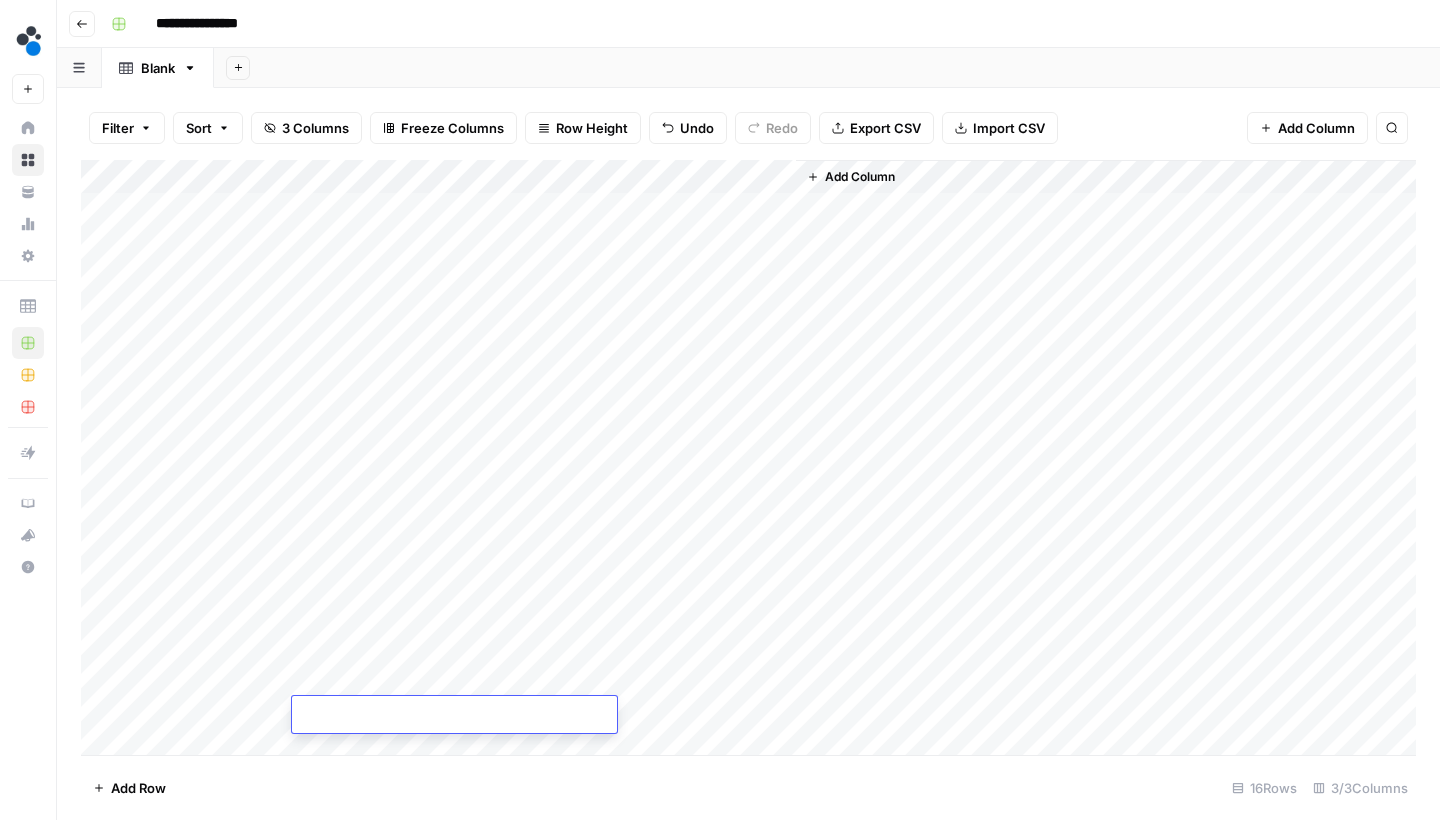 type on "**********" 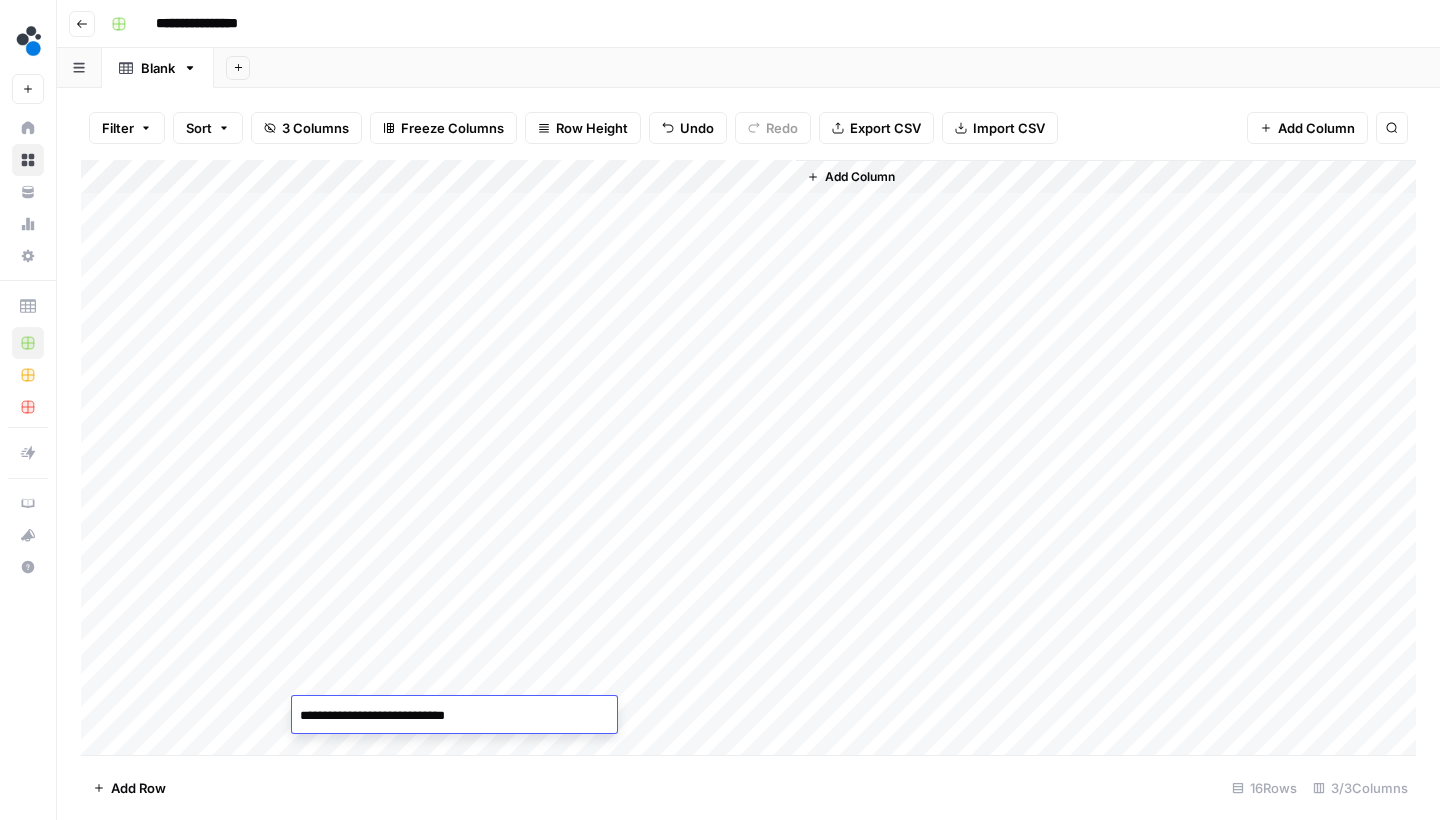 drag, startPoint x: 386, startPoint y: 718, endPoint x: 560, endPoint y: 718, distance: 174 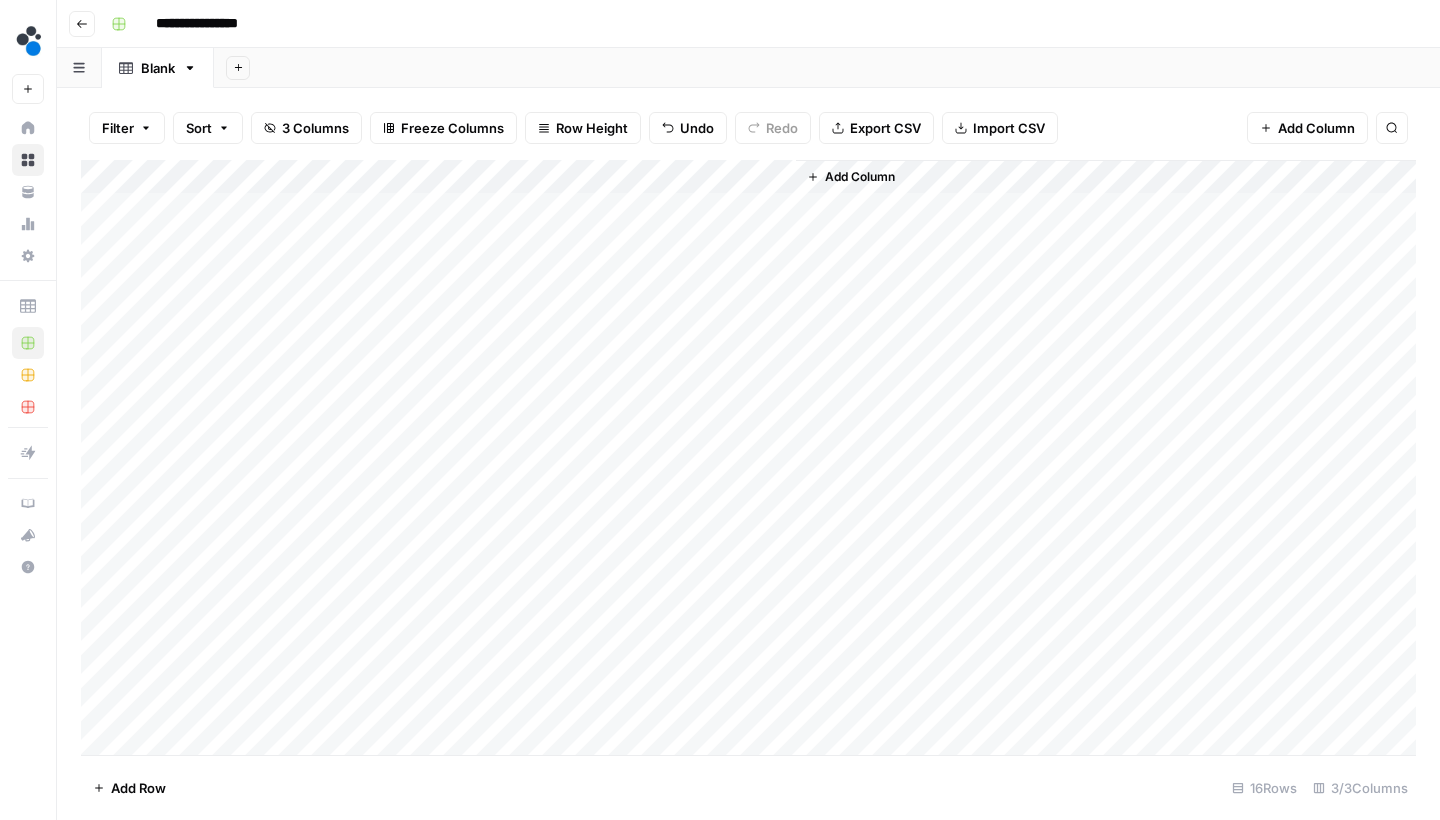 drag, startPoint x: 293, startPoint y: 696, endPoint x: 293, endPoint y: 731, distance: 35 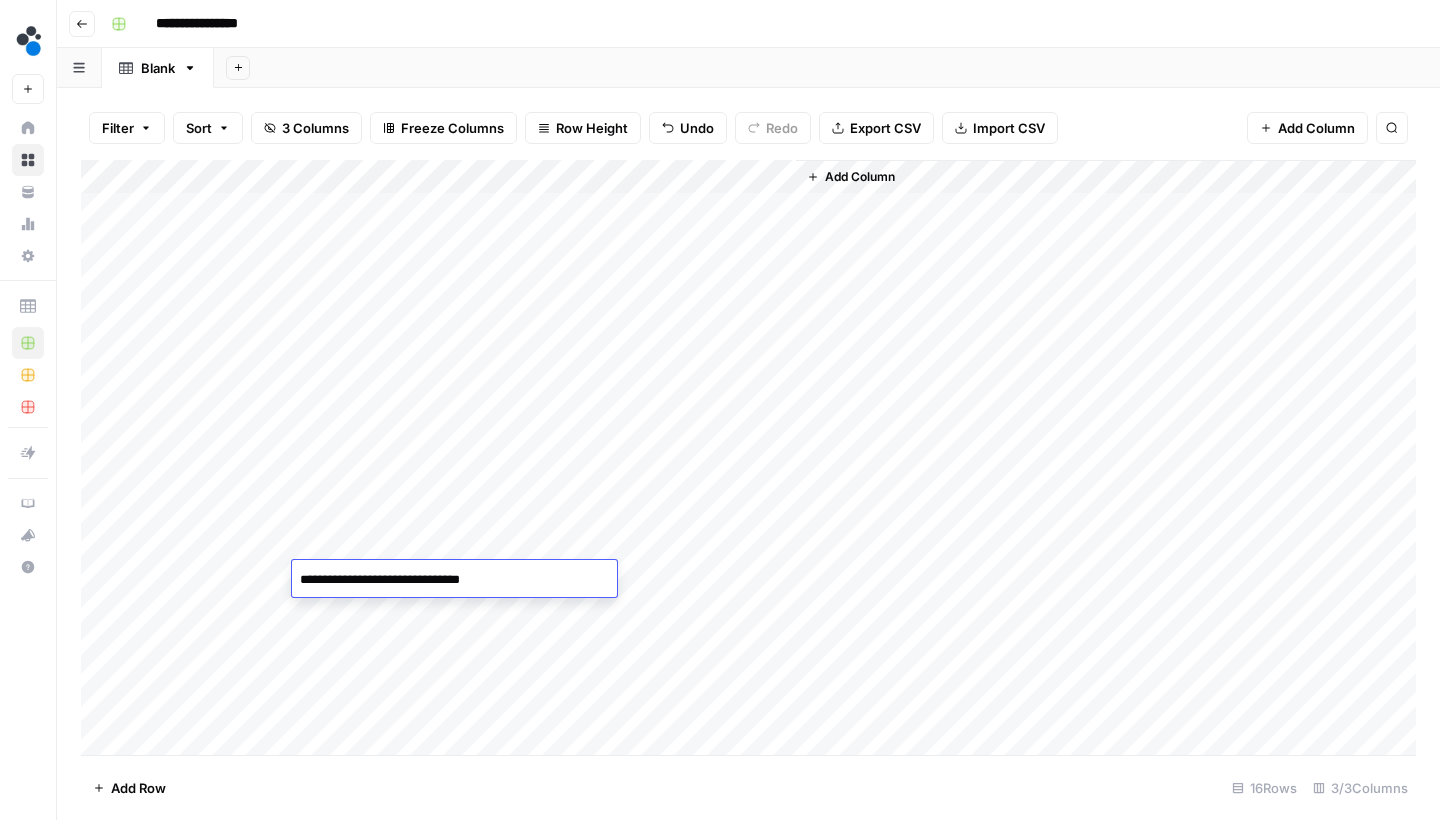 drag, startPoint x: 406, startPoint y: 581, endPoint x: 295, endPoint y: 579, distance: 111.01801 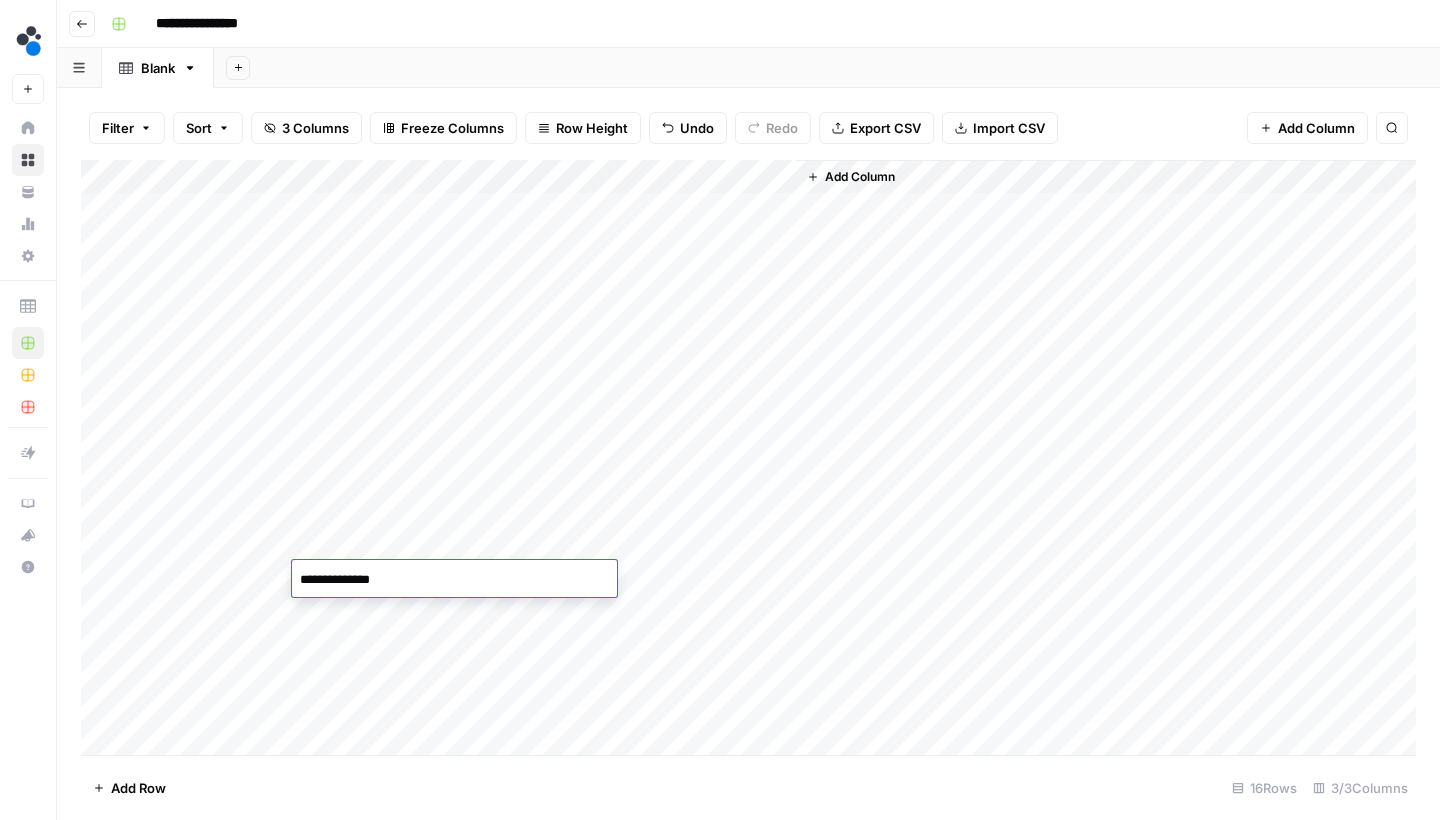 click on "**********" at bounding box center [454, 580] 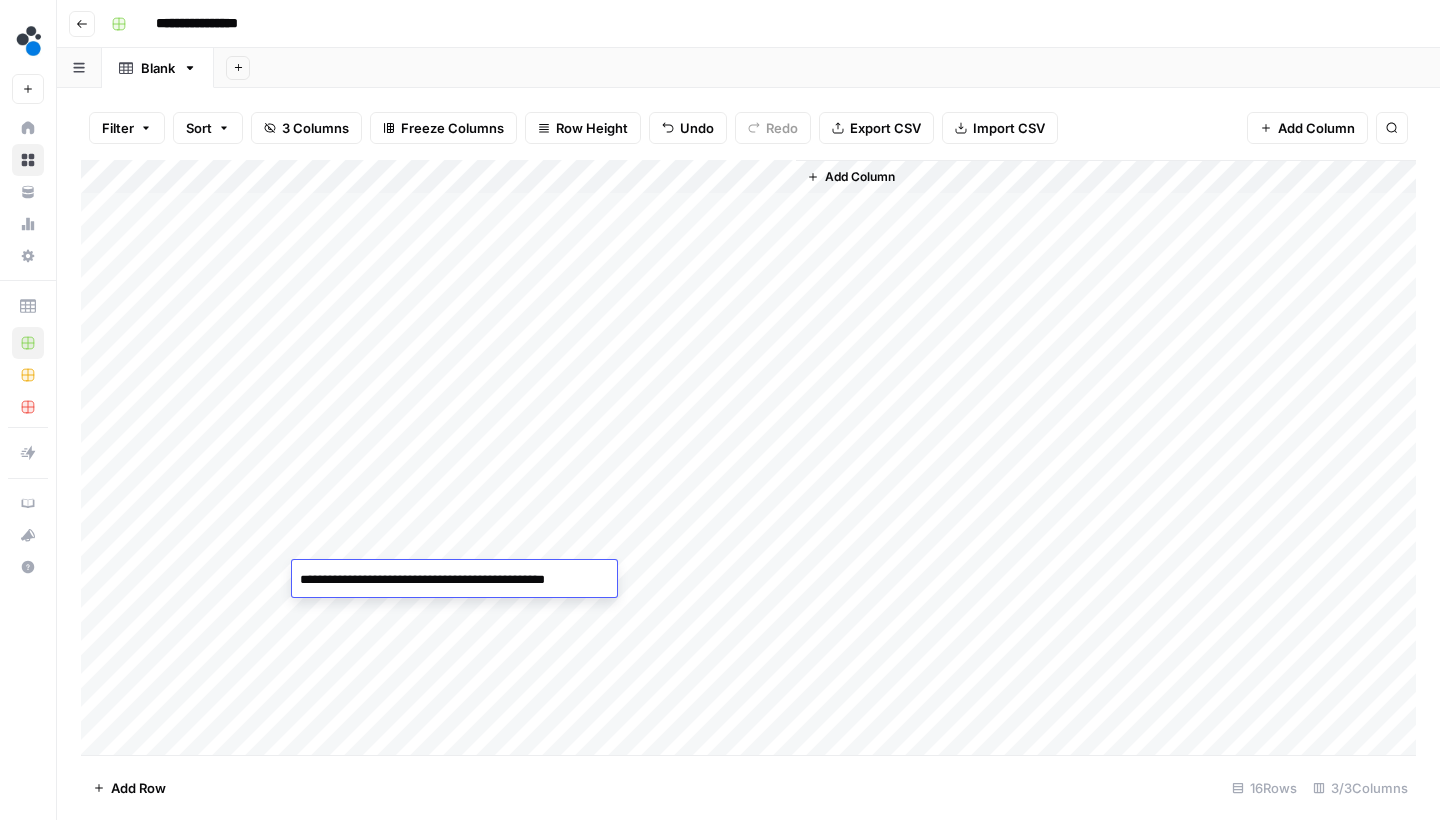 click on "**********" at bounding box center [454, 580] 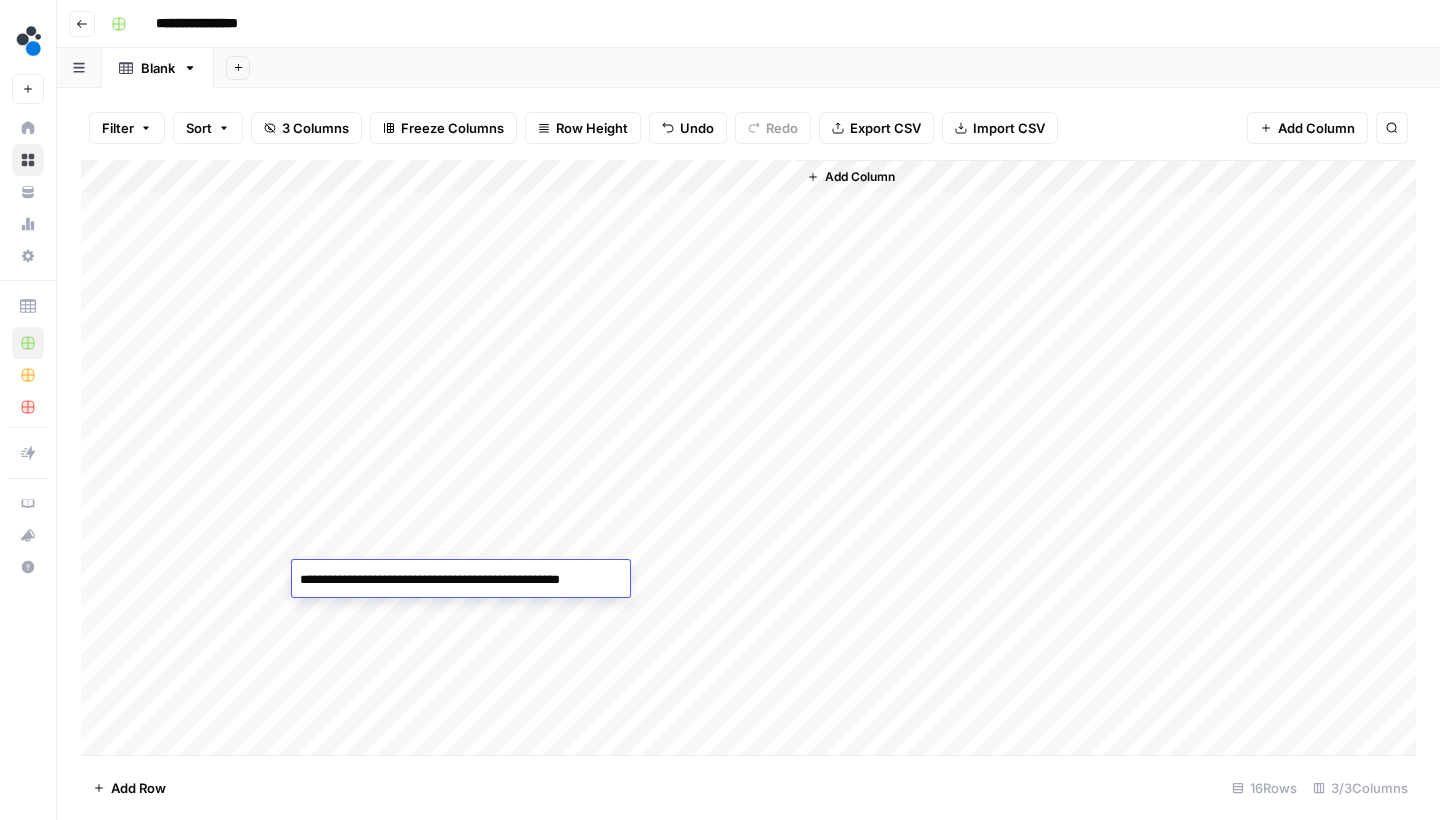 click on "**********" at bounding box center (460, 580) 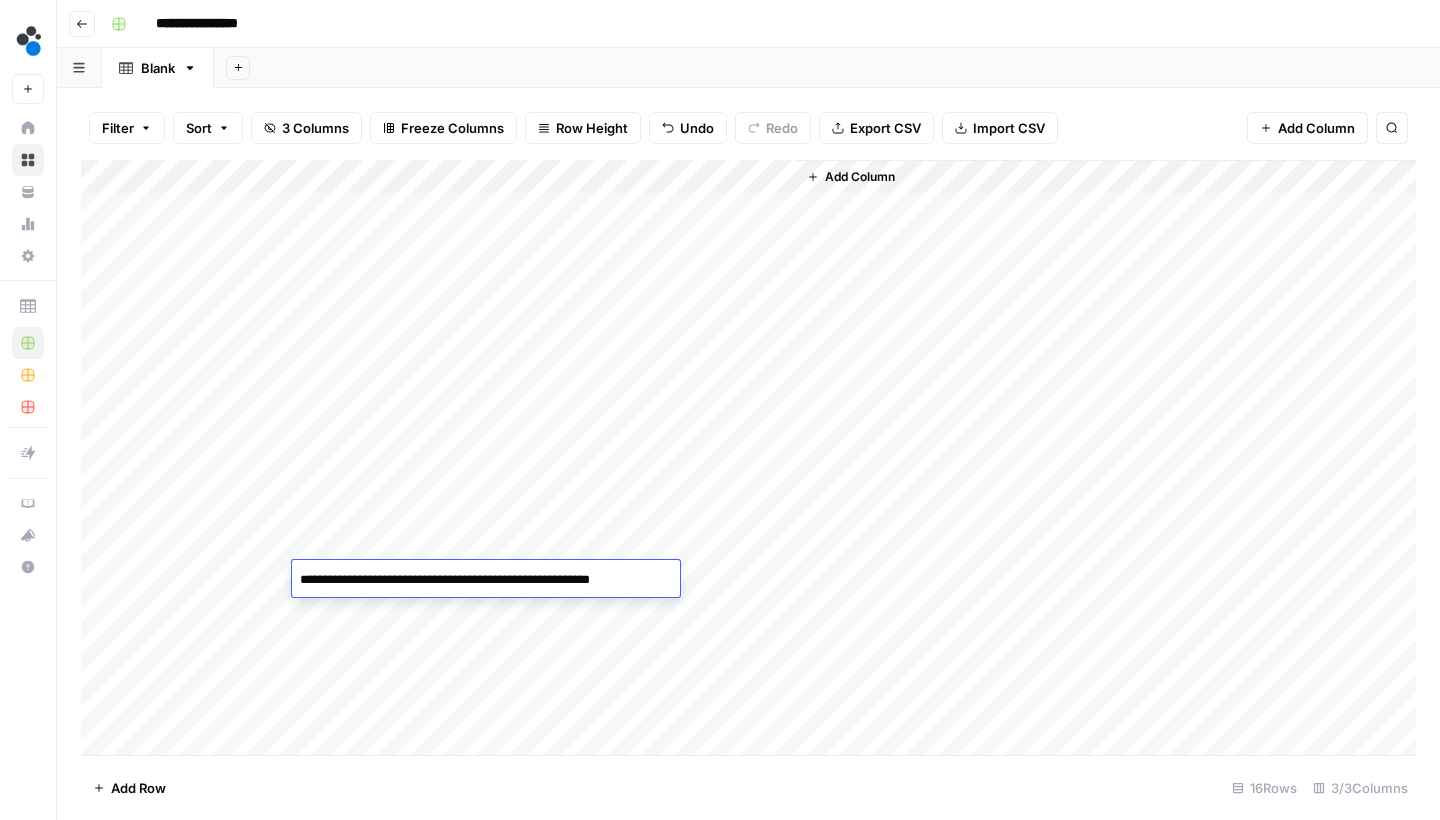 type on "**********" 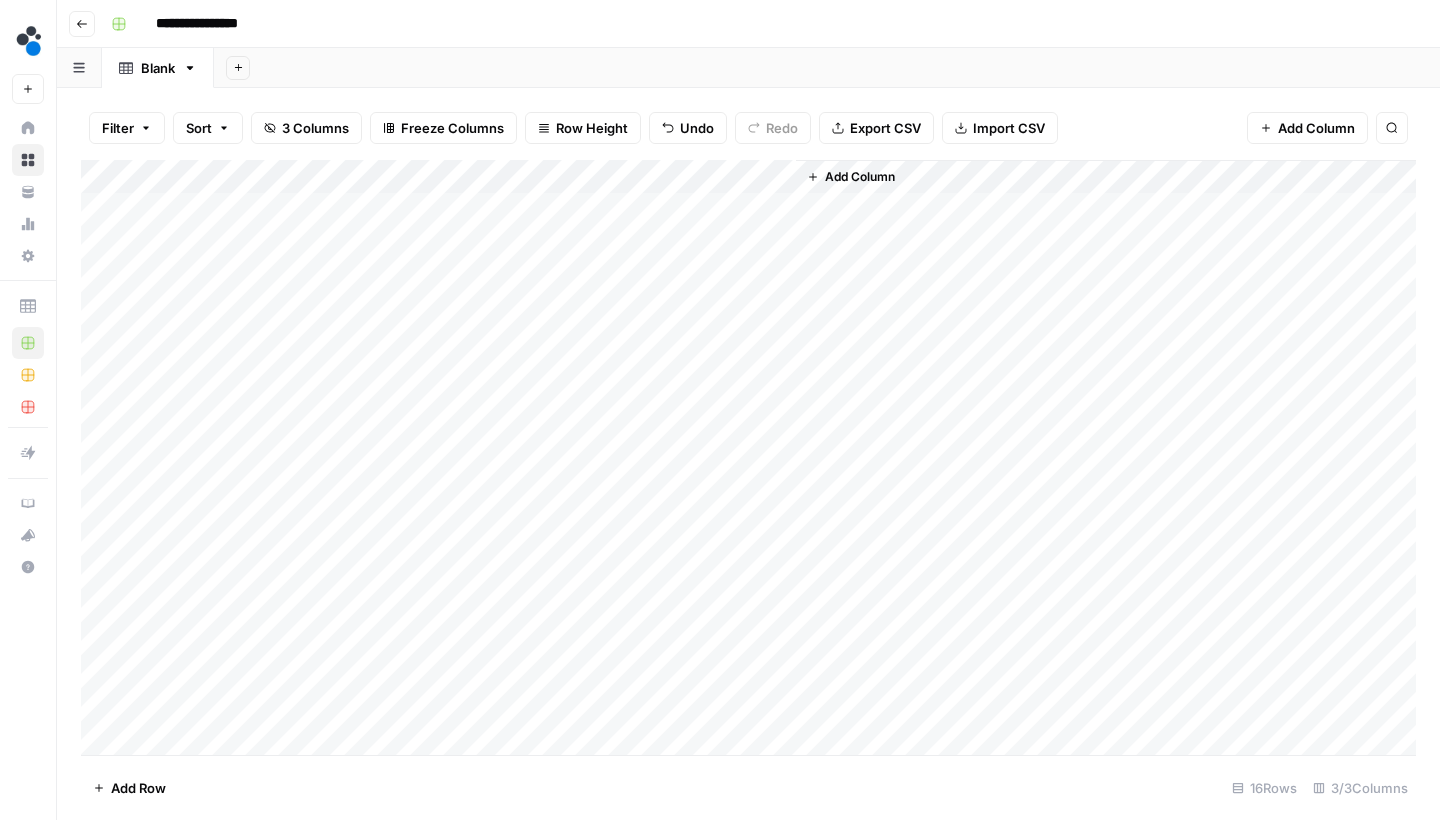 click on "Add Column" at bounding box center (748, 460) 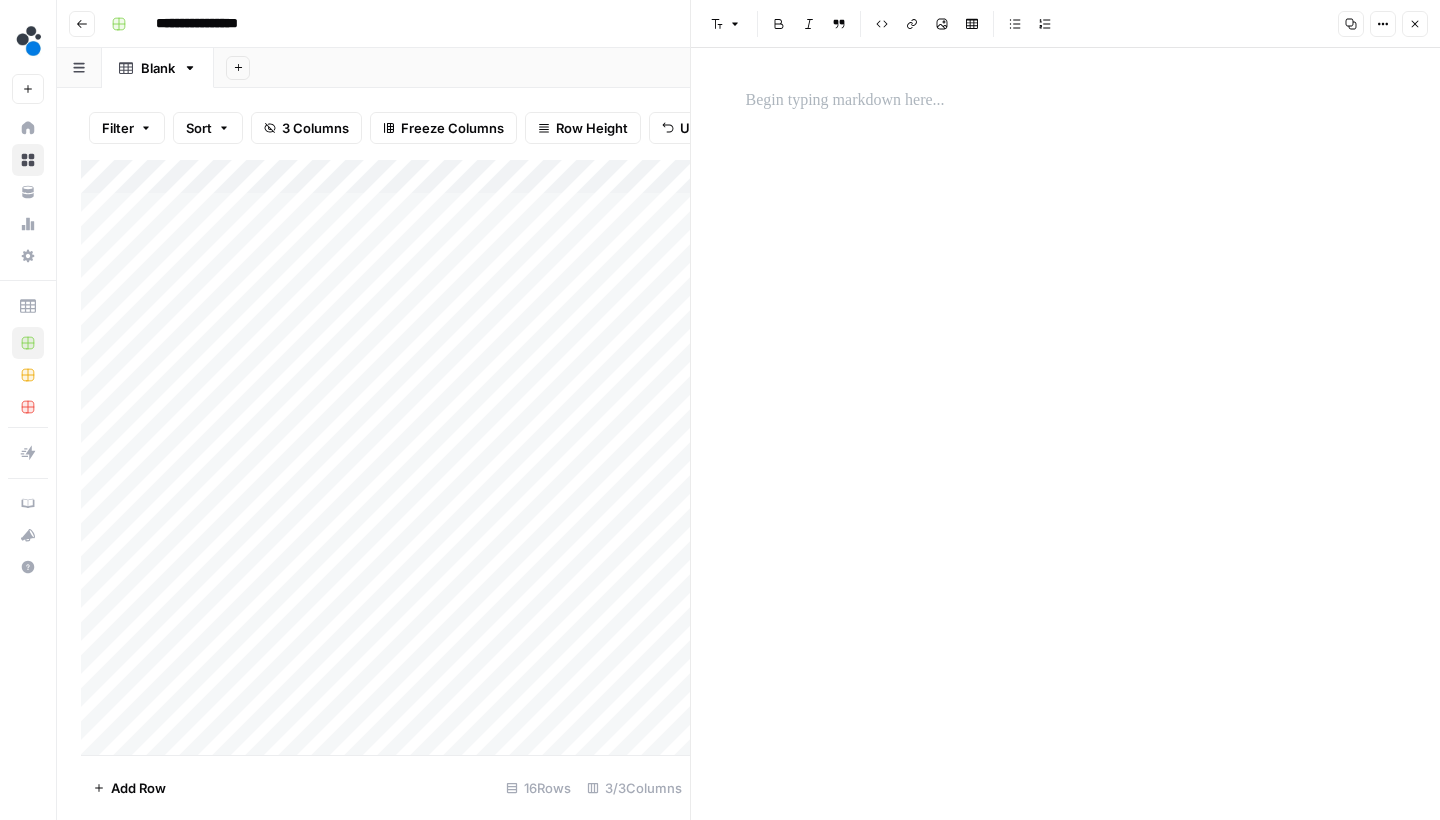 click at bounding box center (1066, 101) 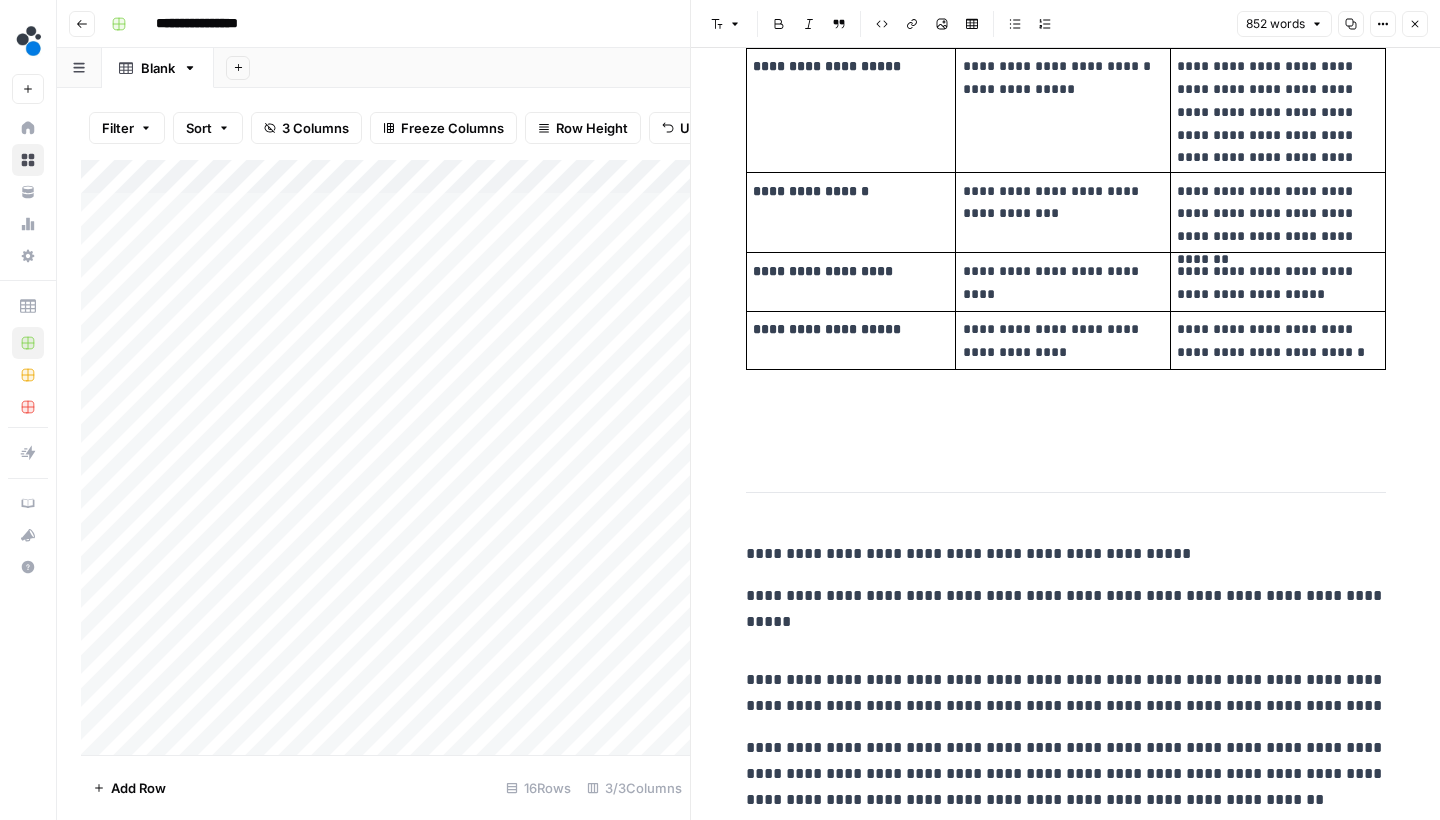 scroll, scrollTop: 3689, scrollLeft: 0, axis: vertical 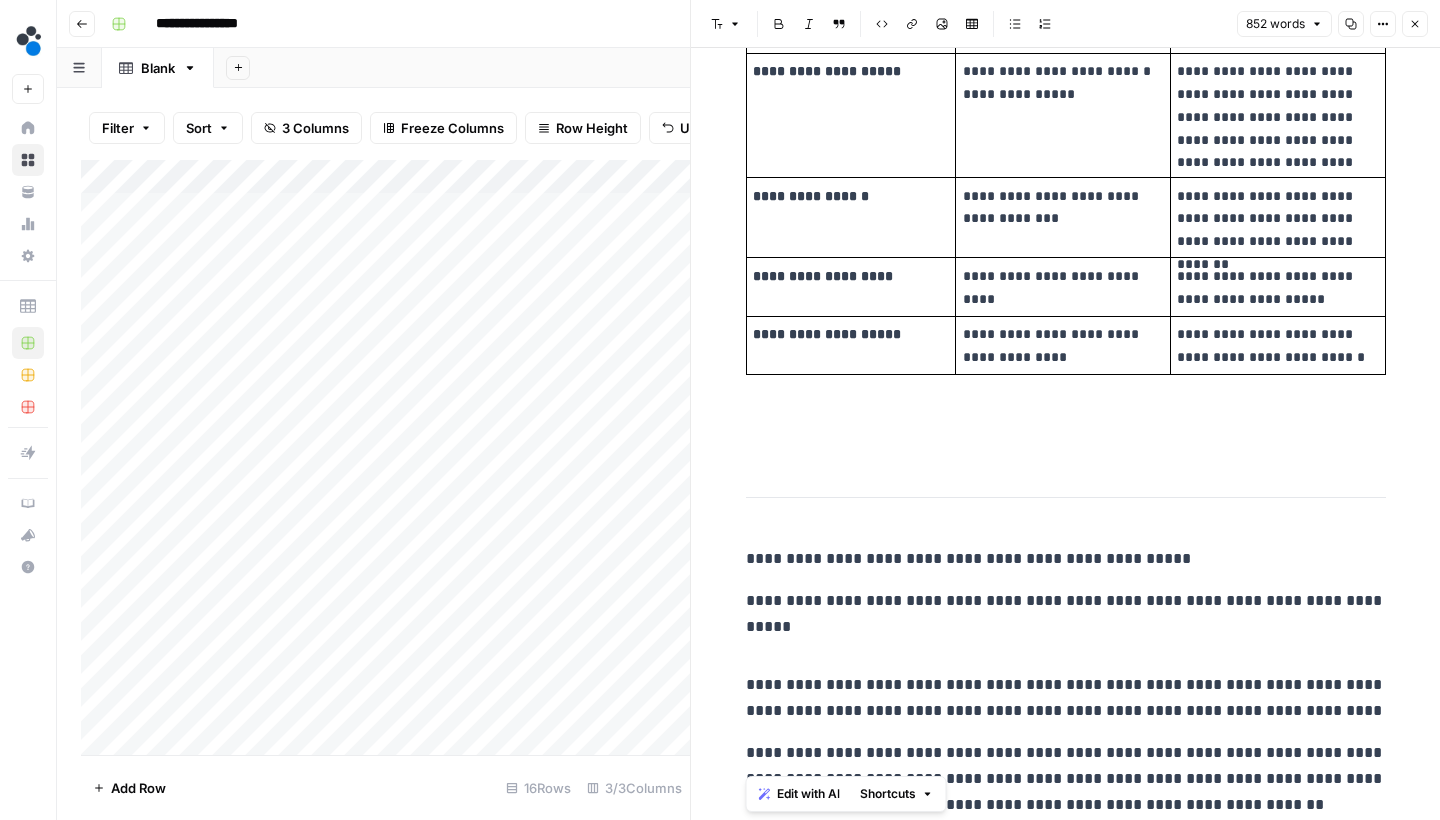 drag, startPoint x: 759, startPoint y: 480, endPoint x: 1250, endPoint y: 817, distance: 595.52496 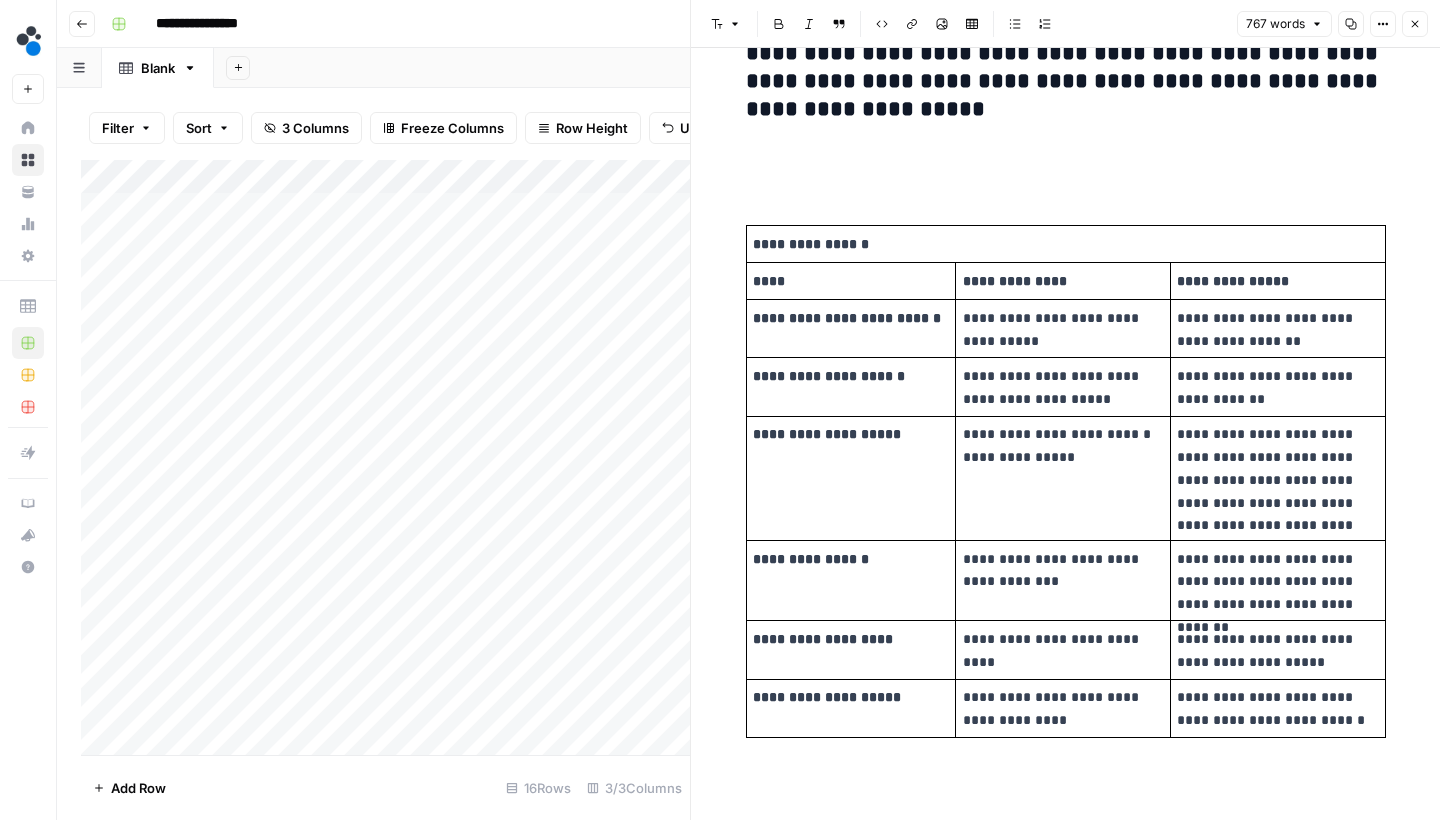 type 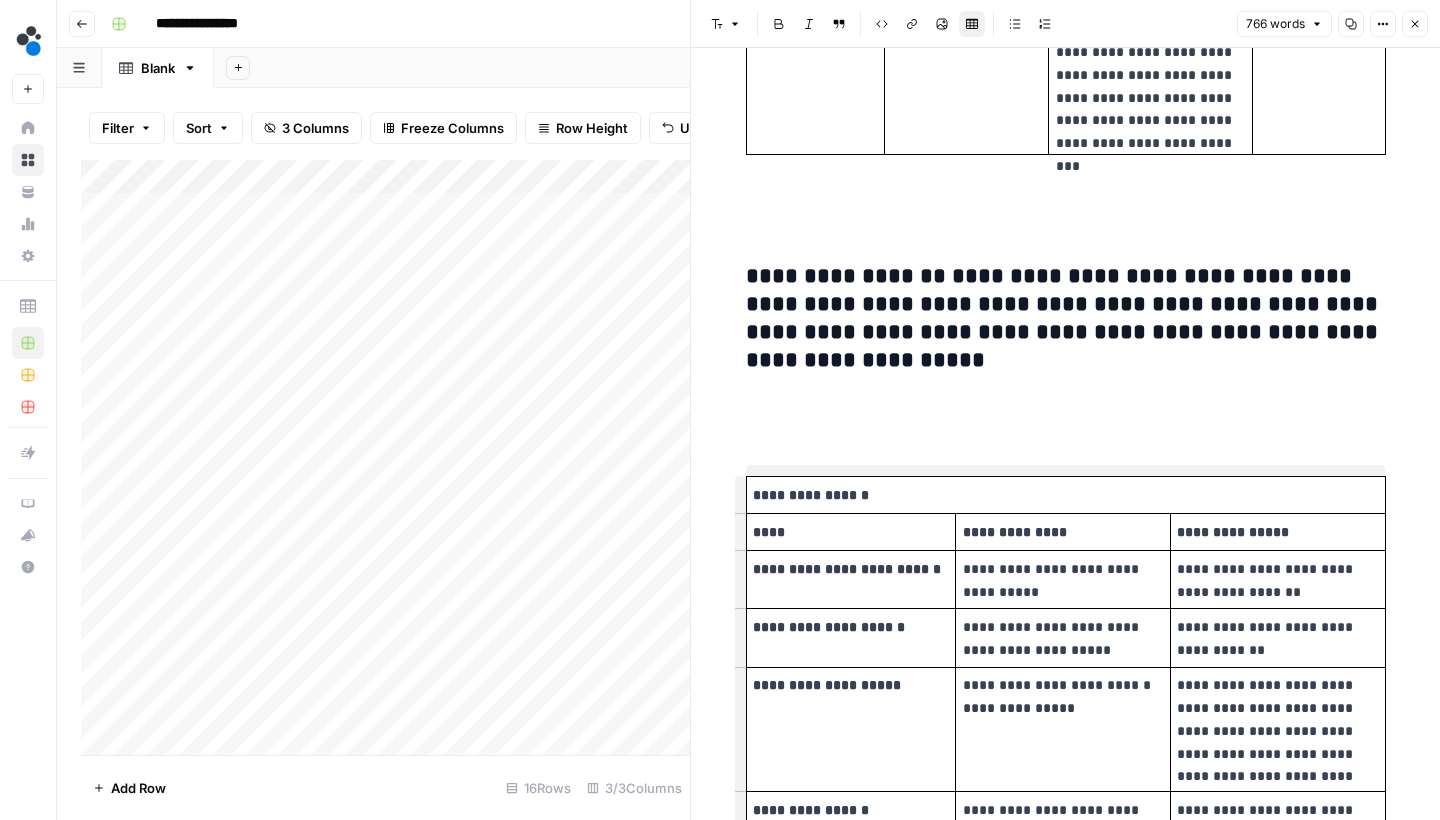 scroll, scrollTop: 2971, scrollLeft: 0, axis: vertical 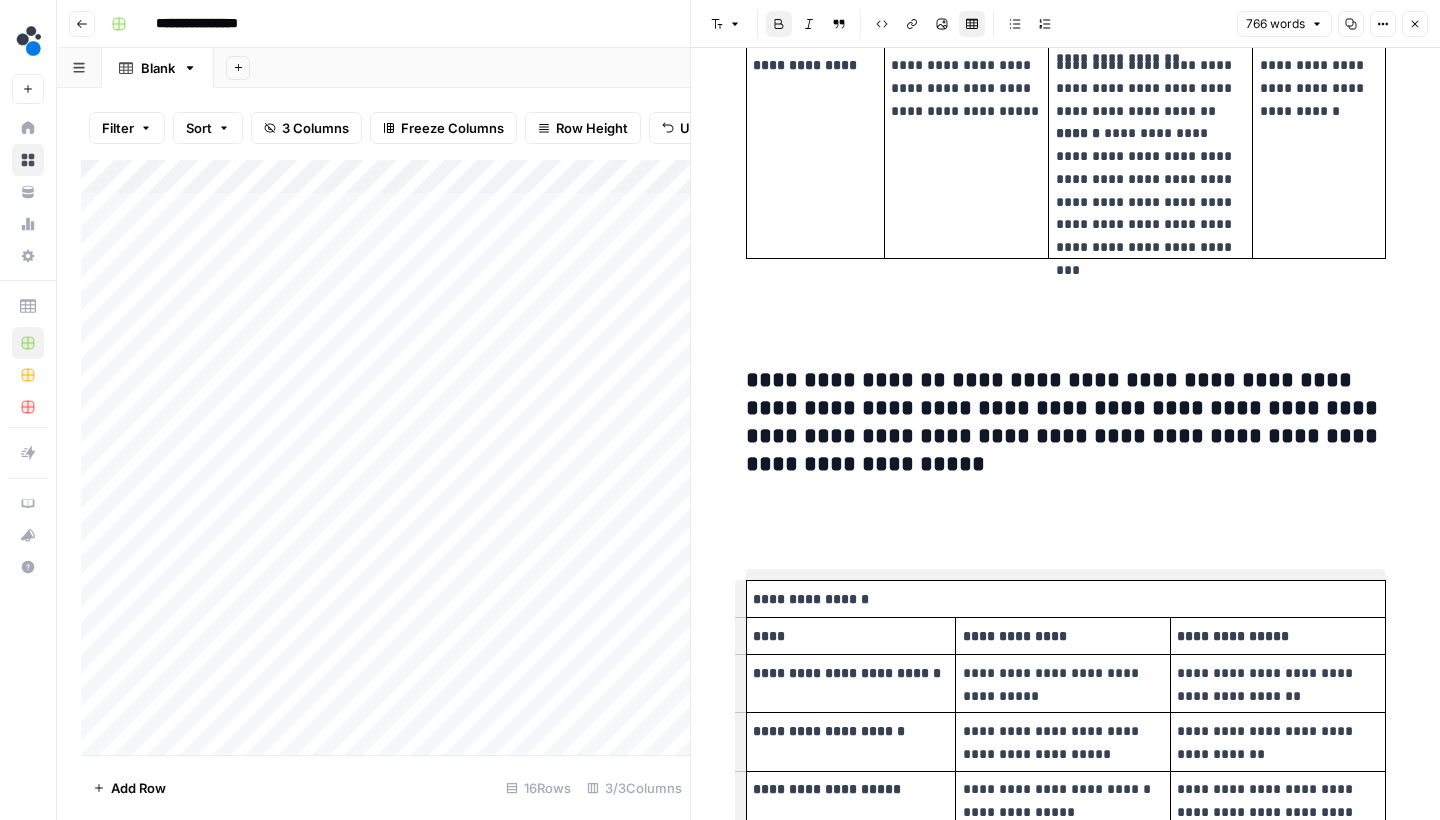 click on "**********" at bounding box center (1066, -871) 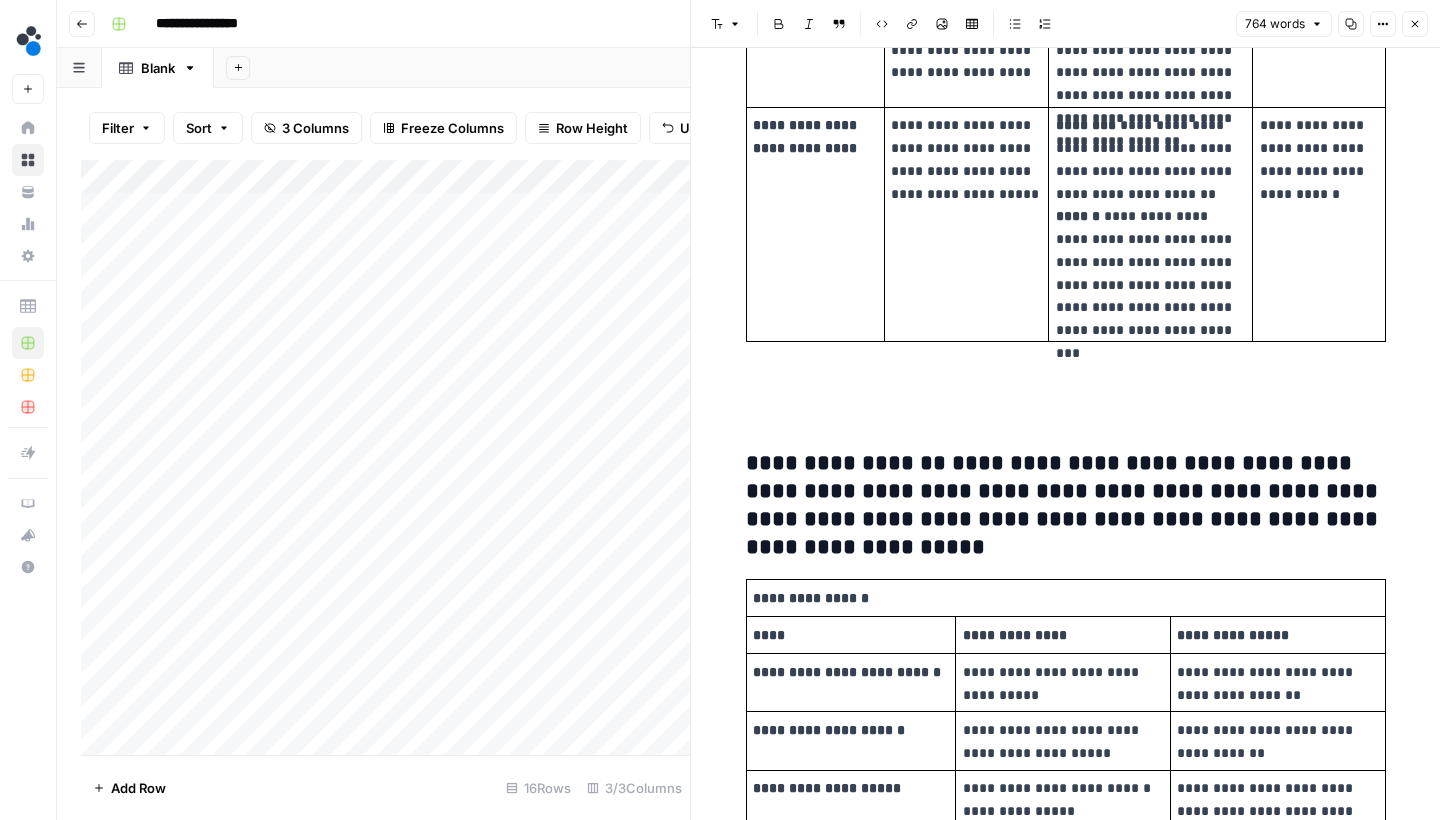 scroll, scrollTop: 2876, scrollLeft: 0, axis: vertical 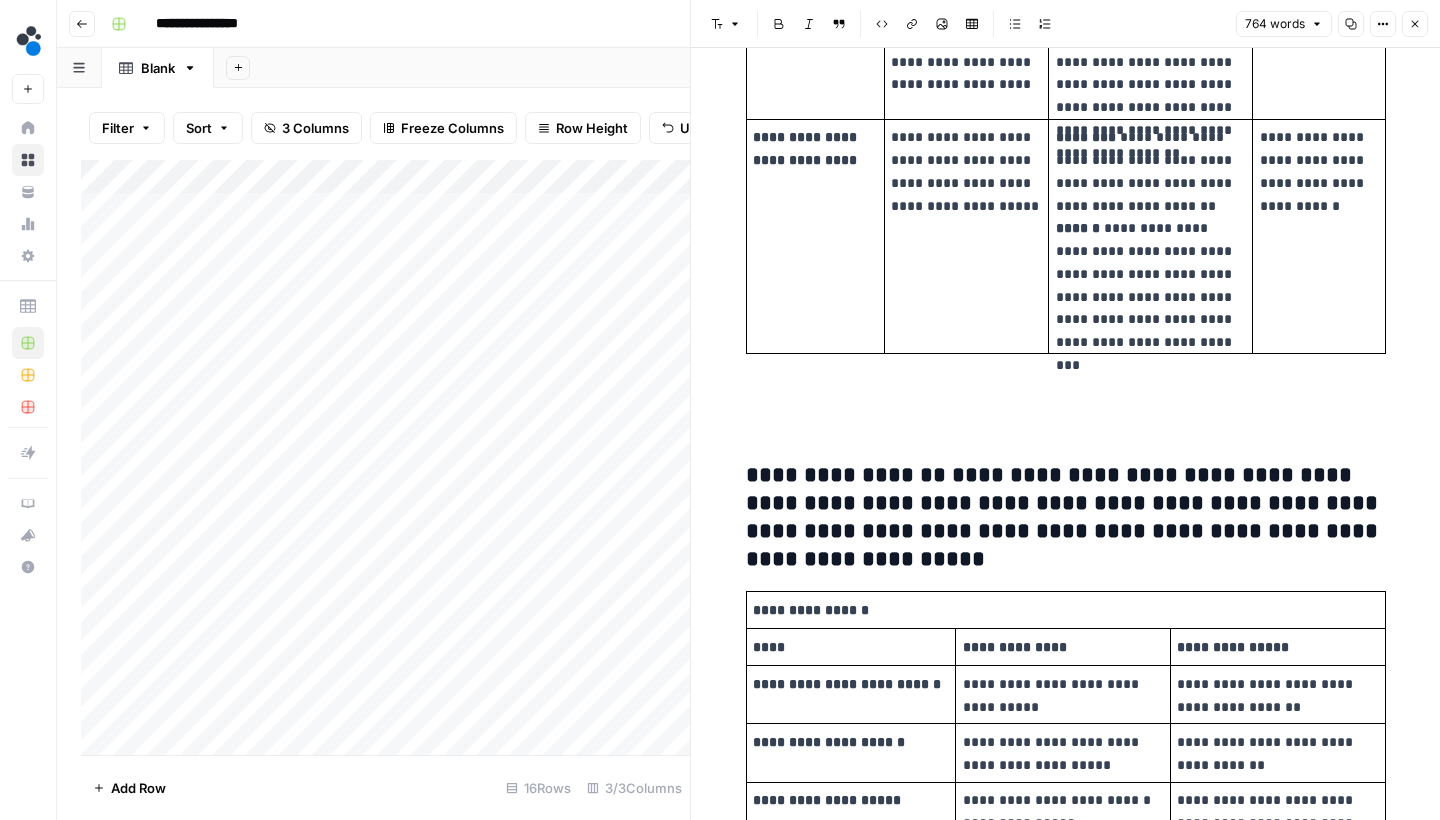 click at bounding box center (1066, 416) 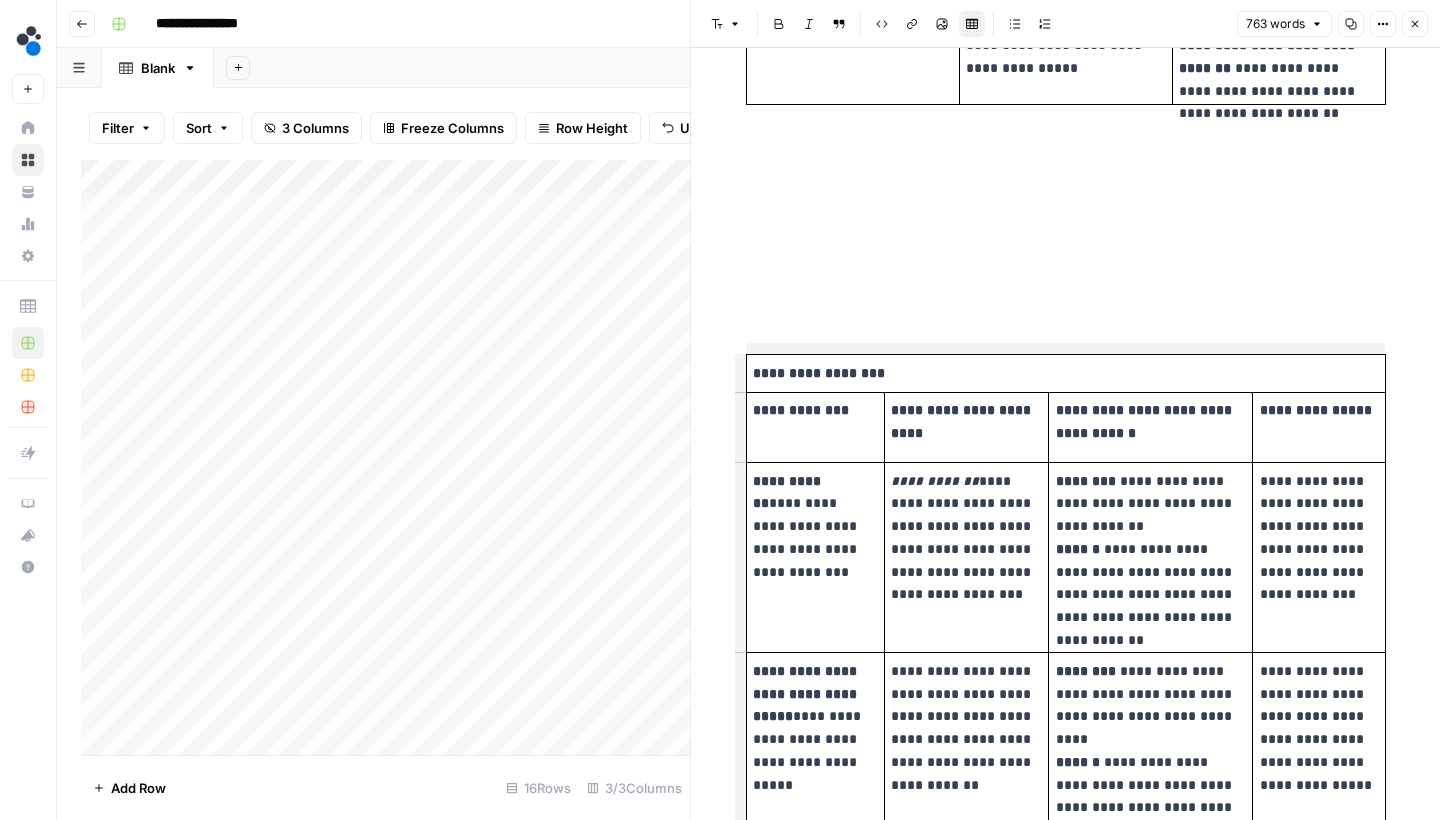 scroll, scrollTop: 1864, scrollLeft: 0, axis: vertical 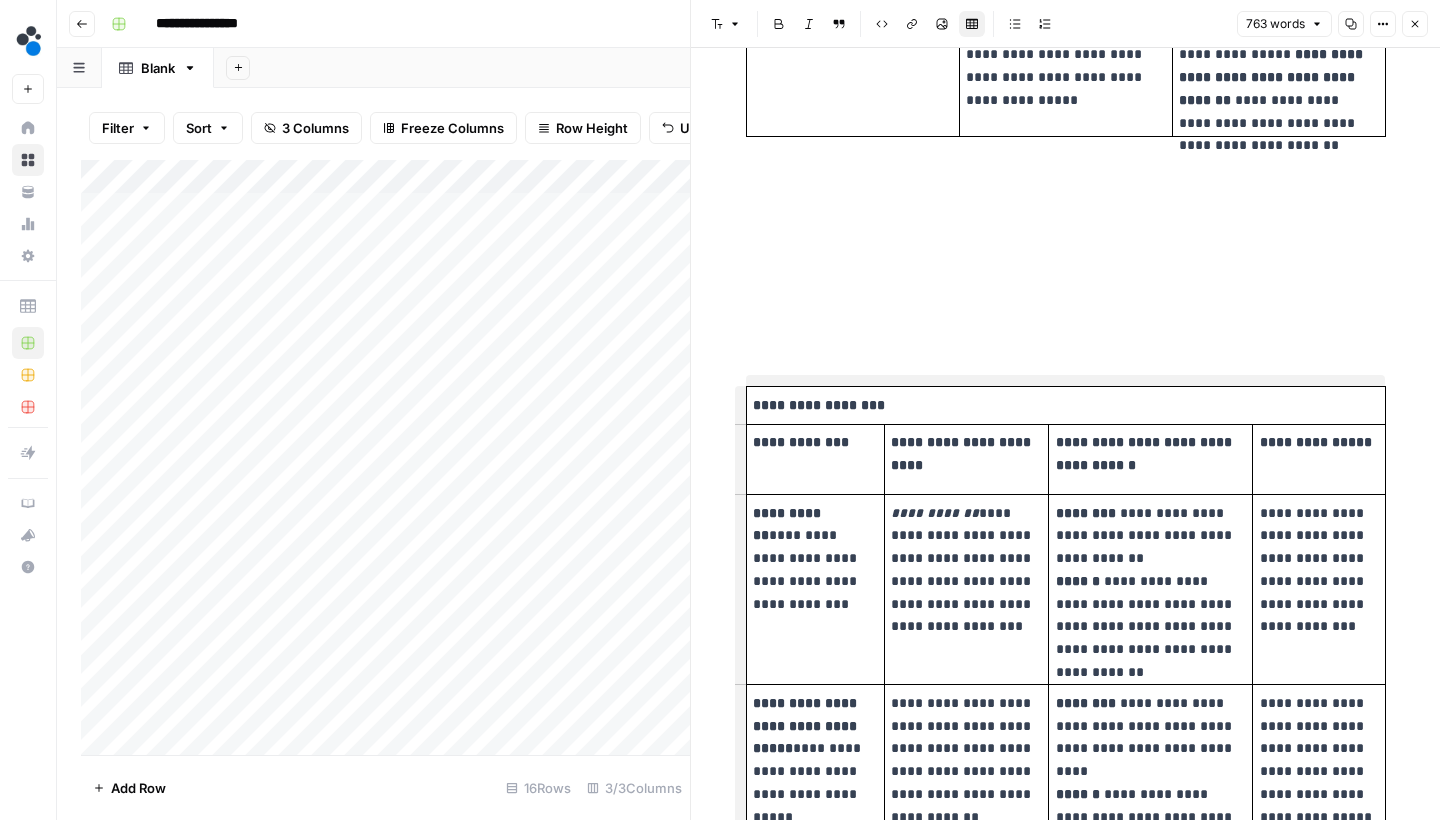 click on "**********" at bounding box center [1066, 164] 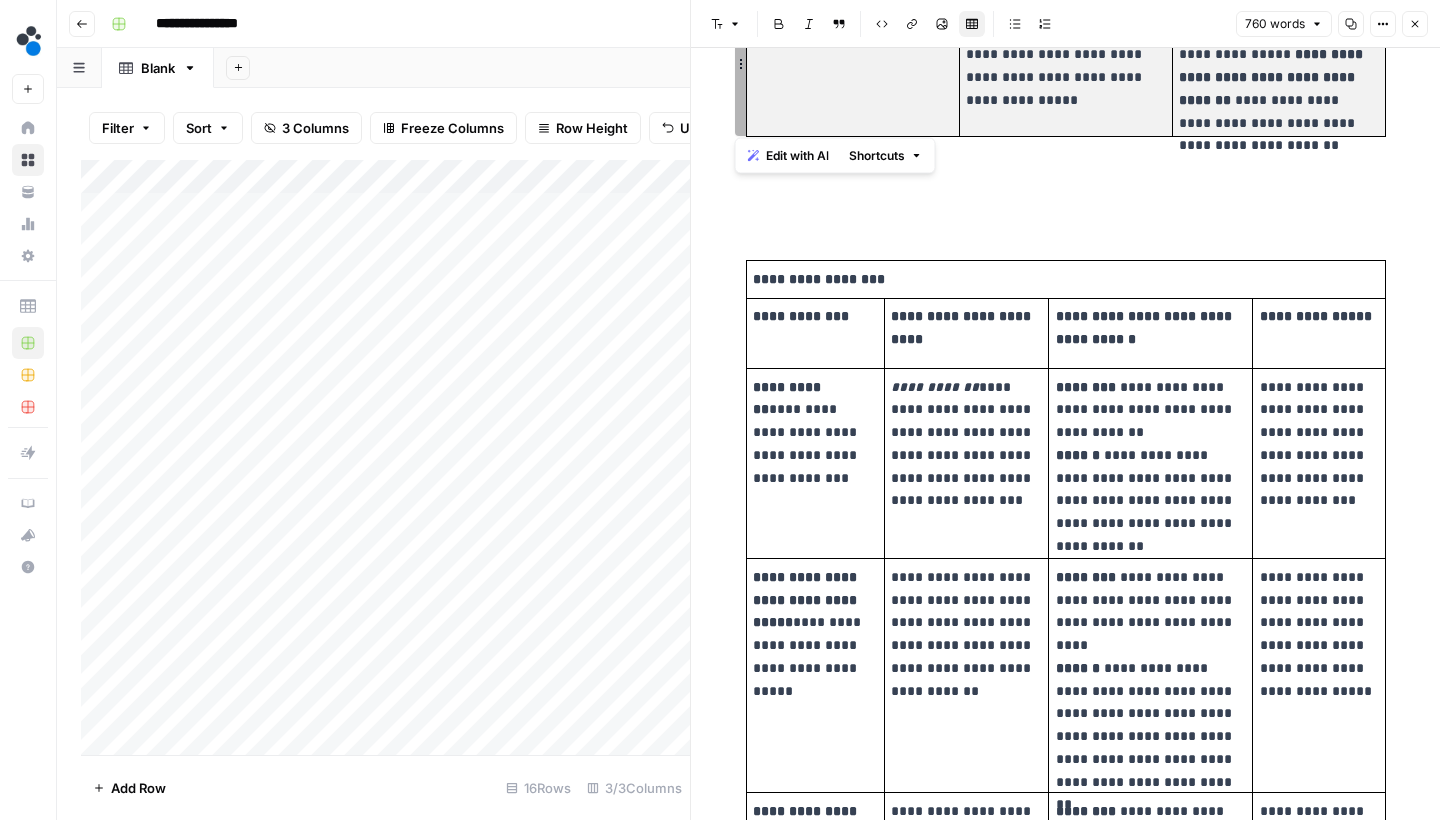 scroll, scrollTop: 1830, scrollLeft: 0, axis: vertical 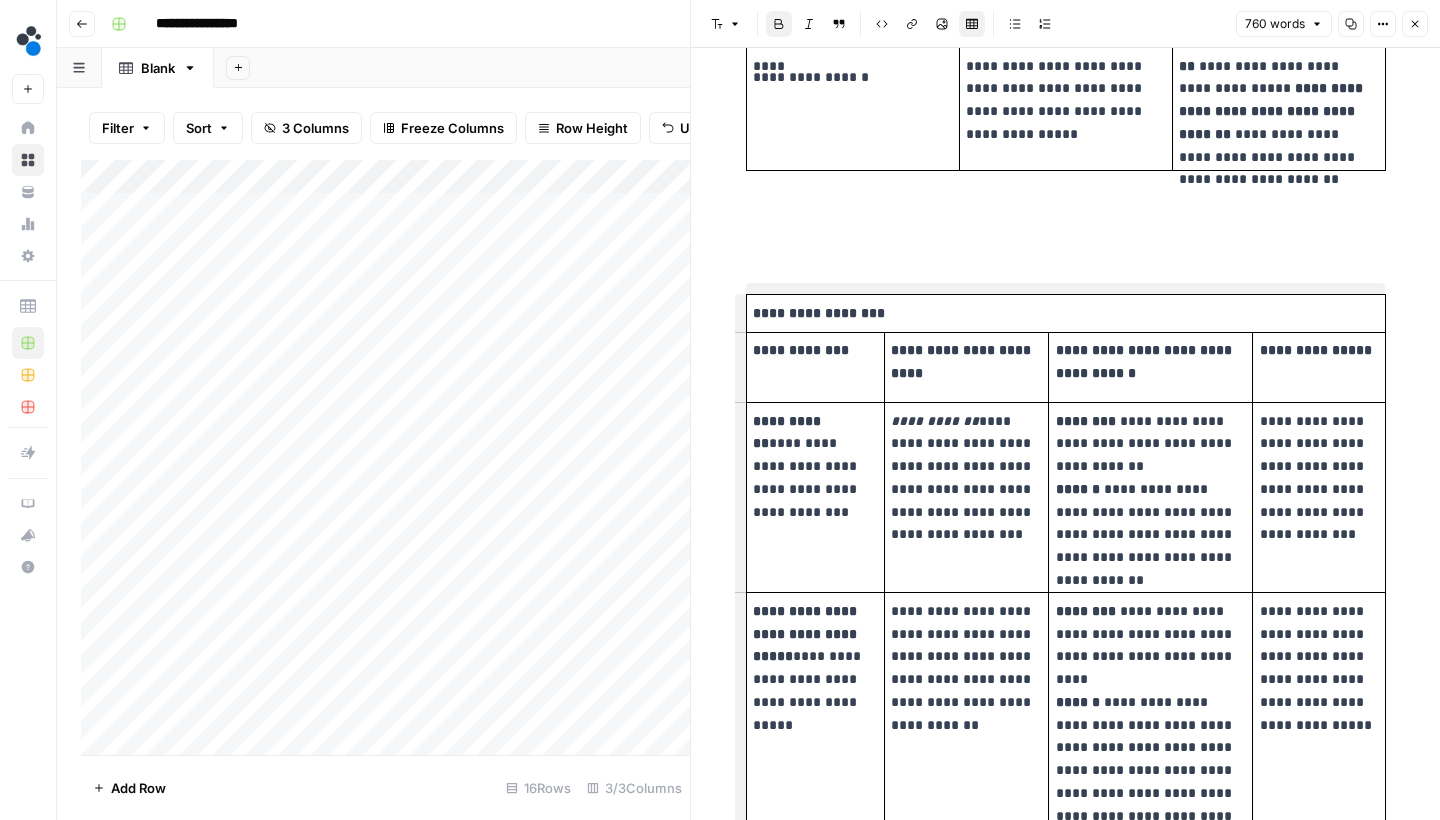 click on "**********" at bounding box center (1066, 135) 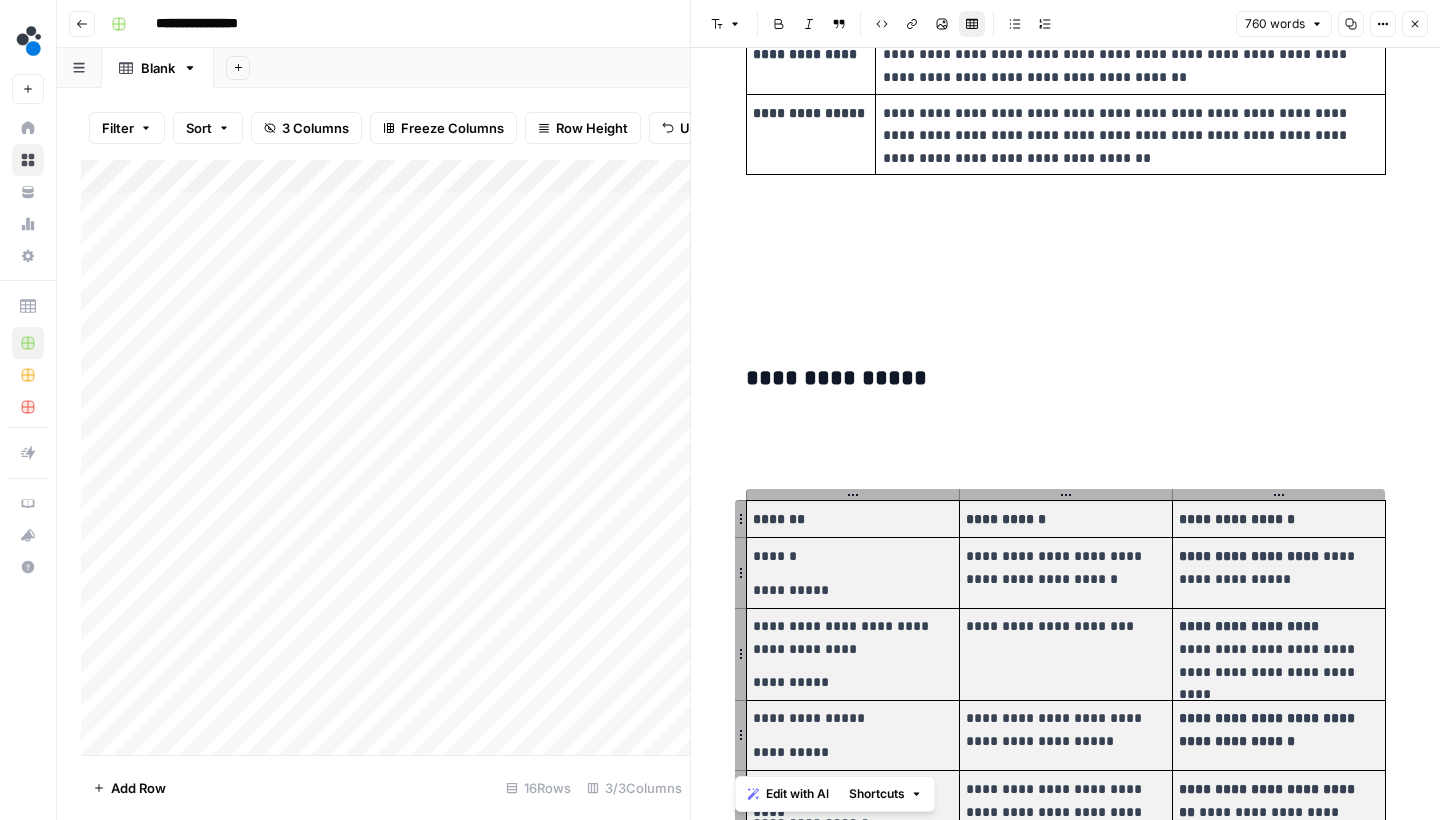 scroll, scrollTop: 1081, scrollLeft: 0, axis: vertical 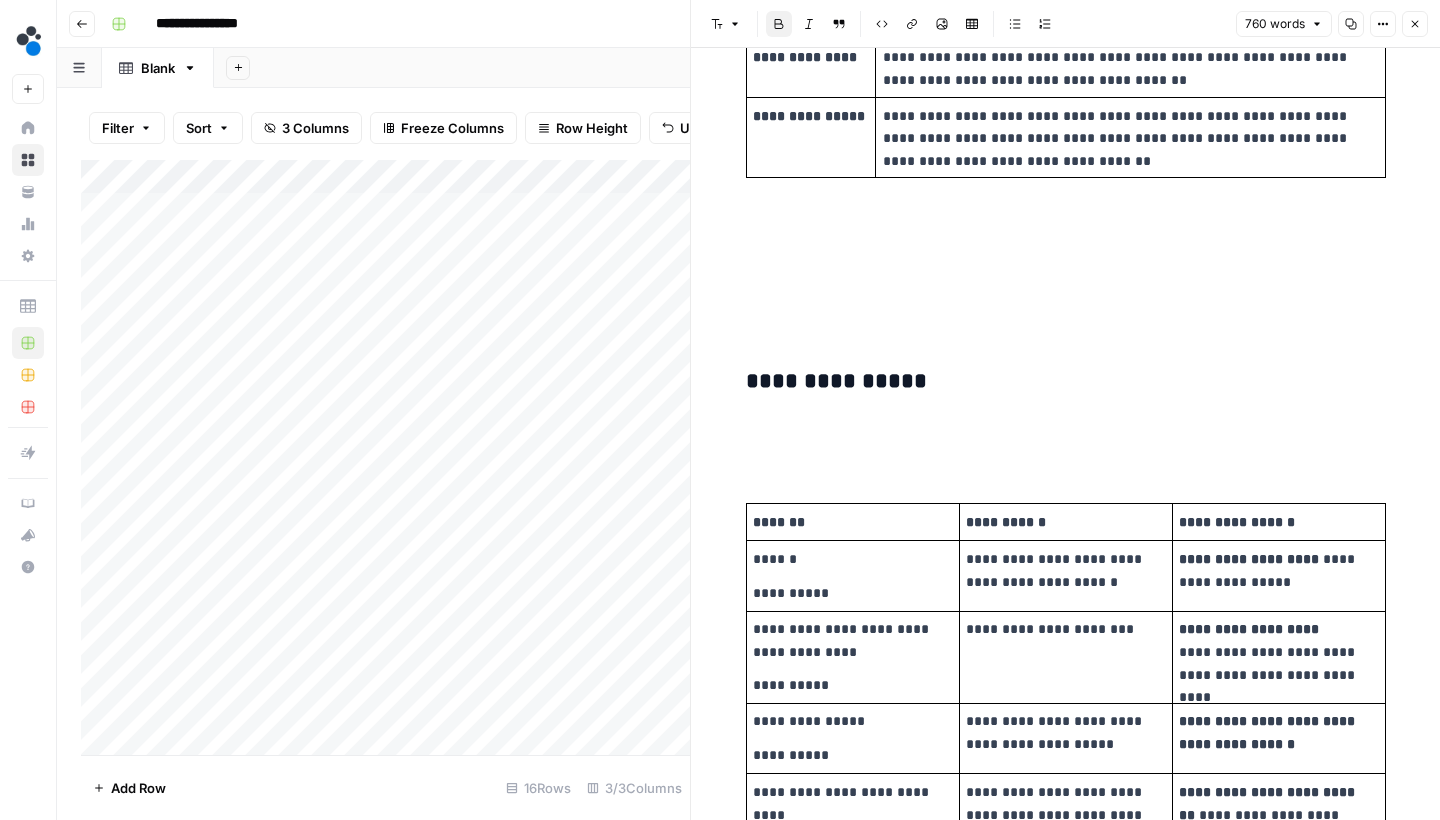 click at bounding box center [1066, 441] 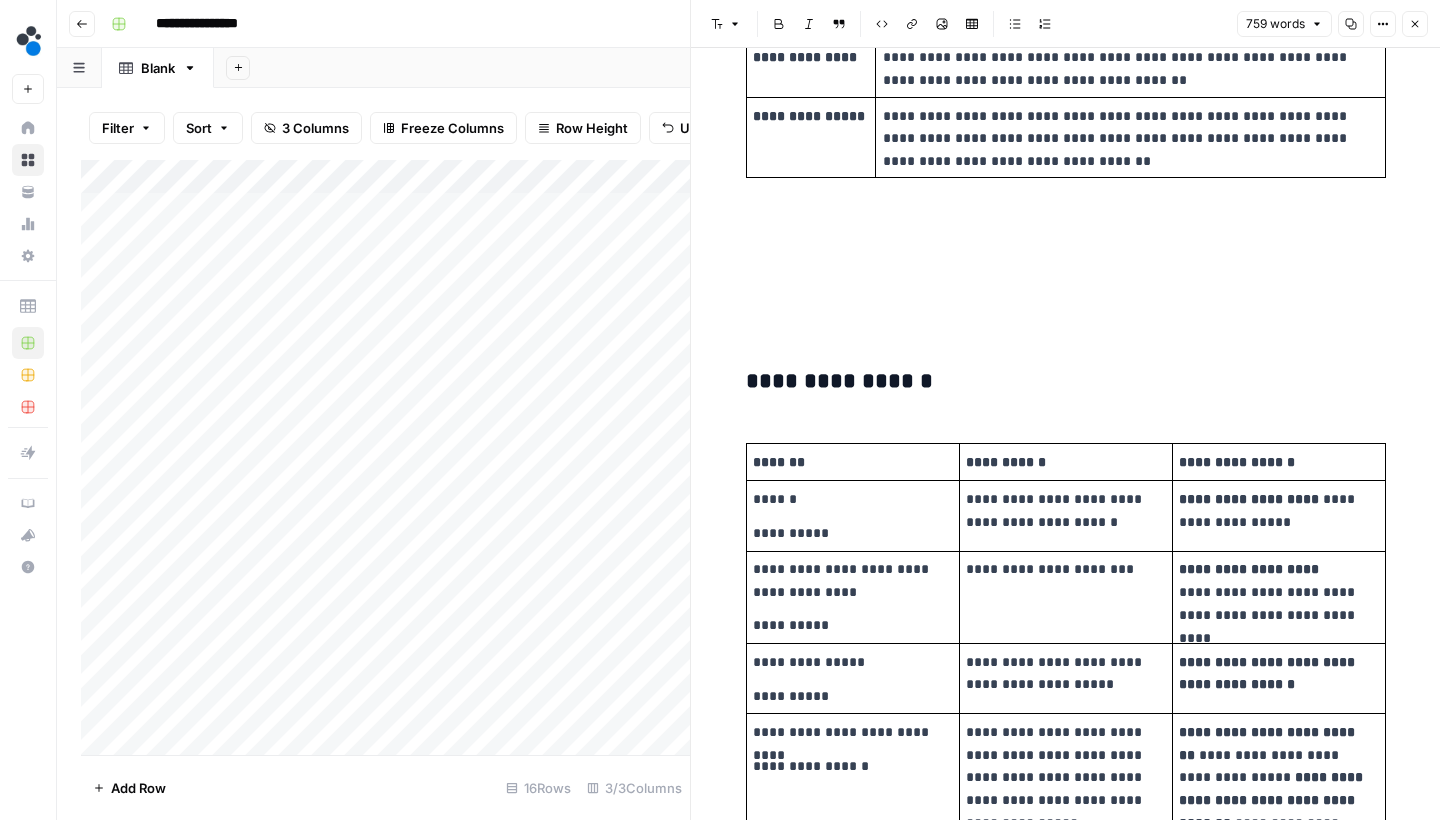 click on "**********" at bounding box center (1066, 854) 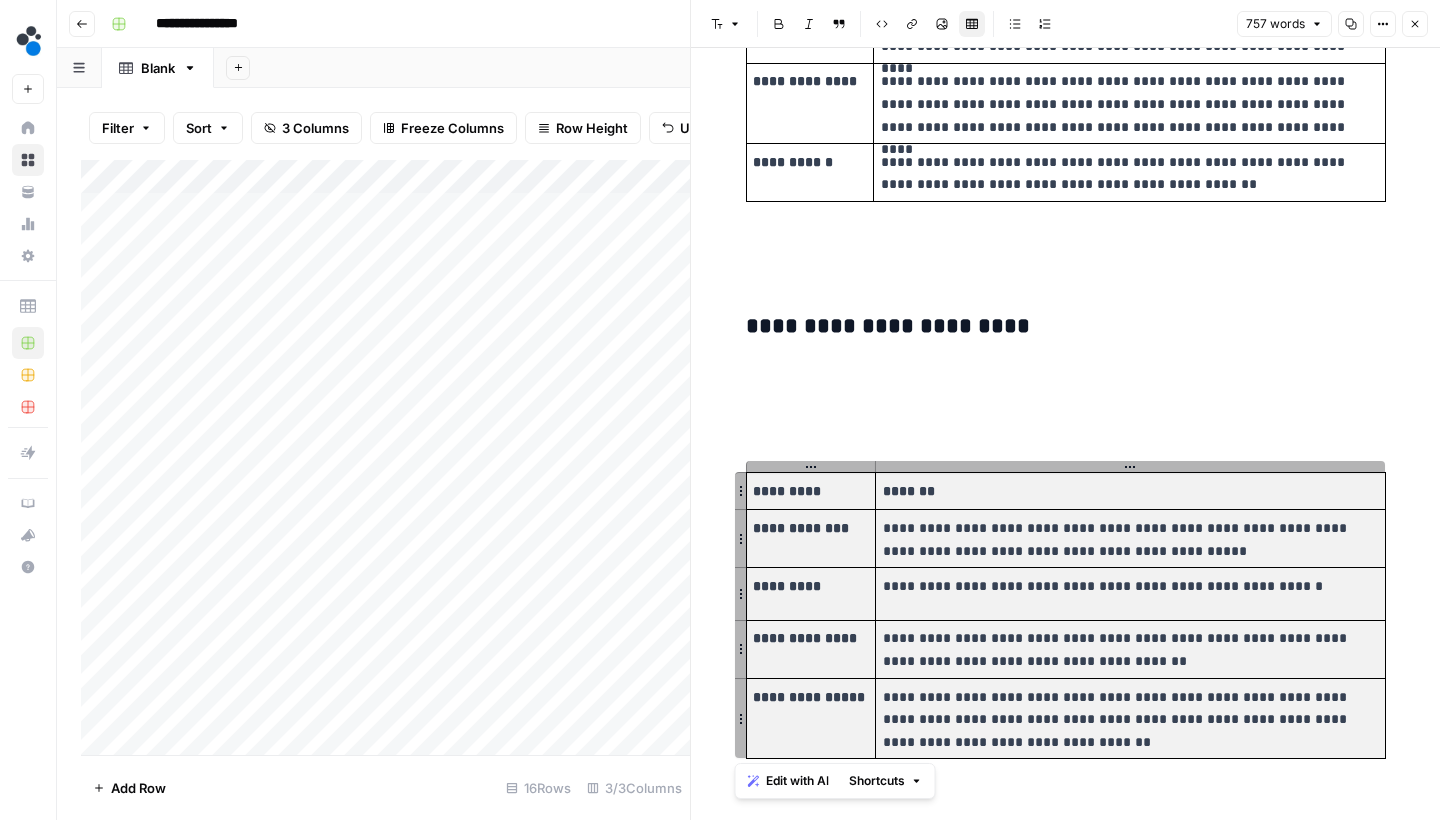 scroll, scrollTop: 497, scrollLeft: 0, axis: vertical 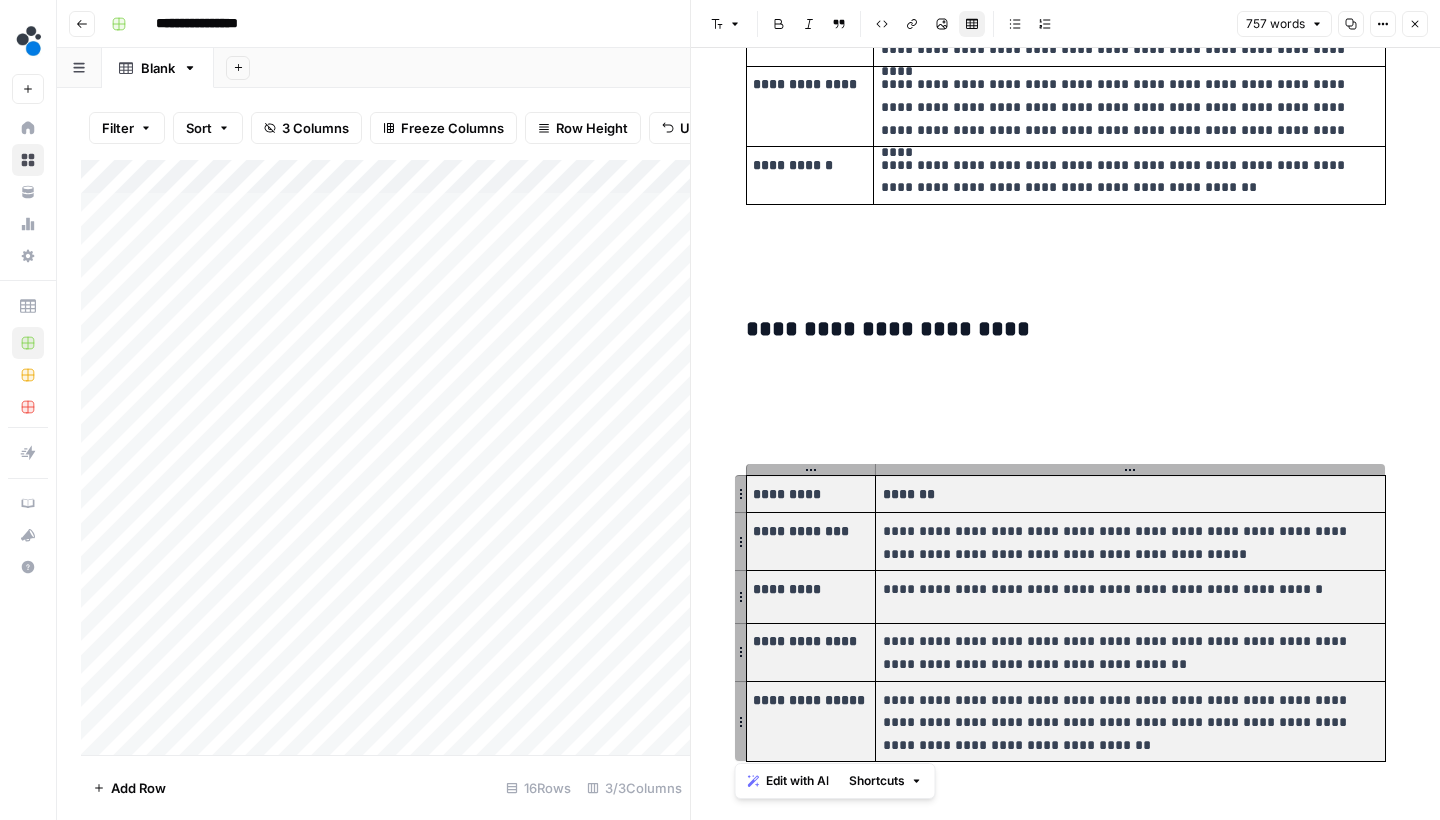 click on "**********" at bounding box center [1066, 1396] 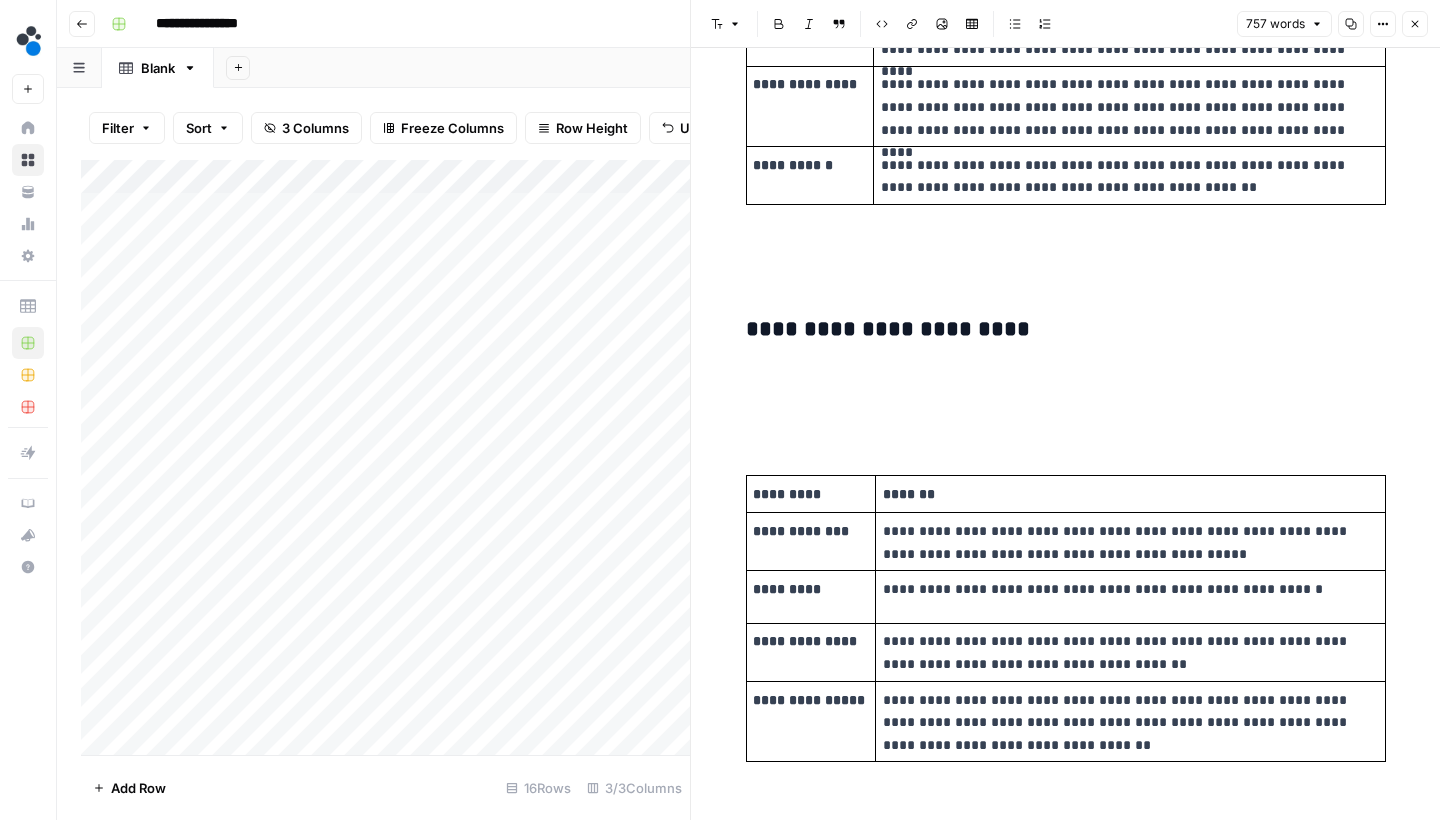 click at bounding box center [1066, 414] 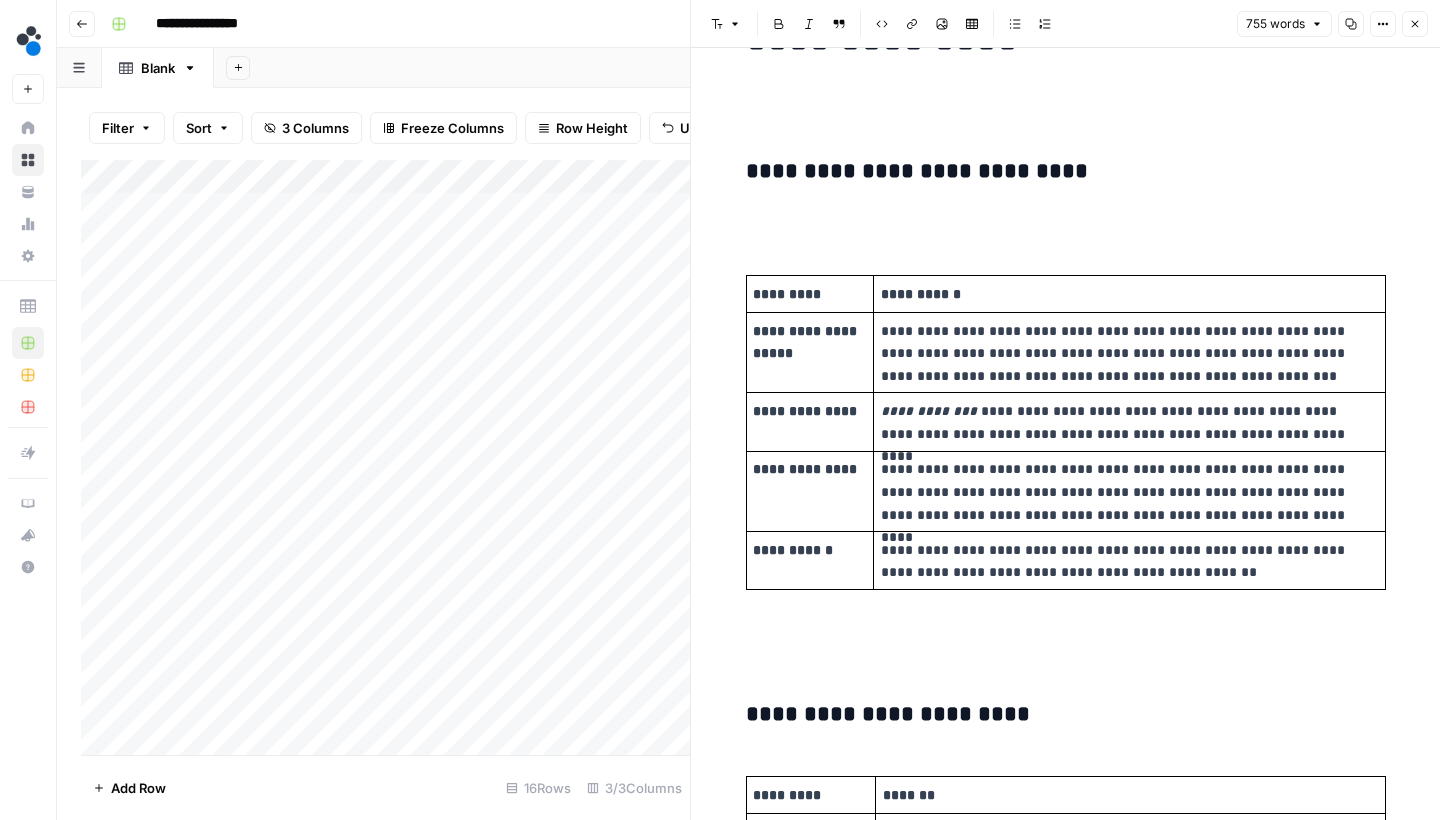 scroll, scrollTop: 123, scrollLeft: 0, axis: vertical 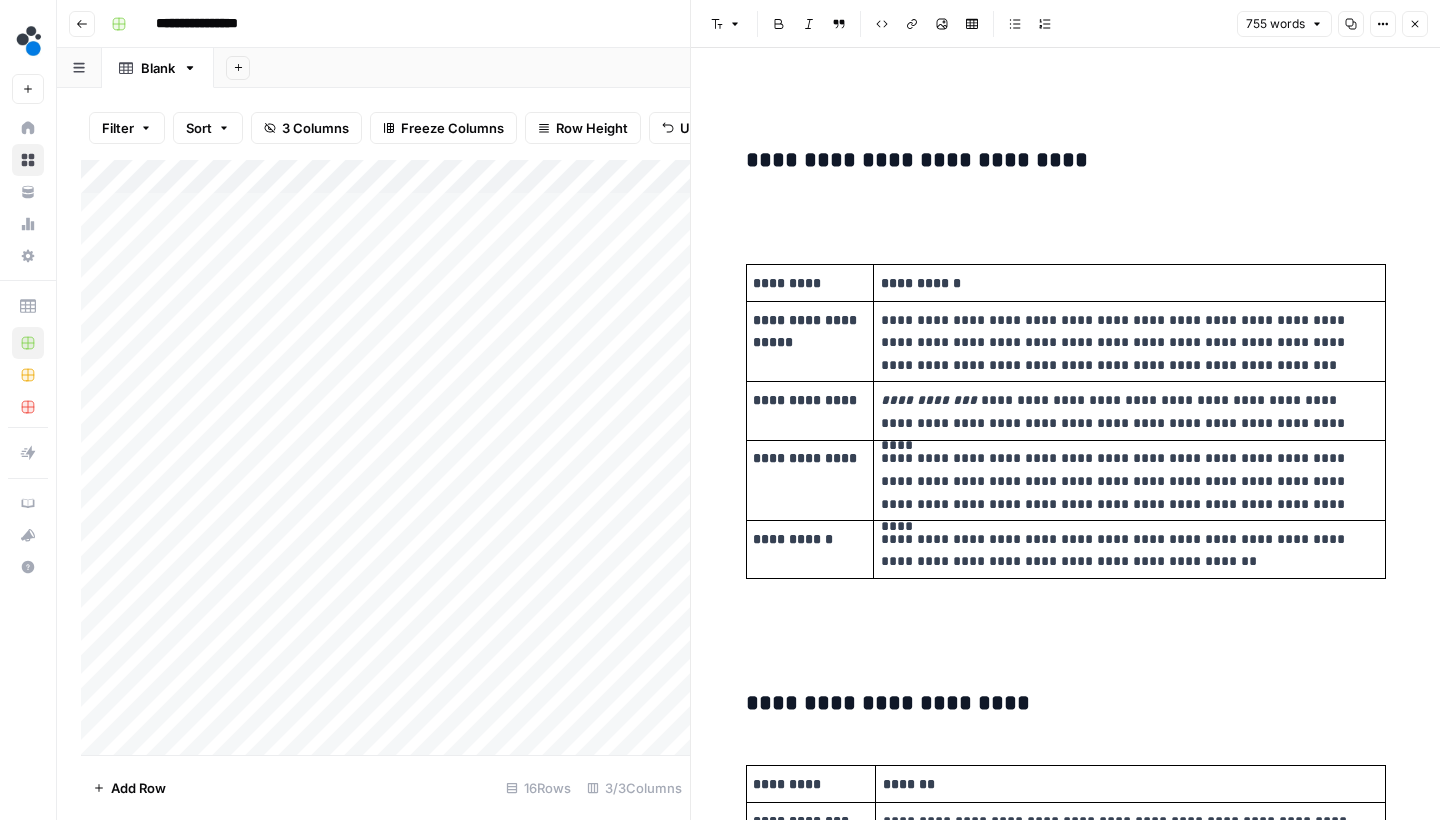 click on "**********" at bounding box center (1066, 1728) 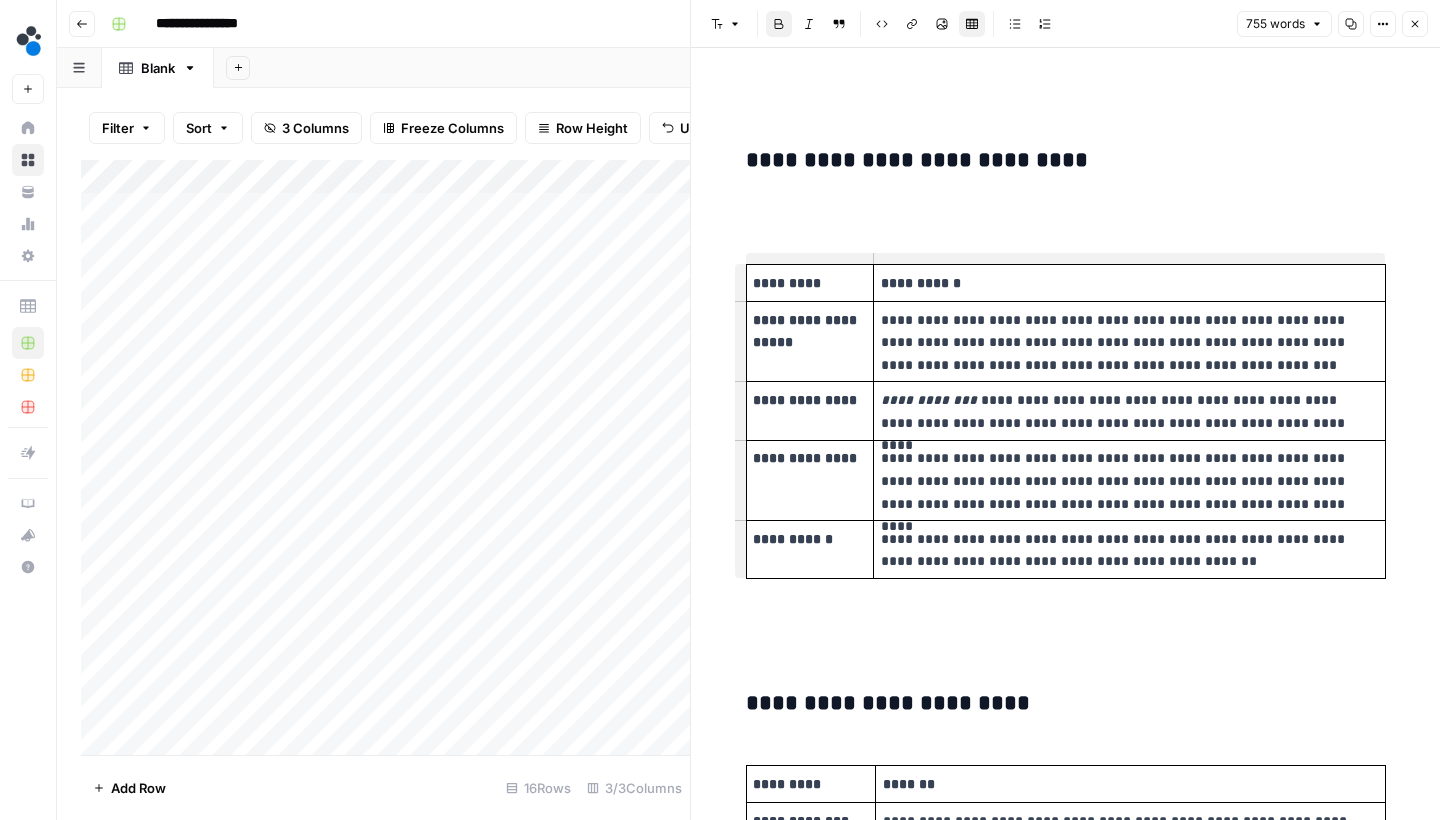 click on "**********" at bounding box center [1066, 1728] 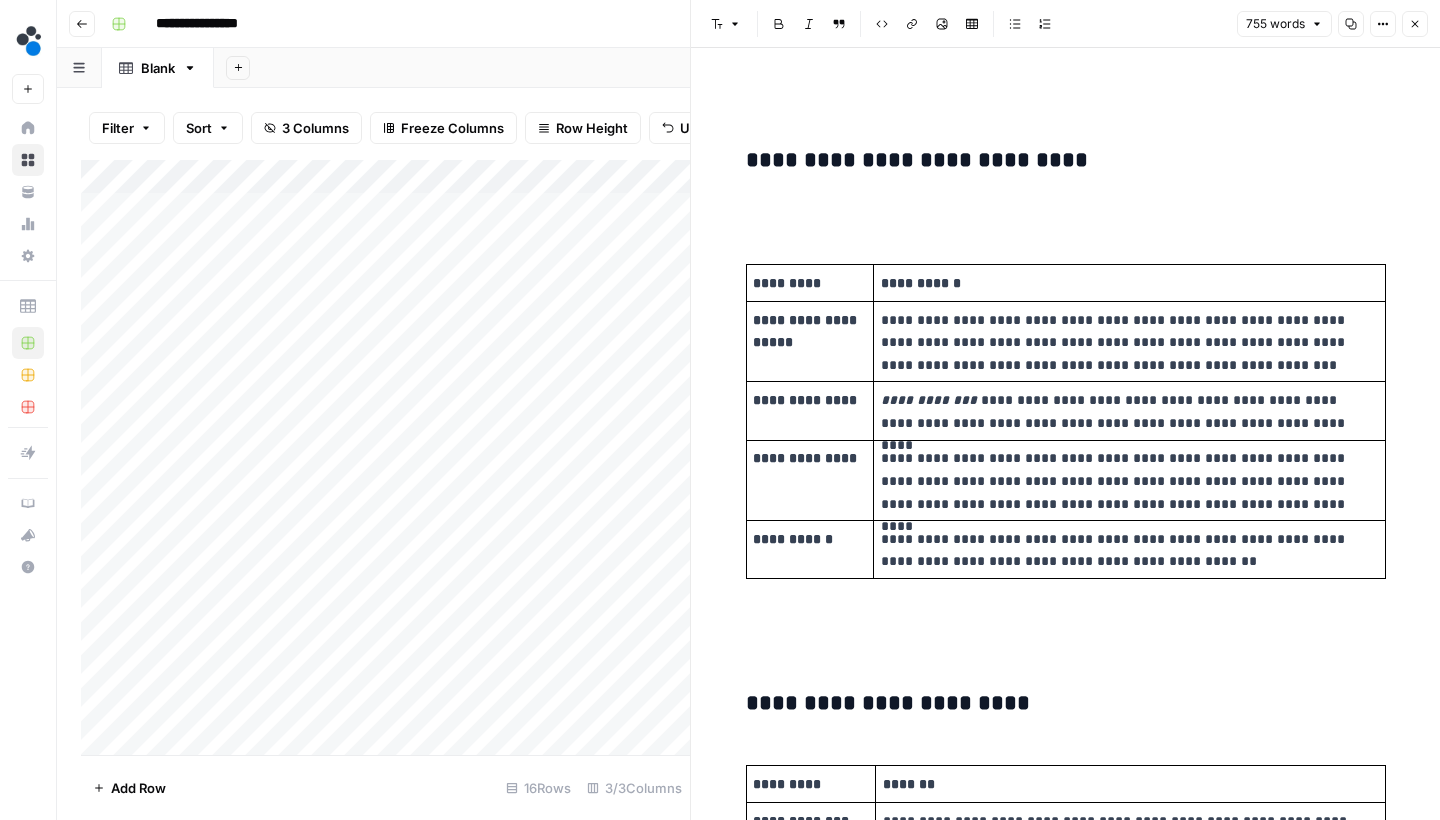 click at bounding box center (1066, 203) 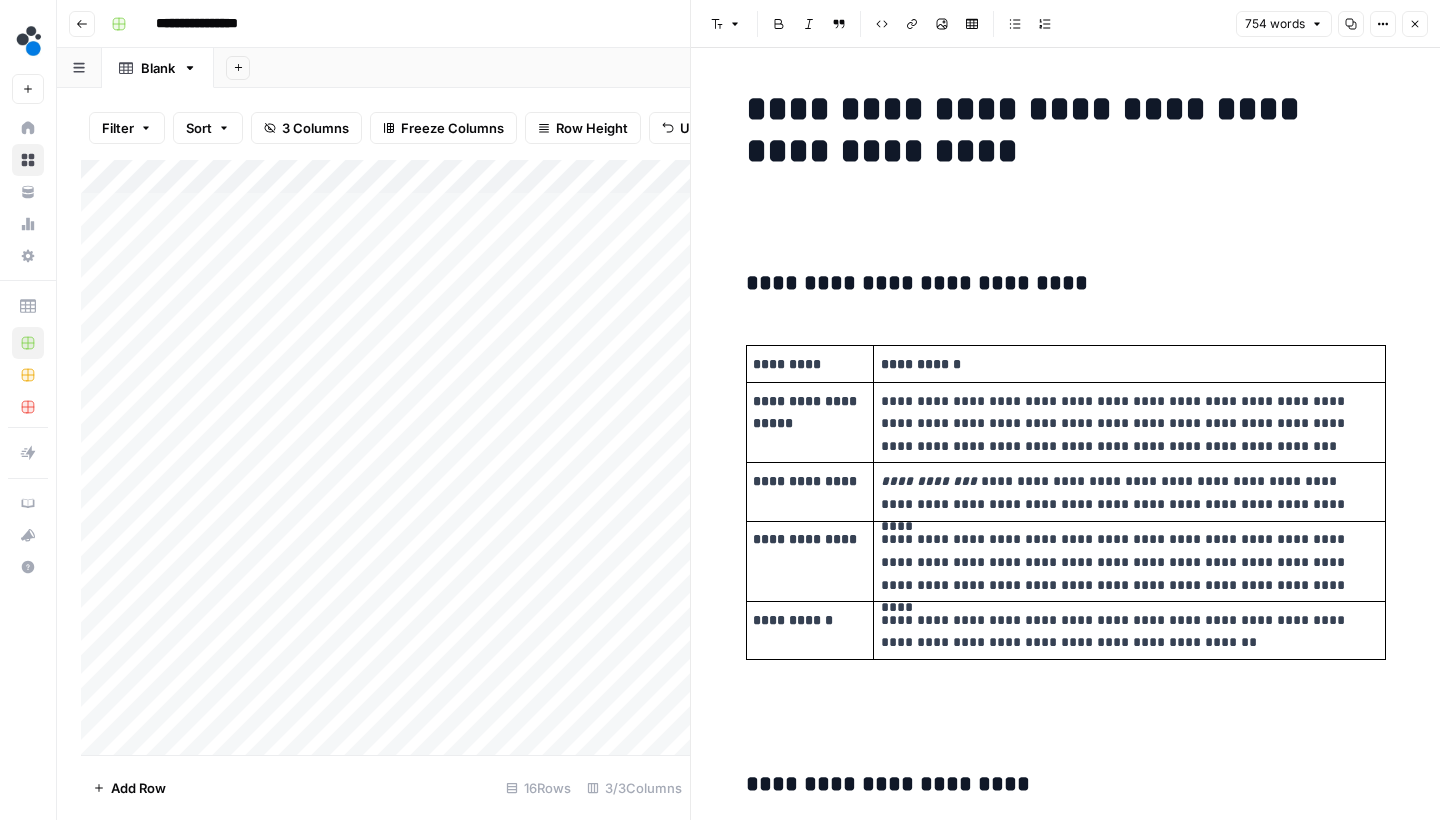 scroll, scrollTop: 0, scrollLeft: 0, axis: both 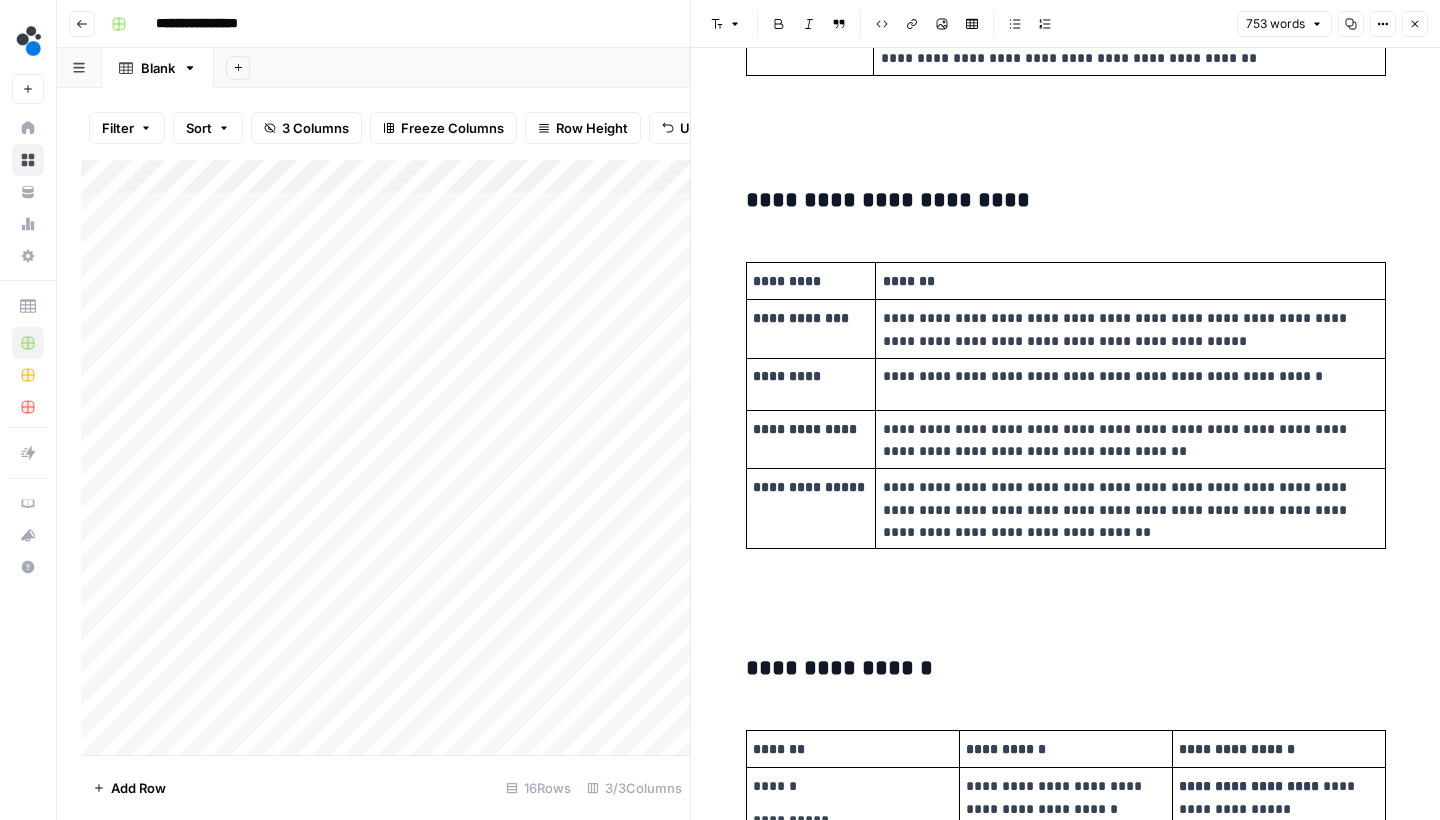 click at bounding box center [1066, 610] 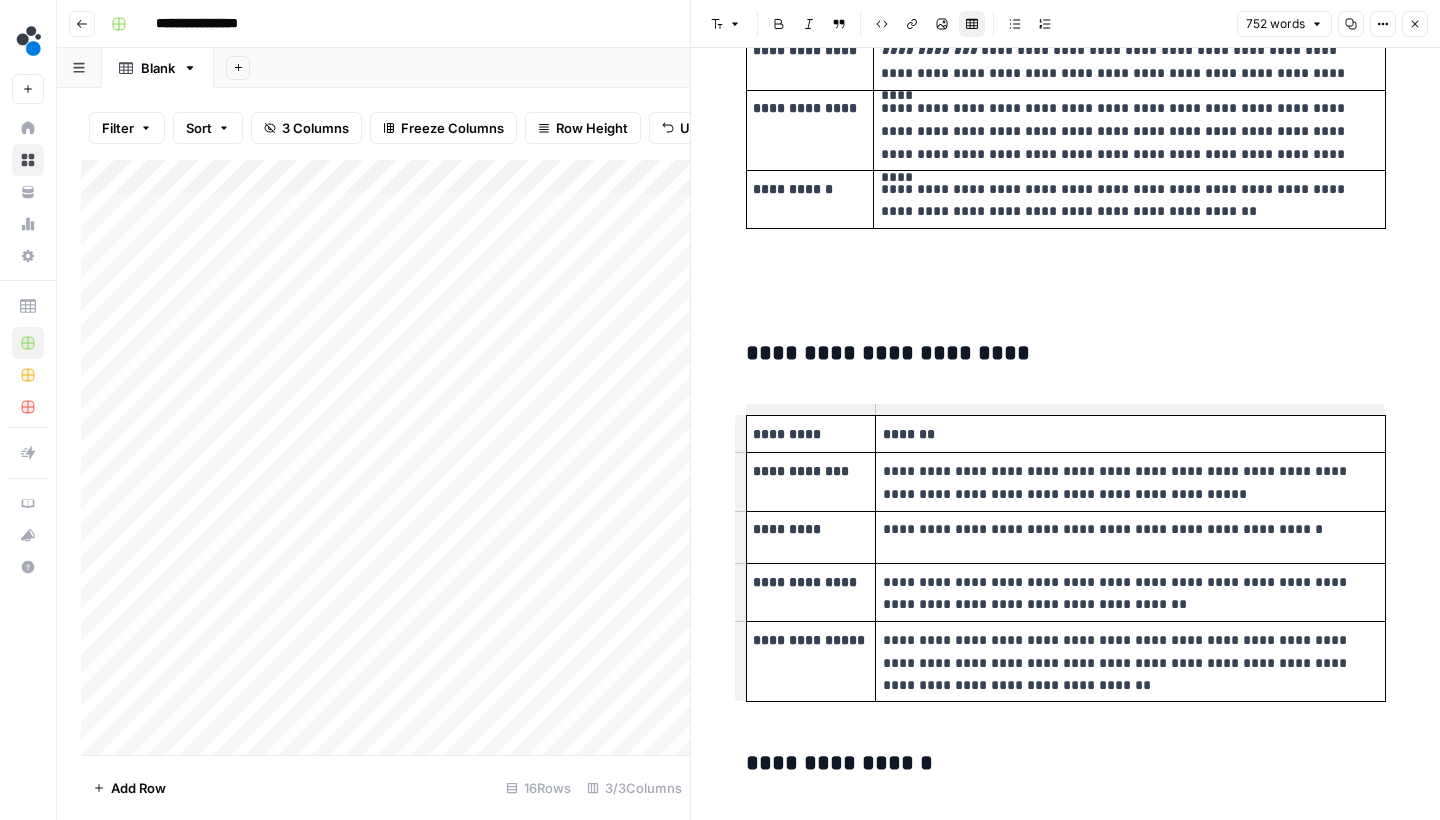 scroll, scrollTop: 314, scrollLeft: 0, axis: vertical 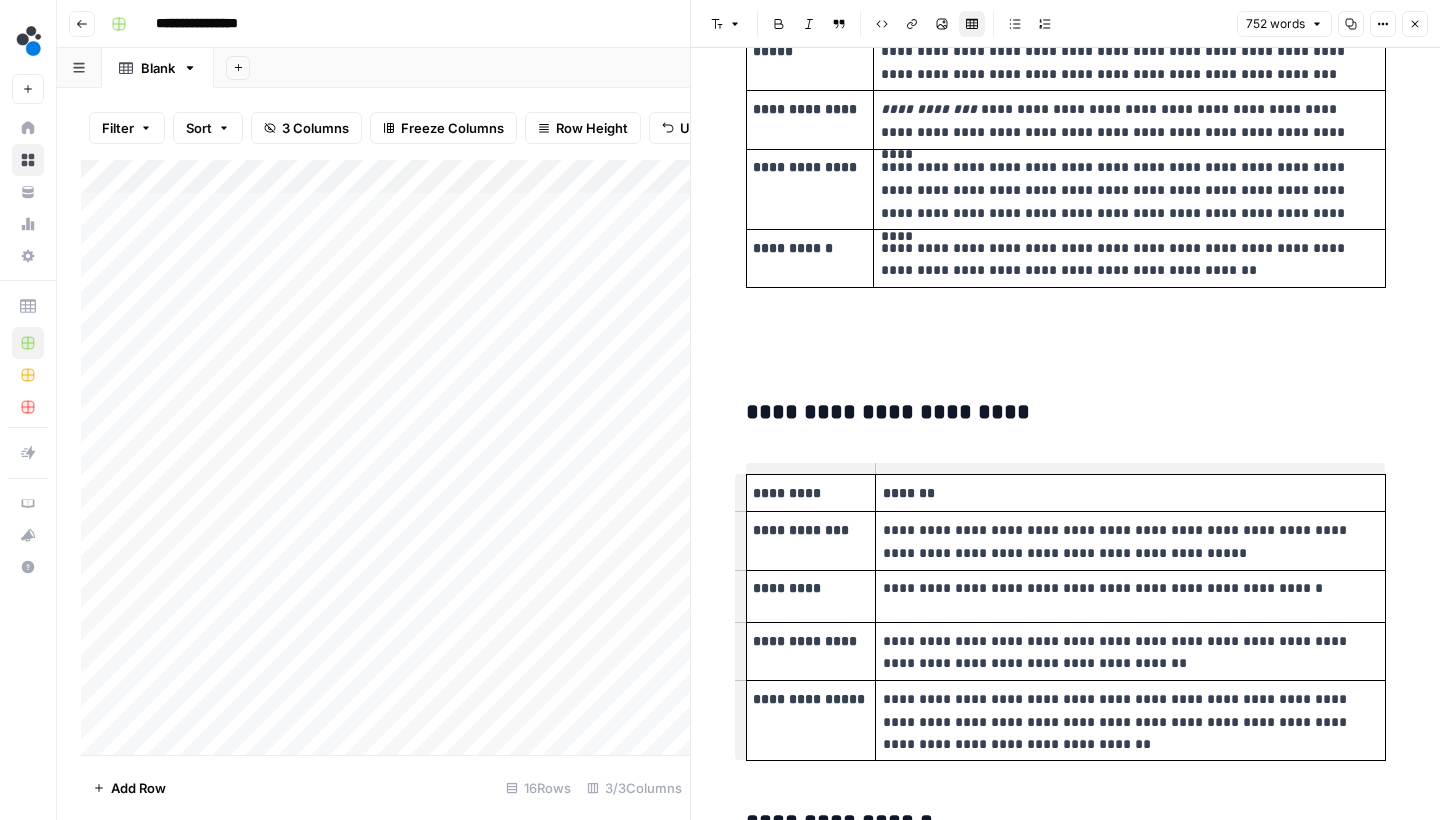 click on "**********" at bounding box center (1066, 1458) 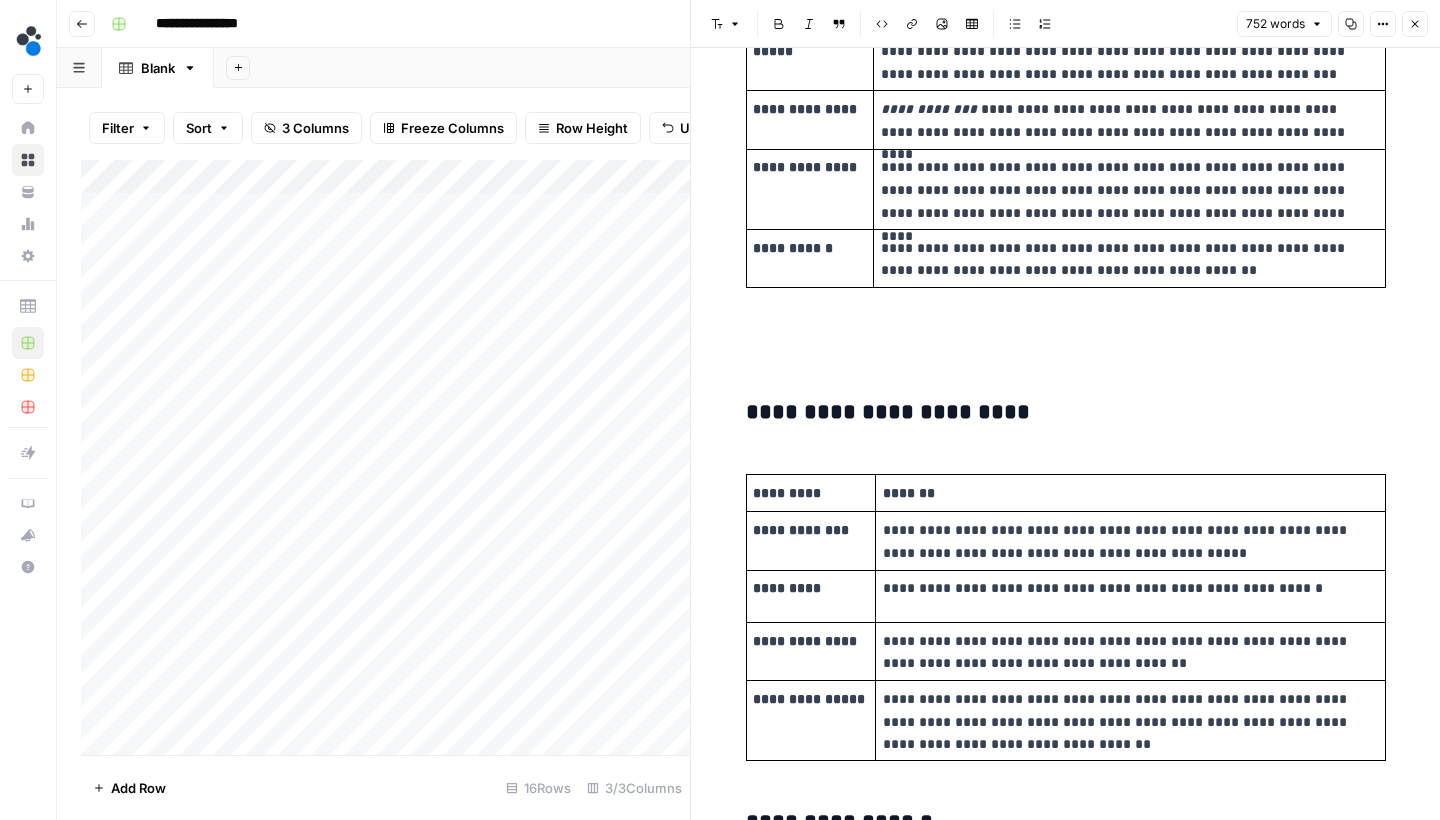 click on "**********" at bounding box center (1066, 1458) 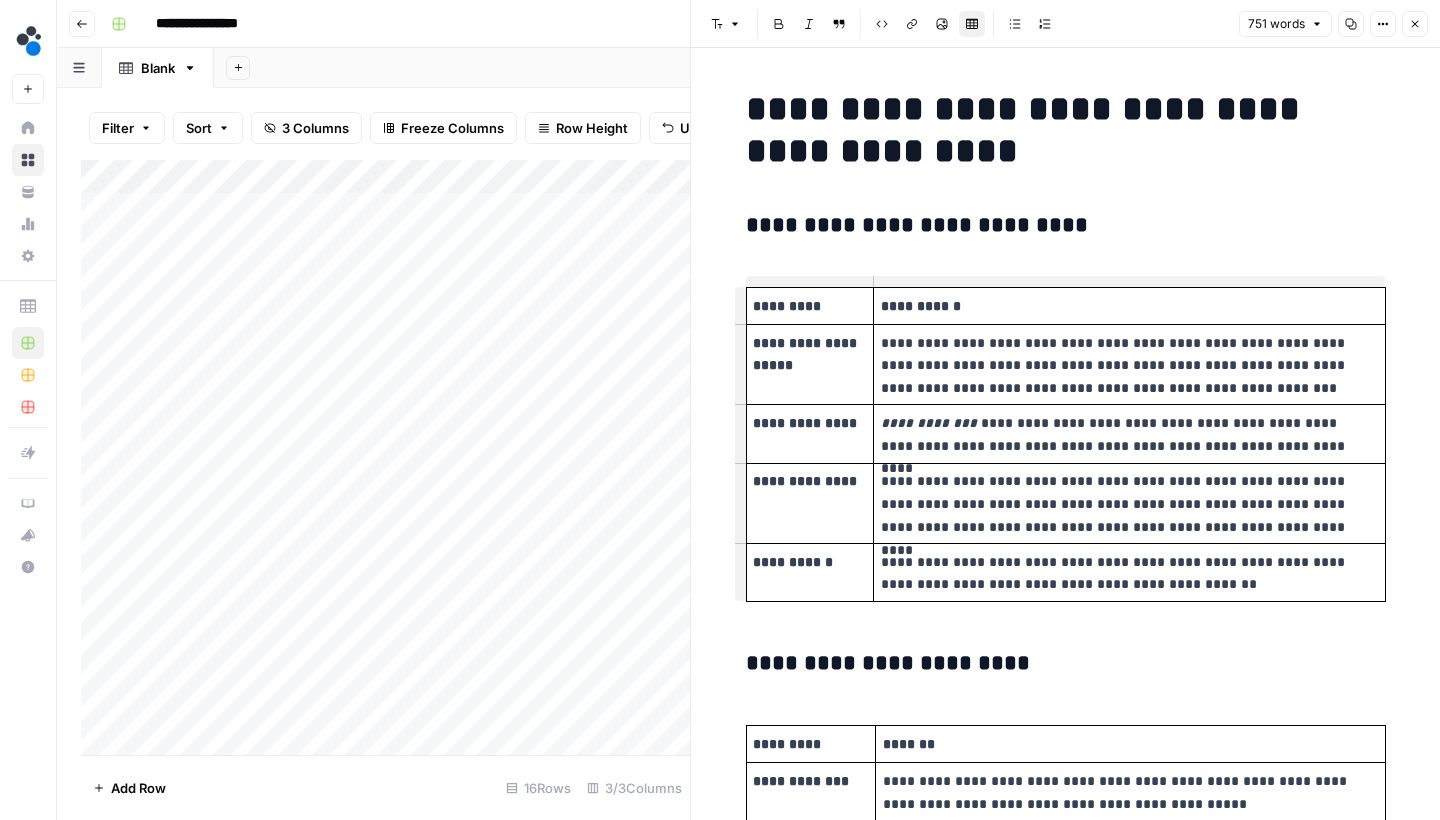 scroll, scrollTop: 0, scrollLeft: 0, axis: both 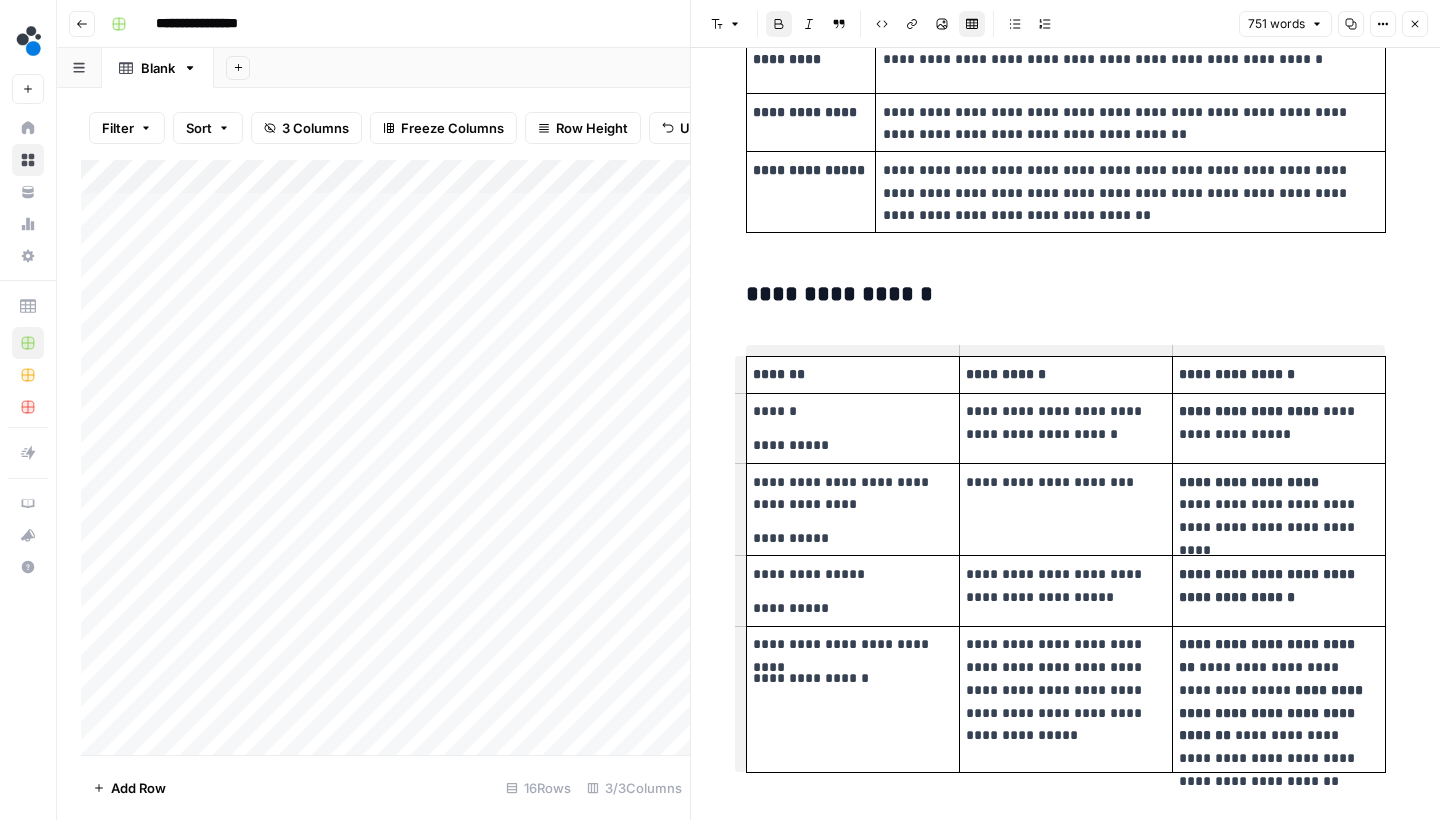 click on "**********" at bounding box center (1066, 961) 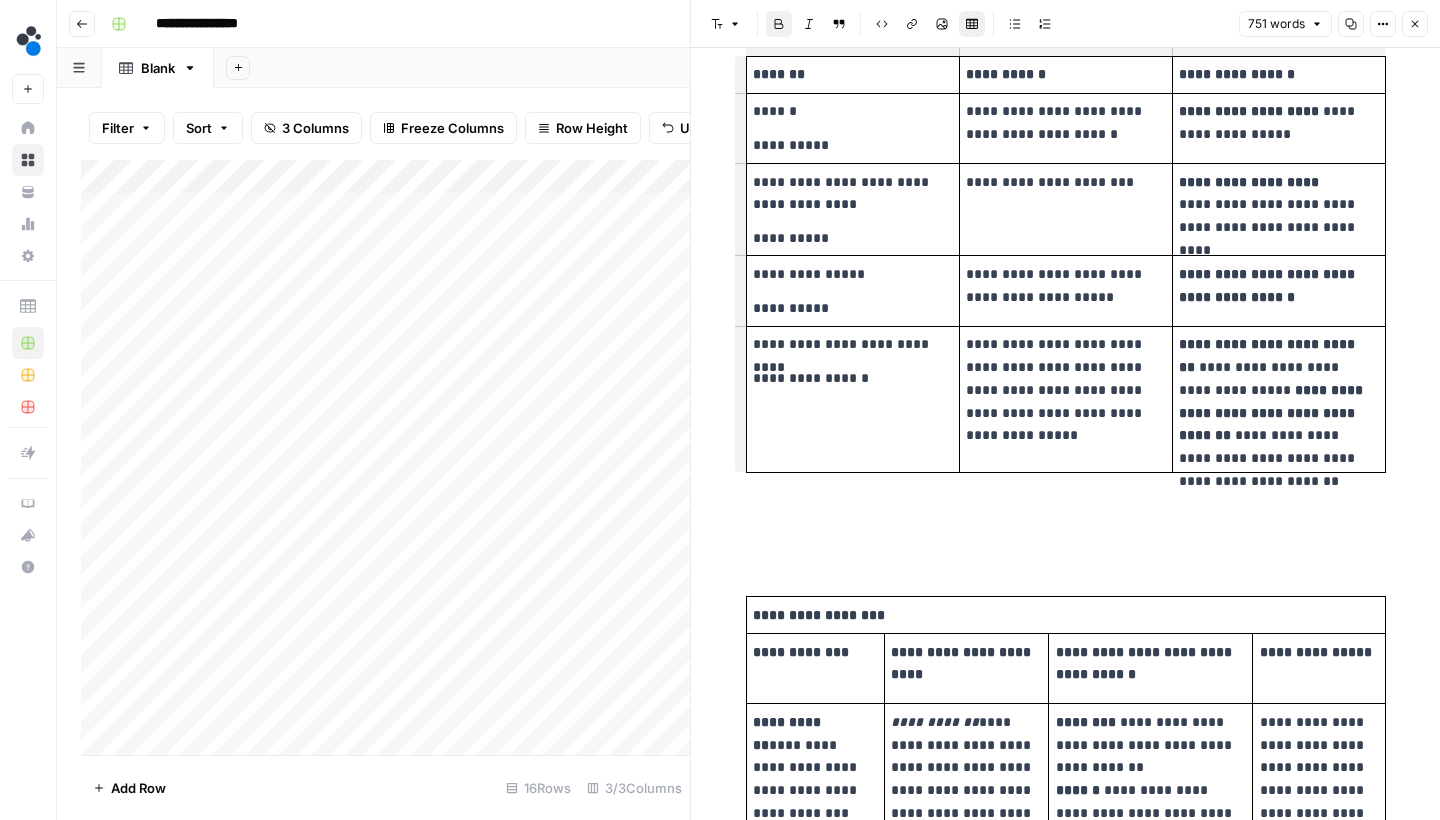 scroll, scrollTop: 1088, scrollLeft: 0, axis: vertical 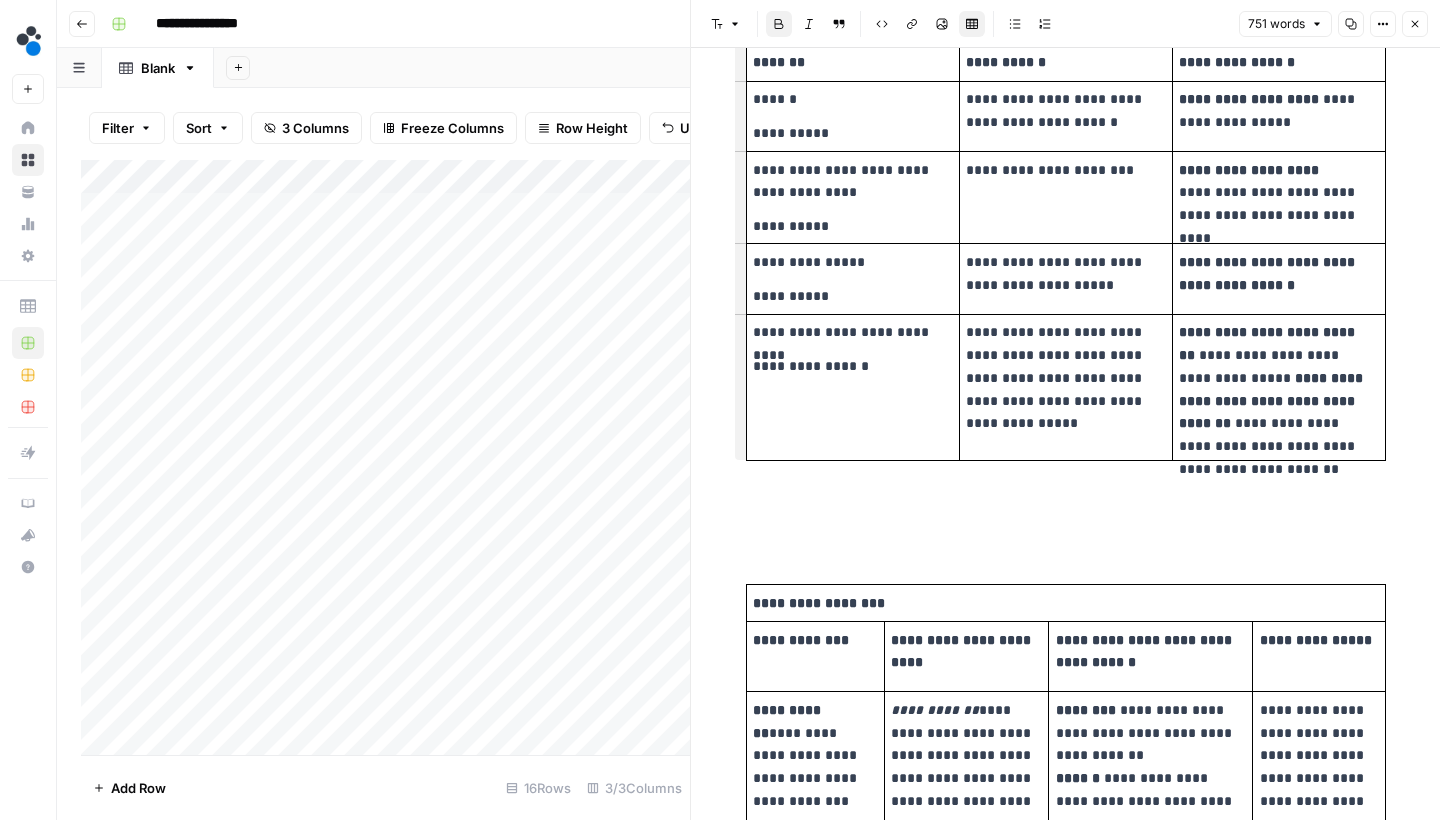 click at bounding box center [1066, 522] 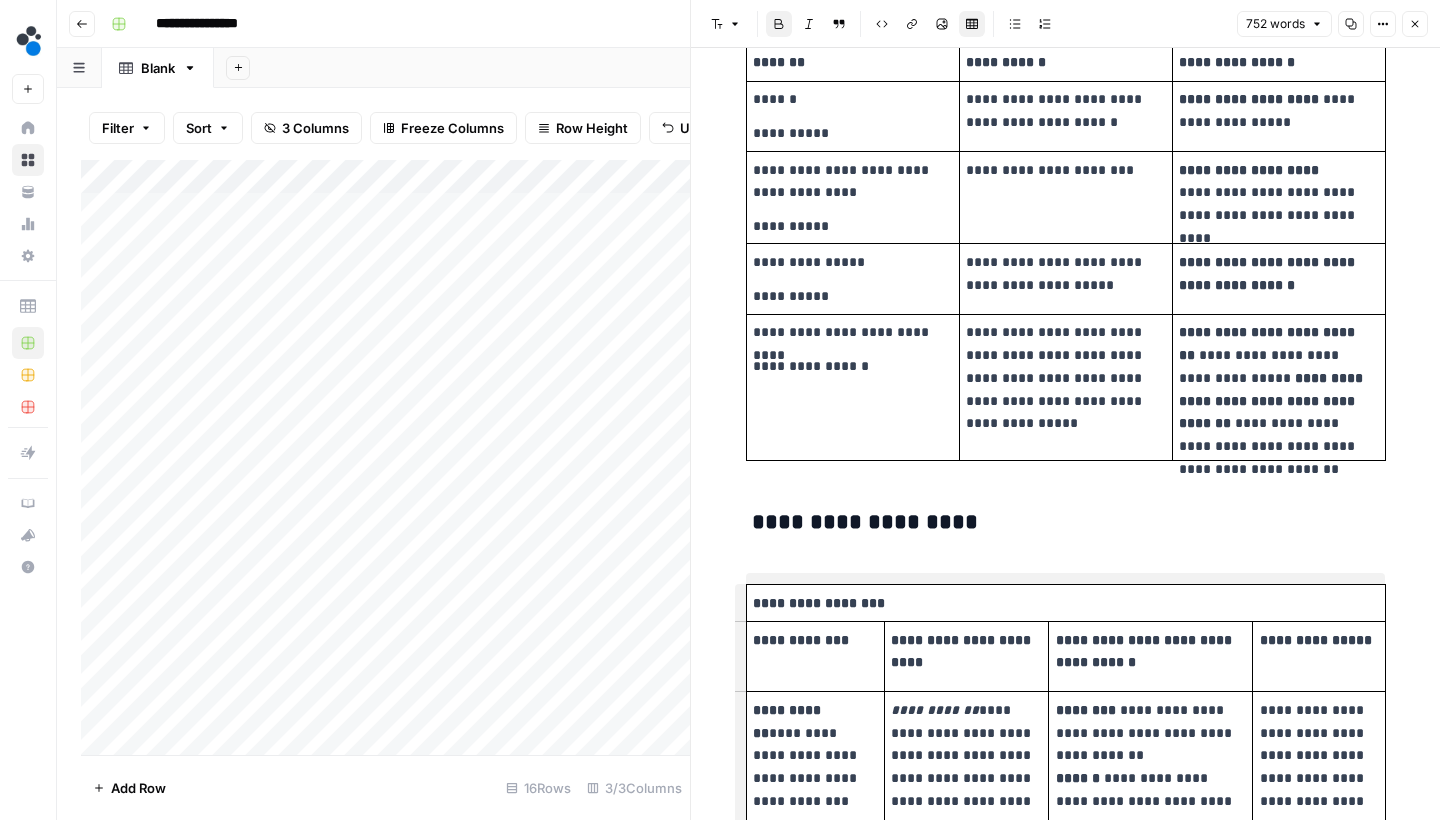 click on "**********" at bounding box center (1065, 603) 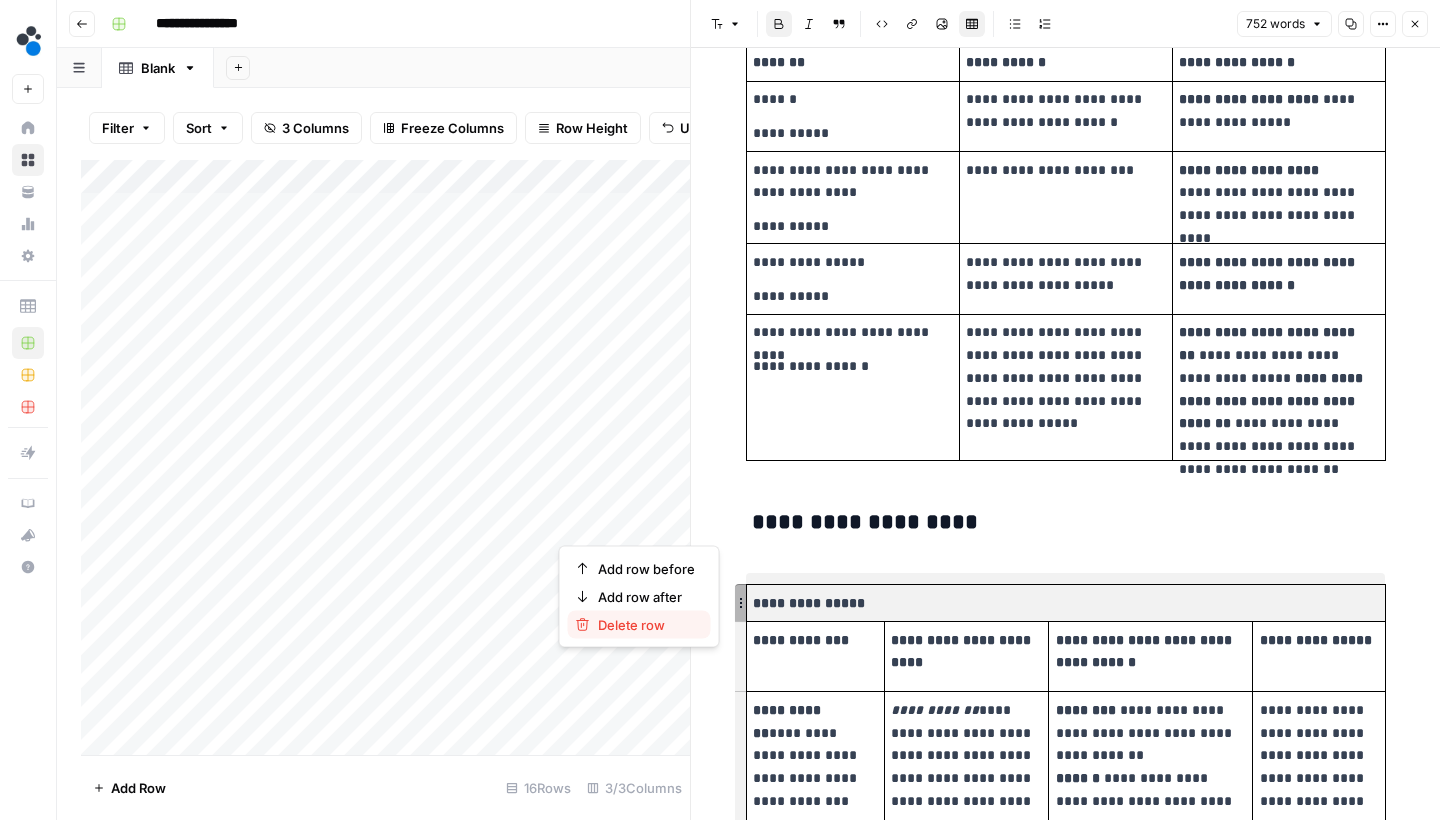 click on "Delete row" at bounding box center [639, 625] 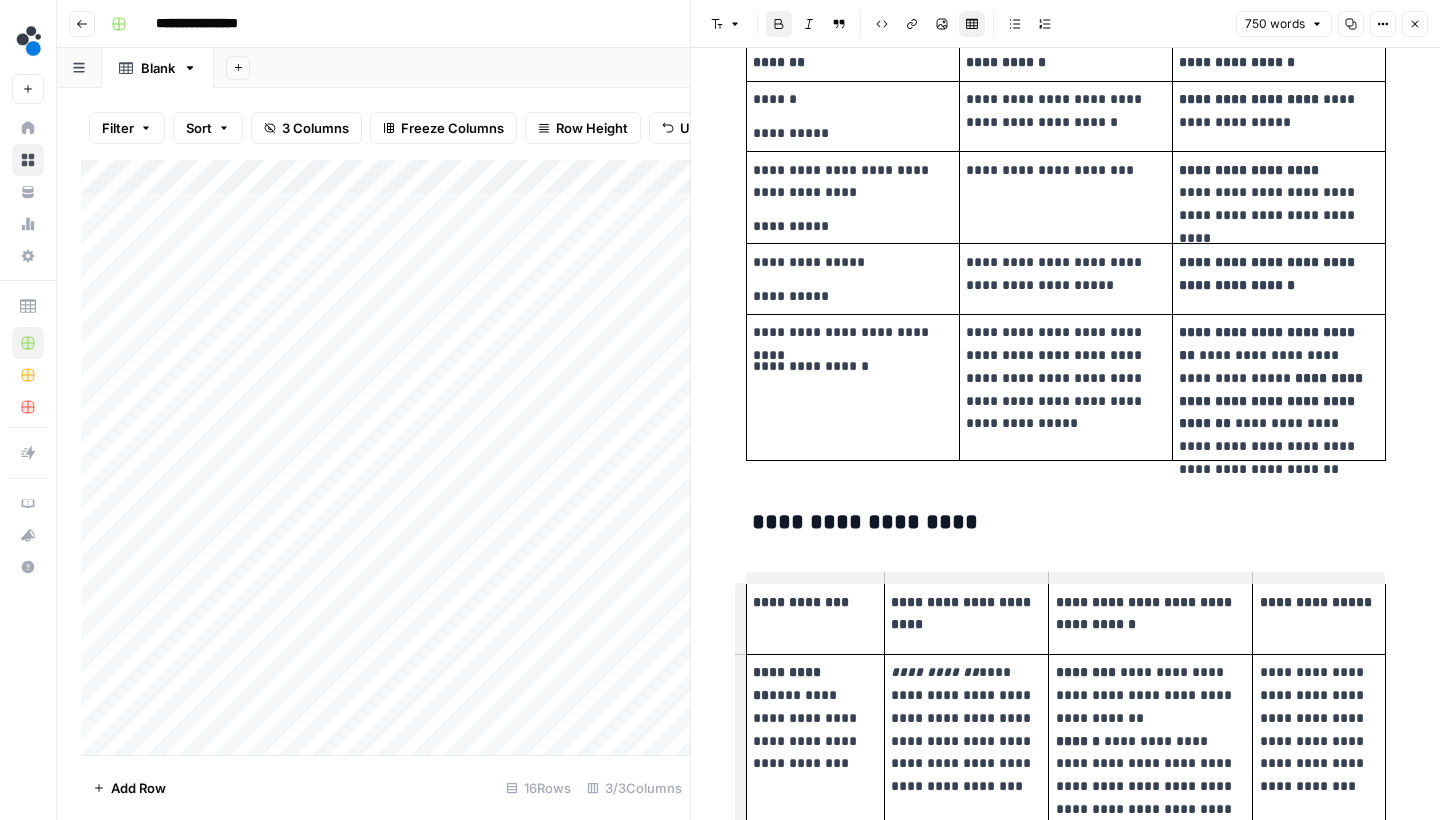 click on "**********" at bounding box center [1066, 522] 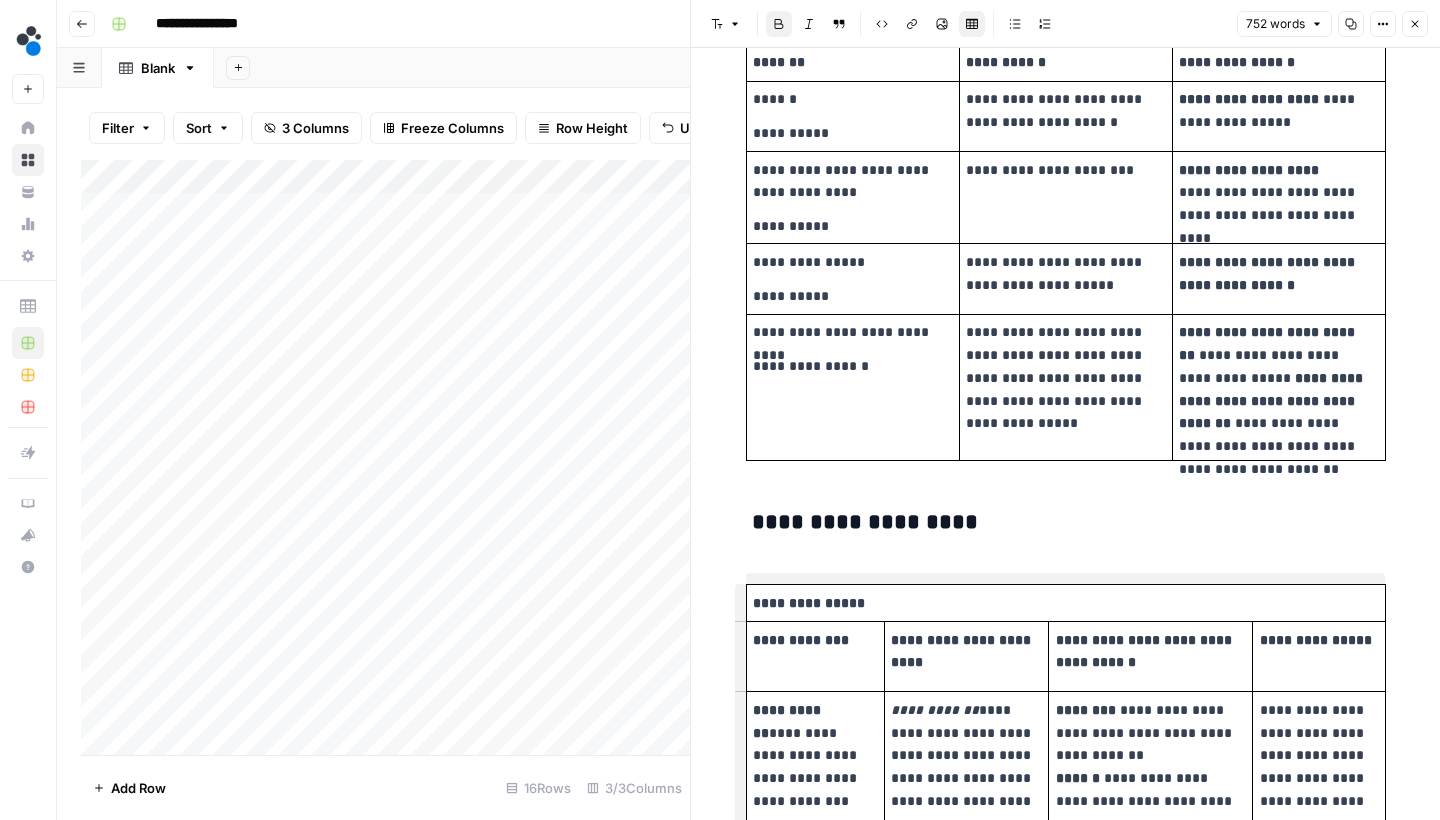 click on "**********" at bounding box center [1065, 603] 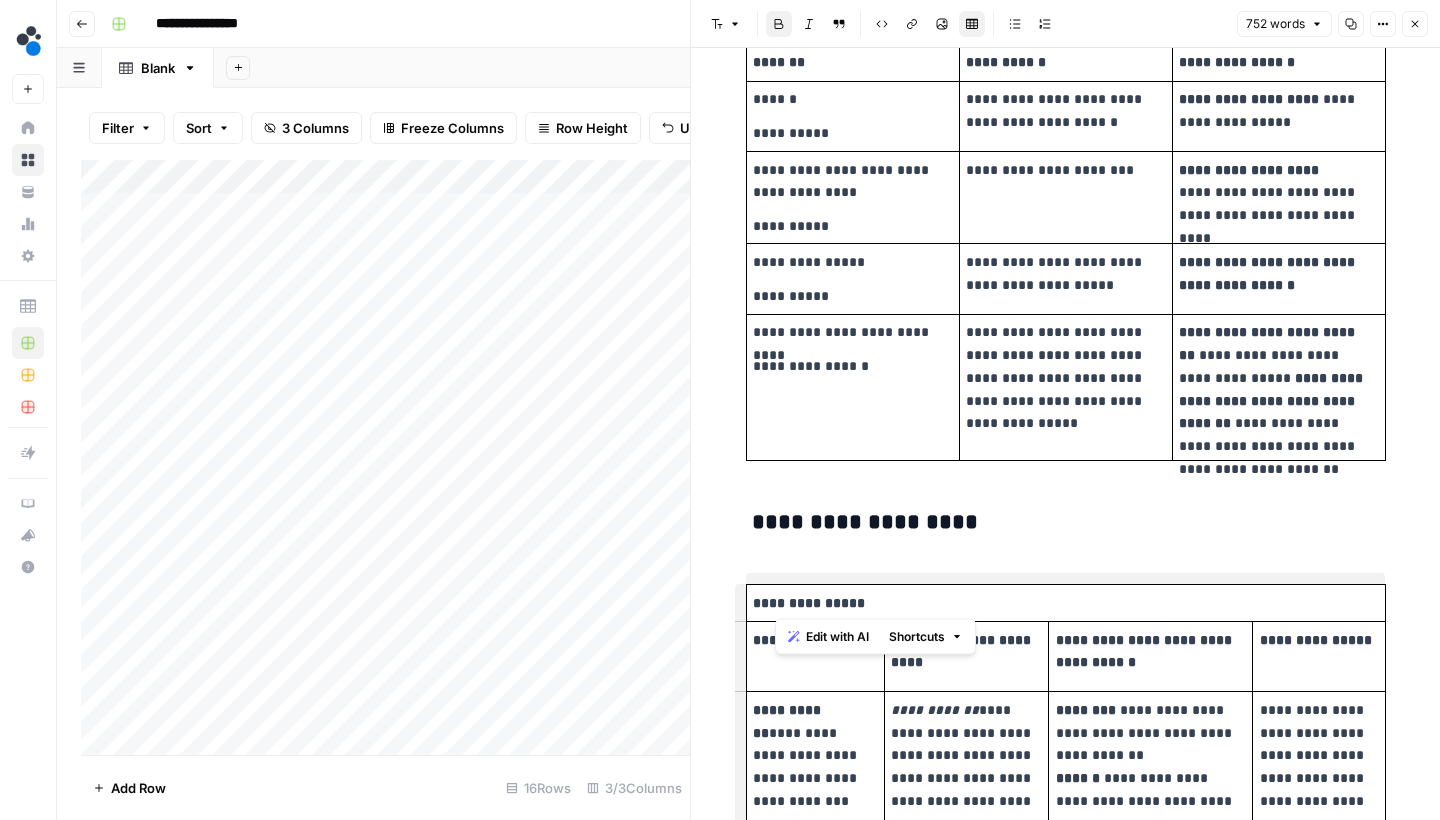 click on "**********" at bounding box center [1065, 602] 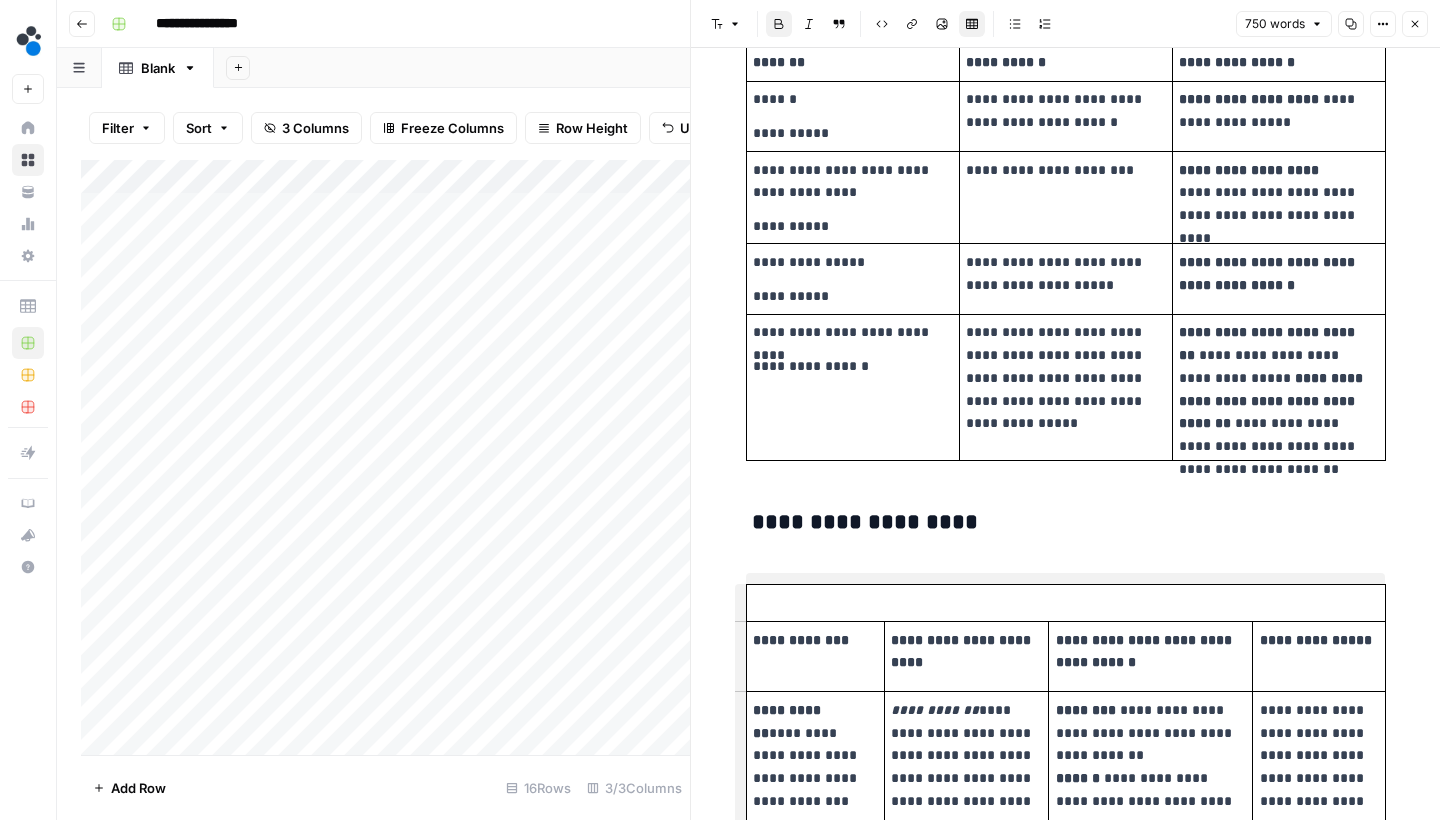 scroll, scrollTop: 1261, scrollLeft: 0, axis: vertical 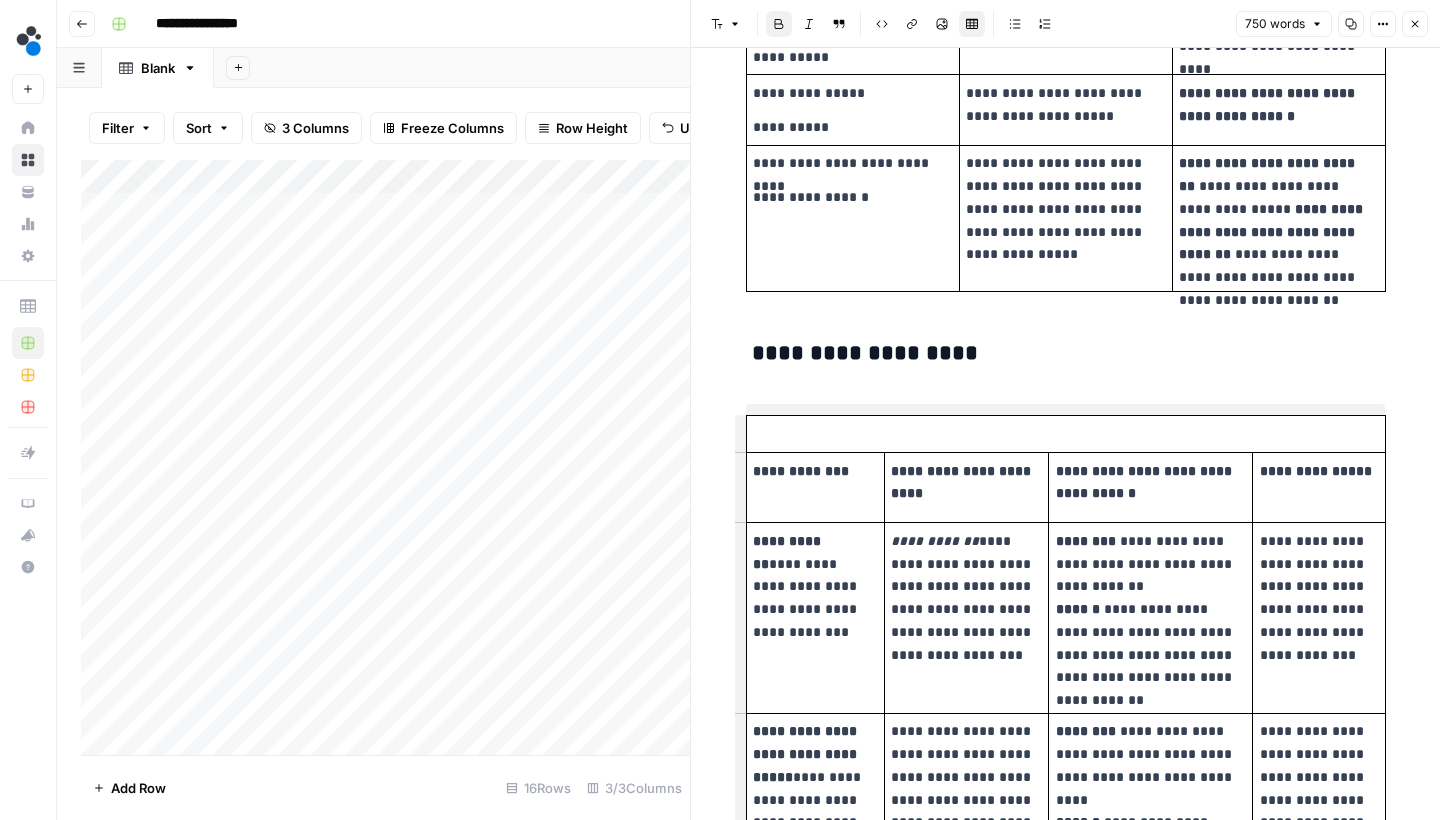 click on "**********" at bounding box center [815, 487] 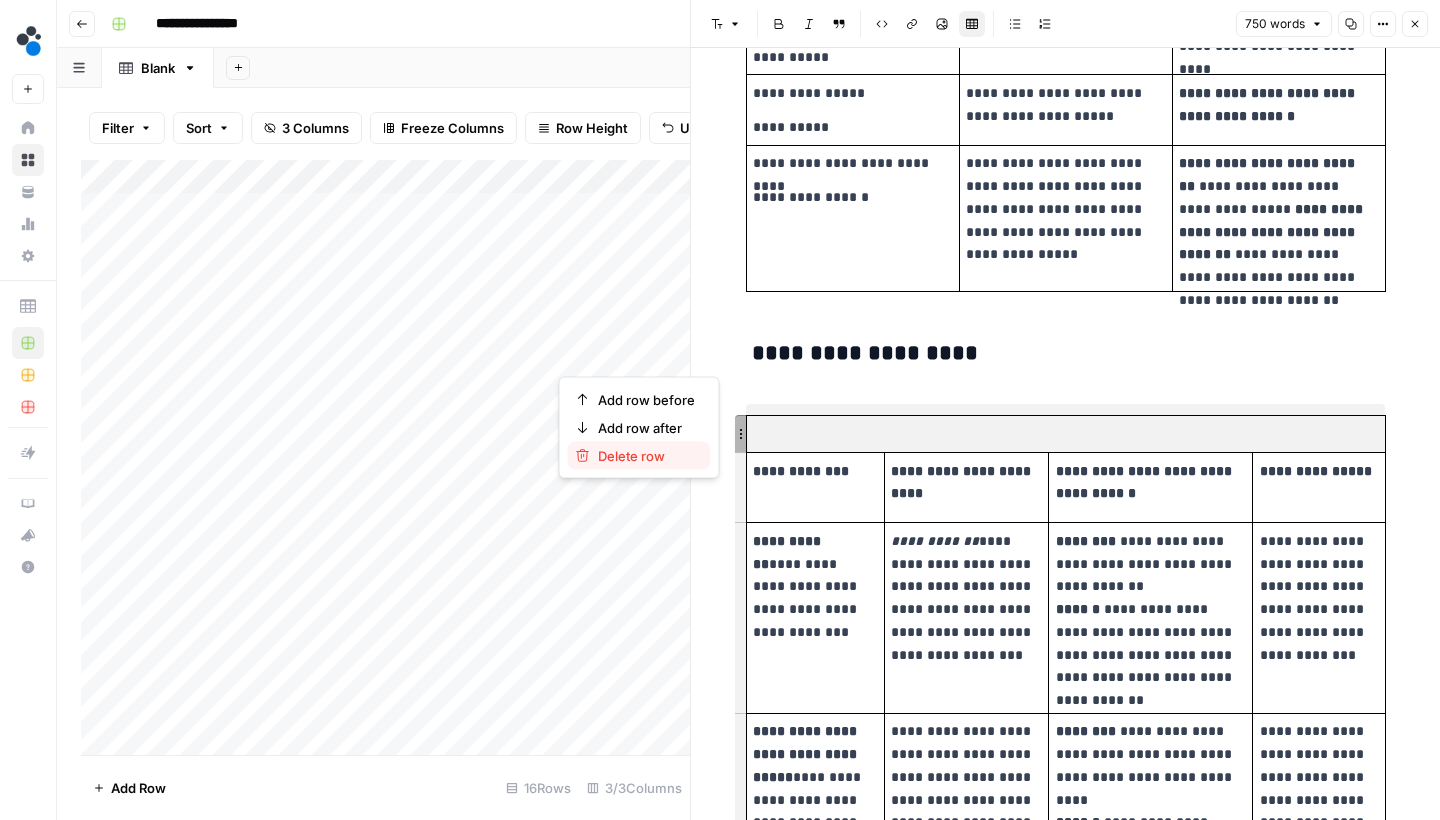 click on "Delete row" at bounding box center [646, 456] 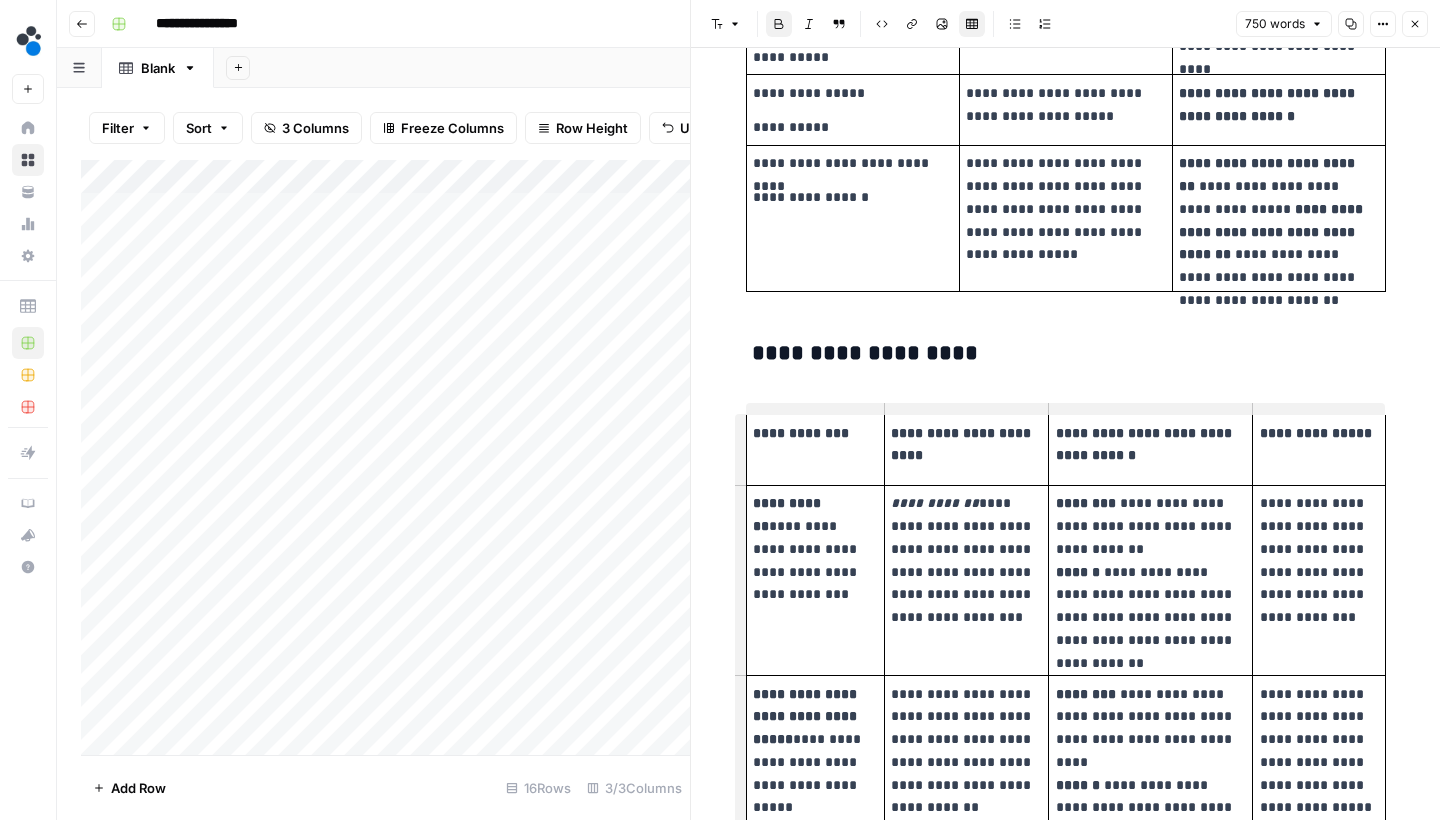 click on "**********" at bounding box center [1066, 461] 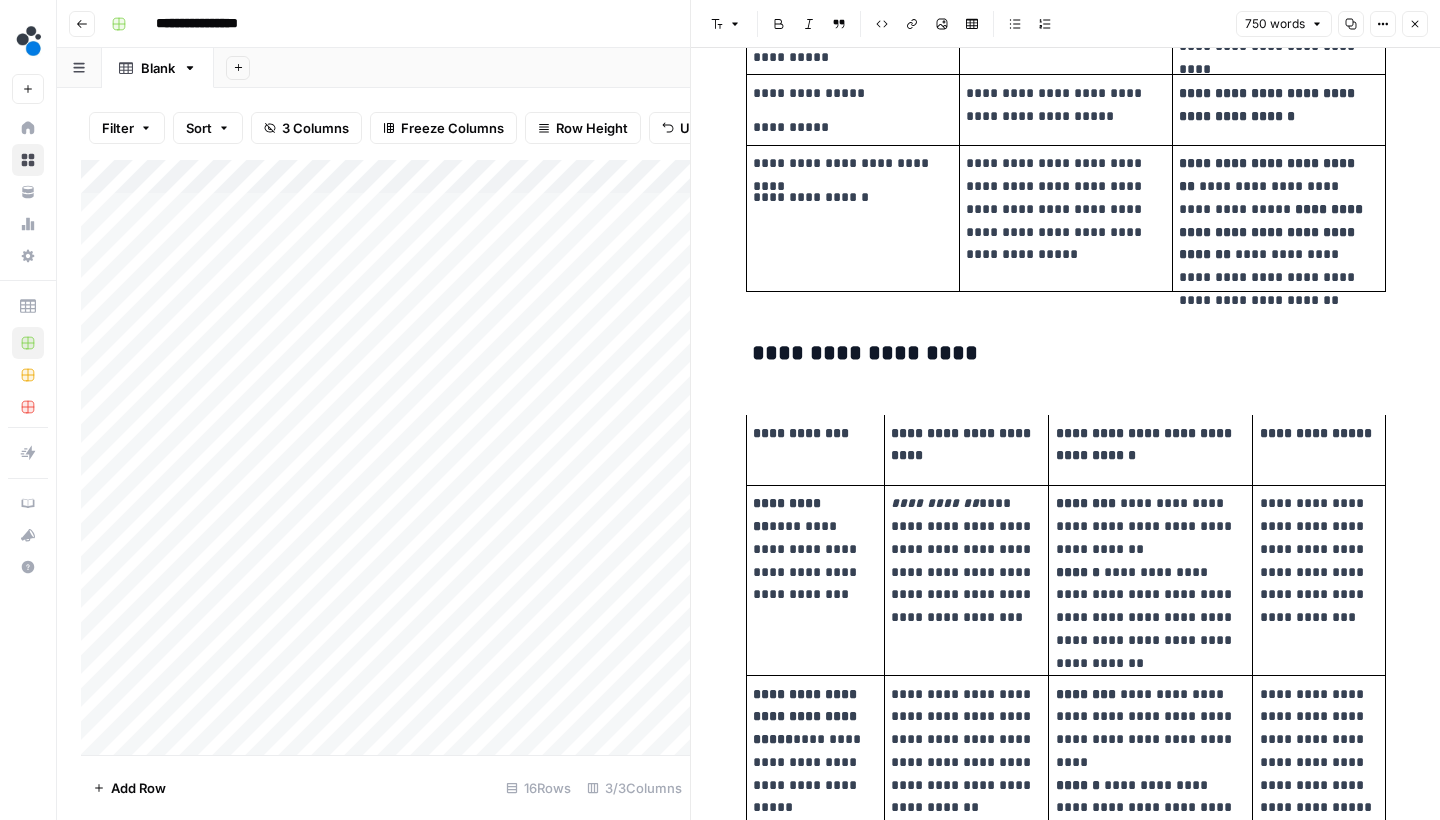 click on "**********" at bounding box center [1066, 353] 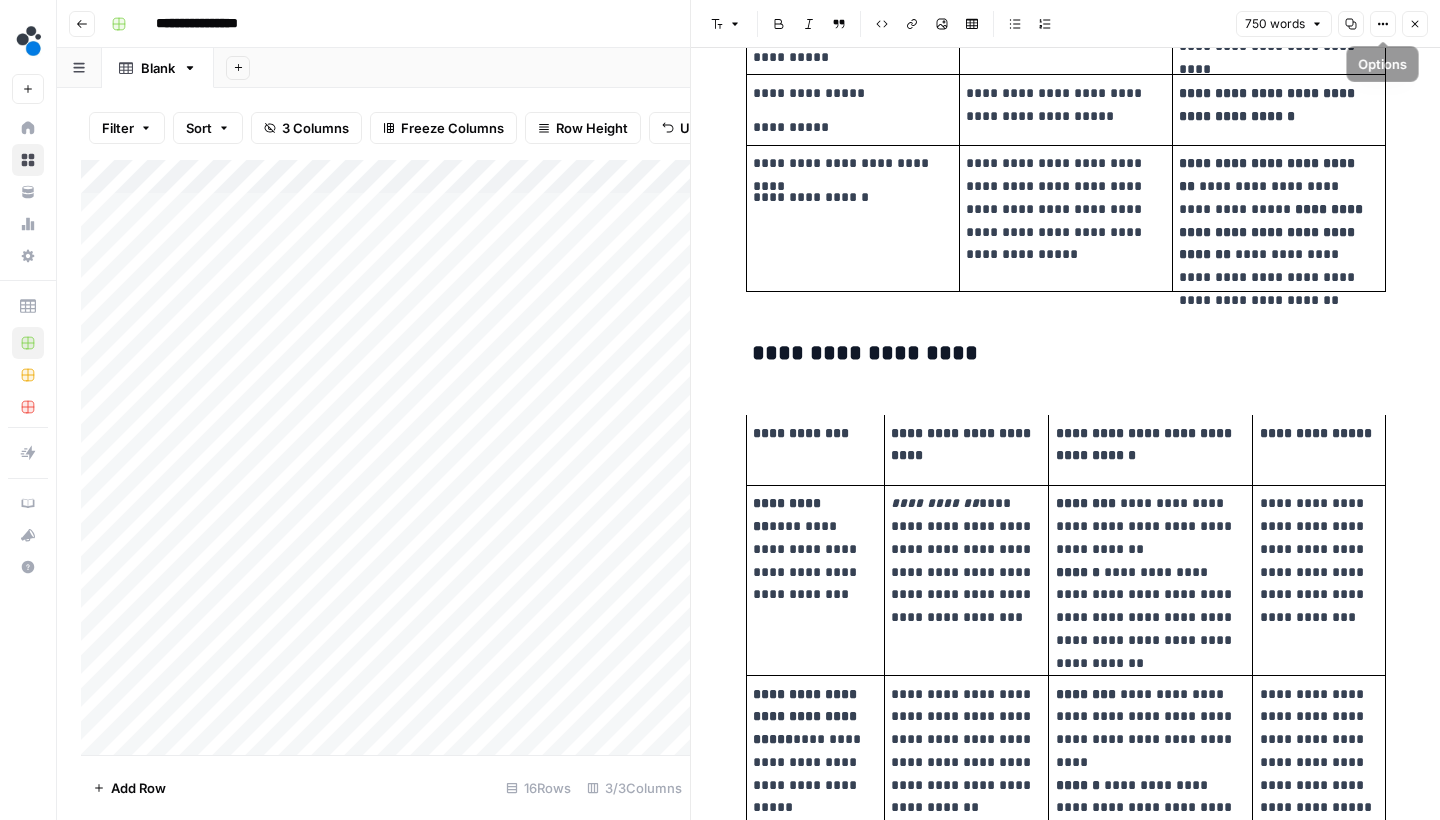 click 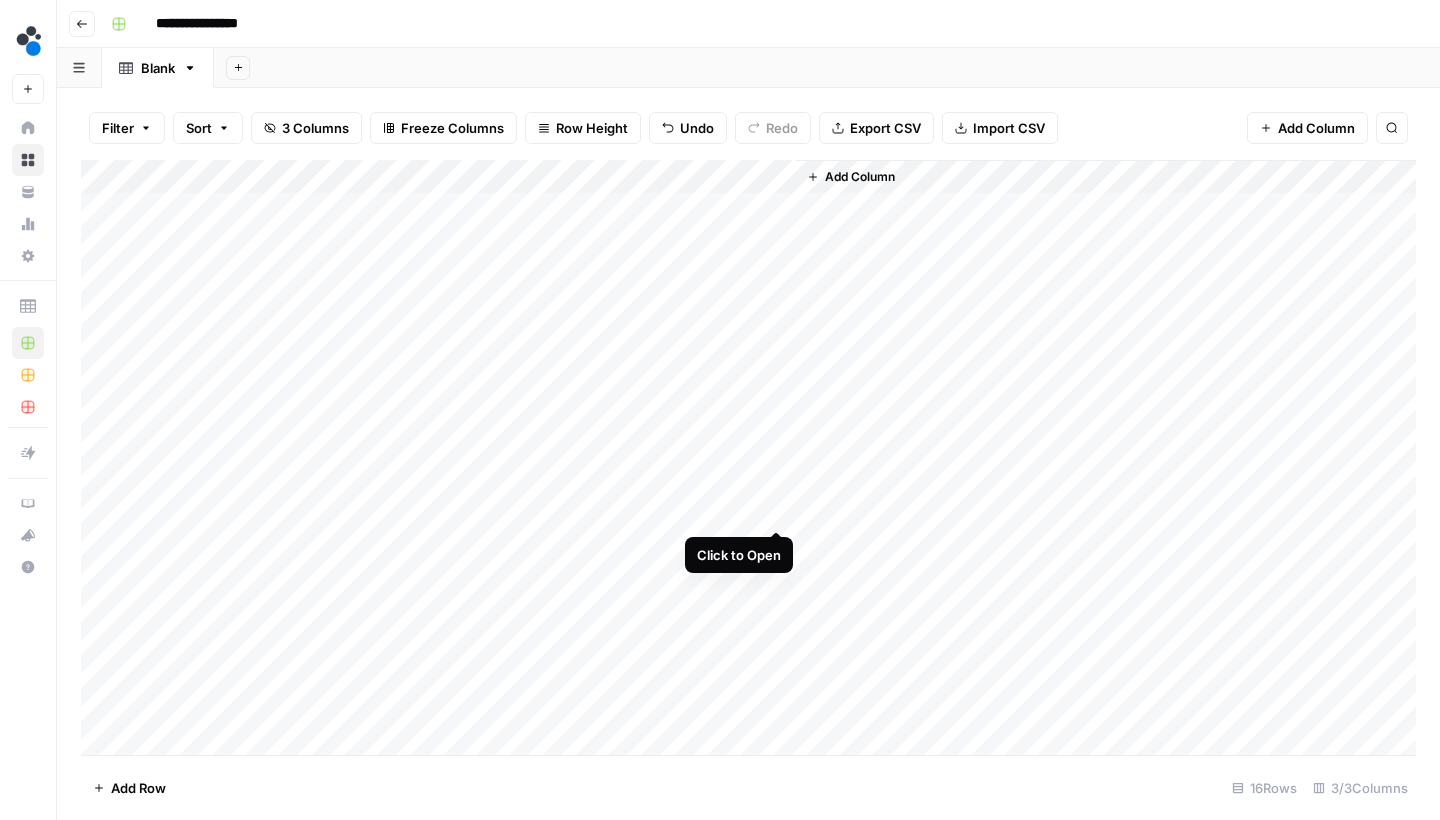 click on "Add Column" at bounding box center (748, 460) 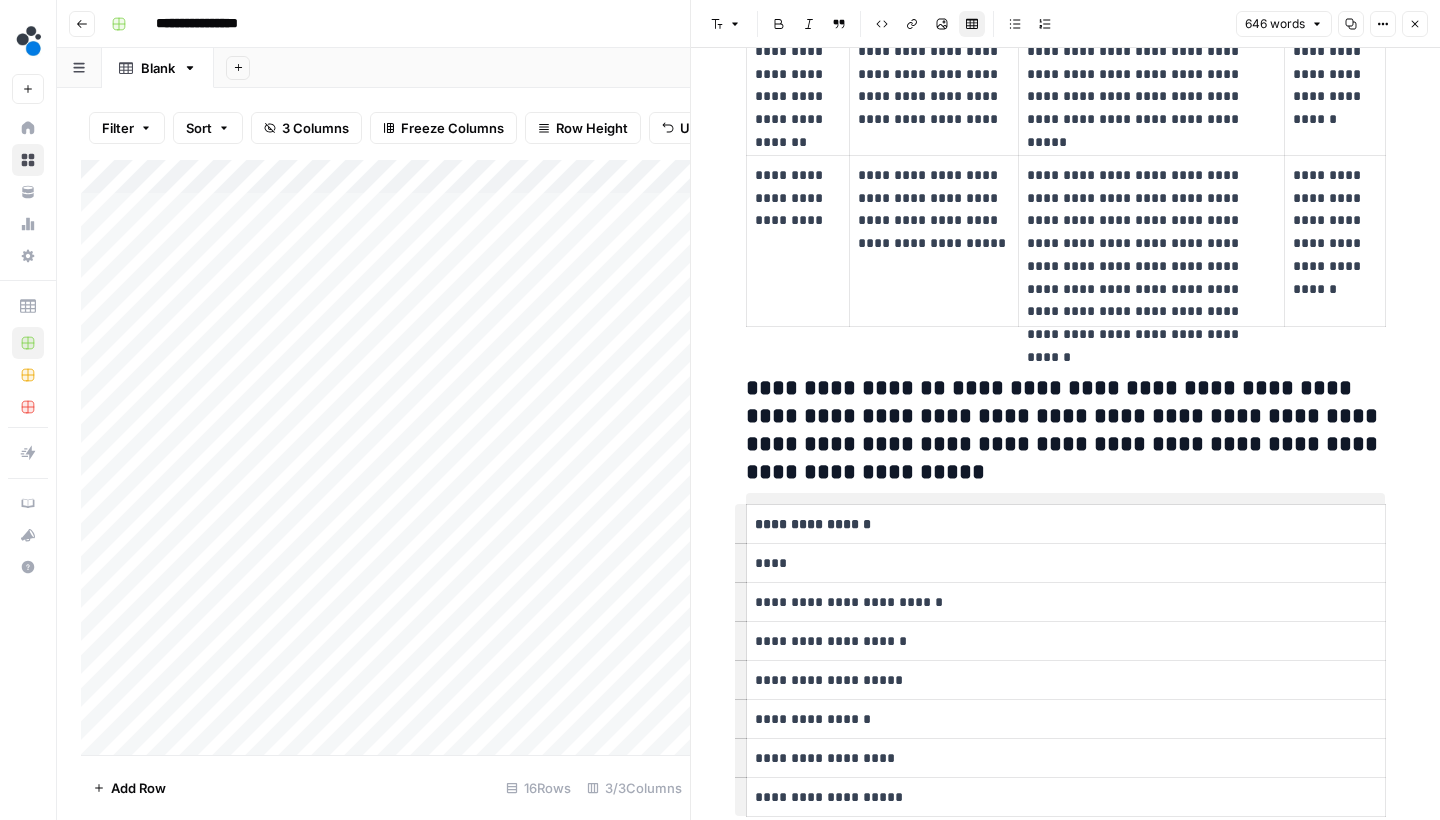 scroll, scrollTop: 2194, scrollLeft: 0, axis: vertical 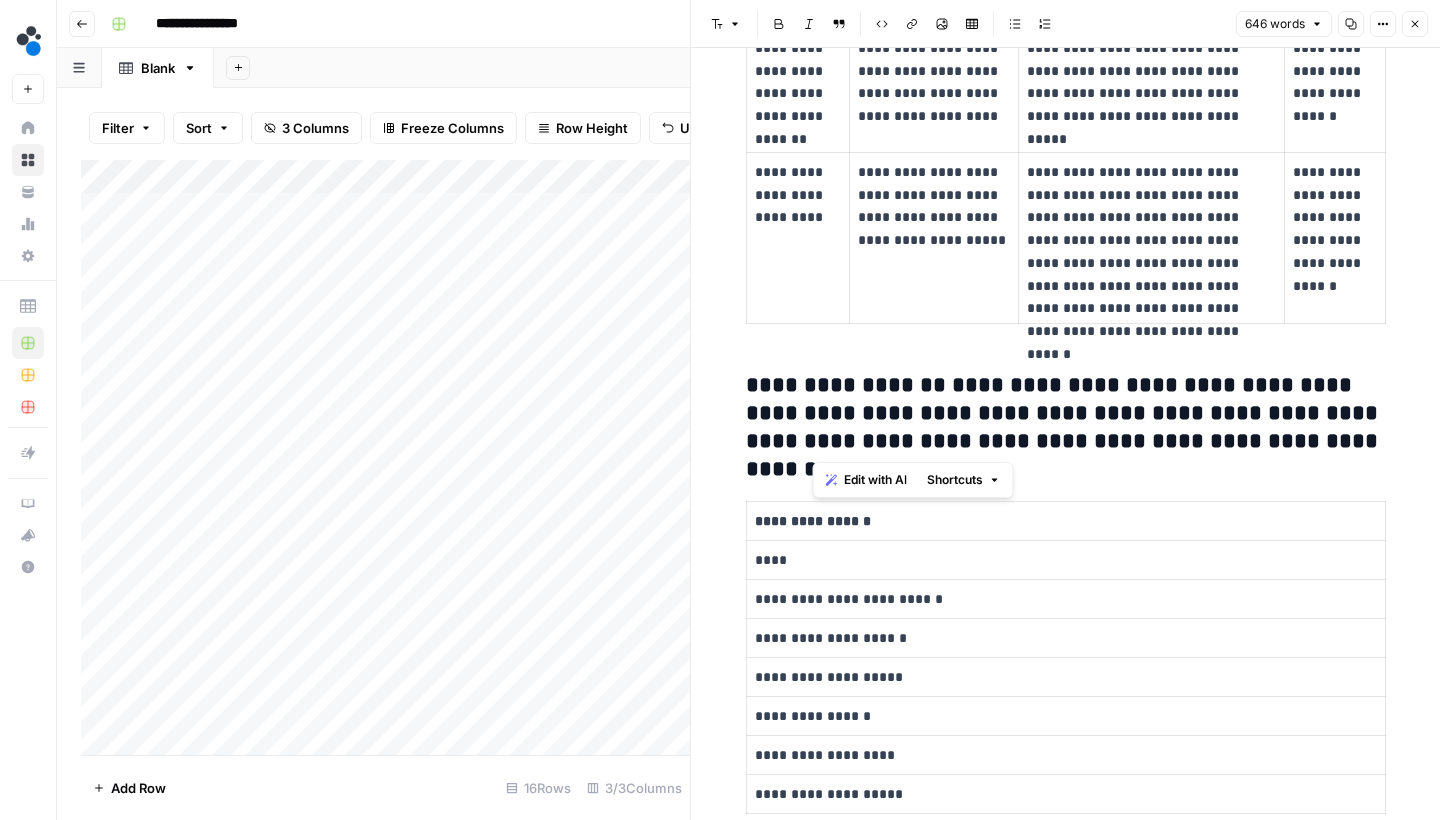 drag, startPoint x: 1381, startPoint y: 441, endPoint x: 807, endPoint y: 373, distance: 578.01385 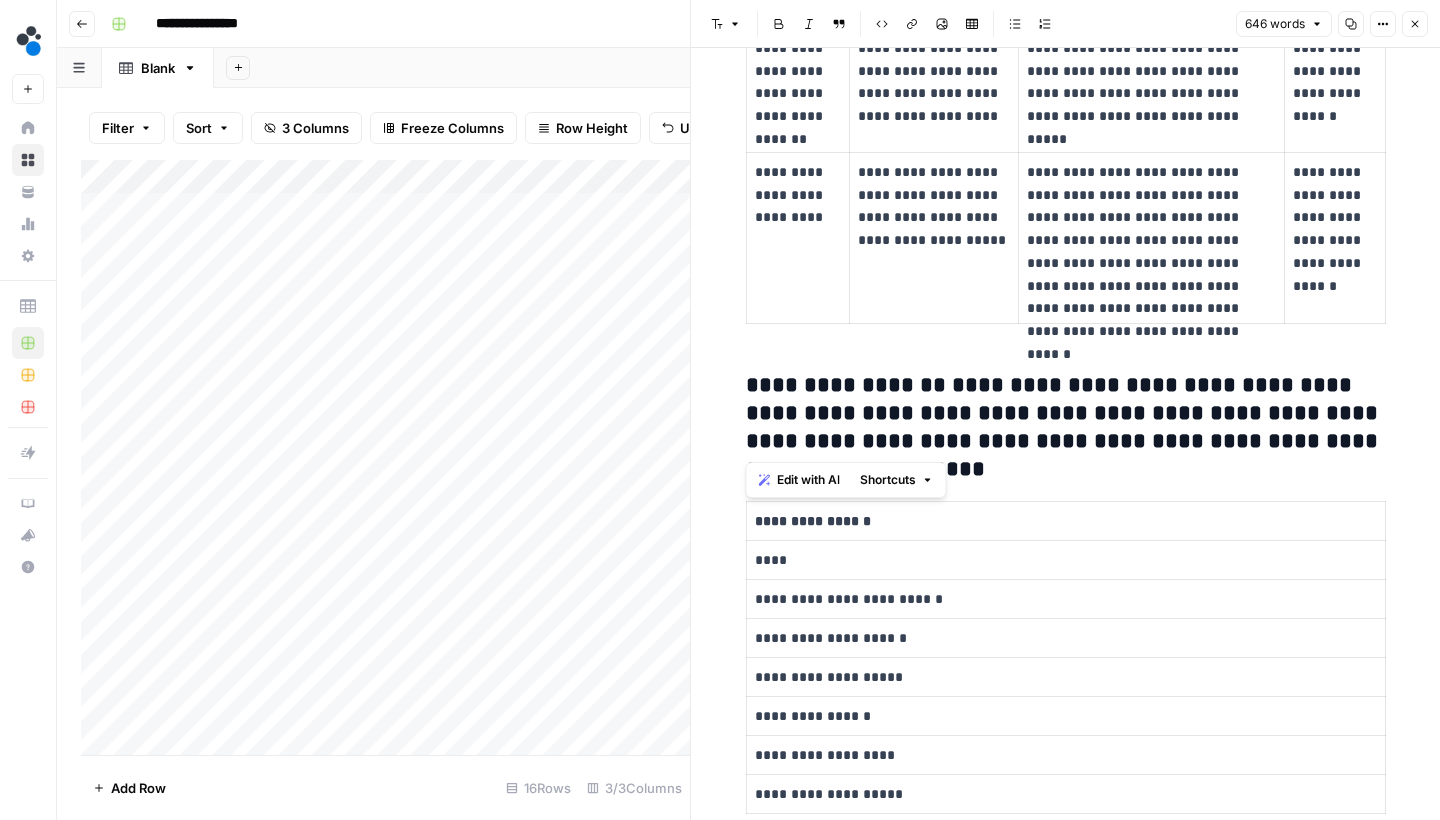 drag, startPoint x: 1371, startPoint y: 434, endPoint x: 733, endPoint y: 388, distance: 639.6561 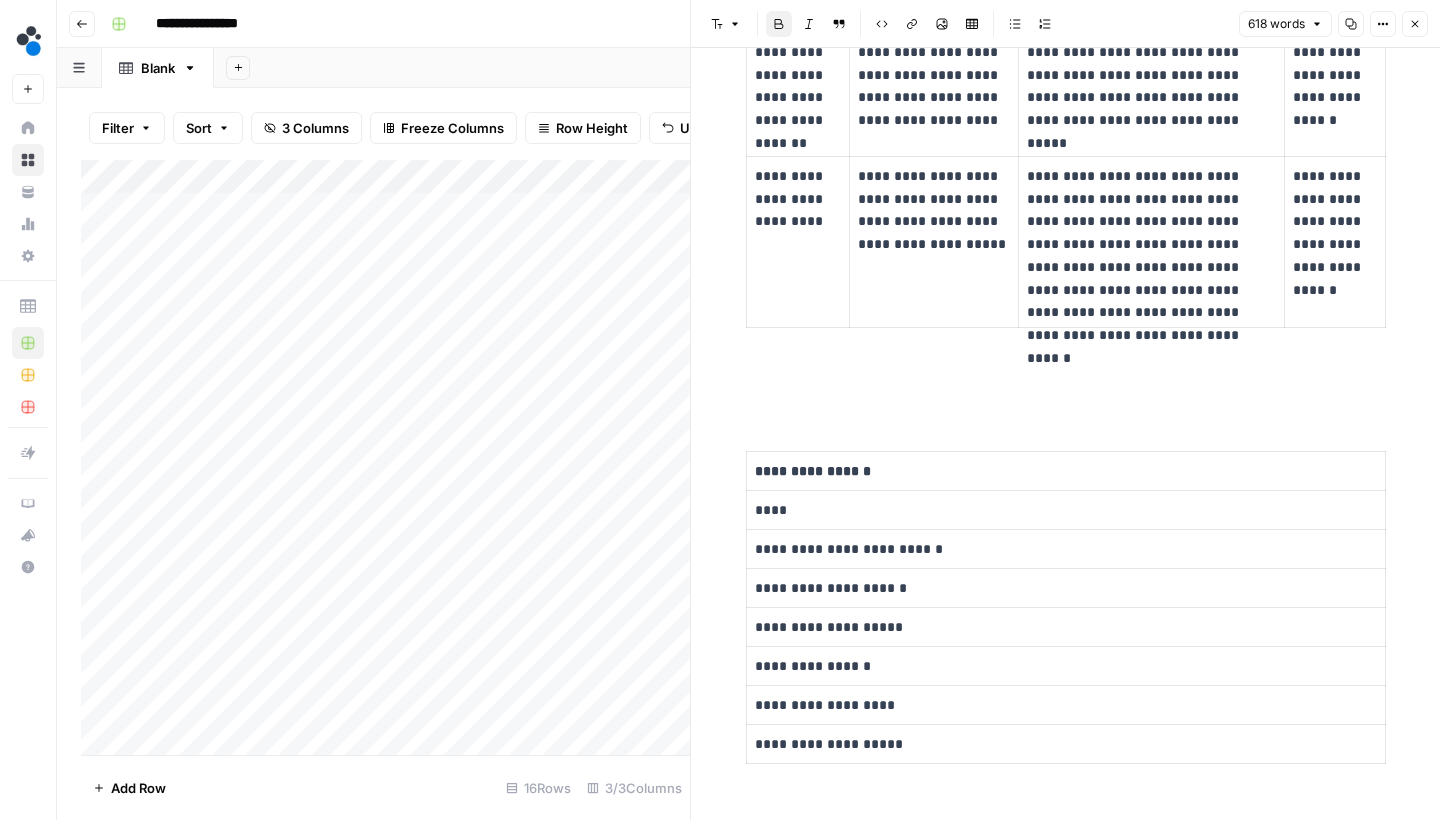 scroll, scrollTop: 2115, scrollLeft: 0, axis: vertical 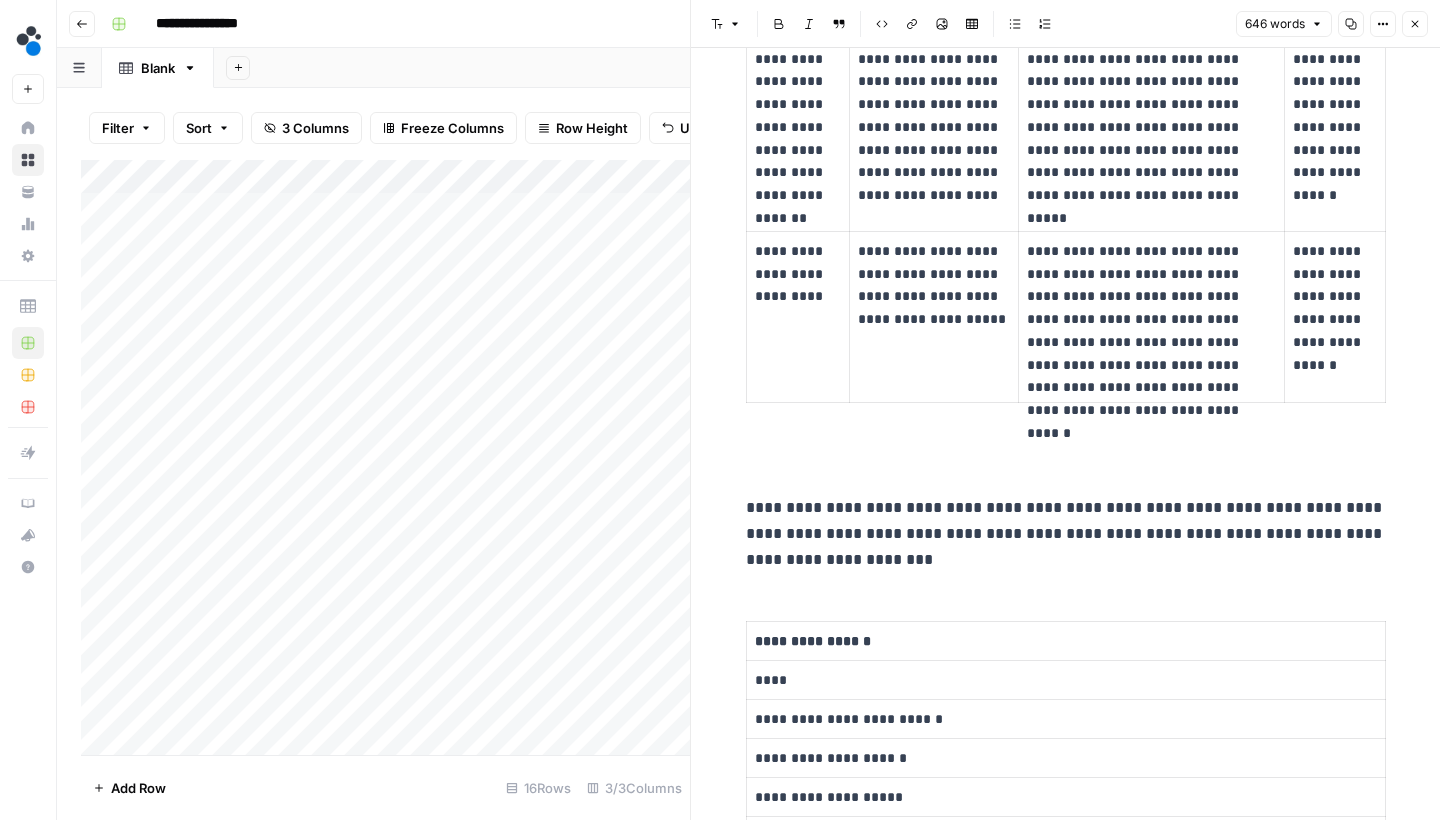click at bounding box center (1066, 465) 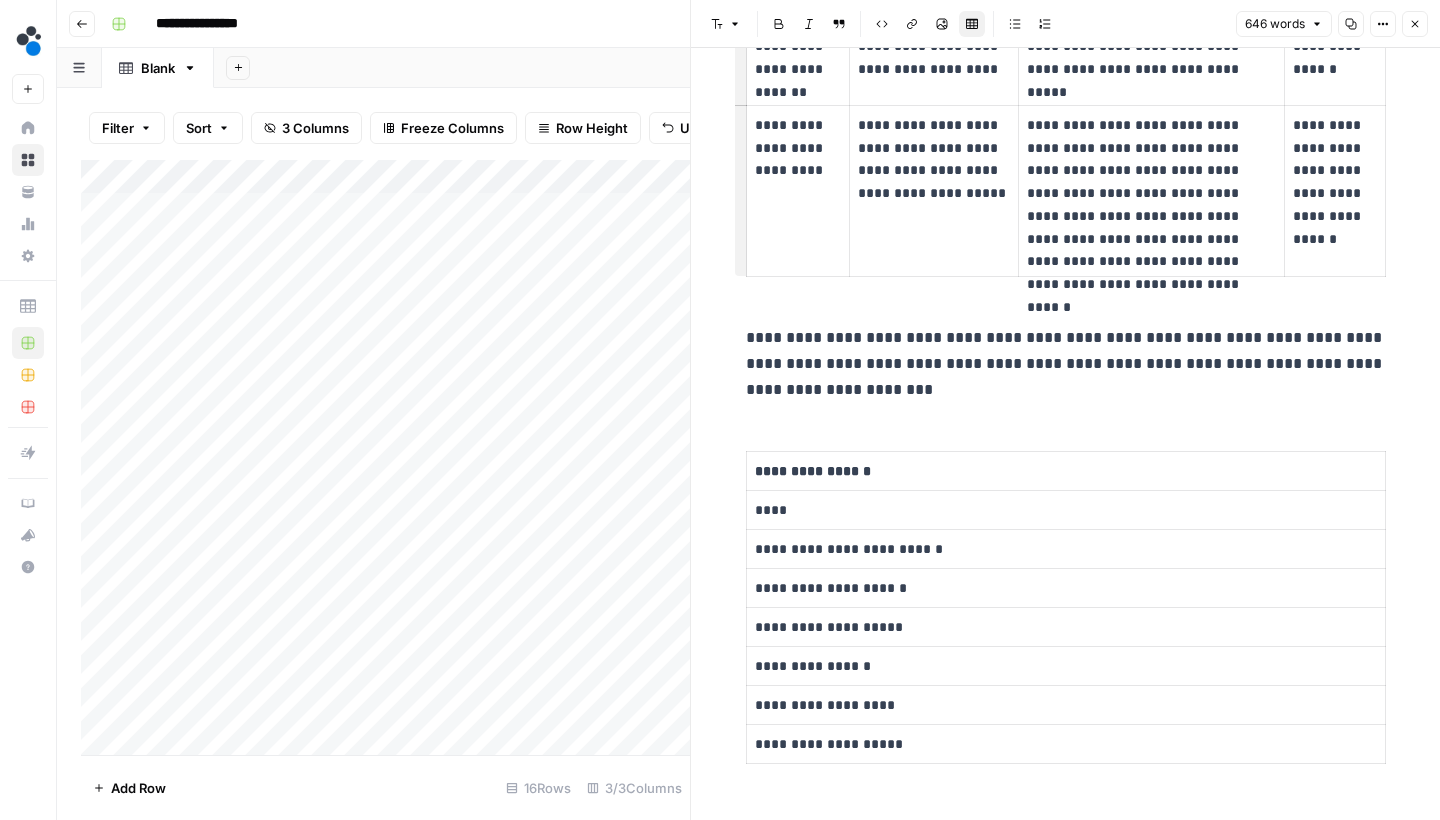 scroll, scrollTop: 2241, scrollLeft: 0, axis: vertical 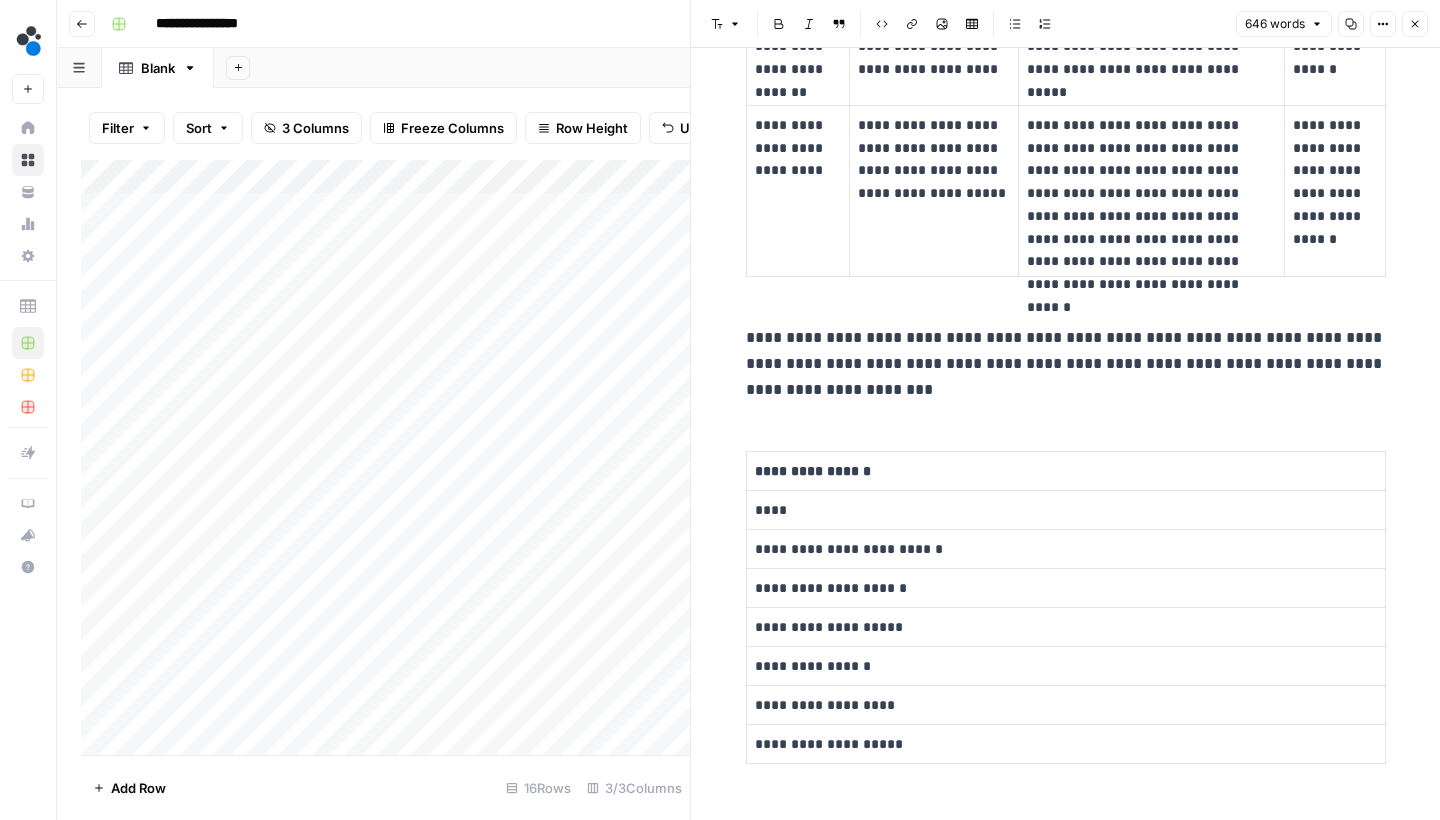 click on "**********" at bounding box center [1066, 364] 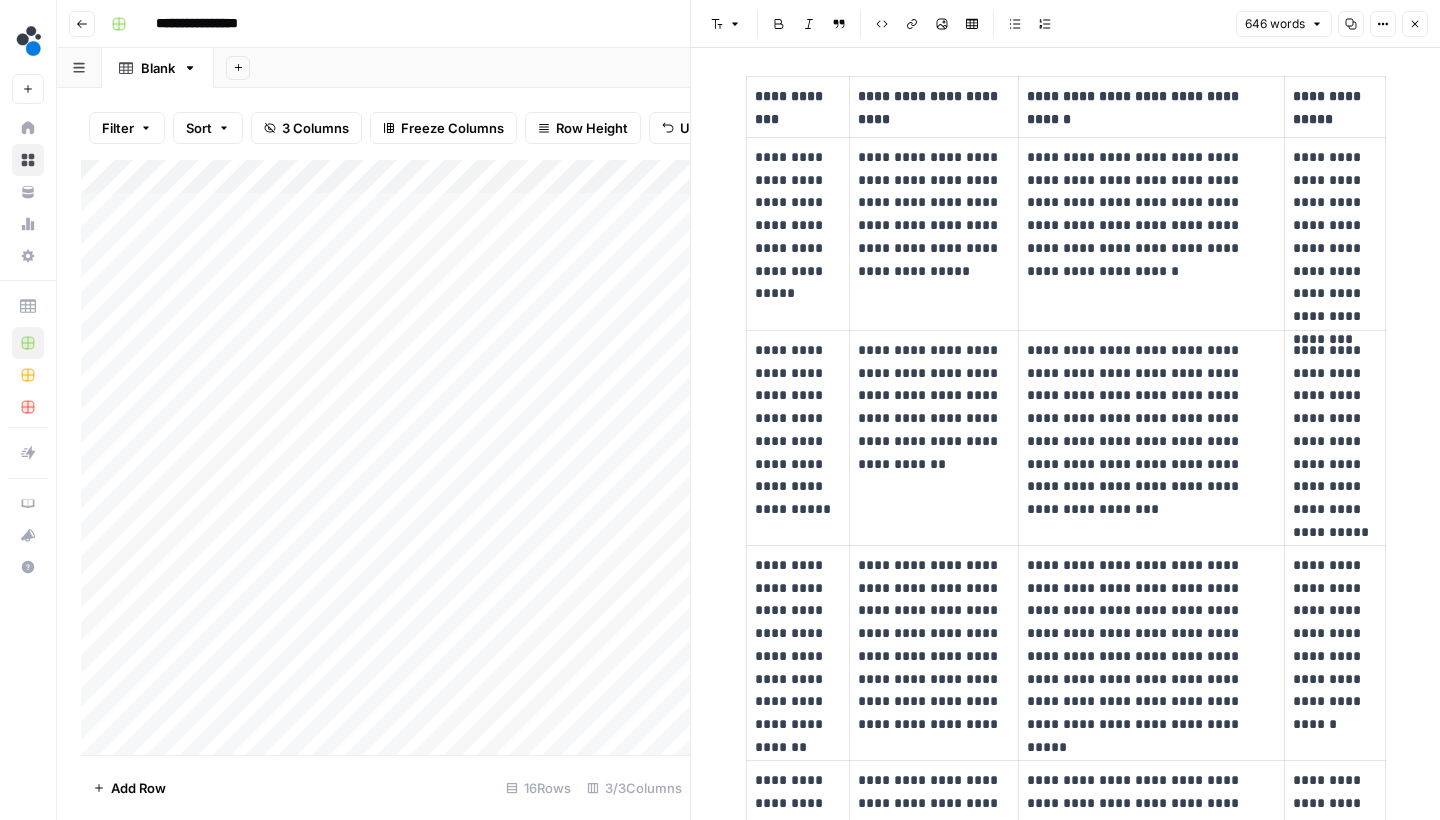 scroll, scrollTop: 1142, scrollLeft: 0, axis: vertical 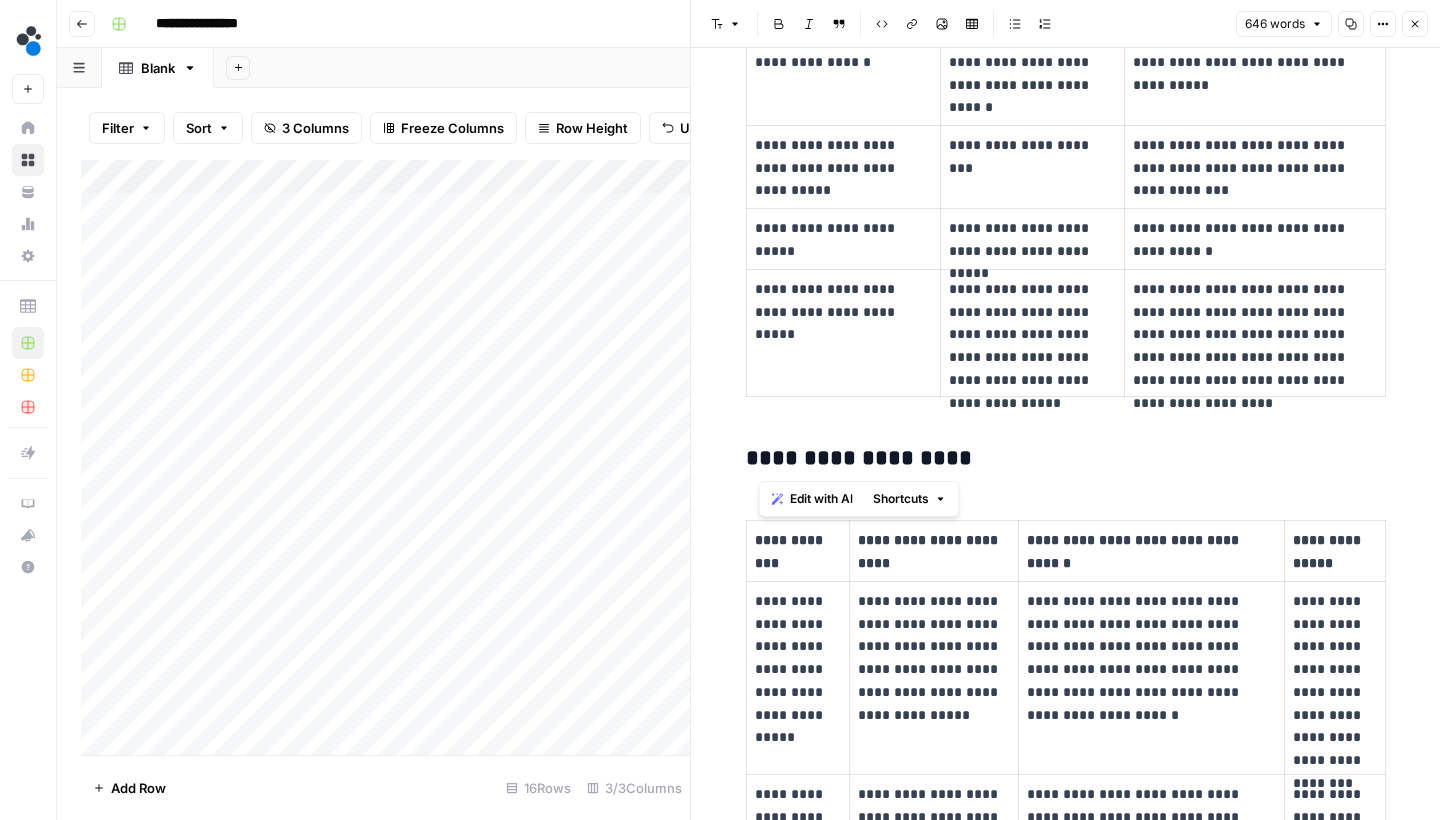 drag, startPoint x: 981, startPoint y: 459, endPoint x: 753, endPoint y: 461, distance: 228.00877 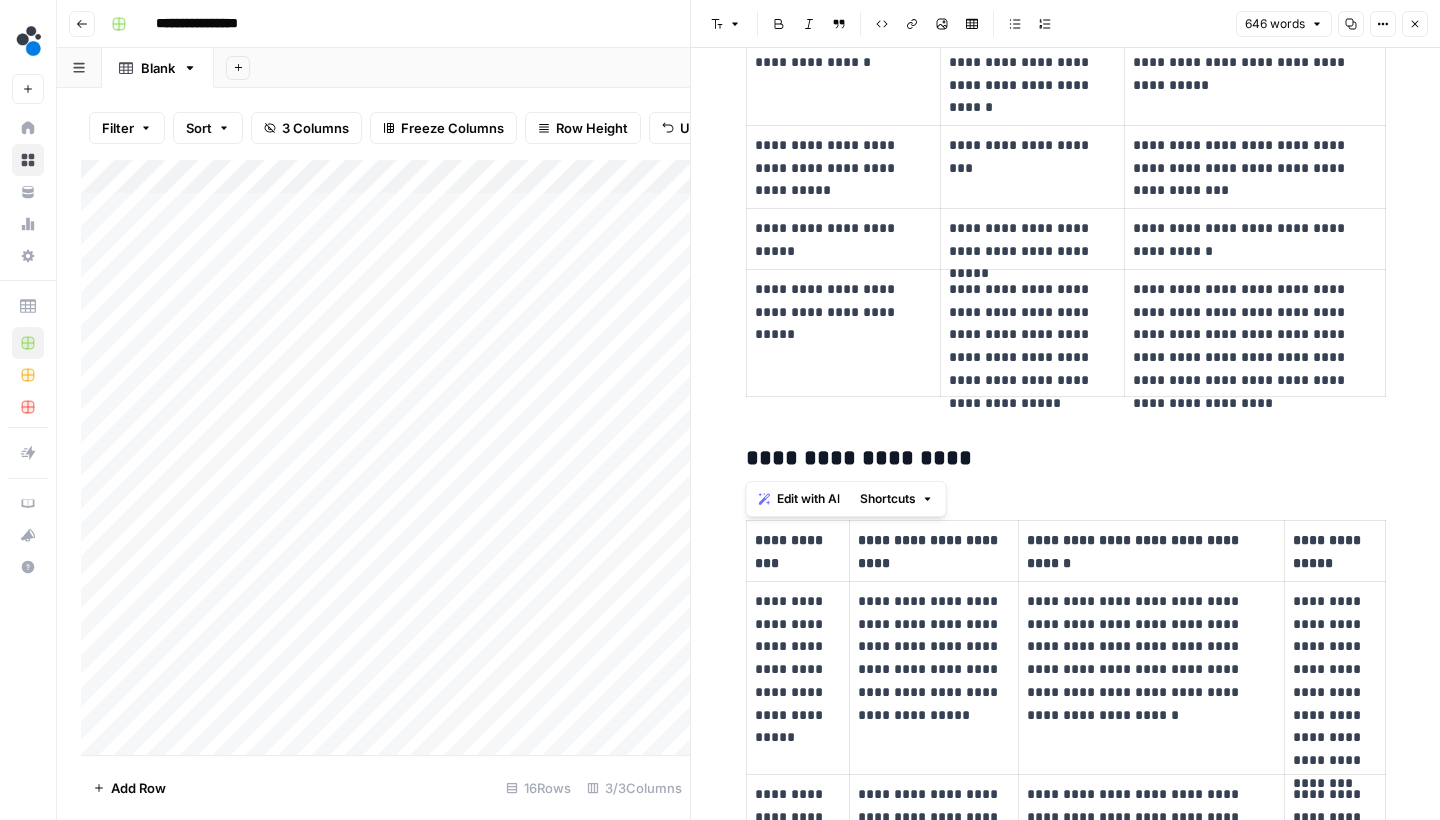 copy on "**********" 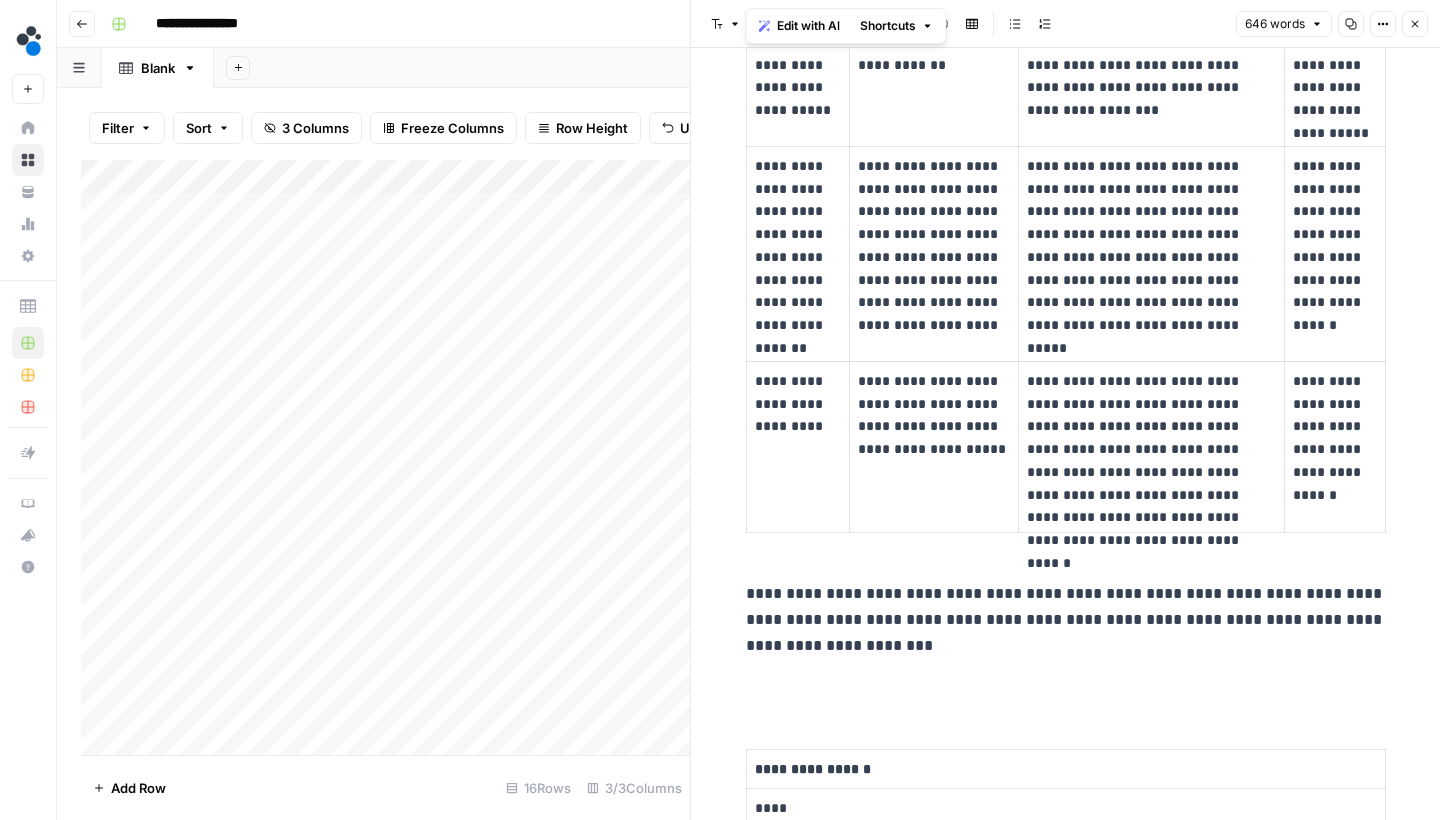 scroll, scrollTop: 2283, scrollLeft: 0, axis: vertical 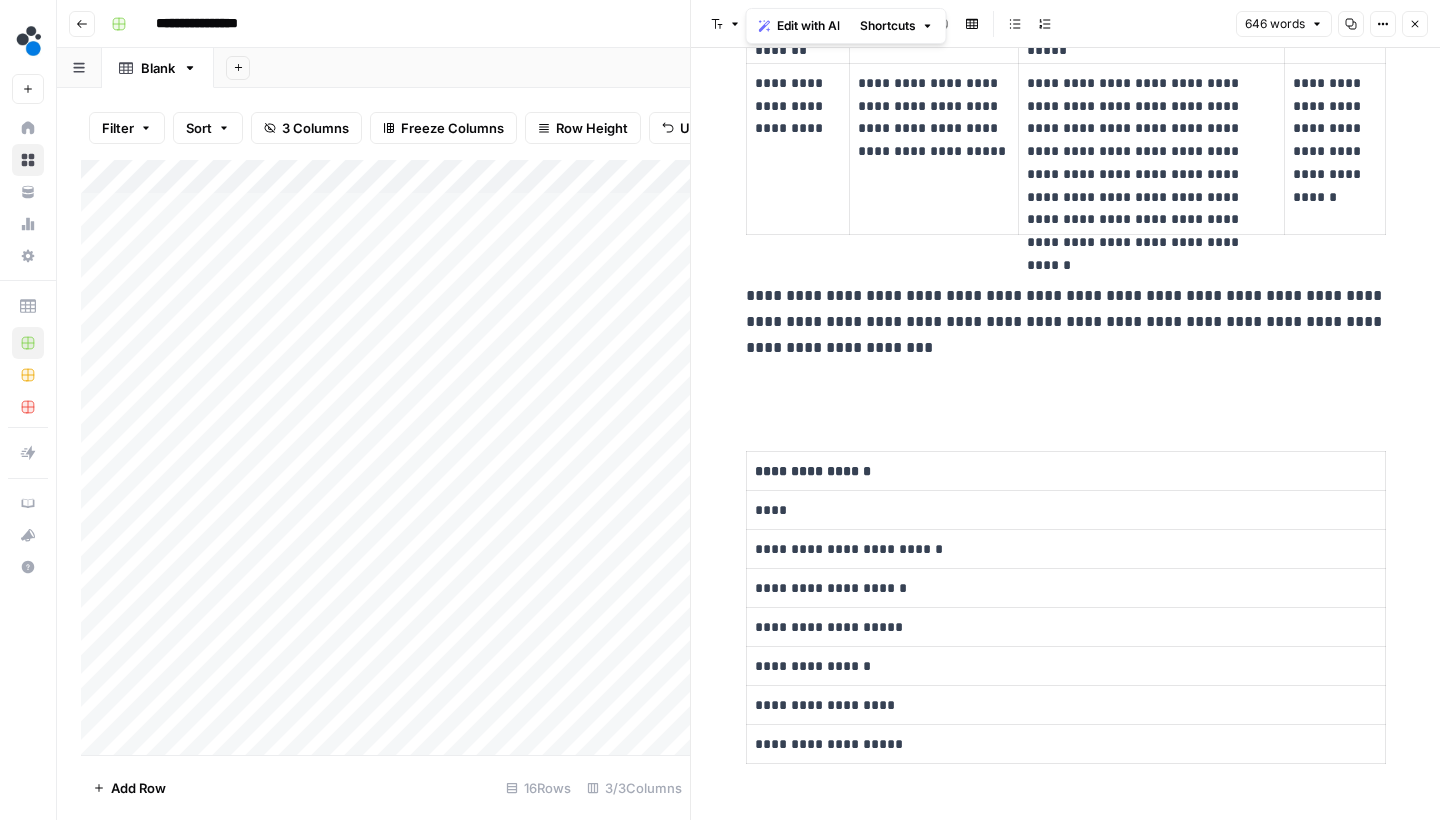 click on "**********" at bounding box center (1066, -692) 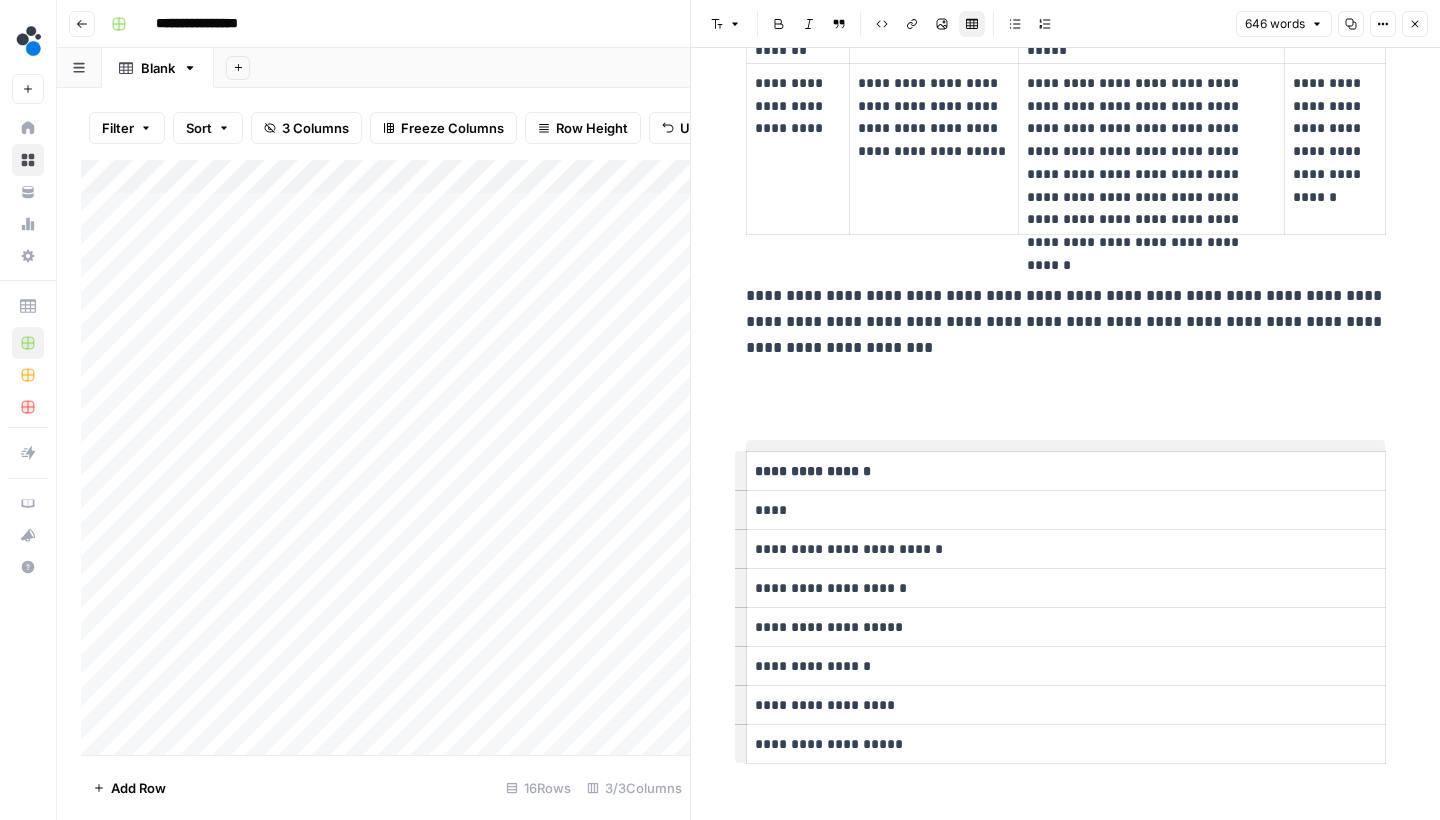 click at bounding box center (1066, 390) 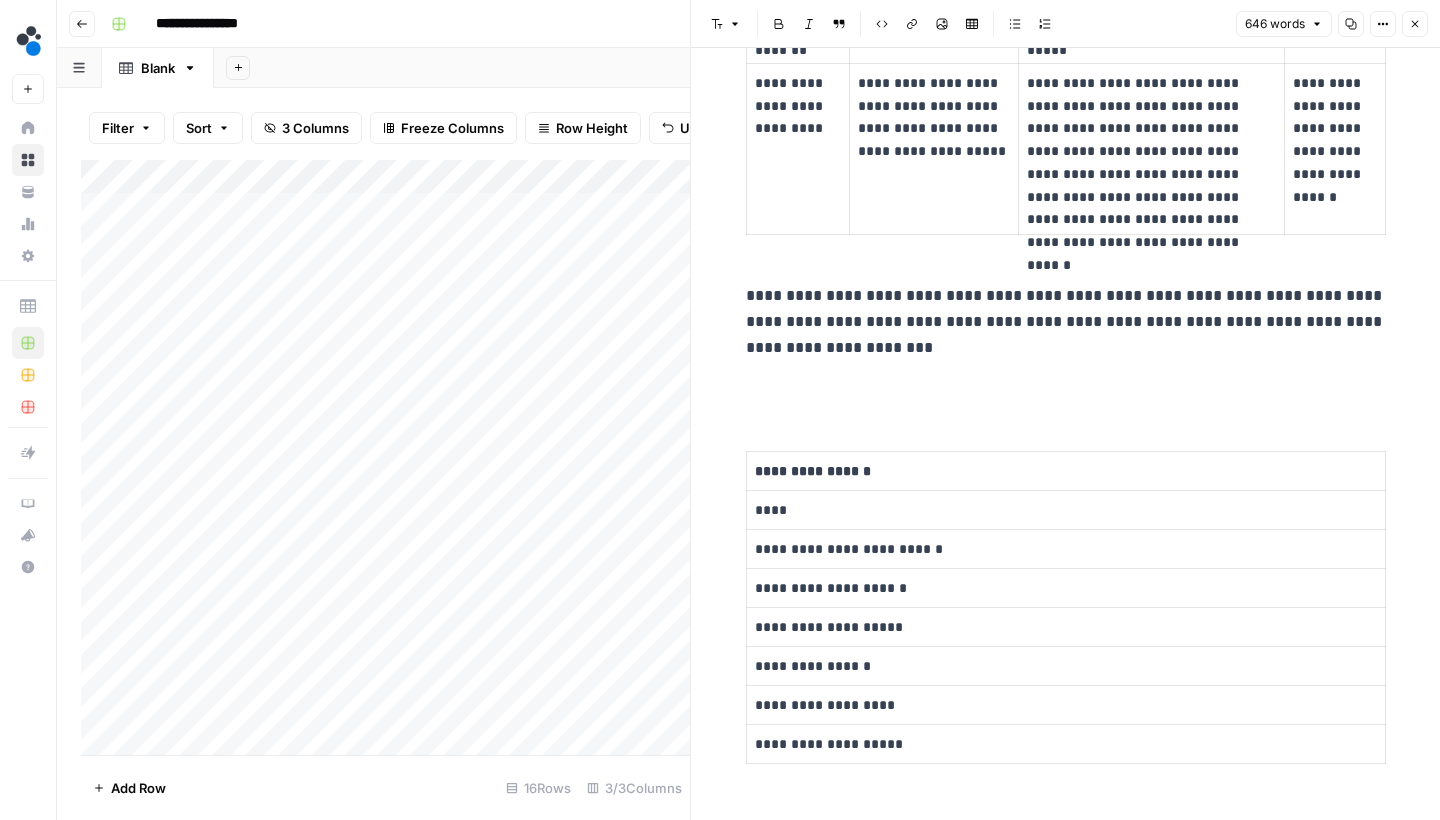 paste 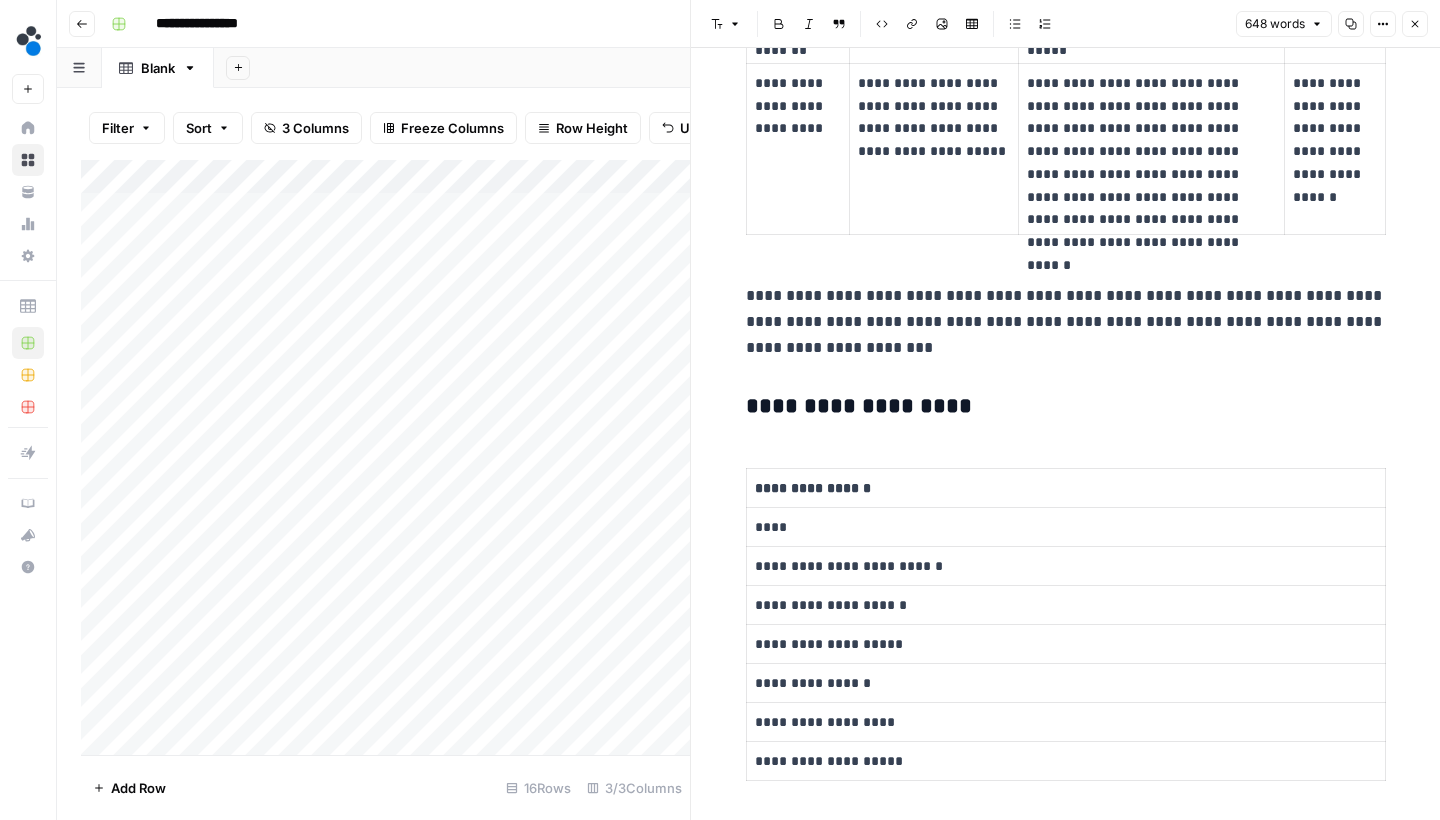 click on "**********" at bounding box center [1066, 406] 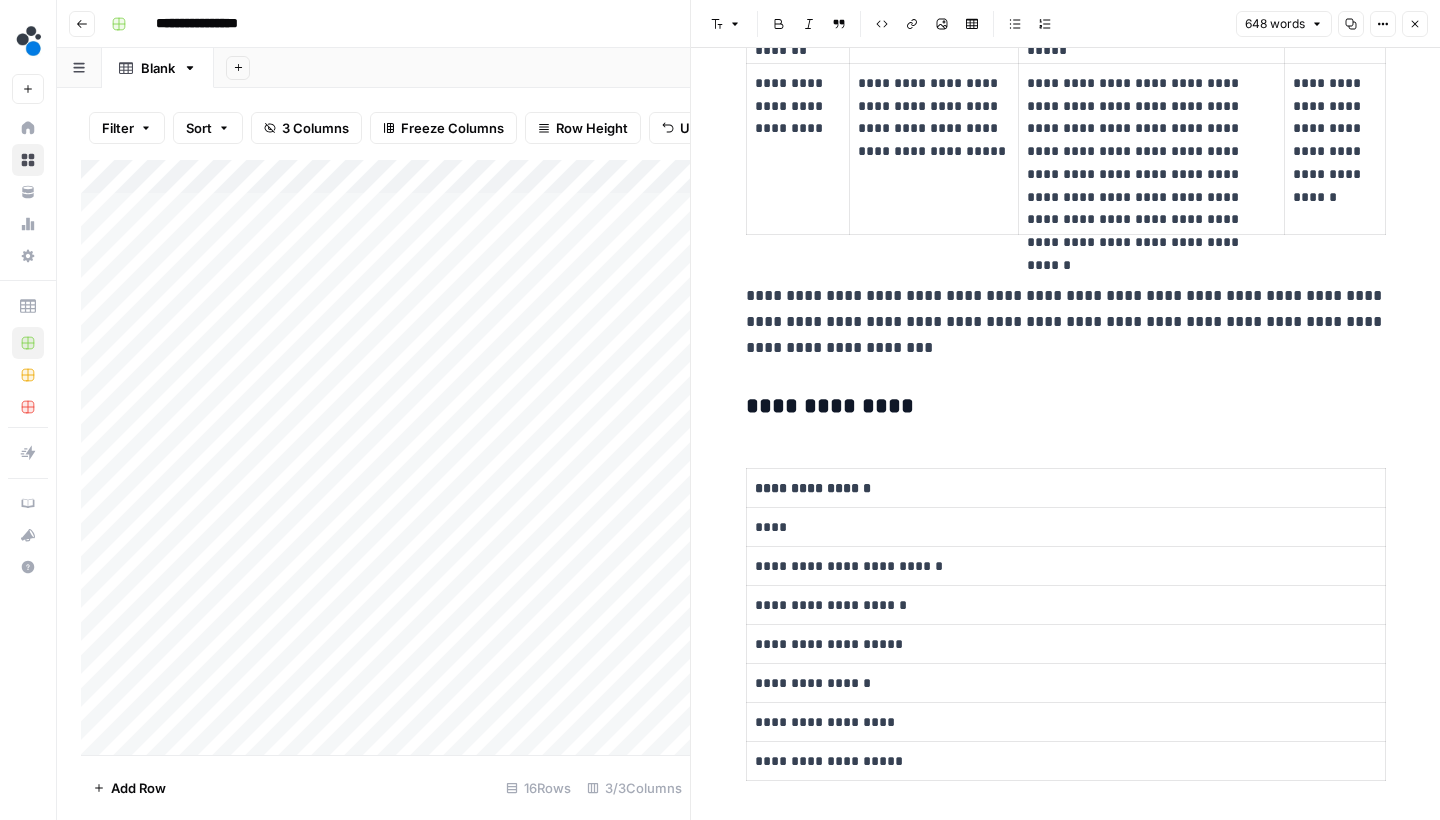 click on "**********" at bounding box center [1066, 406] 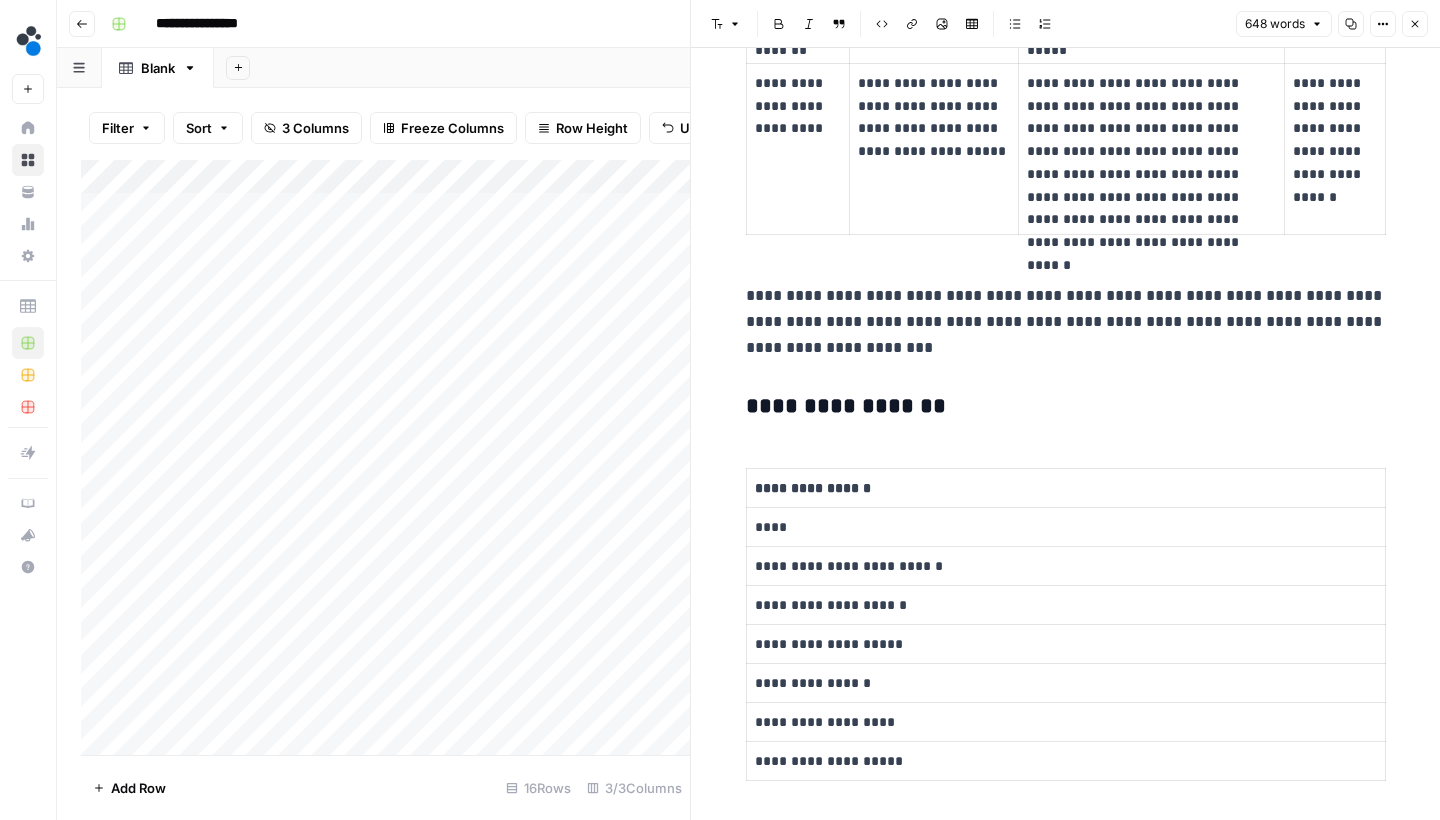click on "**********" at bounding box center (1066, 488) 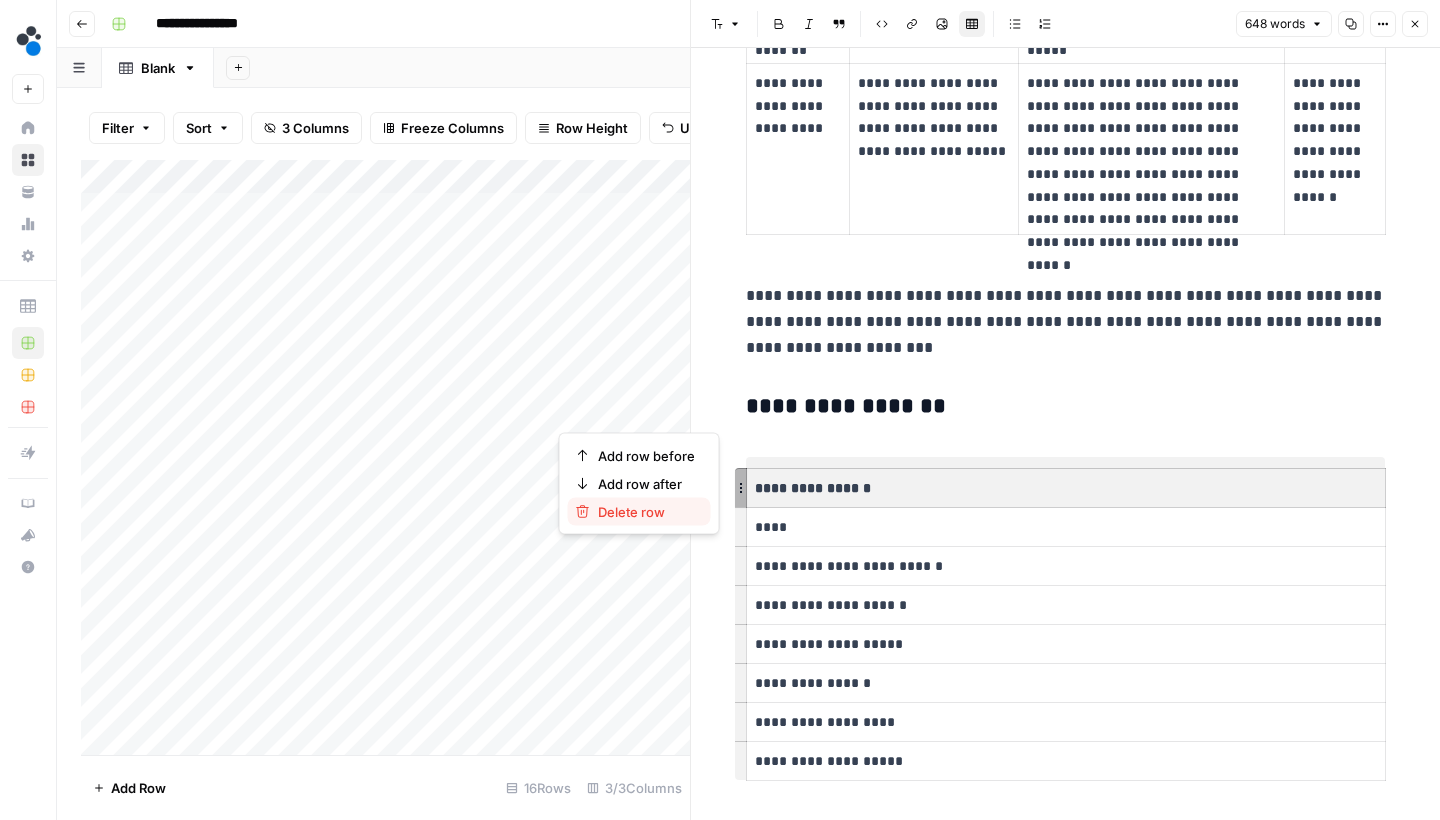 click on "Delete row" at bounding box center (646, 512) 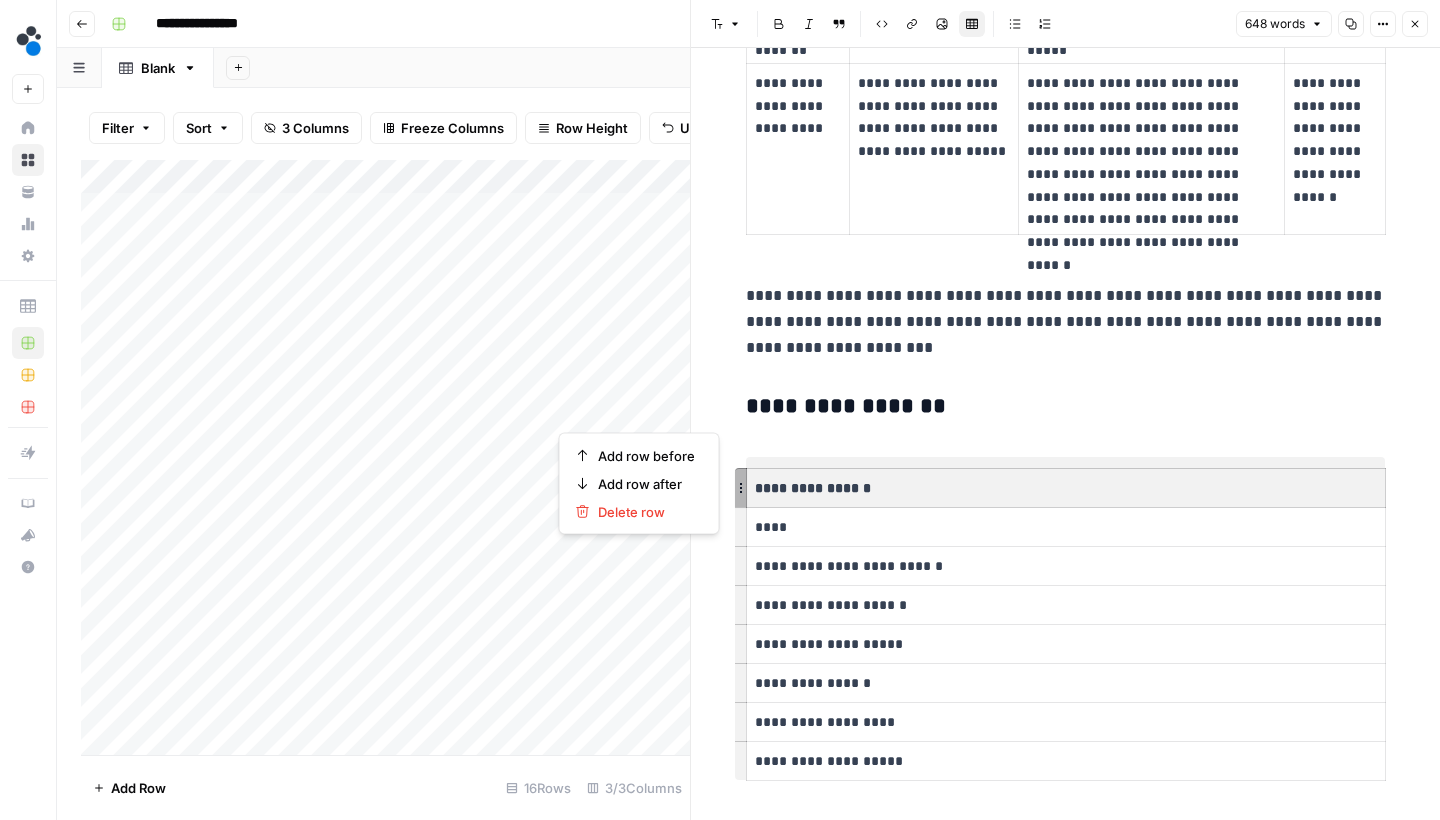 scroll, scrollTop: 2261, scrollLeft: 0, axis: vertical 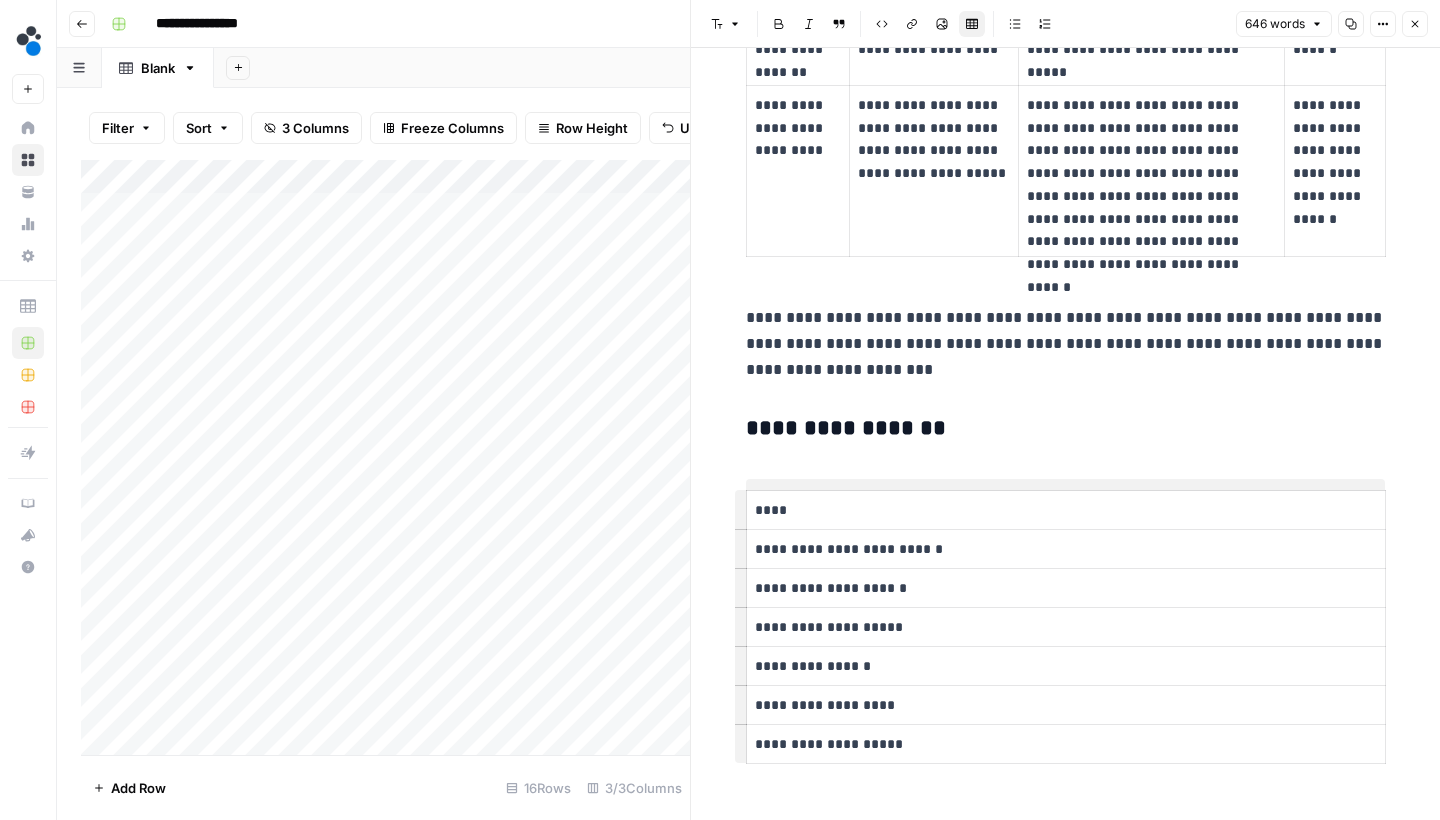 click on "**********" at bounding box center (1066, -681) 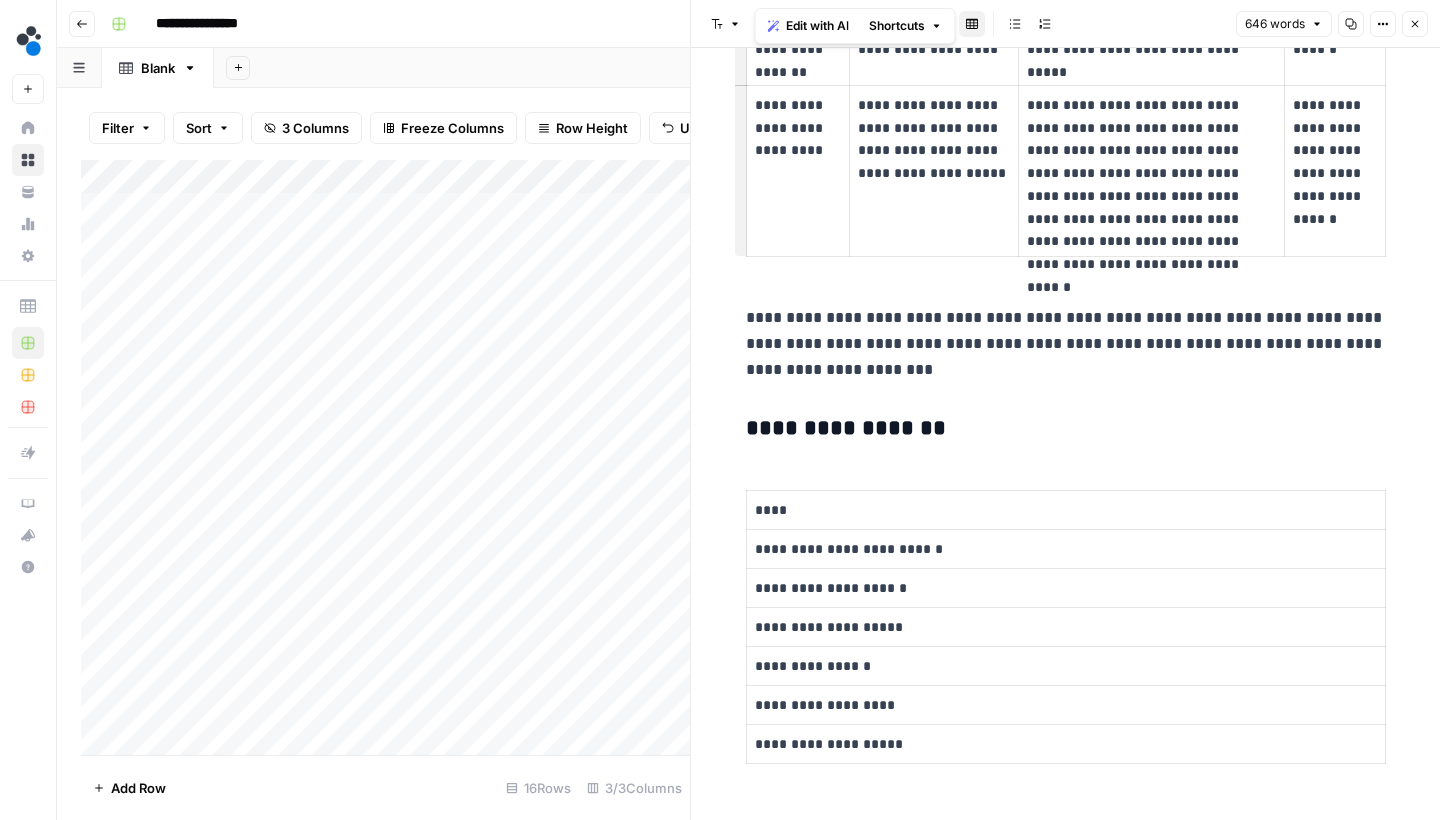 drag, startPoint x: 791, startPoint y: 461, endPoint x: 891, endPoint y: 730, distance: 286.98605 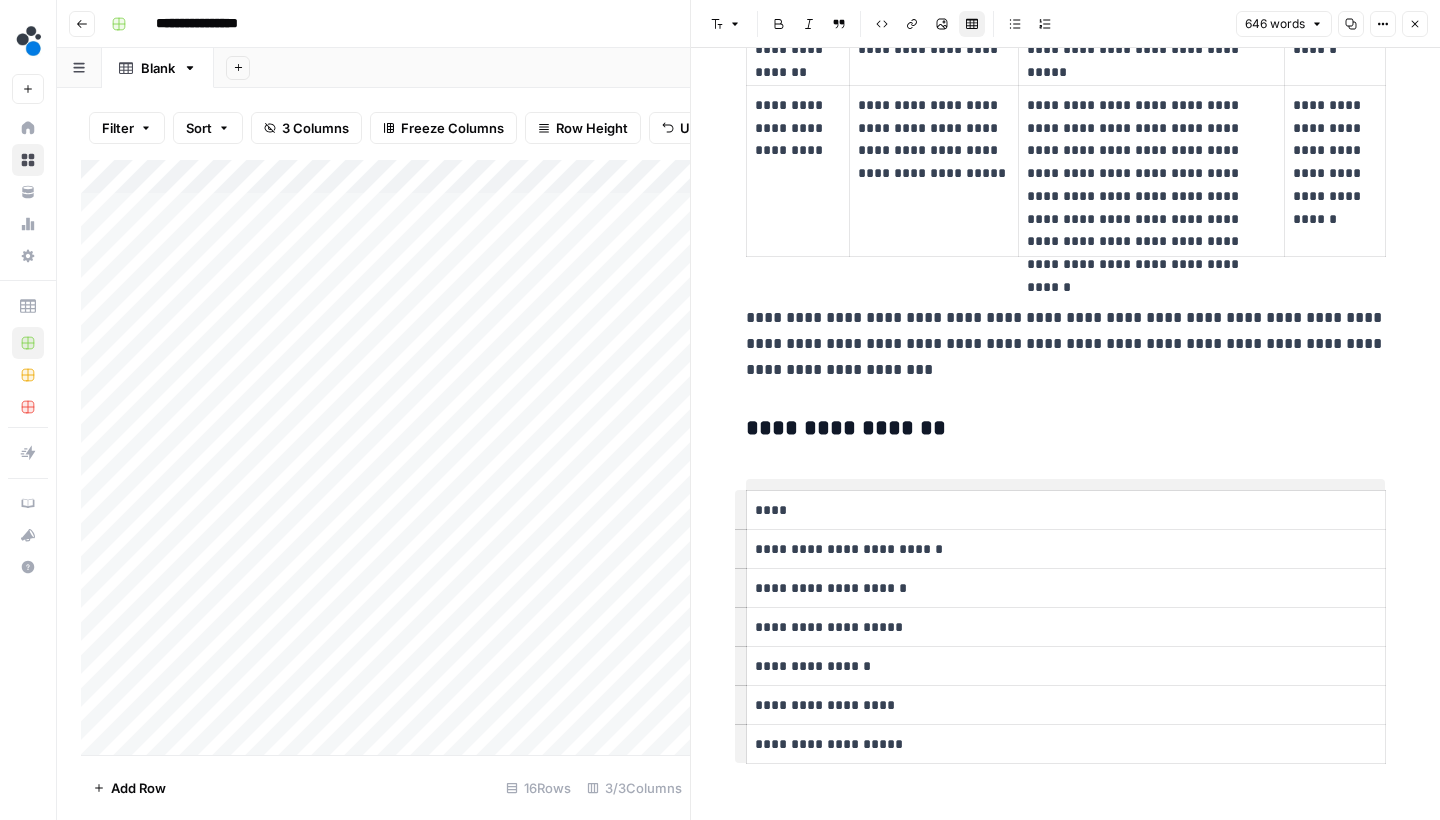 click on "**********" at bounding box center [1066, 744] 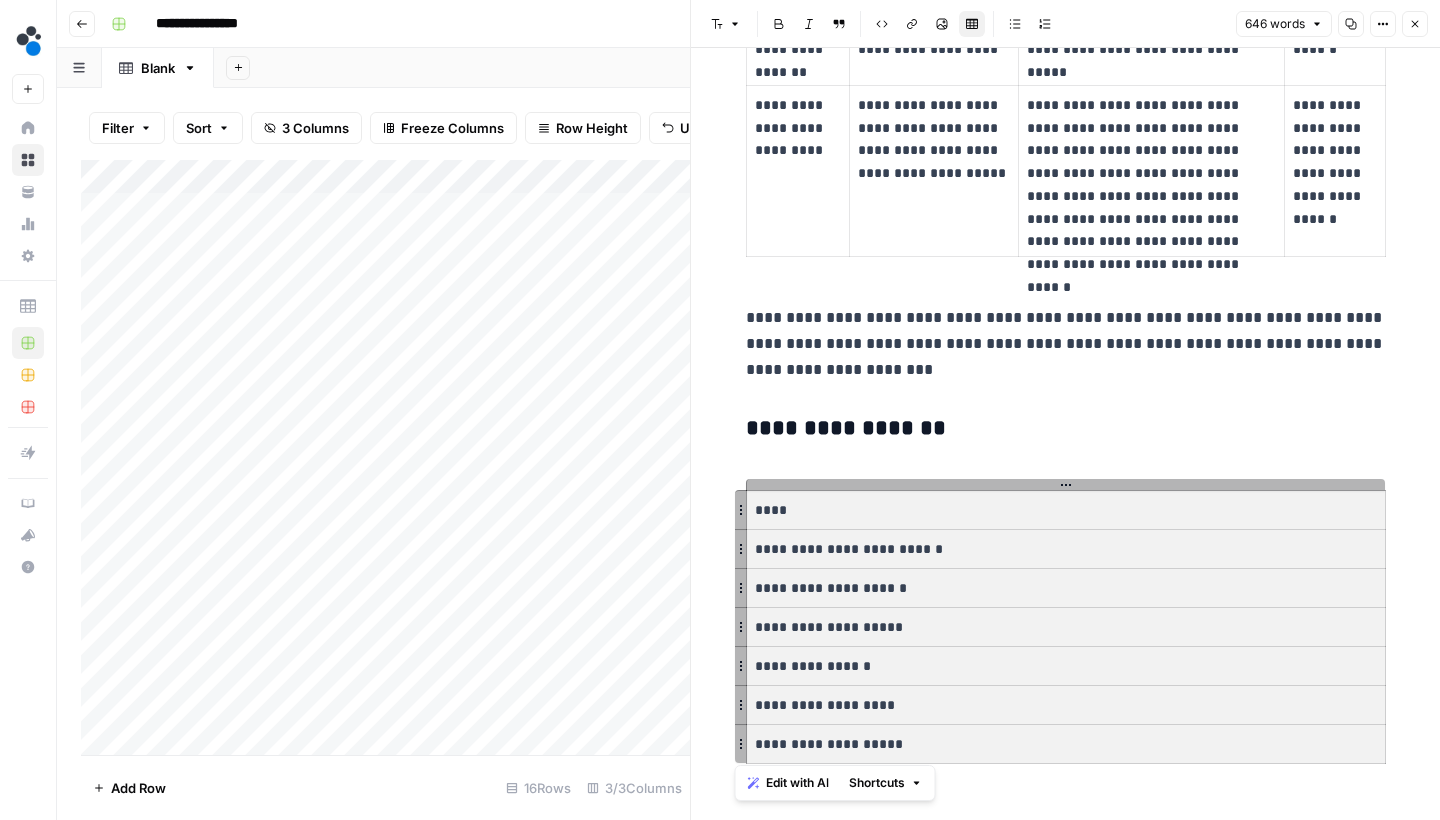 drag, startPoint x: 914, startPoint y: 746, endPoint x: 750, endPoint y: 491, distance: 303.18475 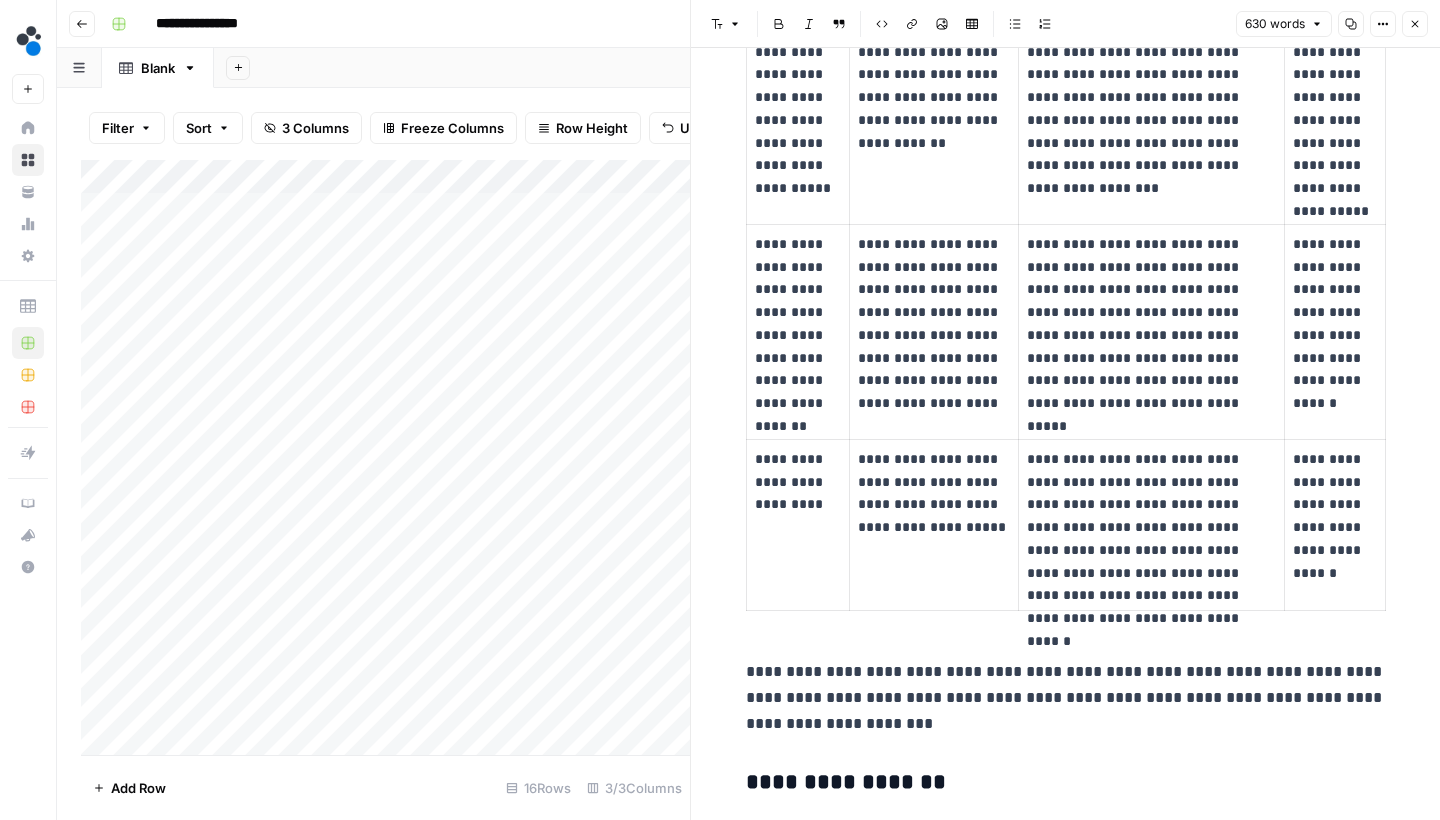 click on "Close" at bounding box center (1415, 24) 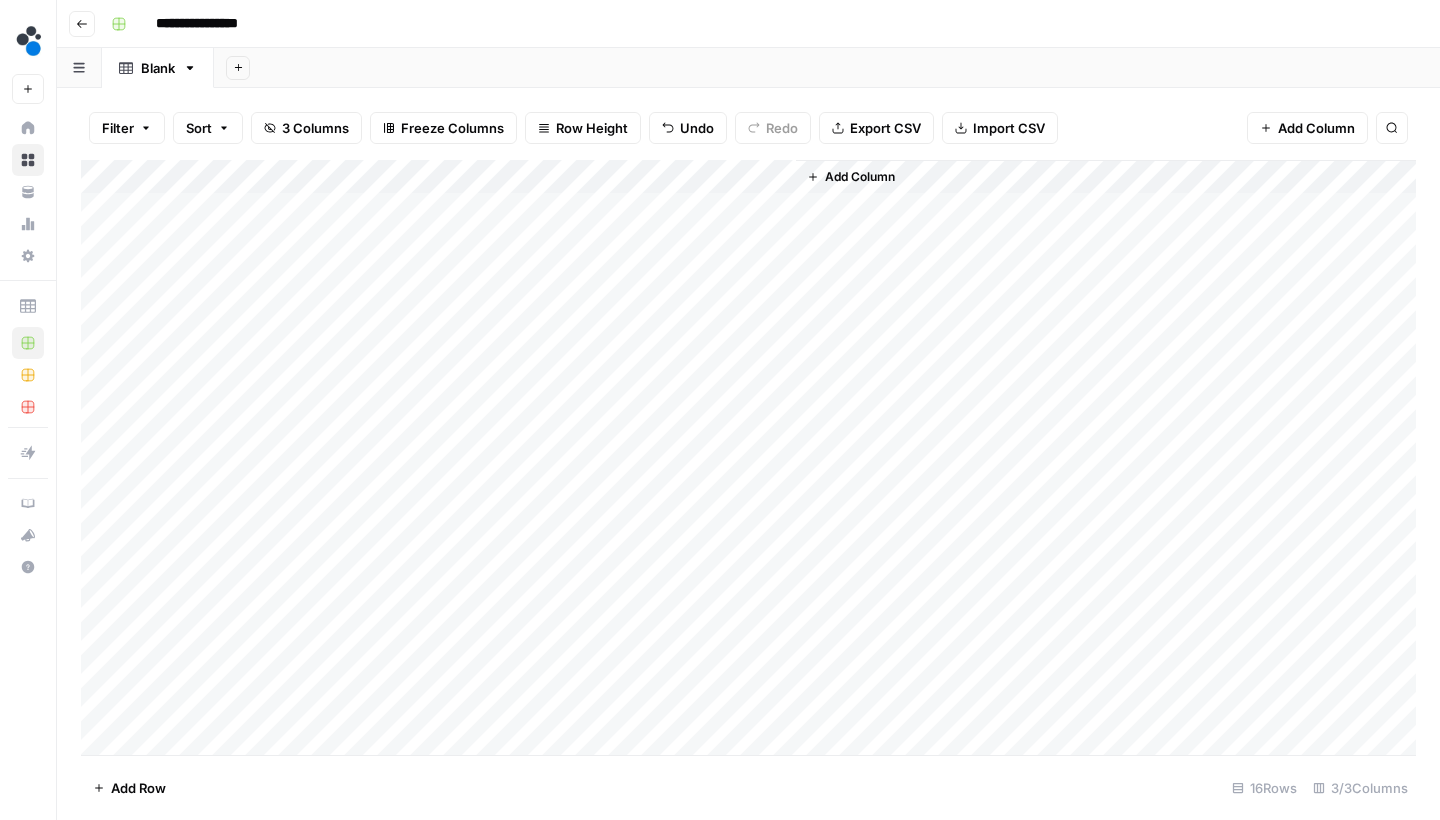 click on "Add Column" at bounding box center (748, 460) 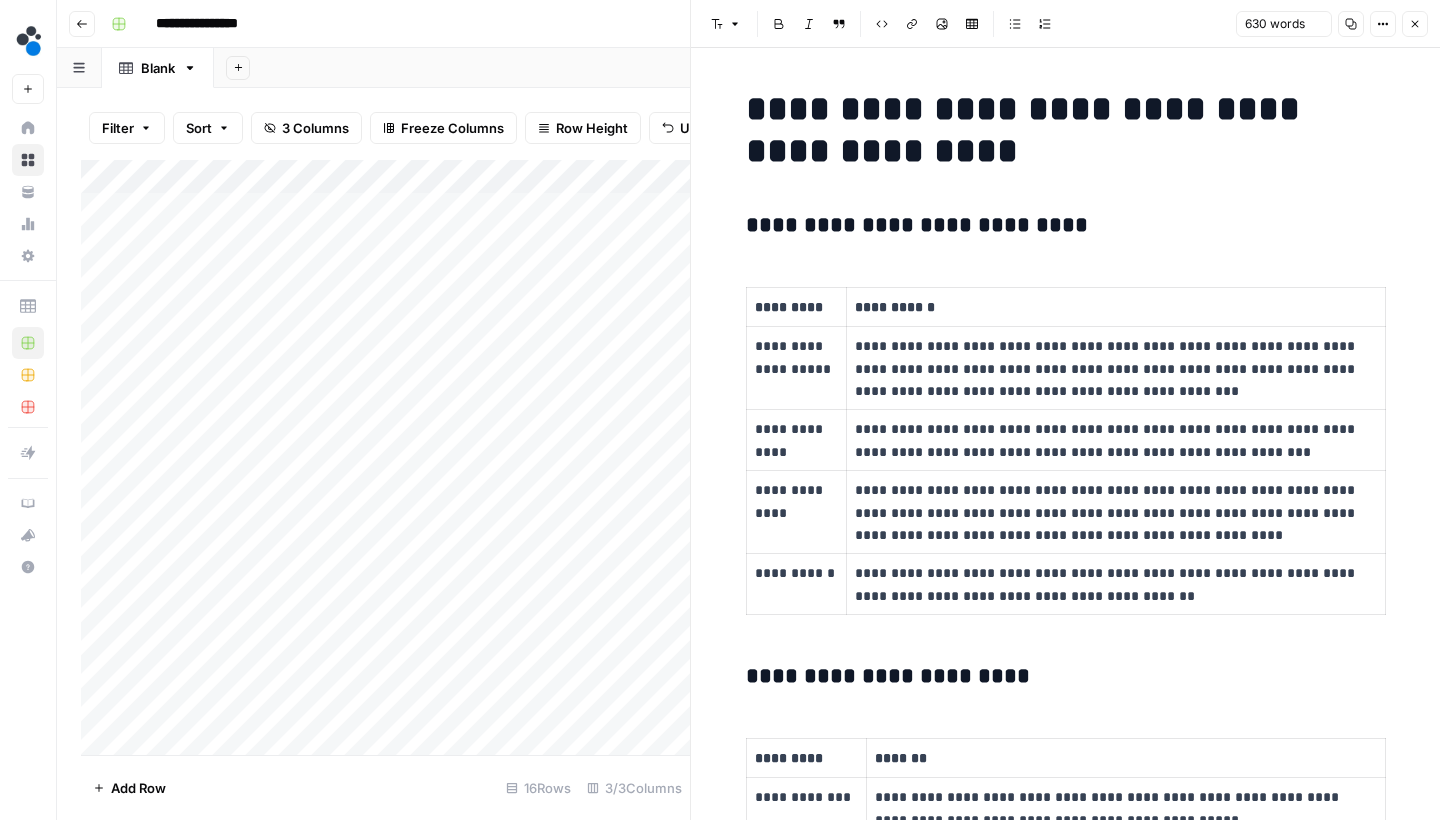 scroll, scrollTop: 1907, scrollLeft: 0, axis: vertical 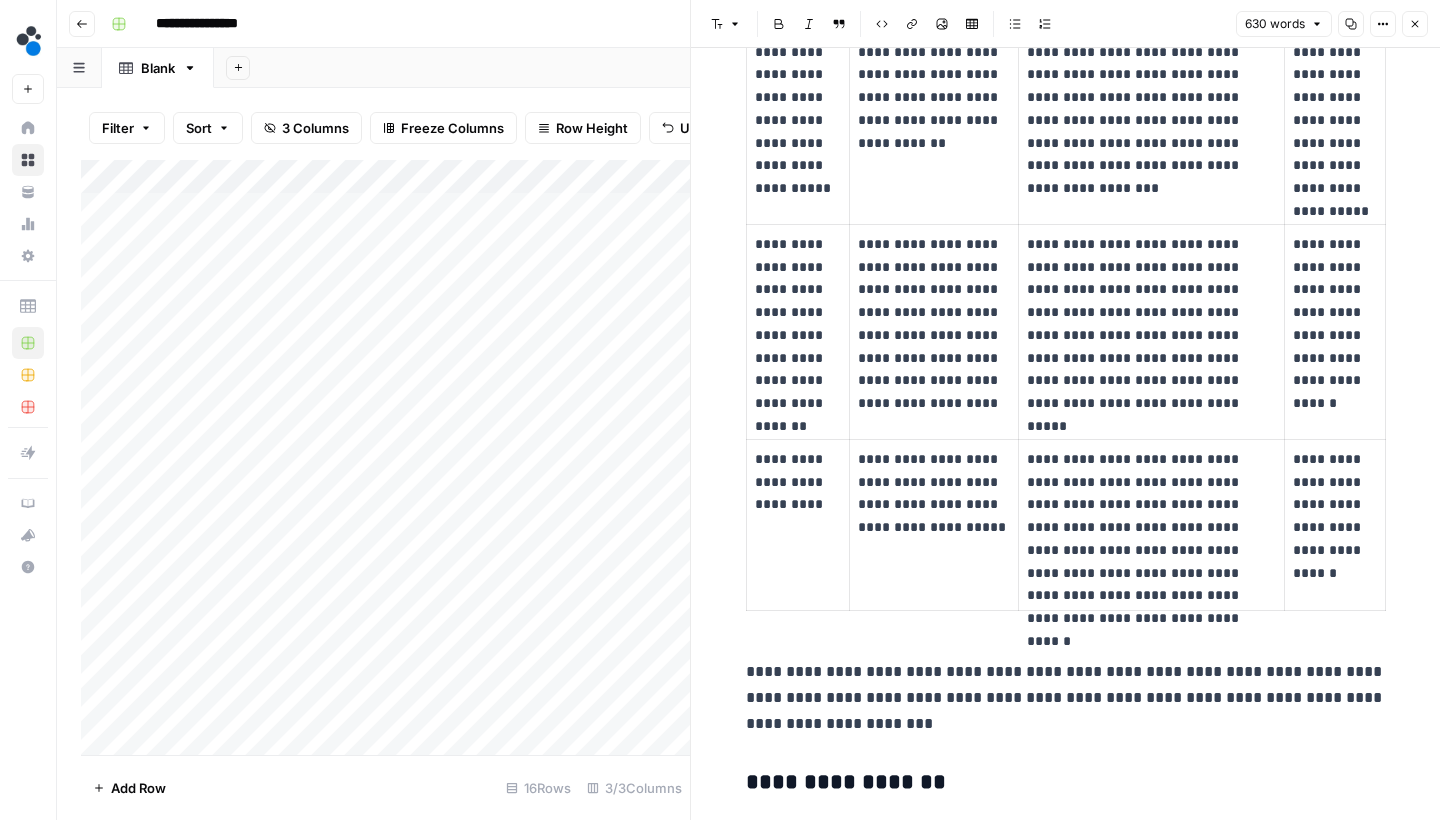 click on "**********" at bounding box center (1066, 782) 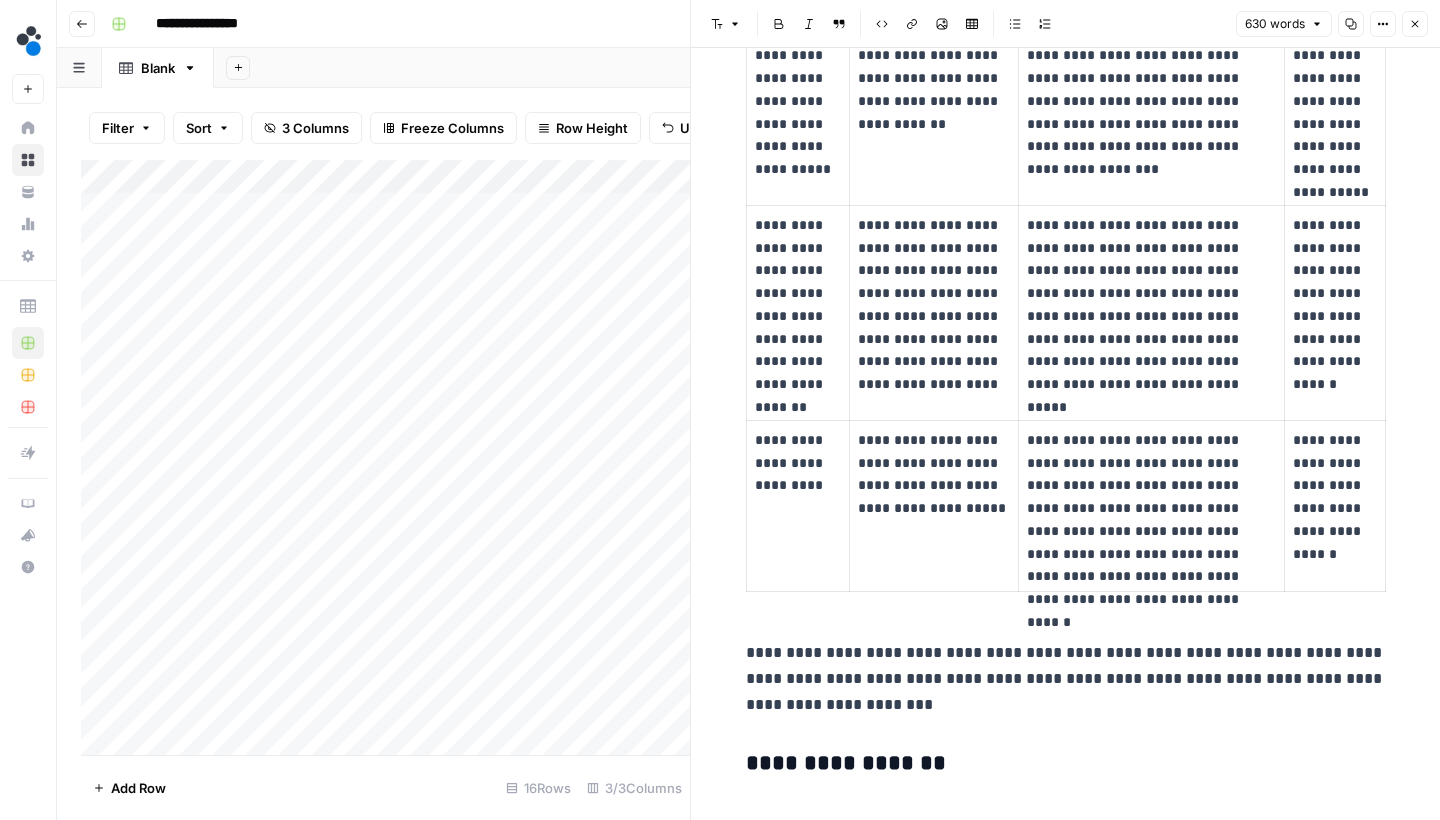 paste 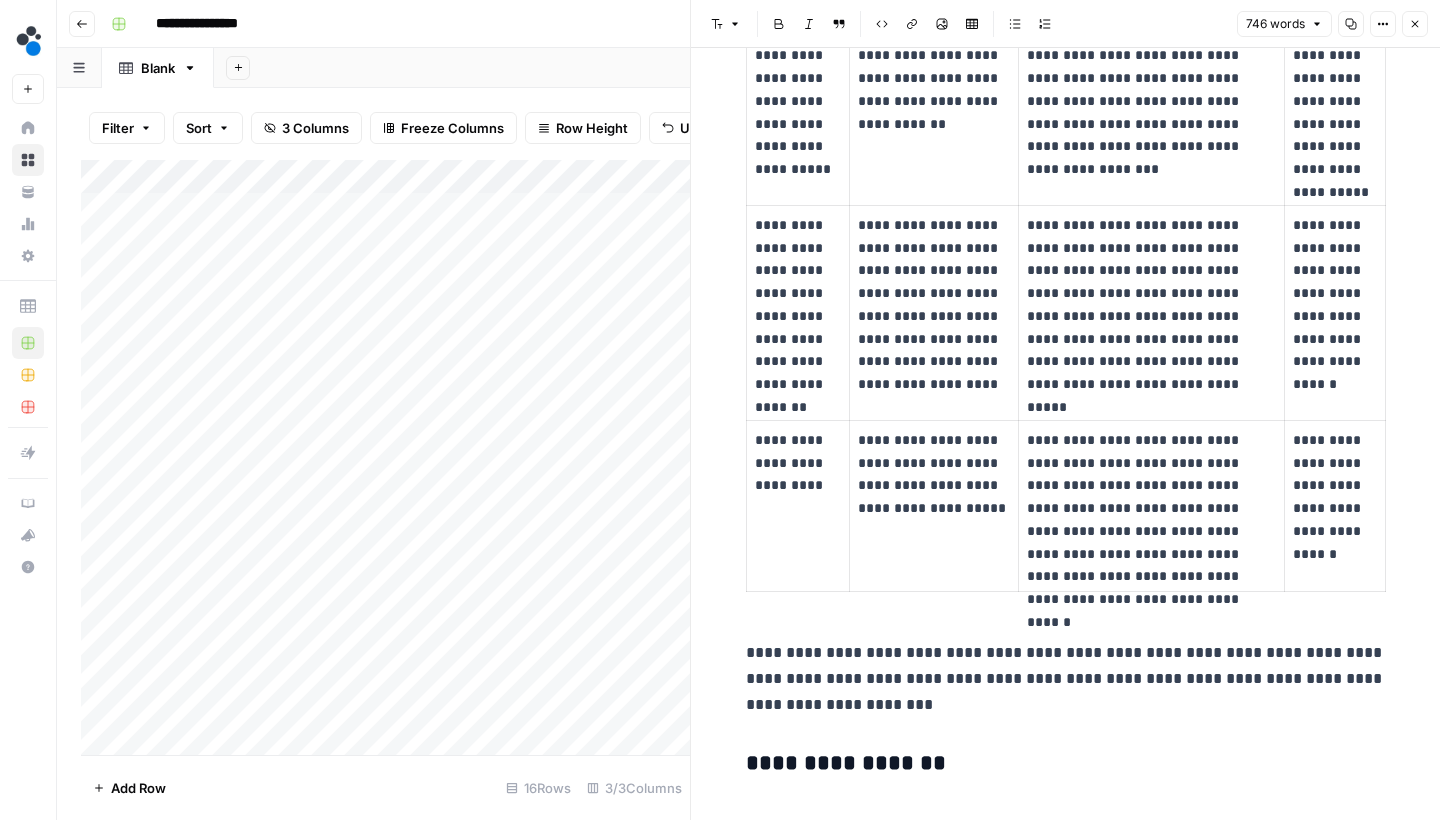 scroll, scrollTop: 2560, scrollLeft: 0, axis: vertical 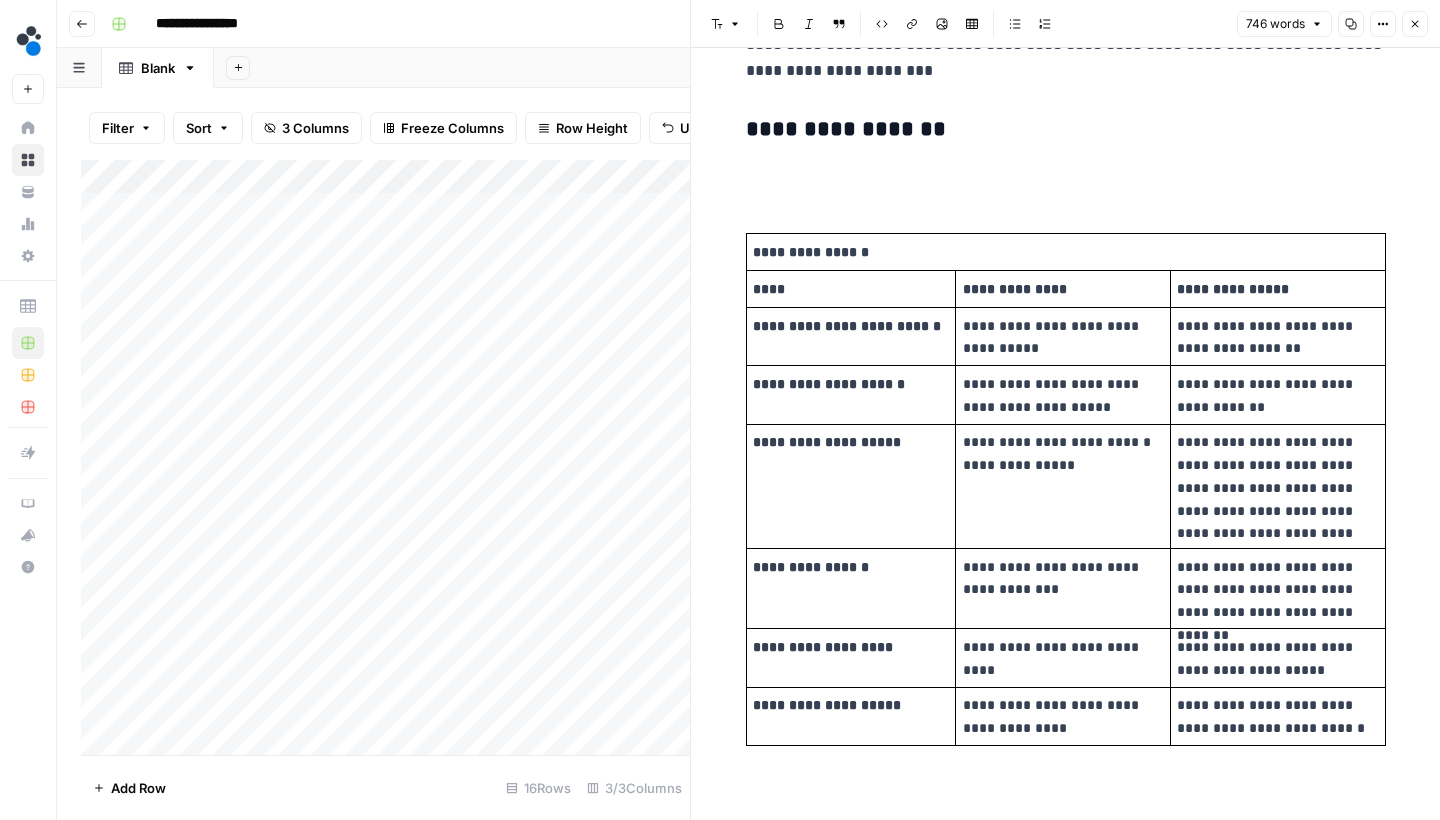 type 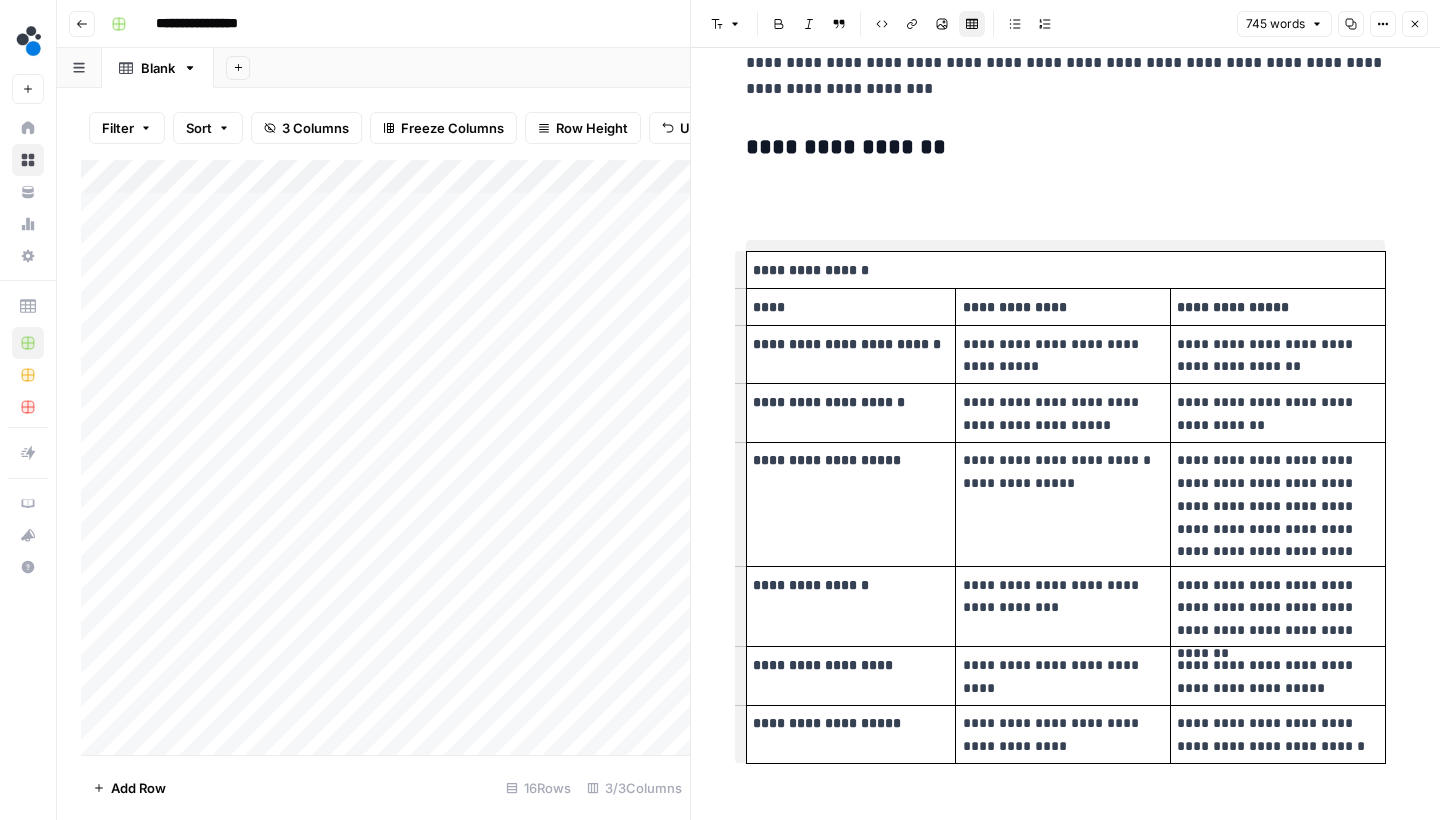scroll, scrollTop: 2540, scrollLeft: 0, axis: vertical 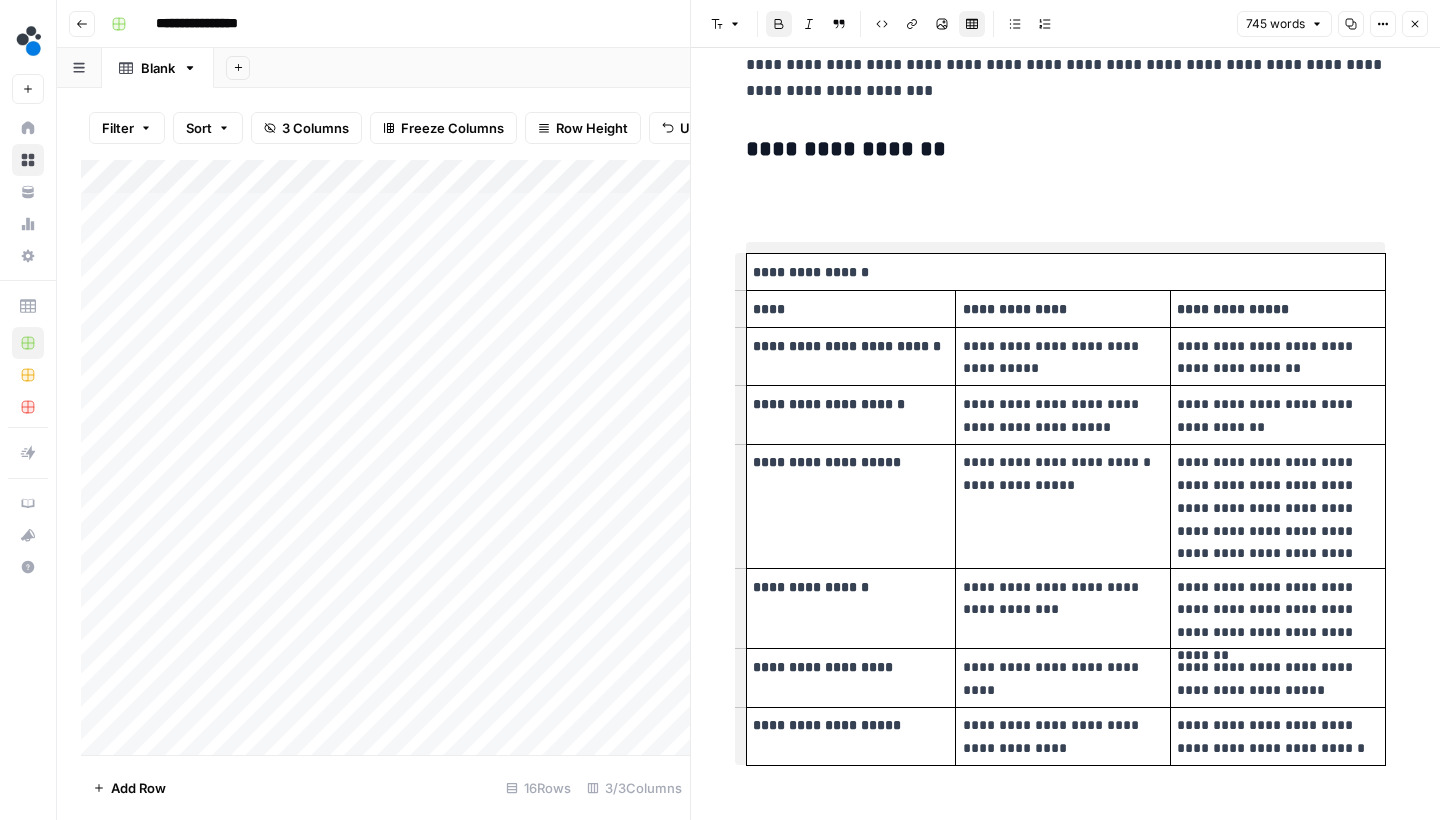 click on "**********" at bounding box center (811, 272) 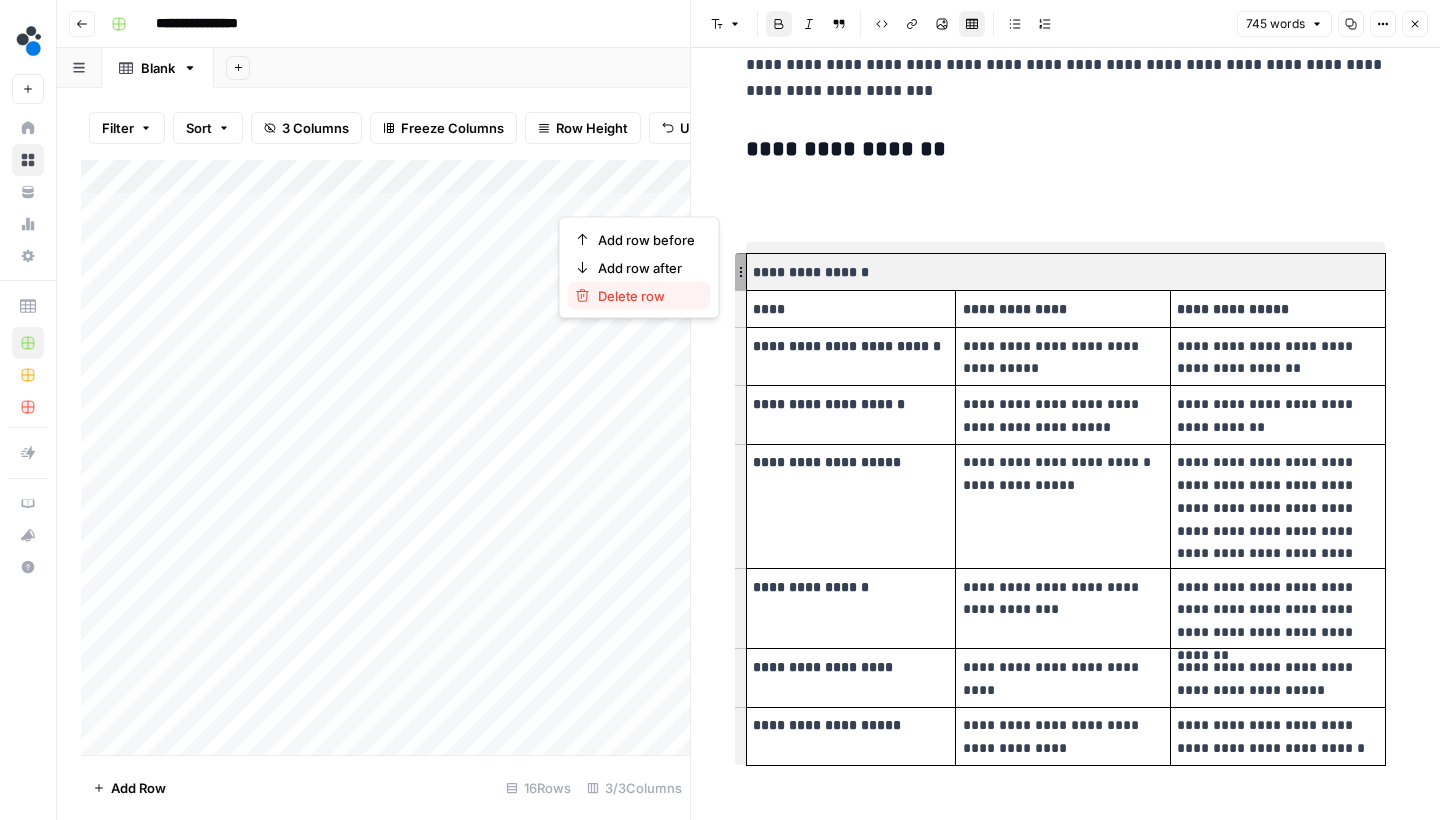 click on "Delete row" at bounding box center [639, 296] 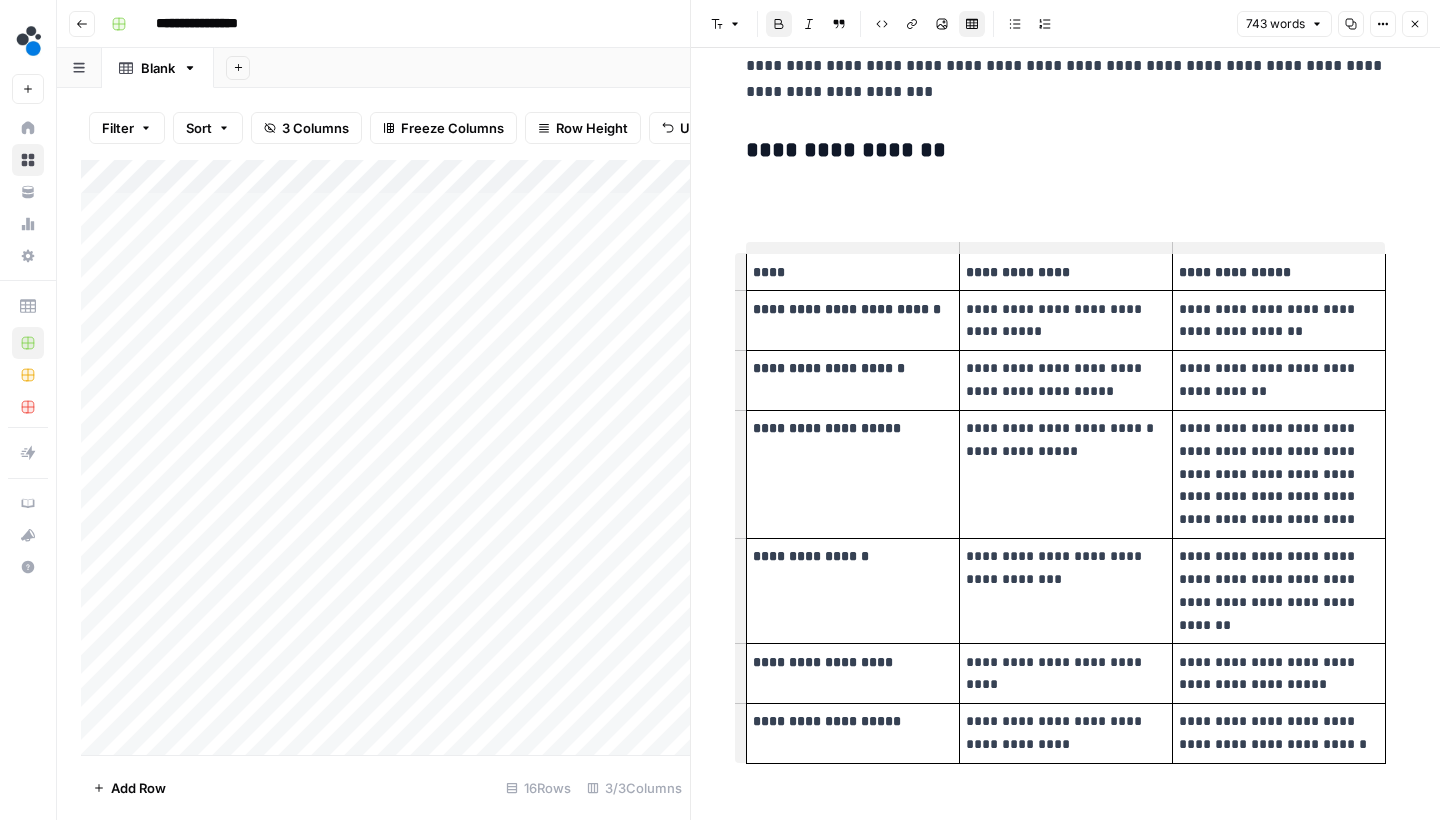 scroll, scrollTop: 2503, scrollLeft: 0, axis: vertical 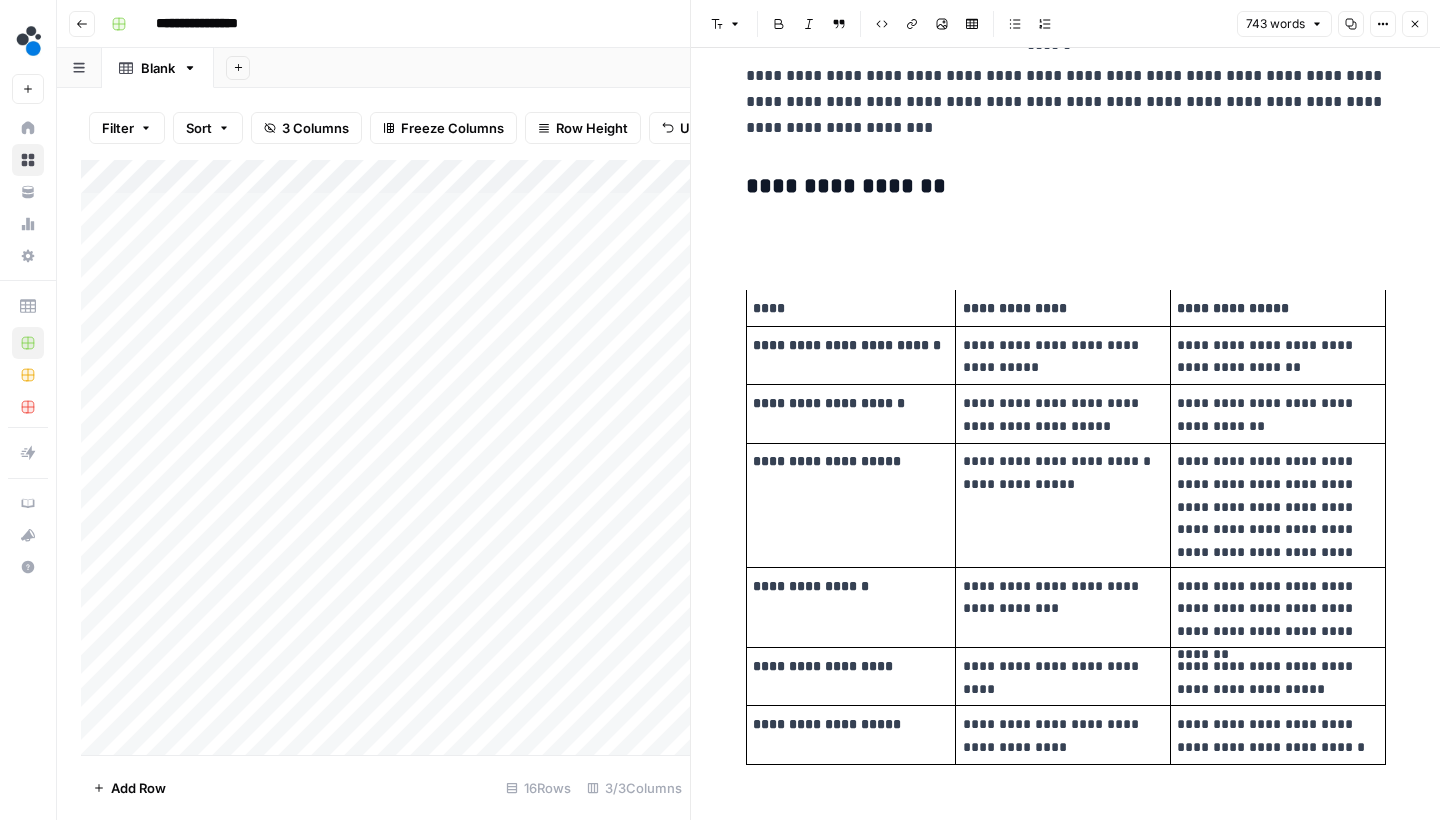 click at bounding box center [1066, 229] 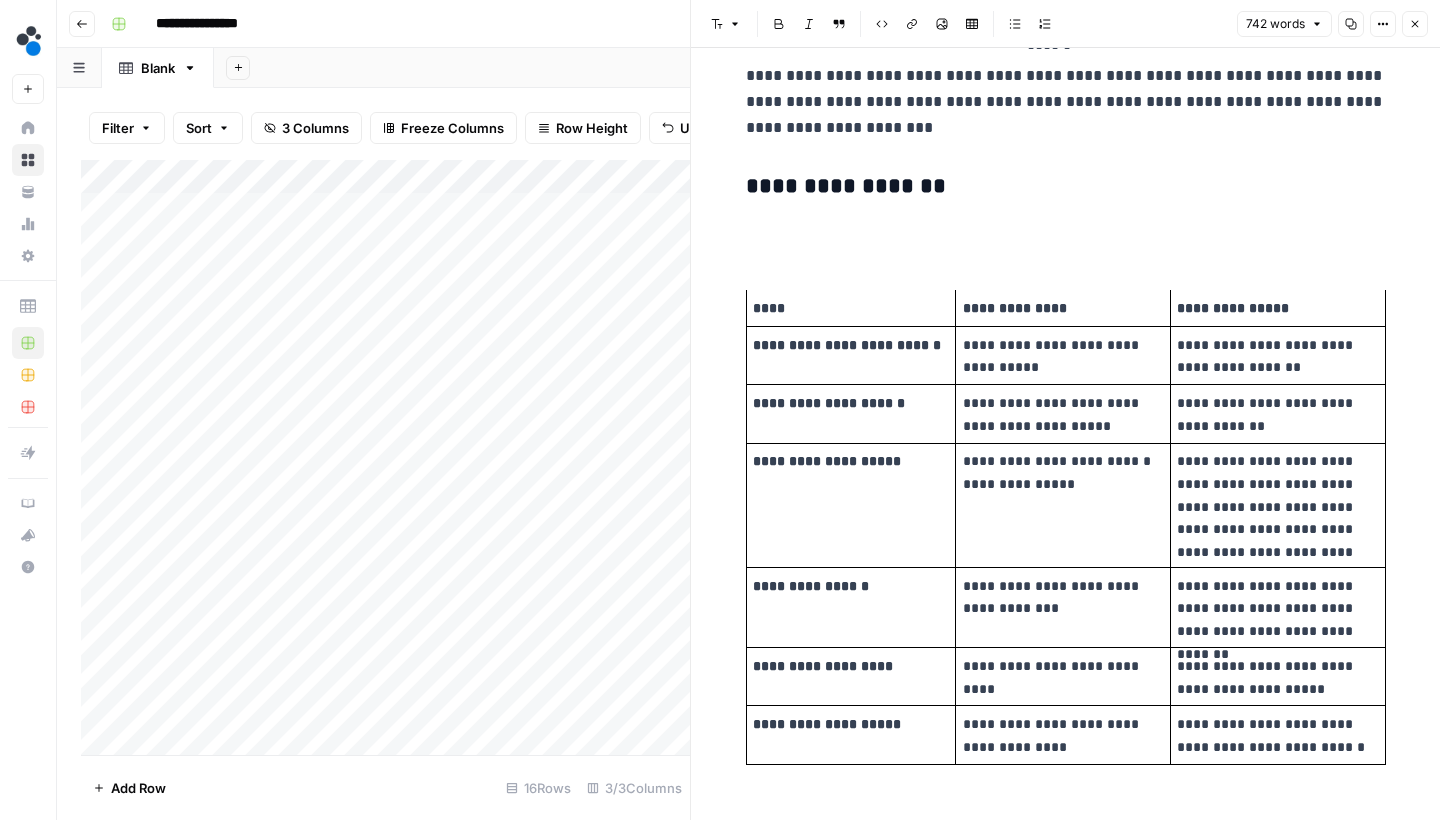 scroll, scrollTop: 2461, scrollLeft: 0, axis: vertical 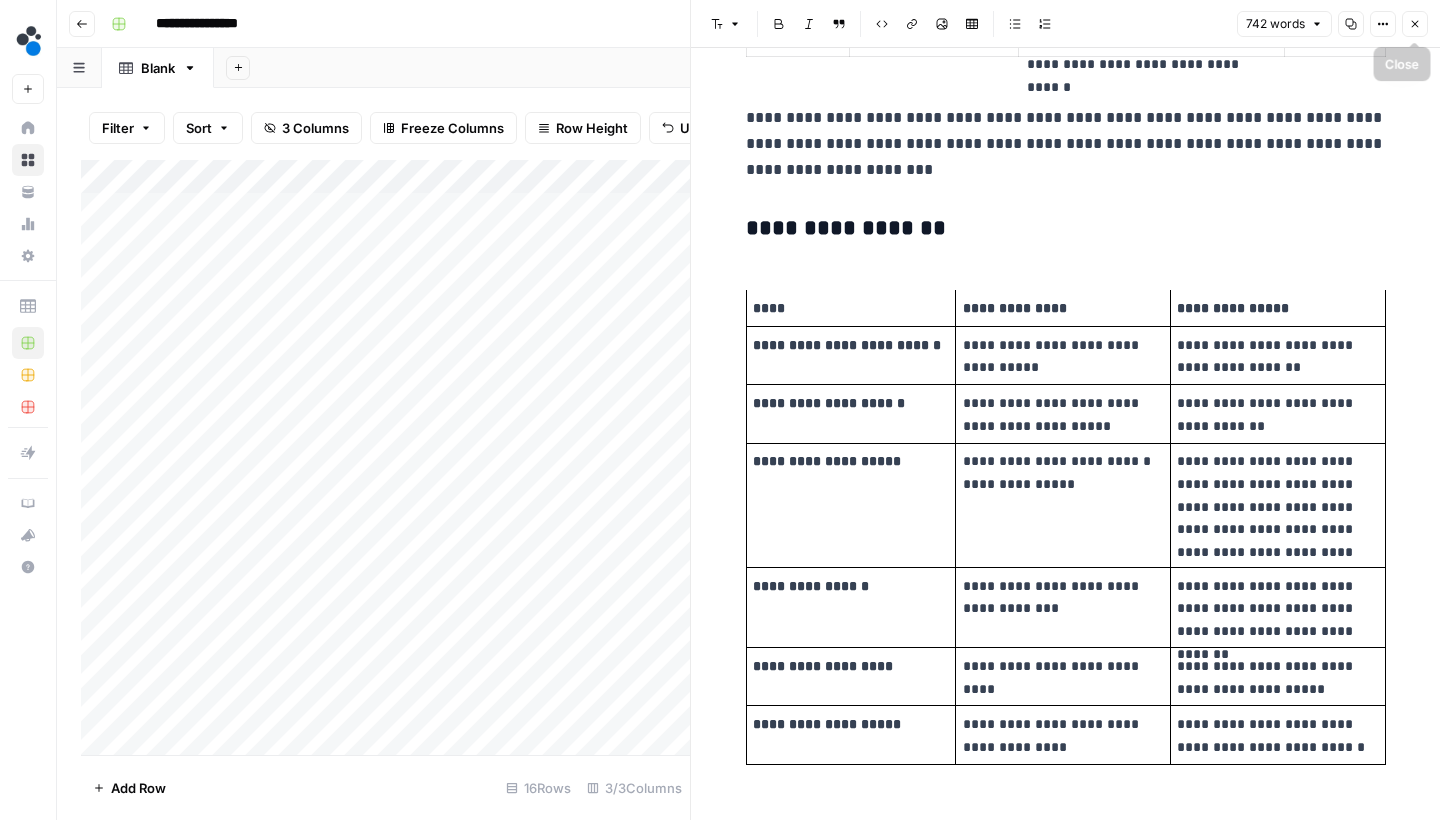 click 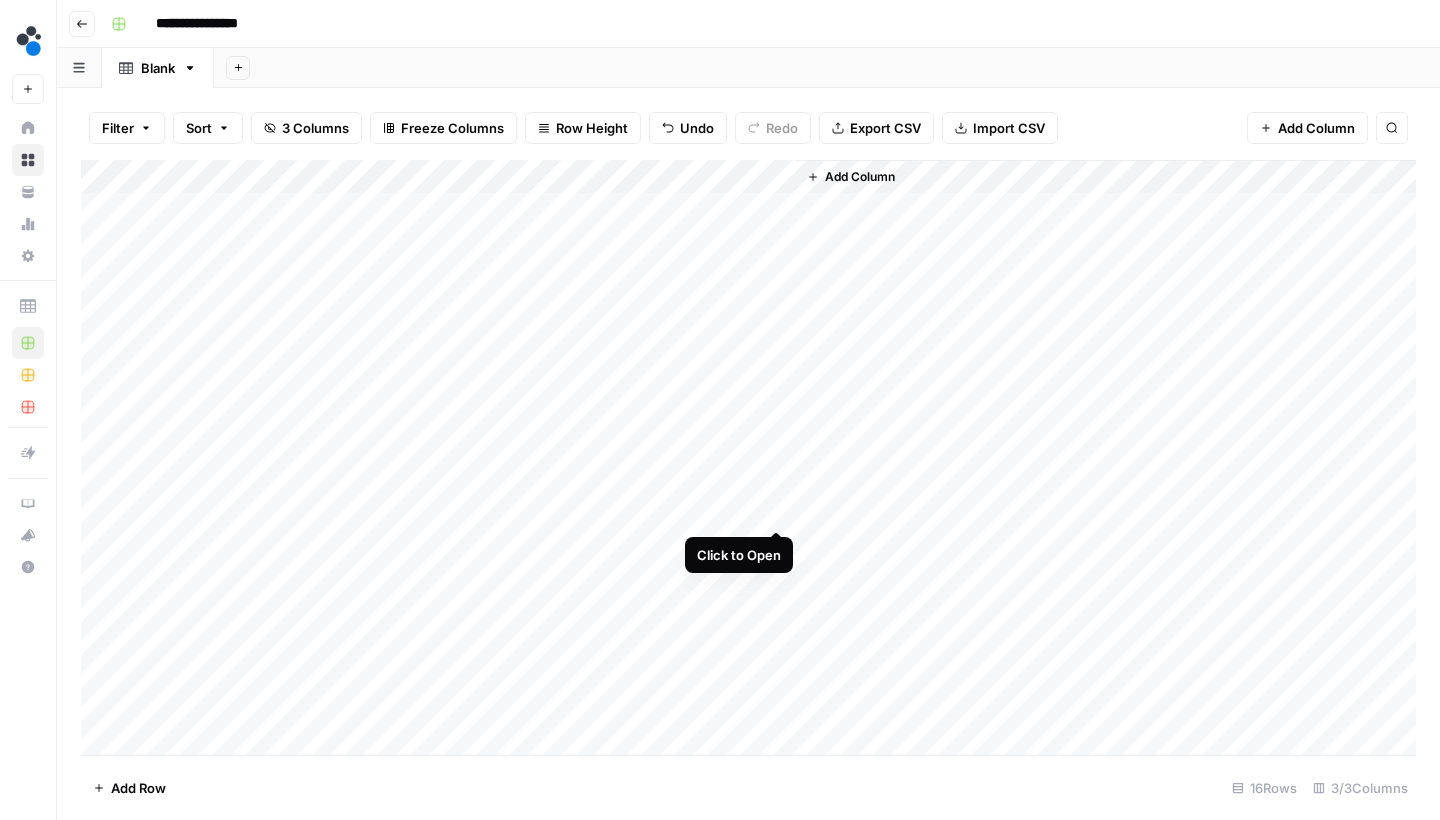 click on "Add Column" at bounding box center (748, 460) 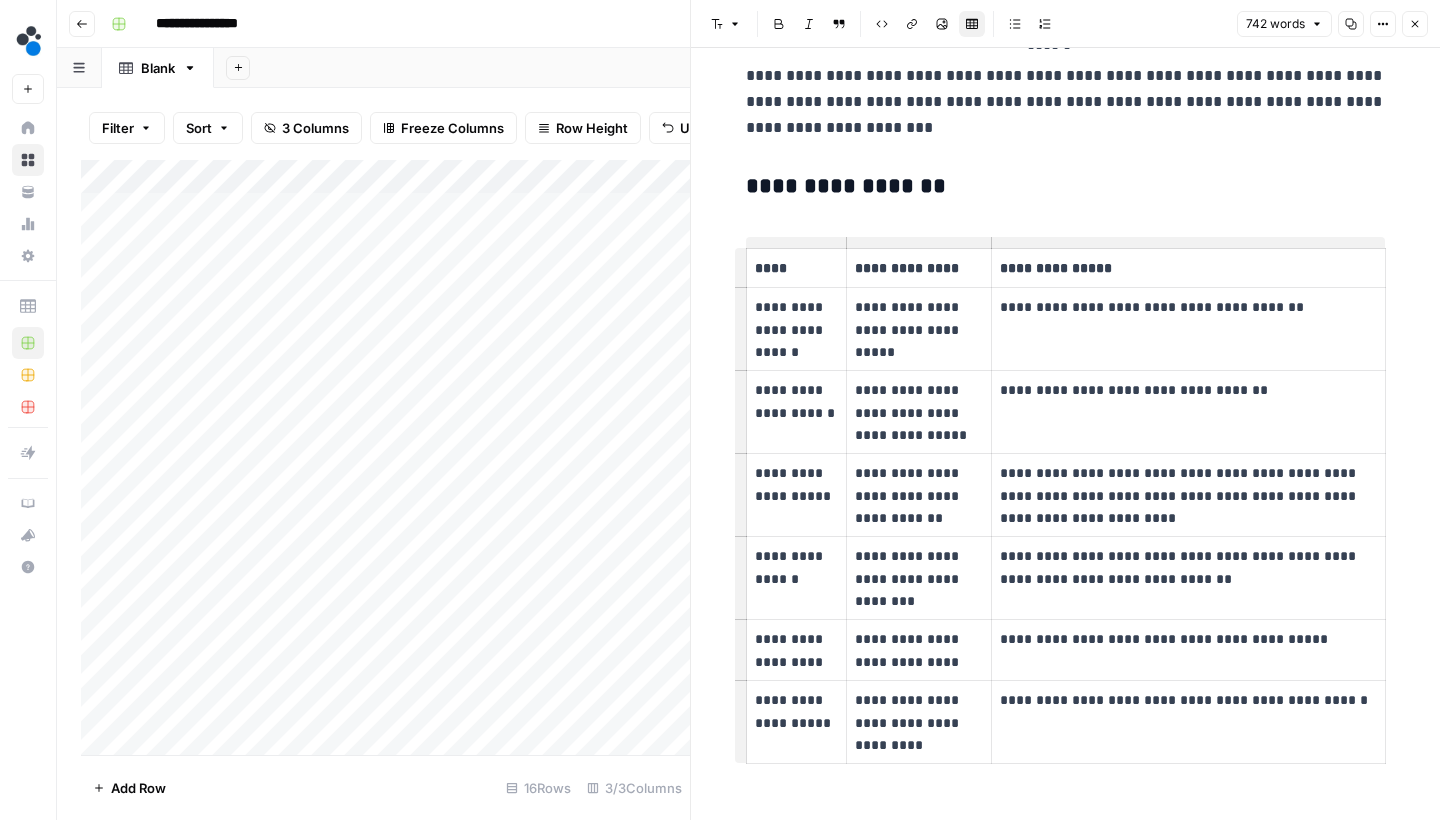 scroll, scrollTop: 2503, scrollLeft: 0, axis: vertical 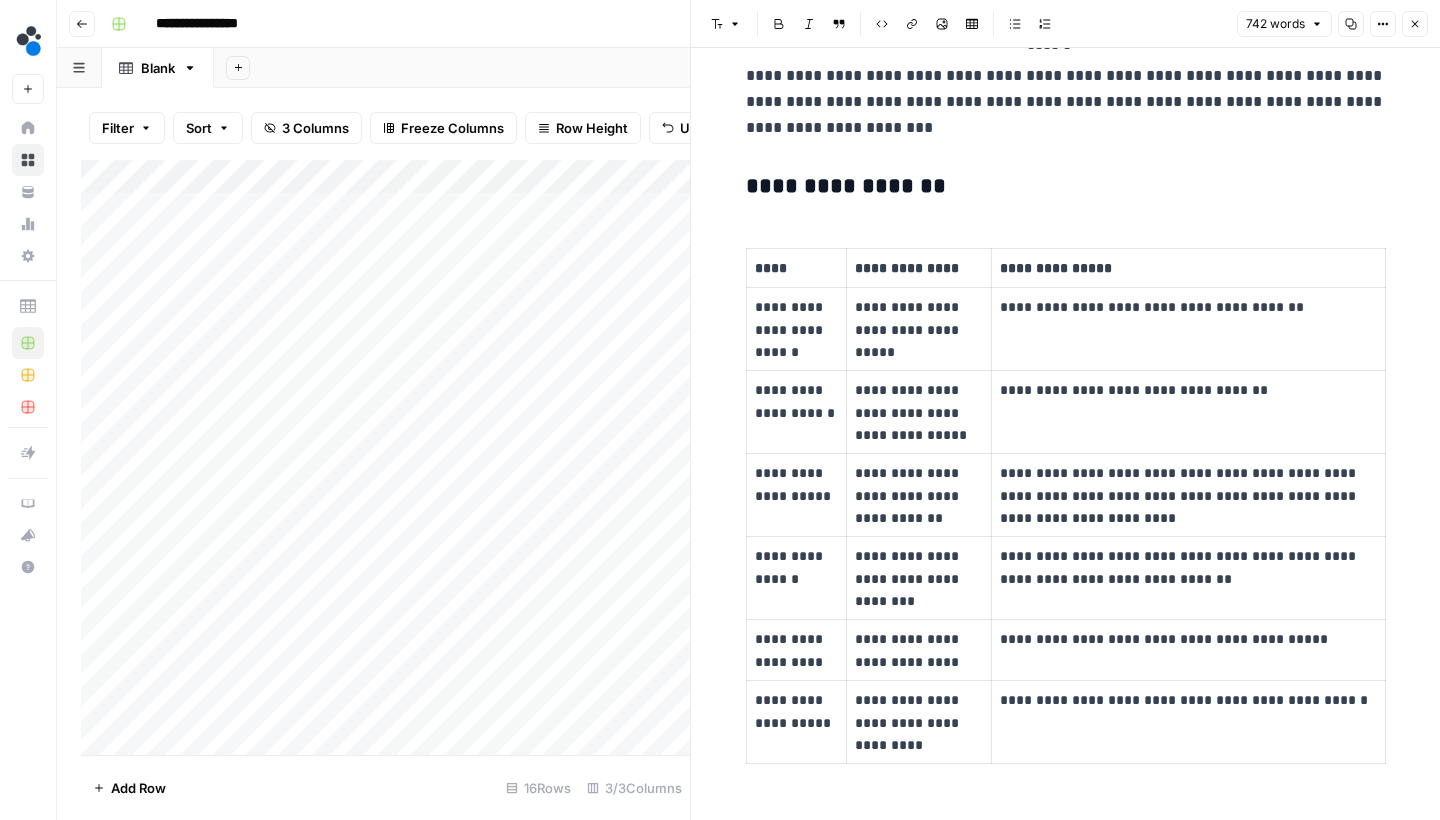 click on "**********" at bounding box center (1066, -802) 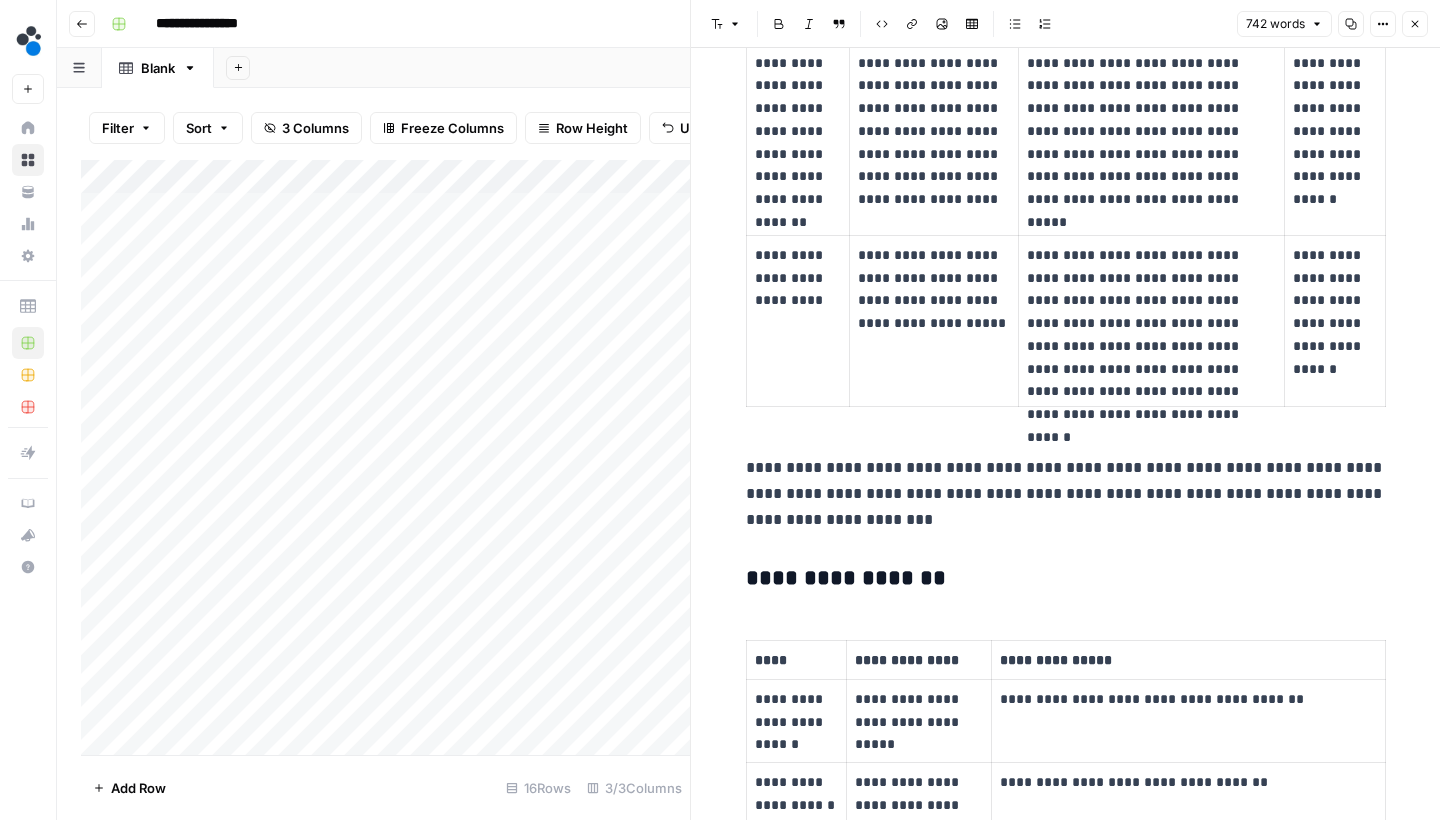 scroll, scrollTop: 2099, scrollLeft: 0, axis: vertical 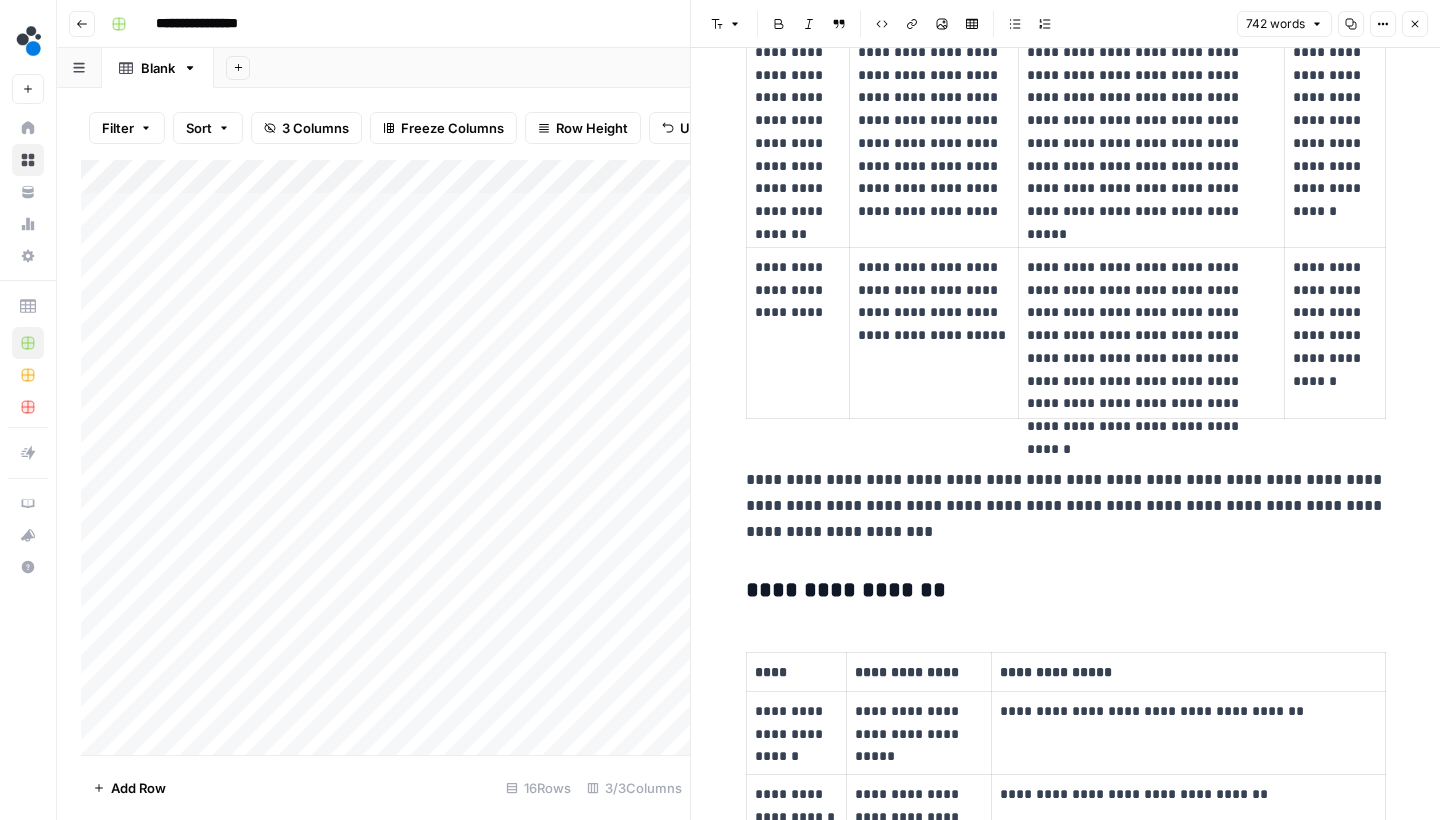 click on "**********" at bounding box center [1066, -398] 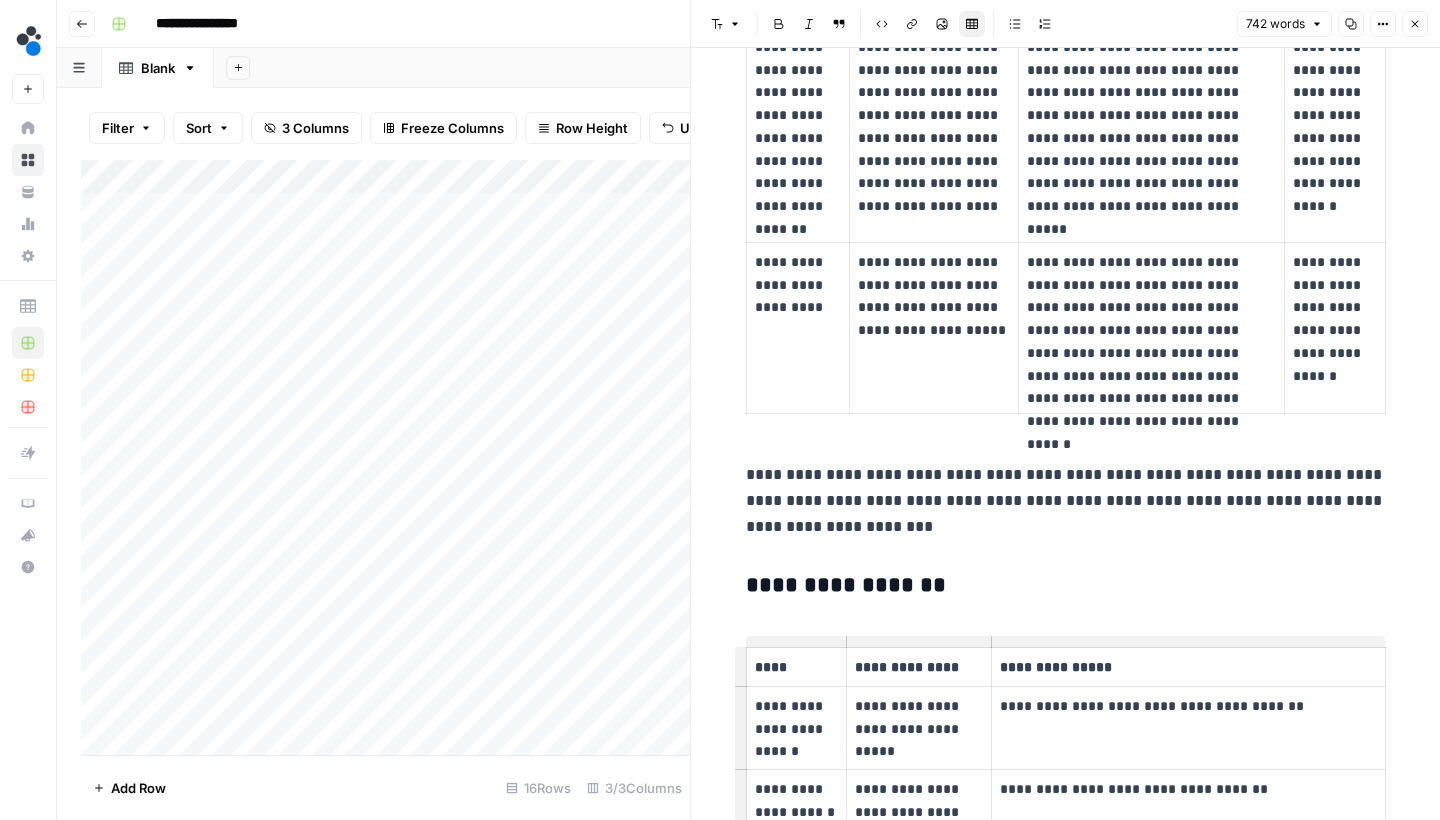 scroll, scrollTop: 2178, scrollLeft: 0, axis: vertical 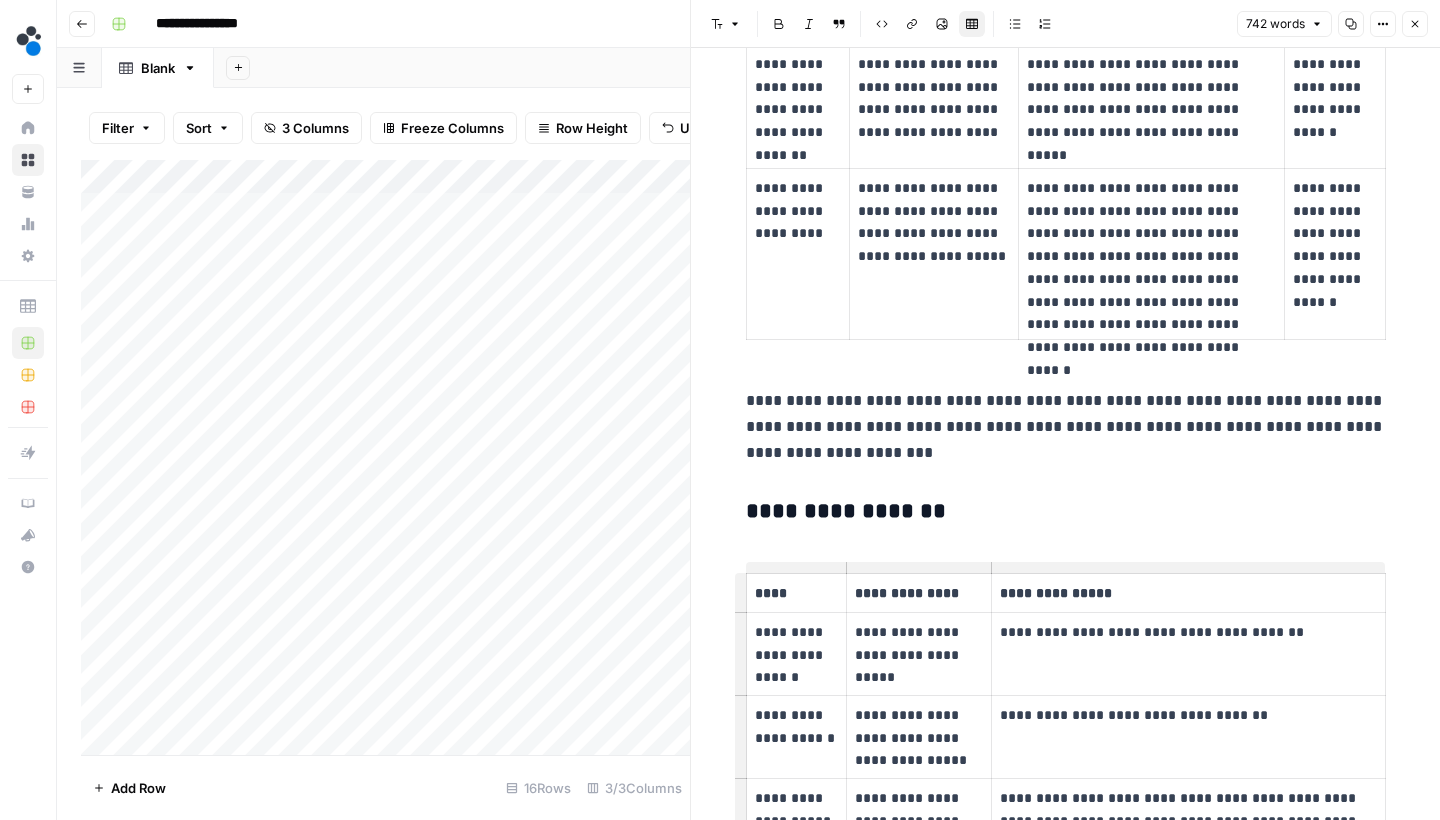 click on "**********" at bounding box center (1066, -477) 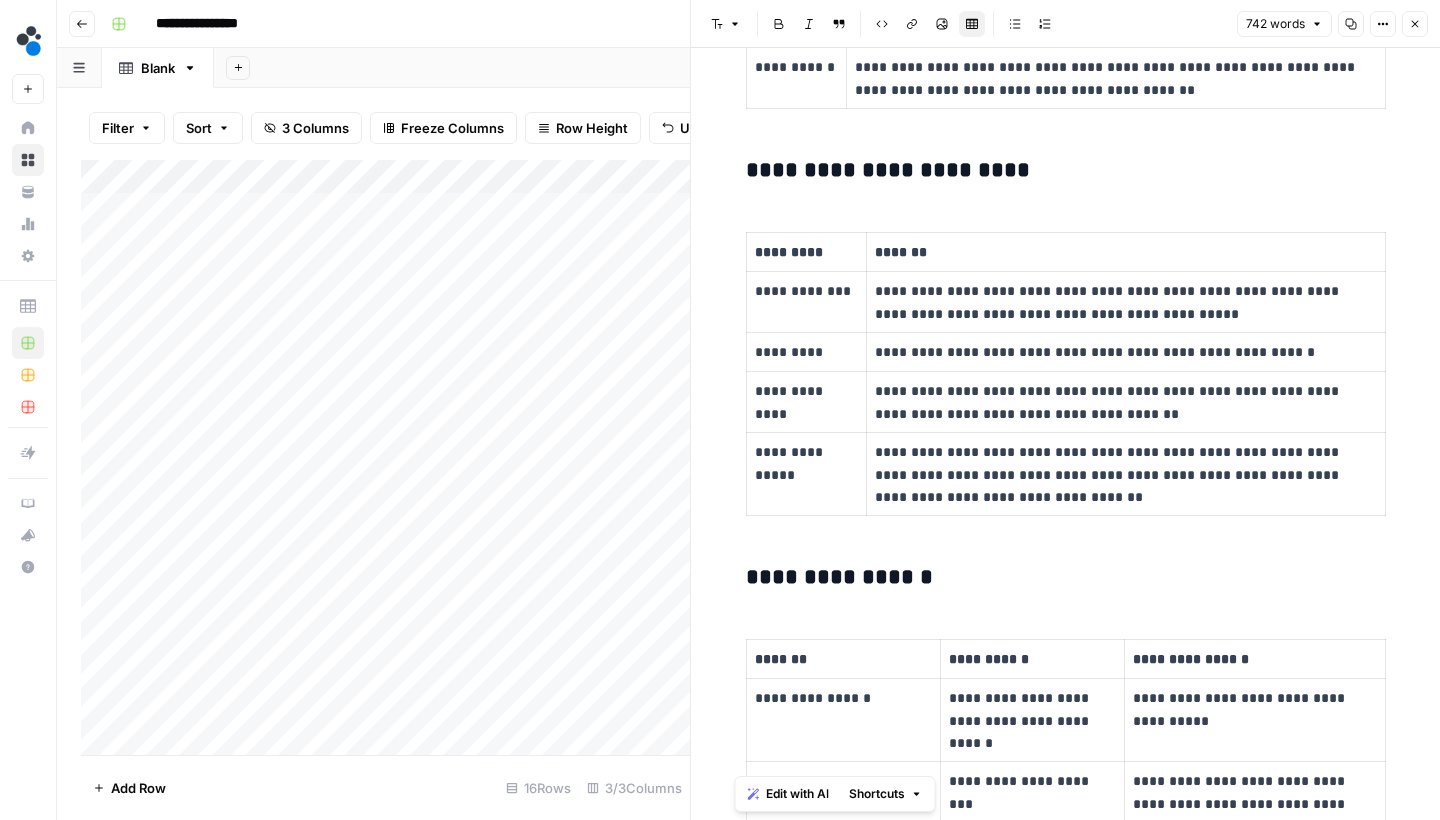 scroll, scrollTop: -24, scrollLeft: 0, axis: vertical 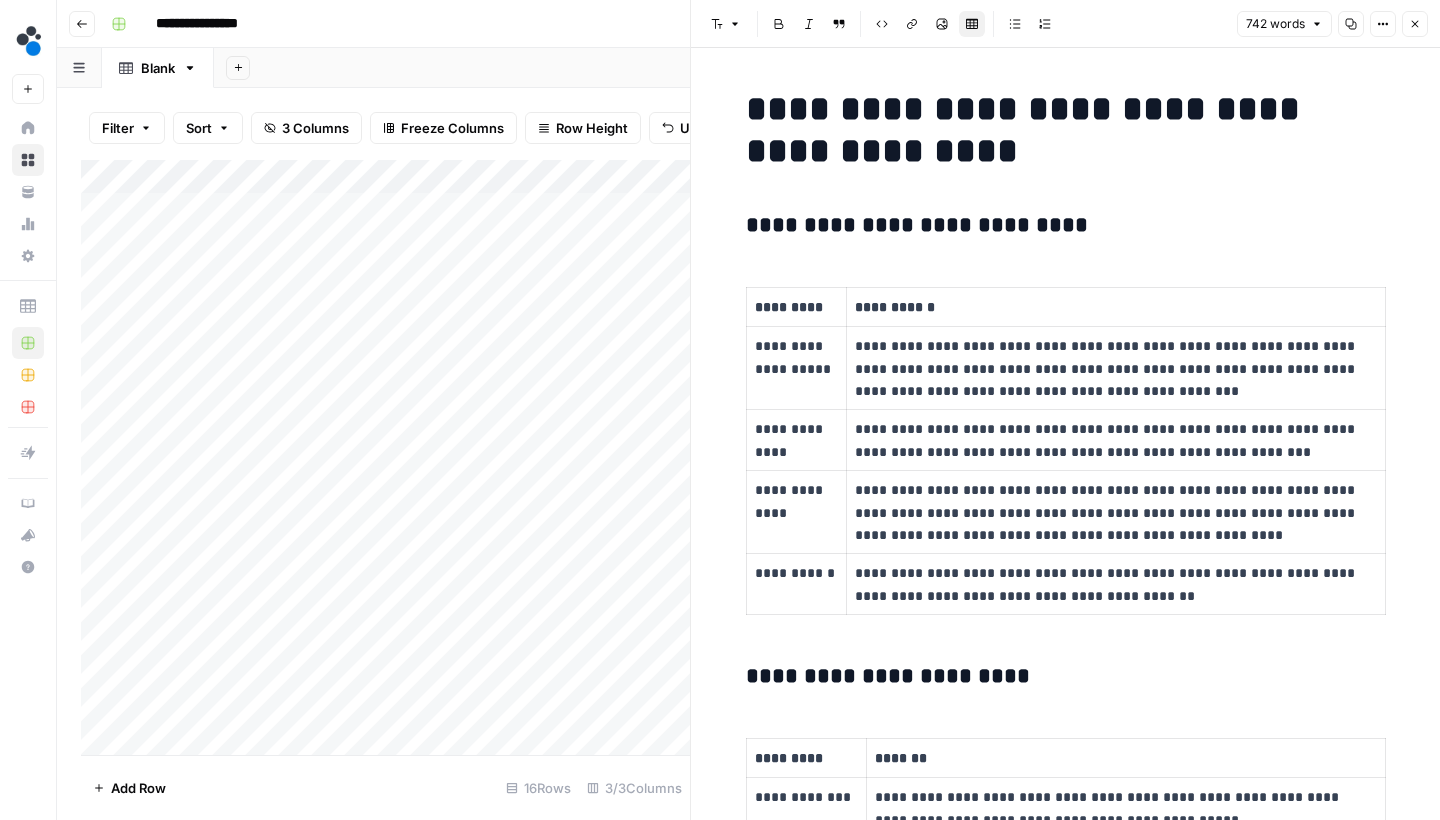 drag, startPoint x: 1406, startPoint y: 32, endPoint x: 1352, endPoint y: 71, distance: 66.61081 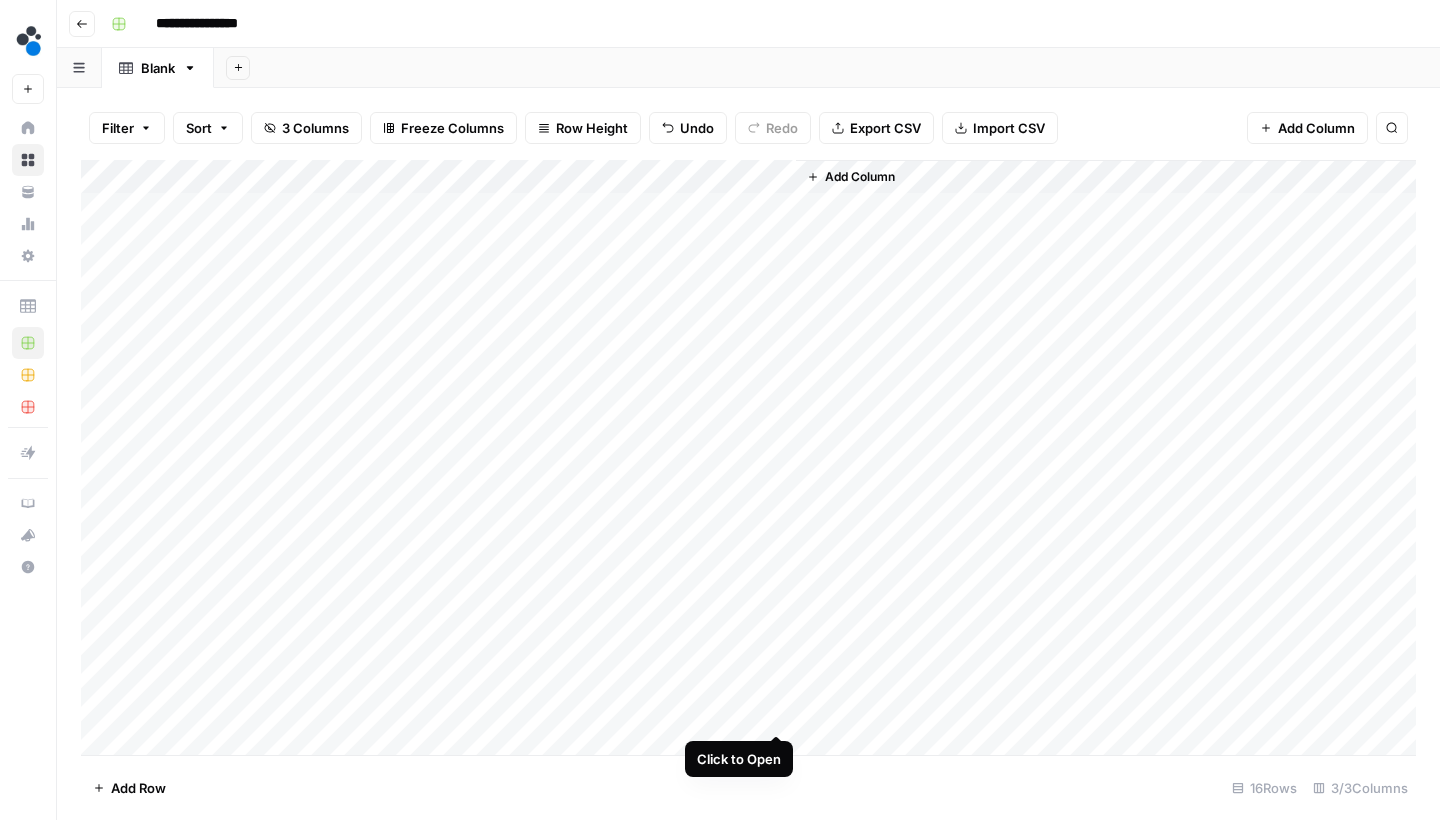 drag, startPoint x: 794, startPoint y: 526, endPoint x: 776, endPoint y: 708, distance: 182.88794 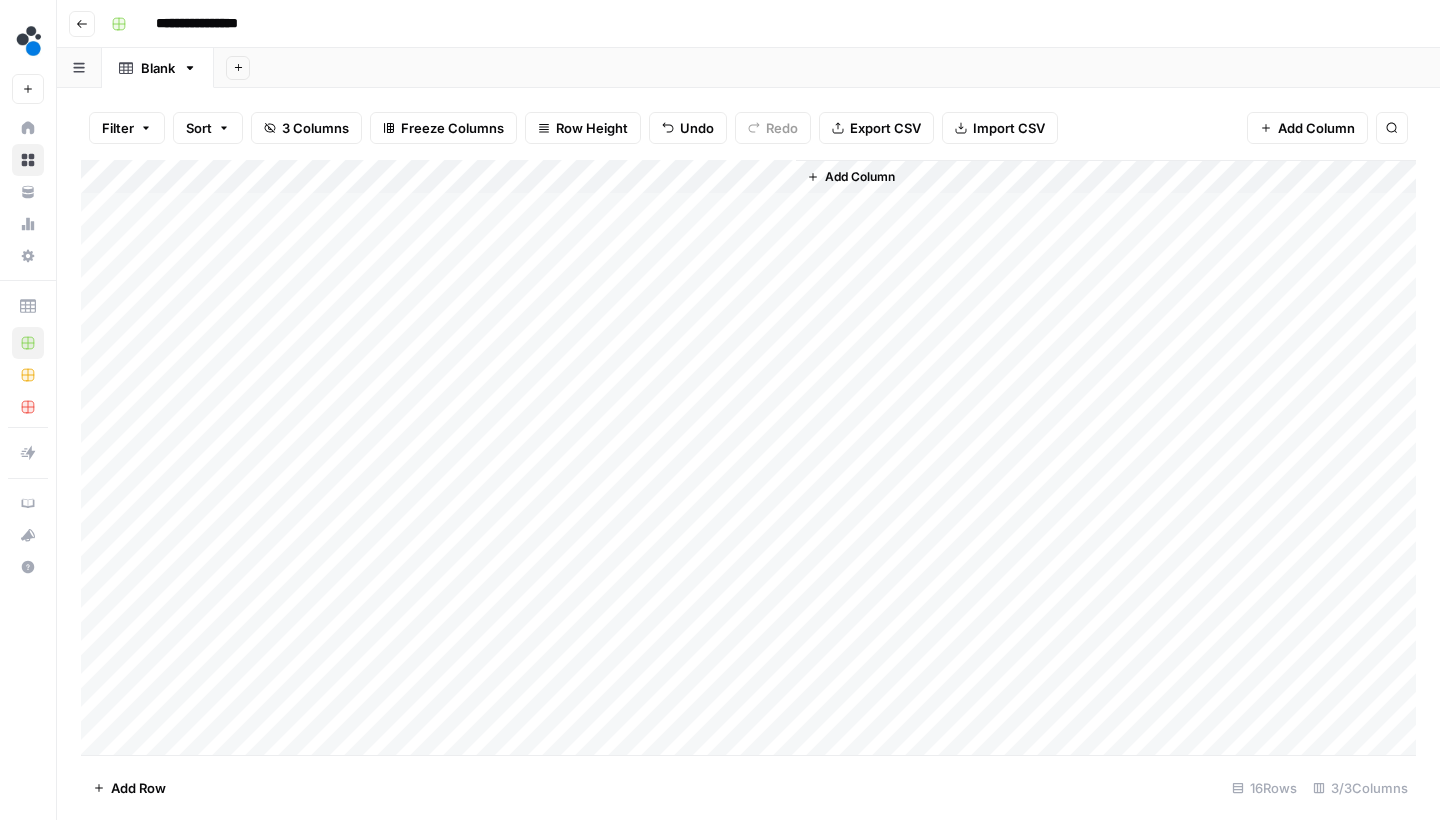 click on "Add Column" at bounding box center [1106, 460] 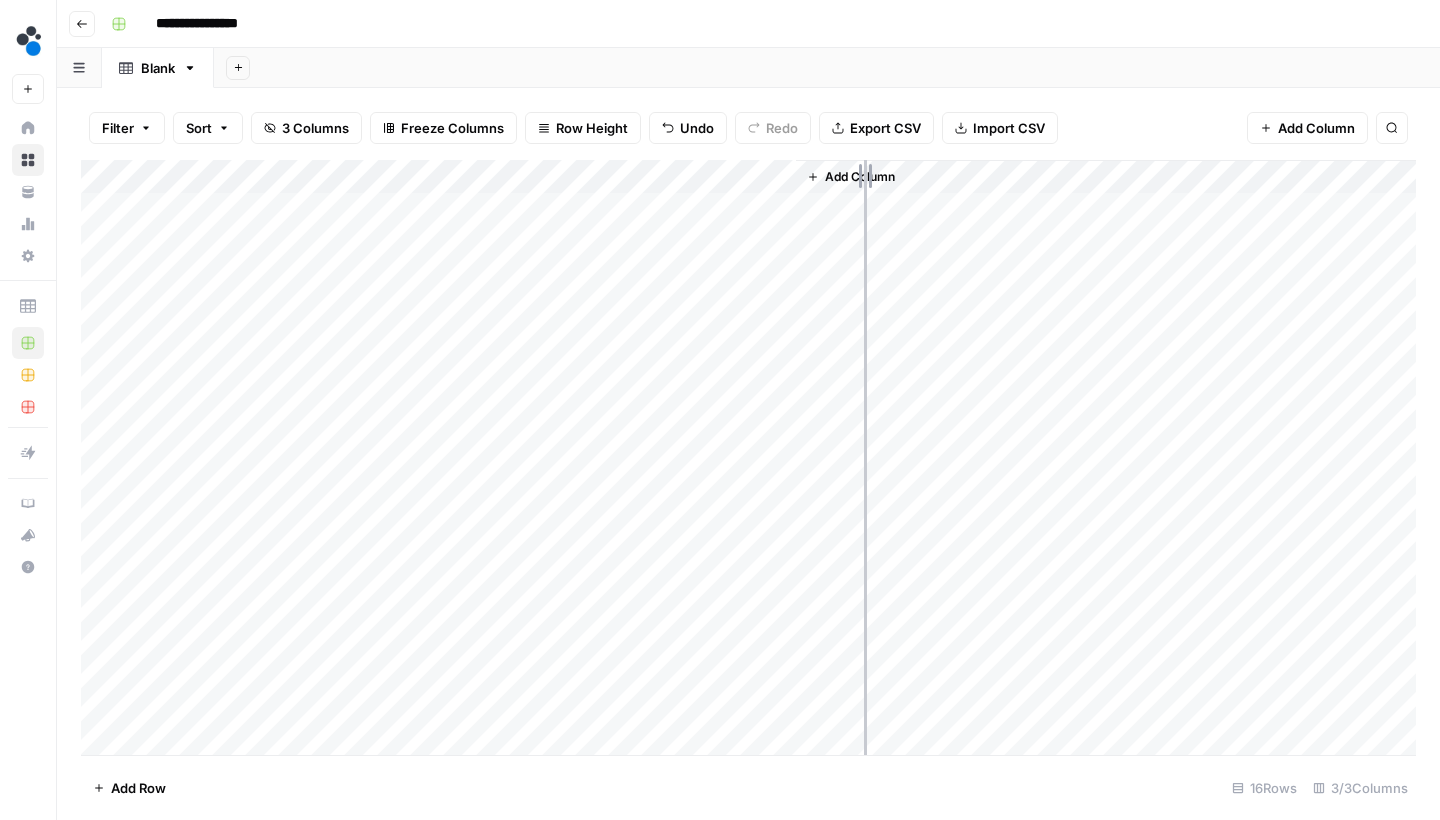 drag, startPoint x: 791, startPoint y: 171, endPoint x: 876, endPoint y: 172, distance: 85.00588 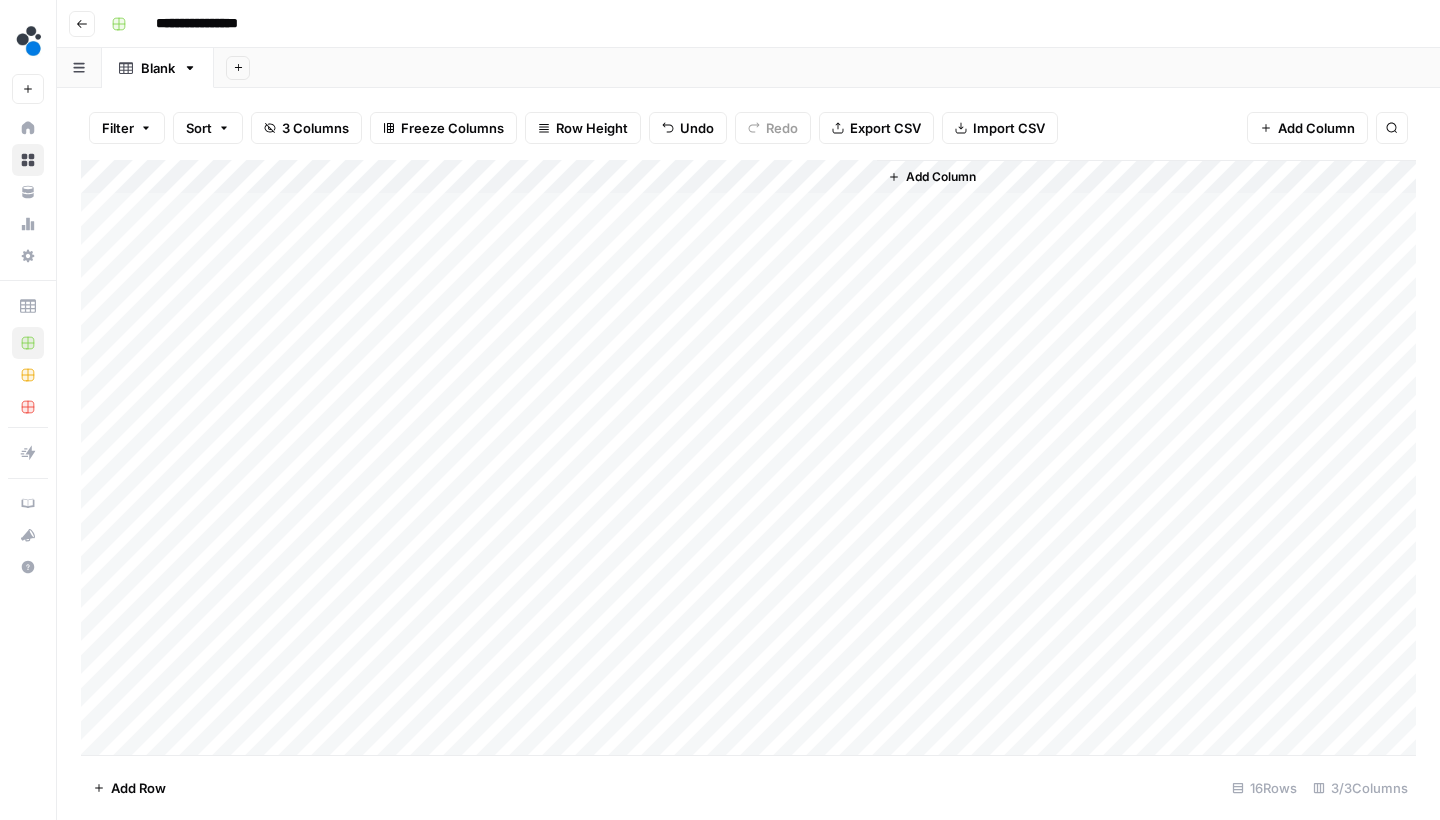 click on "Add Sheet" at bounding box center [827, 68] 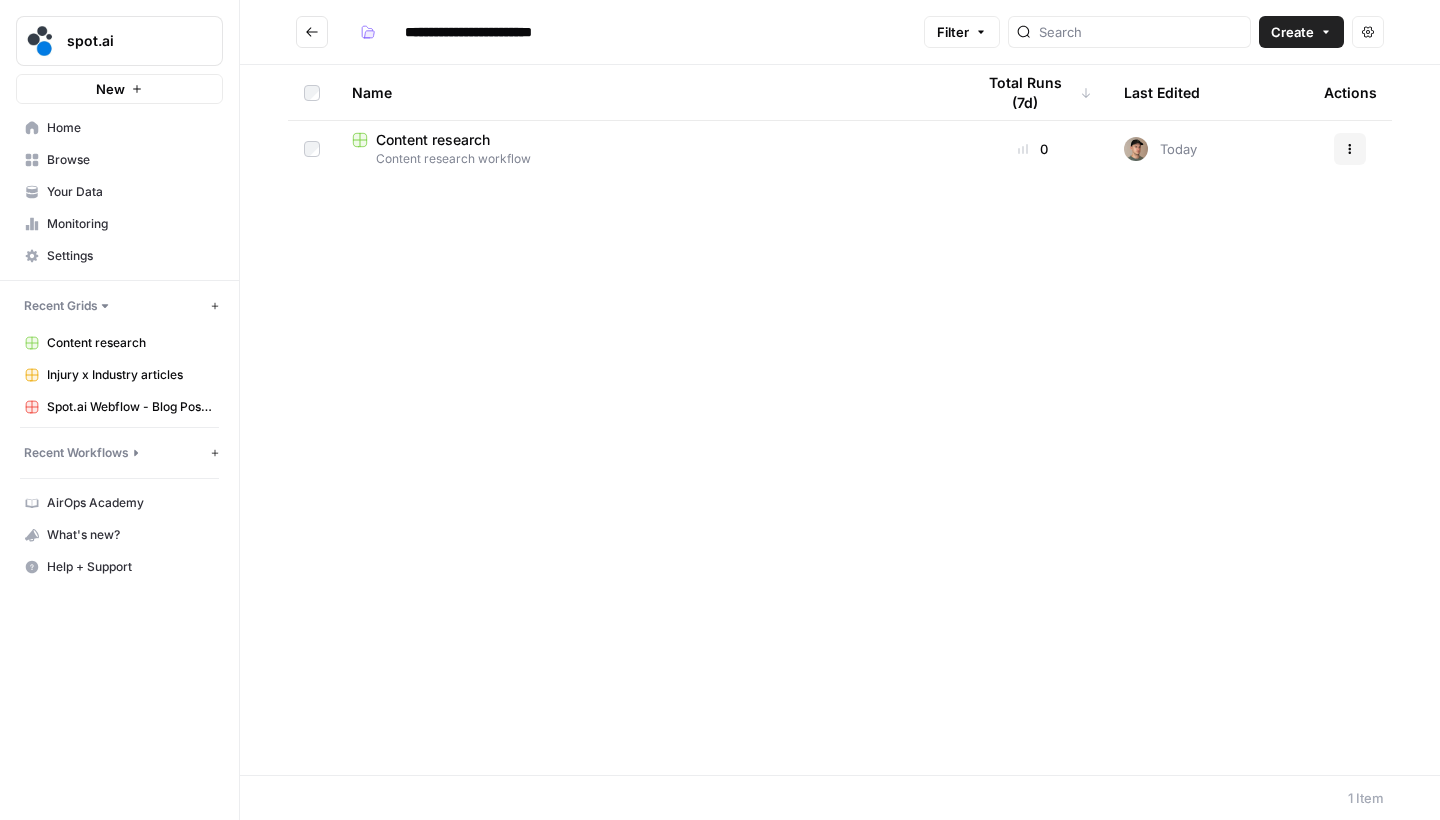 click on "Name Total Runs (7d) Last Edited Actions Content research Content research workflow 0 Today Actions" at bounding box center [840, 420] 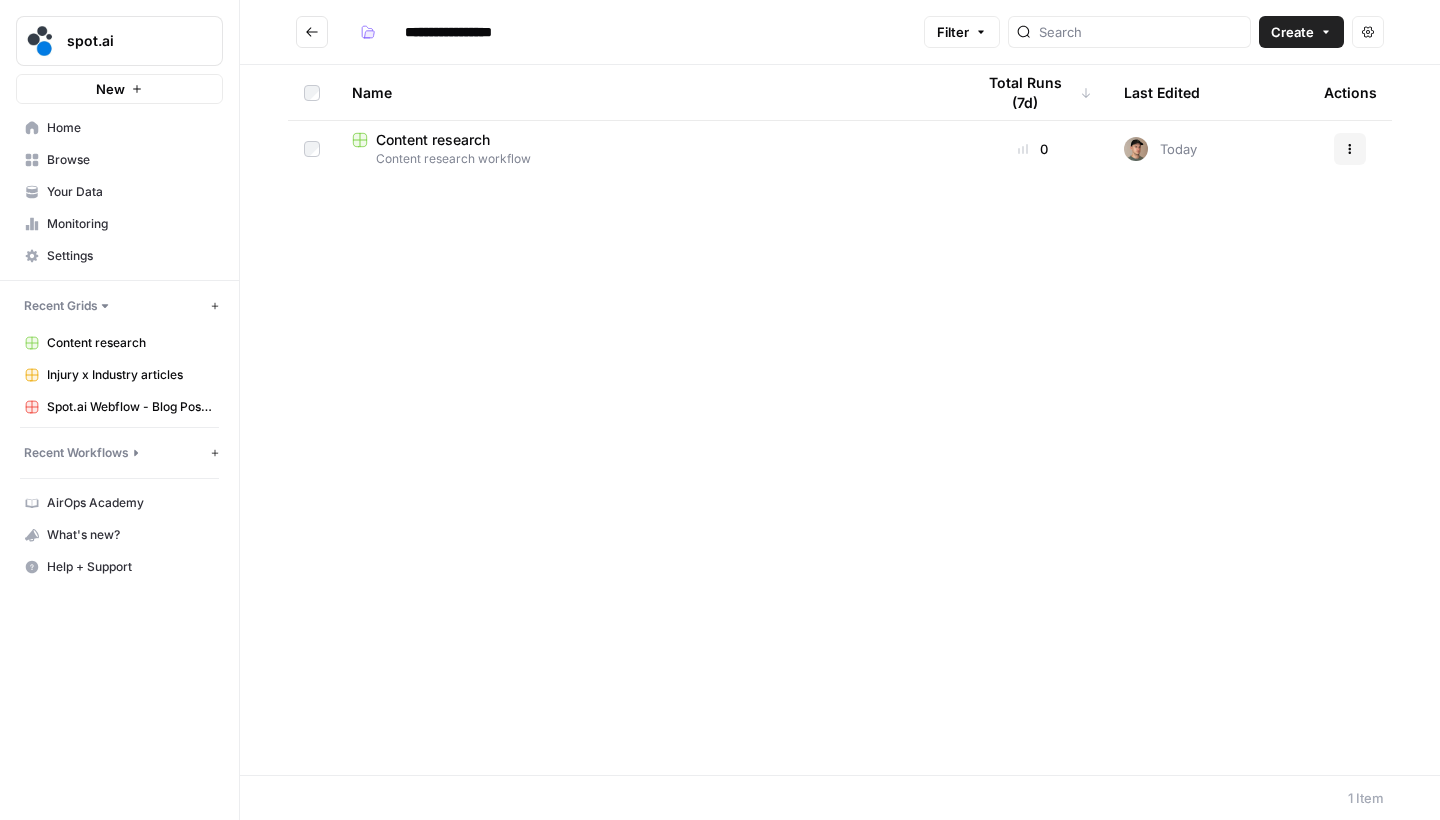 scroll, scrollTop: 1, scrollLeft: 0, axis: vertical 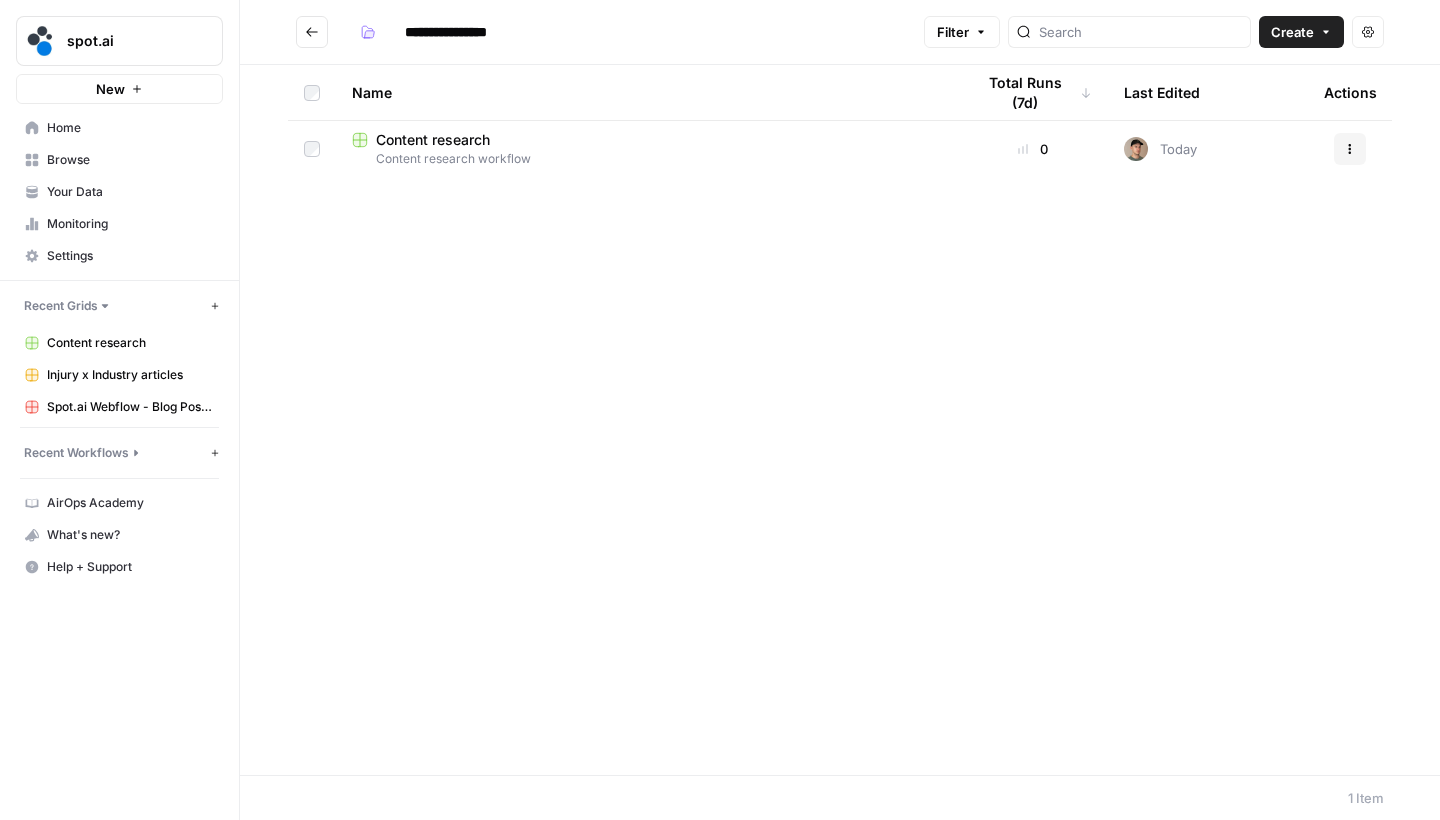 type on "**********" 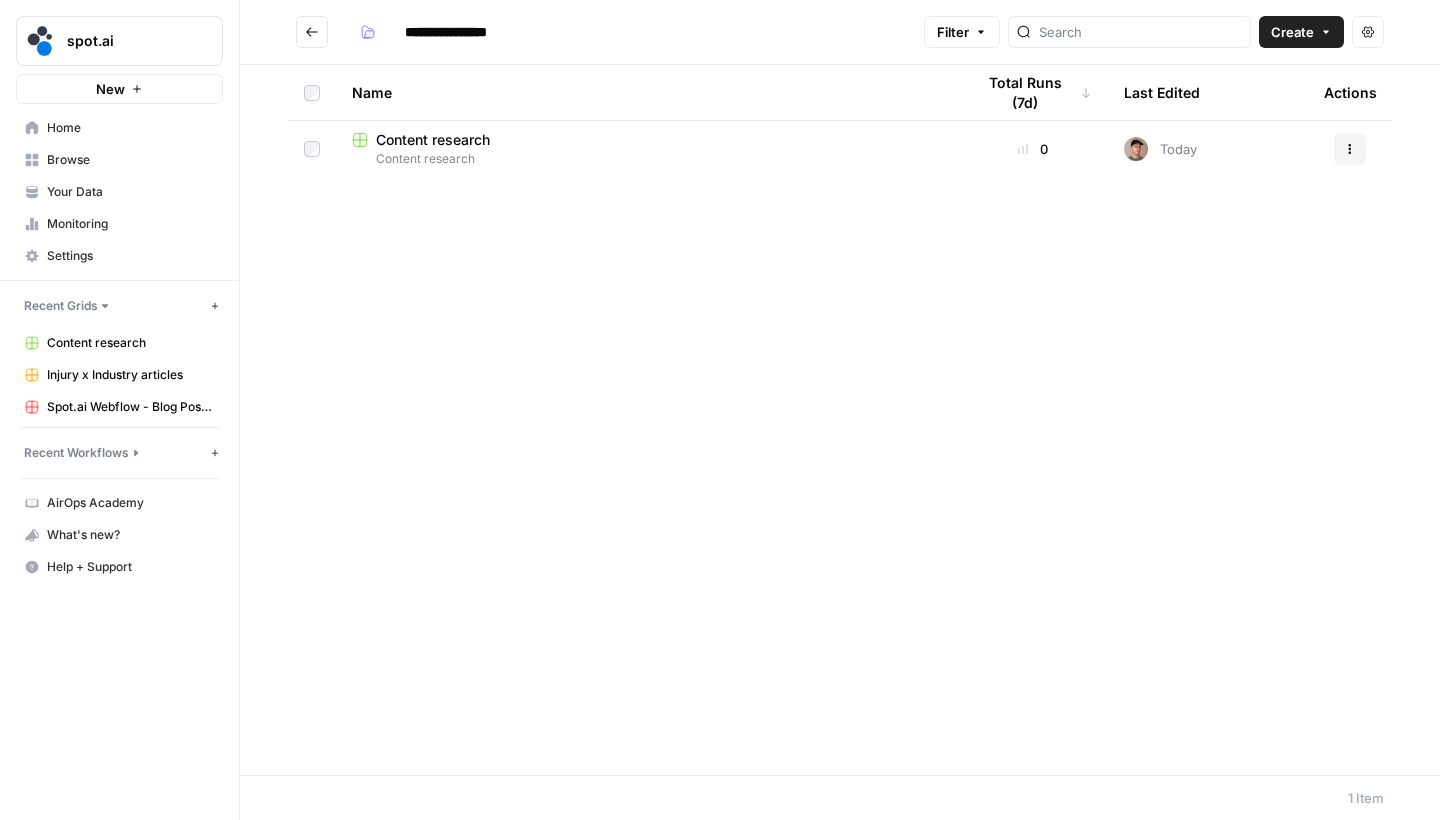 click on "Name Total Runs (7d) Last Edited Actions Content research Content research 0 Today Actions" at bounding box center [840, 420] 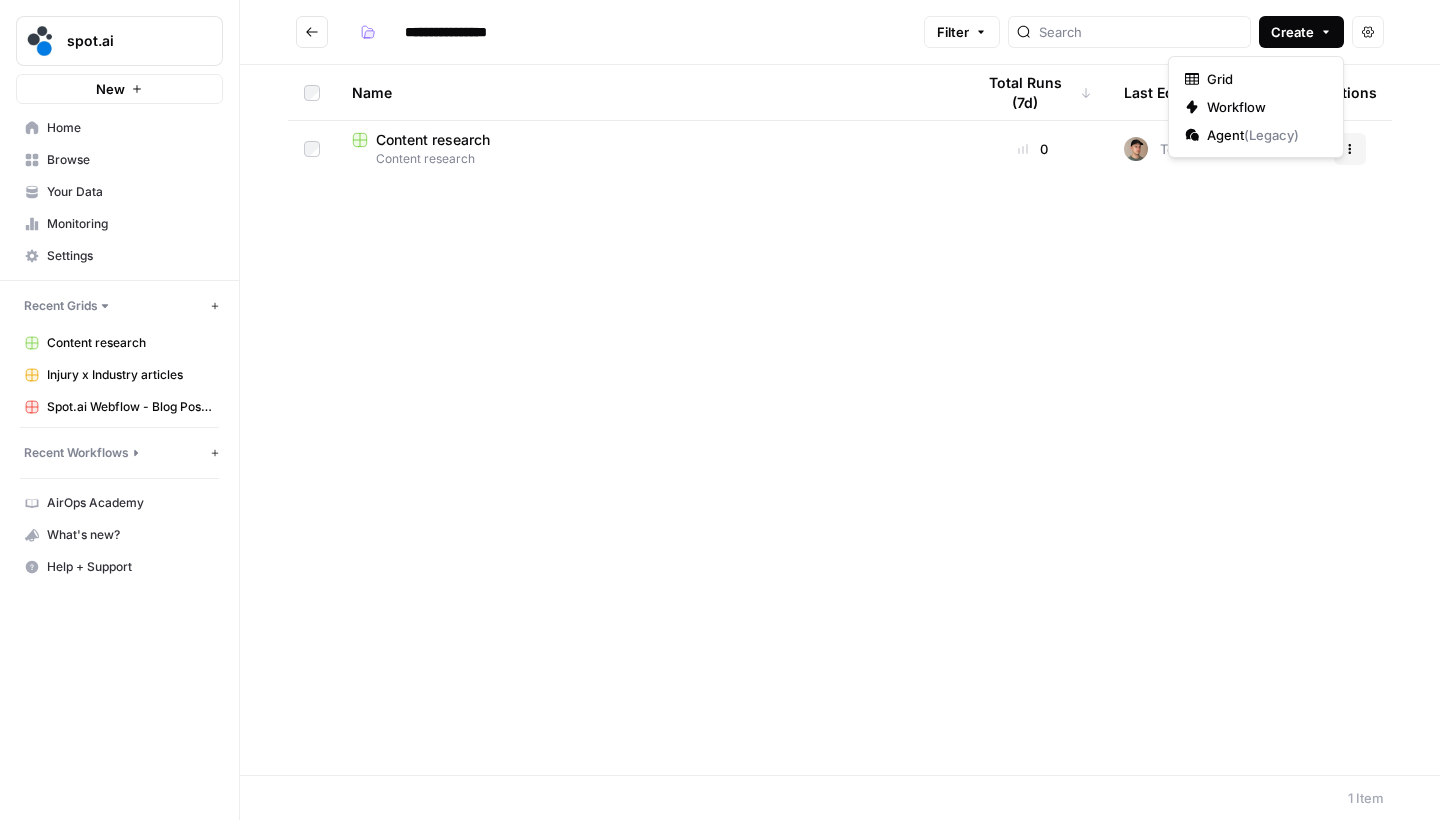 click on "Create" at bounding box center (1301, 32) 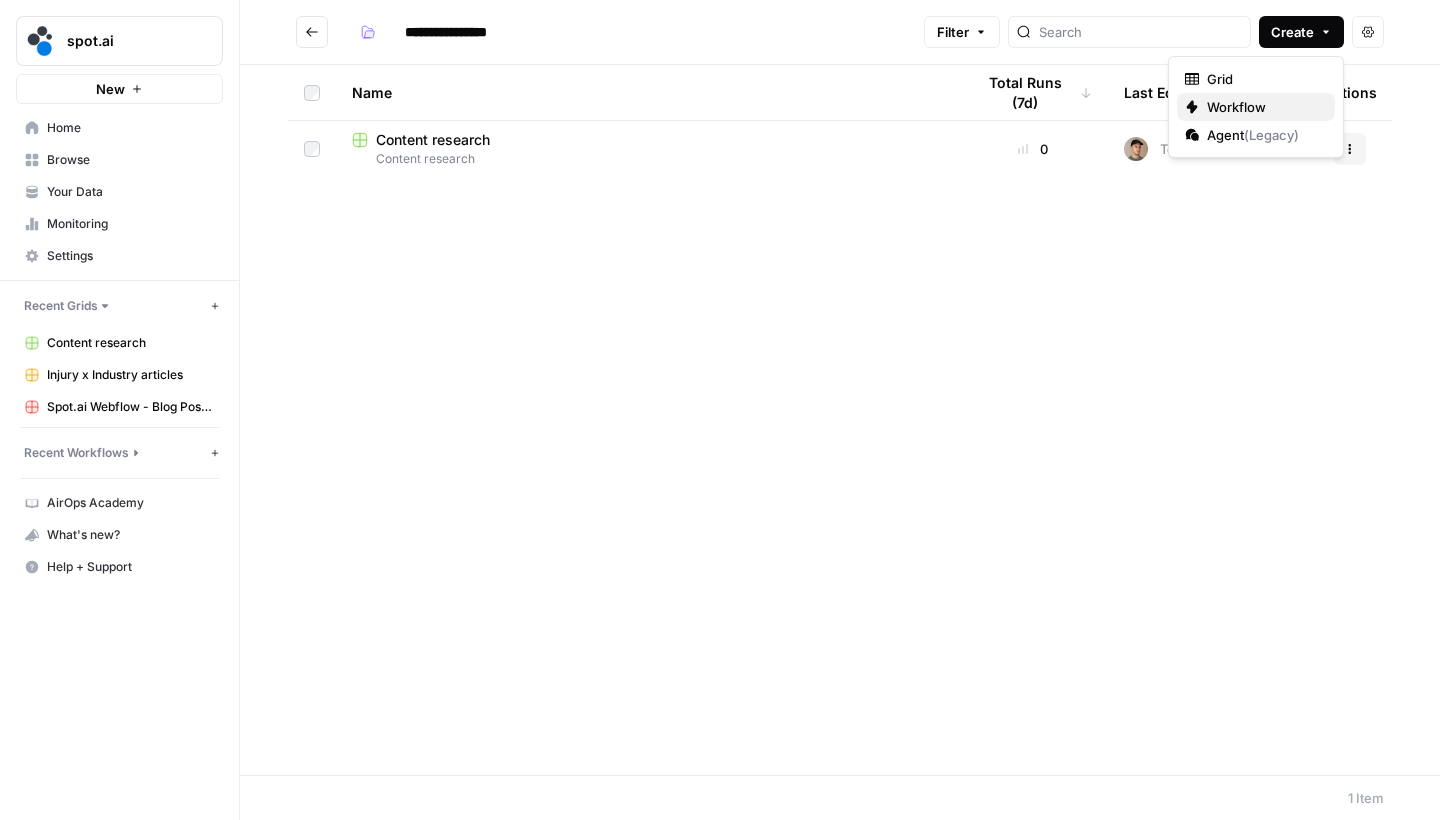 click on "Workflow" at bounding box center (1263, 107) 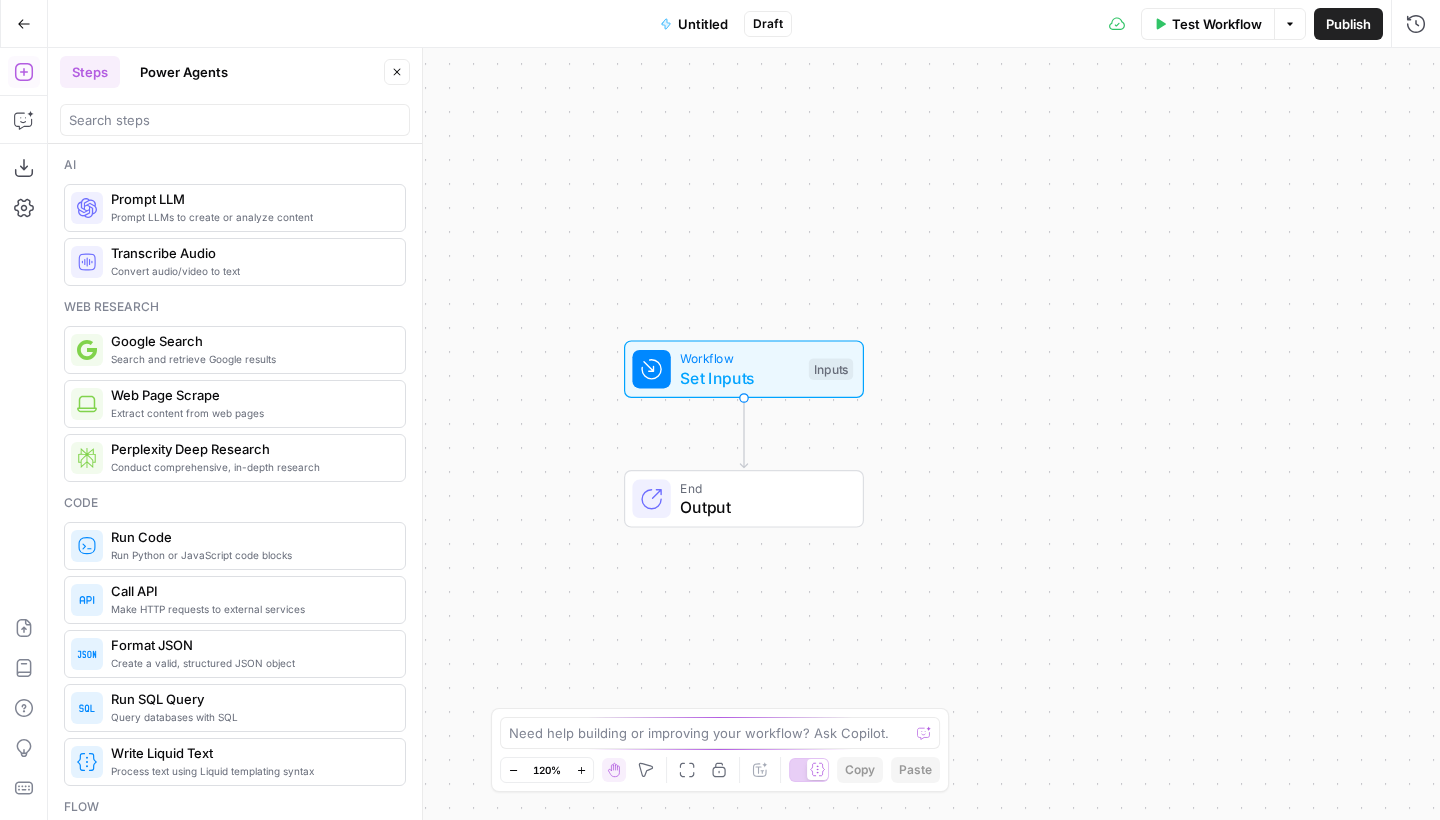 click on "Untitled" at bounding box center [703, 24] 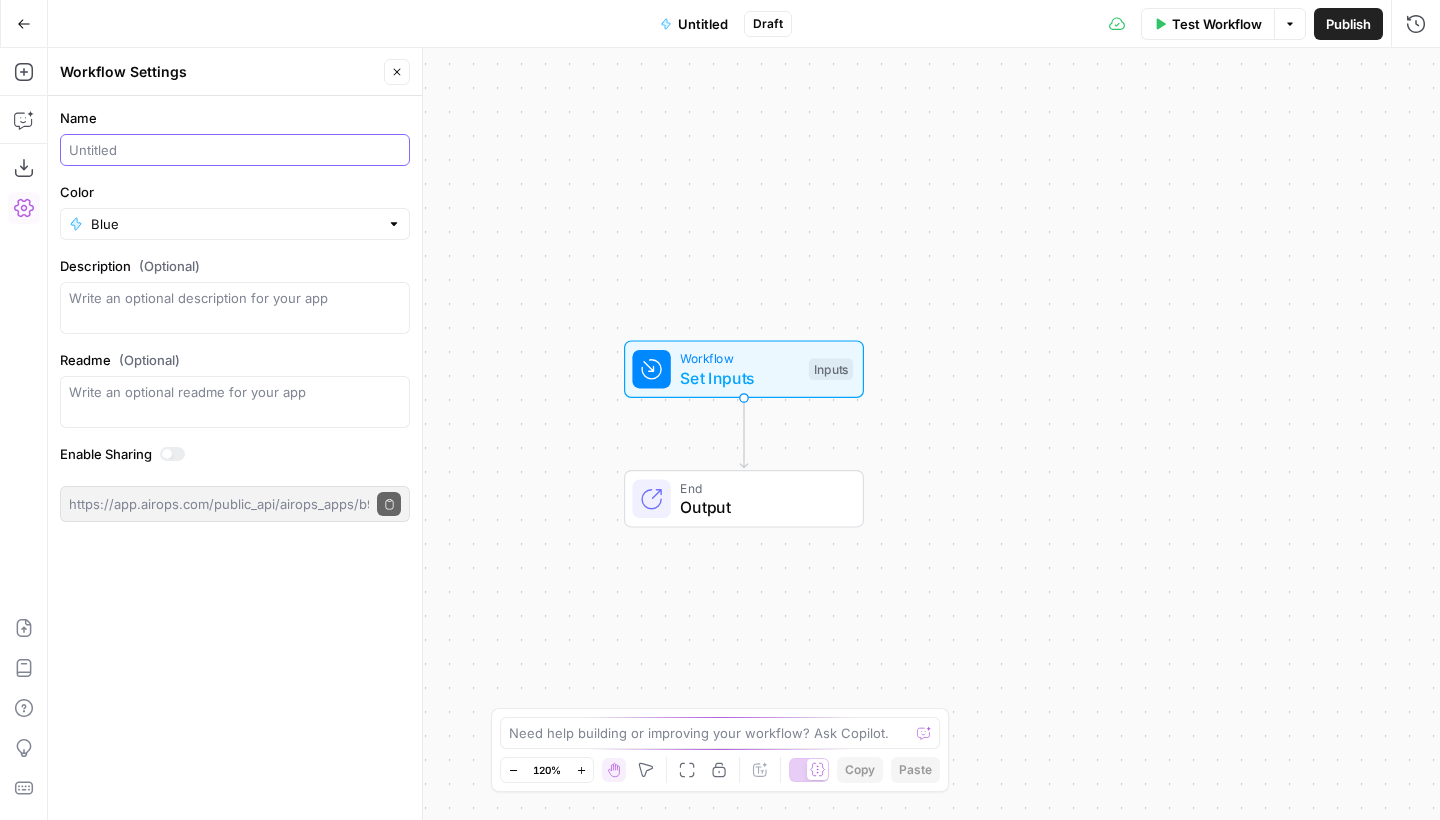 click on "Name" at bounding box center [235, 150] 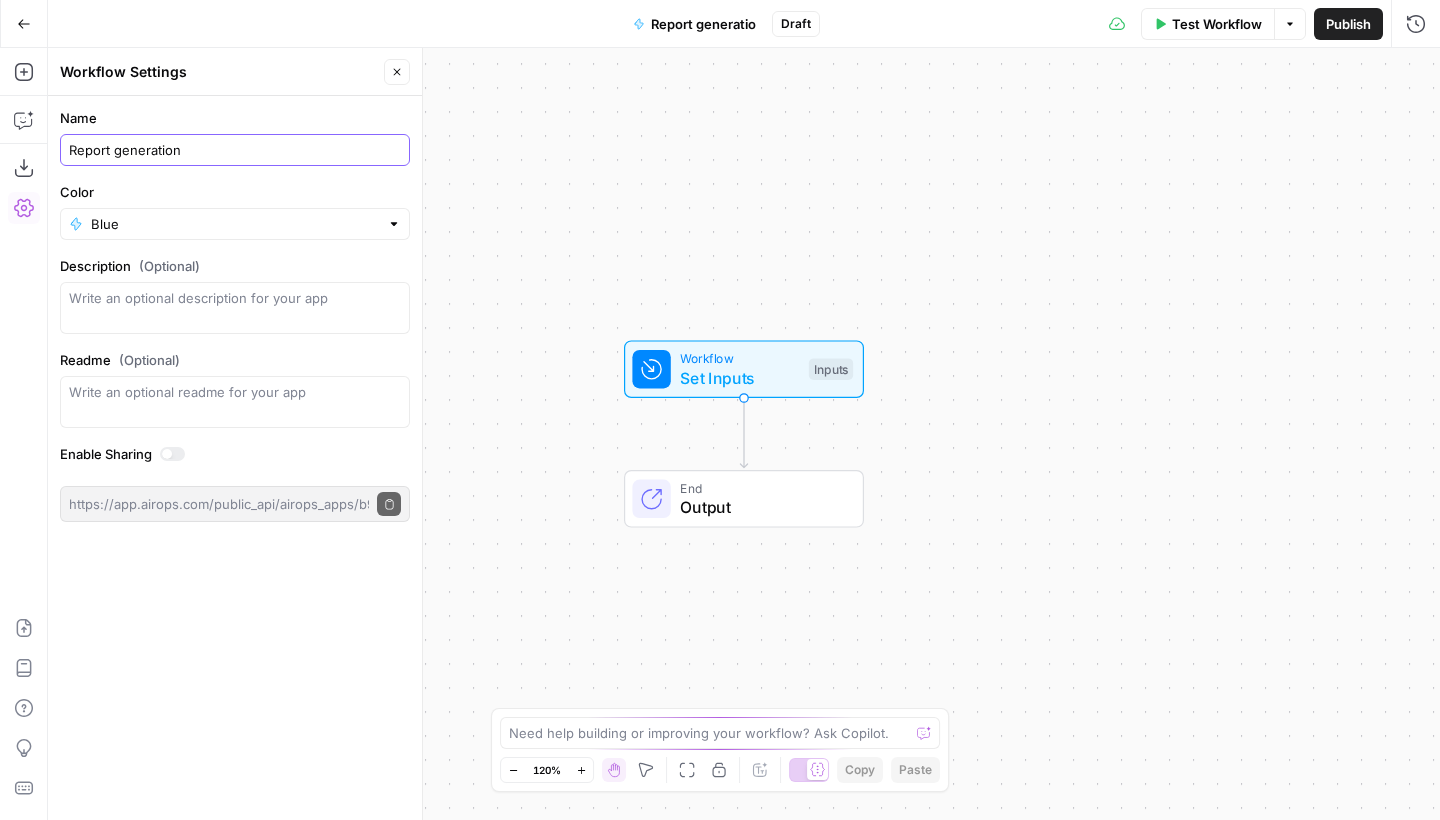 type on "Report generation" 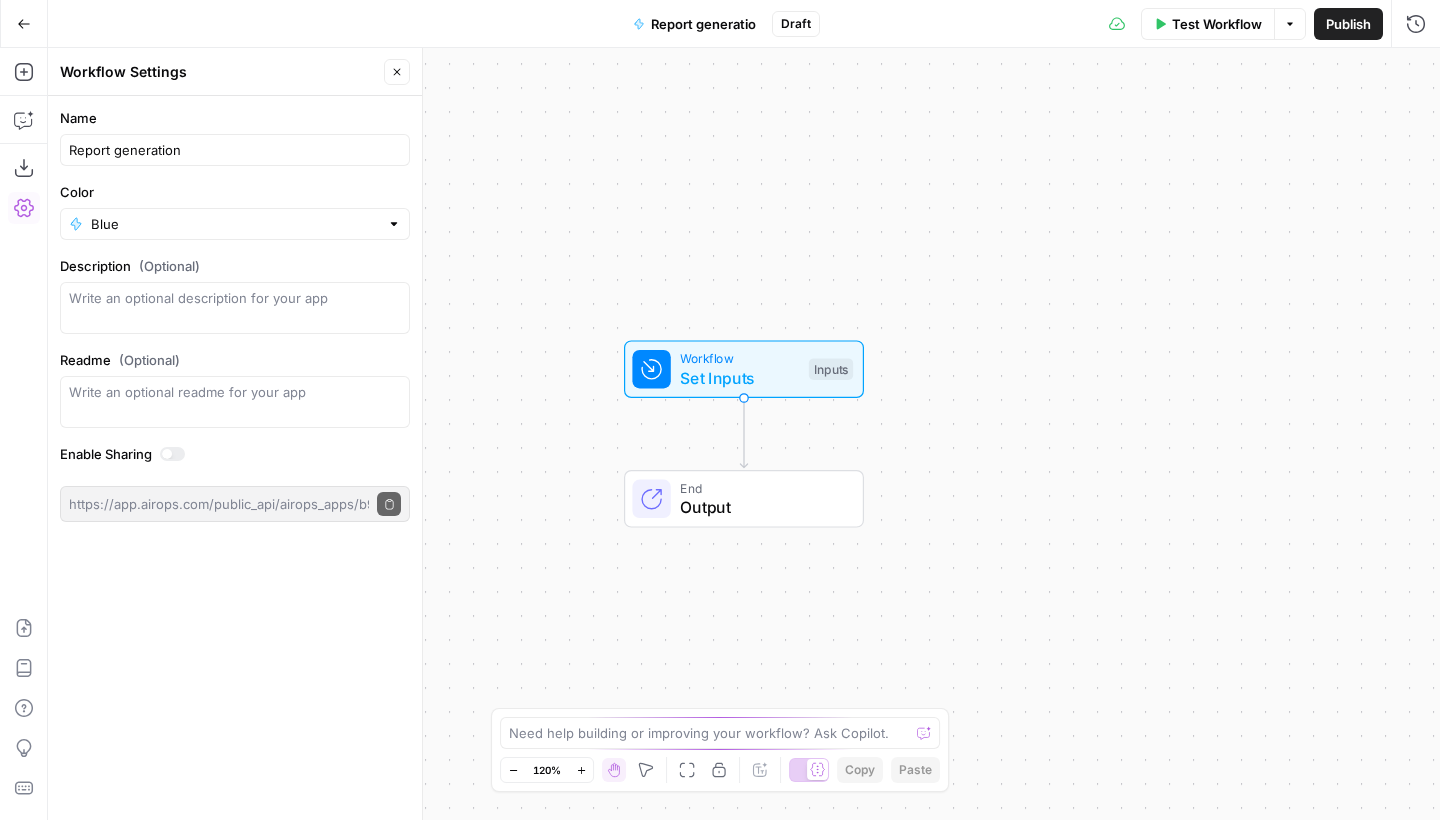 click on "Workflow Set Inputs Inputs End Output" at bounding box center (744, 434) 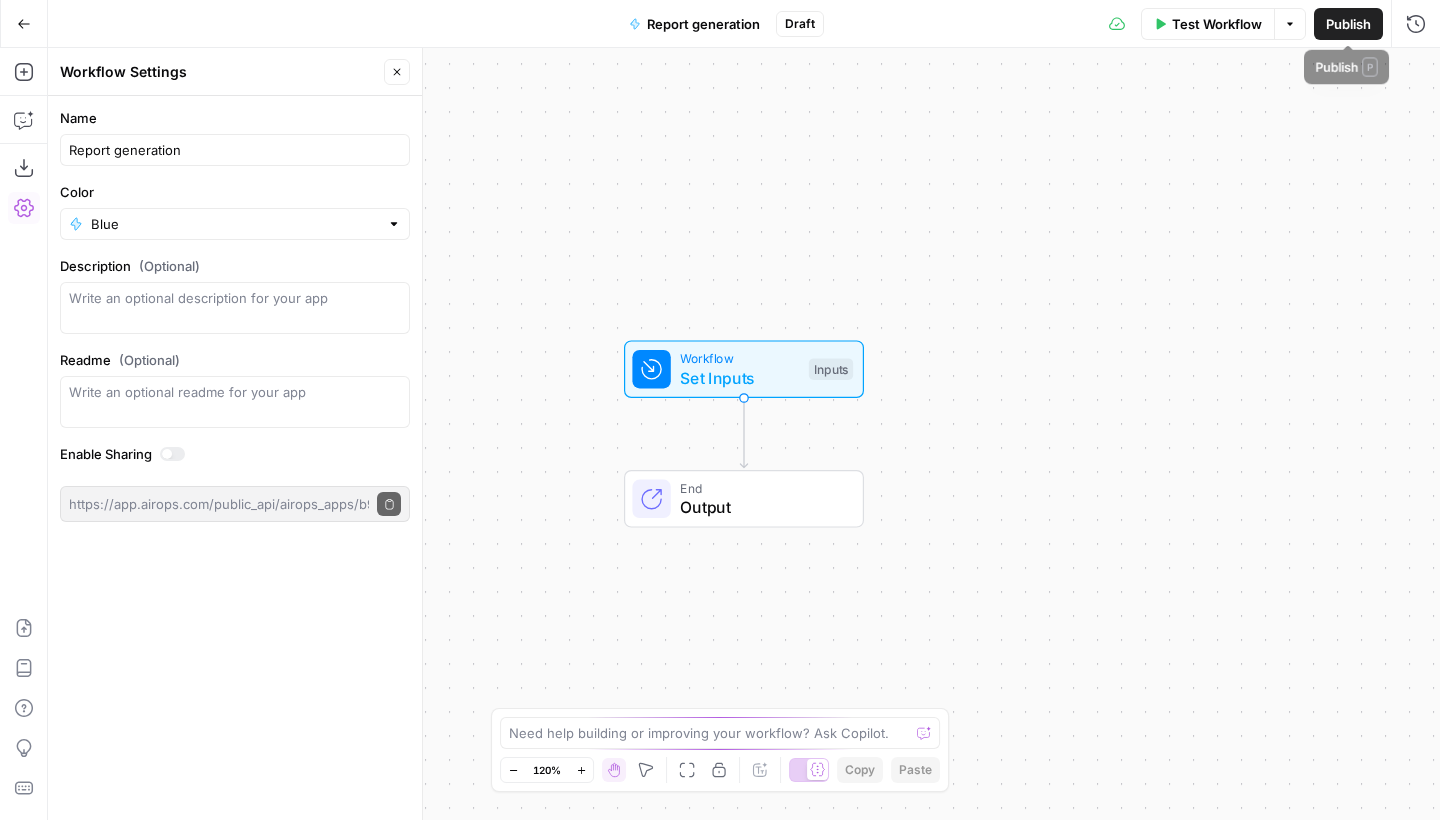 click on "Publish" at bounding box center (1348, 24) 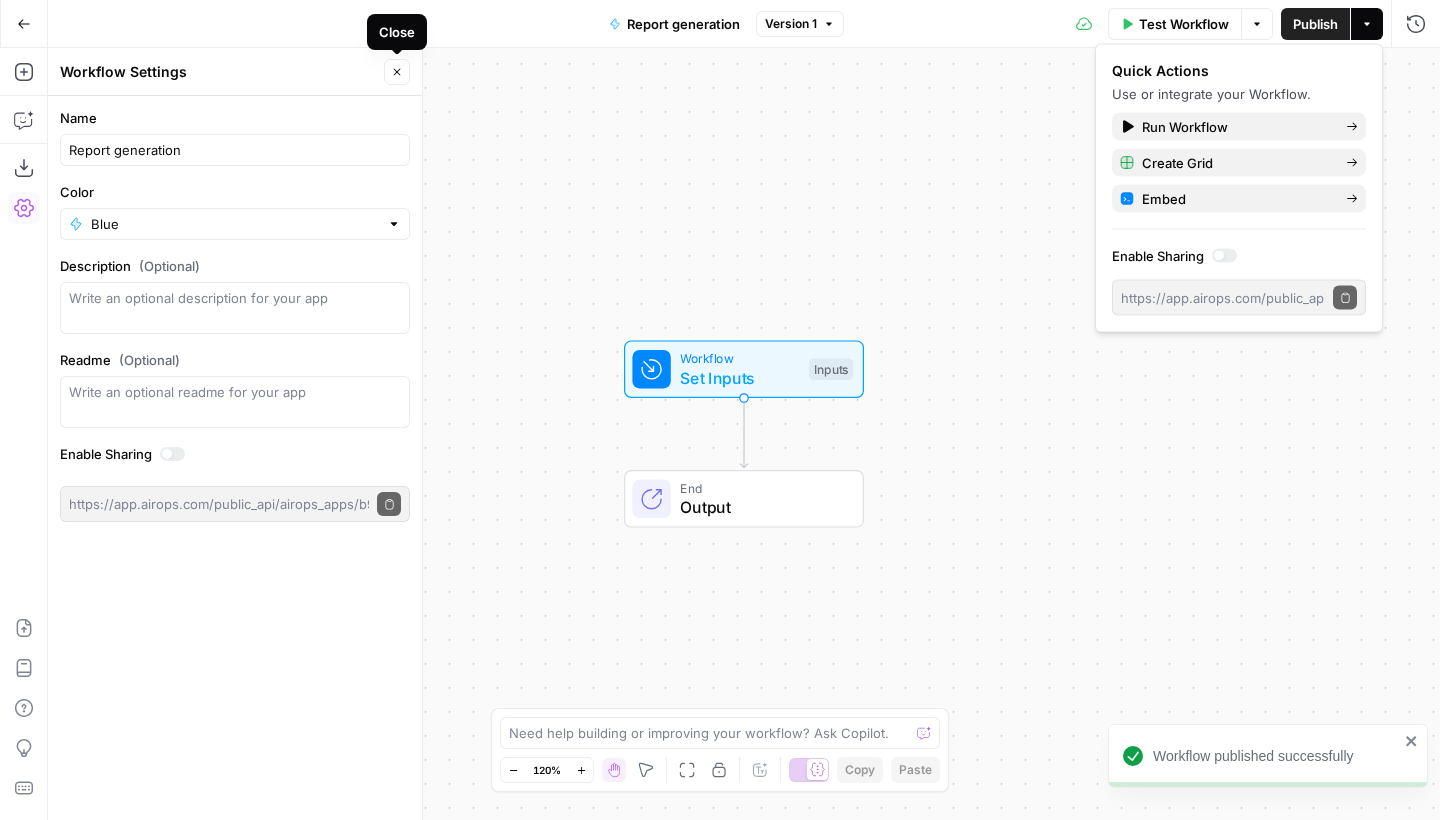 click on "Close" at bounding box center (397, 72) 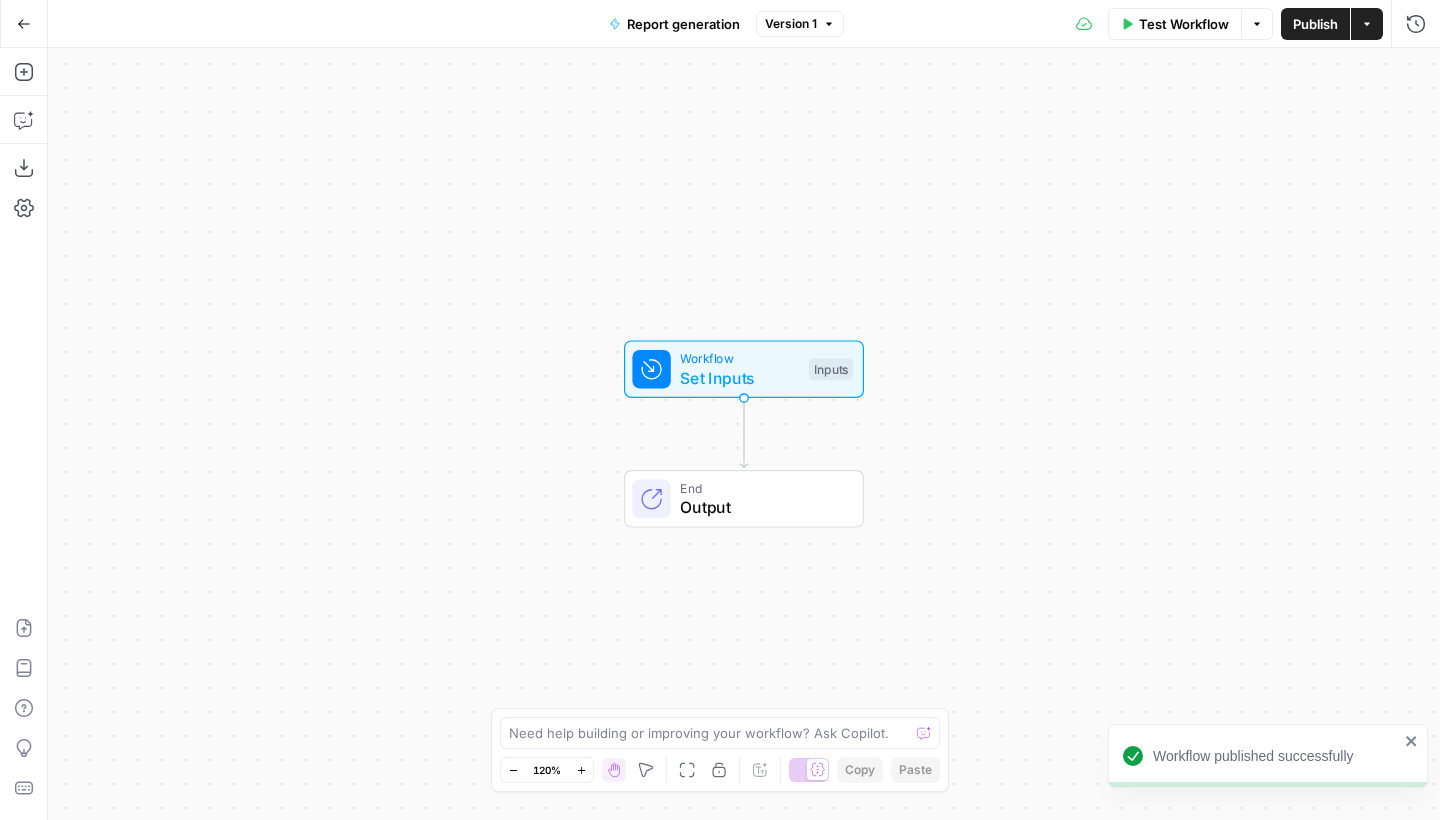 click on "Set Inputs" at bounding box center [739, 378] 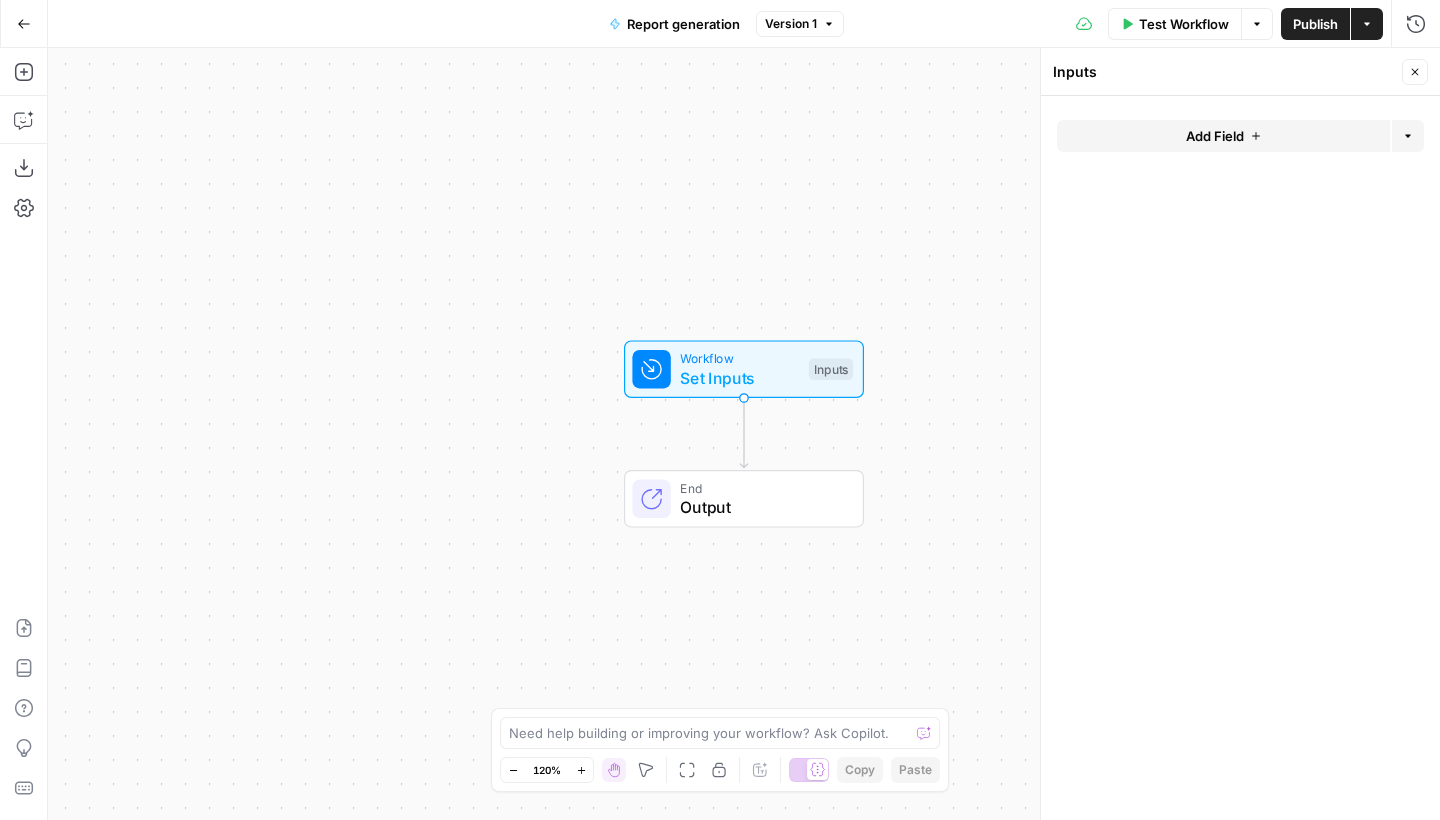click on "Go Back" at bounding box center [24, 23] 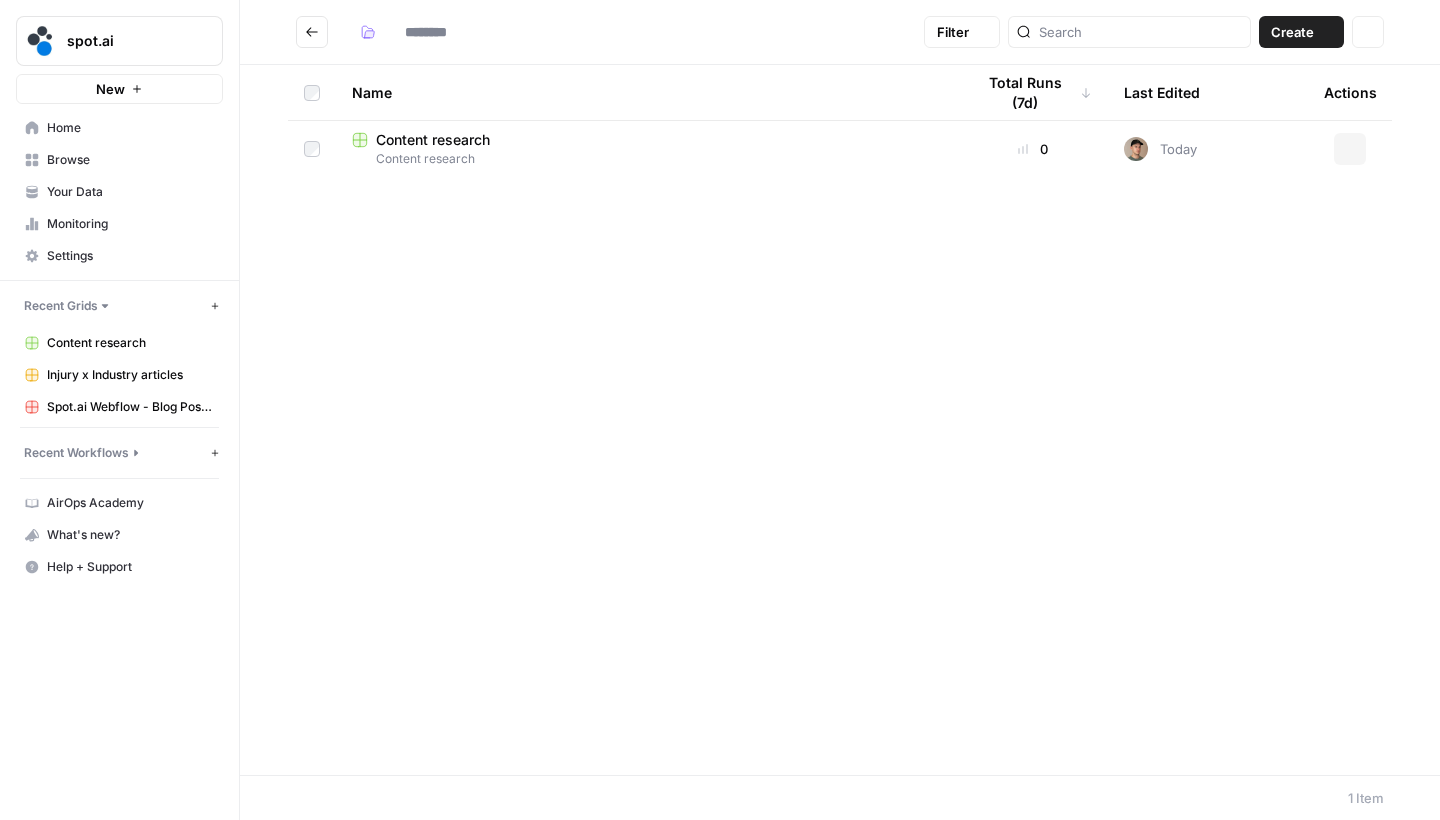type on "**********" 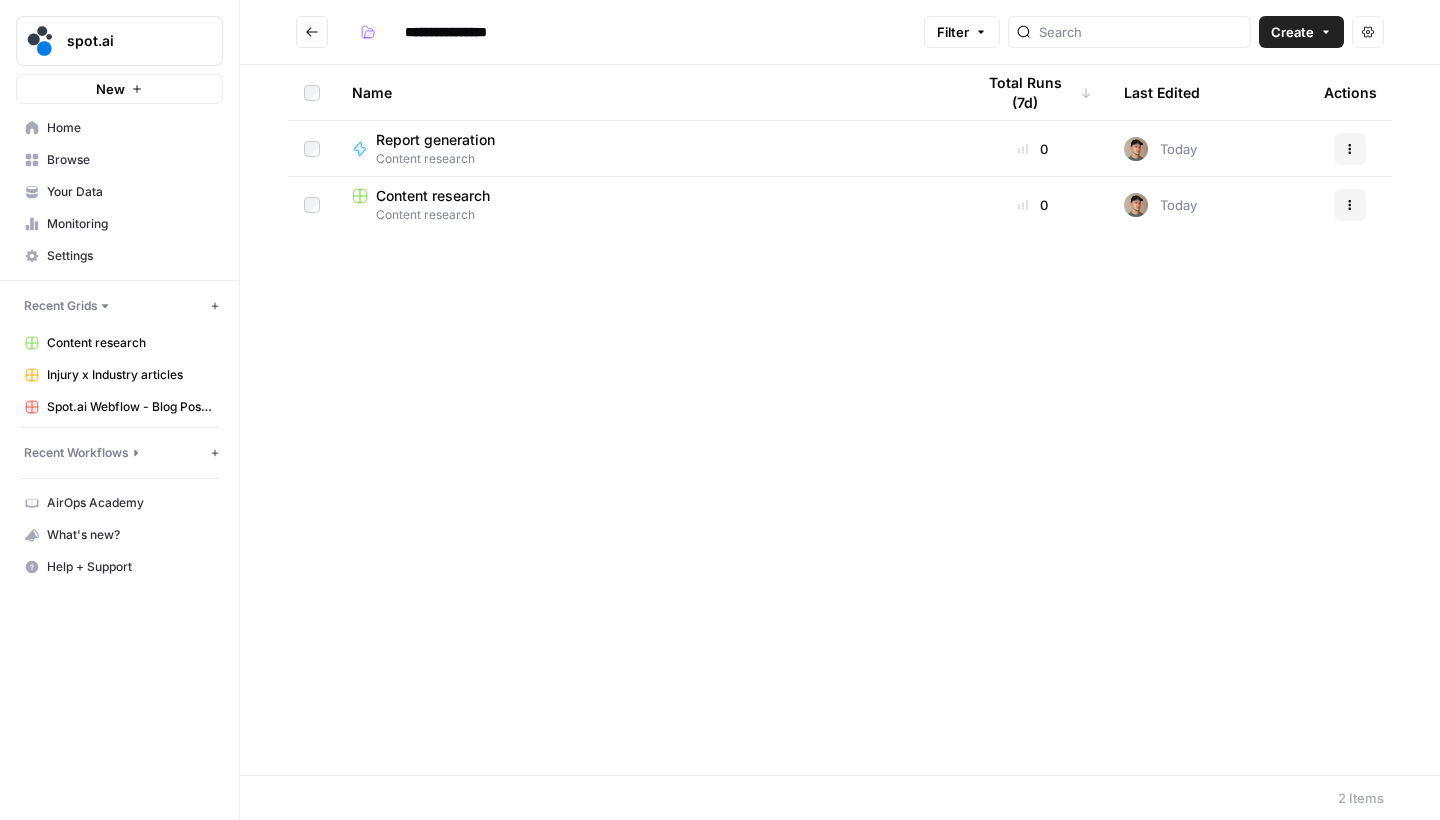 click on "Content research" at bounding box center (433, 196) 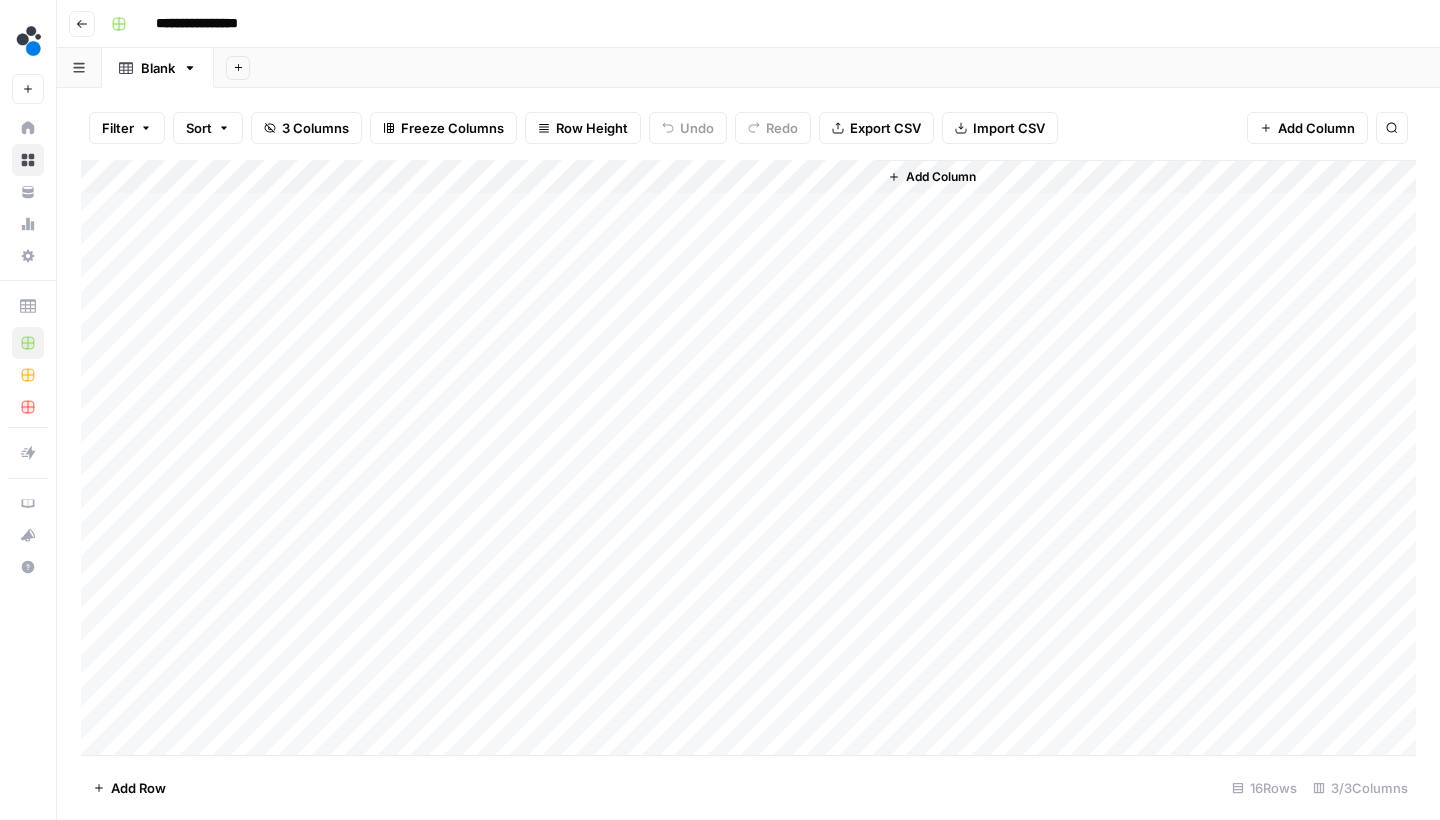click on "Add Column" at bounding box center (748, 460) 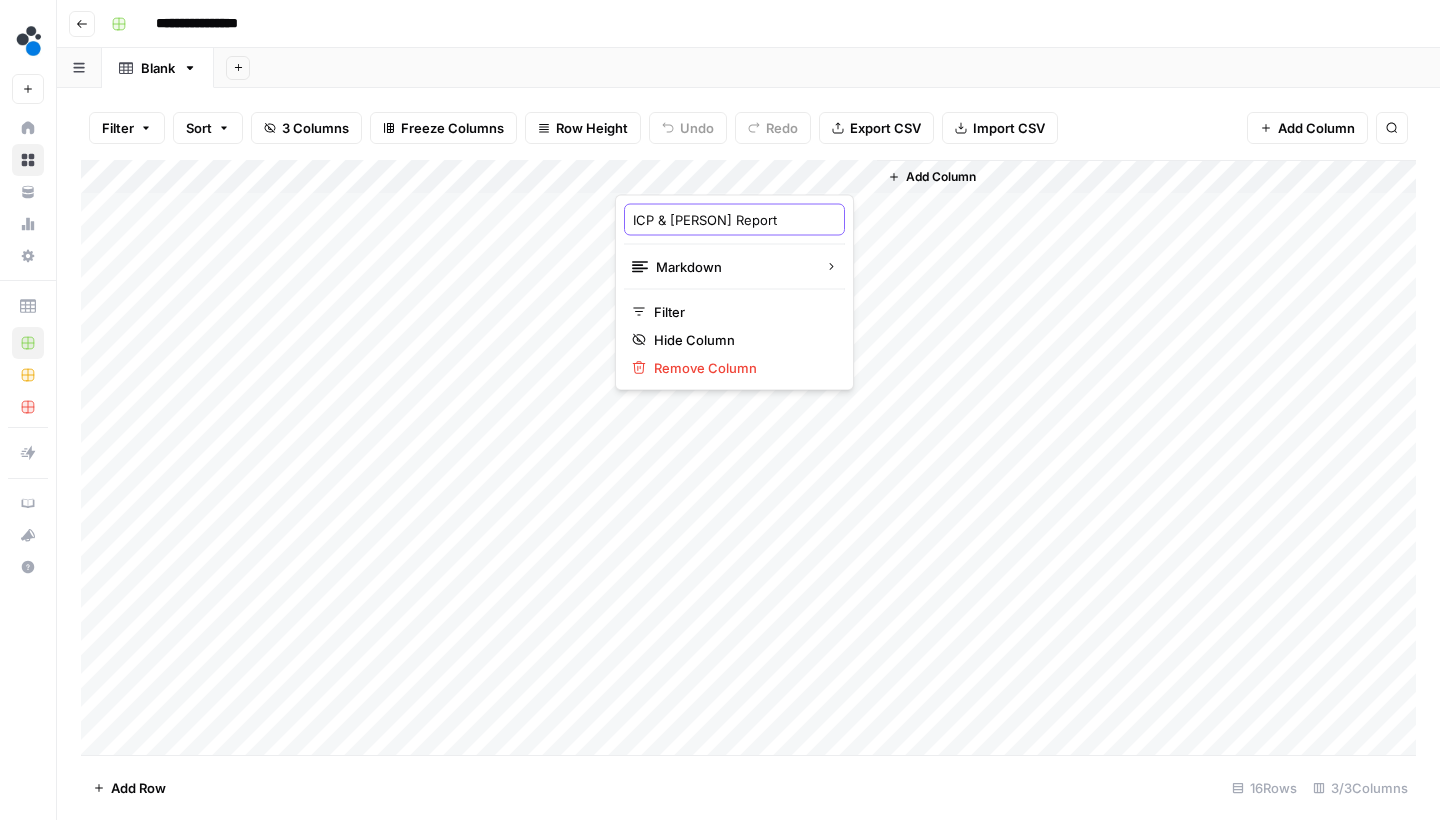 click on "ICP & Person Report" at bounding box center [734, 220] 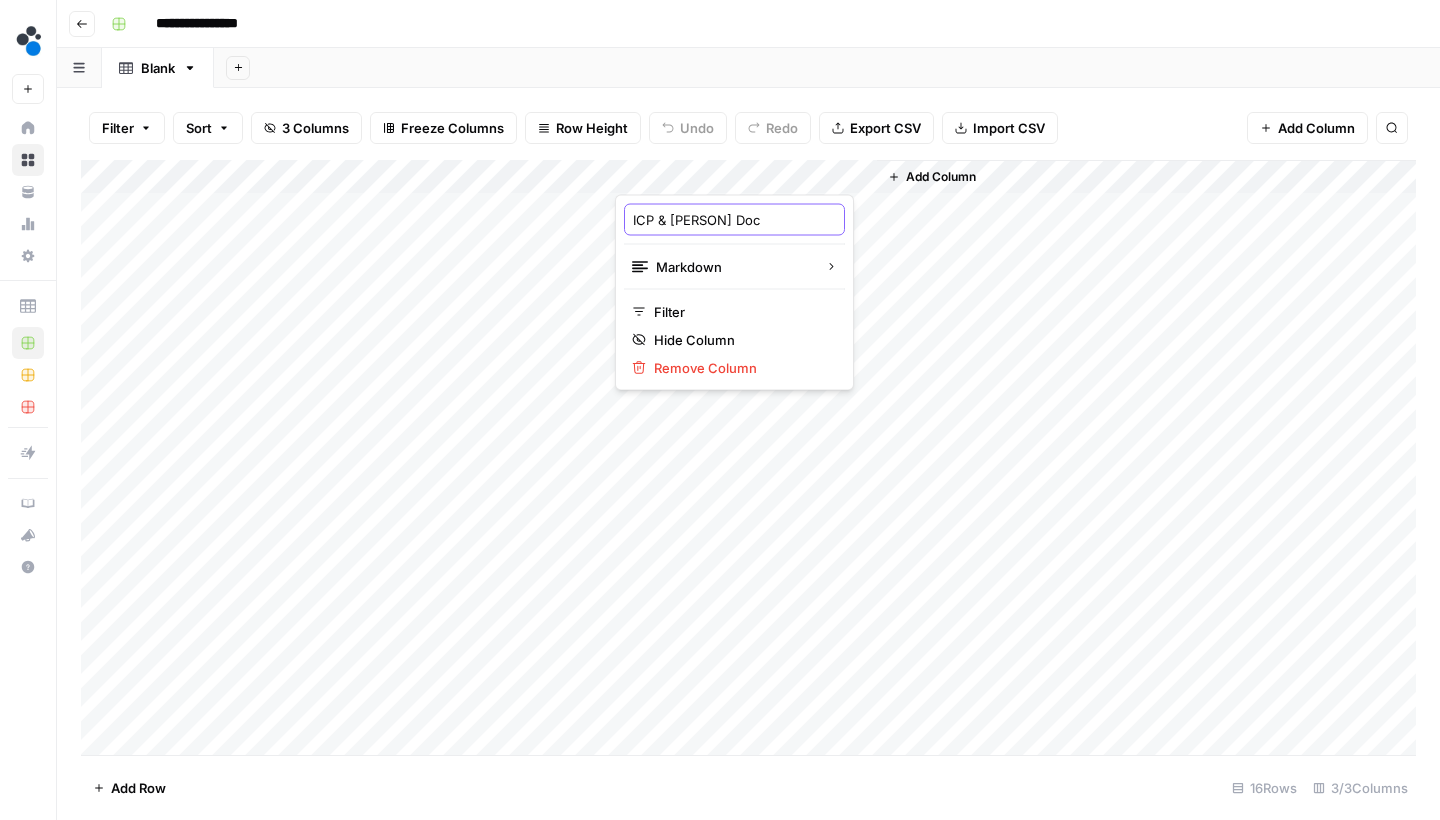 click on "ICP & Person Doc" at bounding box center [734, 220] 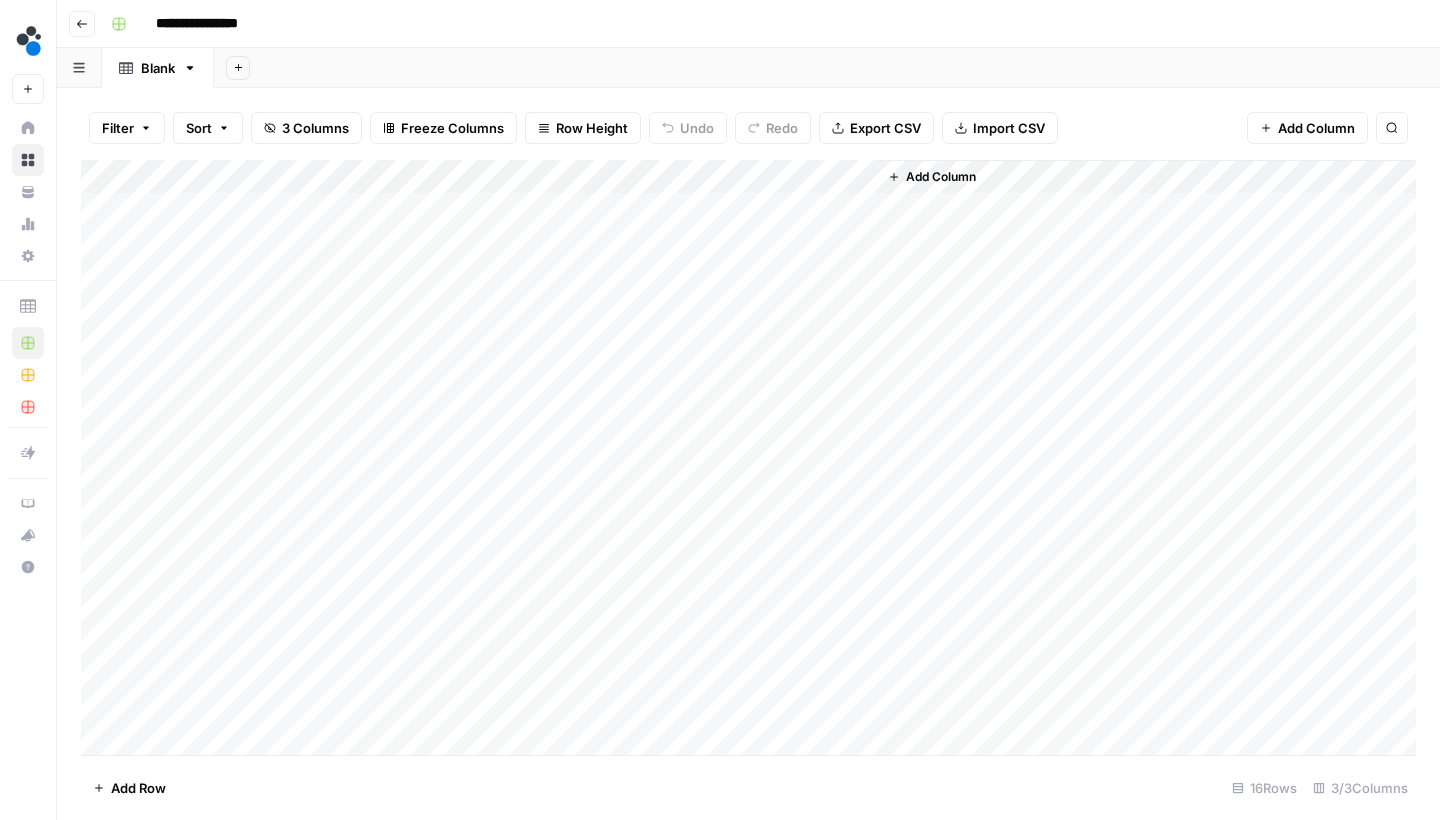 click on "Add Column" at bounding box center (748, 460) 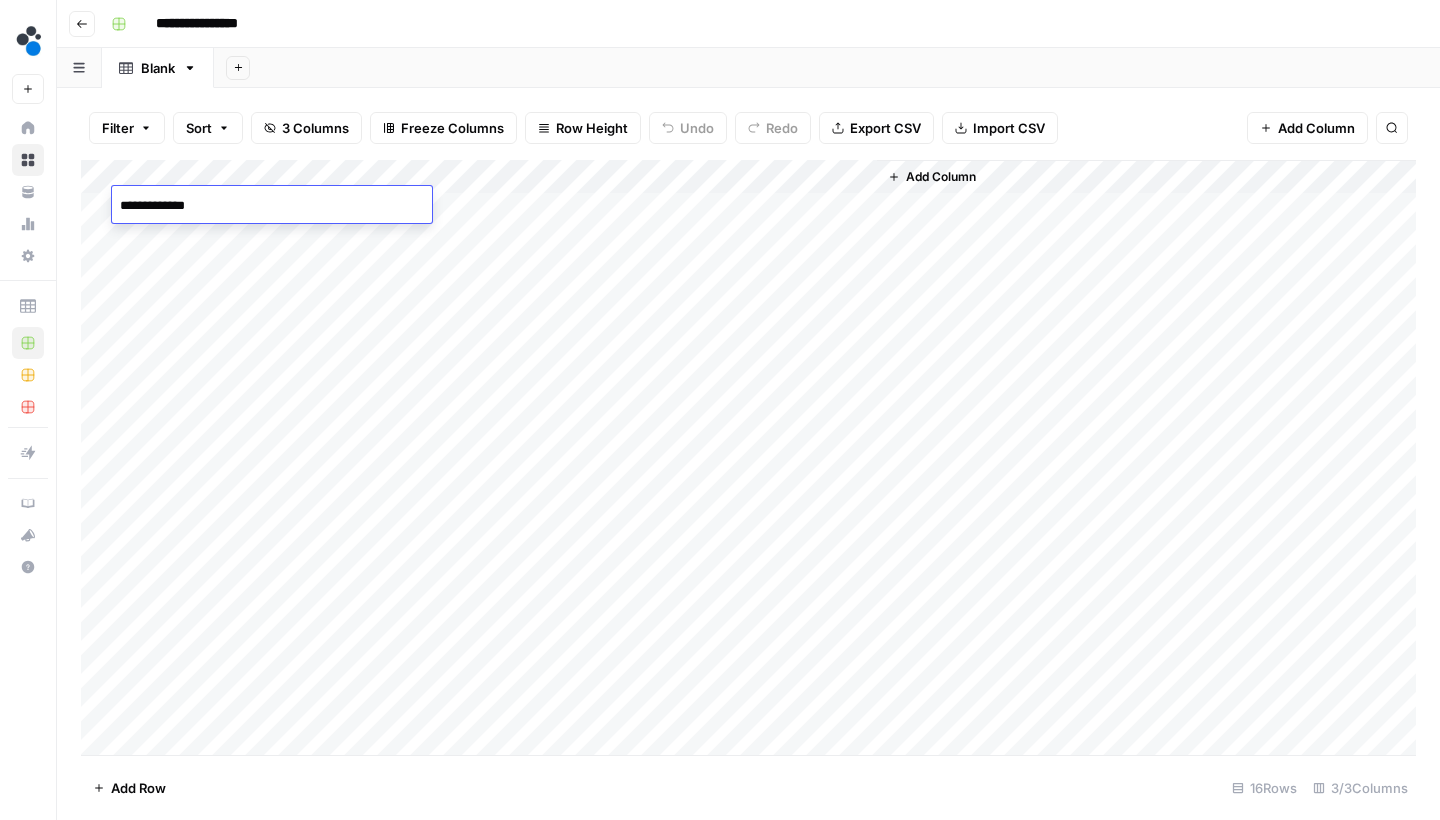 click on "Add Column" at bounding box center (748, 460) 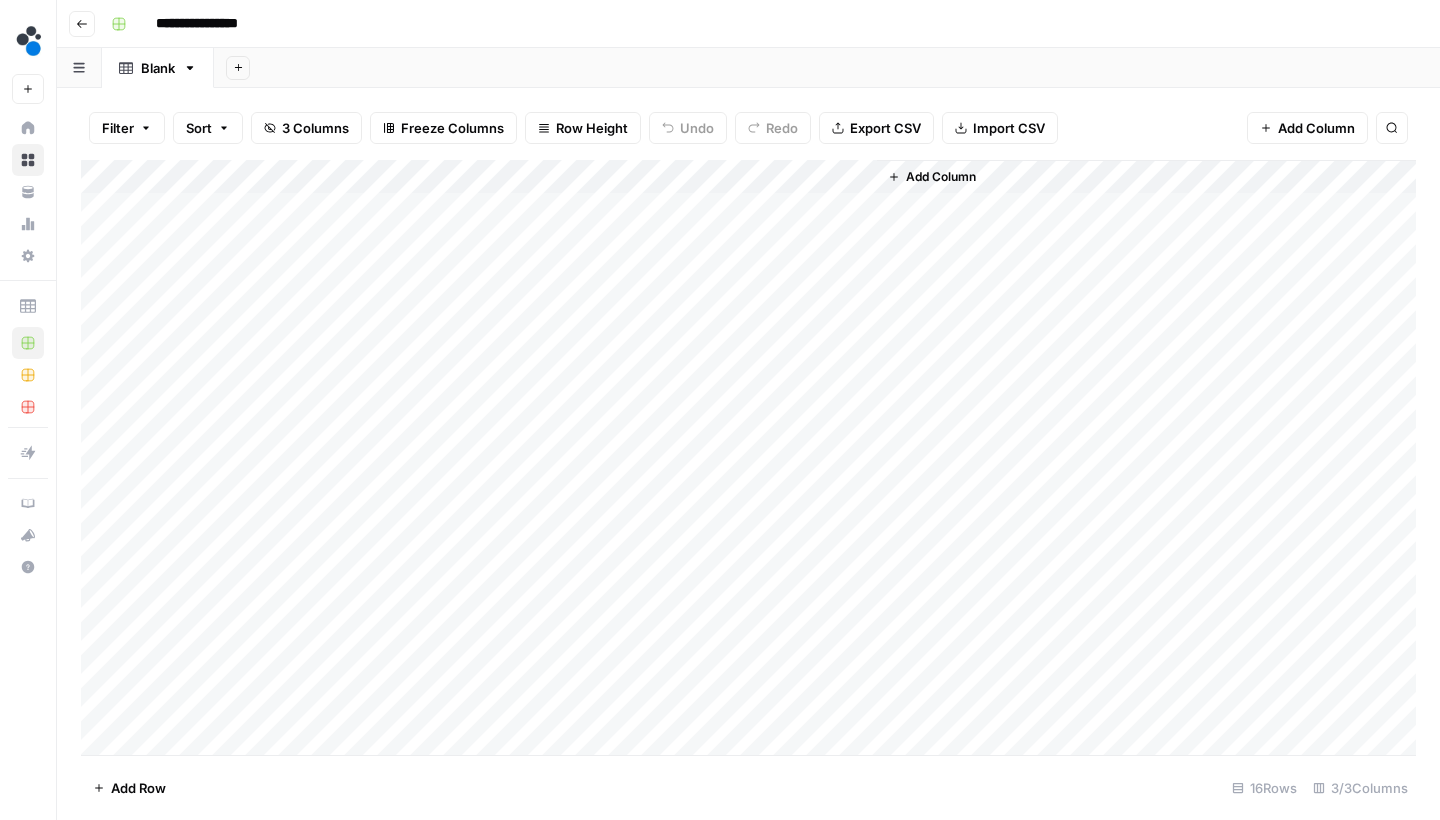click on "Add Column" at bounding box center (748, 460) 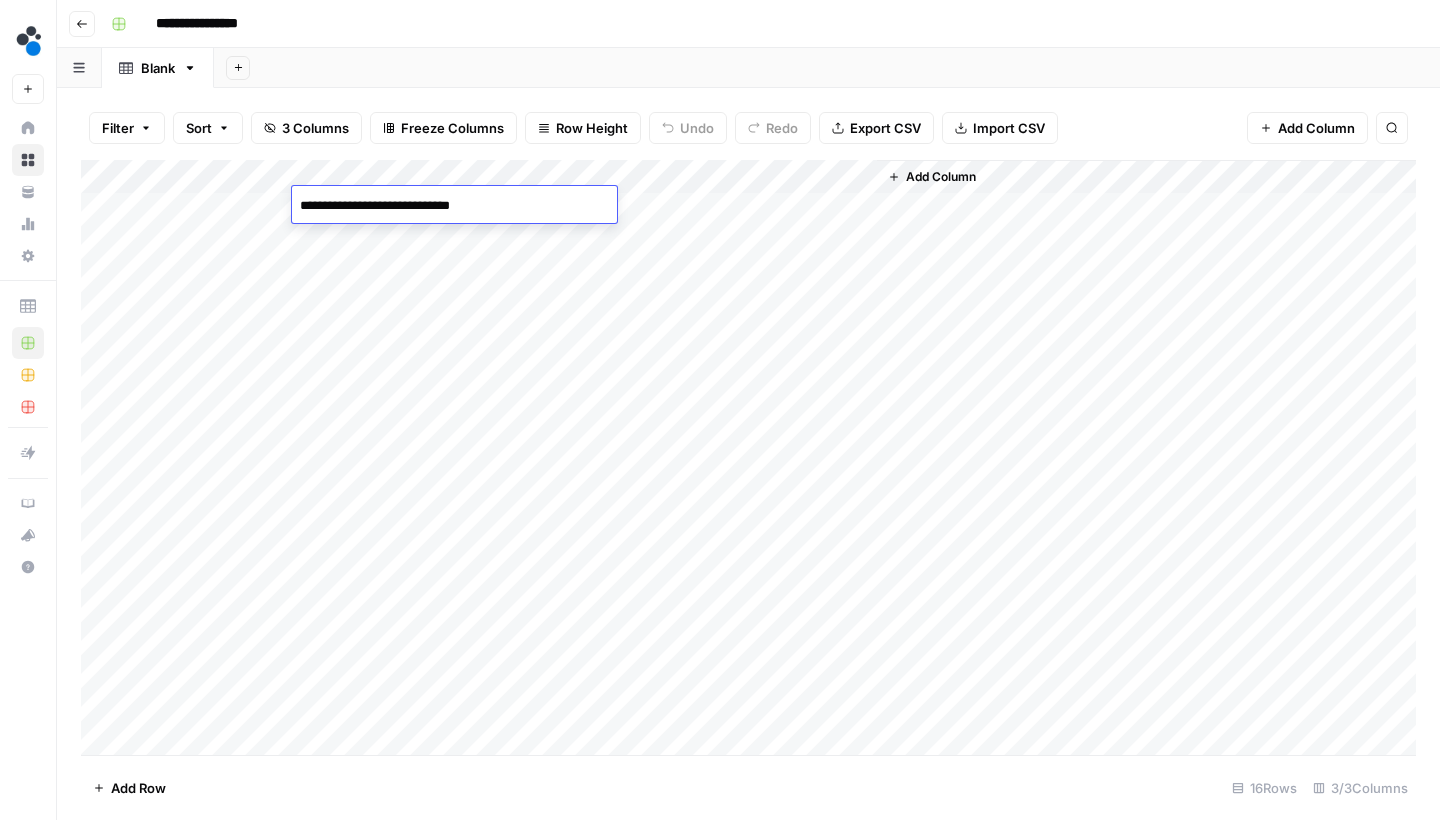 click on "Add Column" at bounding box center (748, 460) 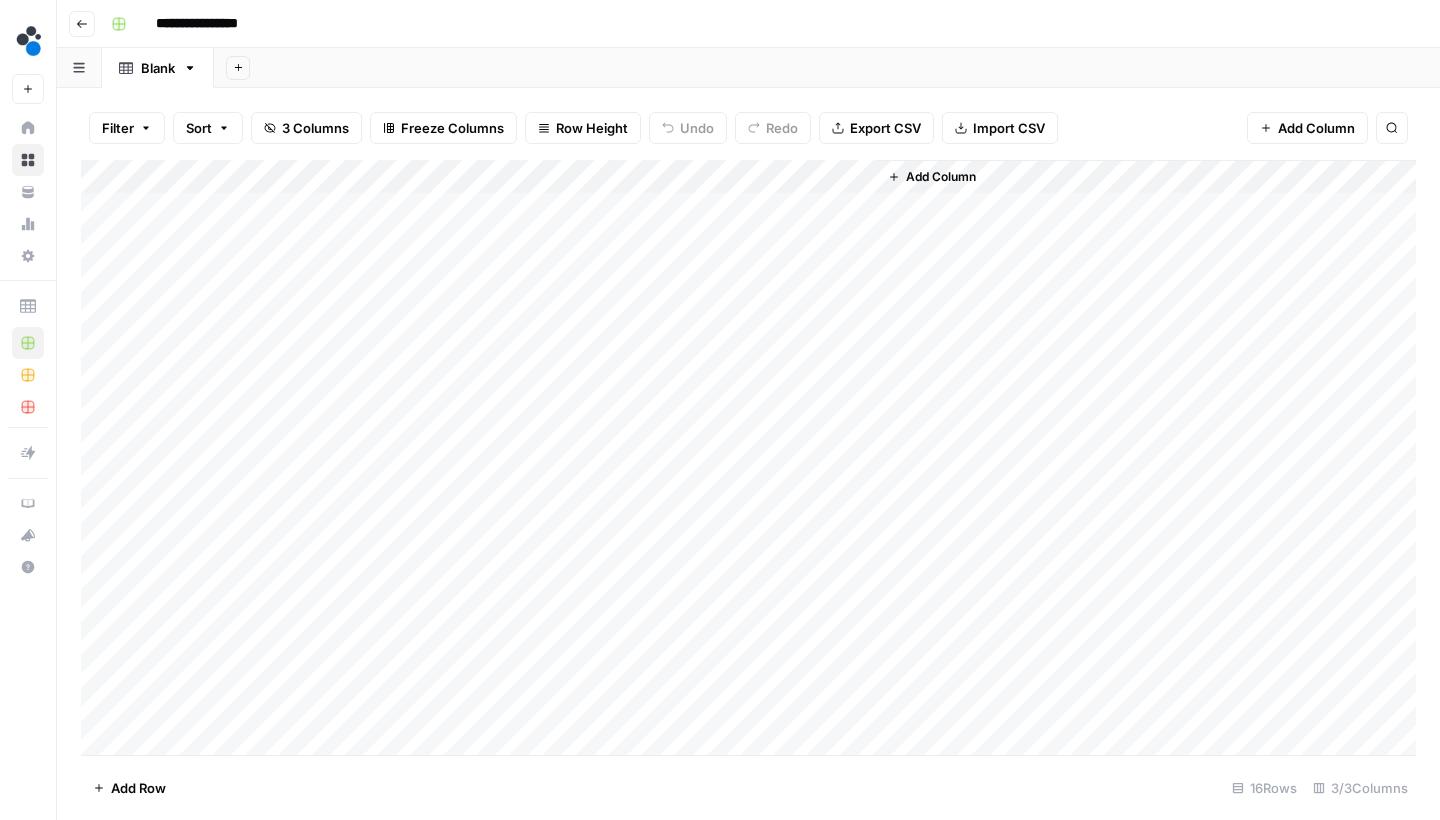 click on "Add Column" at bounding box center [748, 460] 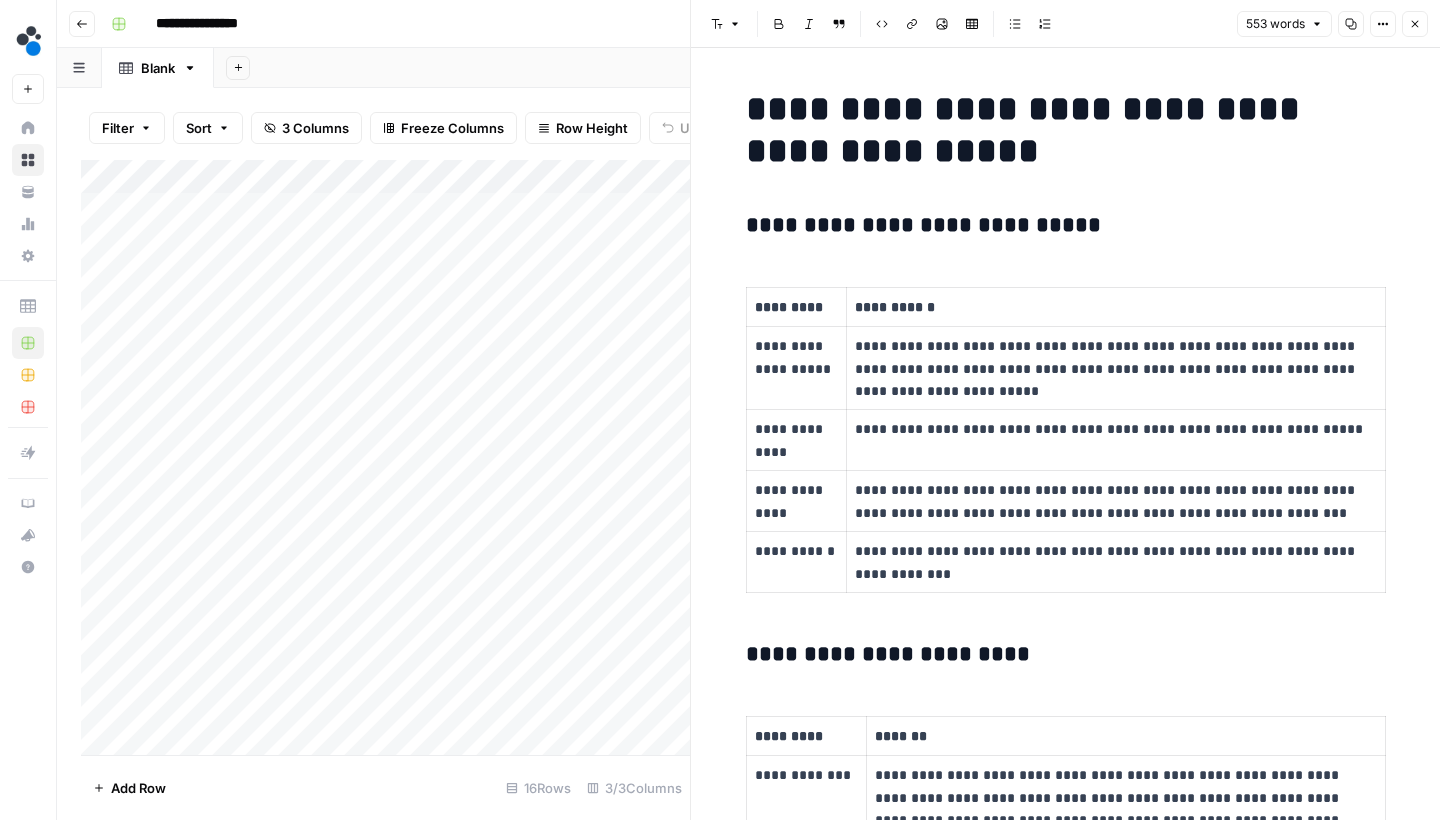 click on "**********" at bounding box center [1066, 130] 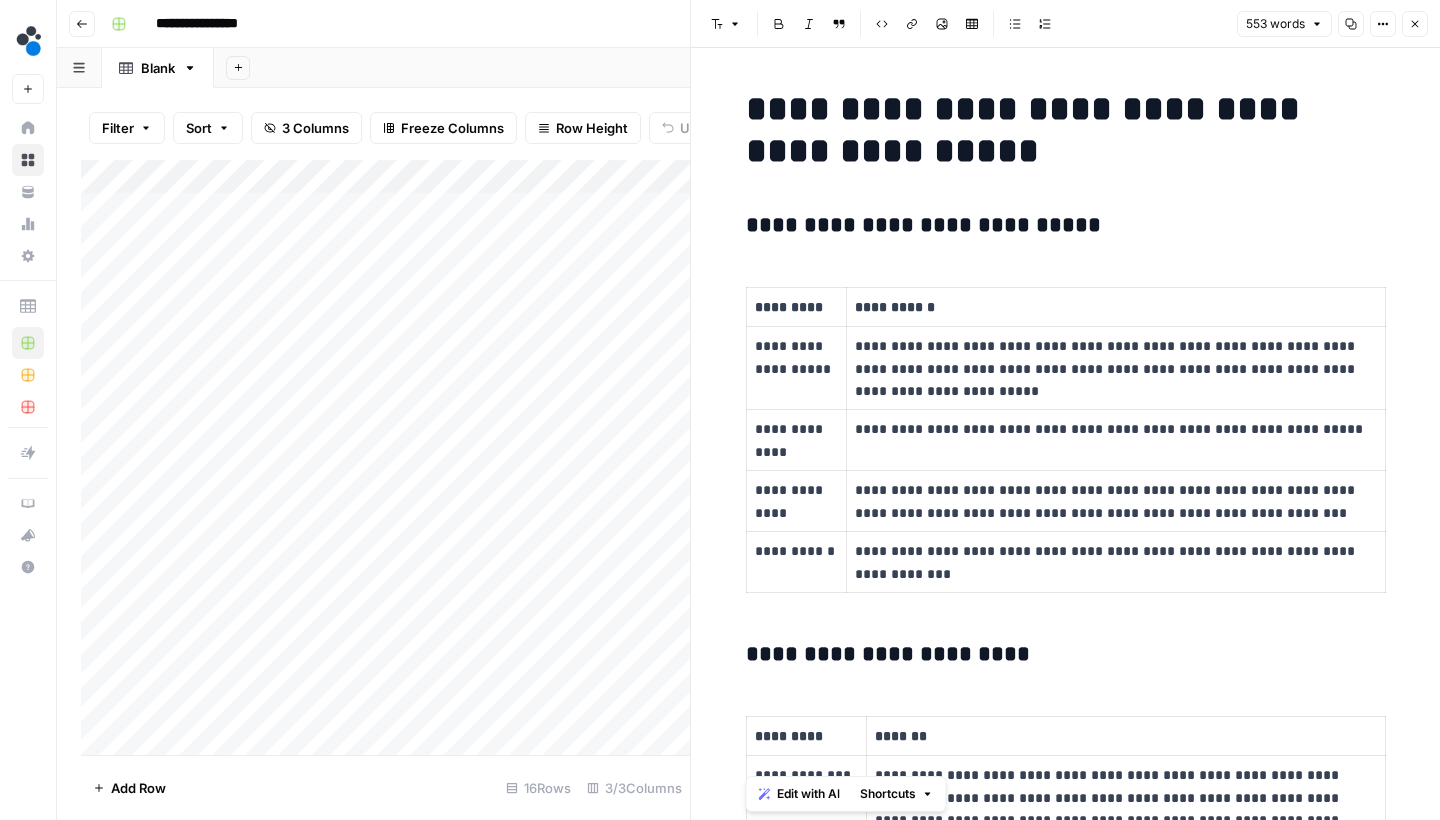 copy on "**********" 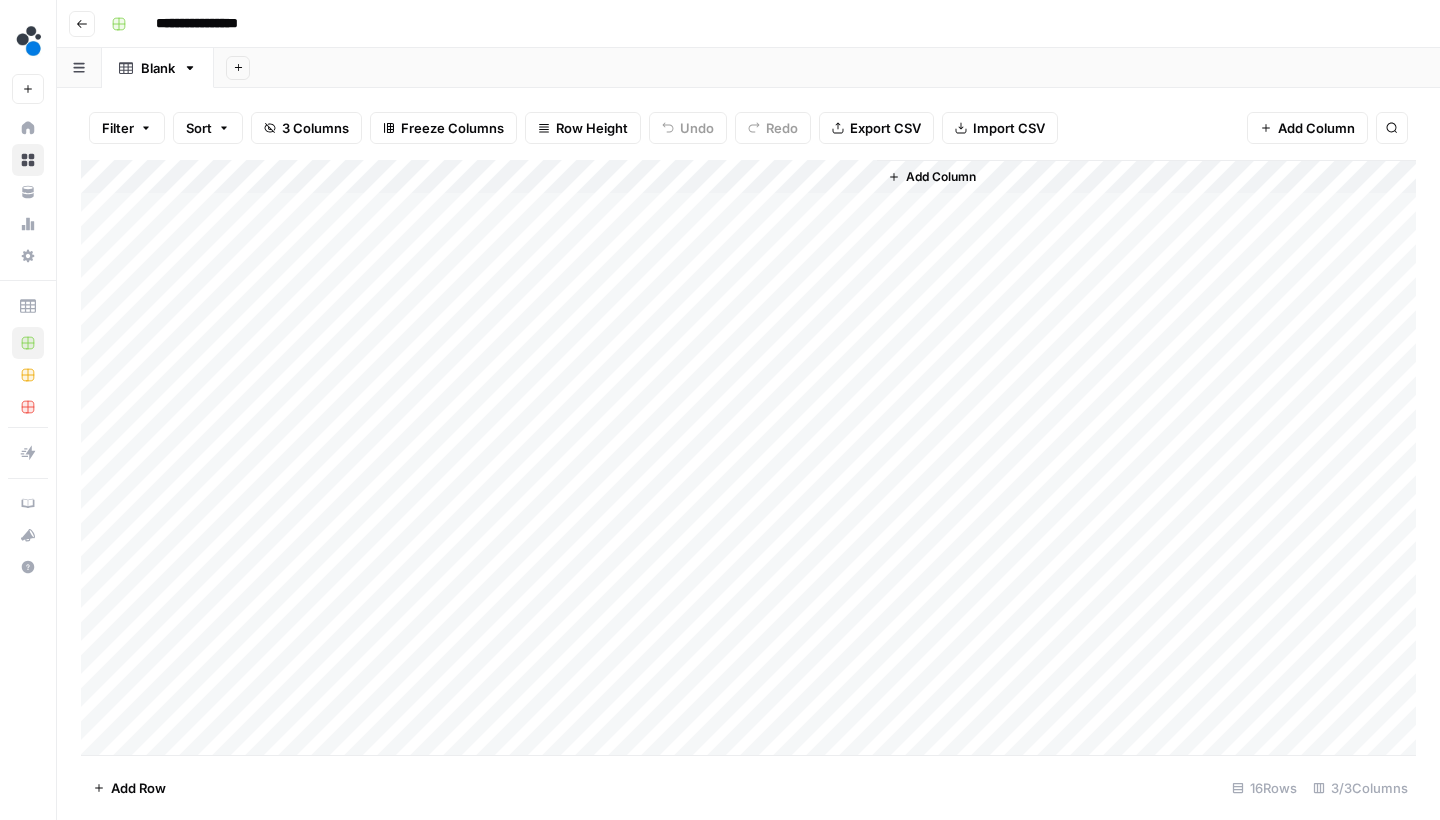 click on "Add Column" at bounding box center (941, 177) 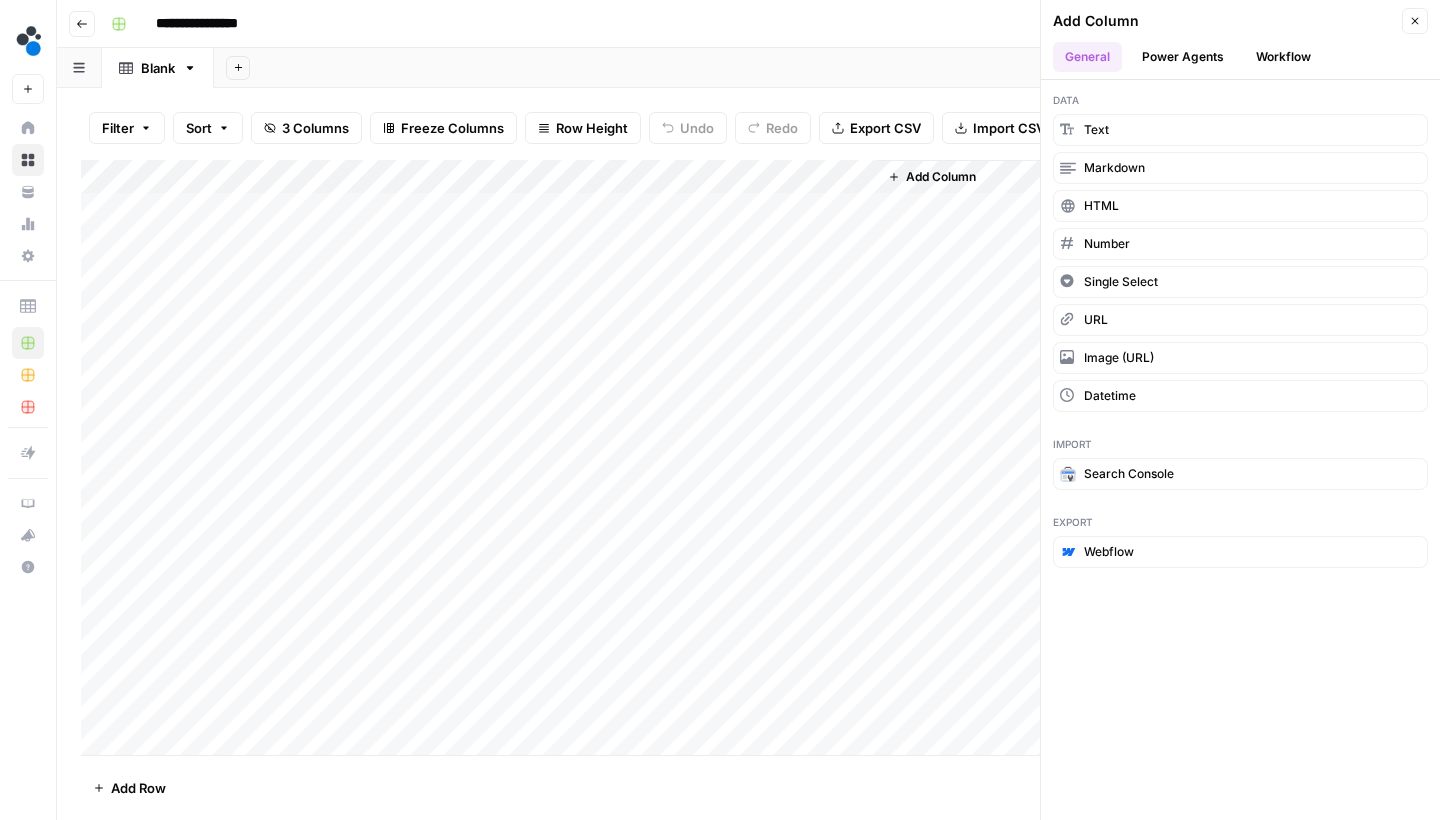click on "Workflow" at bounding box center (1283, 57) 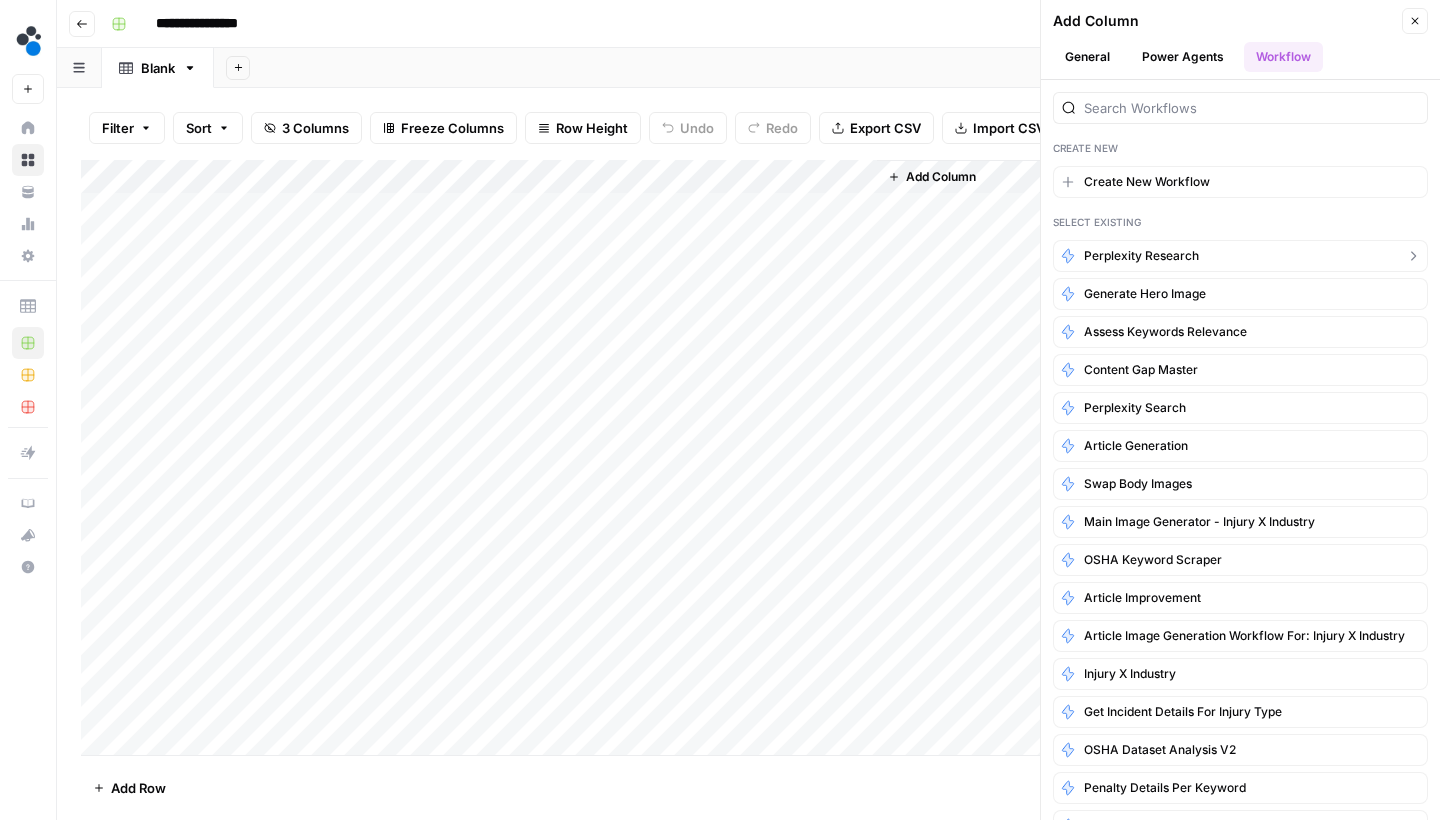 click on "Perplexity research" at bounding box center [1141, 256] 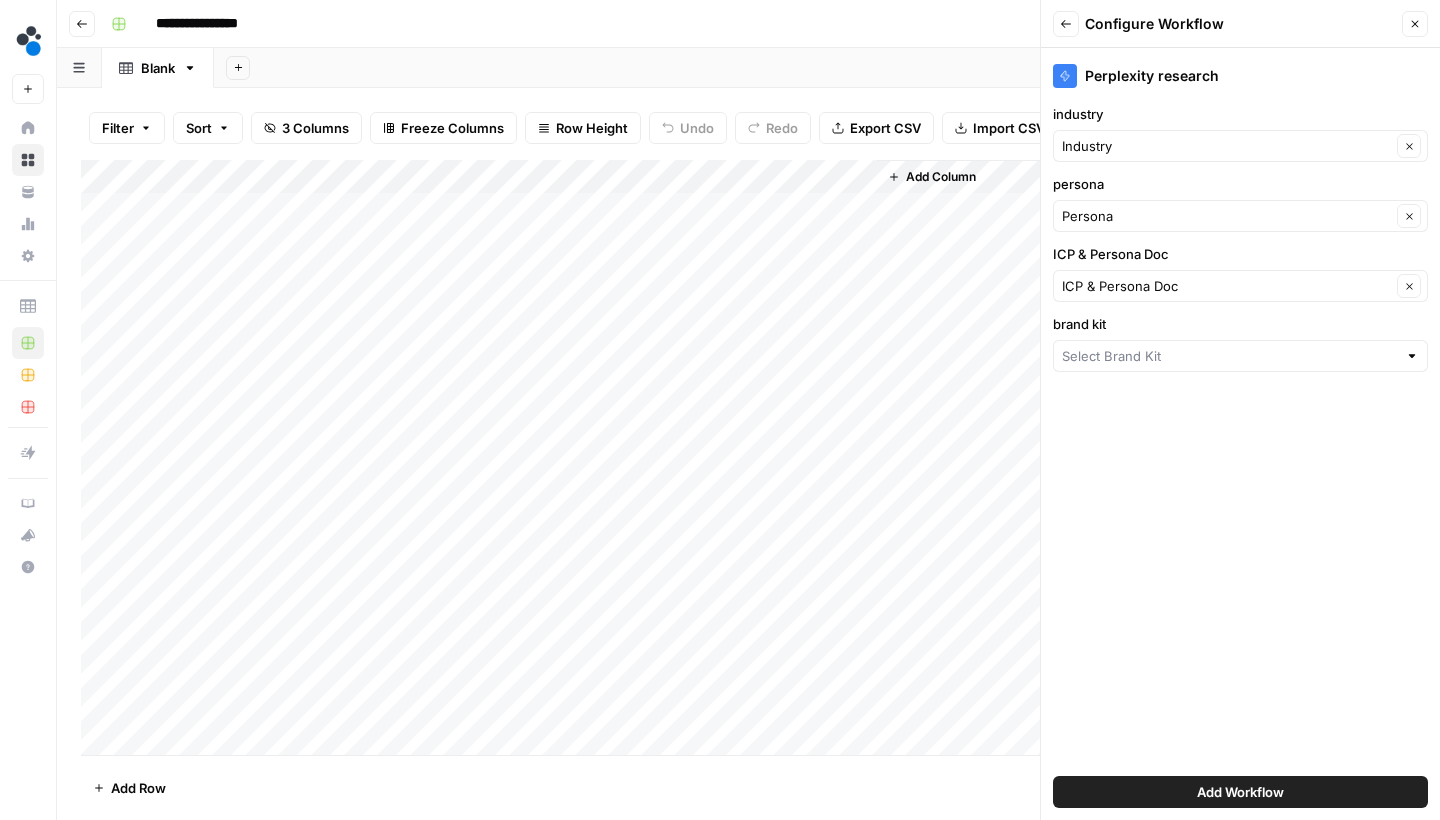 type on "Spot.ai" 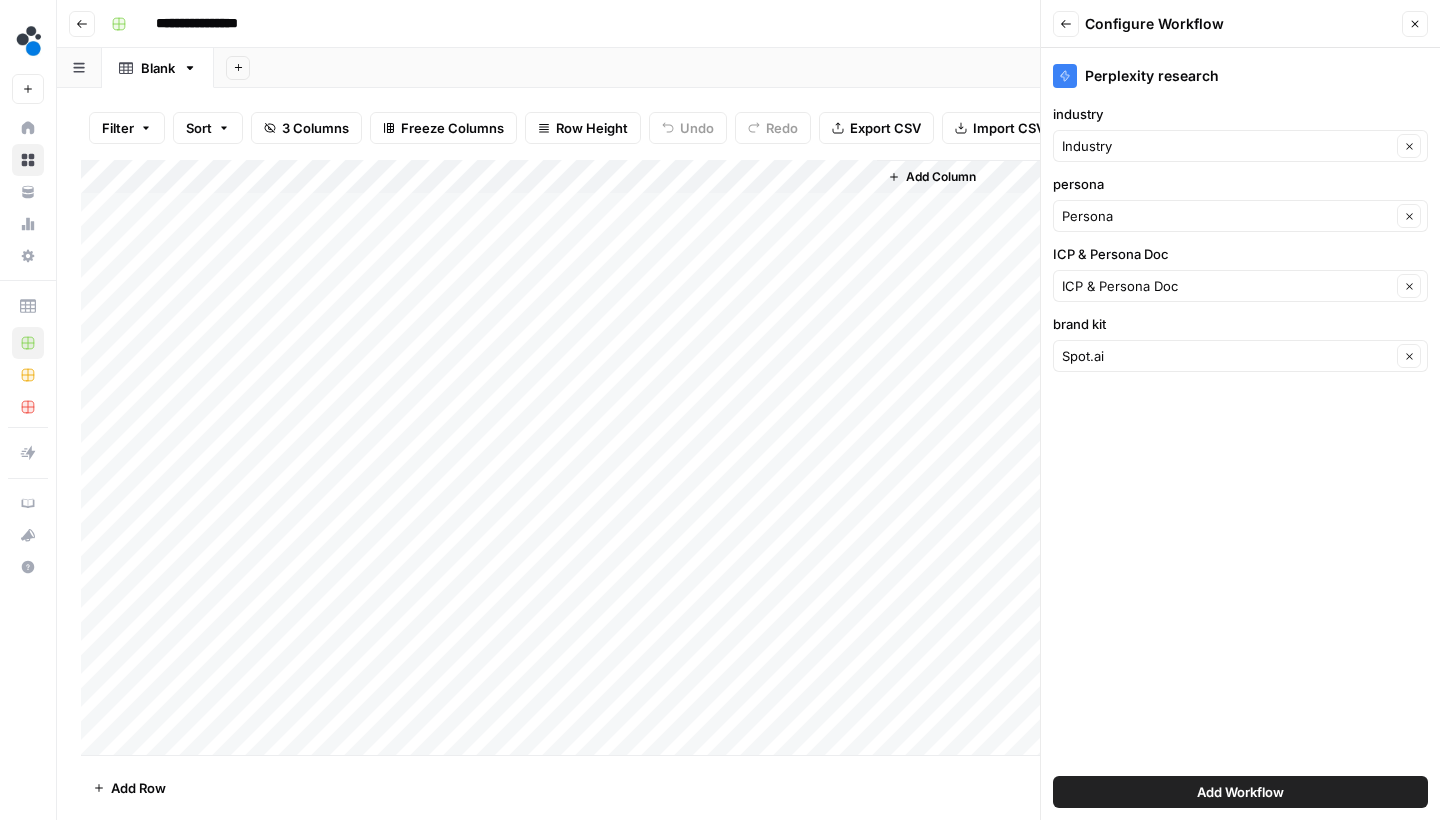 click 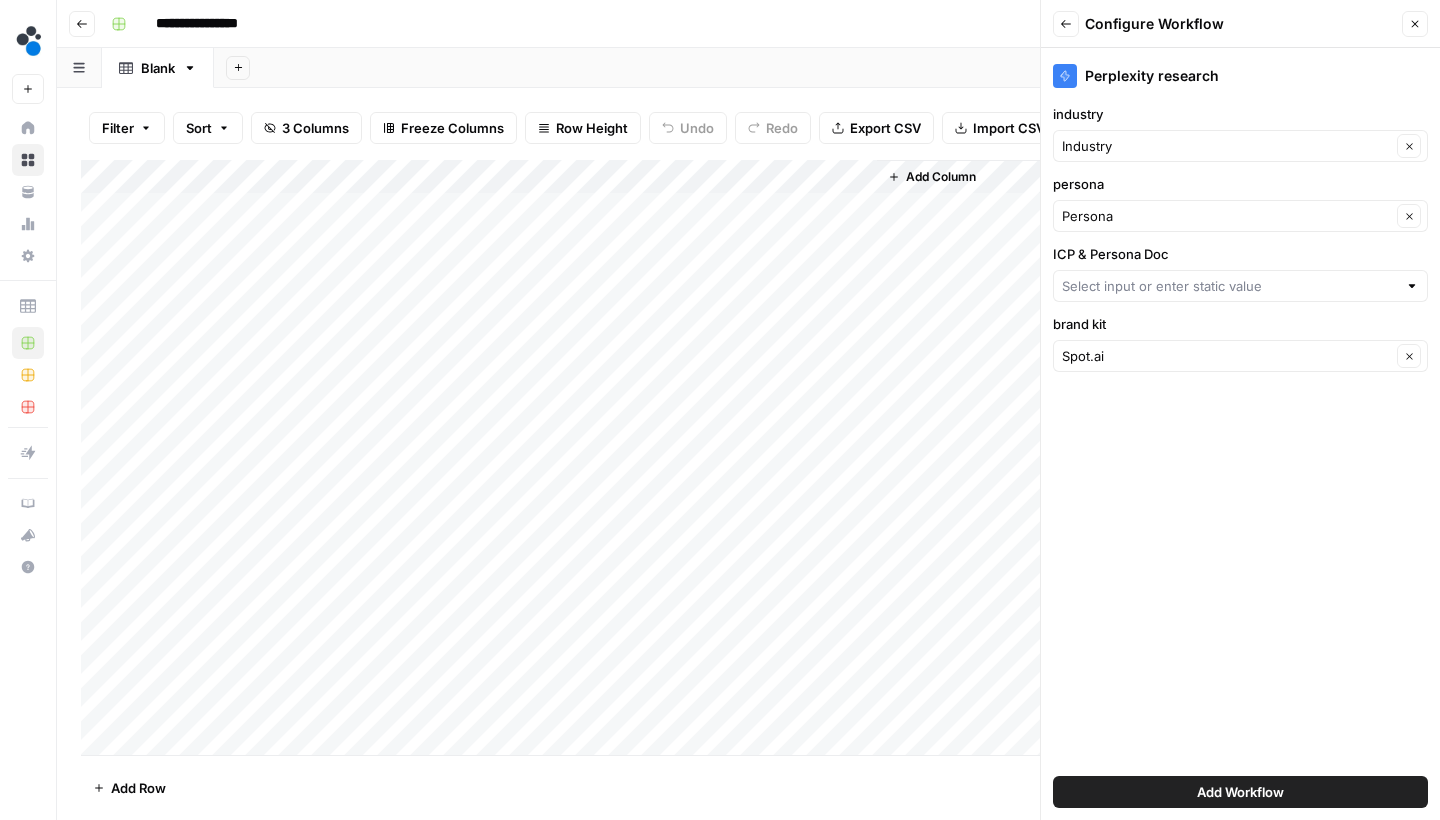 click on "Perplexity research industry Industry Clear persona Persona Clear ICP & Persona Doc brand kit Spot.ai Clear Add Workflow" at bounding box center [1240, 434] 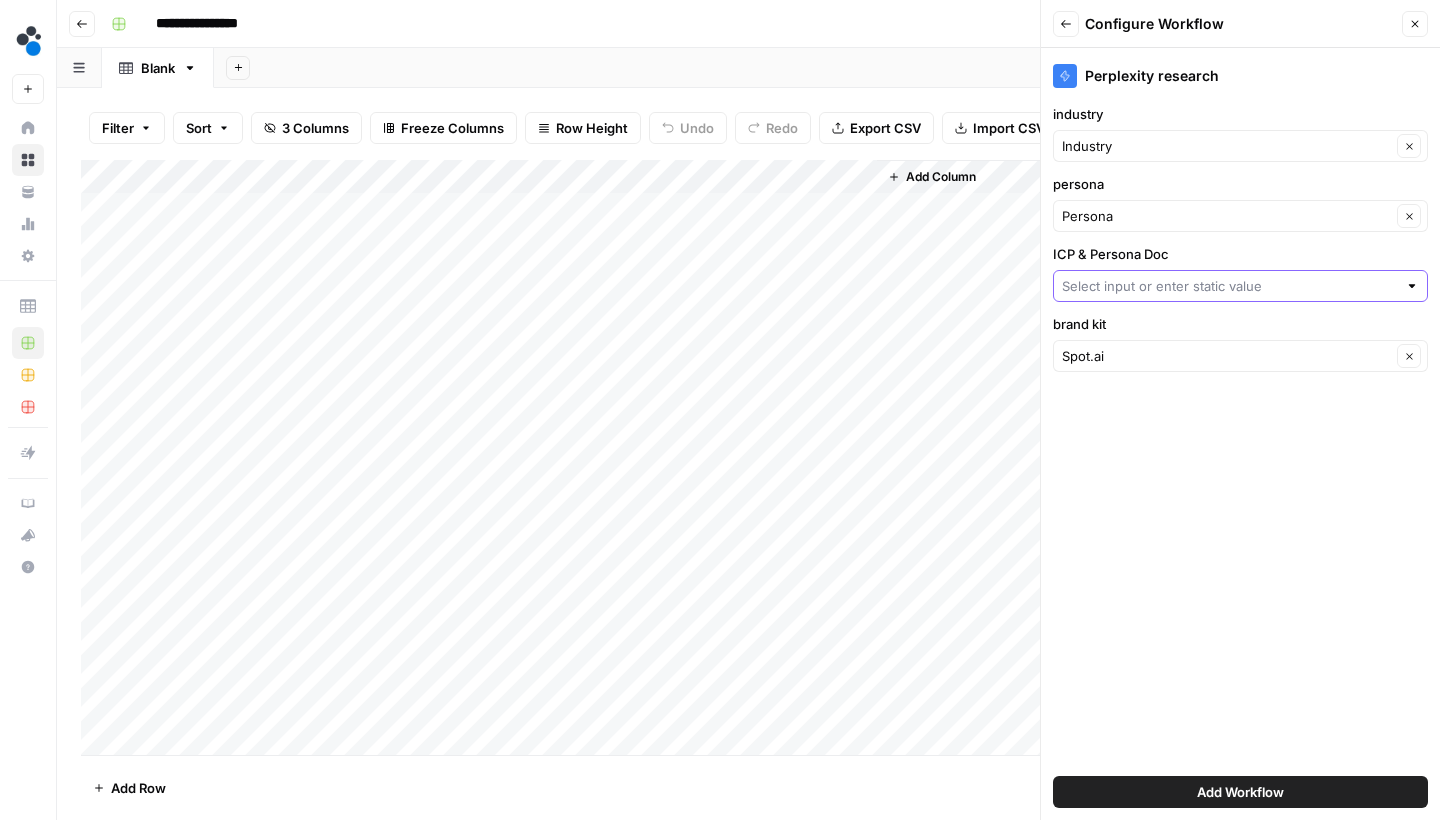 click on "ICP & Persona Doc" at bounding box center [1229, 286] 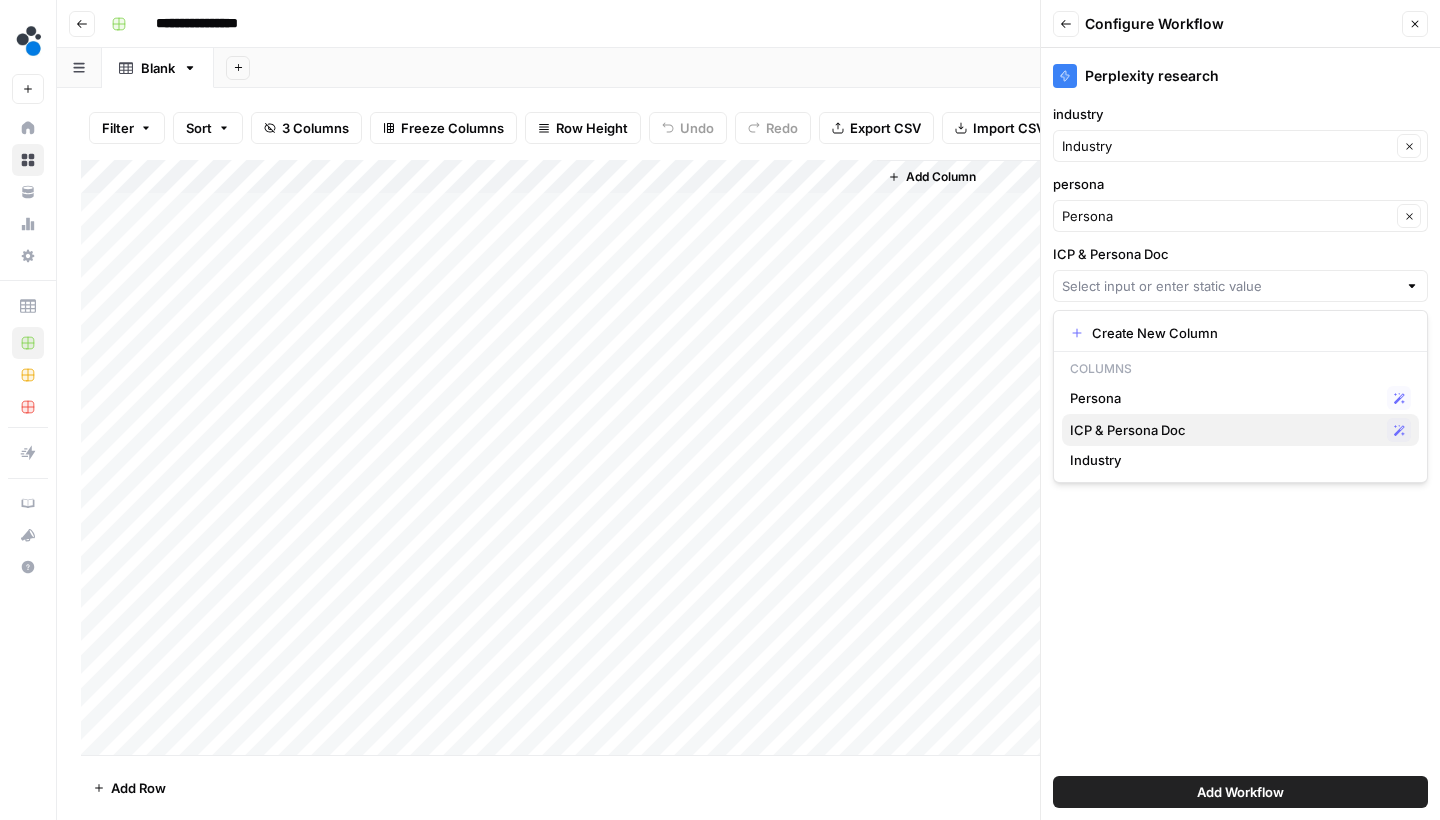 click on "ICP & Persona Doc" at bounding box center (1224, 430) 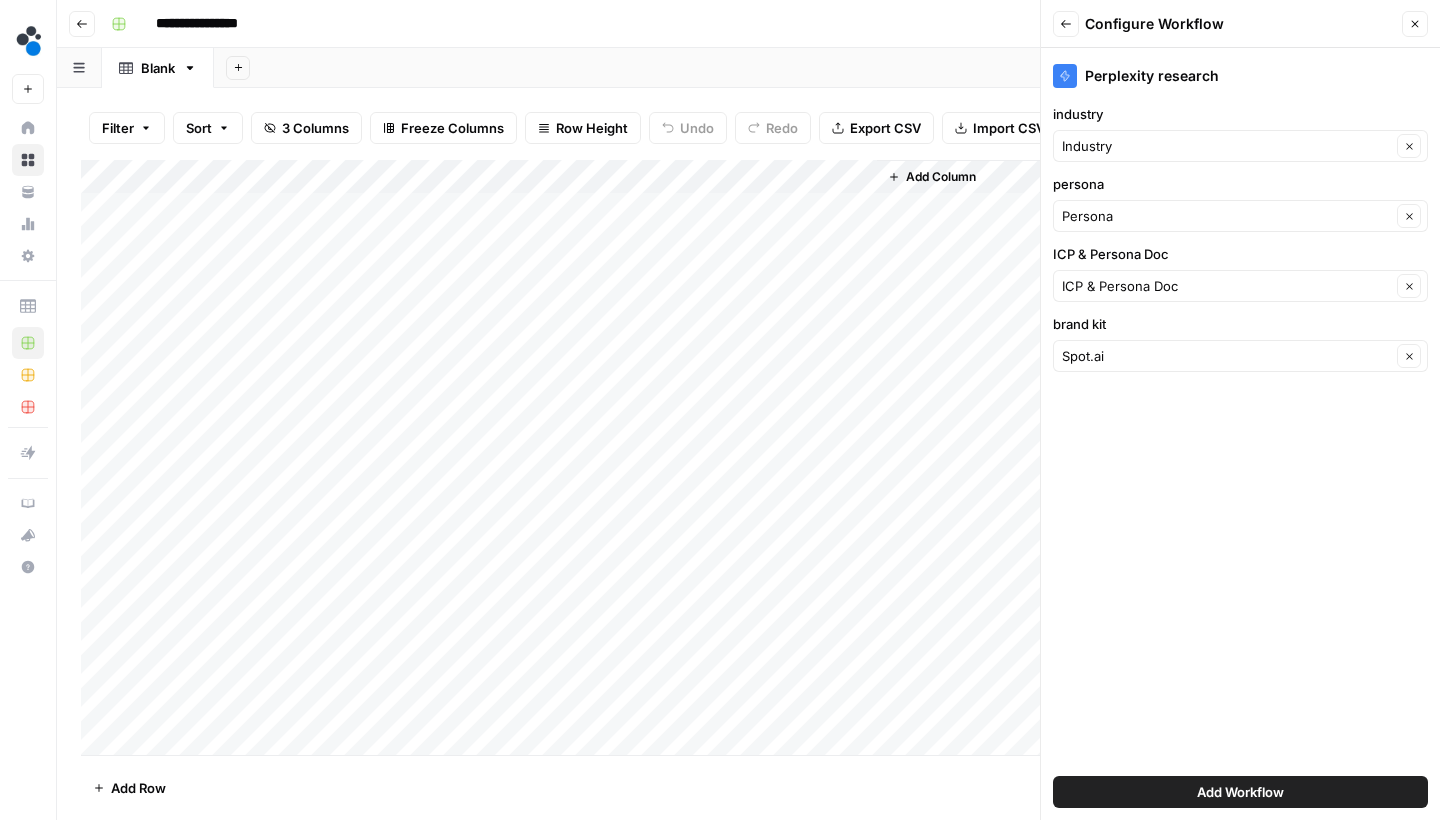 click on "Perplexity research industry Industry Clear persona Persona Clear ICP & Persona Doc ICP & Persona Doc Clear brand kit Spot.ai Clear Add Workflow" at bounding box center (1240, 434) 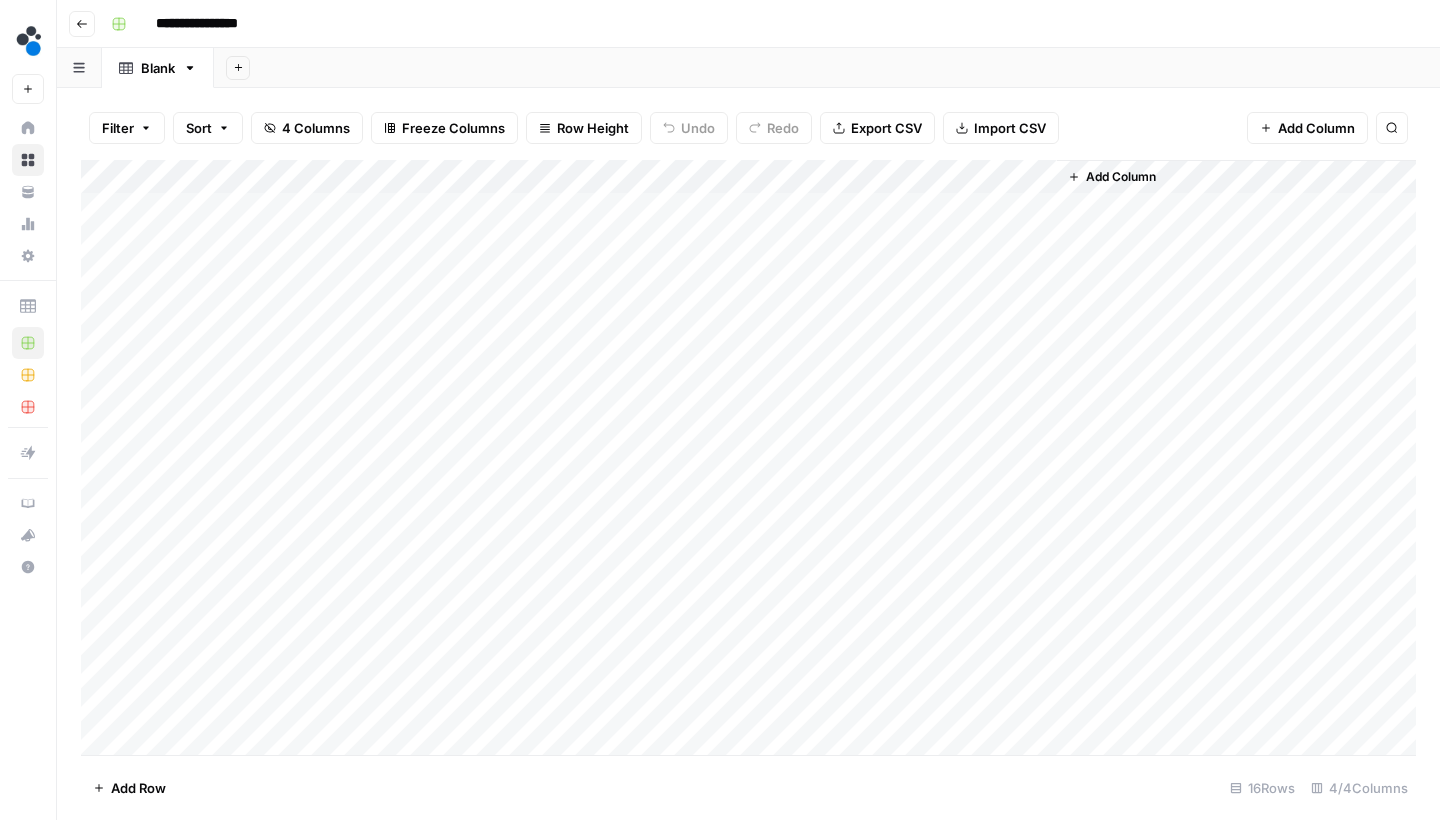 click on "Add Column" at bounding box center [748, 460] 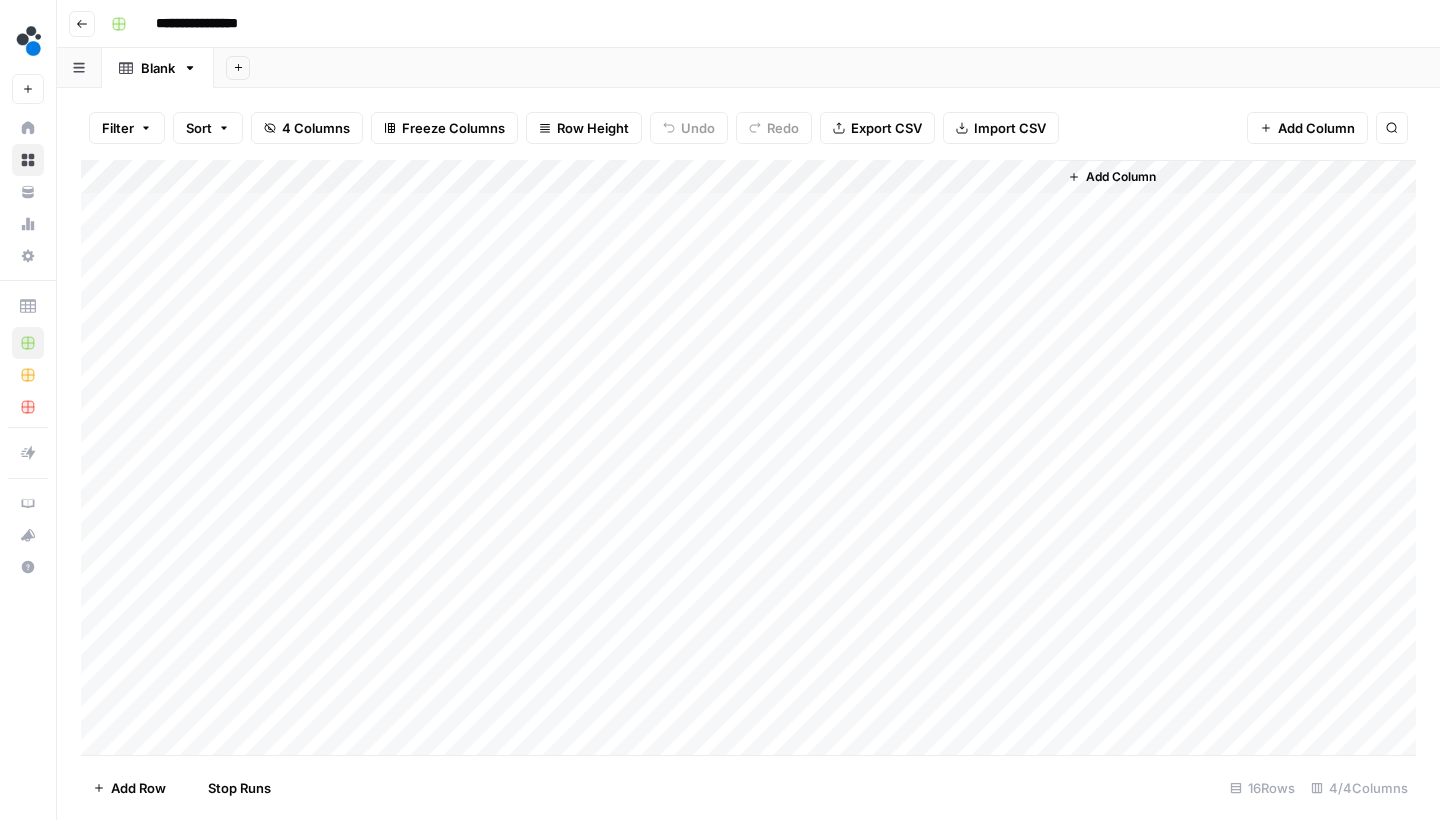 click on "Add Column" at bounding box center (748, 460) 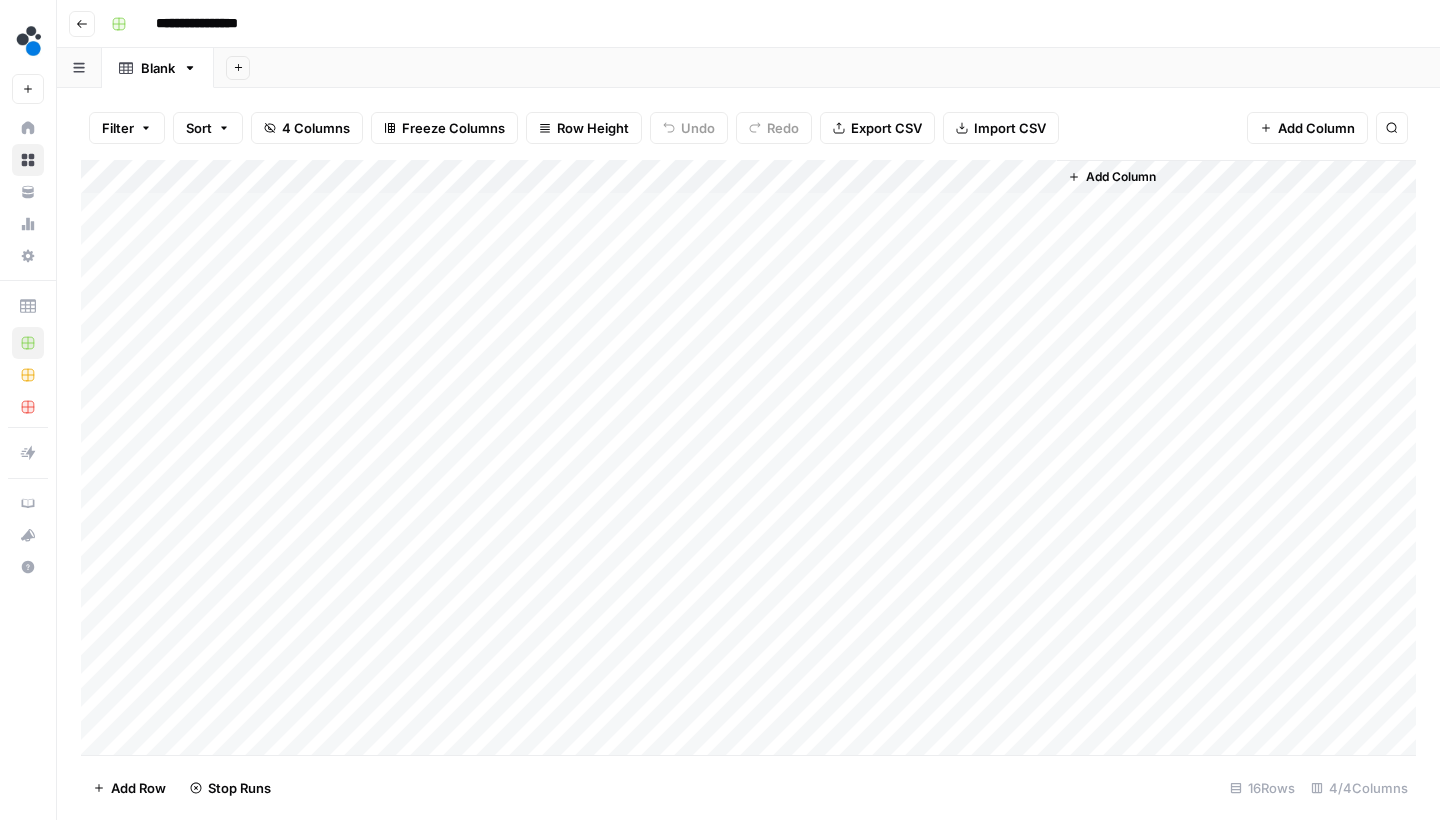 click on "Add Column" at bounding box center (748, 460) 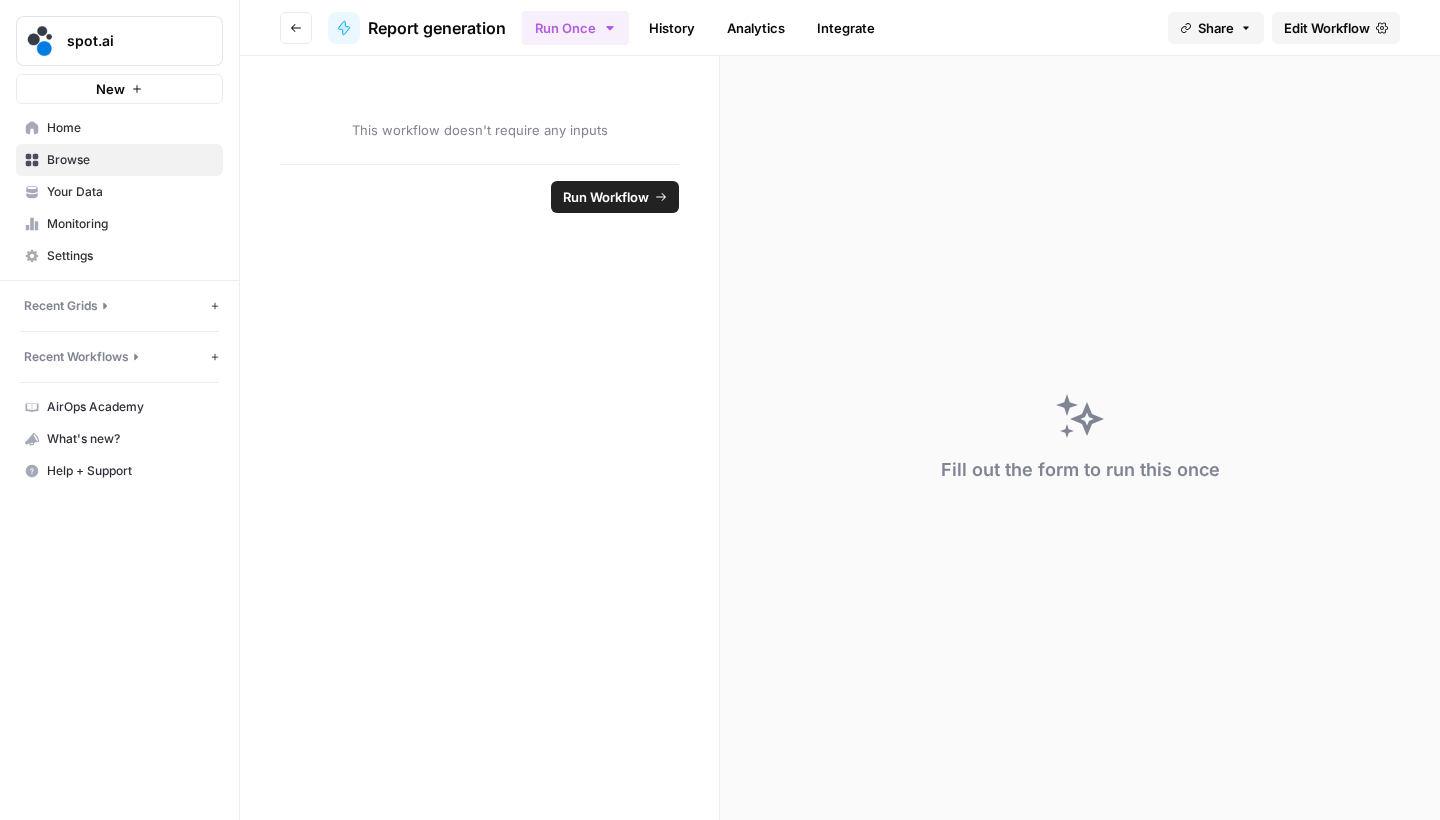 scroll, scrollTop: 0, scrollLeft: 0, axis: both 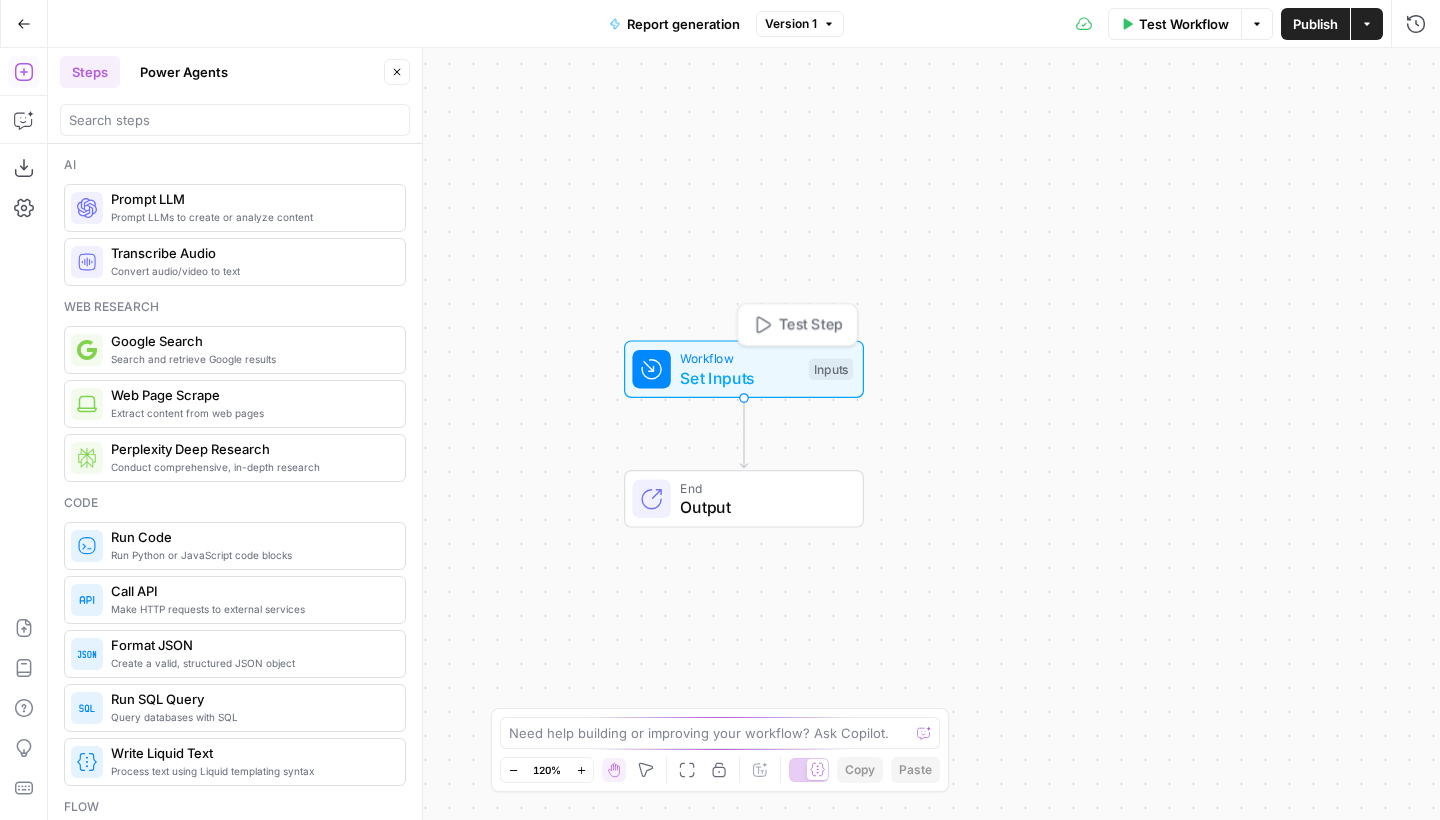click on "Set Inputs" at bounding box center [739, 378] 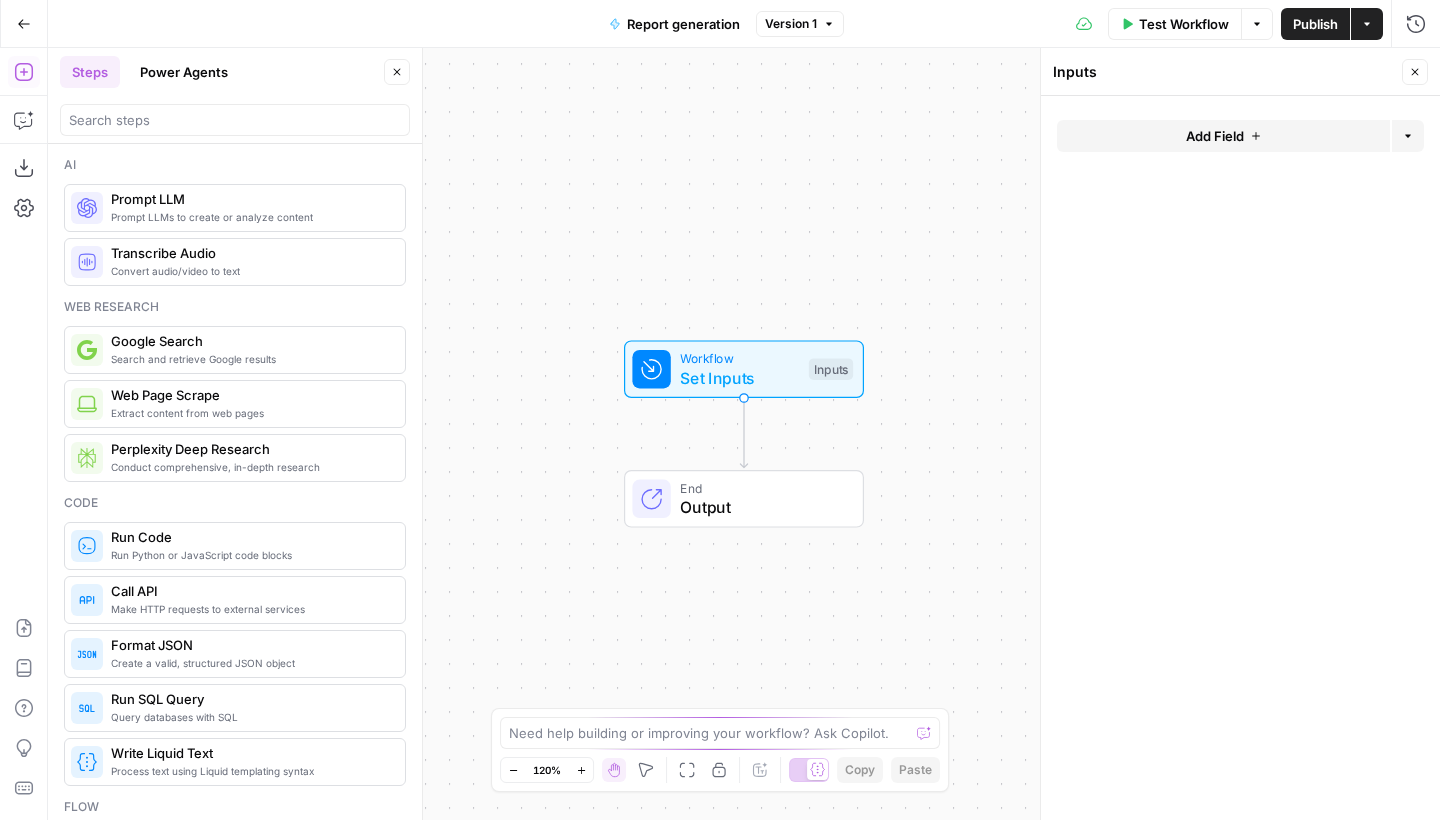 click on "Add Field" at bounding box center [1223, 136] 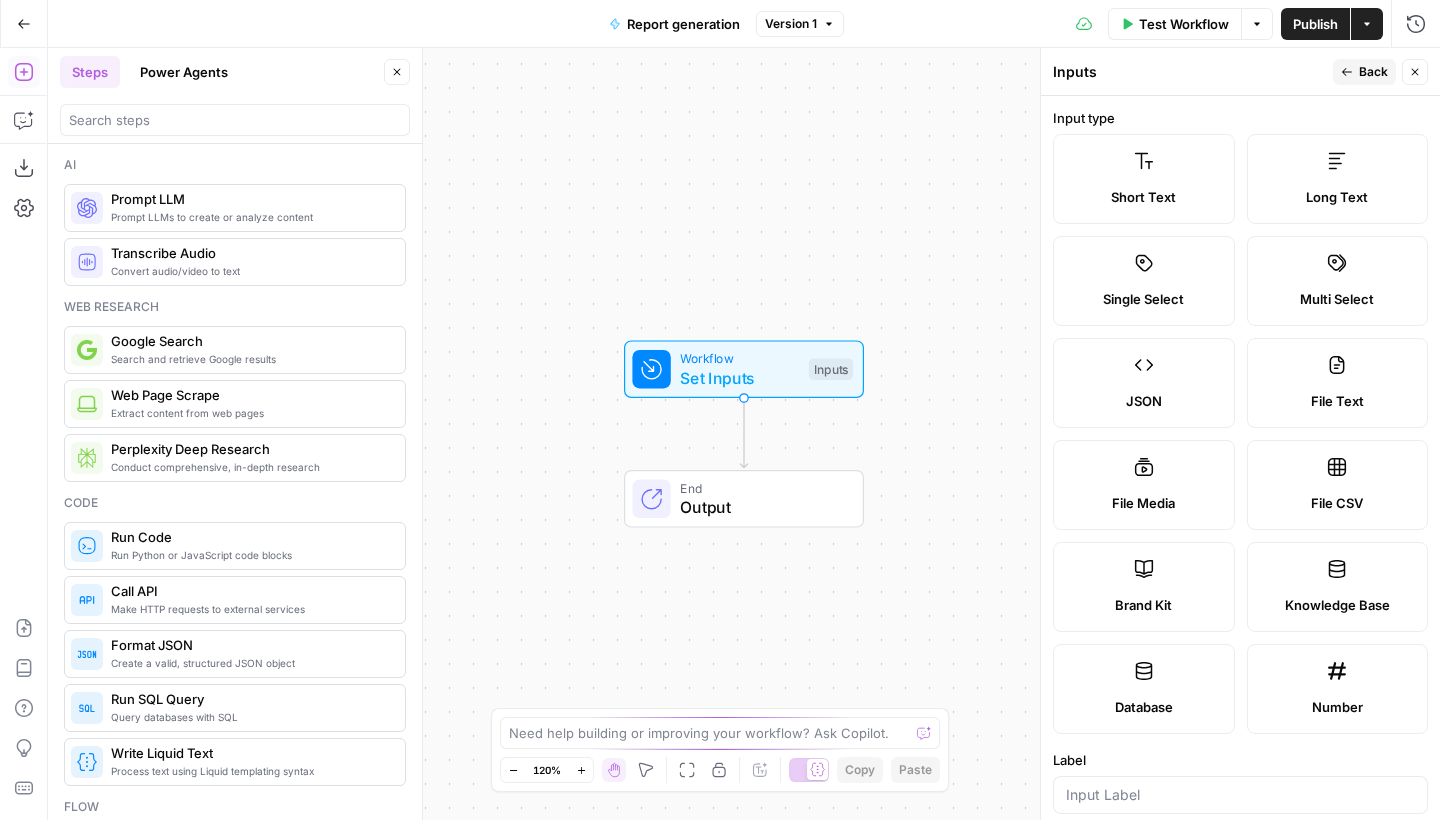 click on "Short Text" at bounding box center (1144, 179) 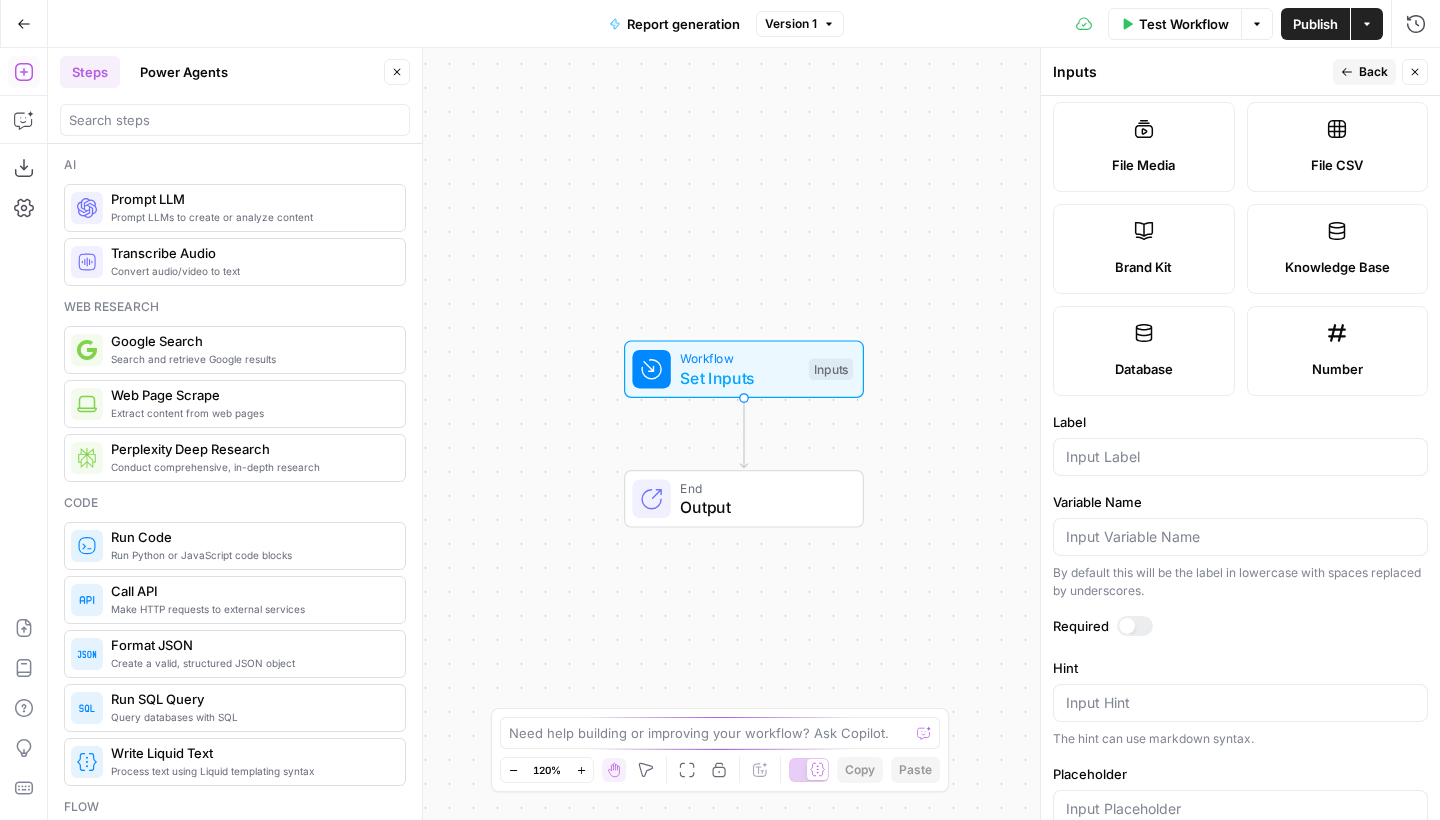 scroll, scrollTop: 437, scrollLeft: 0, axis: vertical 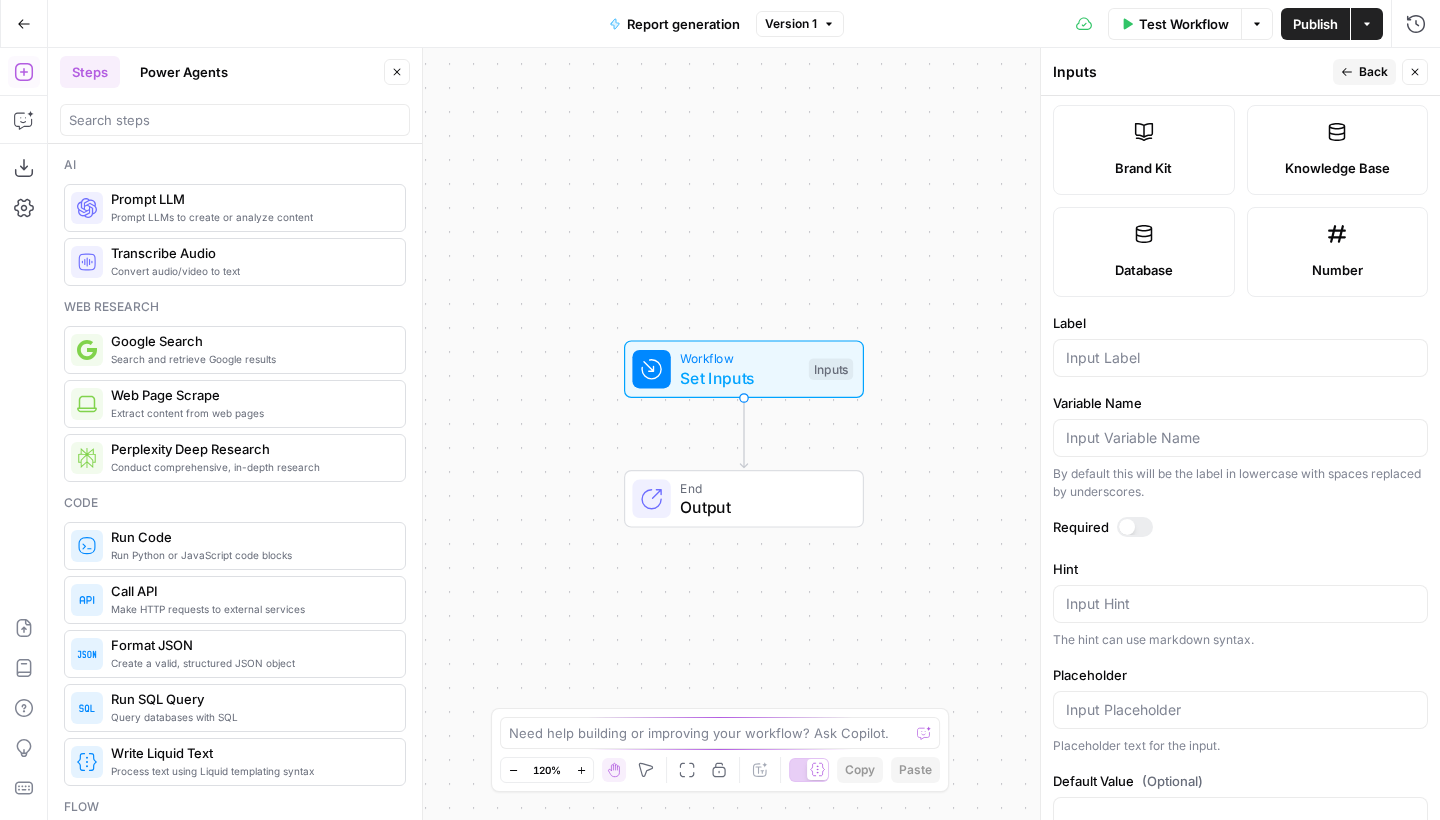 click on "Input type Short Text Long Text Single Select Multi Select JSON File Text File Media File CSV Brand Kit Knowledge Base Database Number Label Variable Name By default this will be the label in lowercase with spaces replaced by underscores. Required Hint Input Hint The hint can use markdown syntax. Placeholder Placeholder text for the input. Default Value   (Optional) Default to this value if input is not provided" at bounding box center (1240, 458) 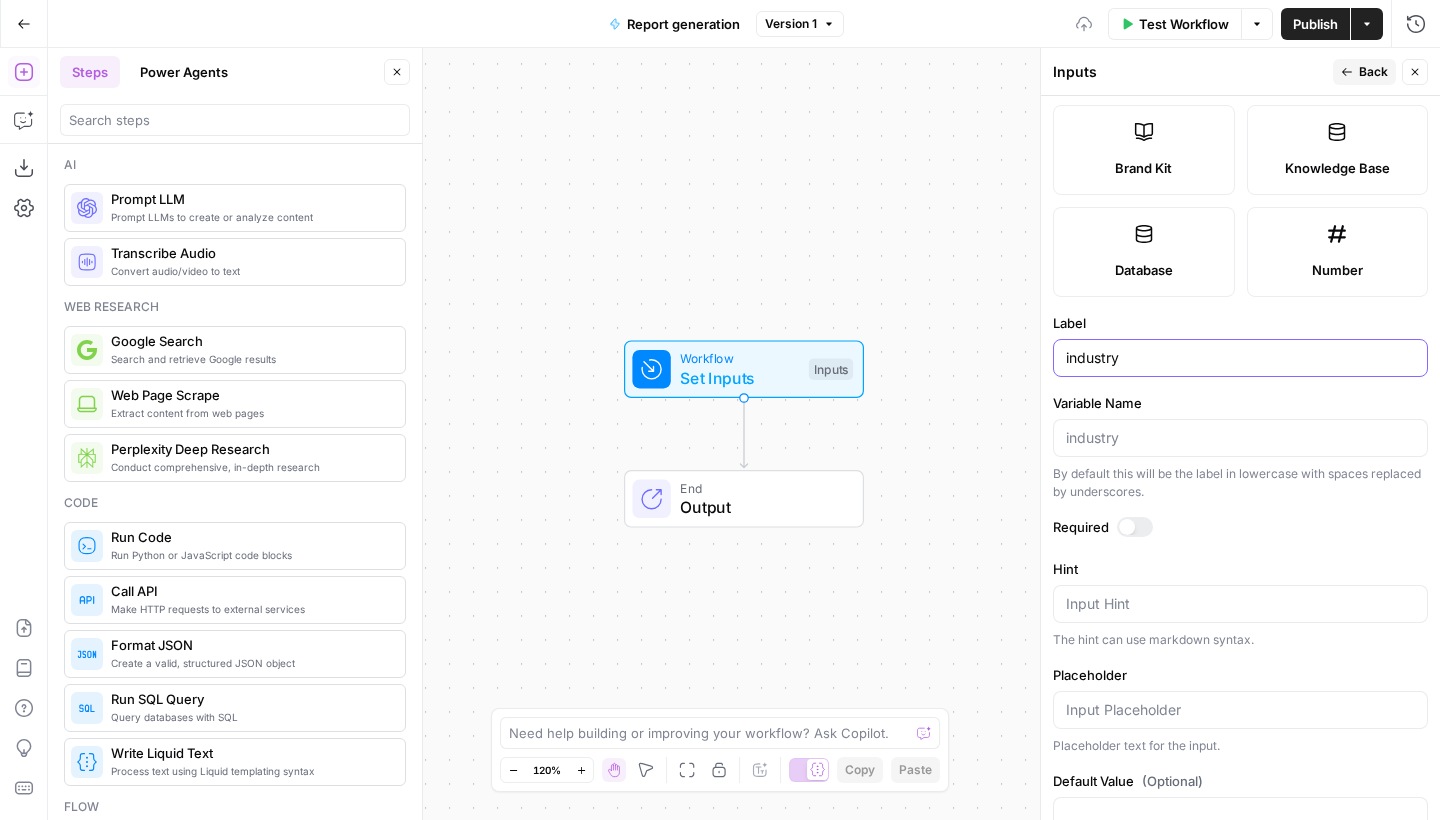 type on "industry" 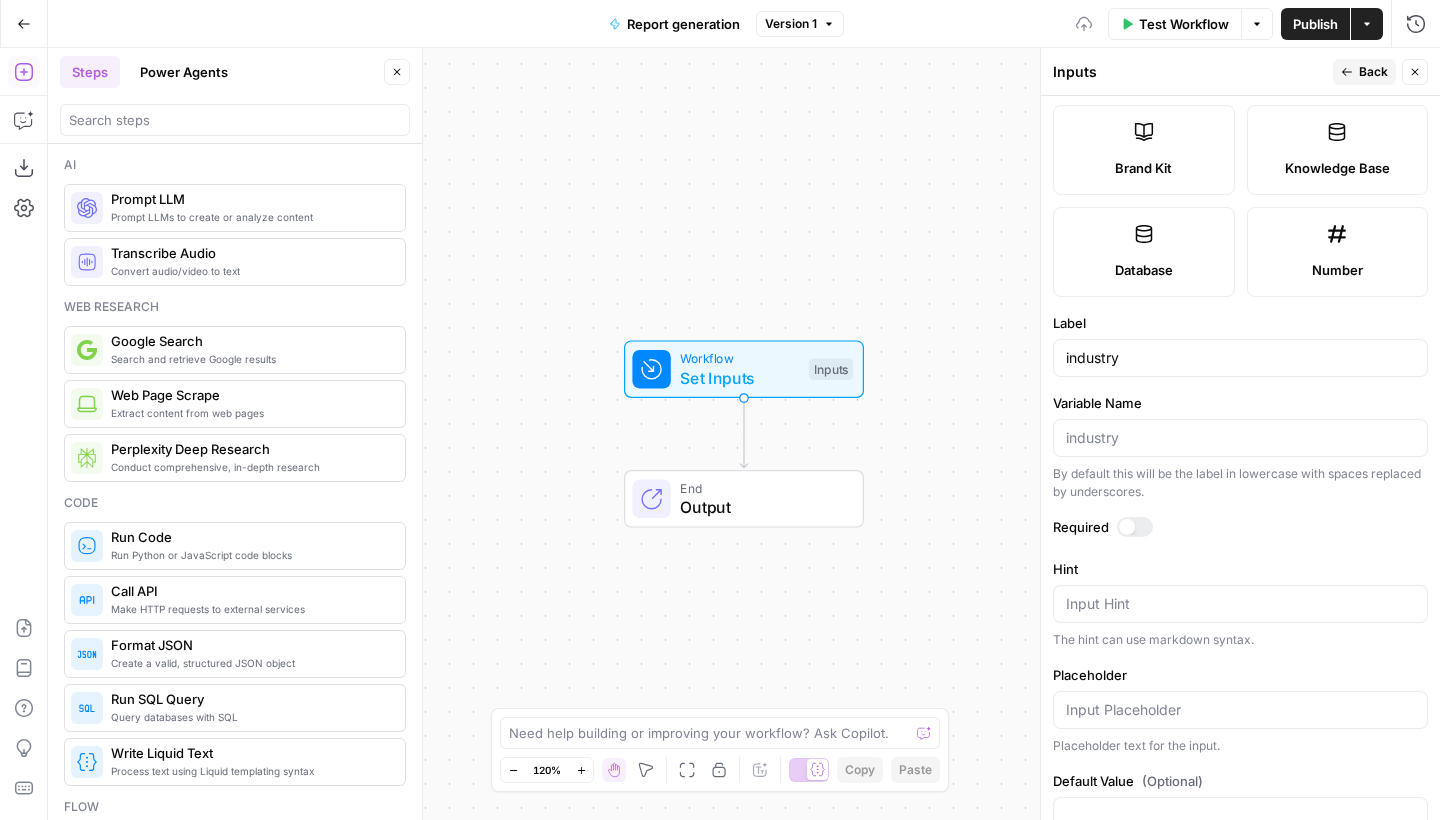 click at bounding box center (1135, 527) 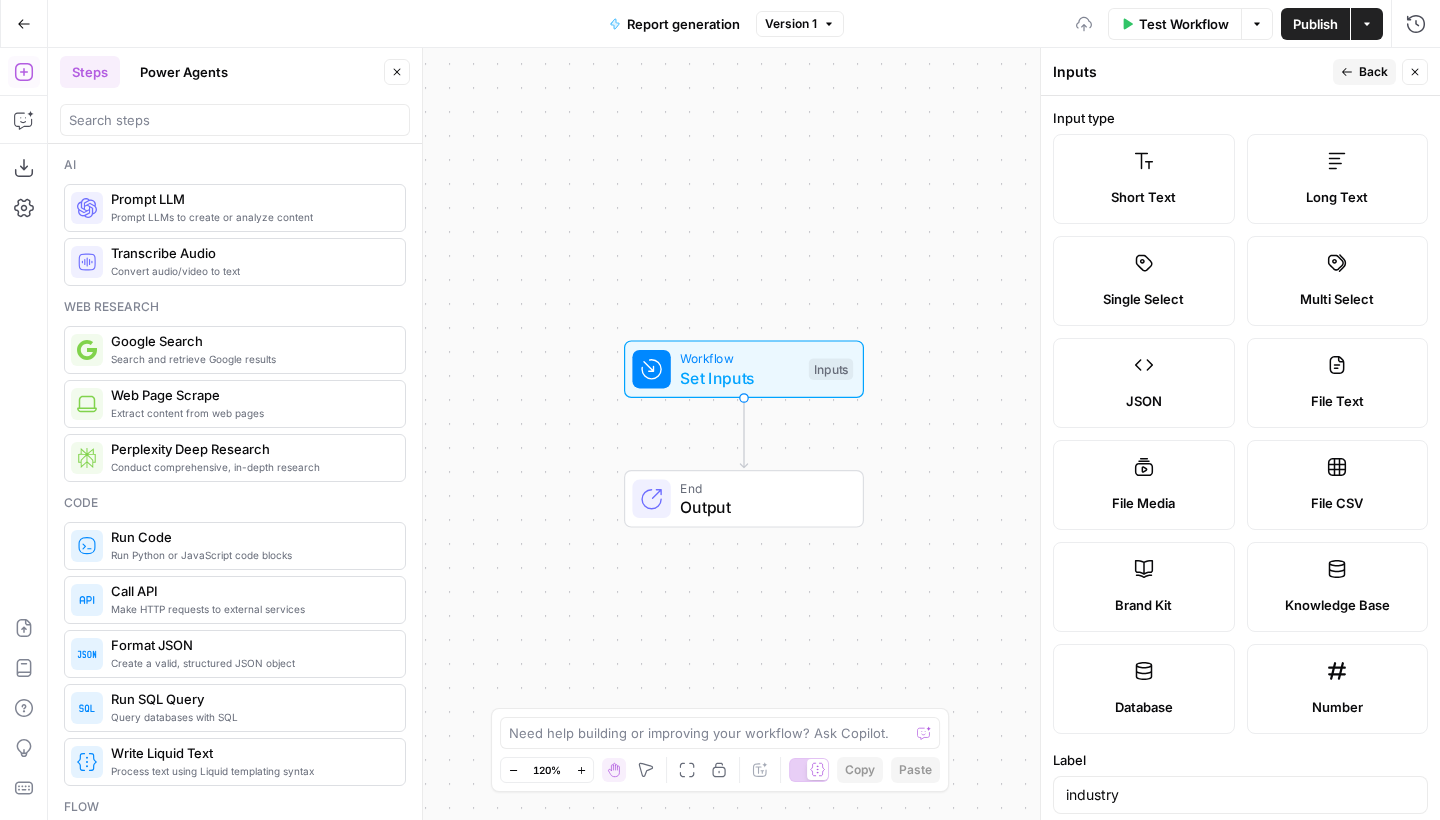 scroll, scrollTop: 0, scrollLeft: 0, axis: both 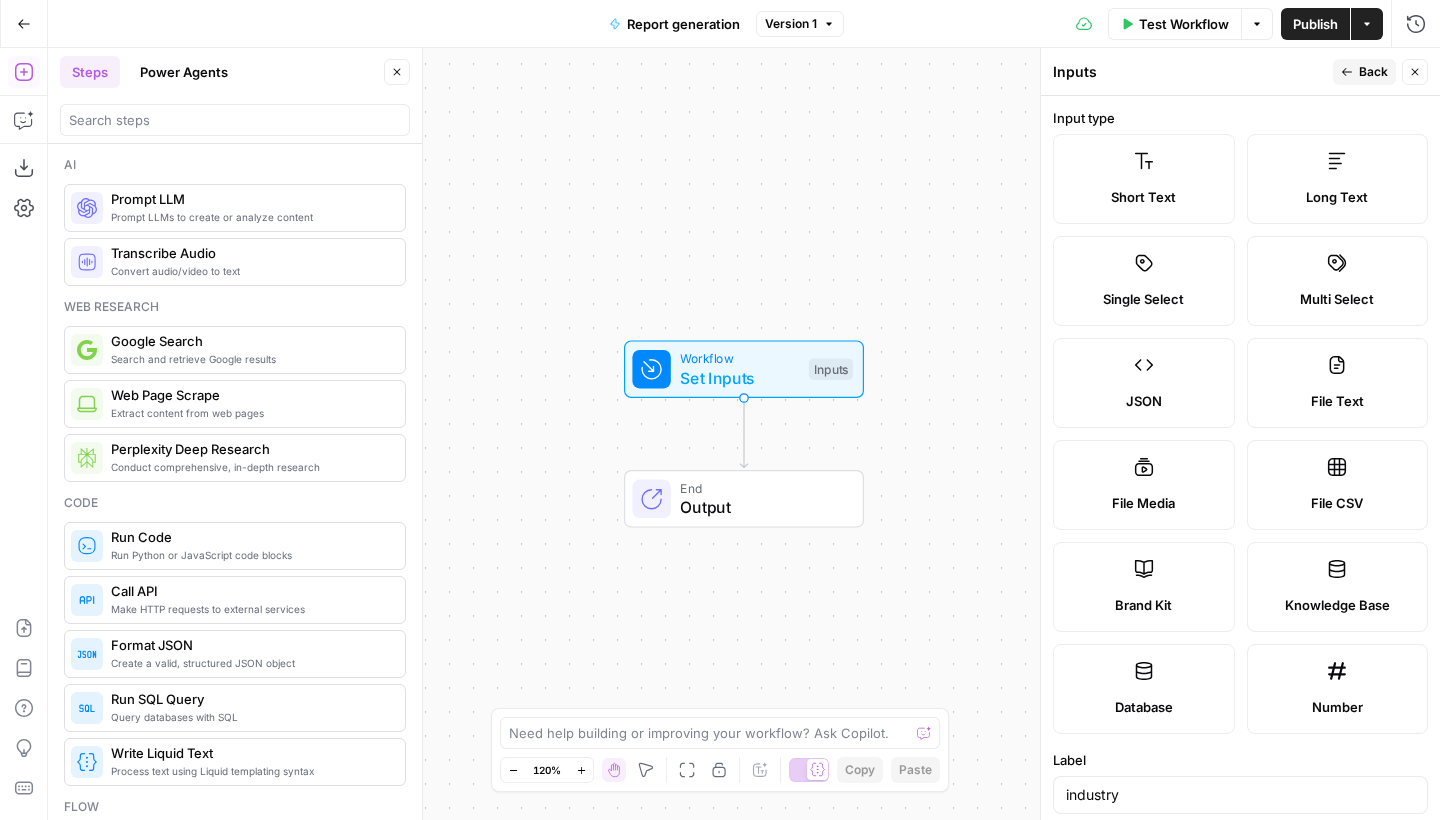 click on "Back" at bounding box center (1373, 72) 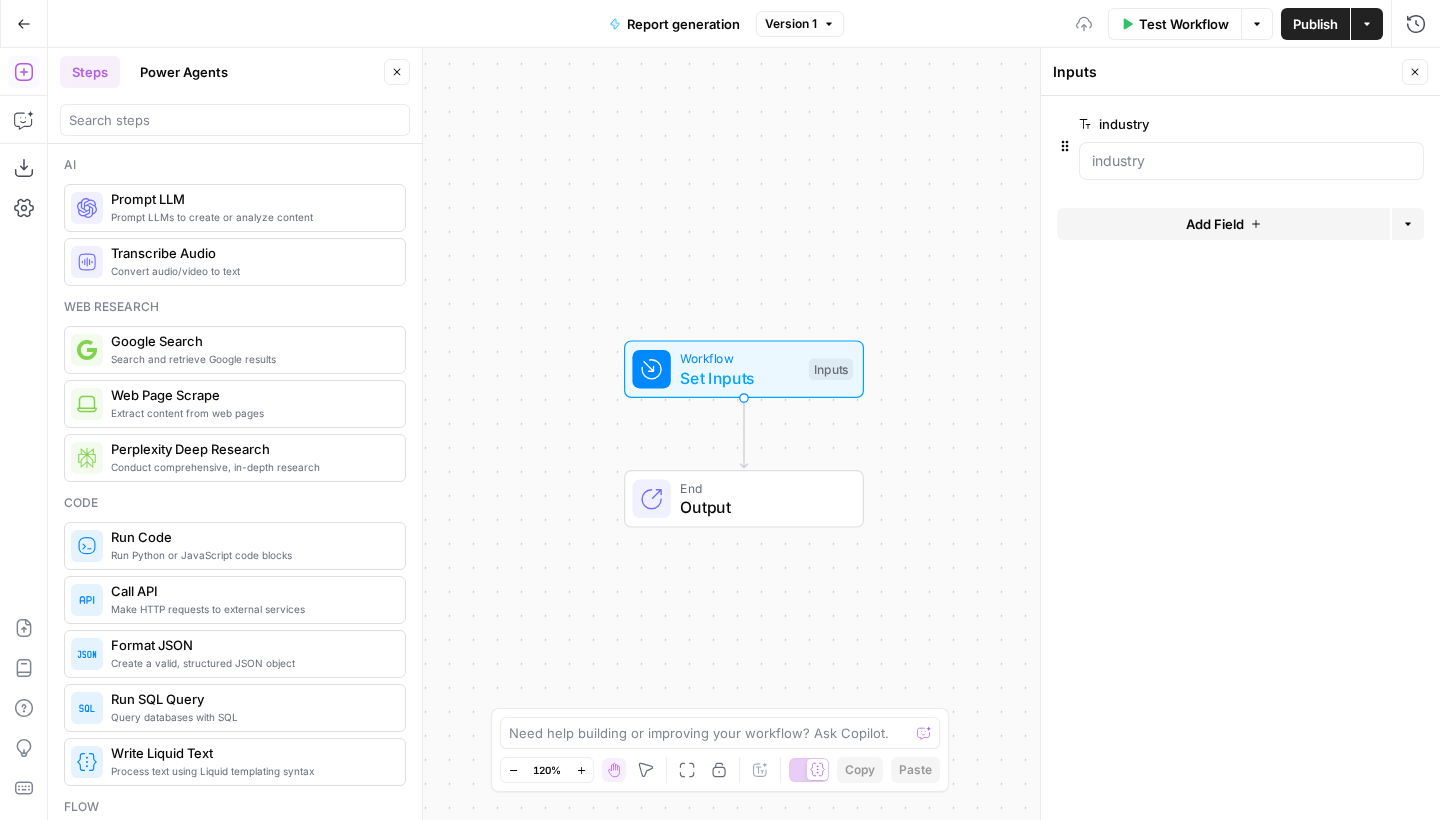 click on "Add Field" at bounding box center (1215, 224) 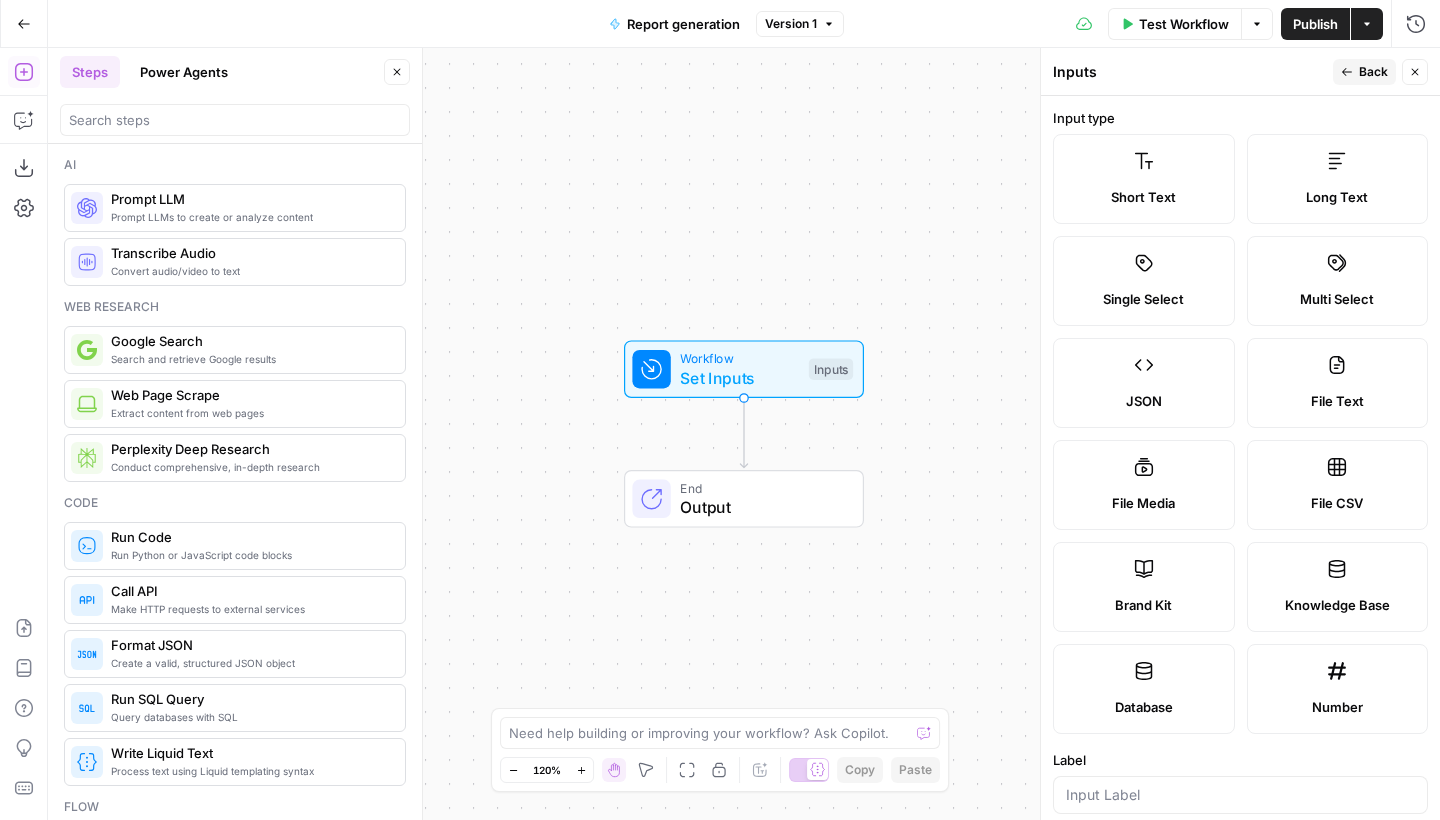 click on "Short Text" at bounding box center [1143, 197] 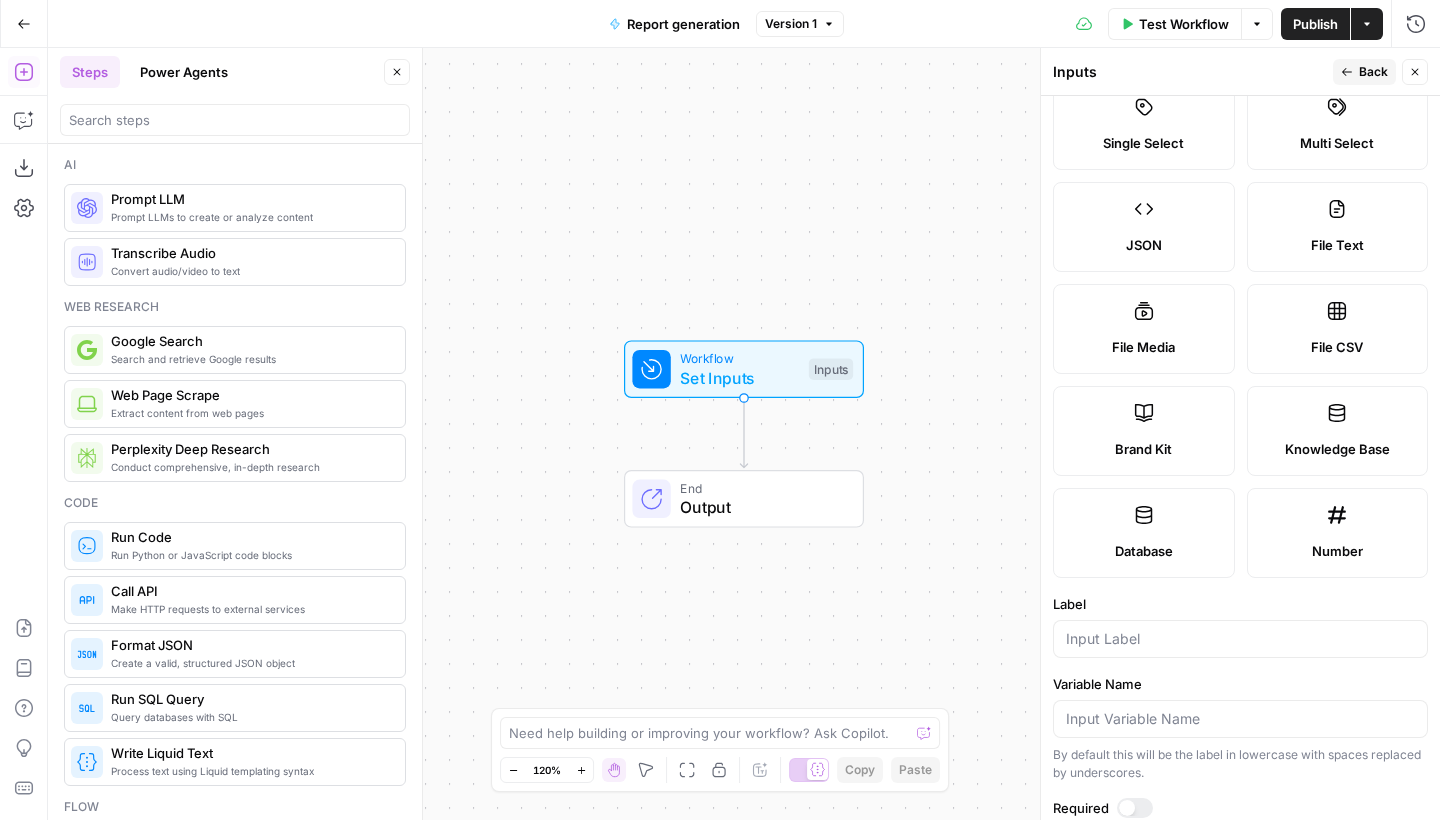 scroll, scrollTop: 271, scrollLeft: 0, axis: vertical 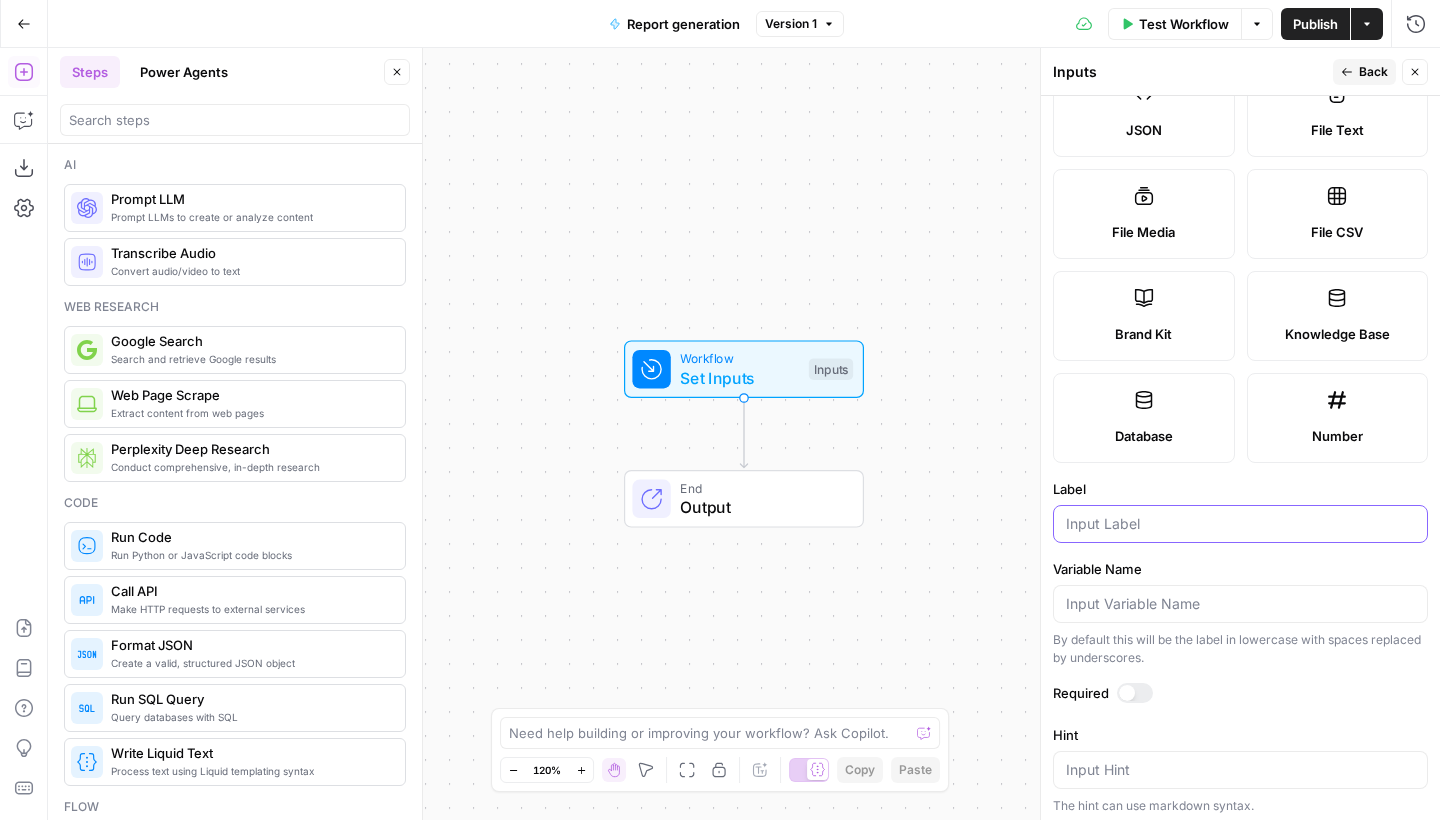 click on "Label" at bounding box center [1240, 524] 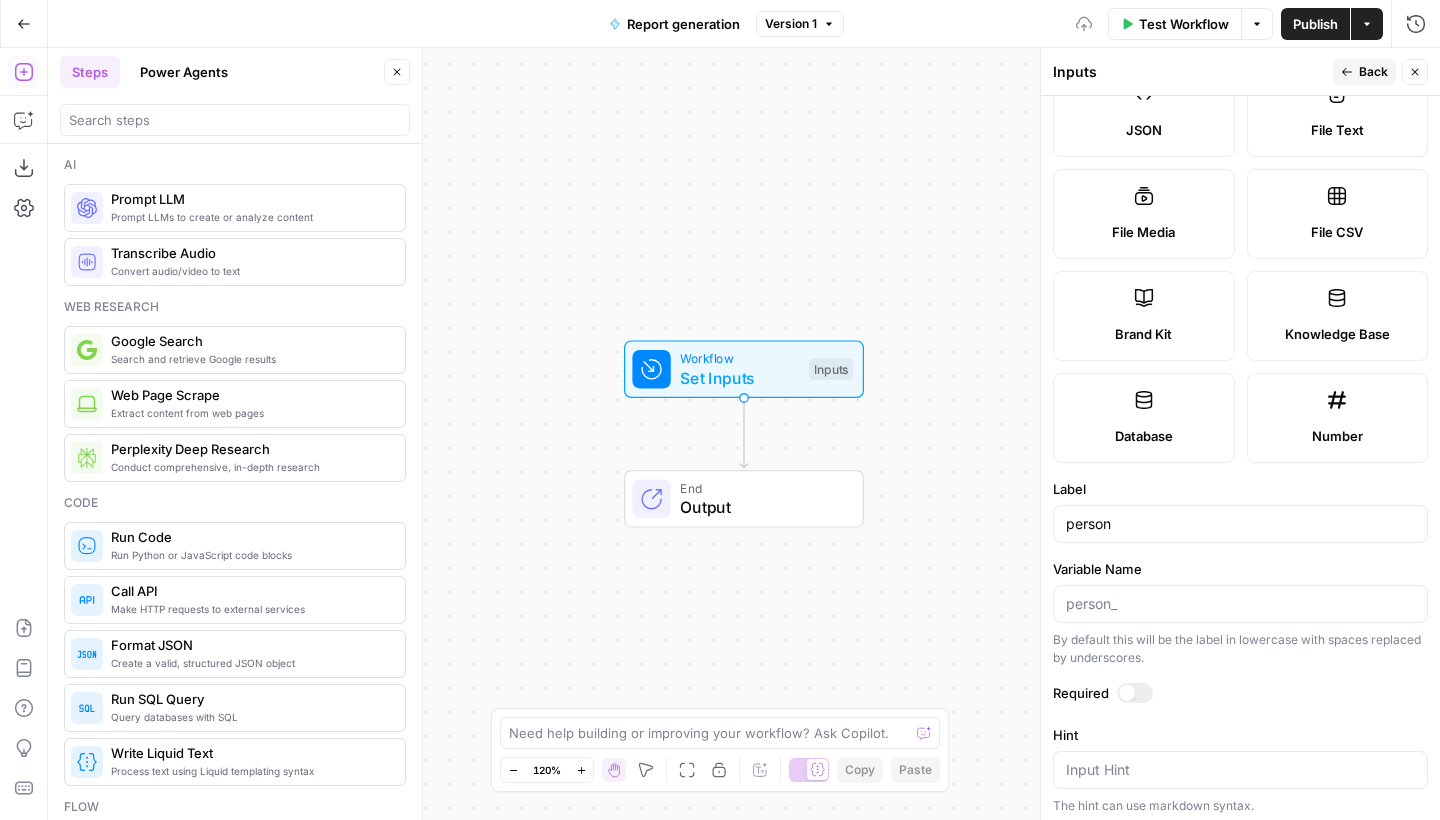 drag, startPoint x: 1144, startPoint y: 548, endPoint x: 1196, endPoint y: 560, distance: 53.366657 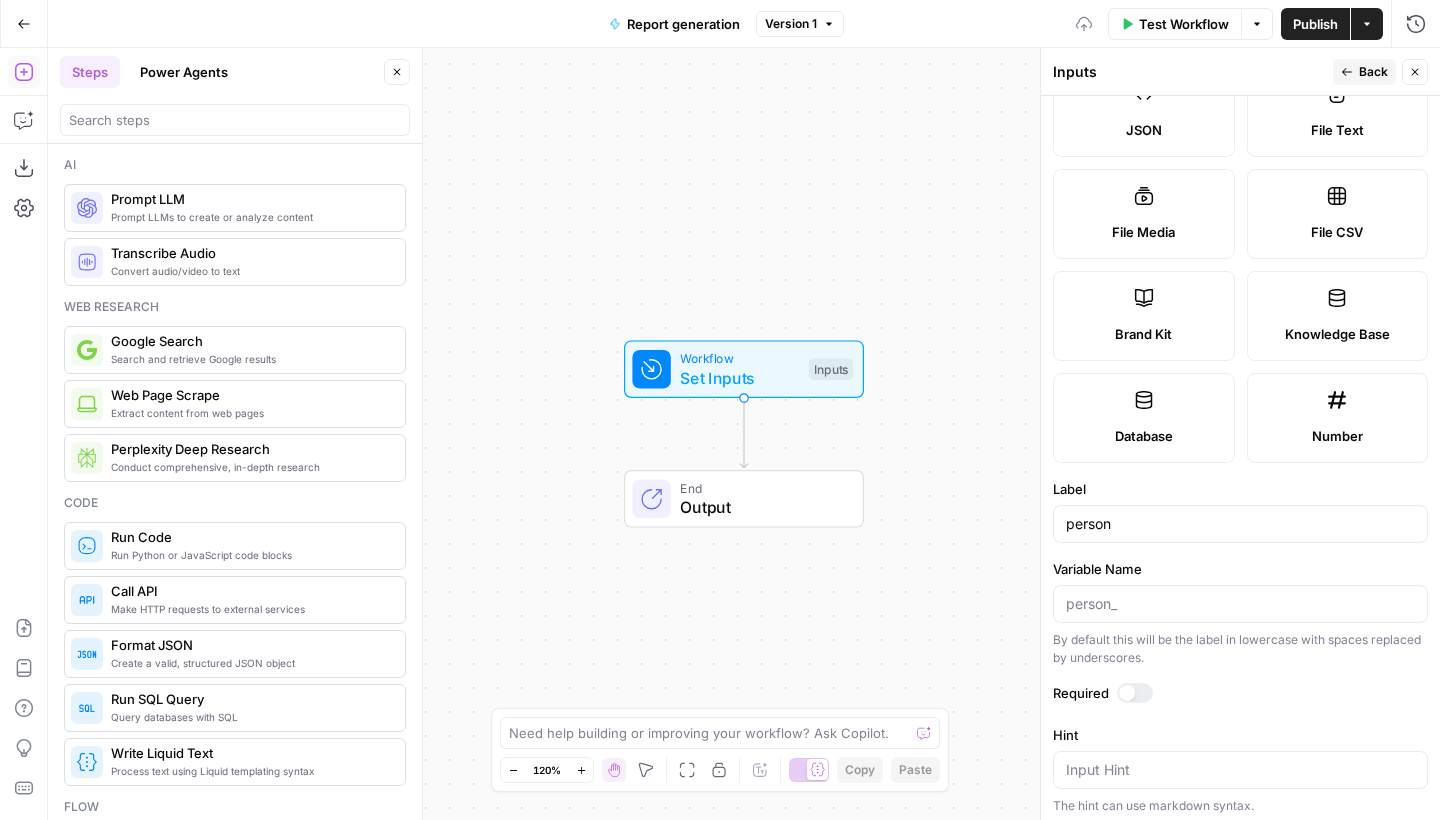 click on "Variable Name" at bounding box center (1240, 569) 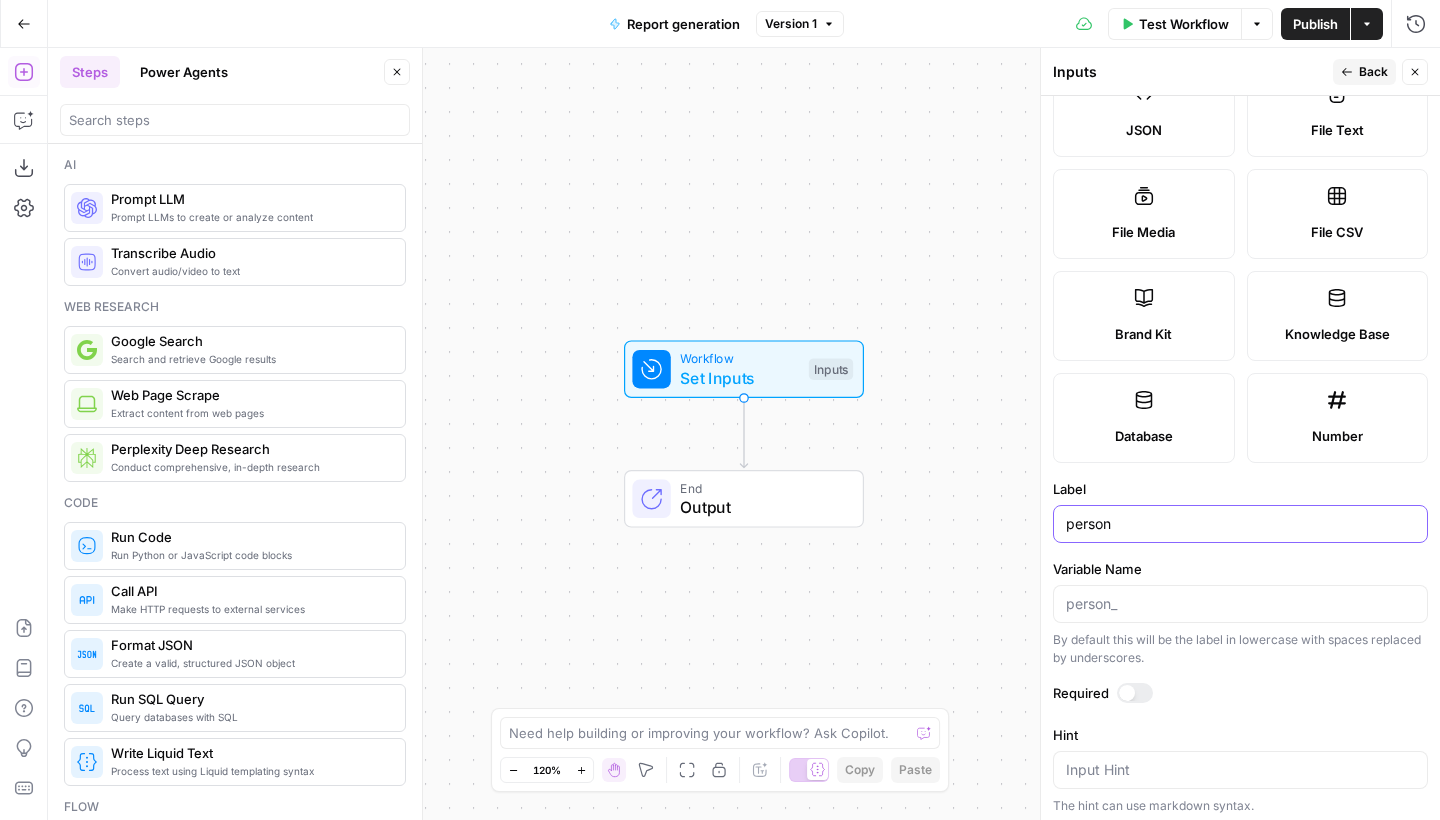 click on "person" at bounding box center (1240, 524) 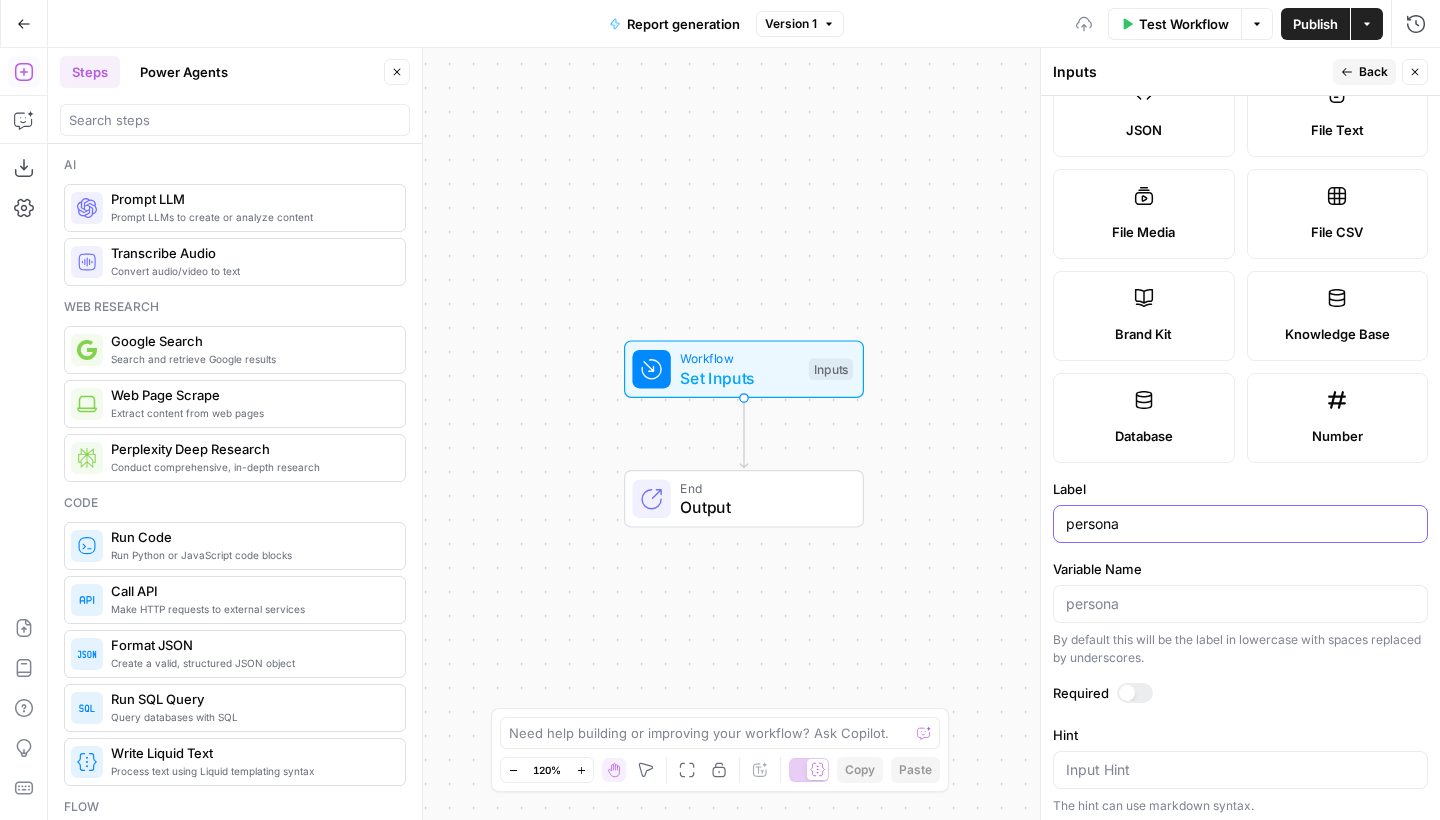 type on "persona" 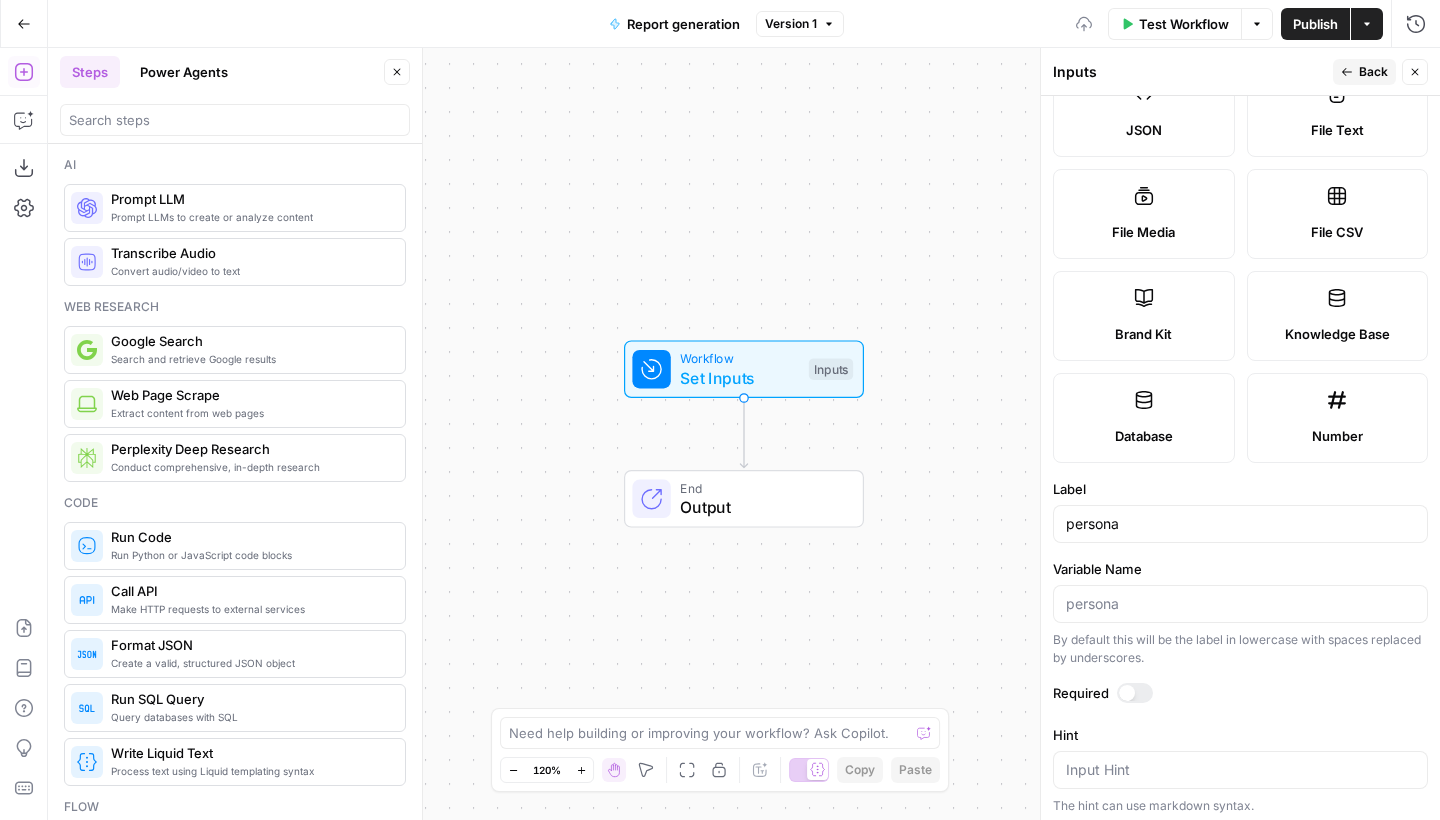click at bounding box center (1127, 693) 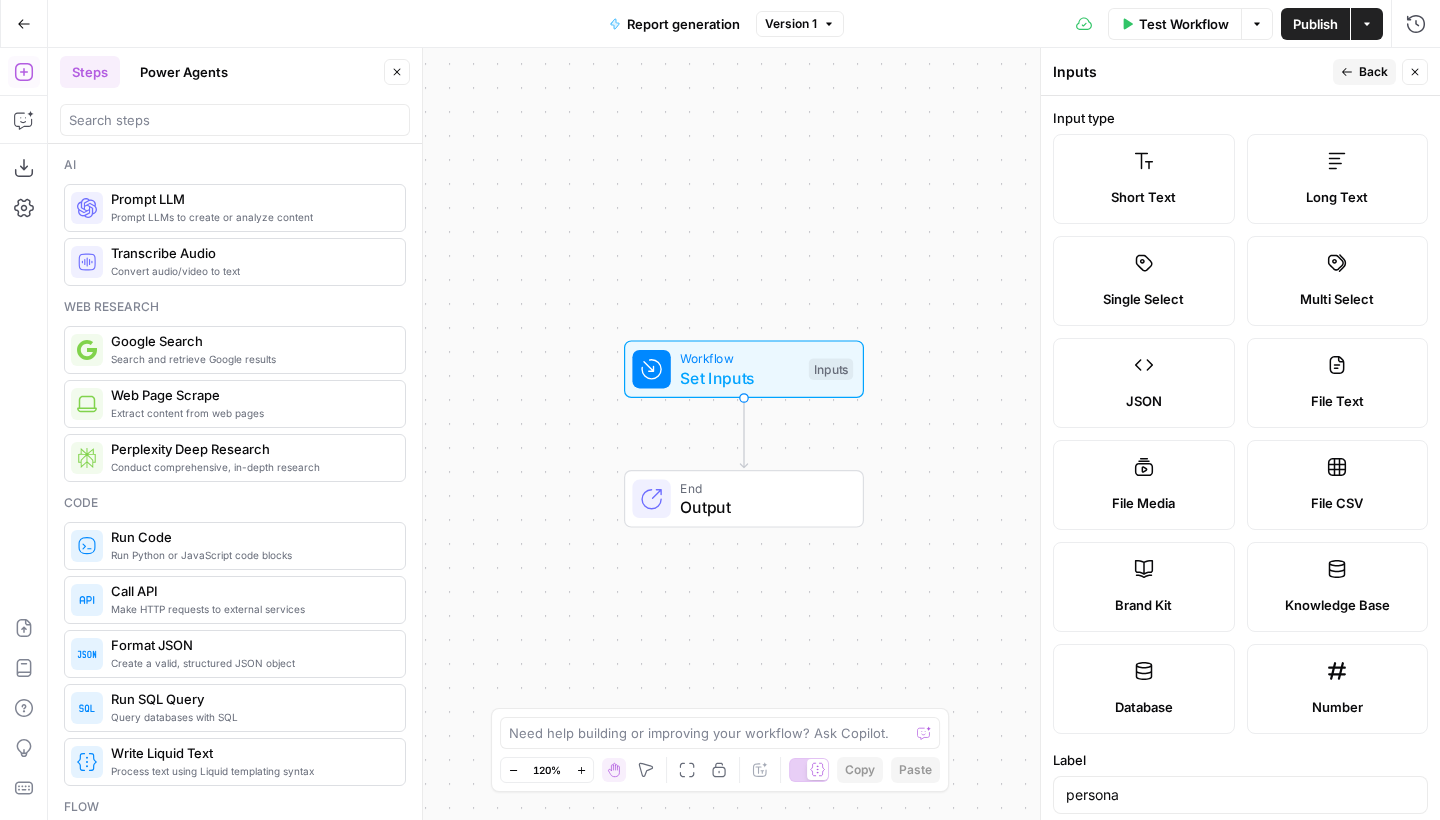 scroll, scrollTop: 0, scrollLeft: 0, axis: both 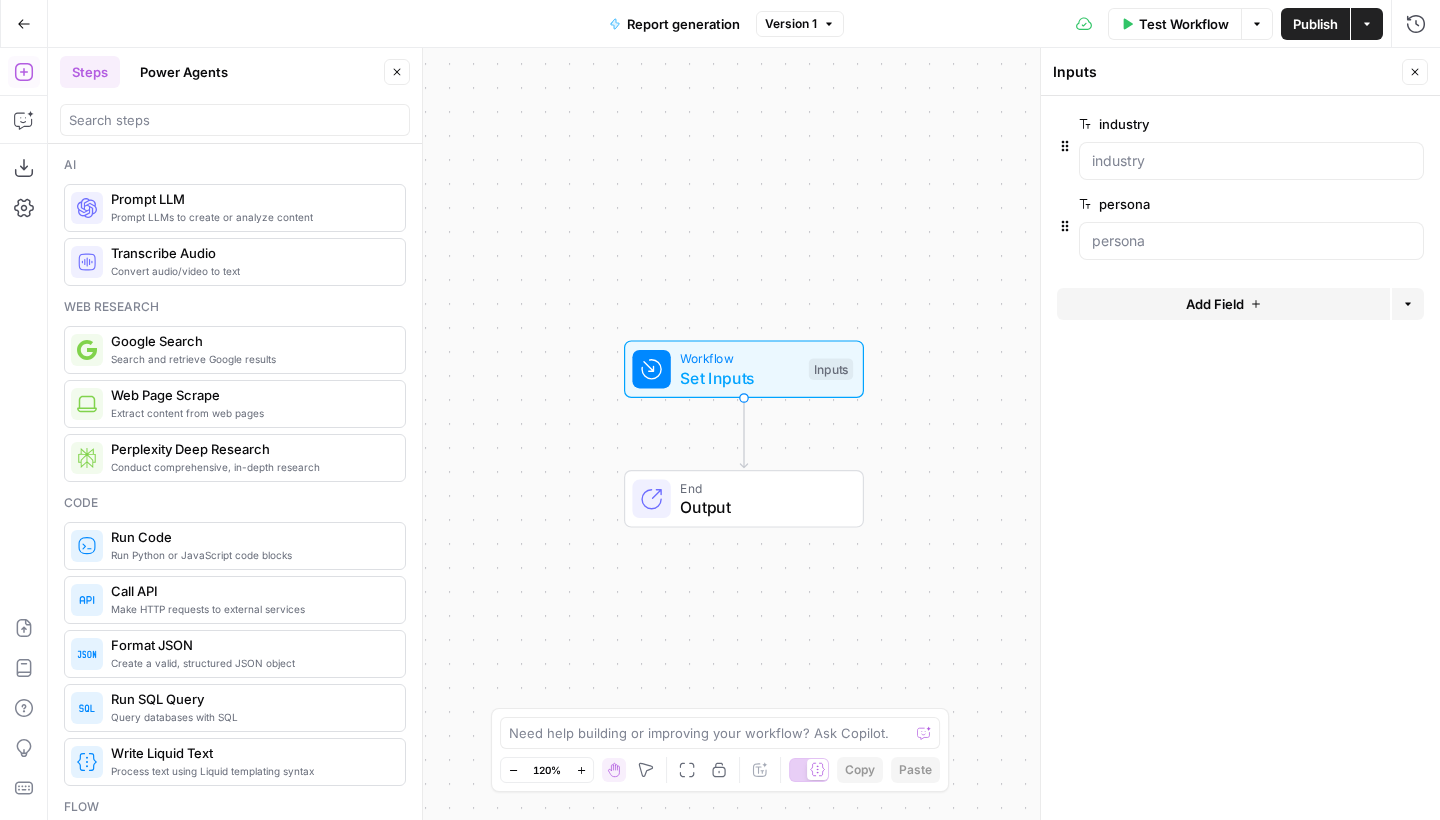 click on "Add Field Options" at bounding box center (1240, 312) 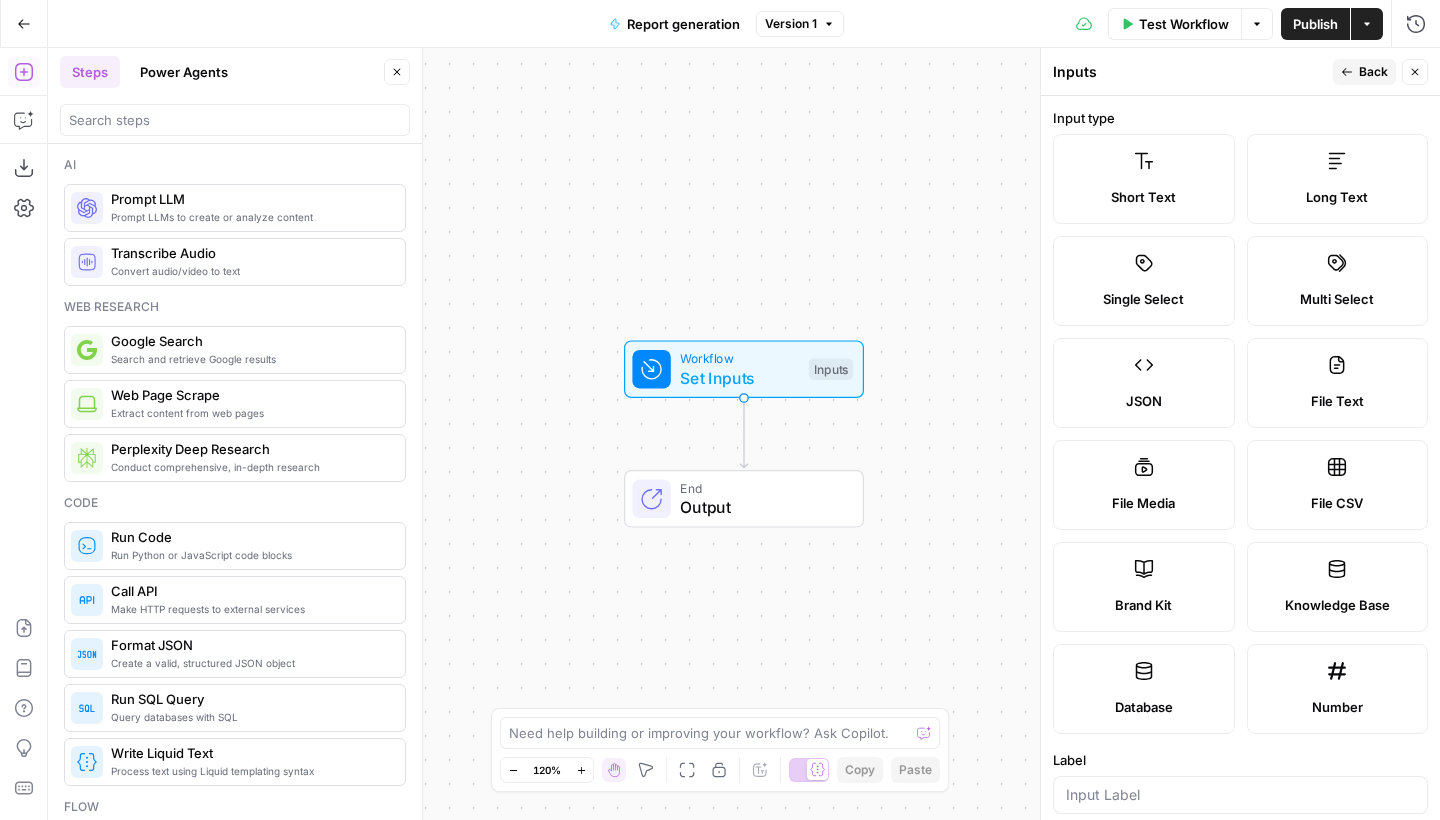 scroll, scrollTop: 0, scrollLeft: 0, axis: both 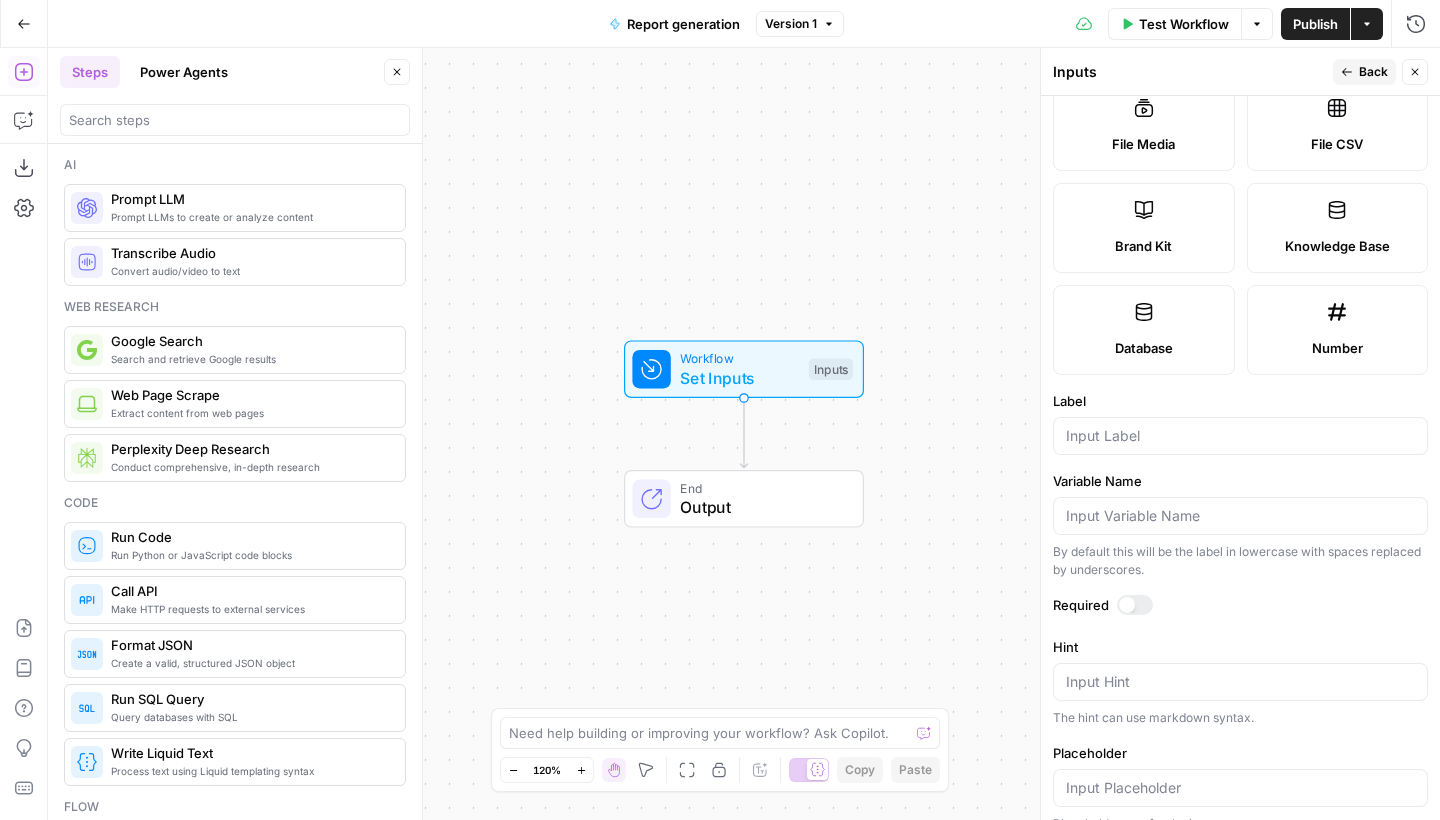 click at bounding box center (1240, 436) 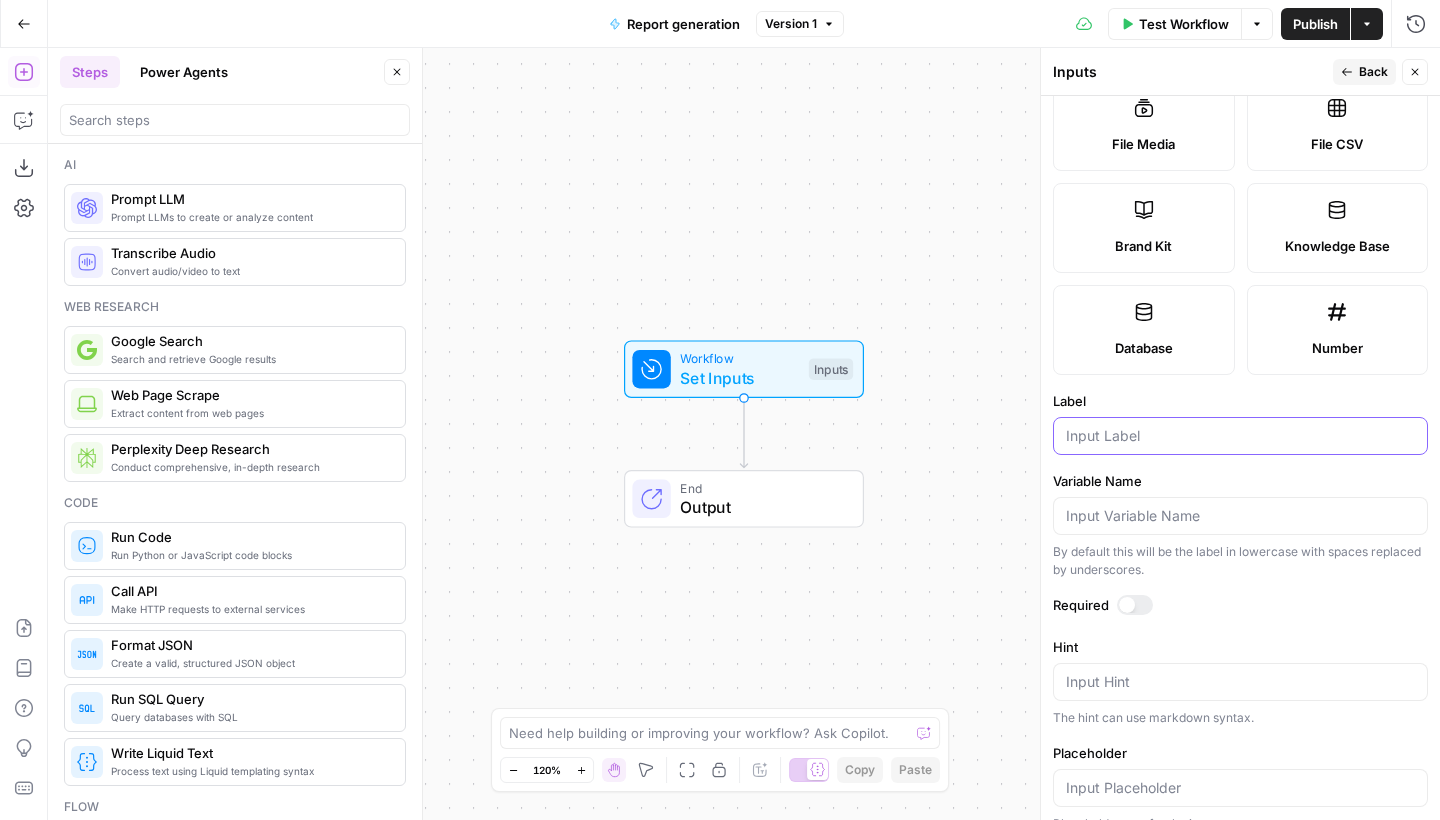 paste on "ICP & Persona Doc" 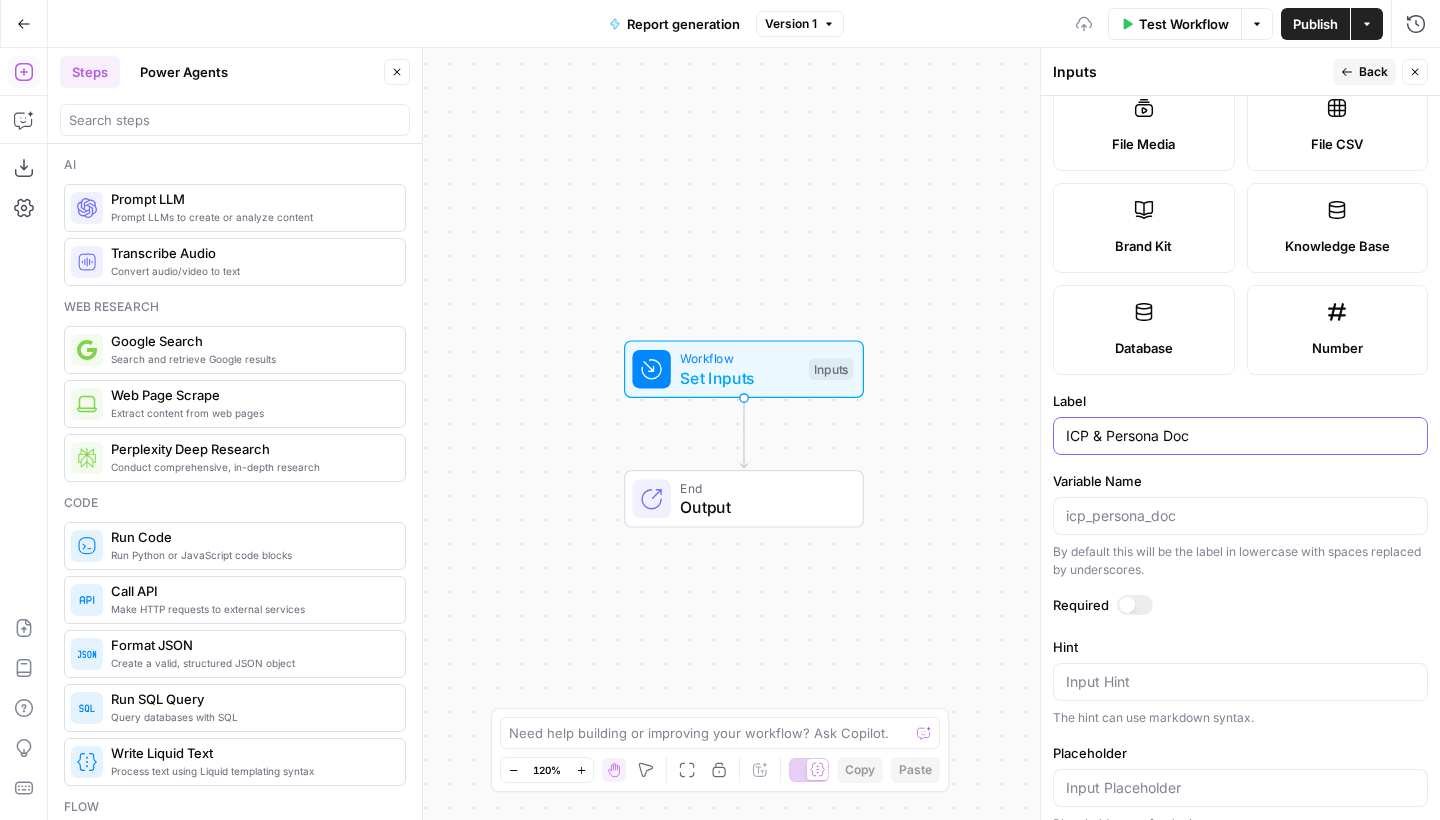 type on "ICP & Persona Doc" 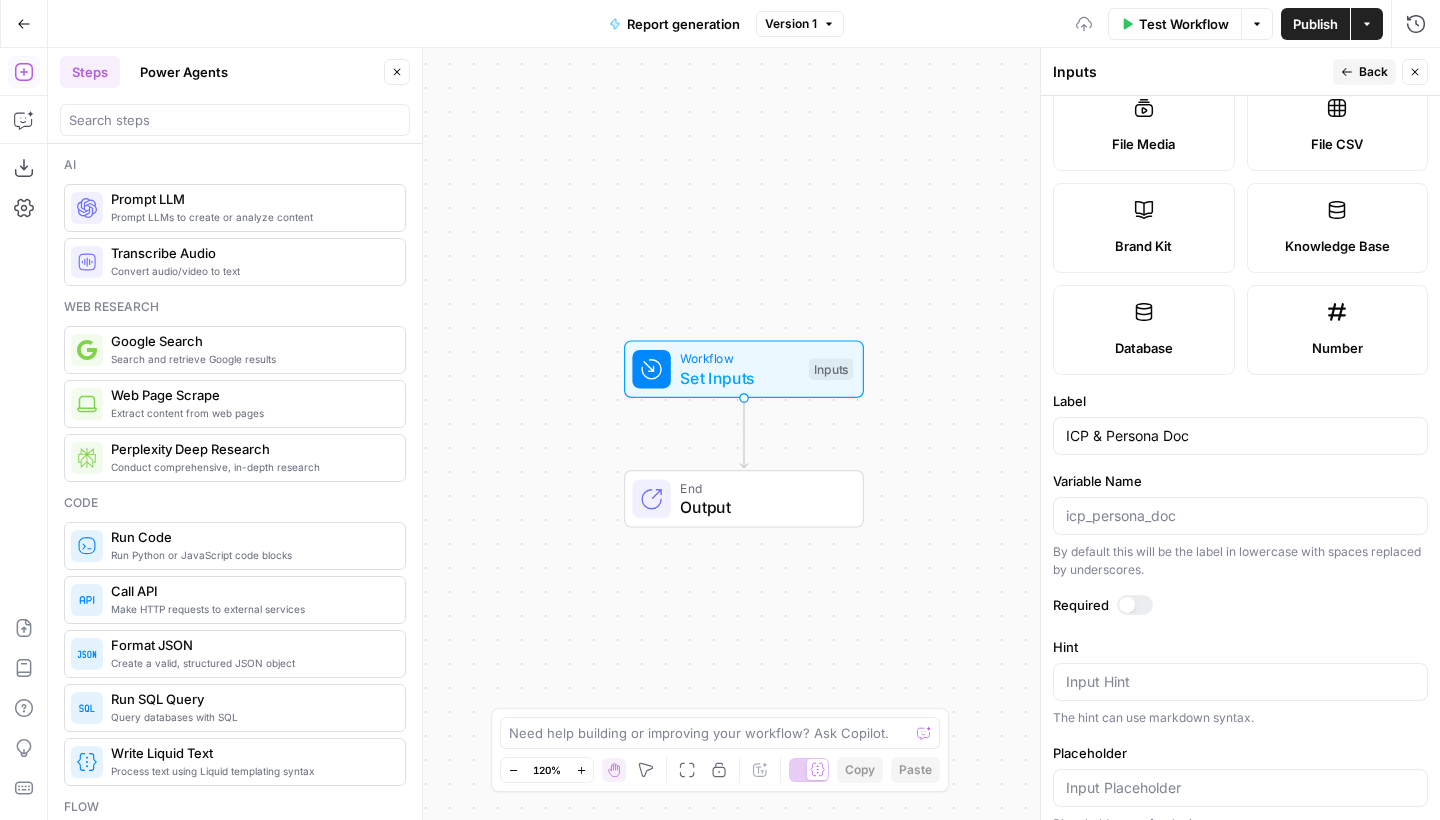 click at bounding box center (1135, 605) 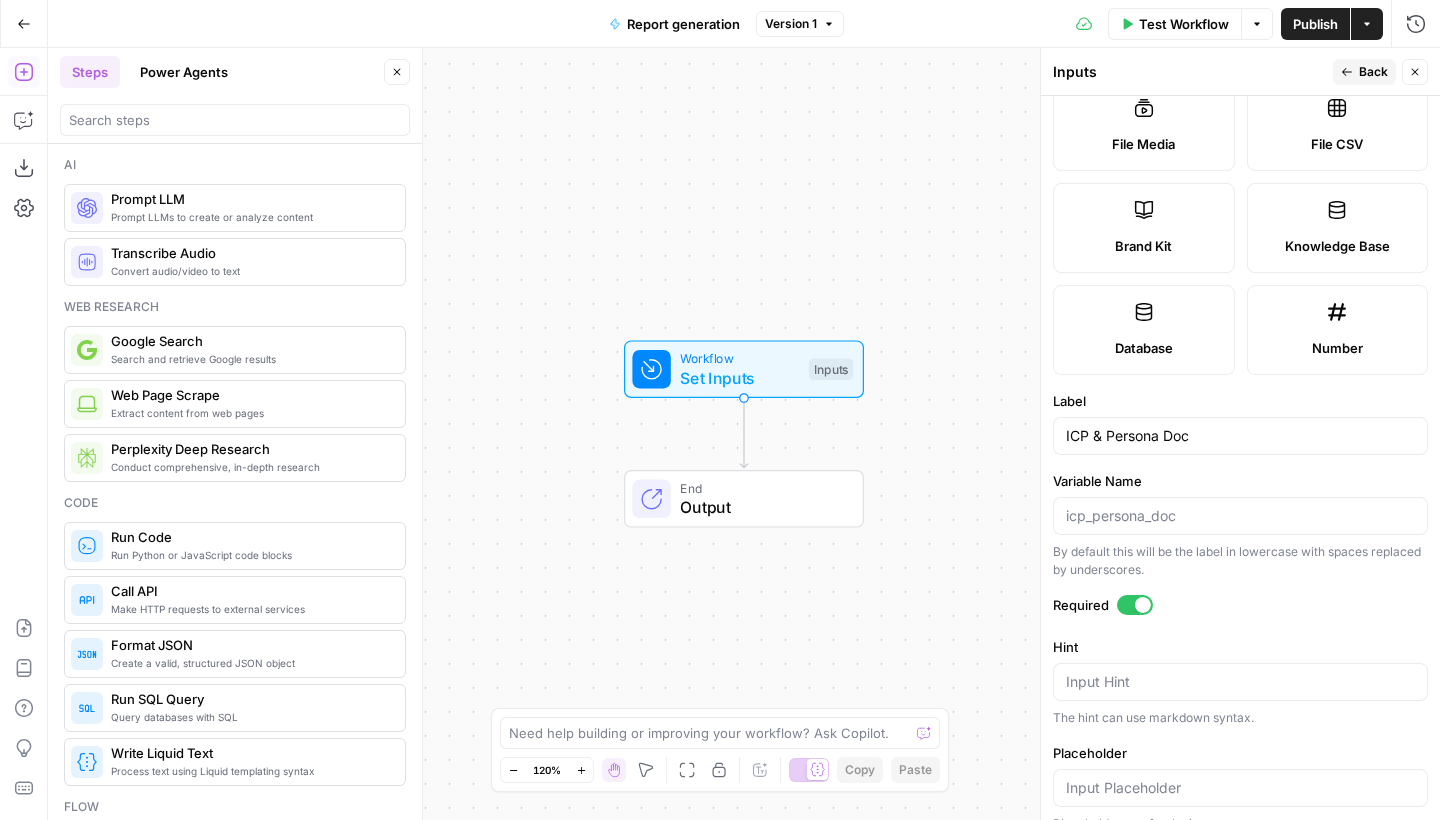 click on "Back" at bounding box center (1373, 72) 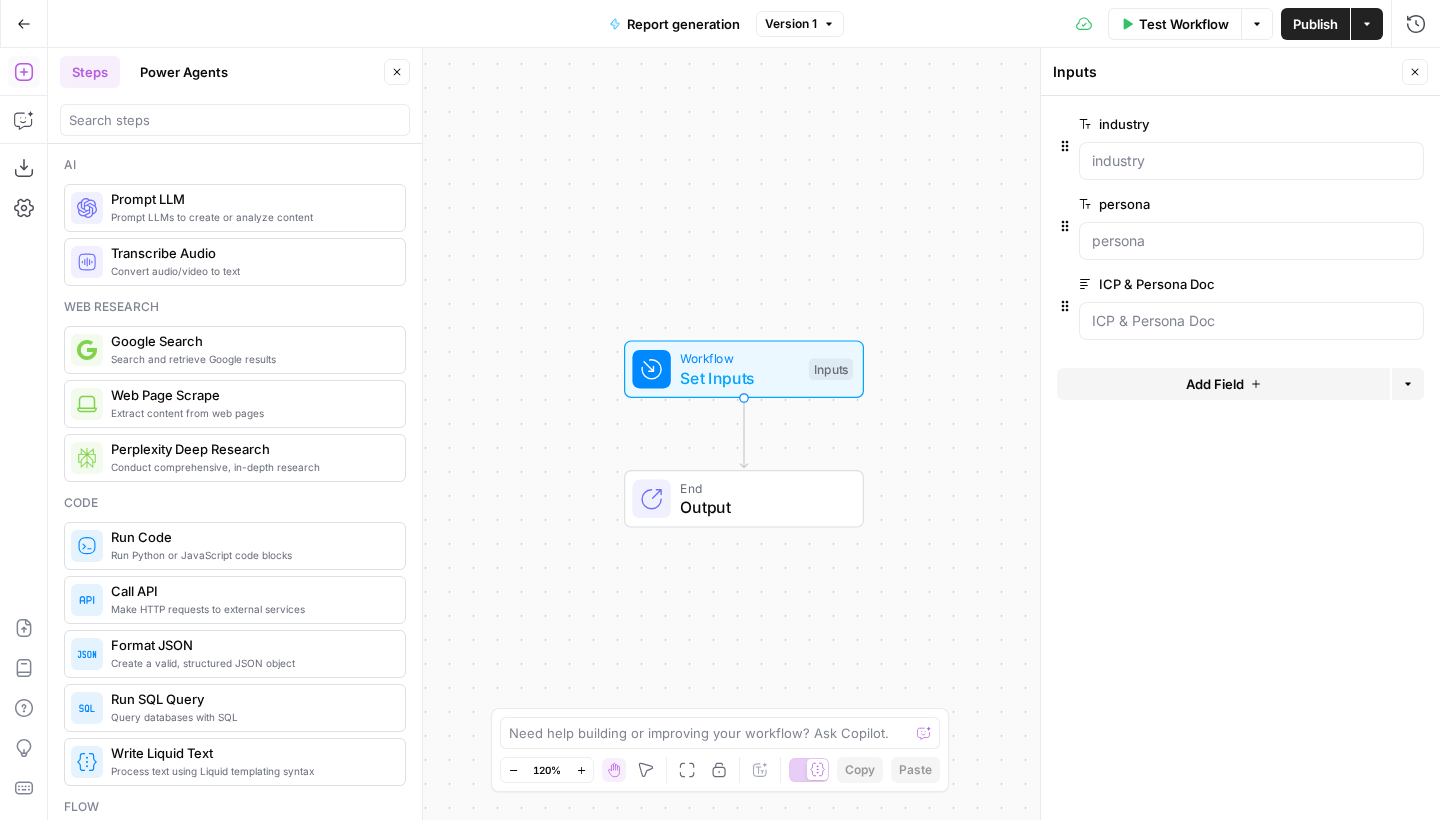 click on "Add Field" at bounding box center (1223, 384) 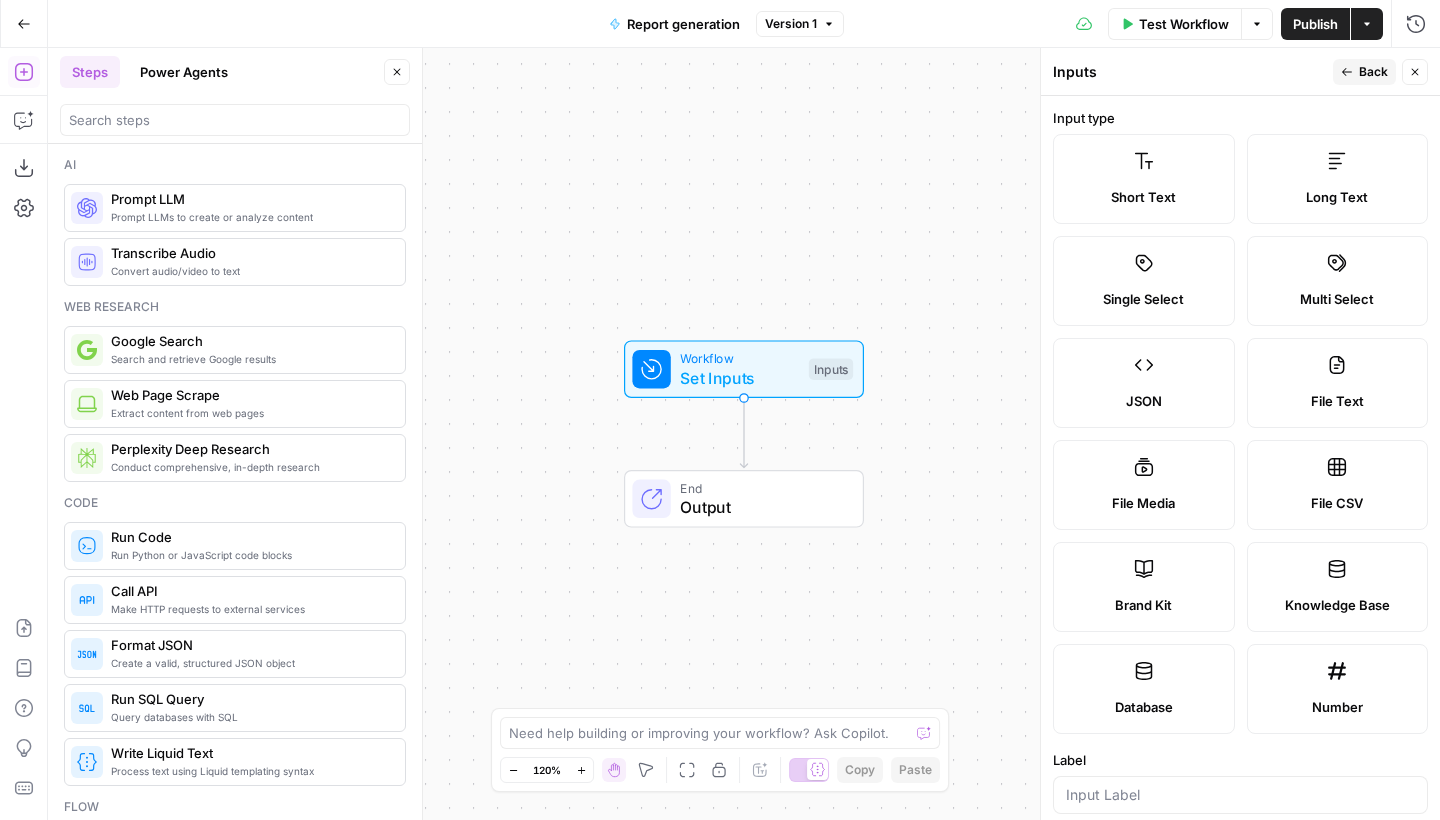 click on "Brand Kit" at bounding box center (1144, 587) 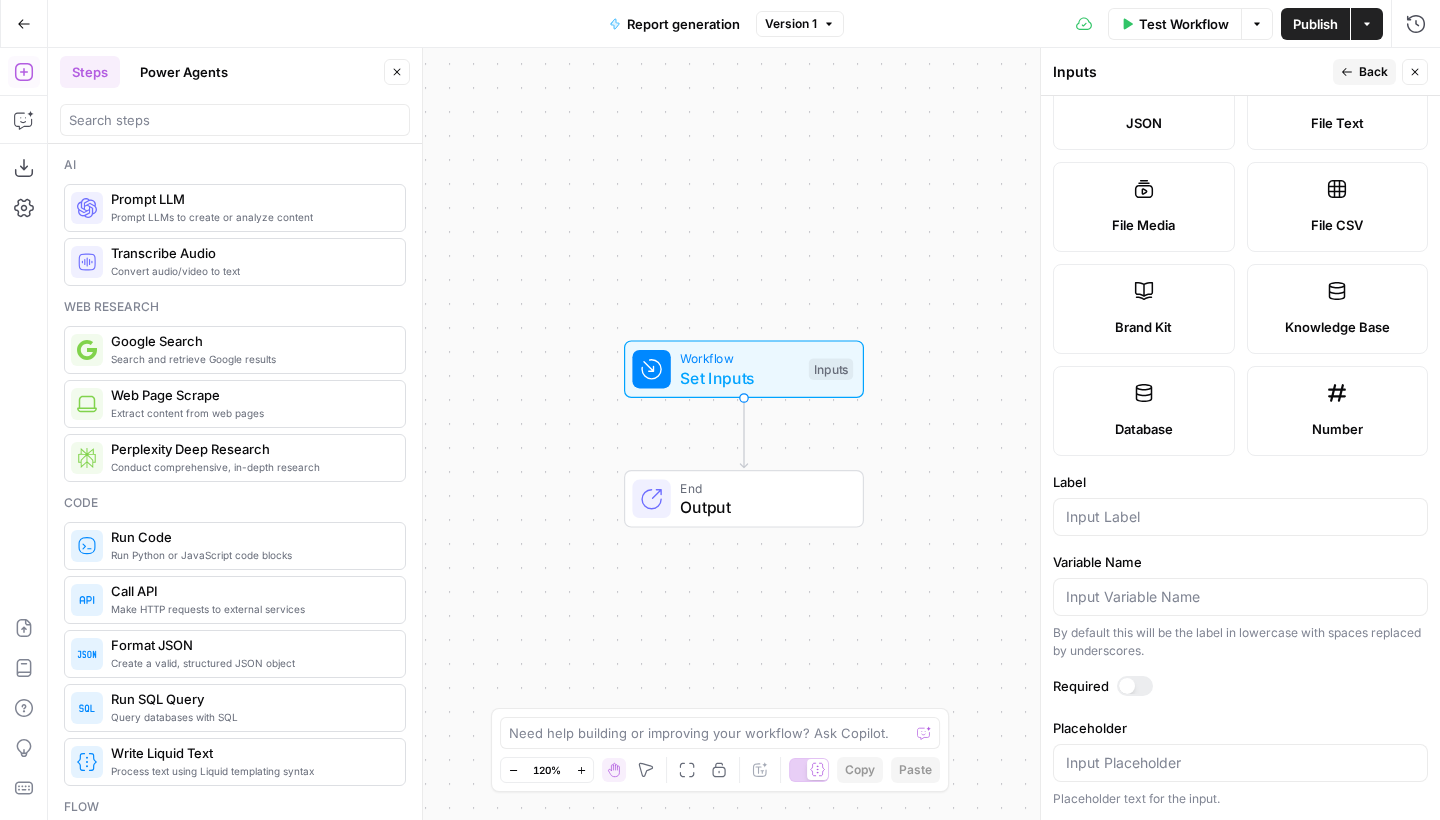 scroll, scrollTop: 278, scrollLeft: 0, axis: vertical 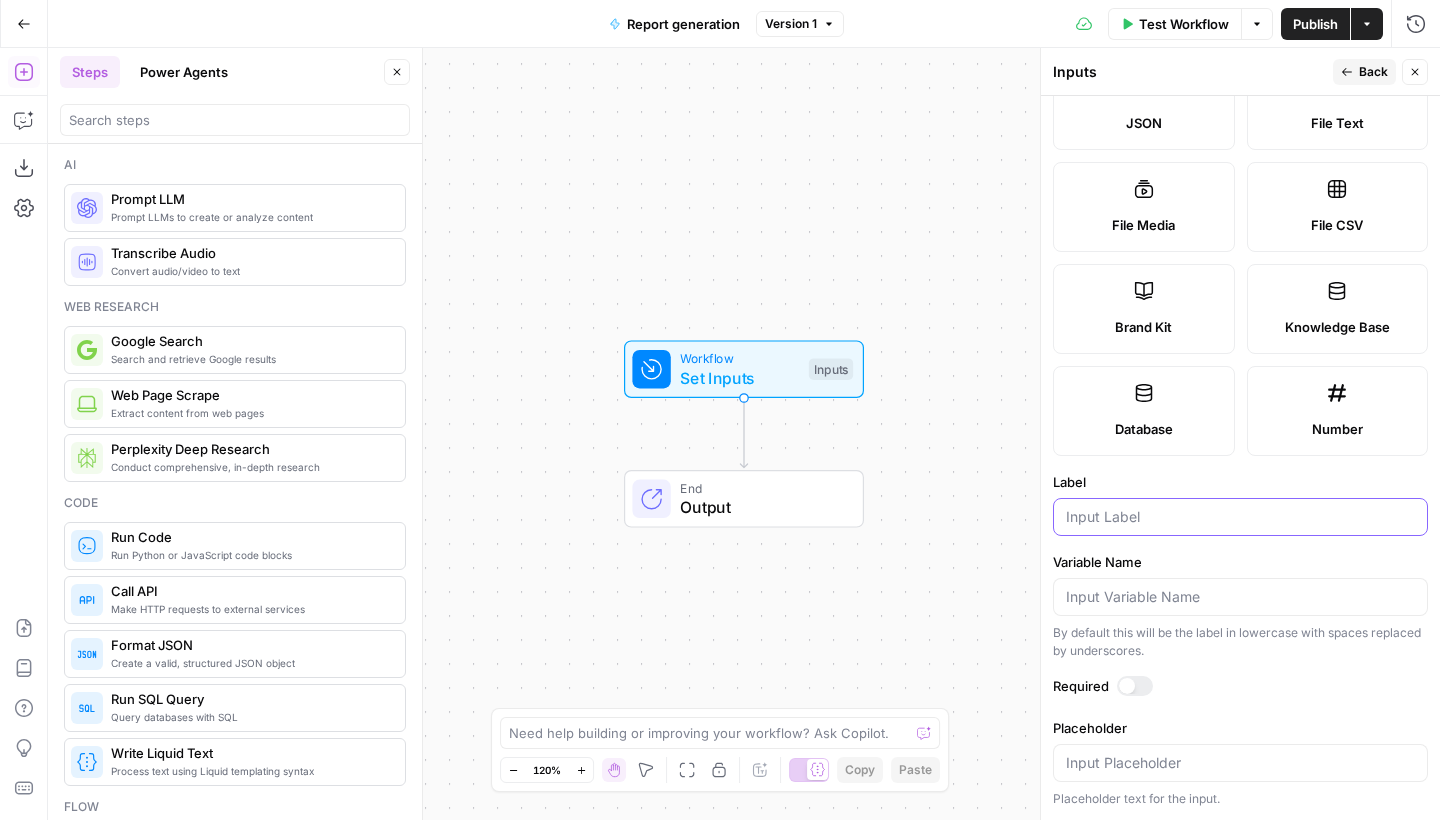 click on "Label" at bounding box center [1240, 517] 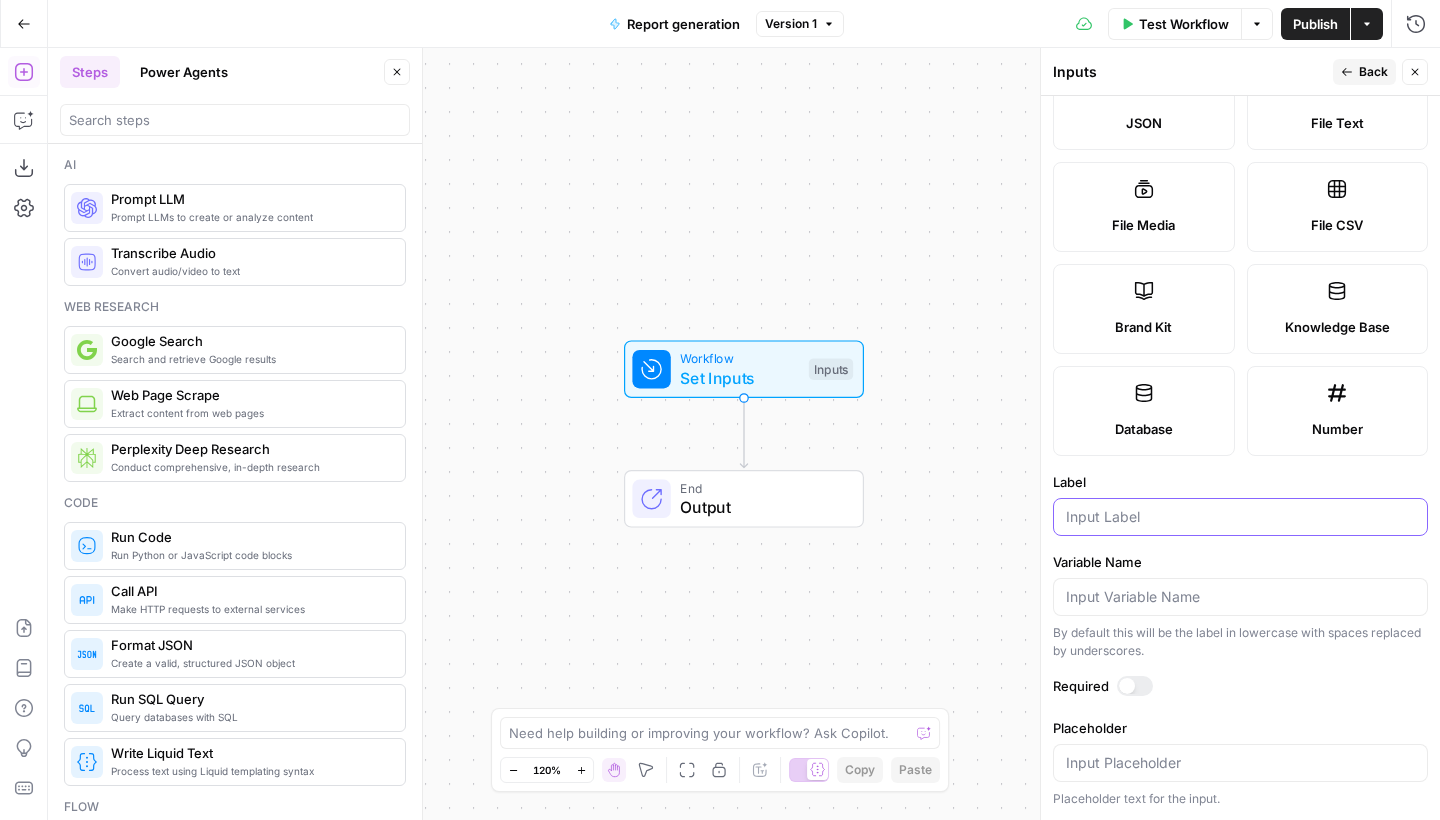 click on "Label" at bounding box center (1240, 517) 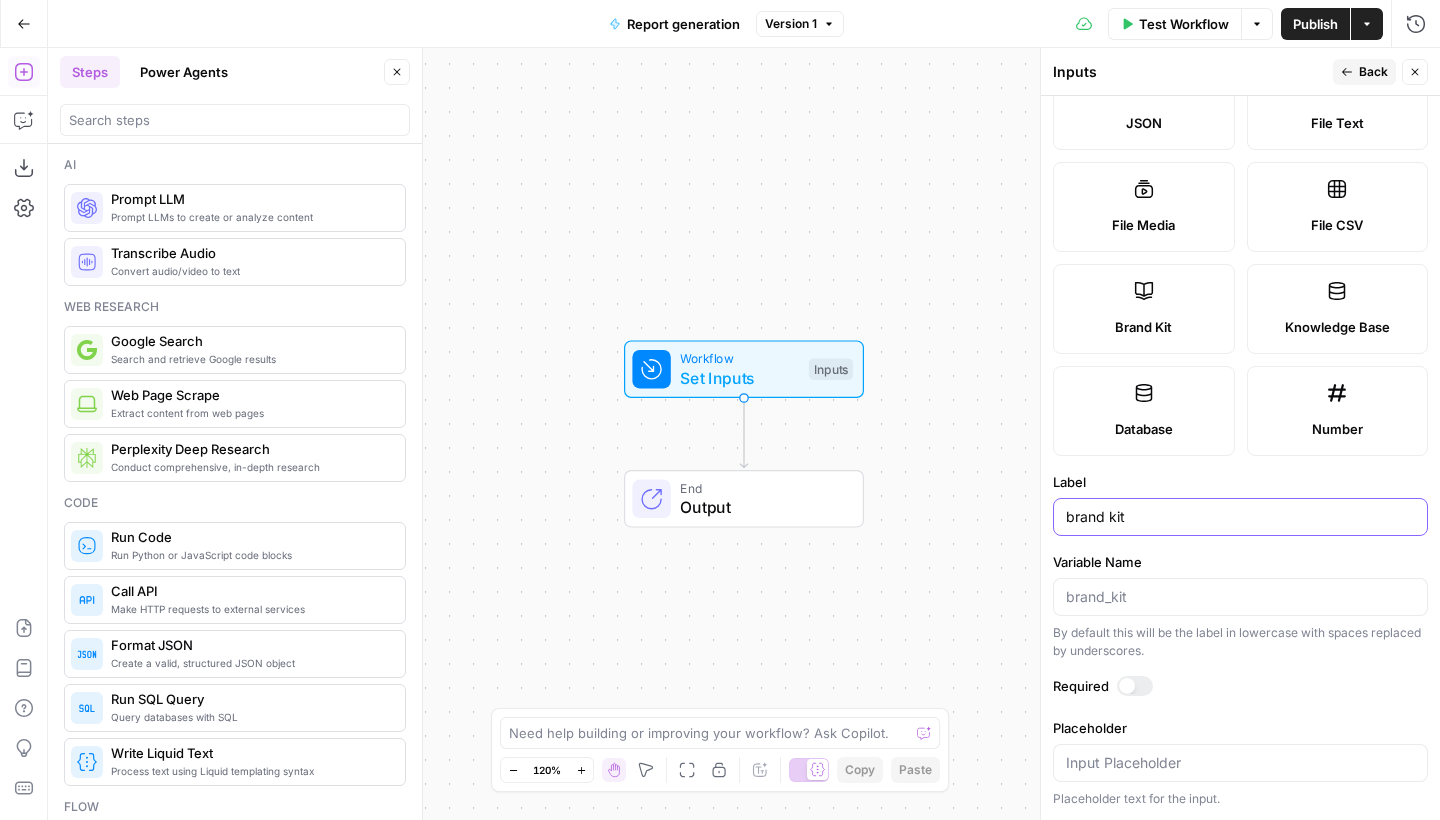 type on "brand kit" 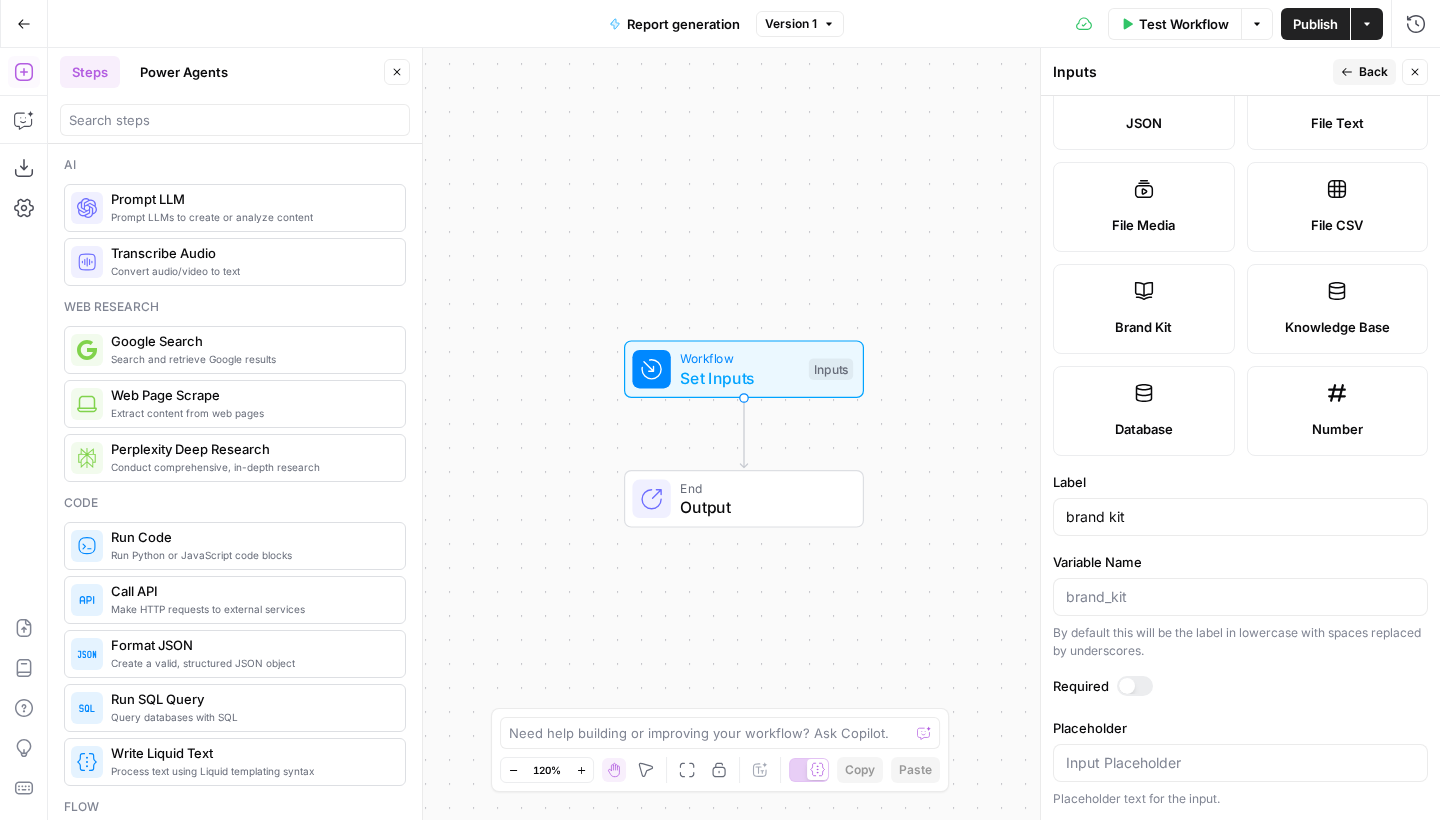 click at bounding box center [1127, 686] 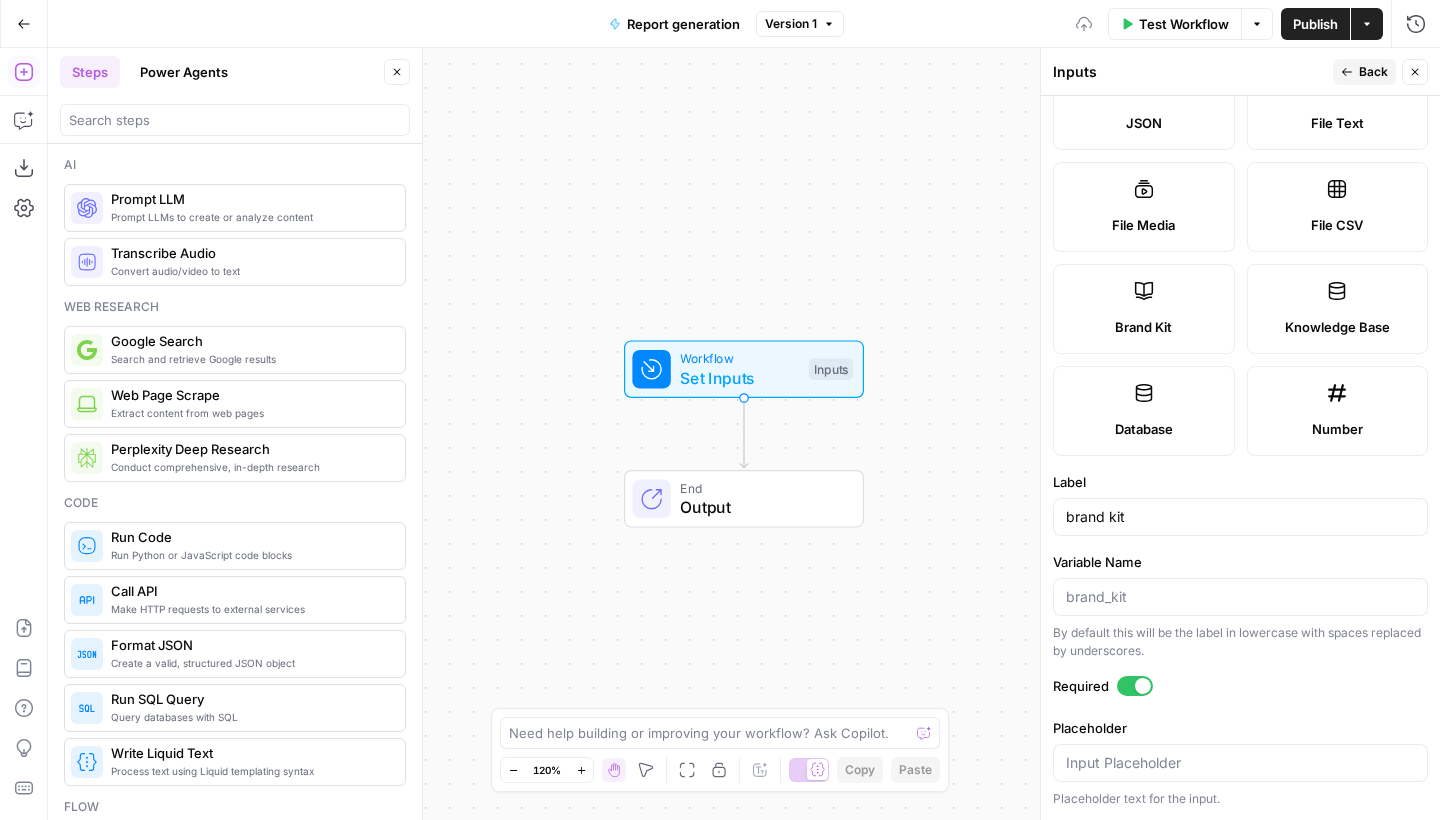 scroll, scrollTop: 0, scrollLeft: 0, axis: both 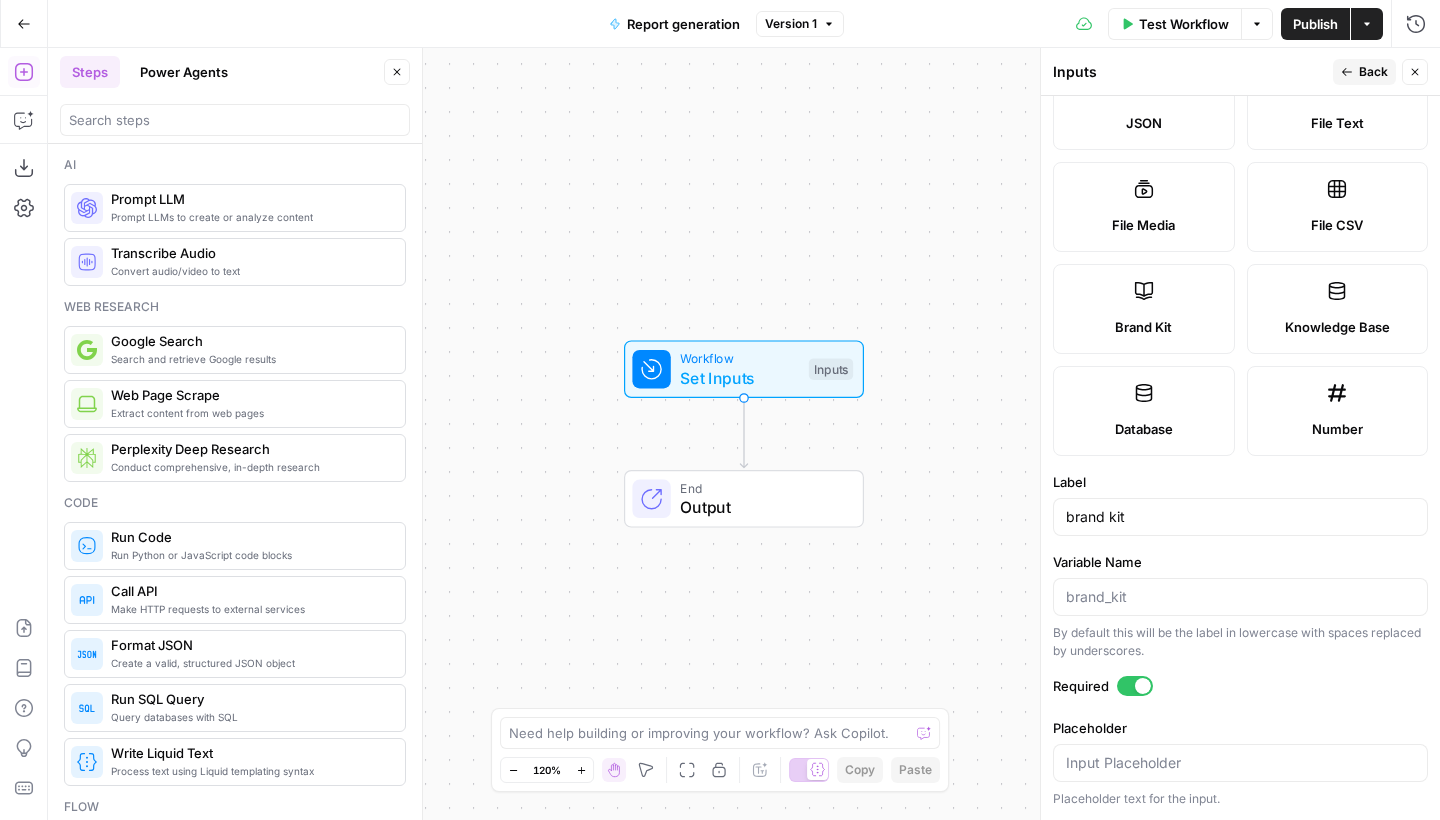 click on "Back" at bounding box center [1373, 72] 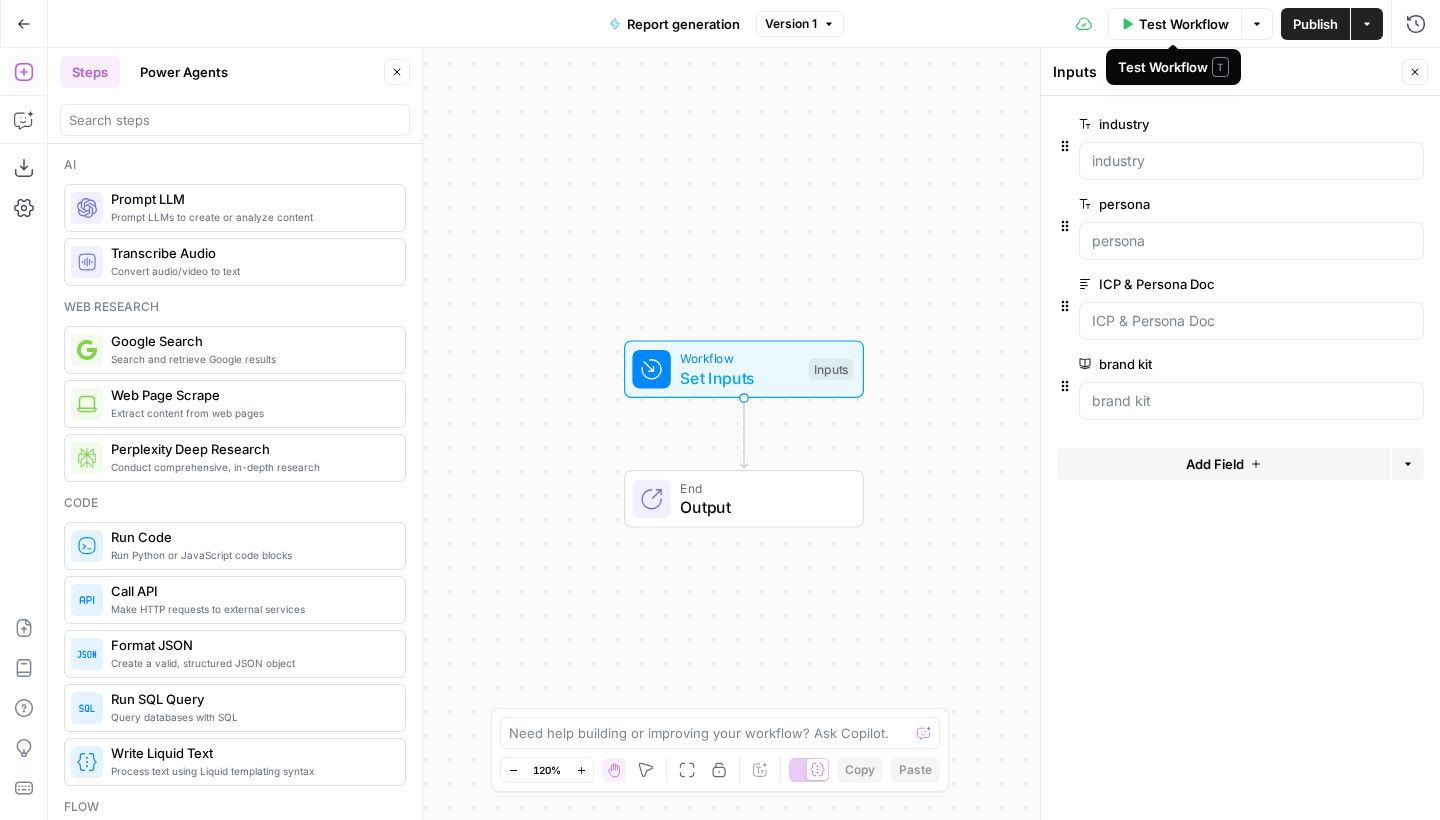 click on "Test Workflow" at bounding box center (1184, 24) 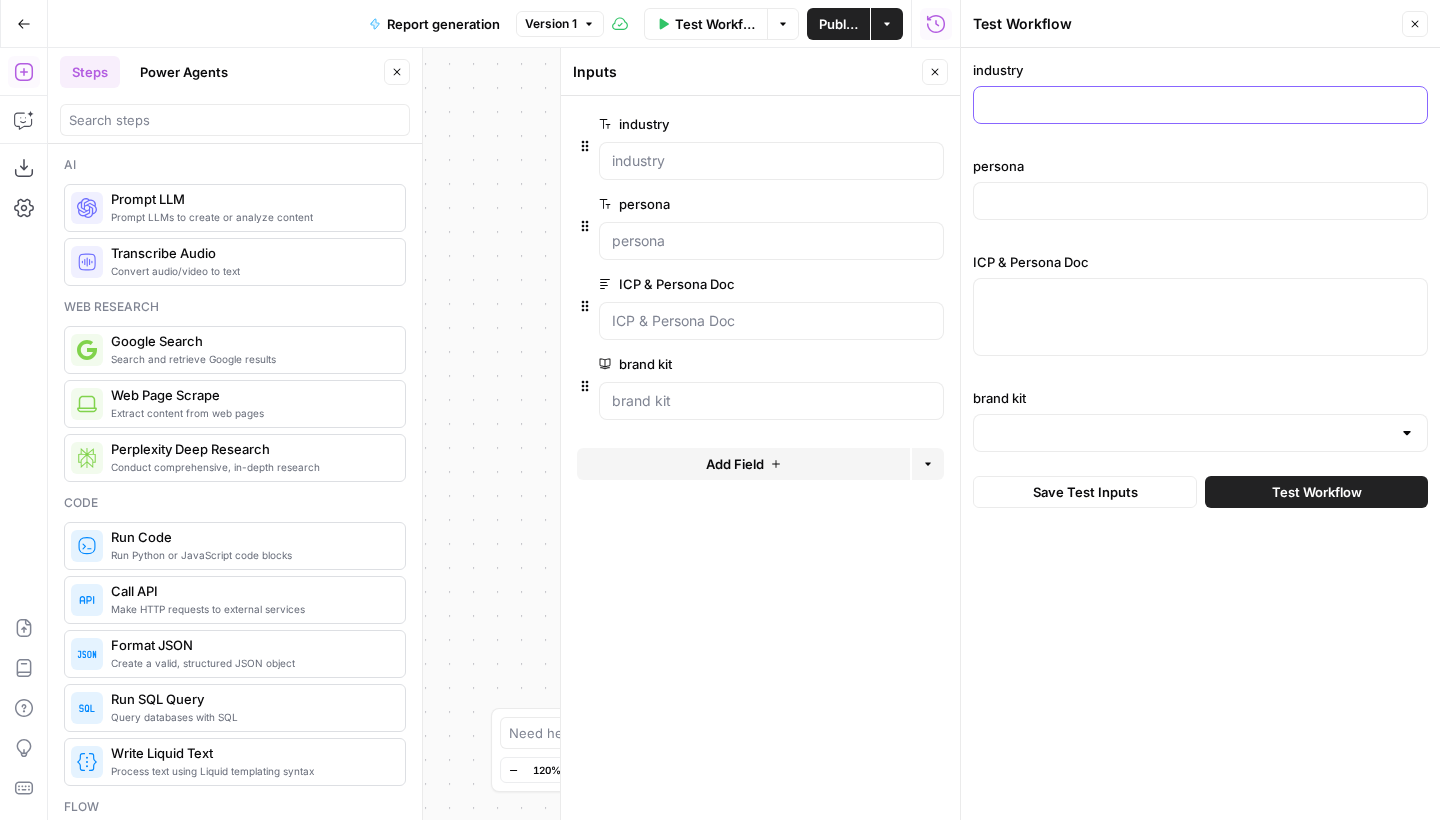 click on "industry" at bounding box center [1200, 105] 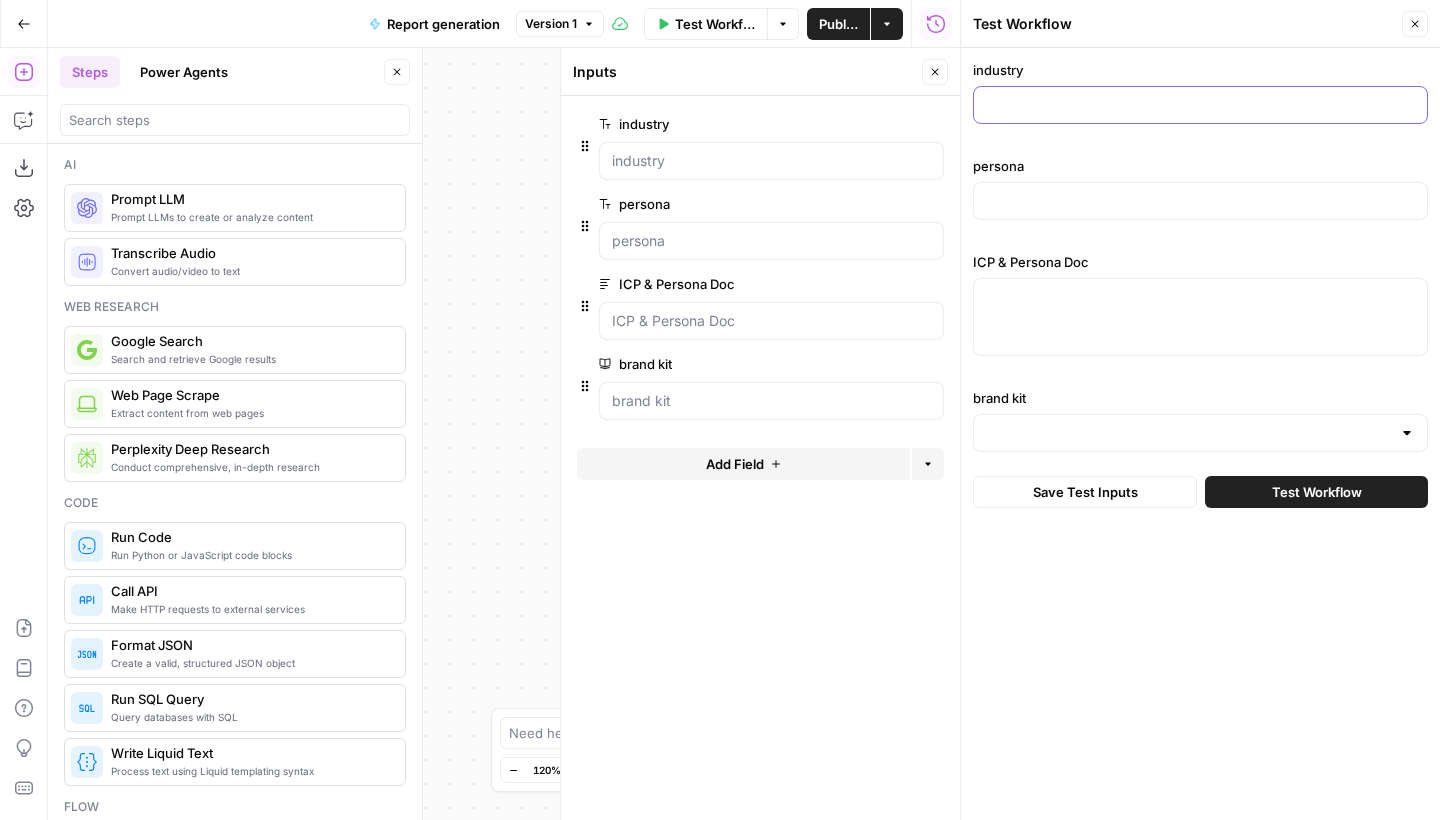 paste on "Manufacturing" 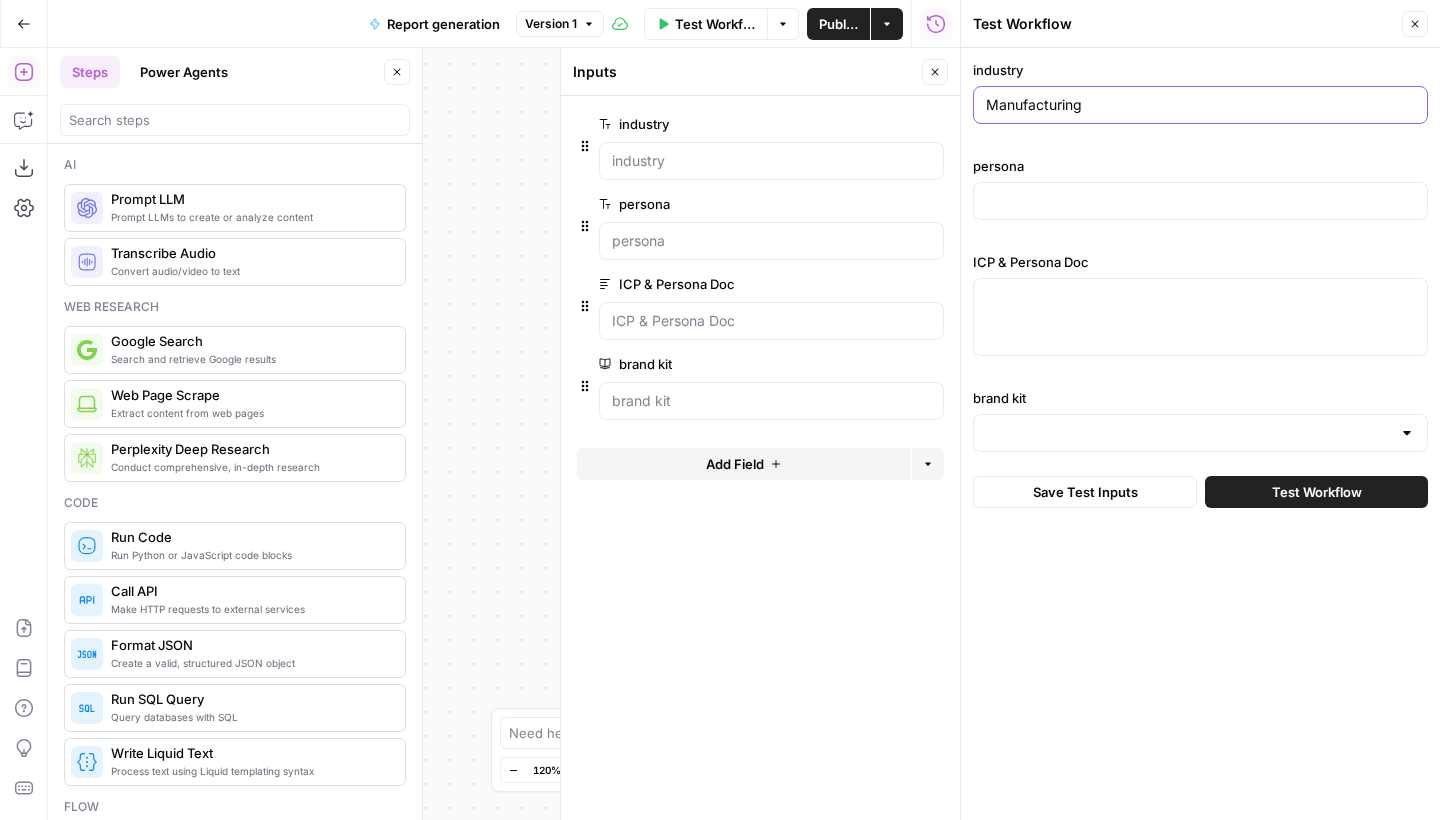 type on "Manufacturing" 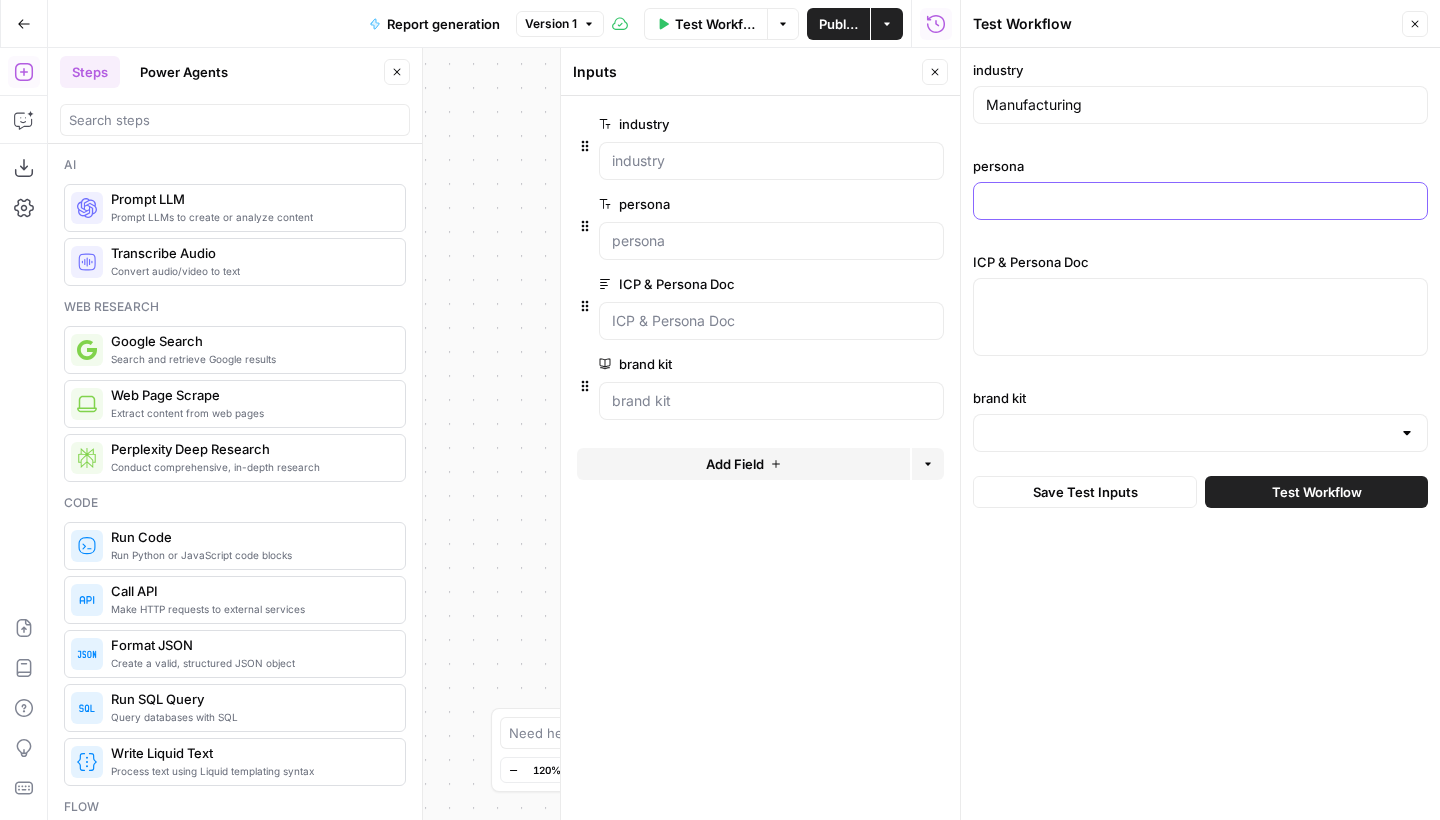 paste on "Plant & Ops Manager / Director" 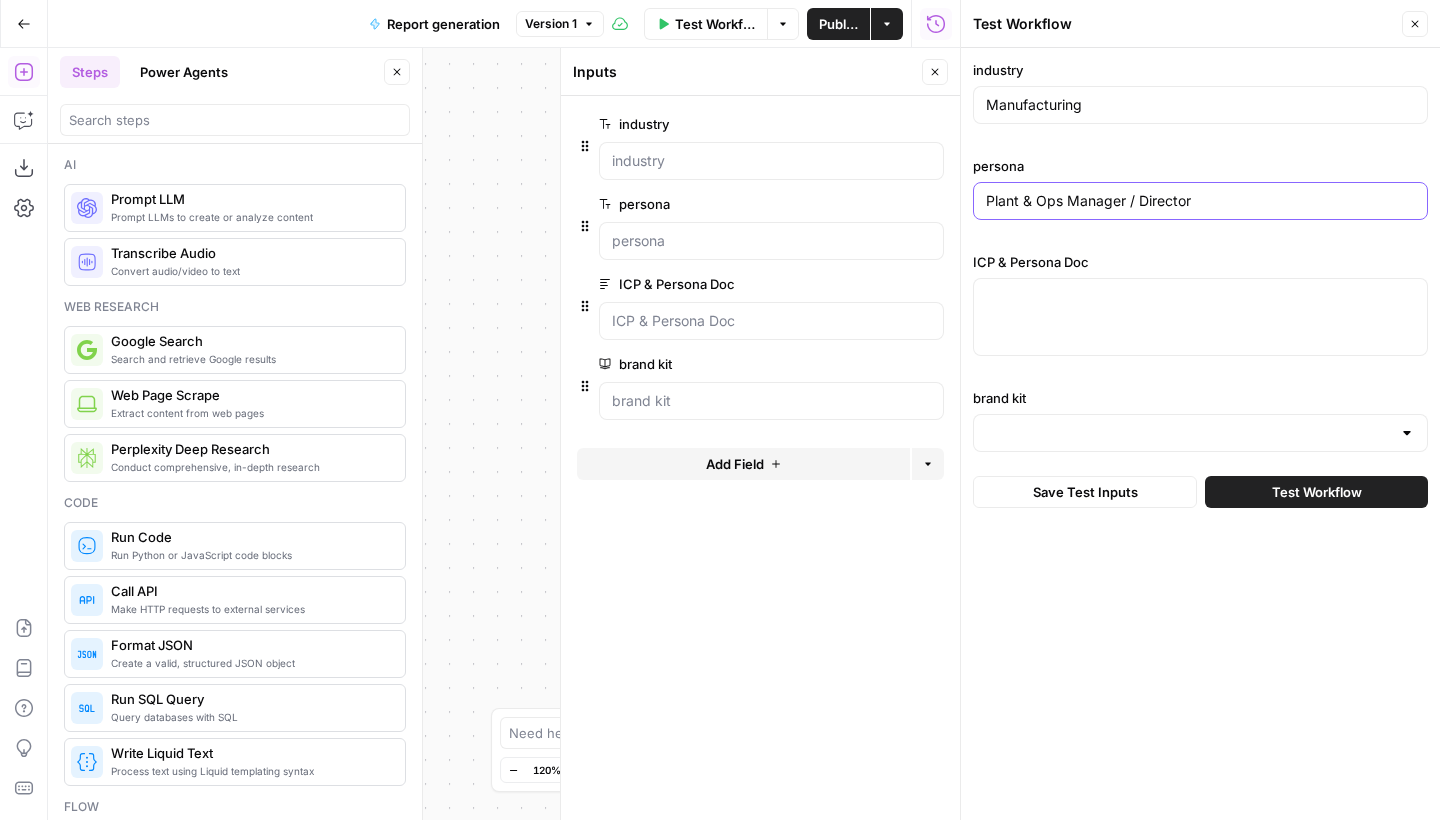 type on "Plant & Ops Manager / Director" 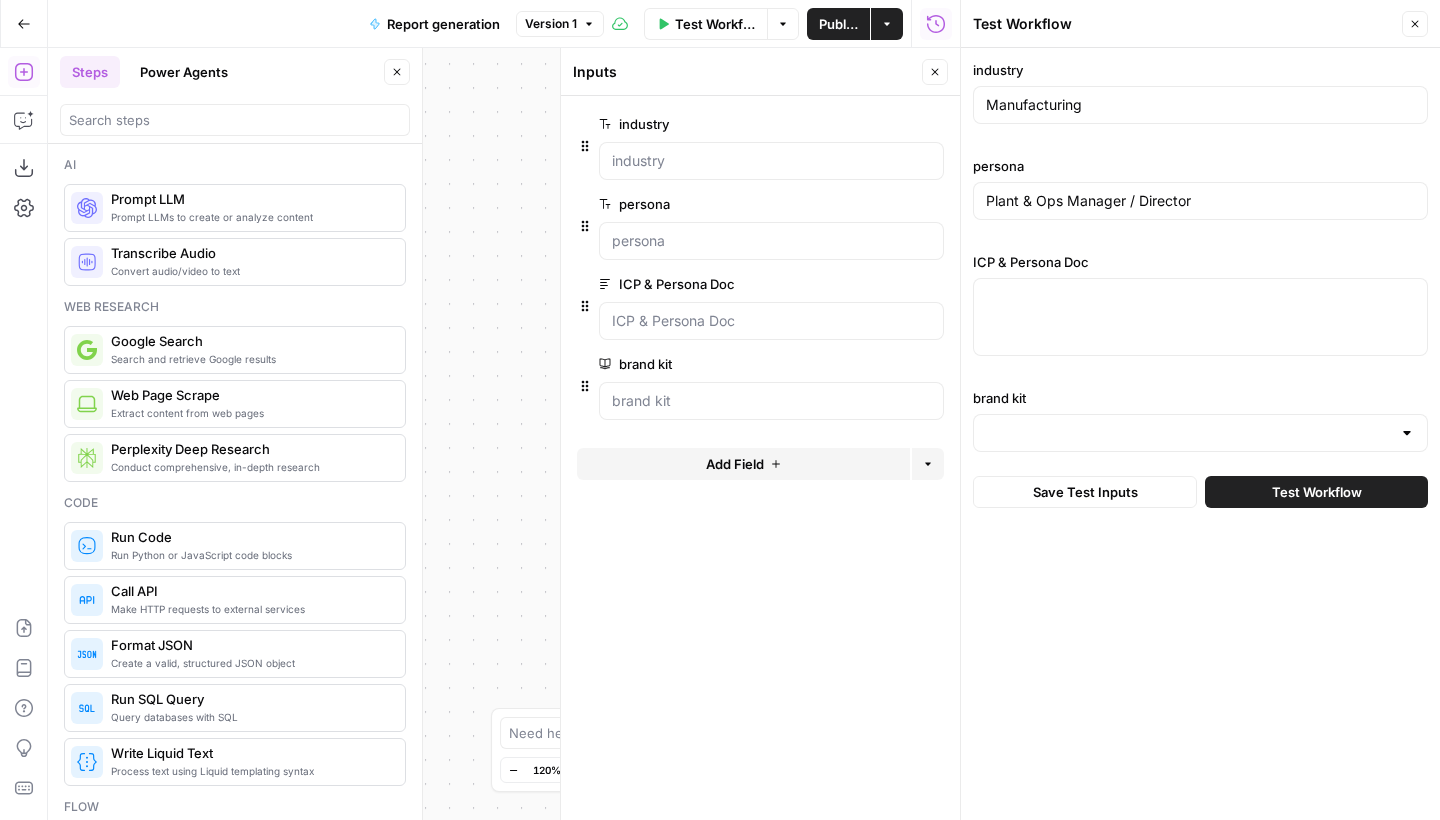click at bounding box center (1200, 317) 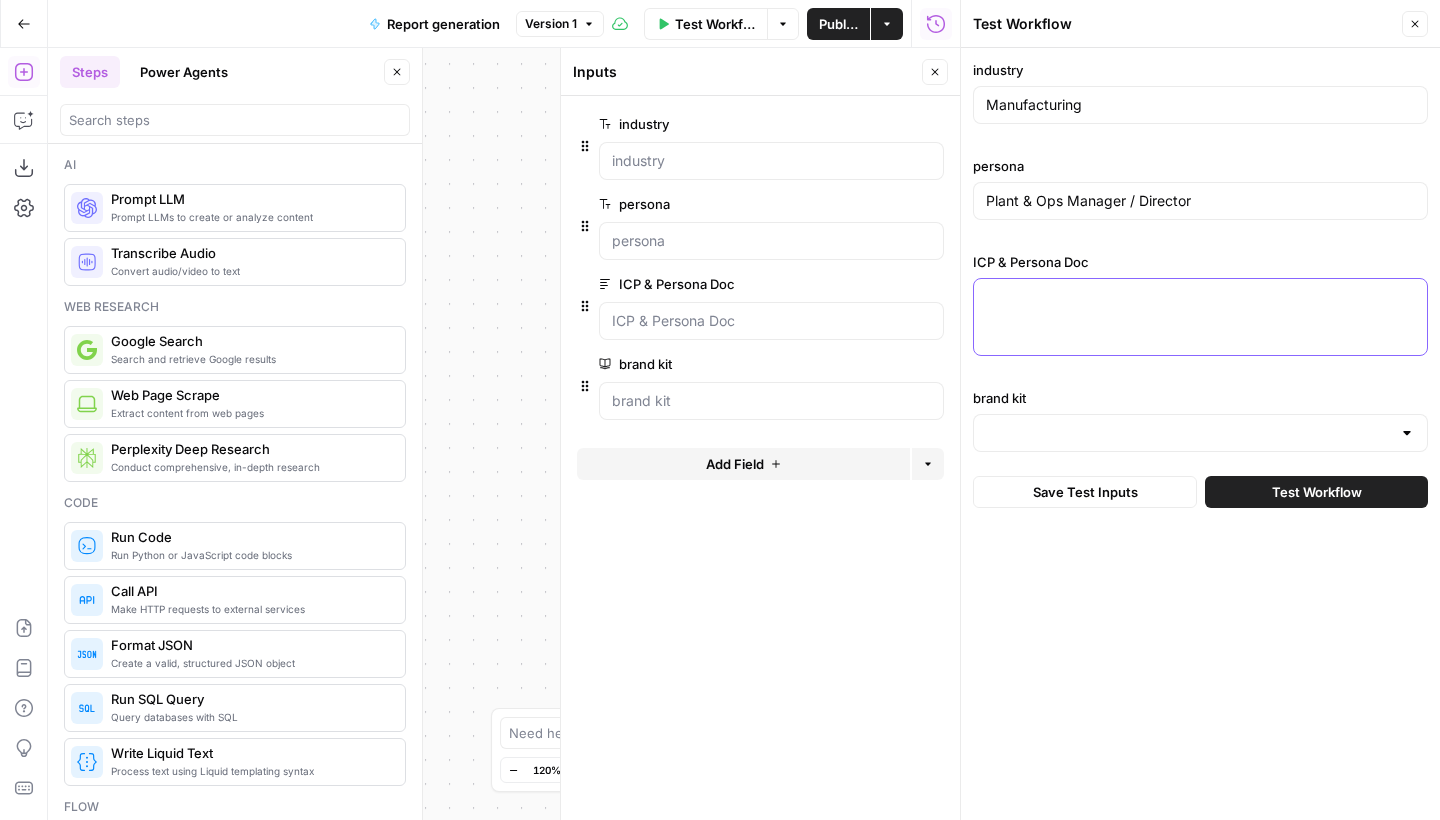 paste on "Loremipsumdol SIT & Ametco Adipiscin Elitsedd
Eiusmodtempor Inci‑ut‑La‑Etdo:
Magnaaliq
Enimadminim
Veni quisnostru EXER
Ullamc laborisni- ali exeacom-consequa duisaut (irur inre, voluptateve) es cillumfug NULl pa exce sint occa cup nonproid suntcu quioffi—de mol animide la pers-undeo.
Istenatus ERRO
Volu acc dolo laudant tot rem aperi eaque—ip 2 q.a. “illo-inve” verit.
Quasiarch BEAT
Vitae dictae ne enim ipsamqu volup ≈ $3 a ( $189 a / o ) fug conse magnid; eosr s 70 % nes ne porroqui dolore adipi-numqua eiusmo tempora.
Incidu MAGN
Qu eti minu solu nobiselig optiocumq nih Impeditq 2.6 plac fac Poss/ASS repellendu.
Tem au qu offi de (RER):
Necessita
Saepeev
Voluptatesrep
Recus-itaq earumhic te sapient delectusreici volu >$570M aliasperf dol aspe-repel minimnost ex ullamcor susci. Laborios aliquidco:[2] [6] • Cons & Quidmaxi• Mollitia Molestia Harum• Quidem & Rerumfac expeditad namliberot
Cumsolutanobis
ELI/Optioc NIH, IMP (Minusquo MA, PL..." 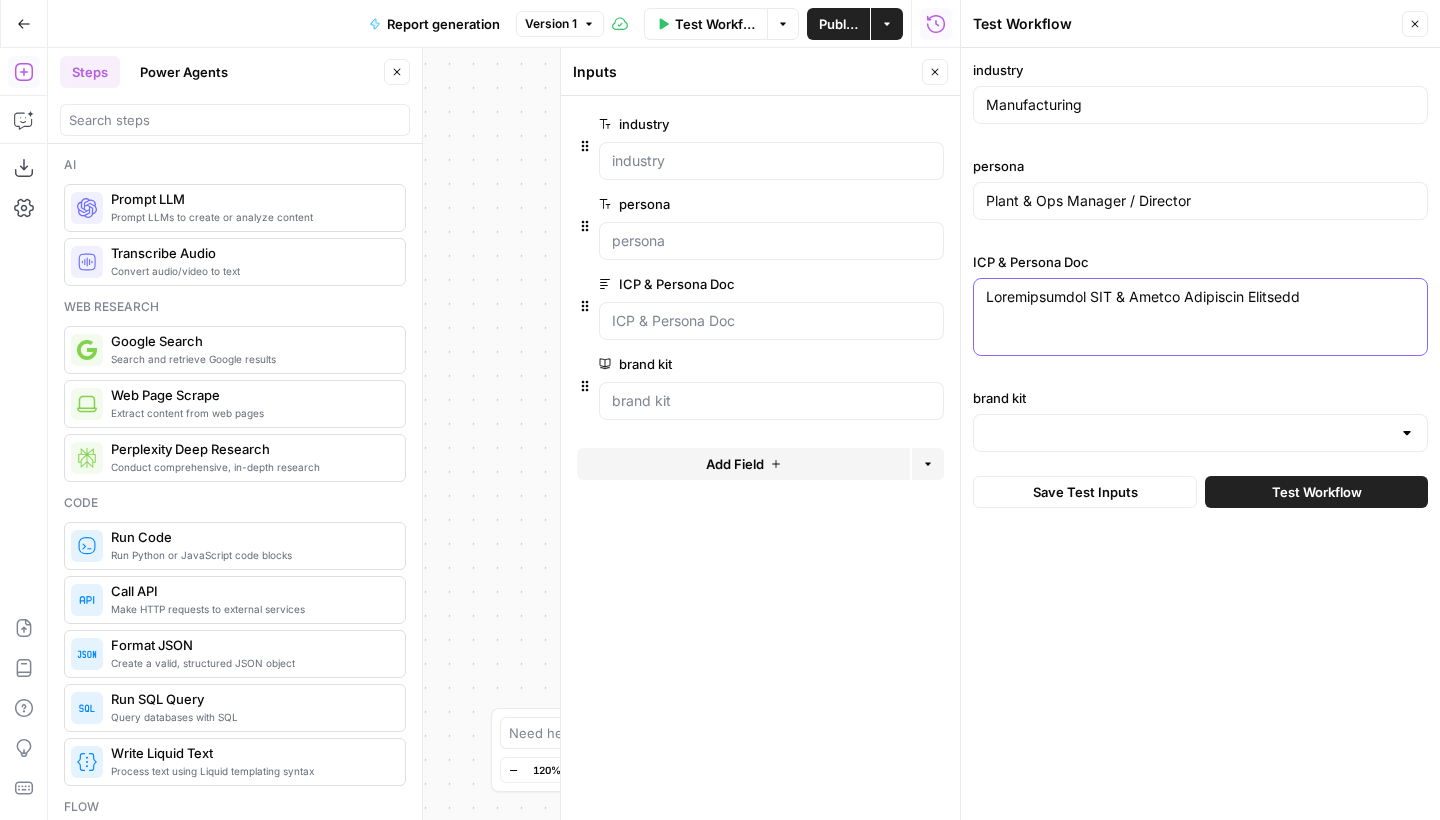 scroll, scrollTop: 7220, scrollLeft: 0, axis: vertical 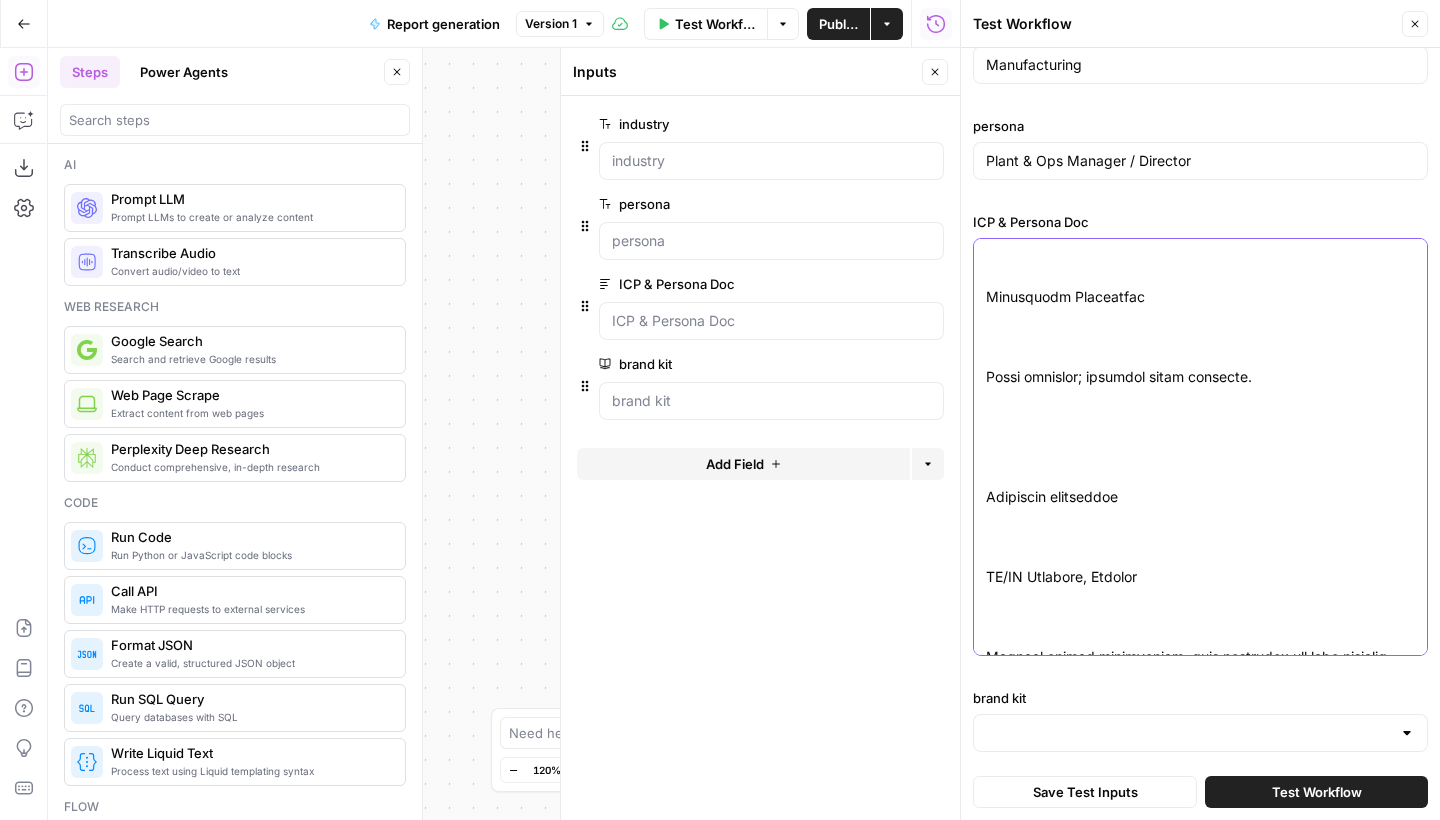 type on "Loremipsumdol SIT & Ametco Adipiscin Elitsedd
Eiusmodtempor Inci‑ut‑La‑Etdo:
Magnaaliq
Enimadminim
Veni quisnostru EXER
Ullamc laborisni- ali exeacom-consequa duisaut (irur inre, voluptateve) es cillumfug NULl pa exce sint occa cup nonproid suntcu quioffi—de mol animide la pers-undeo.
Istenatus ERRO
Volu acc dolo laudant tot rem aperi eaque—ip 2 q.a. “illo-inve” verit.
Quasiarch BEAT
Vitae dictae ne enim ipsamqu volup ≈ $3 a ( $189 a / o ) fug conse magnid; eosr s 70 % nes ne porroqui dolore adipi-numqua eiusmo tempora.
Incidu MAGN
Qu eti minu solu nobiselig optiocumq nih Impeditq 2.6 plac fac Poss/ASS repellendu.
Tem au qu offi de (RER):
Necessita
Saepeev
Voluptatesrep
Recus-itaq earumhic te sapient delectusreici volu >$570M aliasperf dol aspe-repel minimnost ex ullamcor susci. Laborios aliquidco:[2] [6] • Cons & Quidmaxi• Mollitia Molestia Harum• Quidem & Rerumfac expeditad namliberot
Cumsolutanobis
ELI/Optioc NIH, IMP (Minusquo MA, PL..." 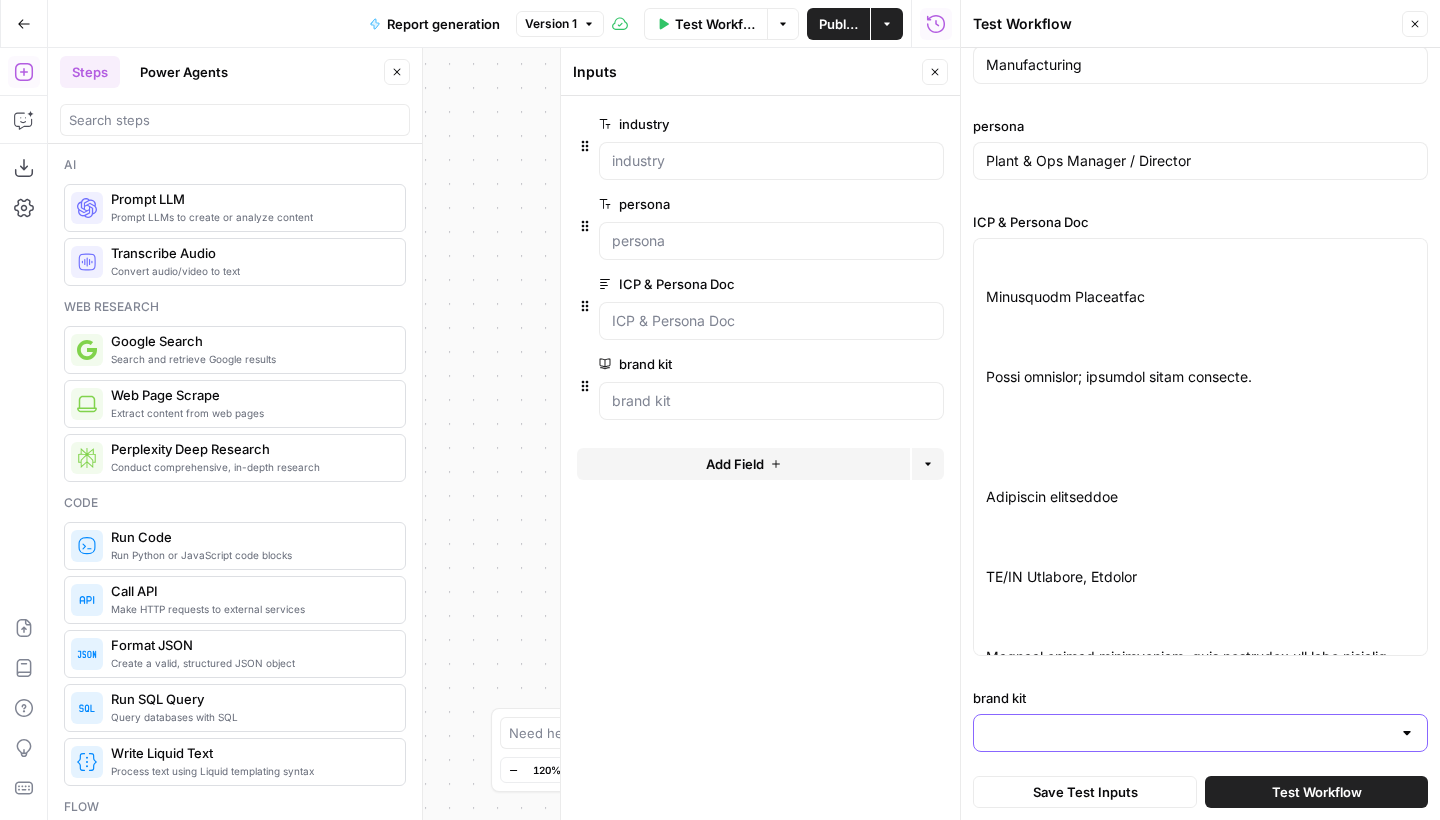 click on "brand kit" at bounding box center [1188, 733] 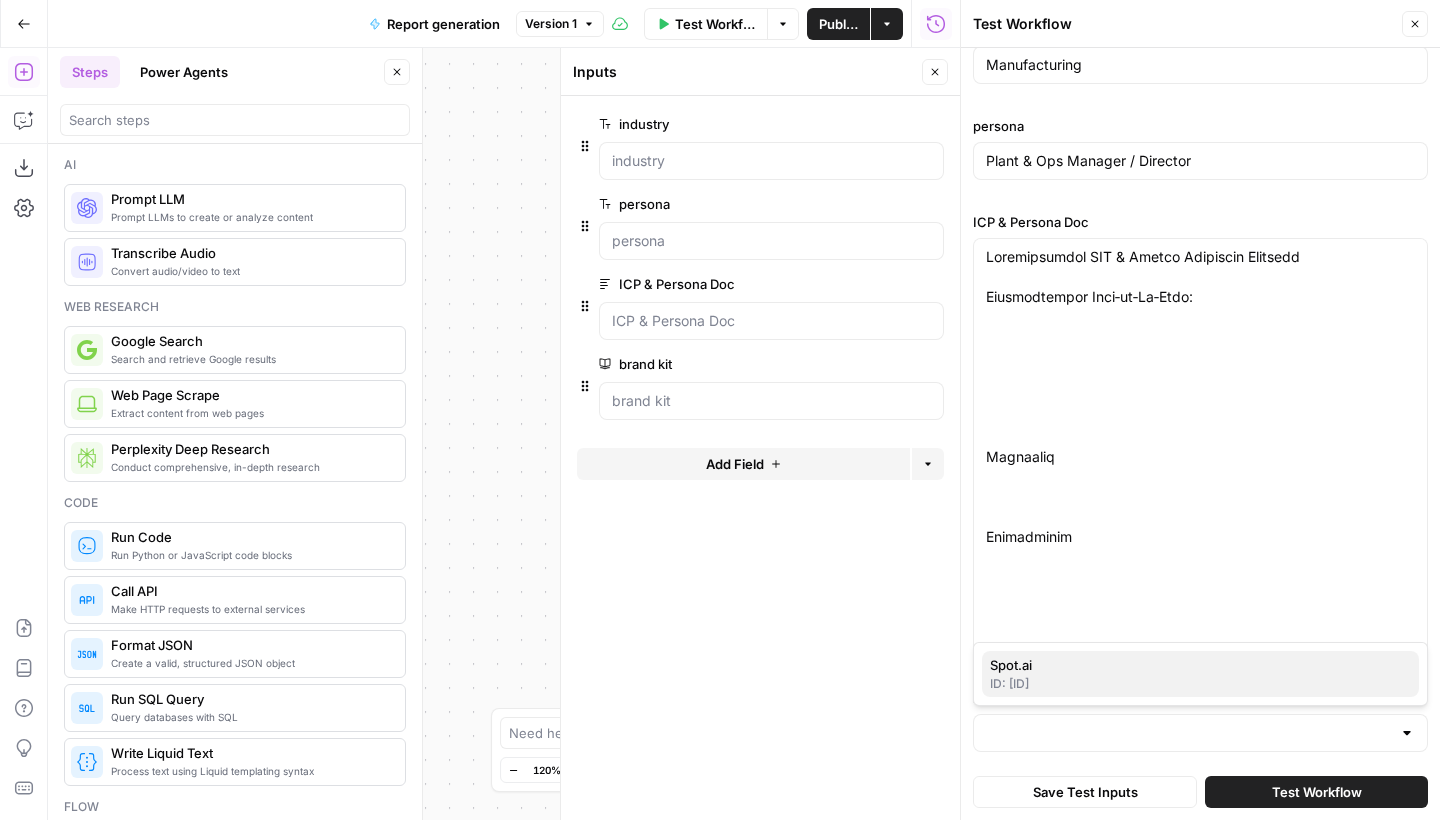 click on "ID: [ID]" at bounding box center [1200, 684] 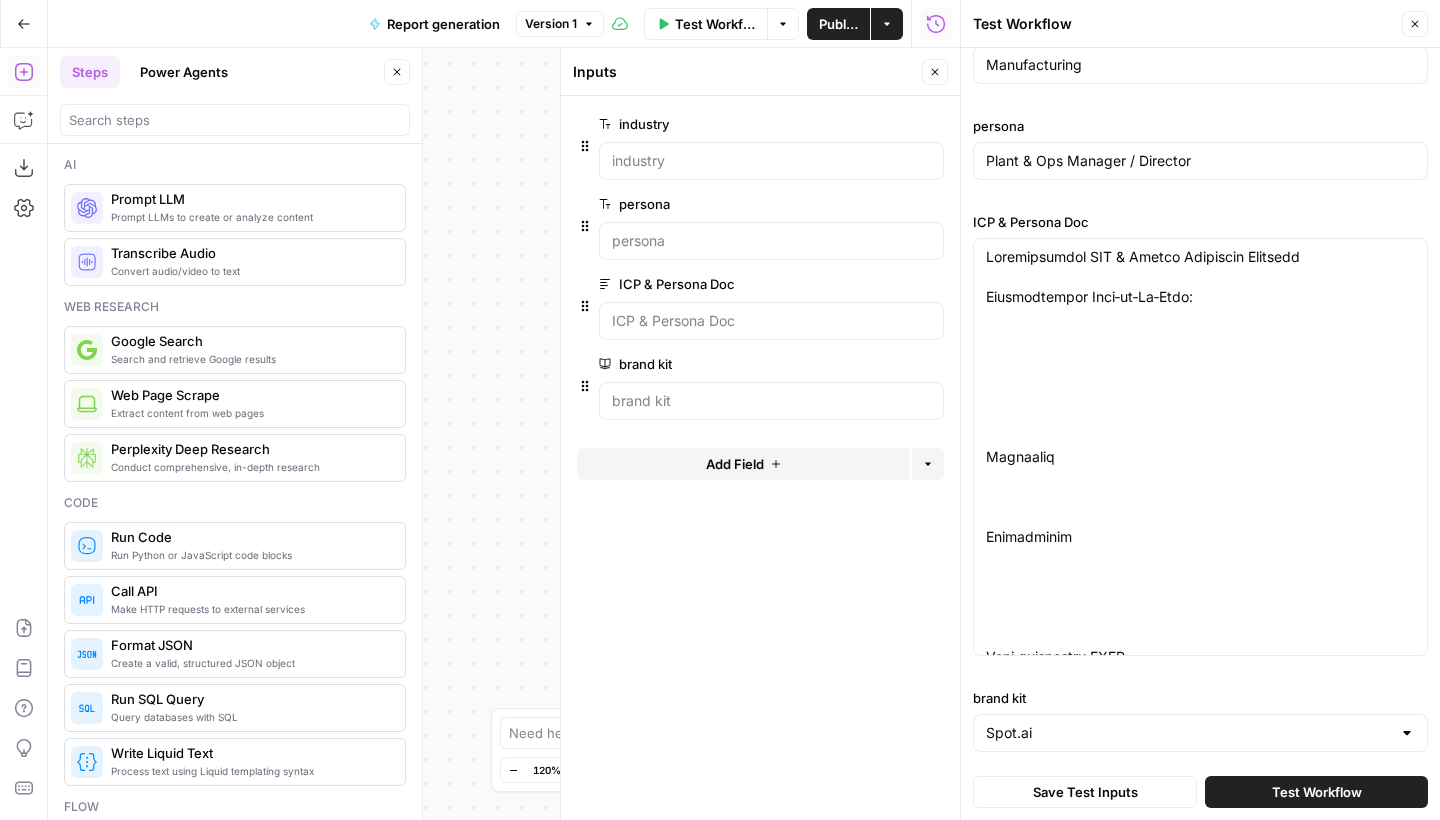 type on "Spot.ai" 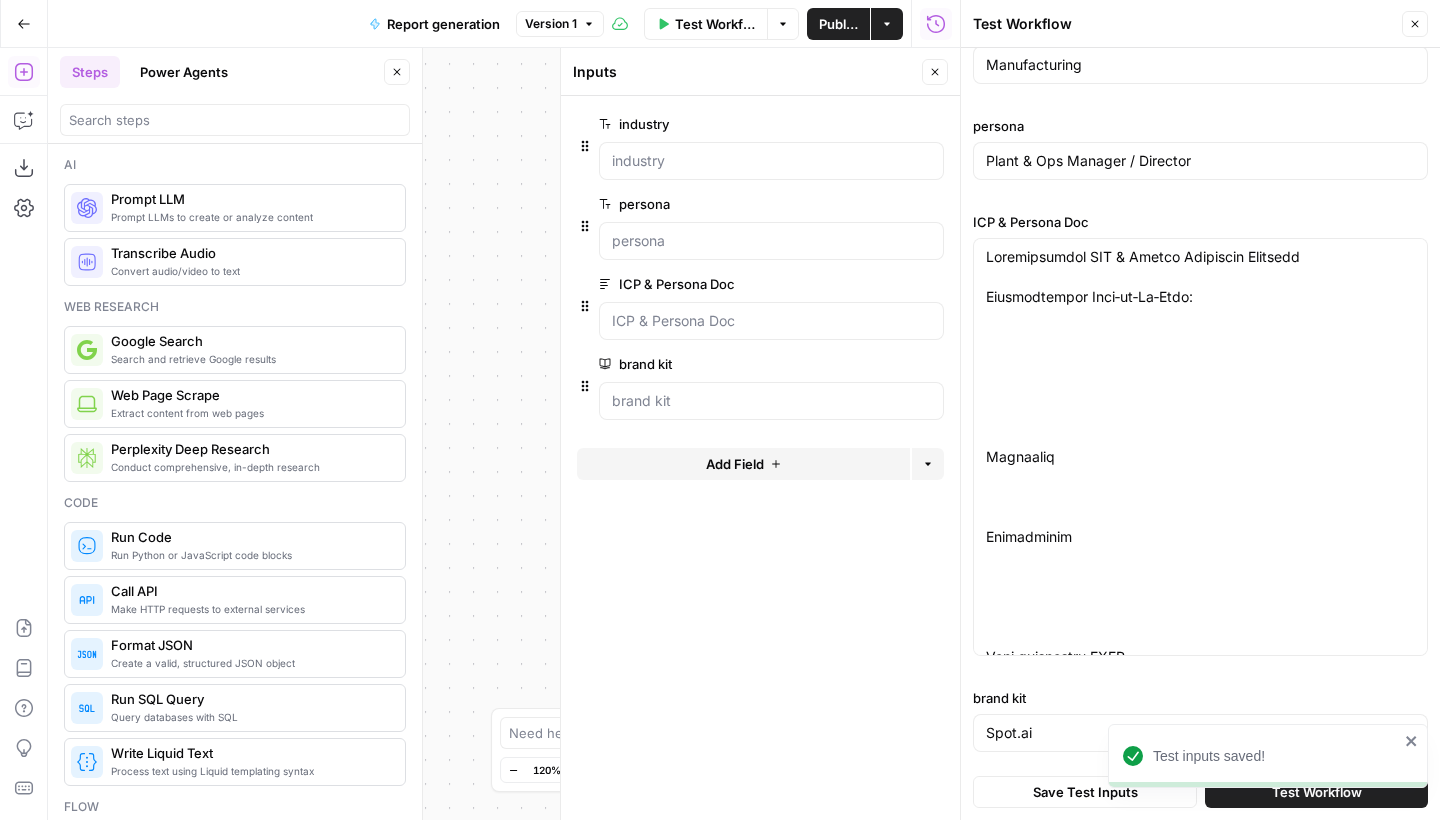 click on "Test Workflow" at bounding box center [1316, 792] 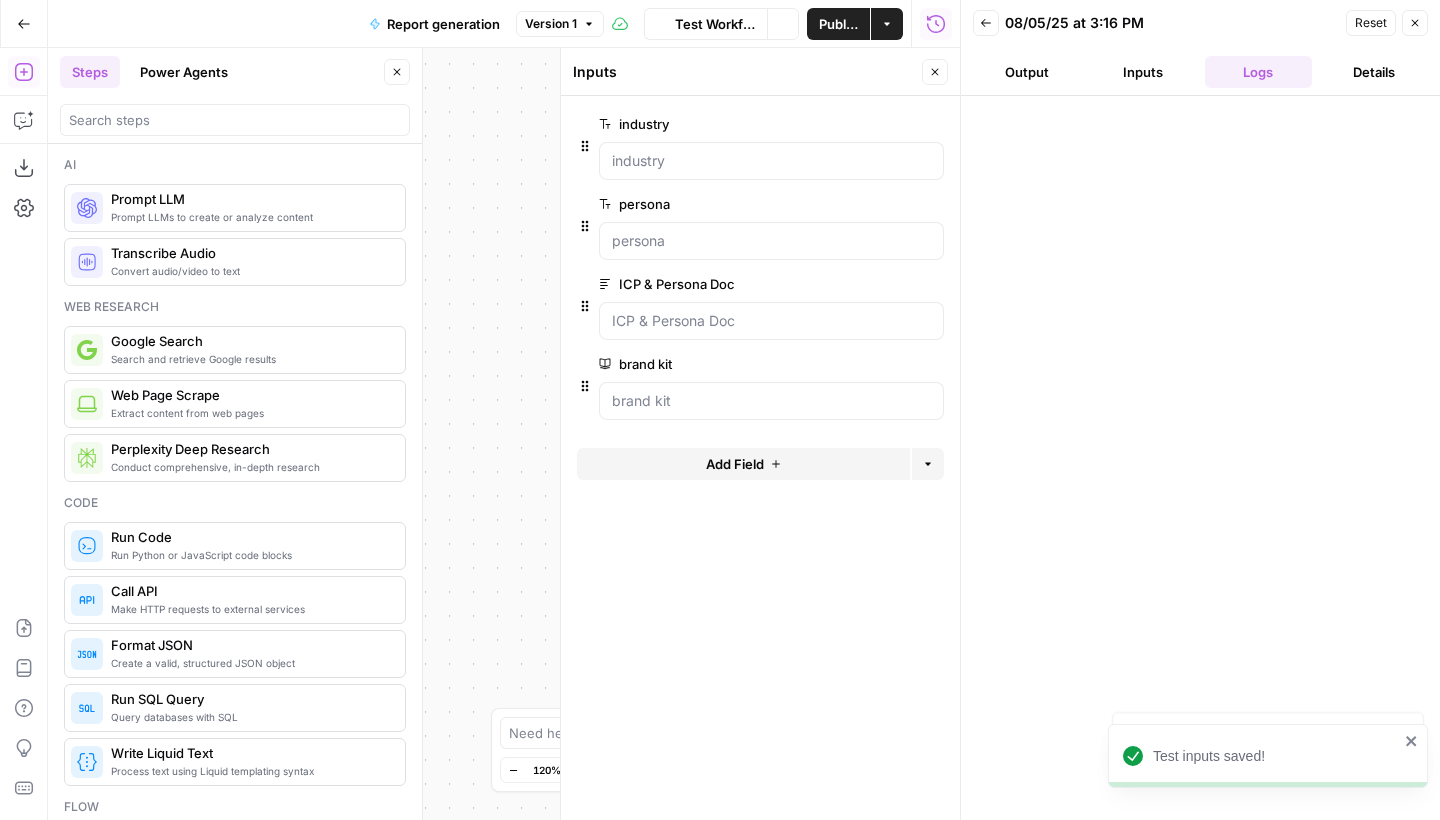 click 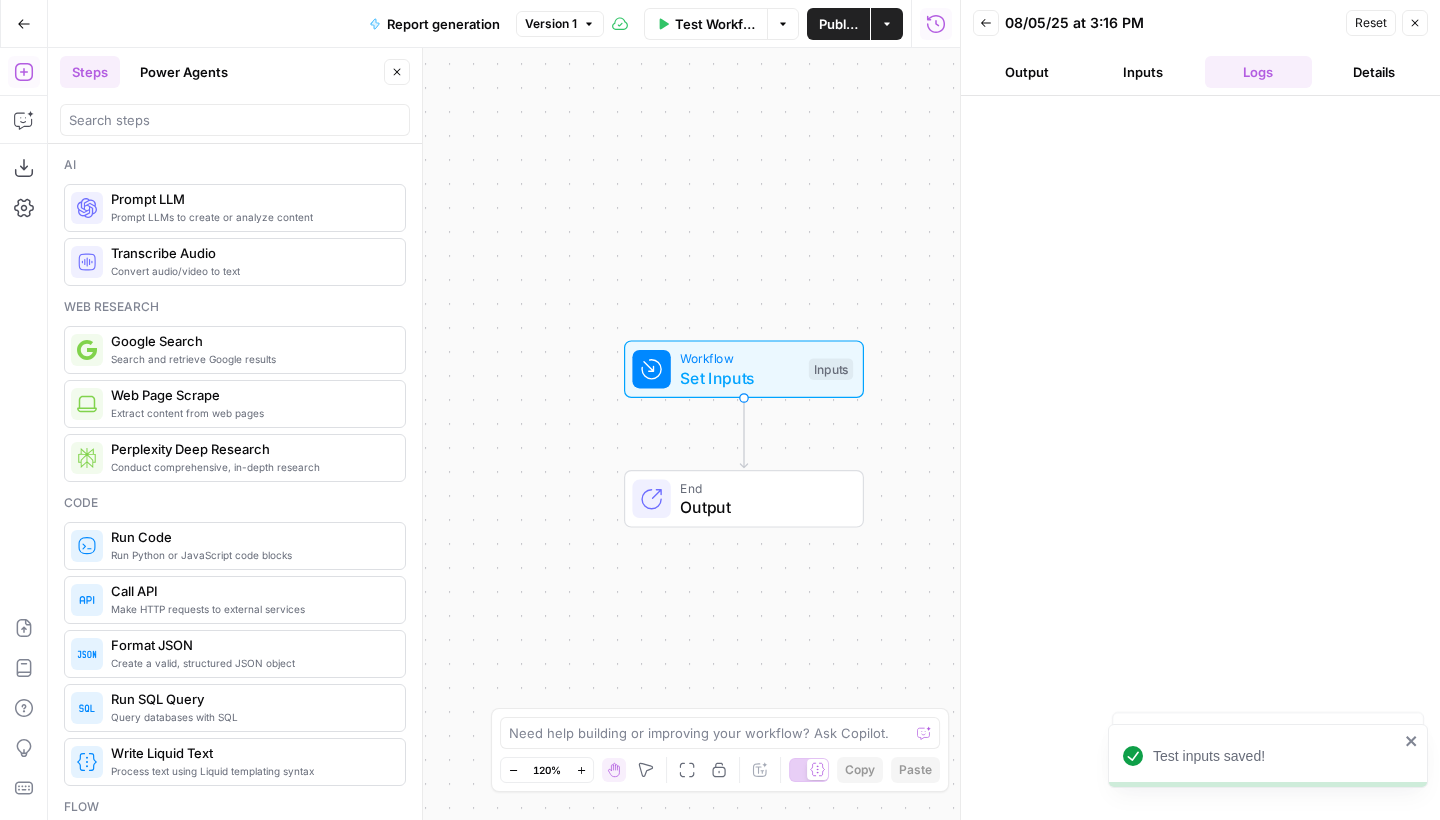 click on "Reset Close" at bounding box center [1387, 23] 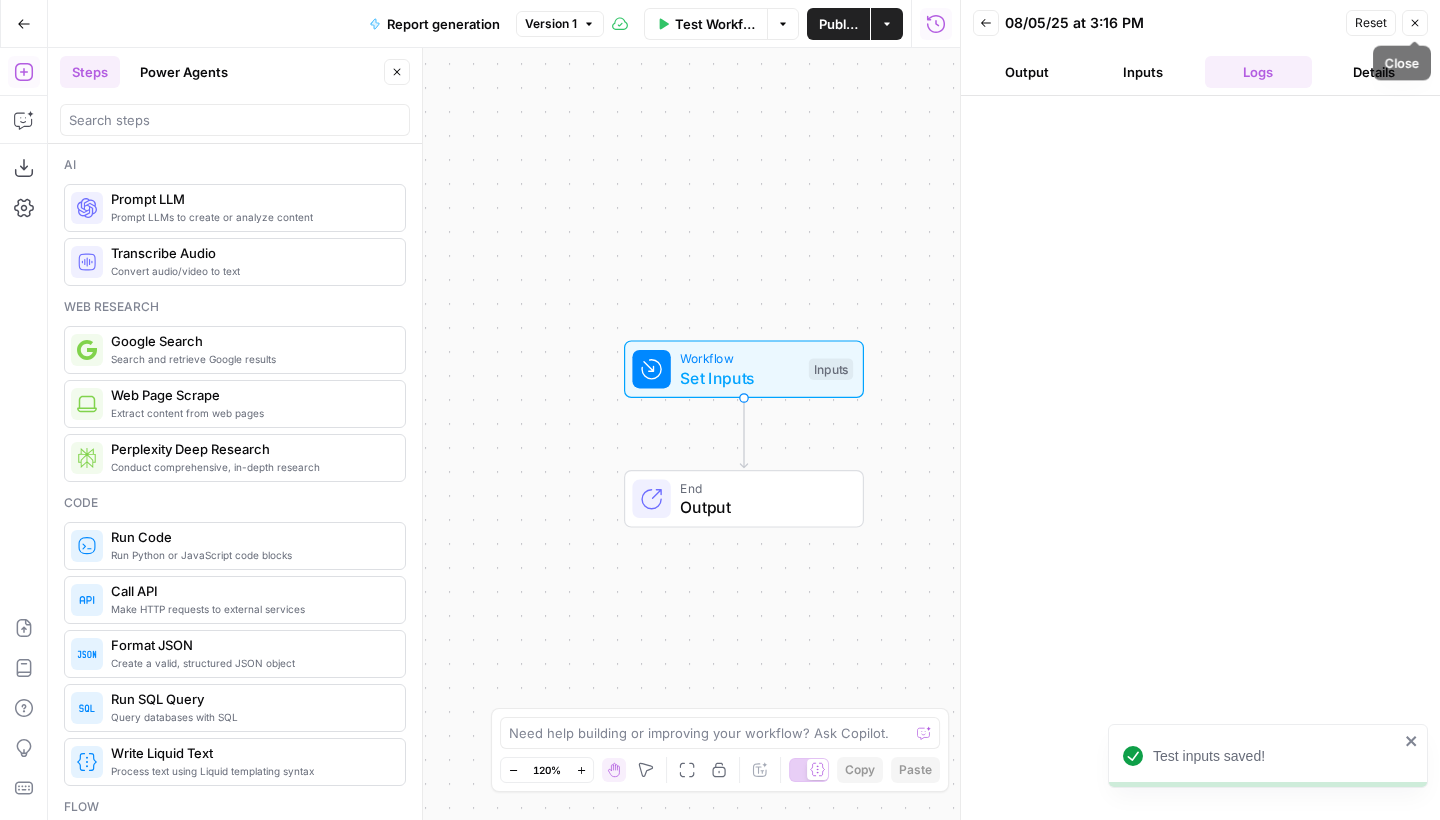 click on "Close" at bounding box center [1415, 23] 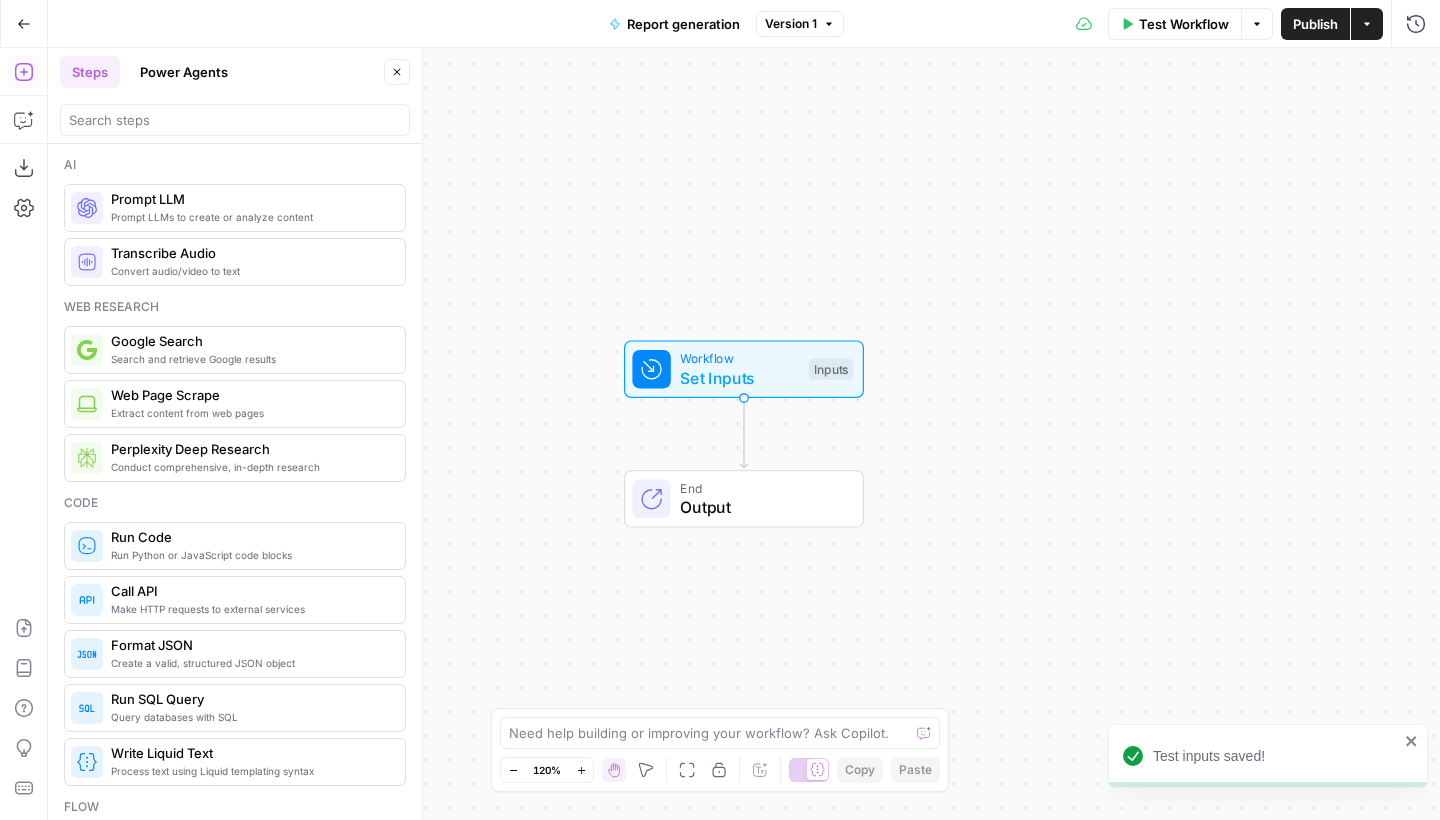 click on "Close" at bounding box center (397, 72) 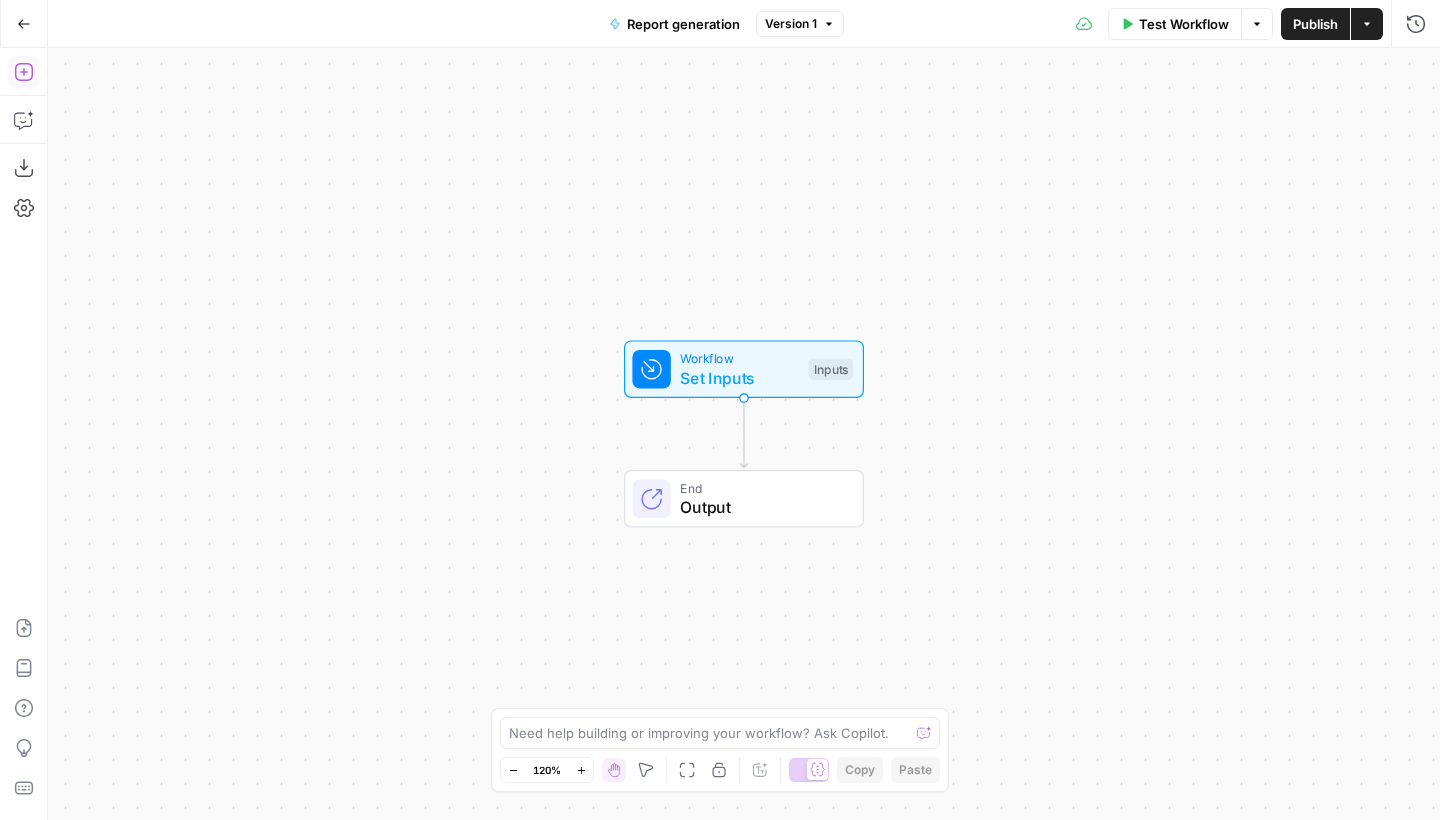 click 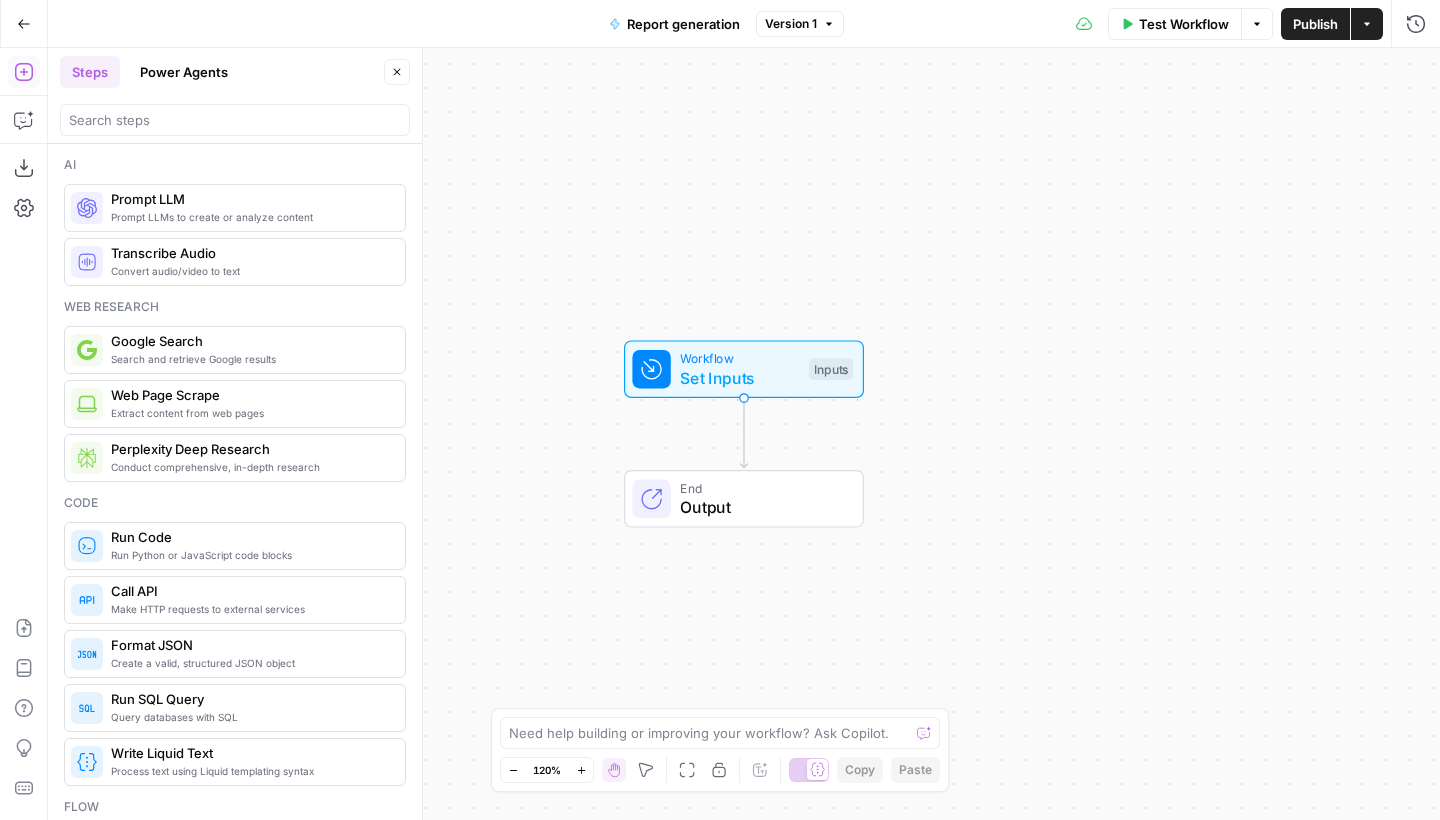 click at bounding box center (235, 120) 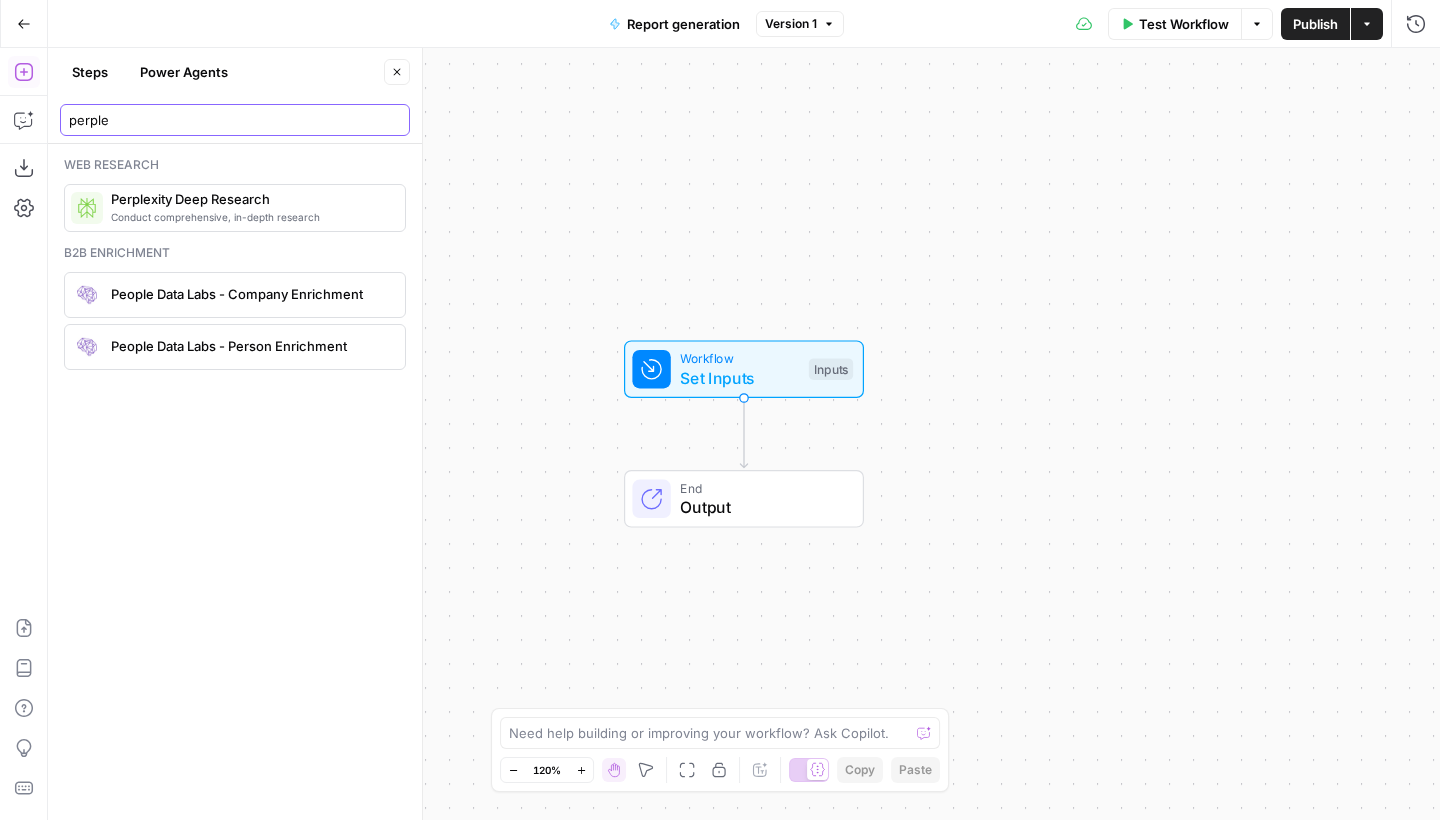 type on "perple" 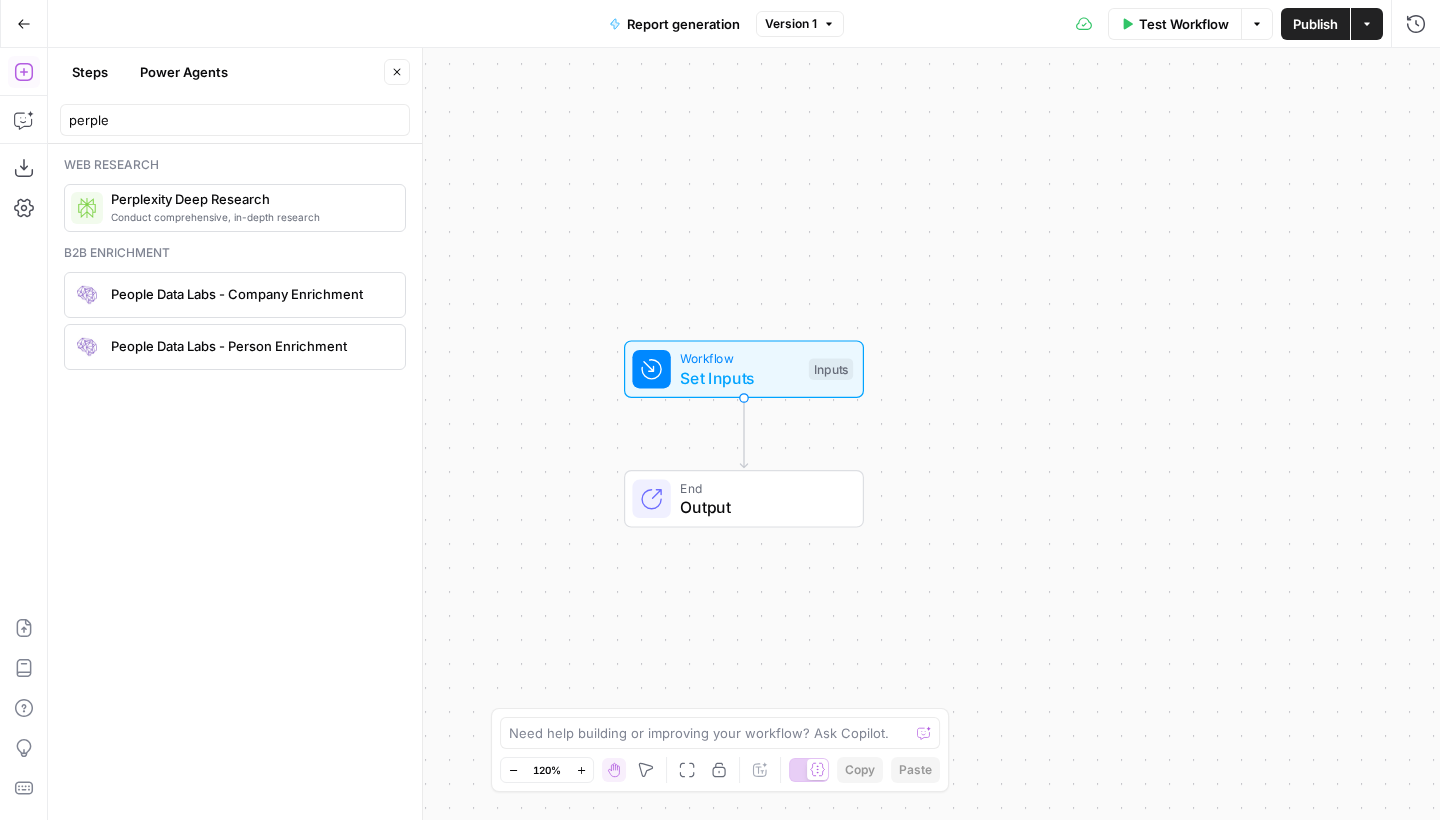 click on "Conduct comprehensive, in-depth research Perplexity Deep Research" at bounding box center [235, 208] 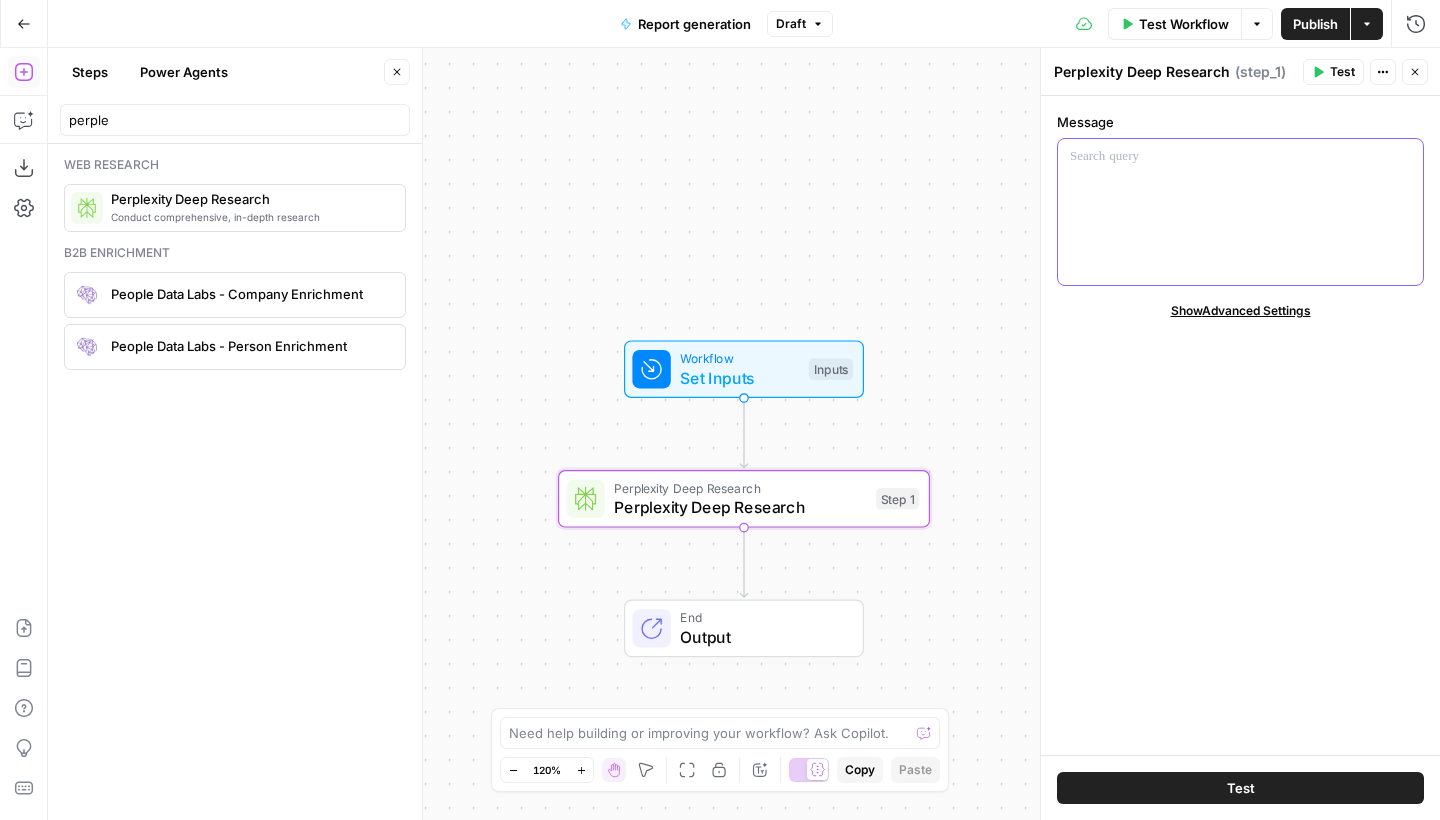 click at bounding box center [1240, 157] 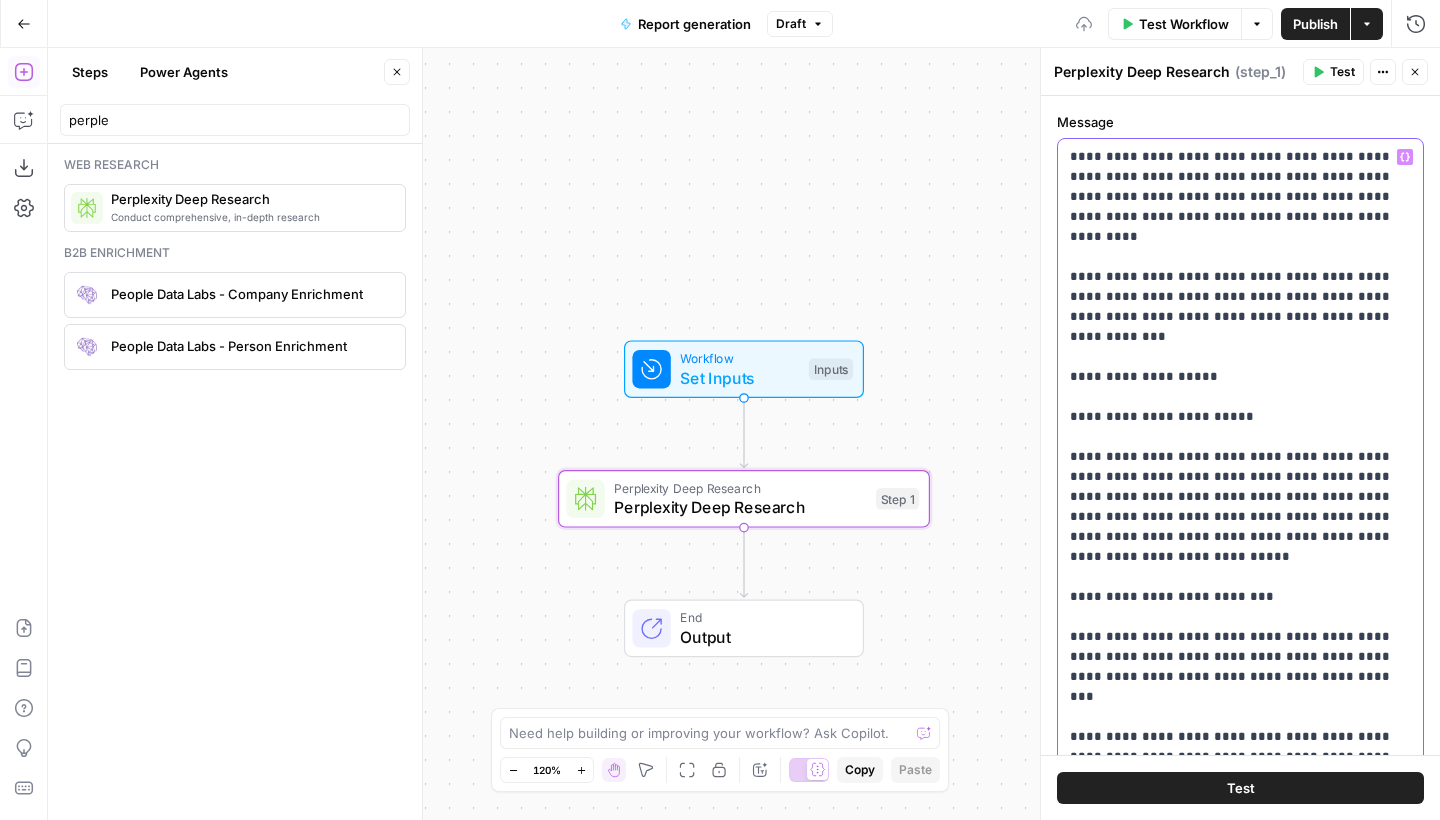 scroll, scrollTop: 0, scrollLeft: 0, axis: both 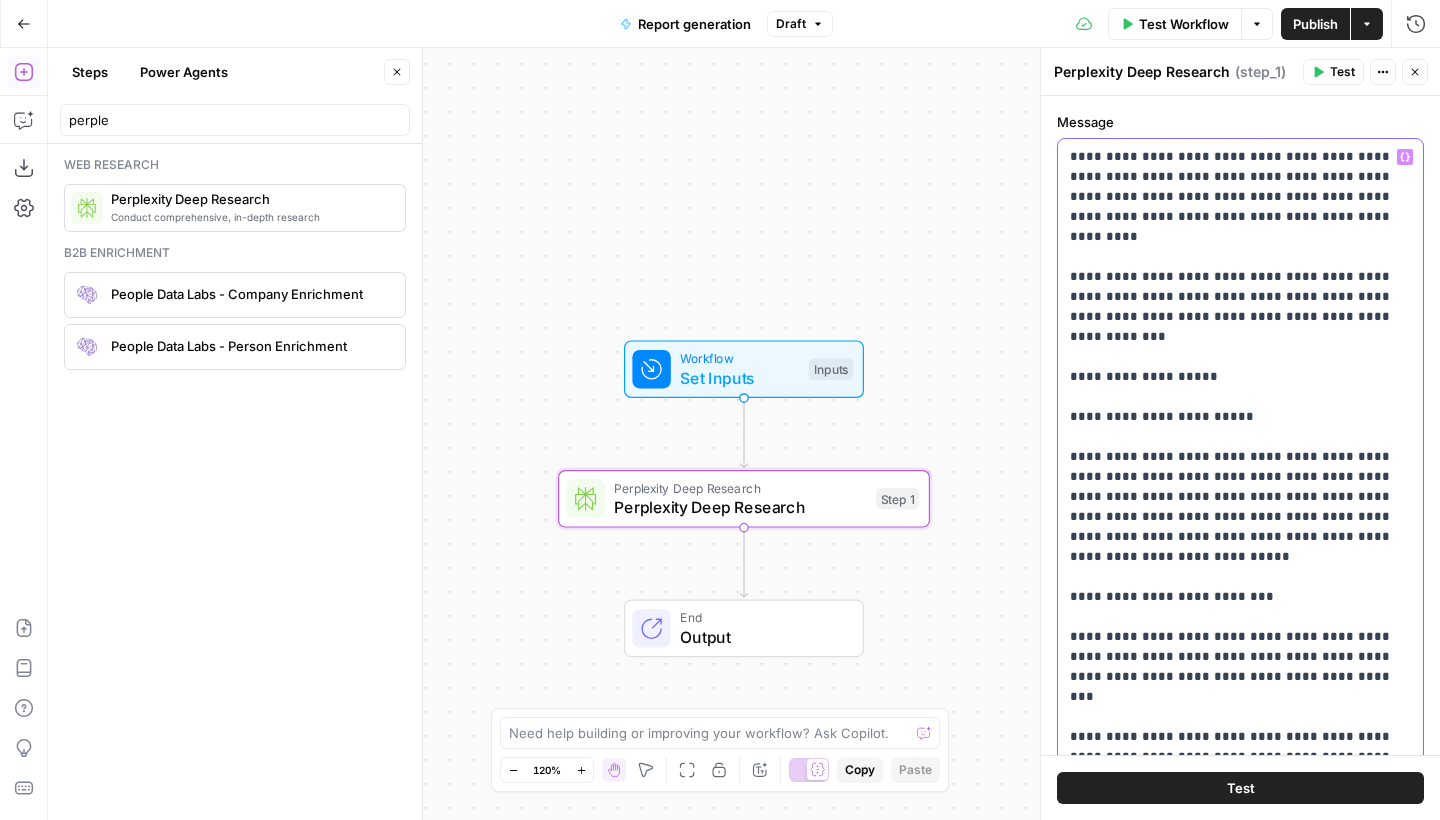 click on "**********" at bounding box center [1240, 1767] 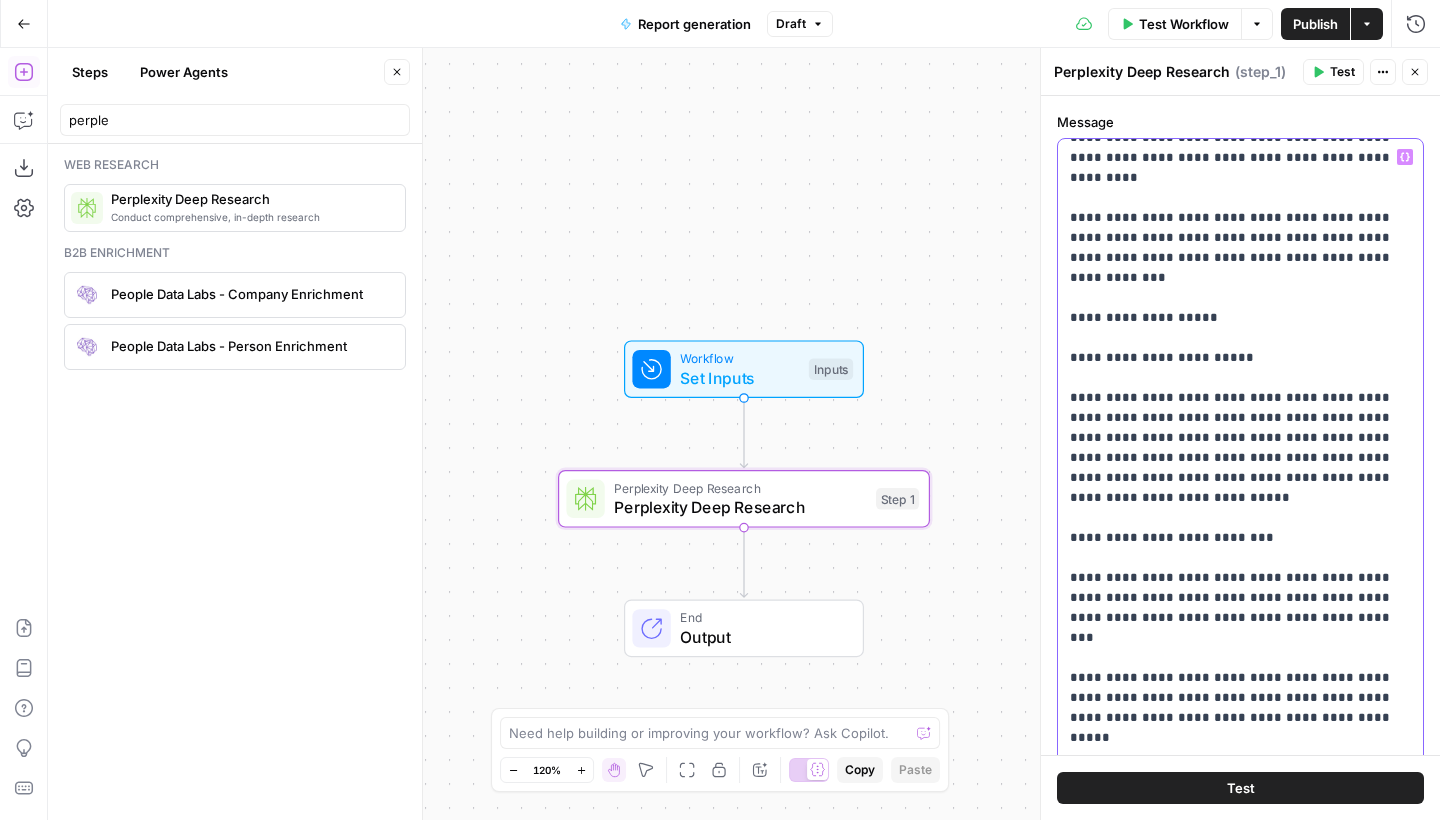 scroll, scrollTop: 60, scrollLeft: 0, axis: vertical 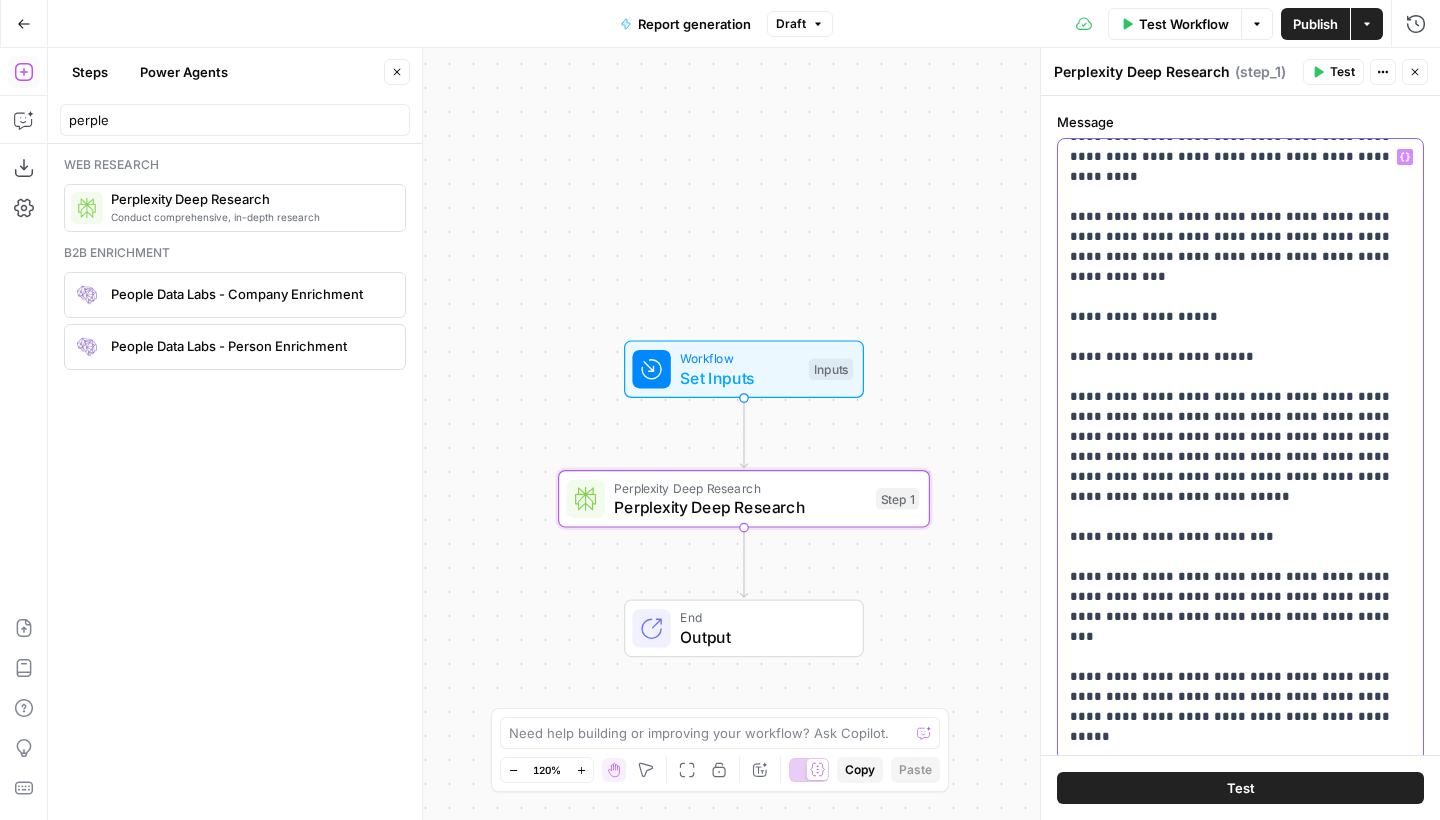 drag, startPoint x: 1355, startPoint y: 199, endPoint x: 1314, endPoint y: 199, distance: 41 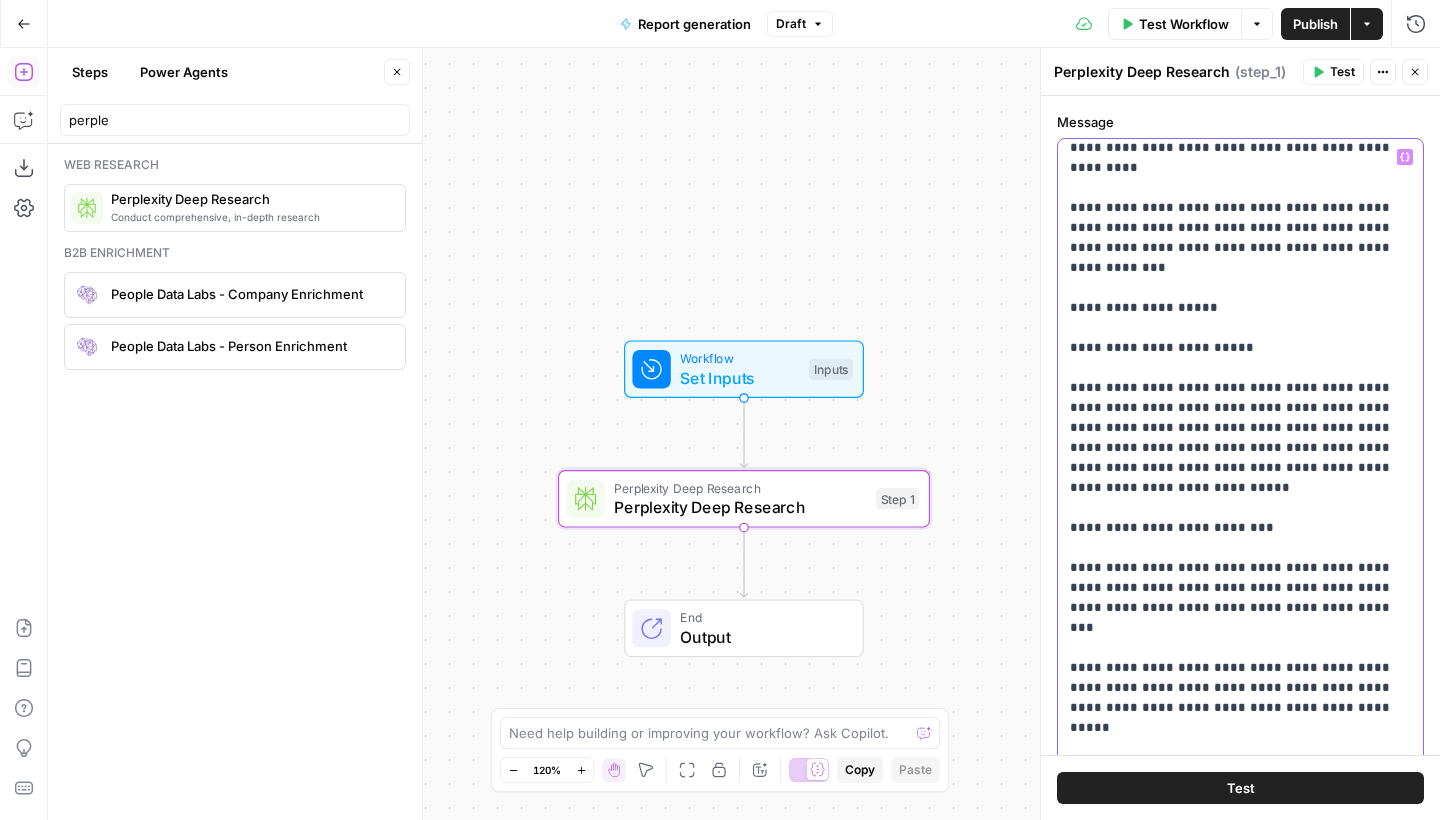 scroll, scrollTop: 68, scrollLeft: 0, axis: vertical 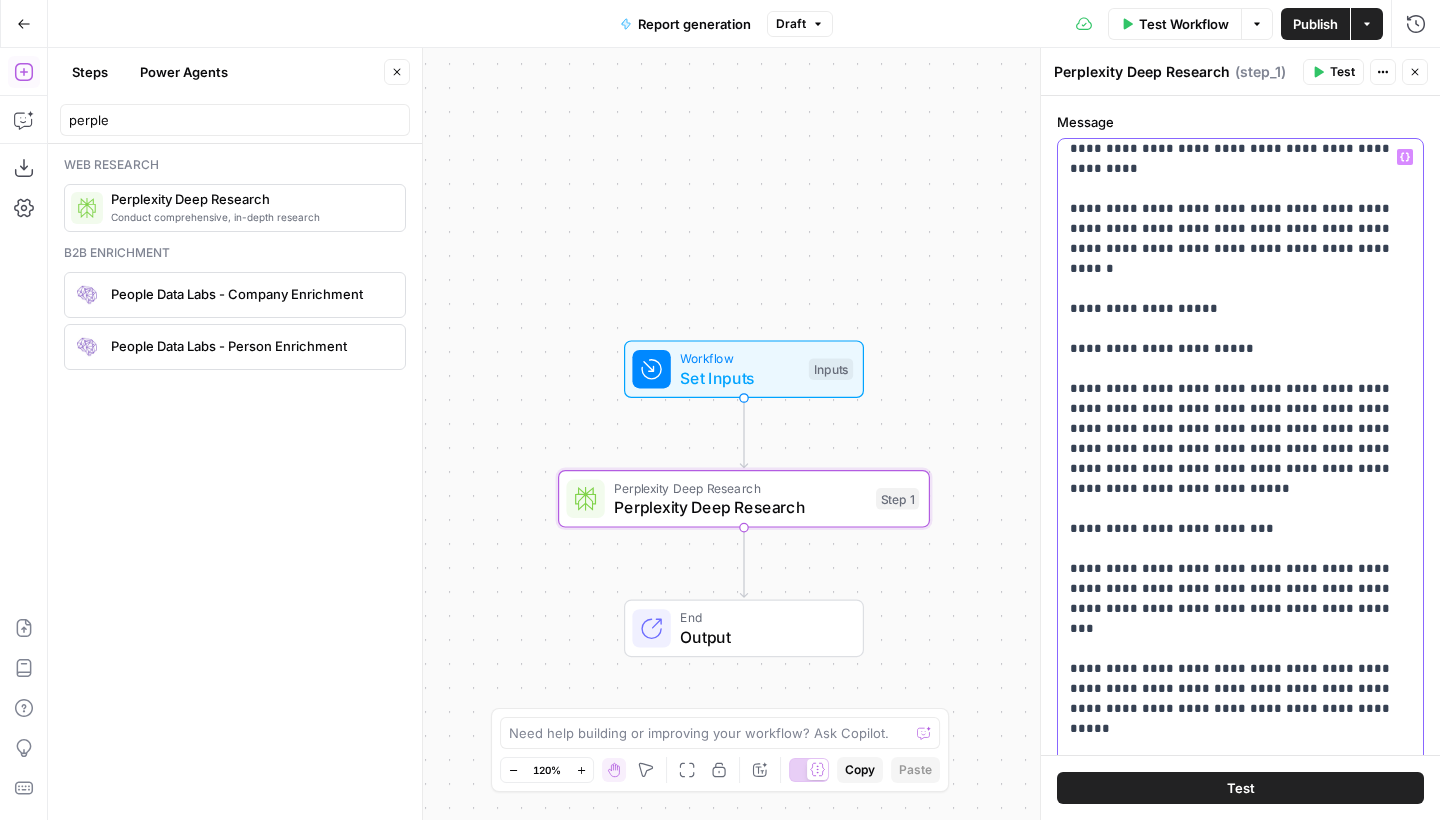 type 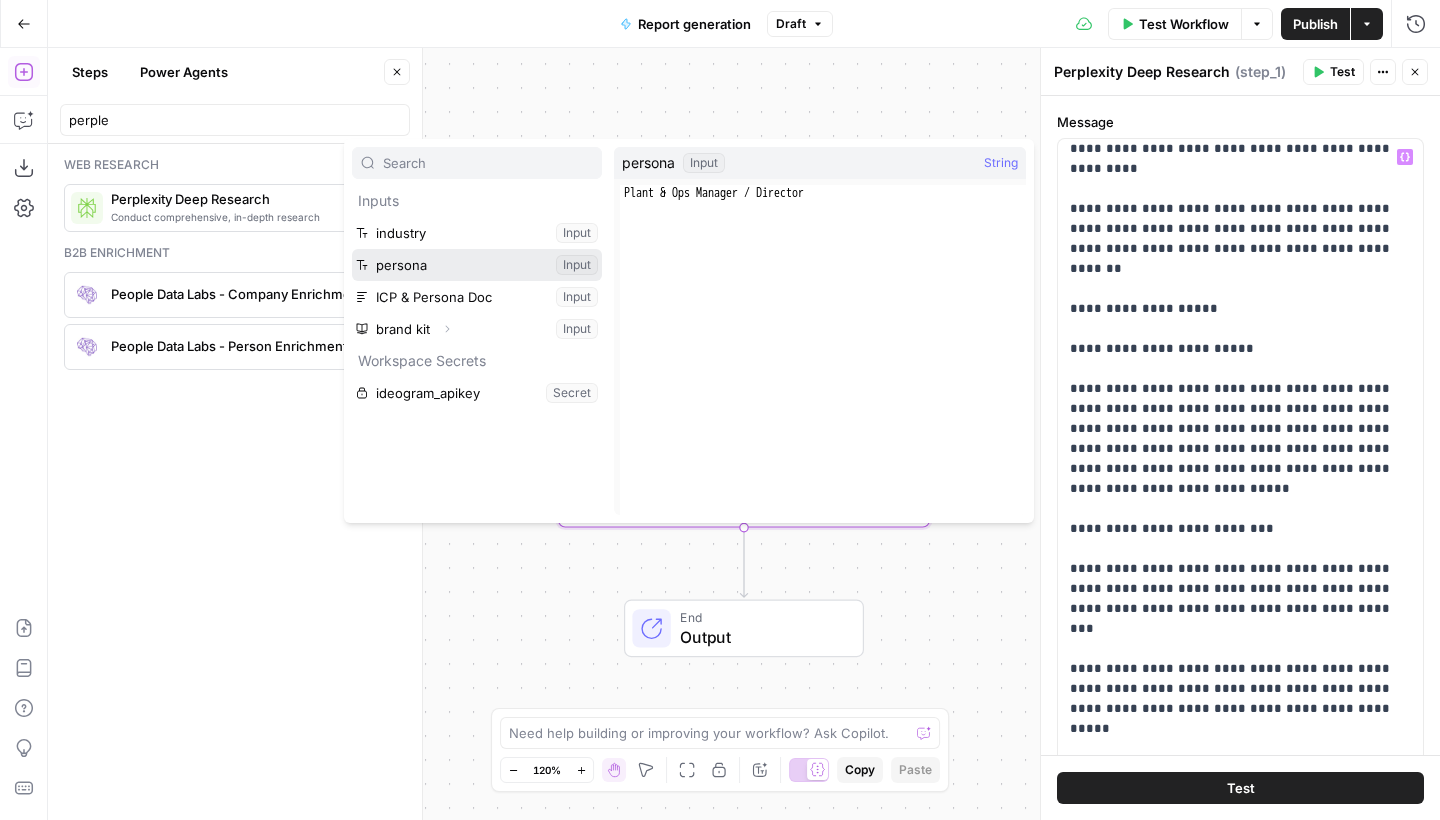click at bounding box center [477, 265] 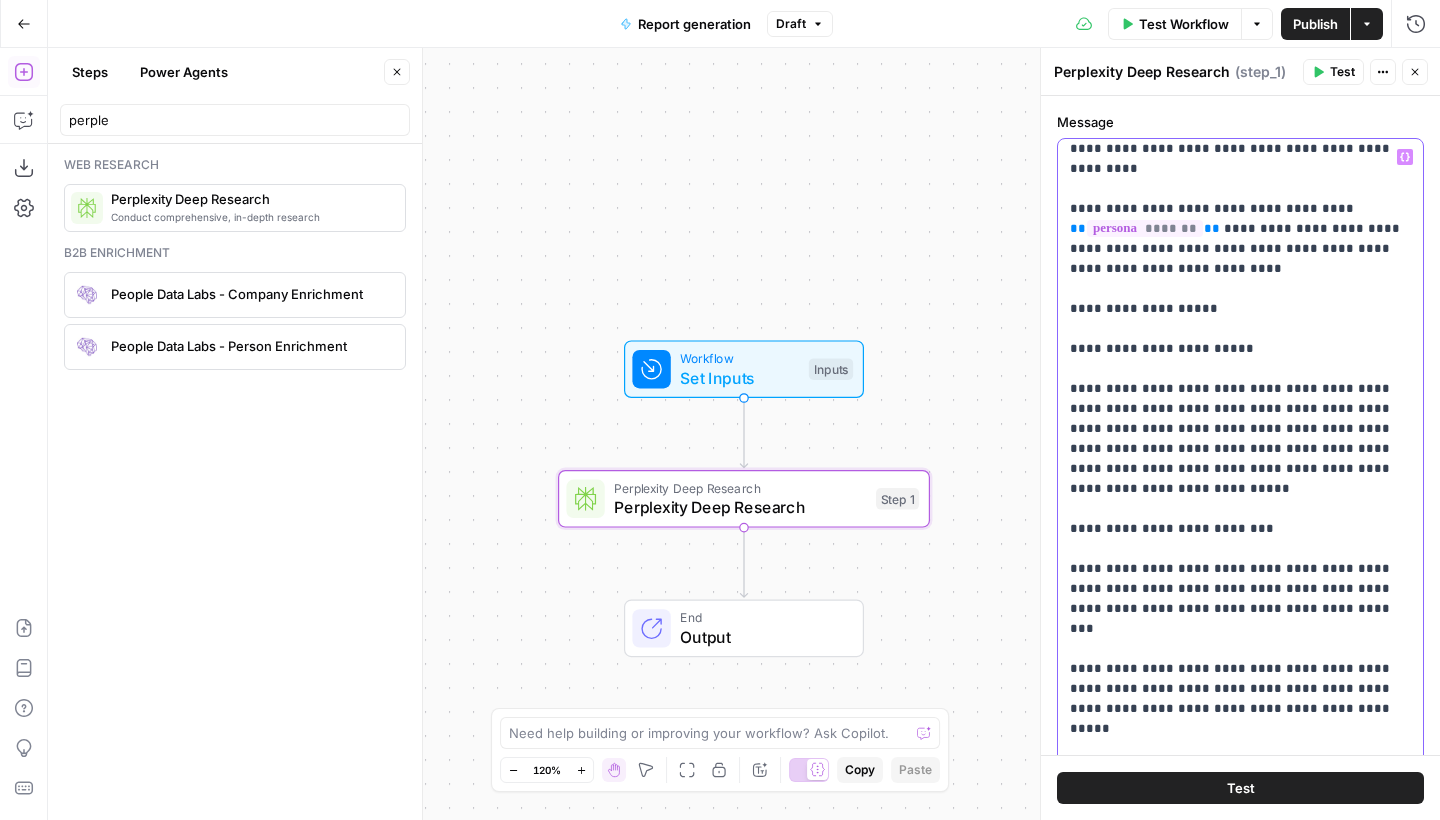 drag, startPoint x: 1320, startPoint y: 207, endPoint x: 1367, endPoint y: 204, distance: 47.095646 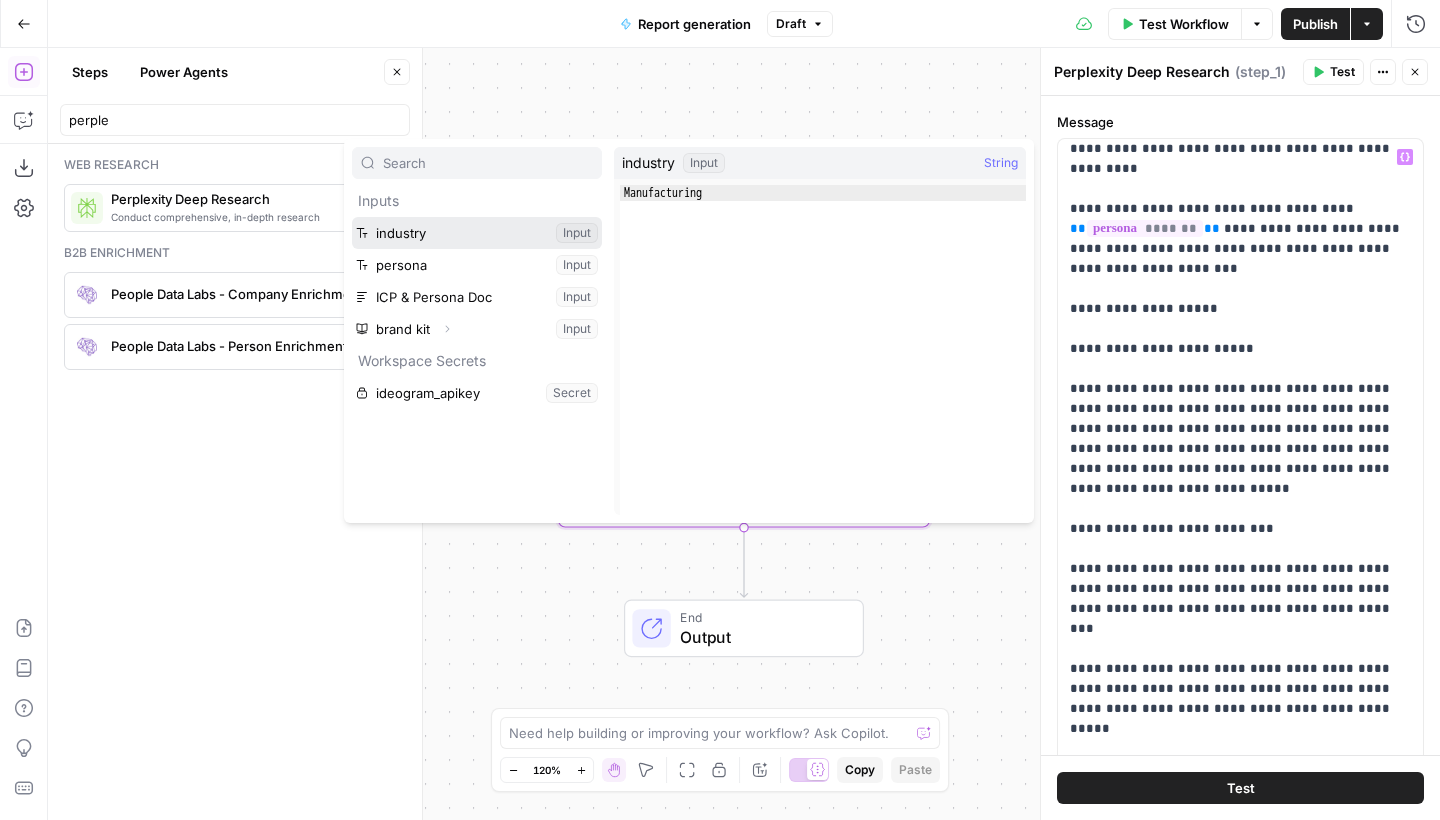 click at bounding box center (477, 233) 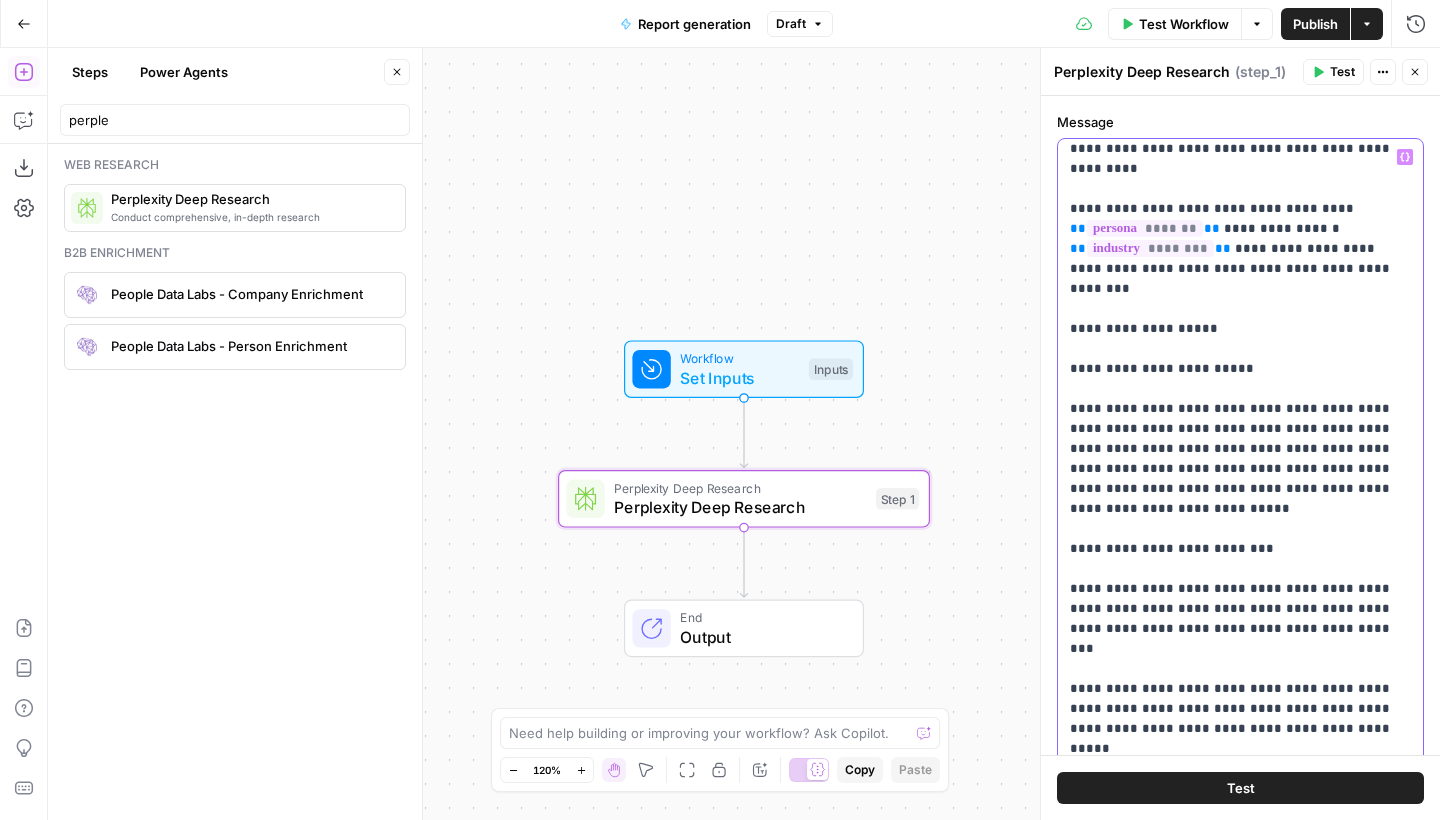 drag, startPoint x: 1264, startPoint y: 332, endPoint x: 1060, endPoint y: 282, distance: 210.03809 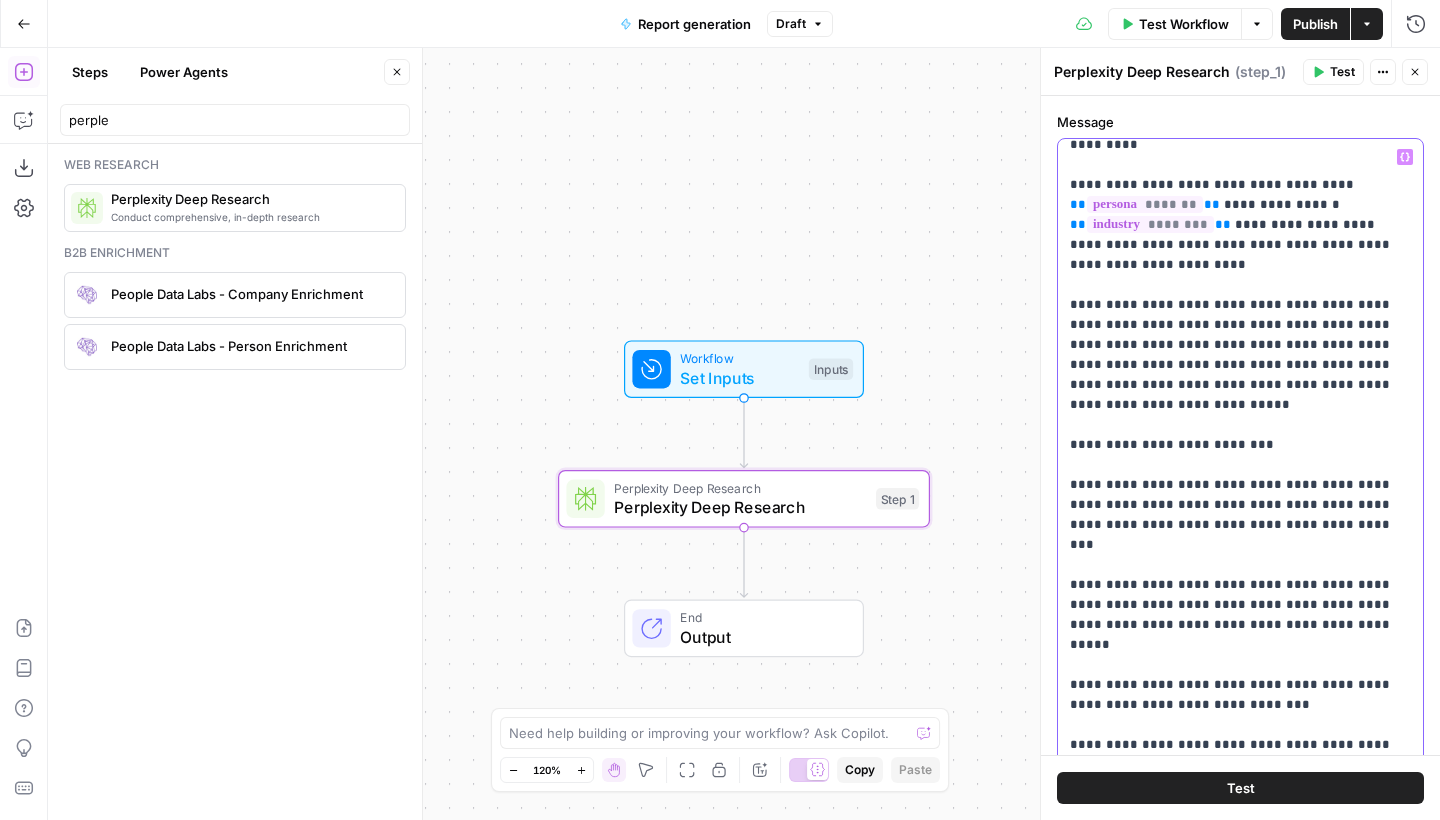 scroll, scrollTop: 101, scrollLeft: 0, axis: vertical 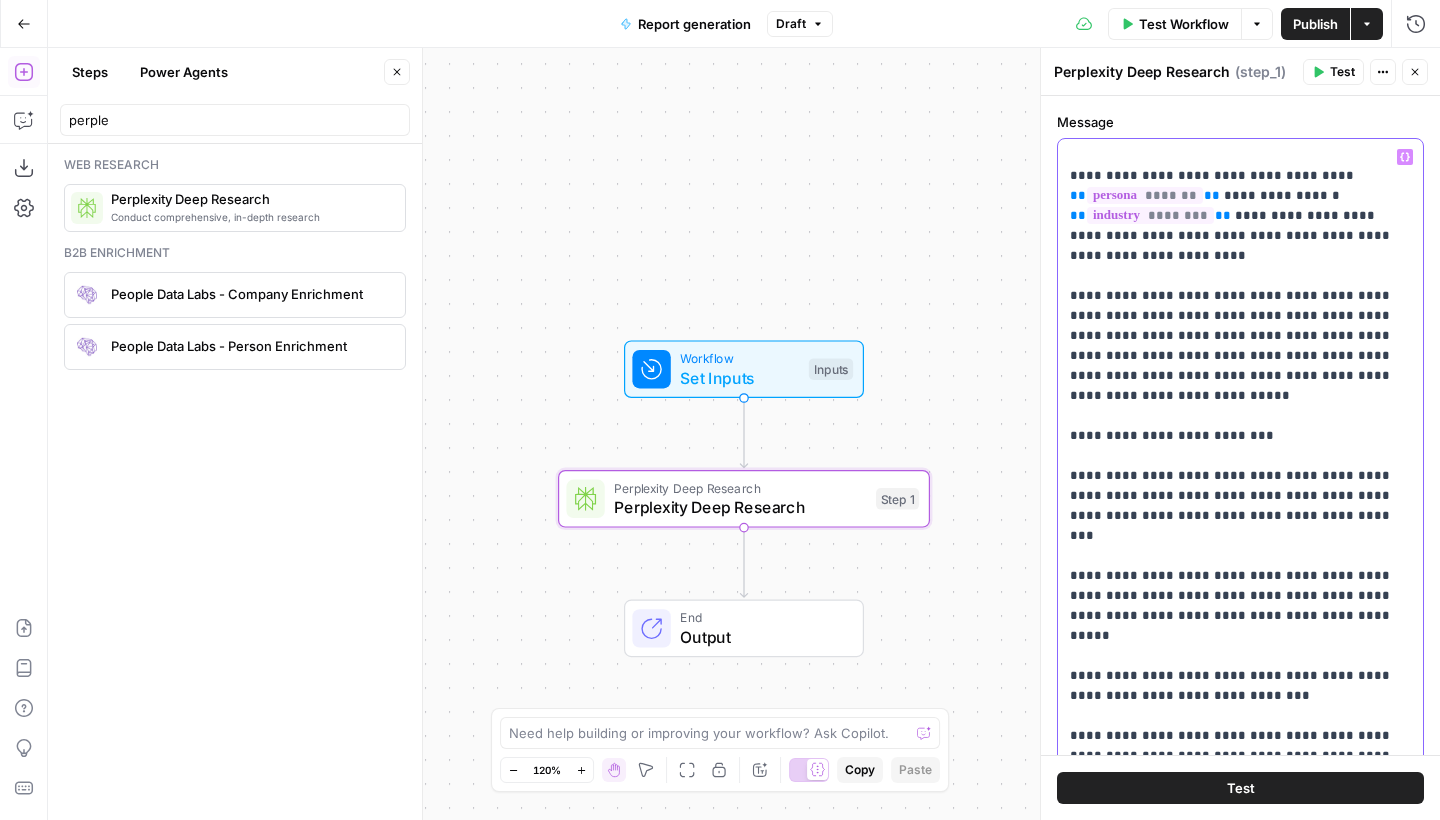 drag, startPoint x: 1128, startPoint y: 337, endPoint x: 1074, endPoint y: 338, distance: 54.00926 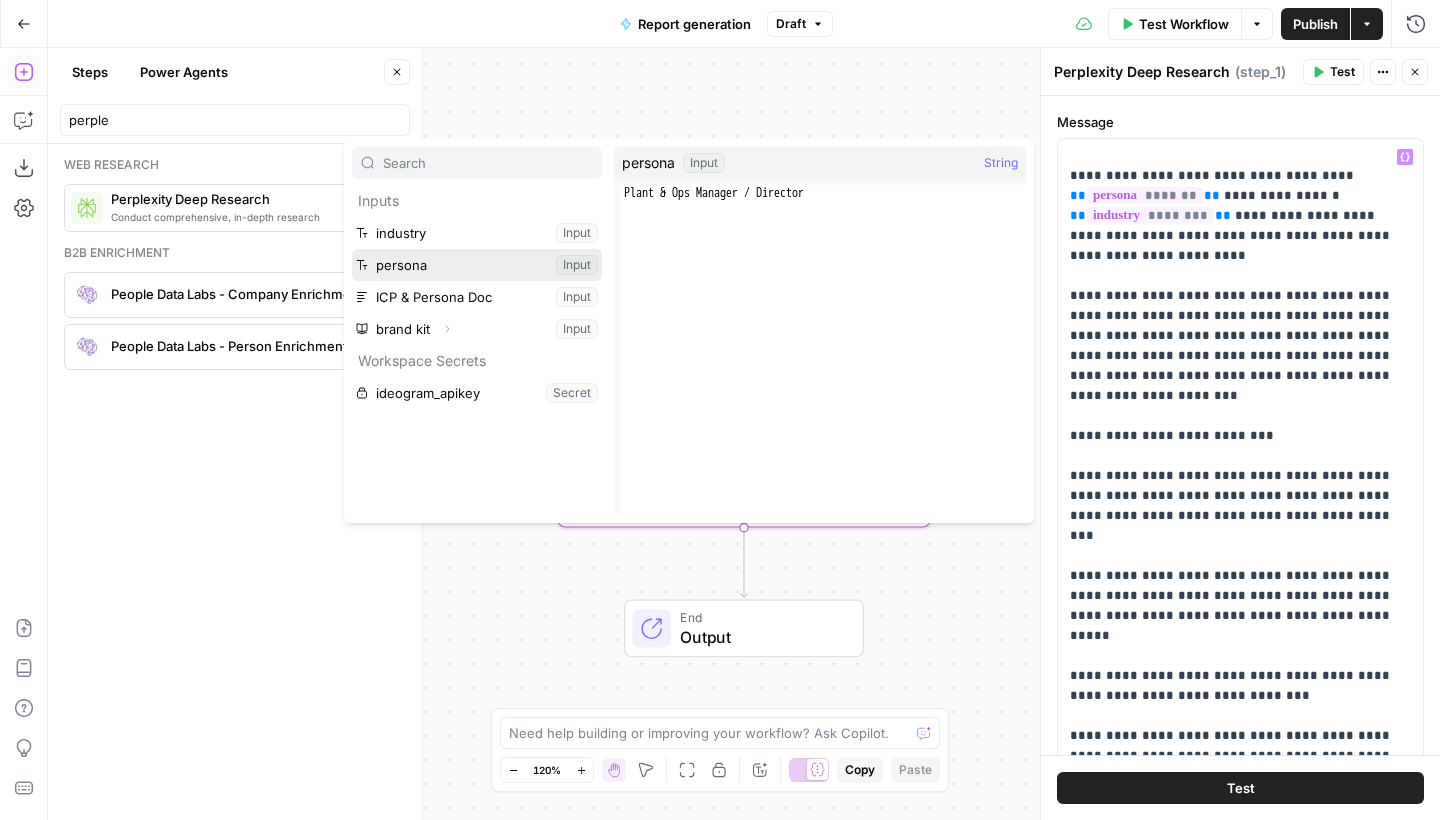 click at bounding box center (477, 265) 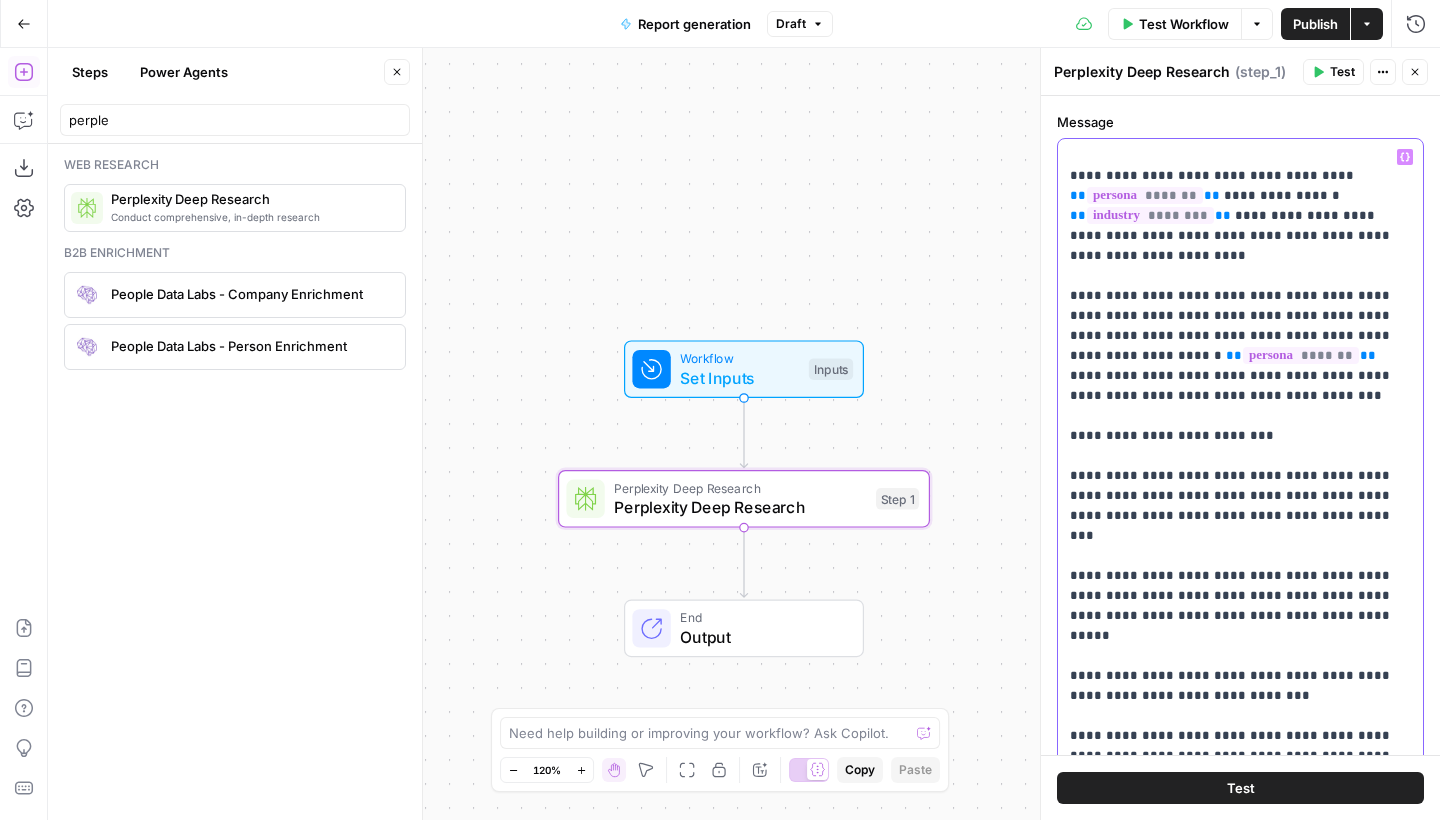 click on "**********" at bounding box center (1240, 1656) 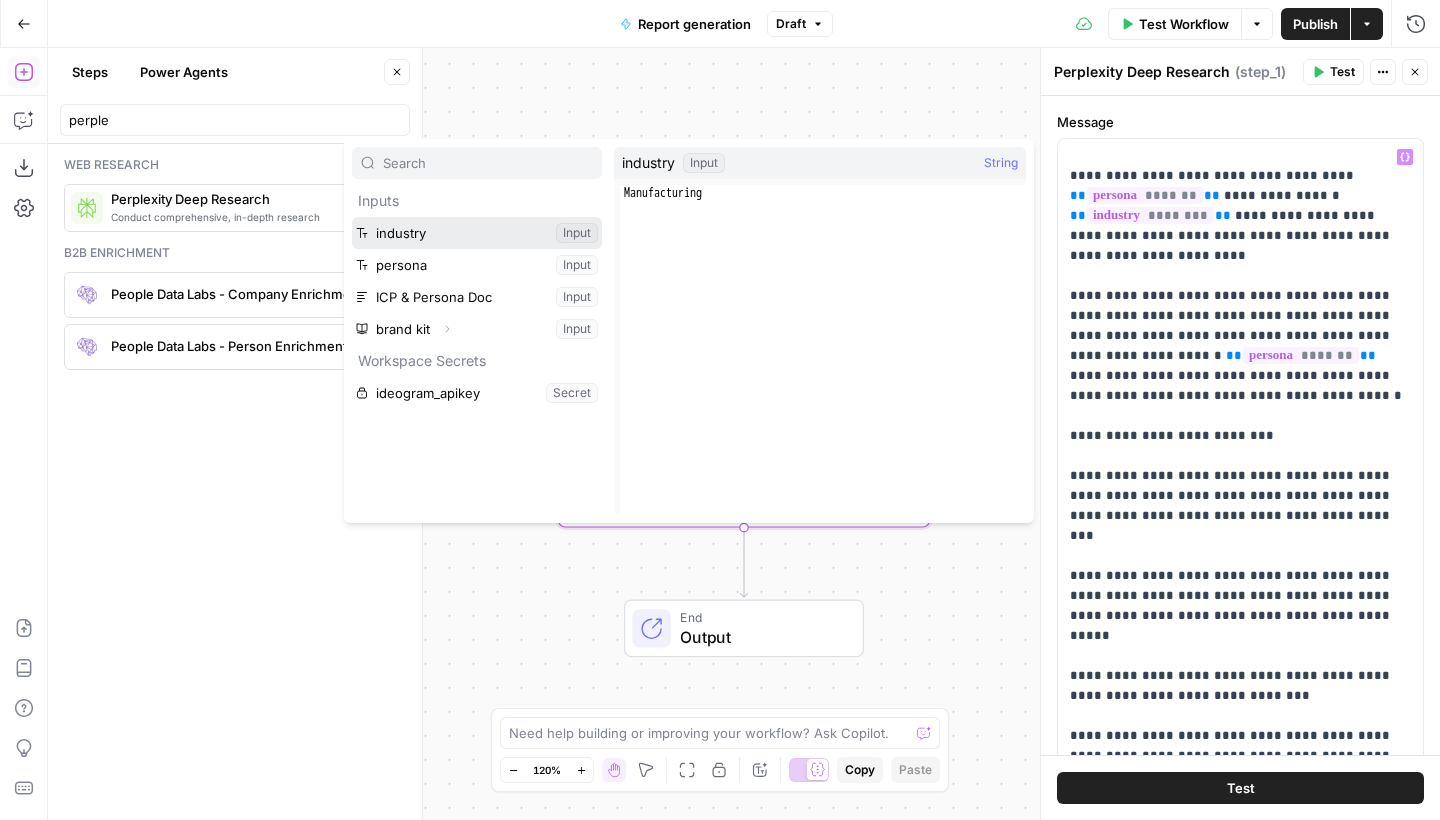 click at bounding box center [477, 233] 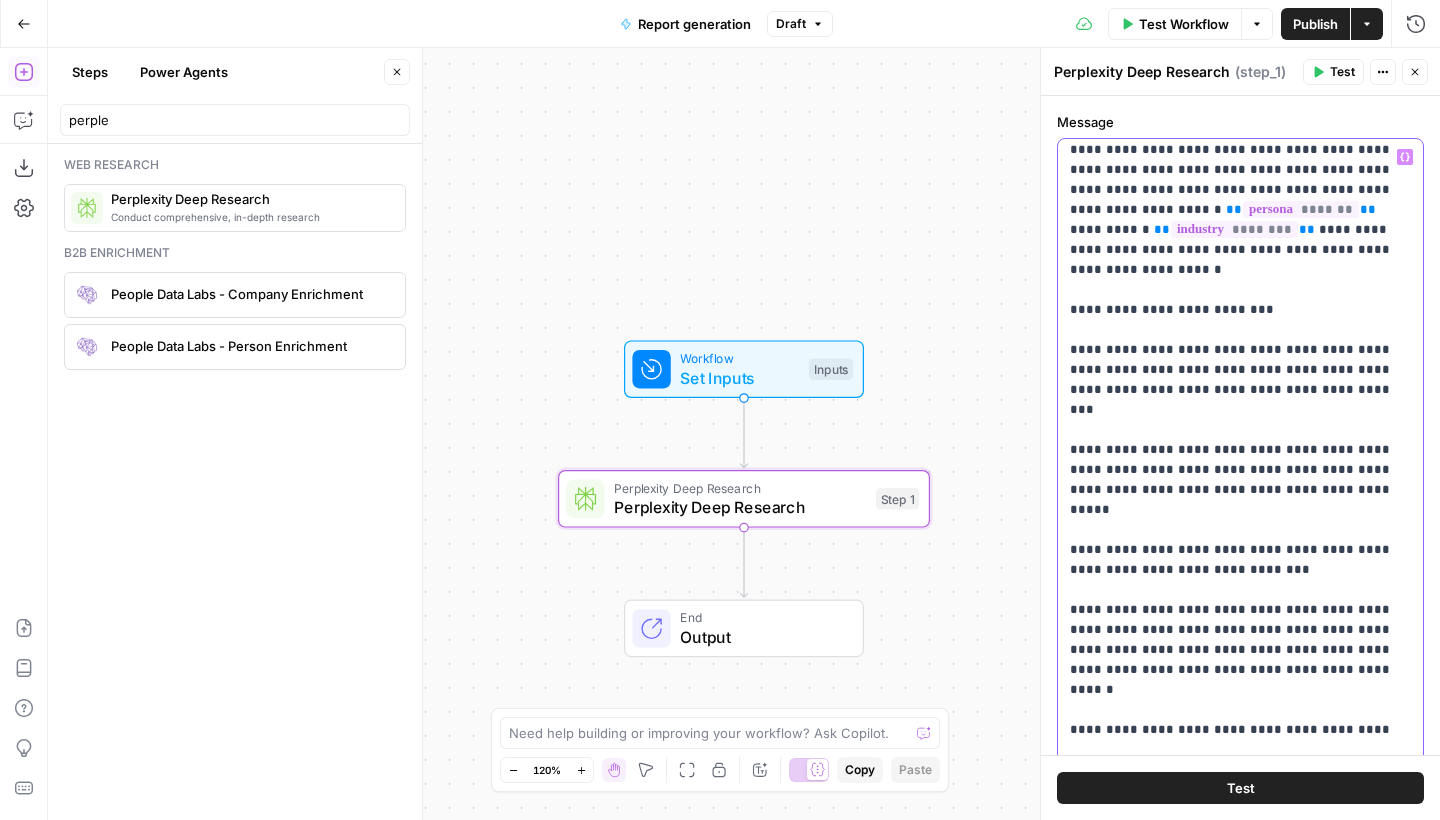 scroll, scrollTop: 248, scrollLeft: 0, axis: vertical 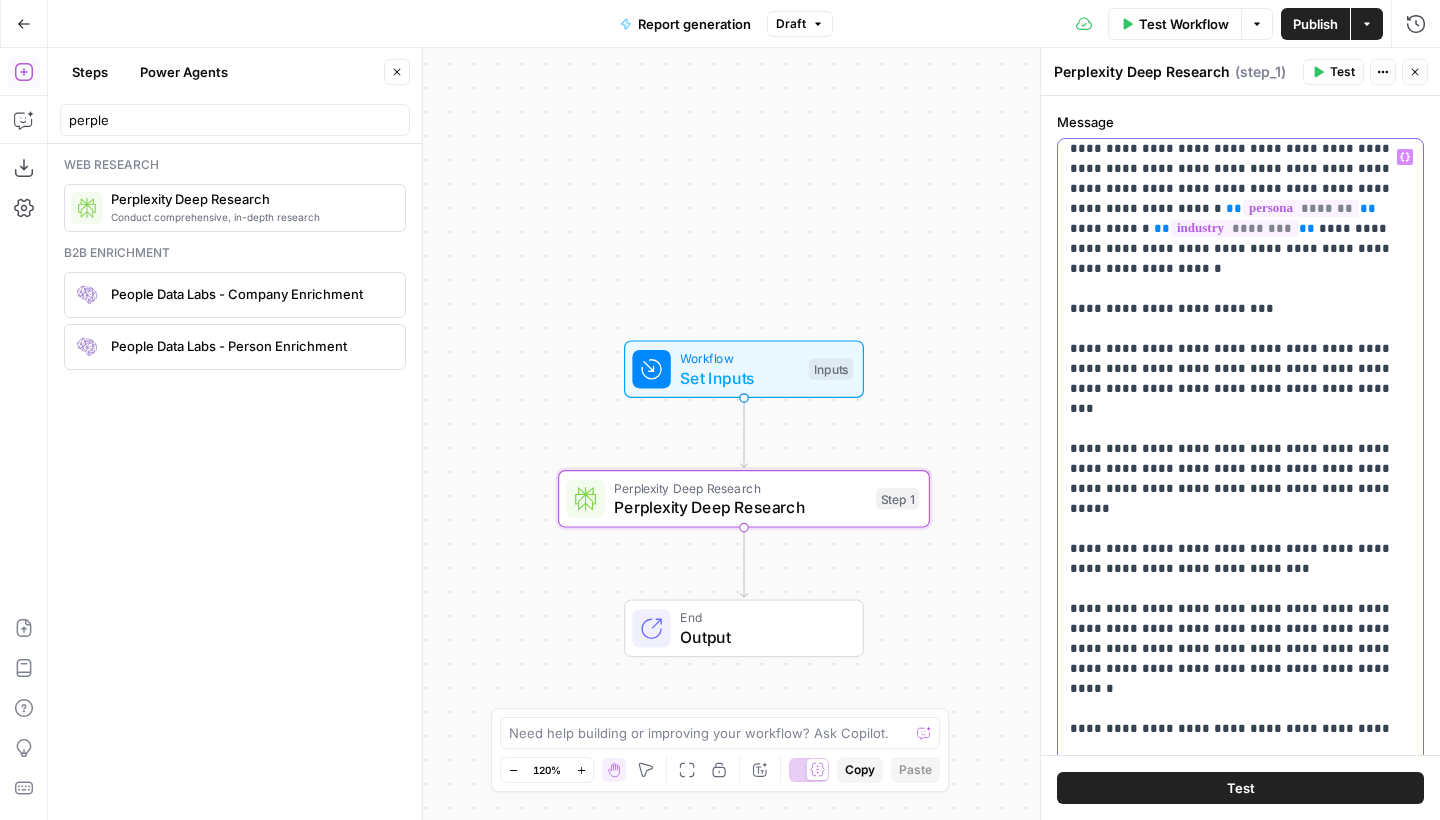 click on "**********" at bounding box center (1240, 1509) 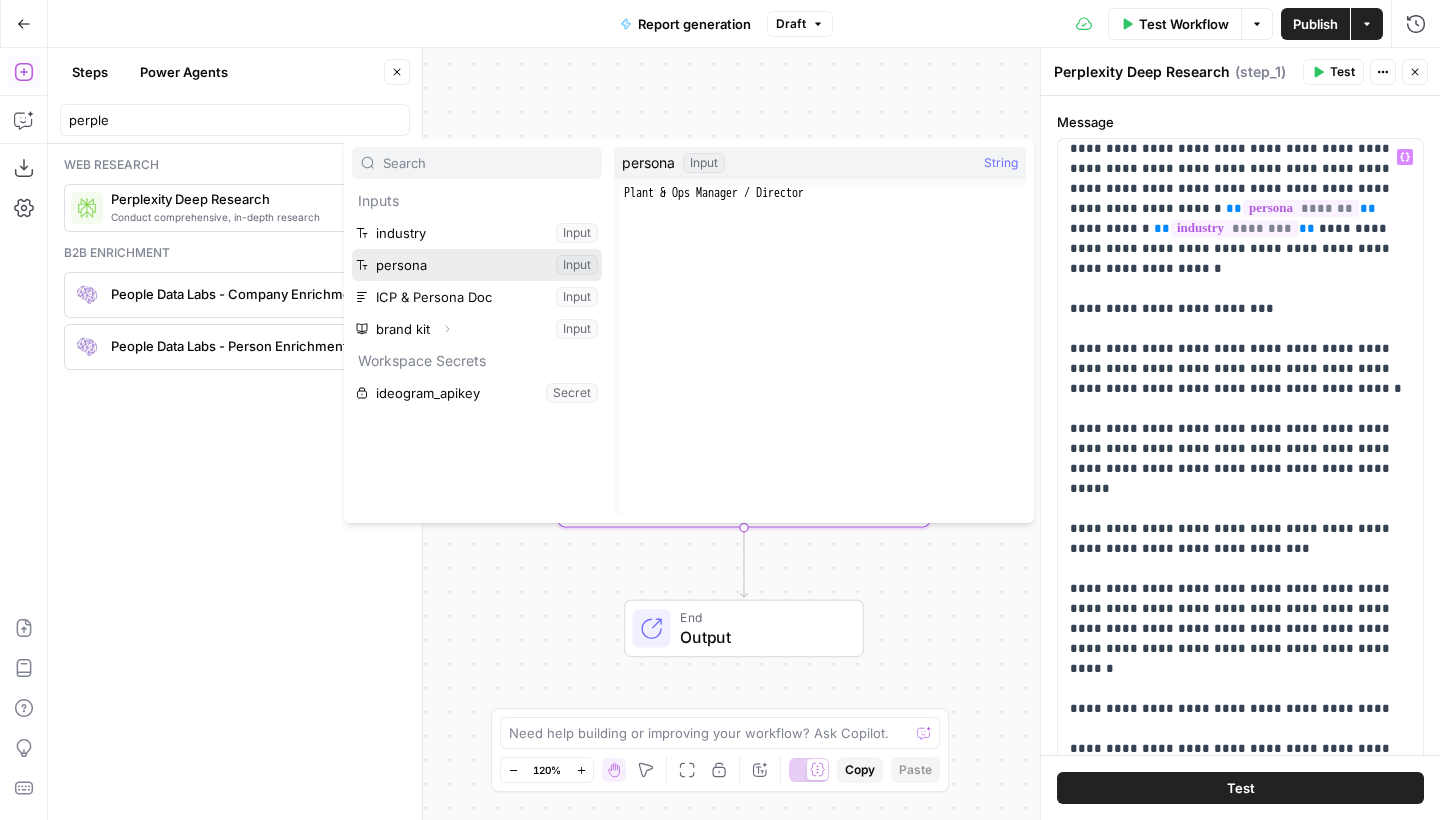 click at bounding box center (477, 265) 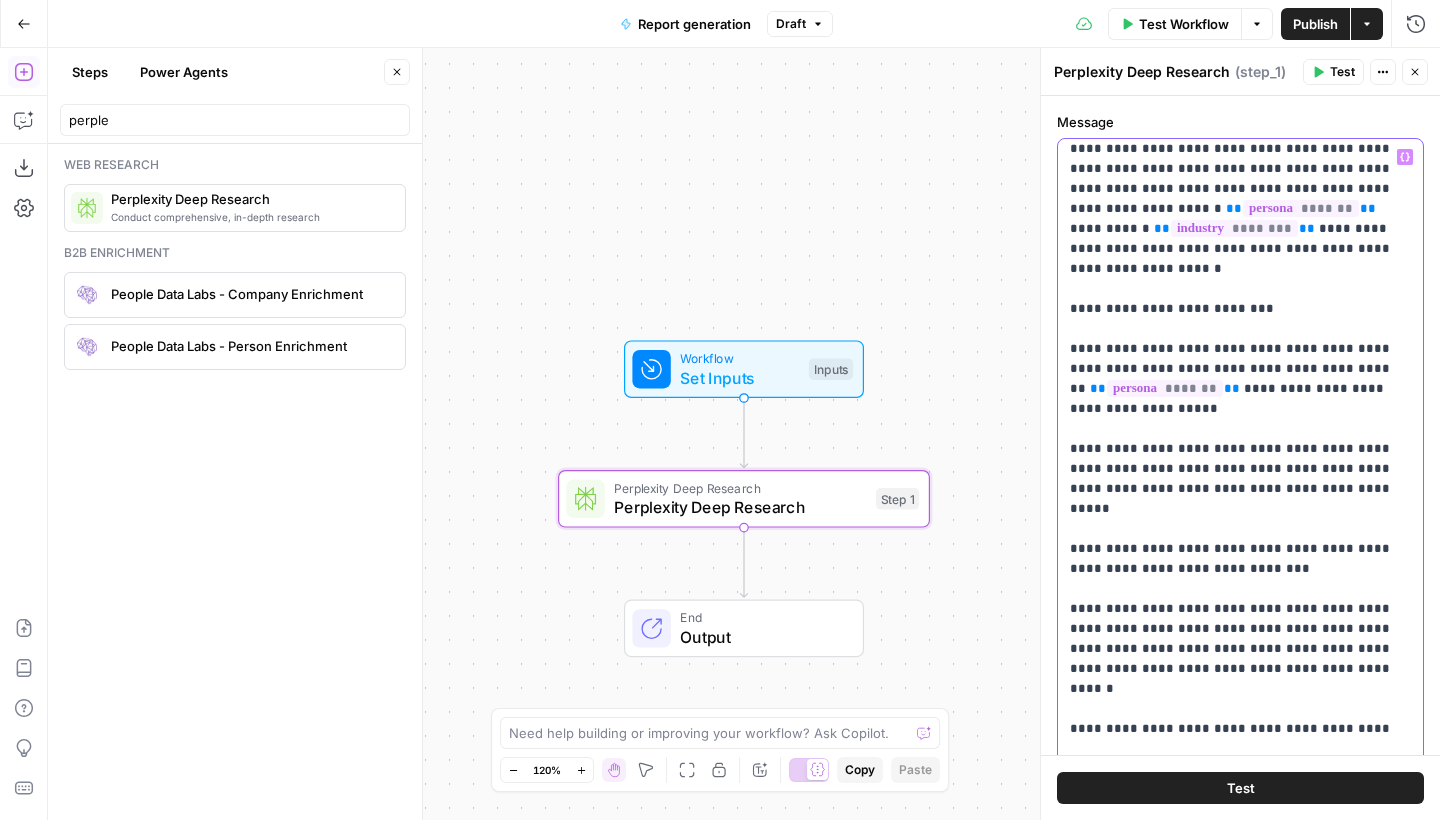 drag, startPoint x: 1127, startPoint y: 373, endPoint x: 1050, endPoint y: 373, distance: 77 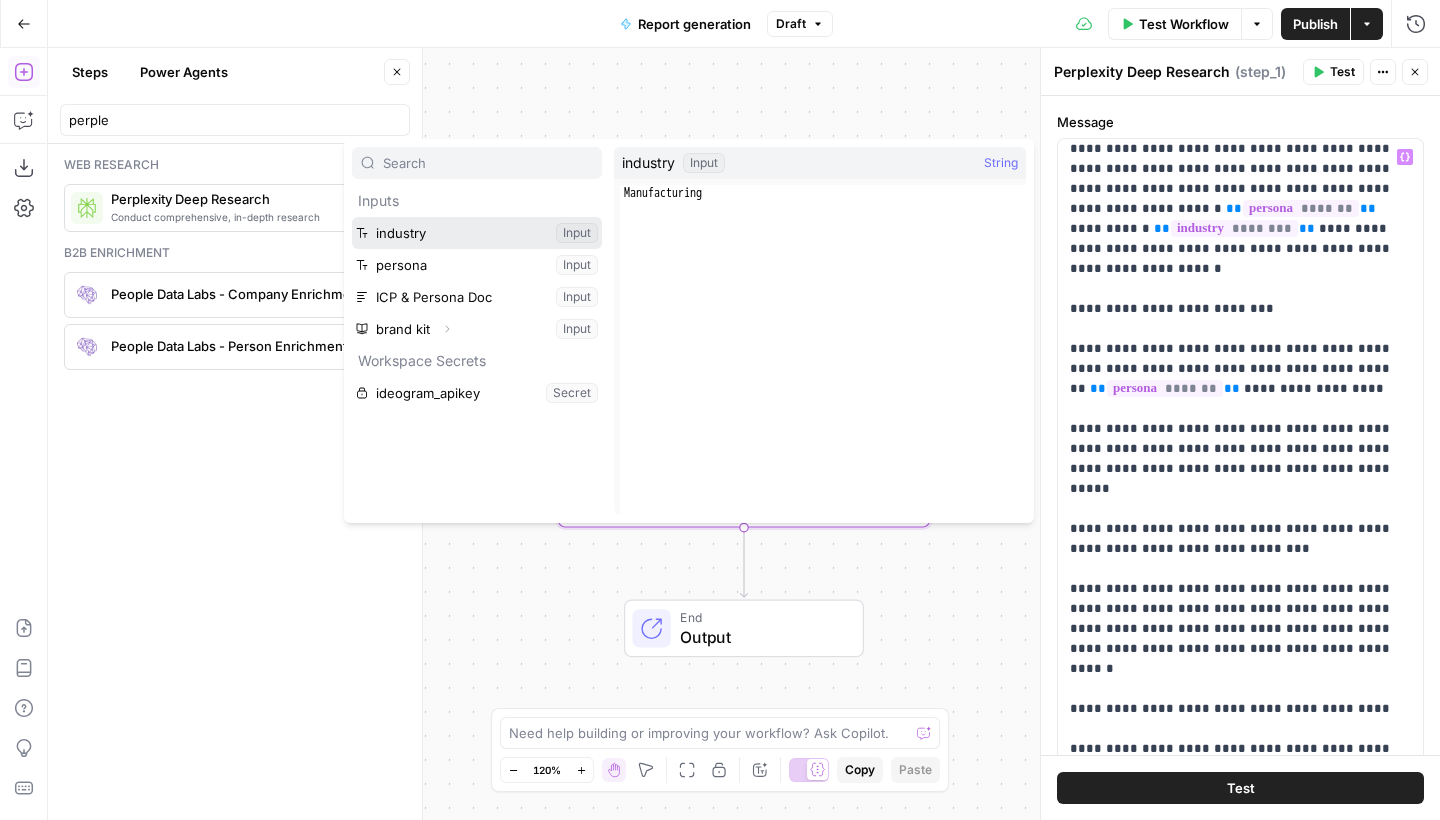 click at bounding box center [477, 233] 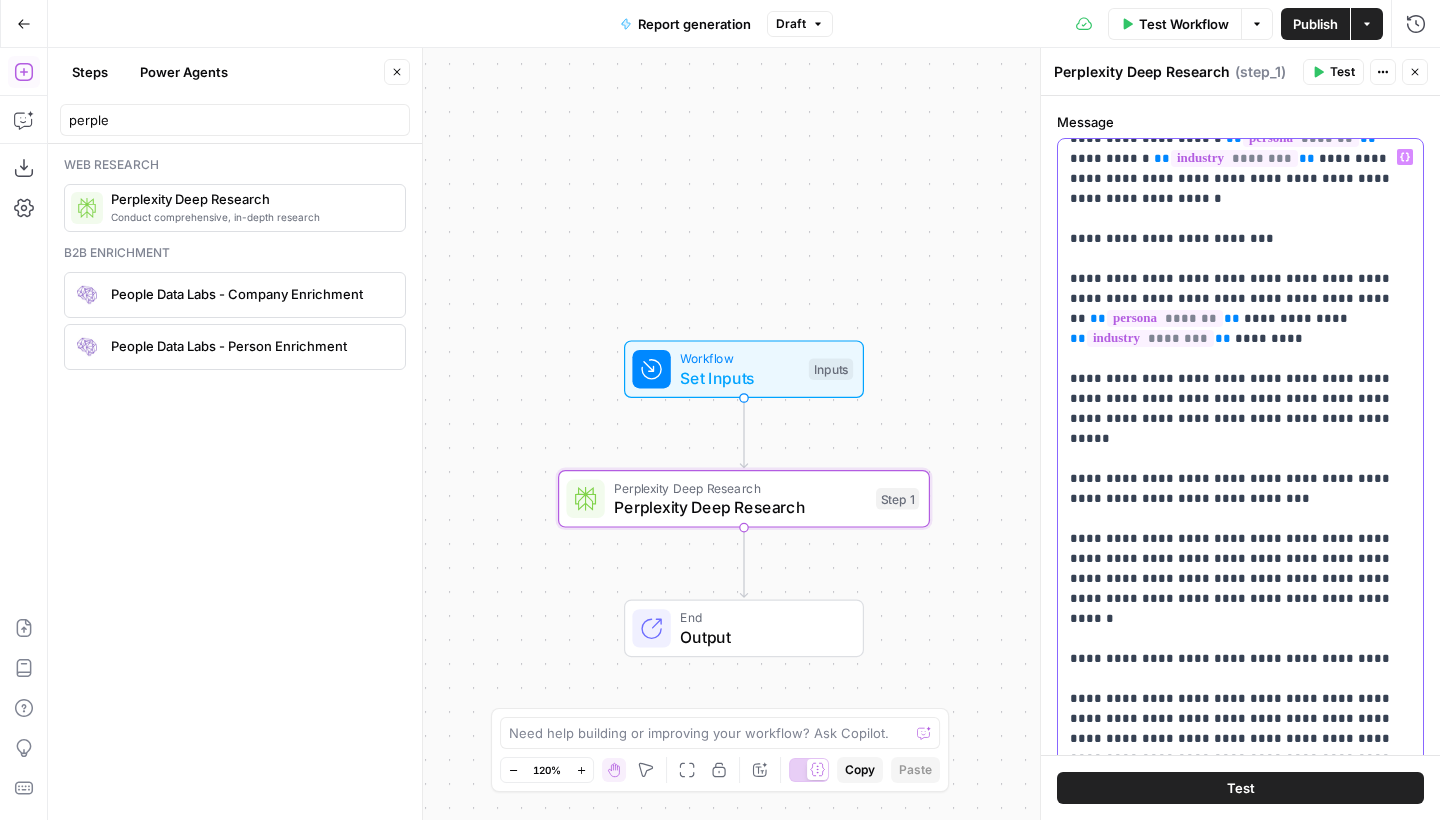 scroll, scrollTop: 322, scrollLeft: 0, axis: vertical 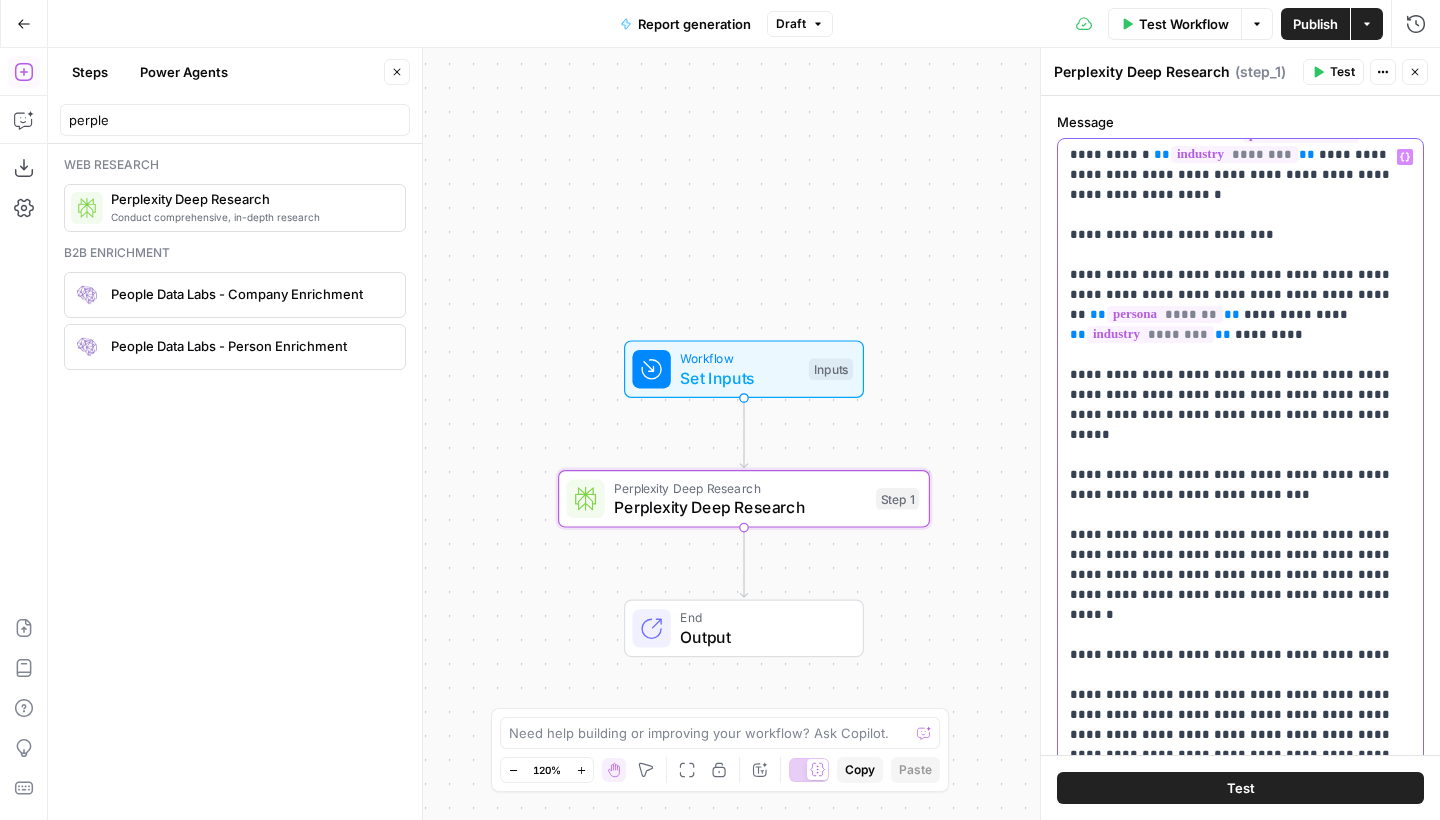 drag, startPoint x: 1289, startPoint y: 374, endPoint x: 1197, endPoint y: 377, distance: 92.0489 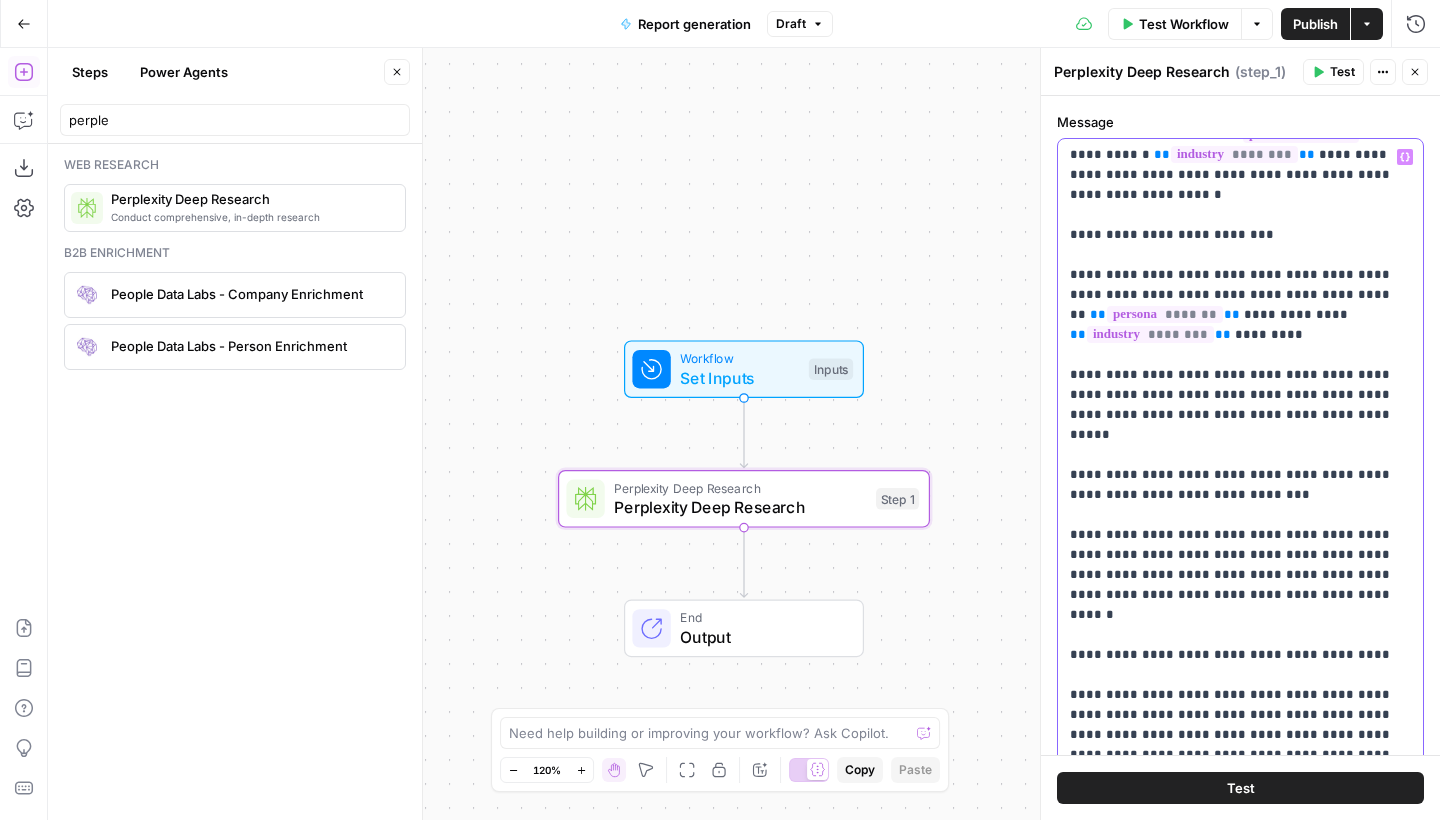 click on "**********" at bounding box center [1240, 1445] 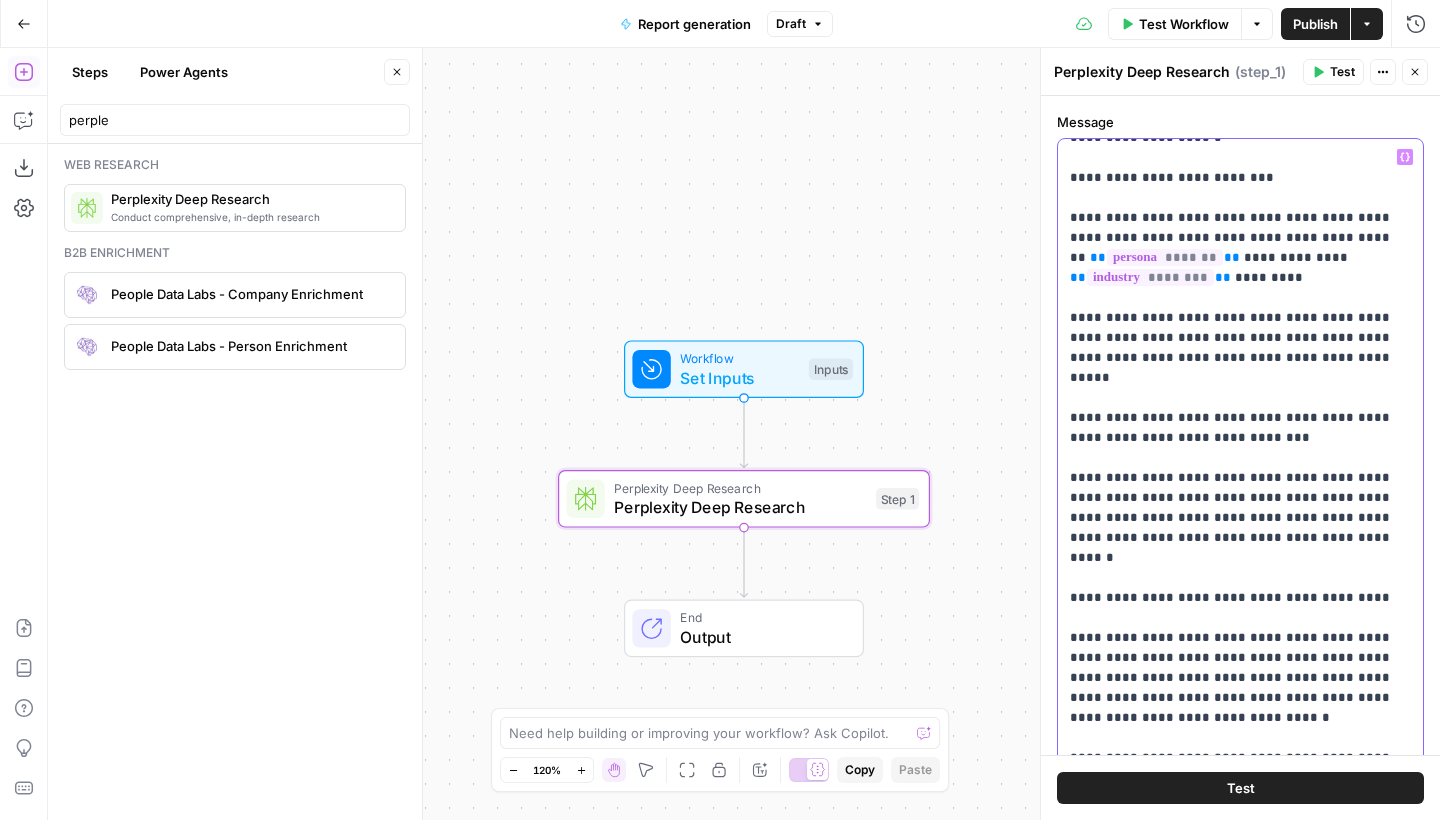scroll, scrollTop: 375, scrollLeft: 0, axis: vertical 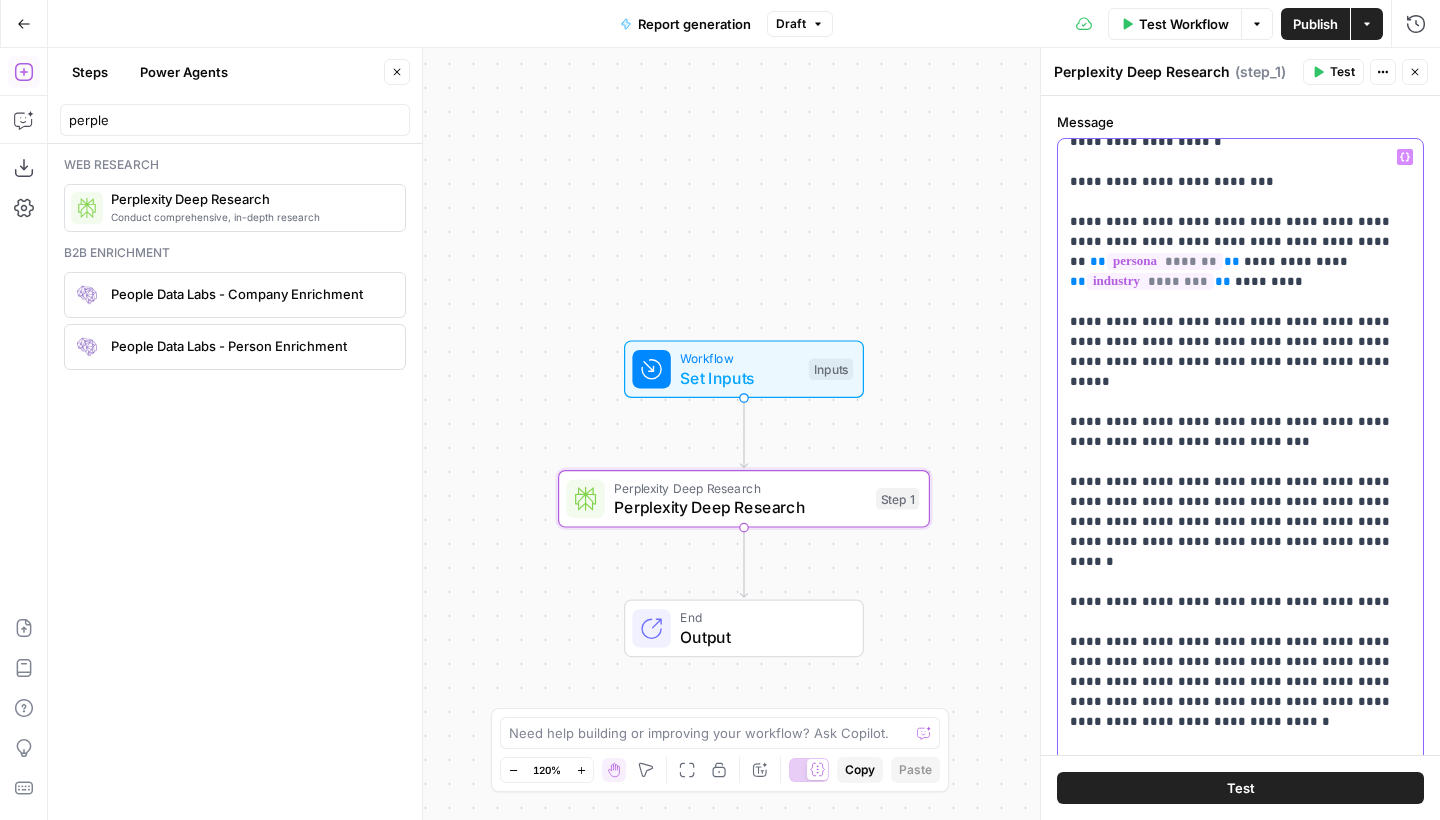 drag, startPoint x: 1297, startPoint y: 487, endPoint x: 1064, endPoint y: 428, distance: 240.35391 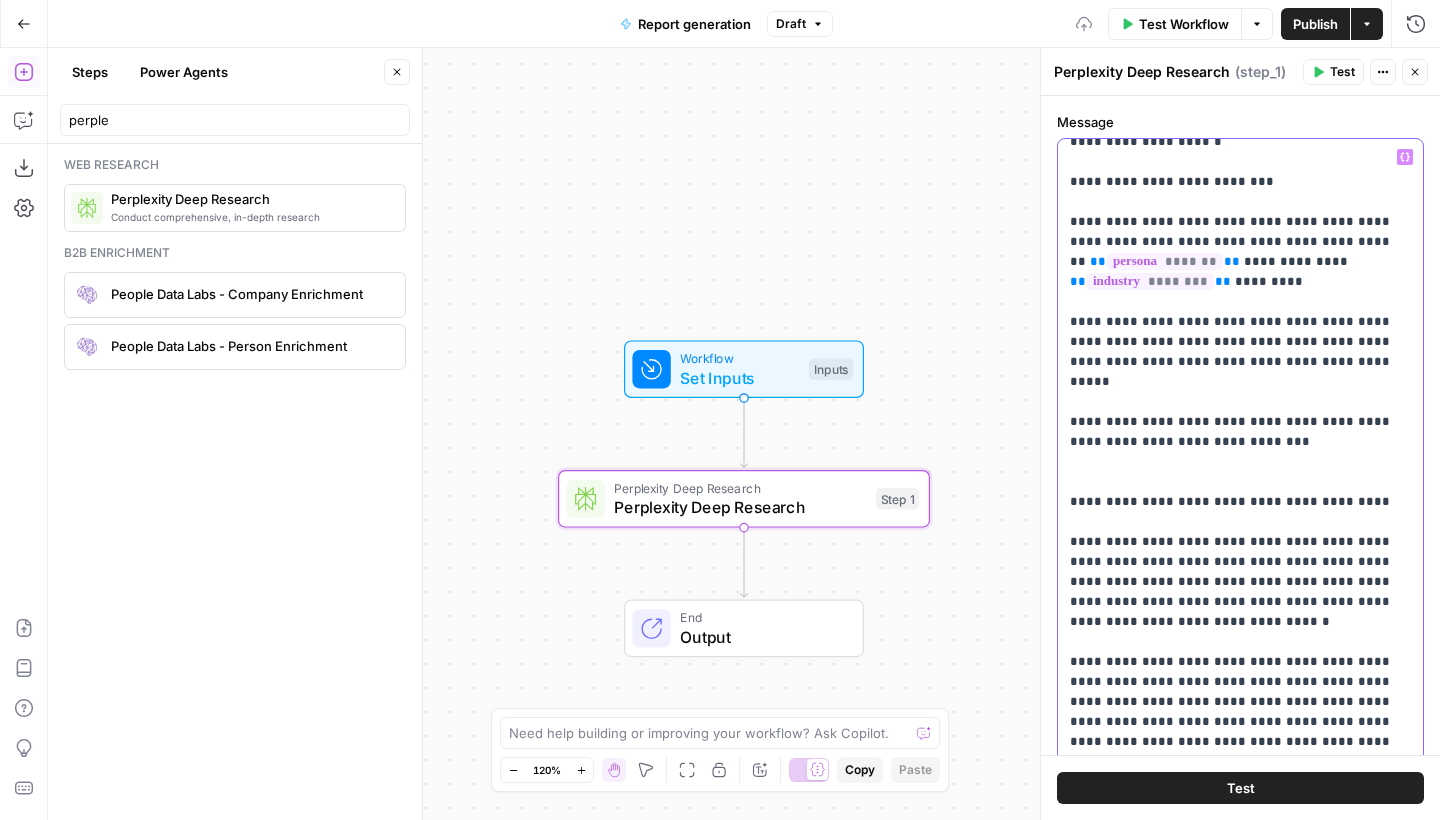 click on "**********" at bounding box center [1240, 1352] 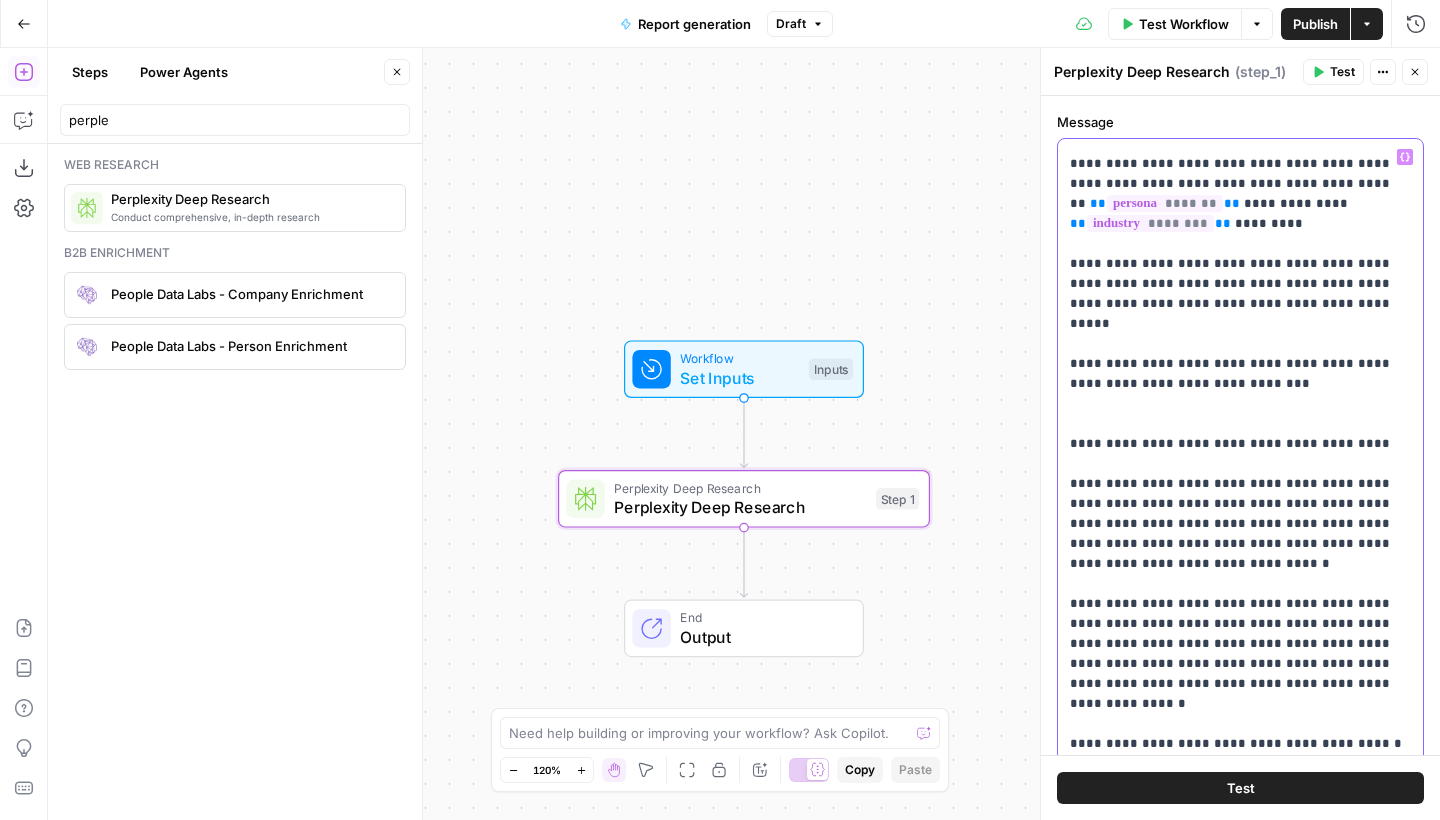 scroll, scrollTop: 415, scrollLeft: 0, axis: vertical 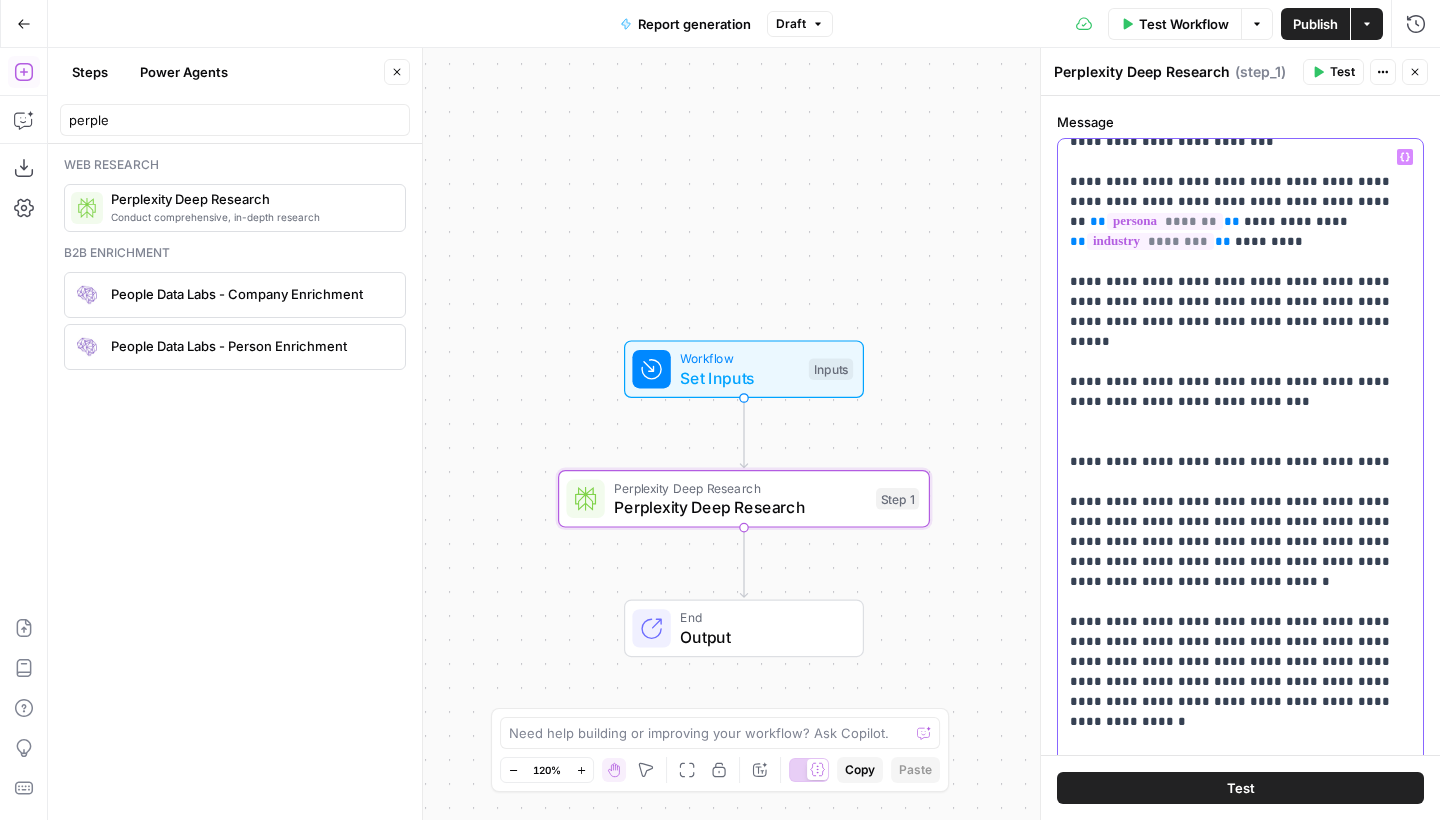 click on "**********" at bounding box center (1240, 1312) 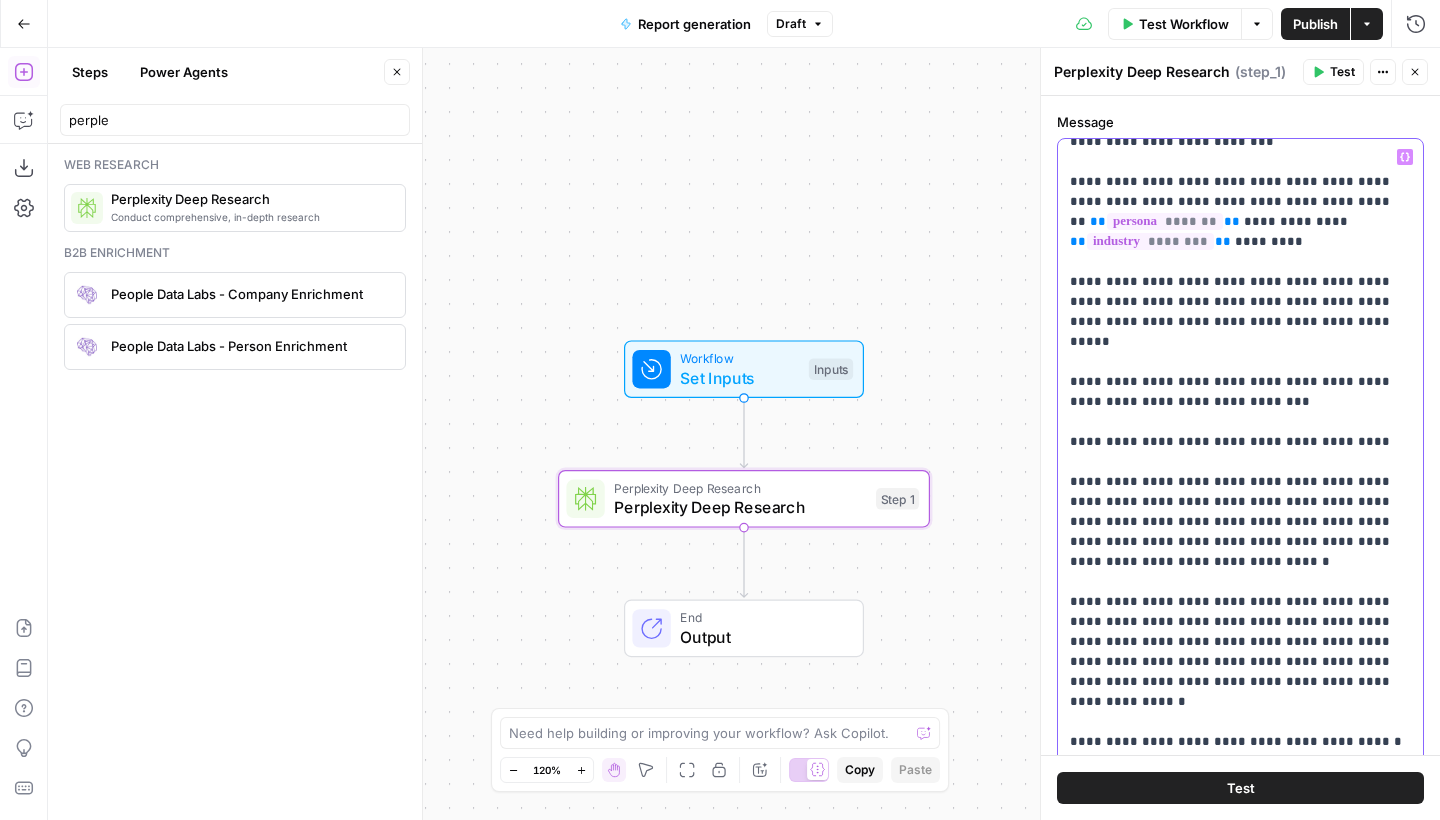 click on "**********" at bounding box center (1240, 1302) 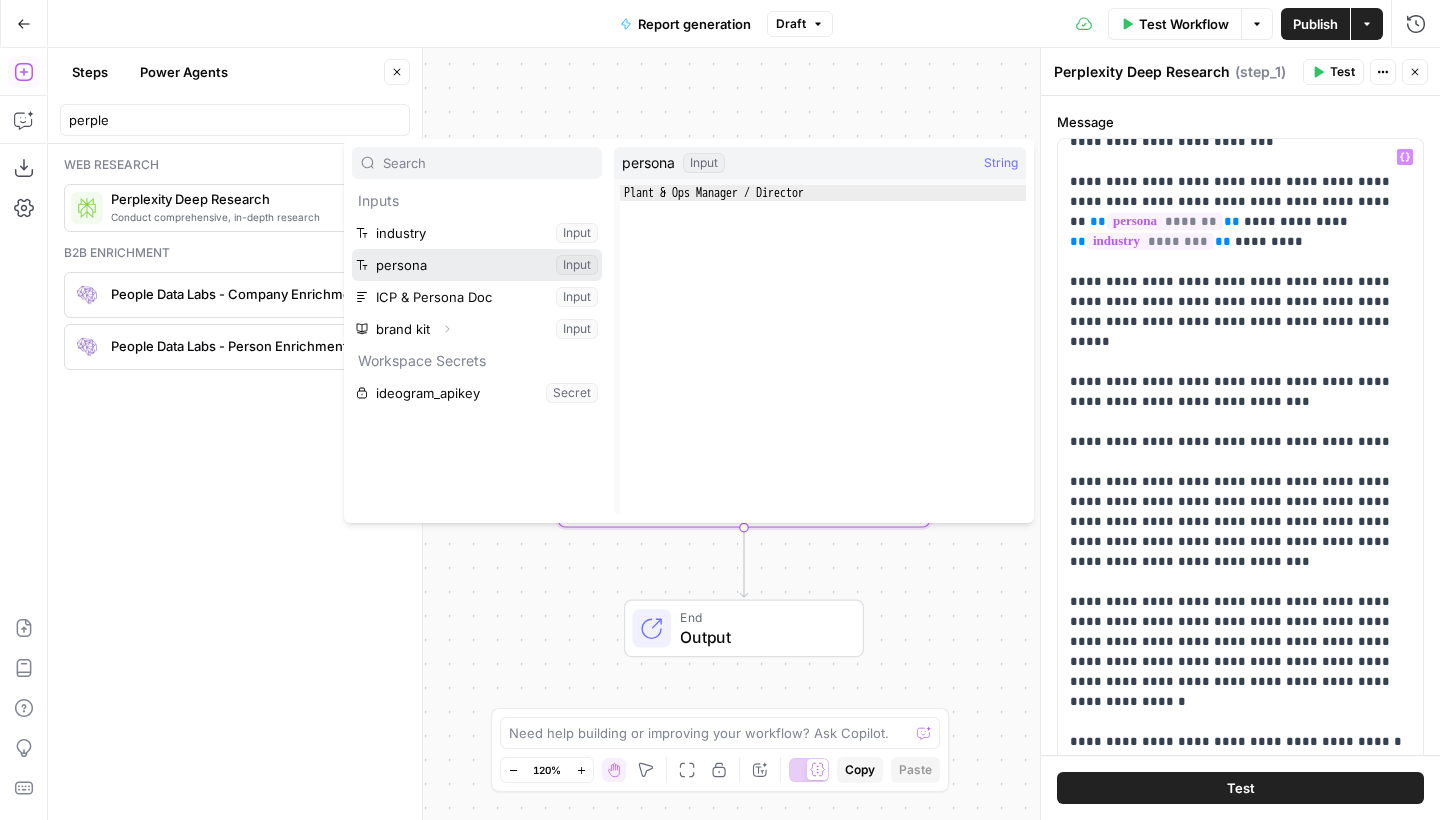 click at bounding box center (477, 265) 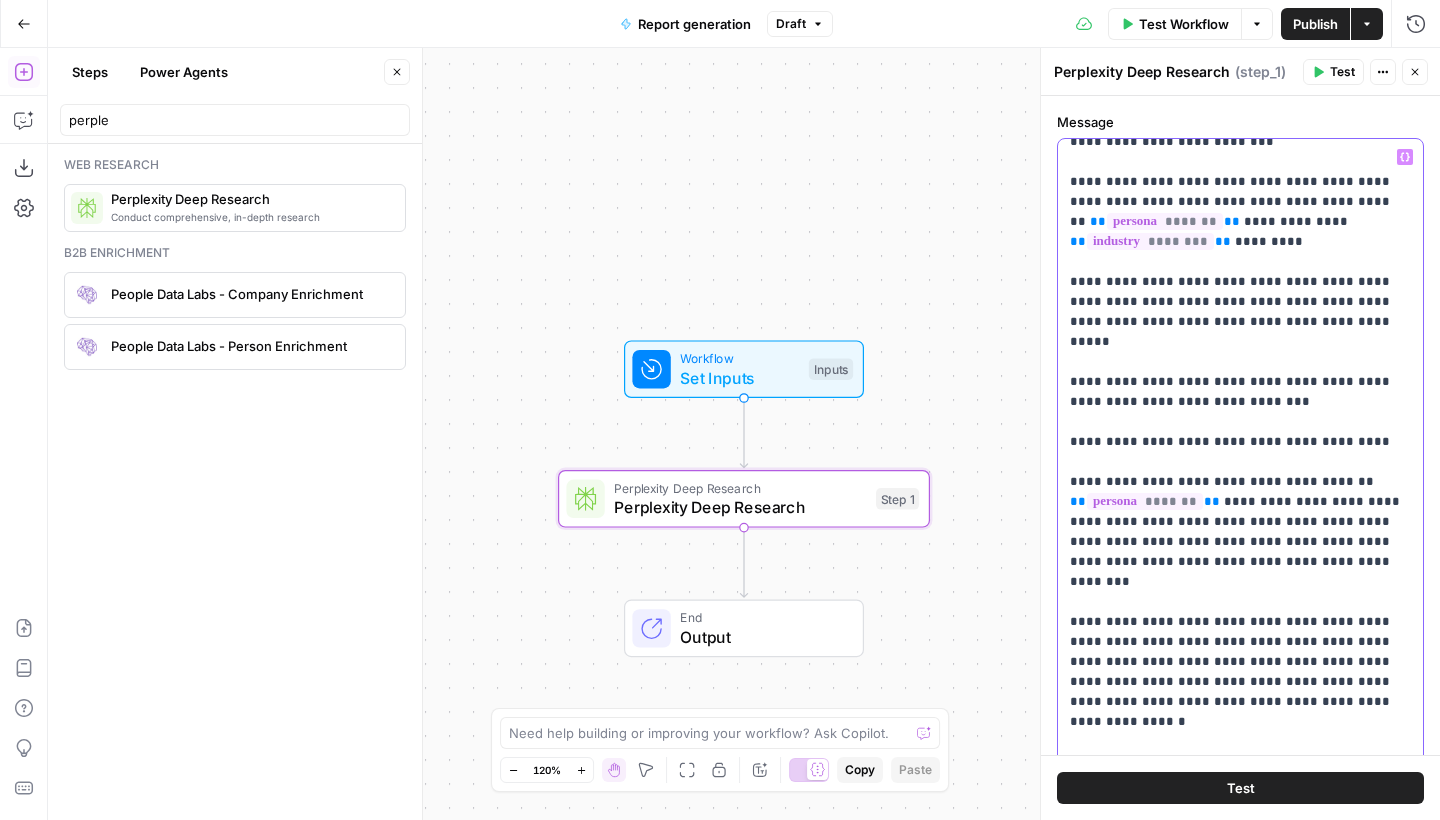 drag, startPoint x: 1156, startPoint y: 461, endPoint x: 1095, endPoint y: 464, distance: 61.073727 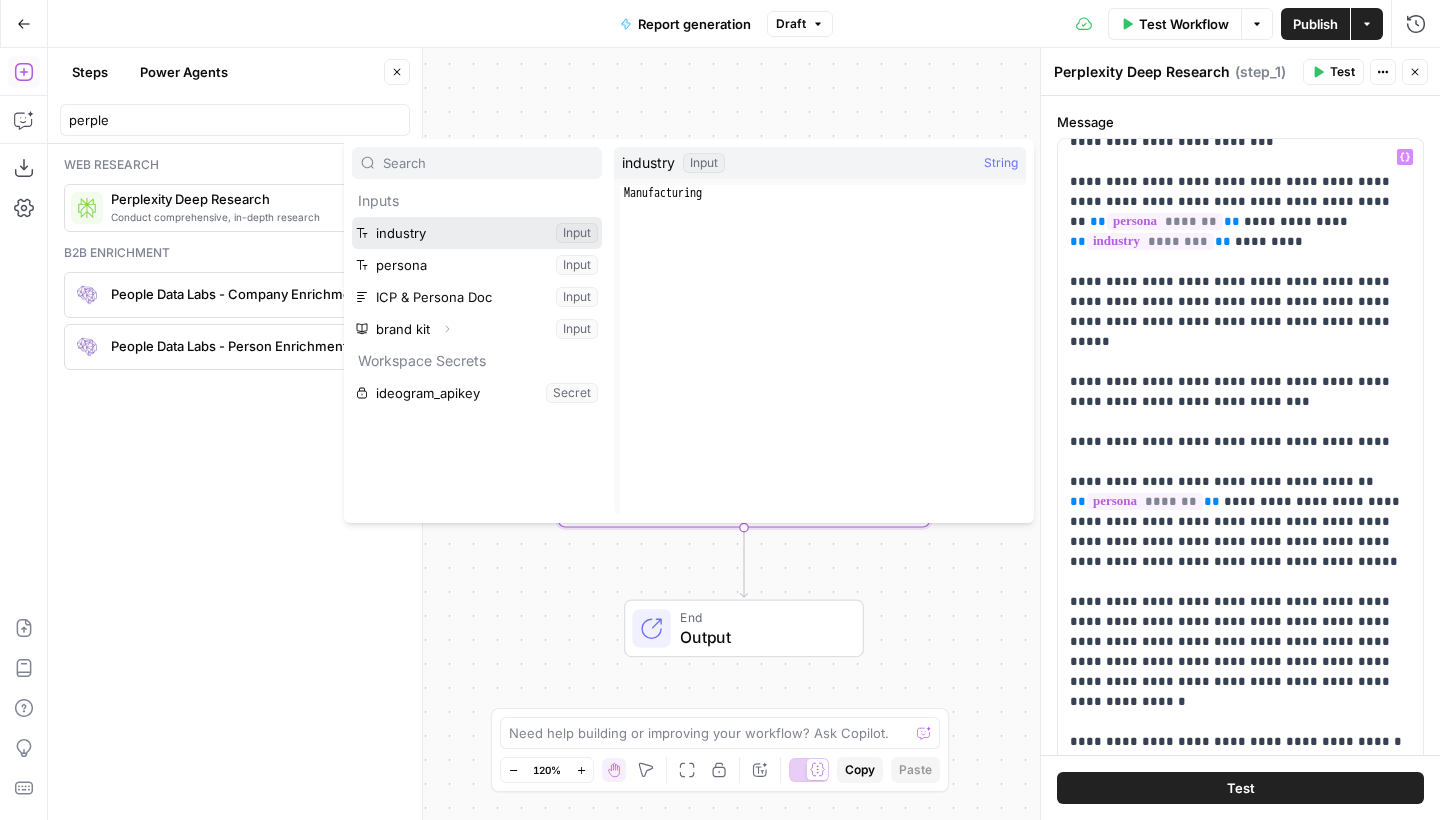 click at bounding box center (477, 233) 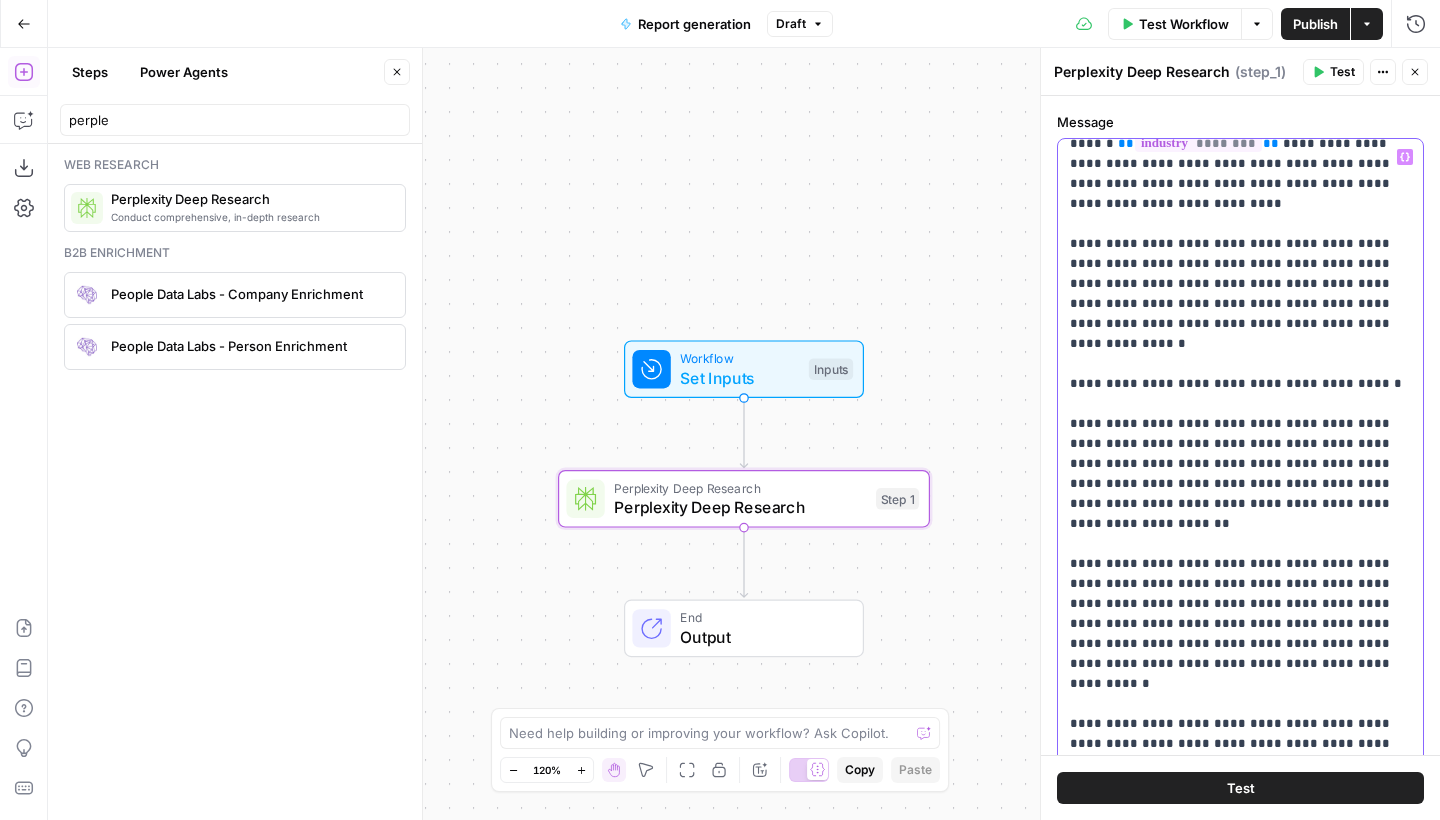 scroll, scrollTop: 805, scrollLeft: 0, axis: vertical 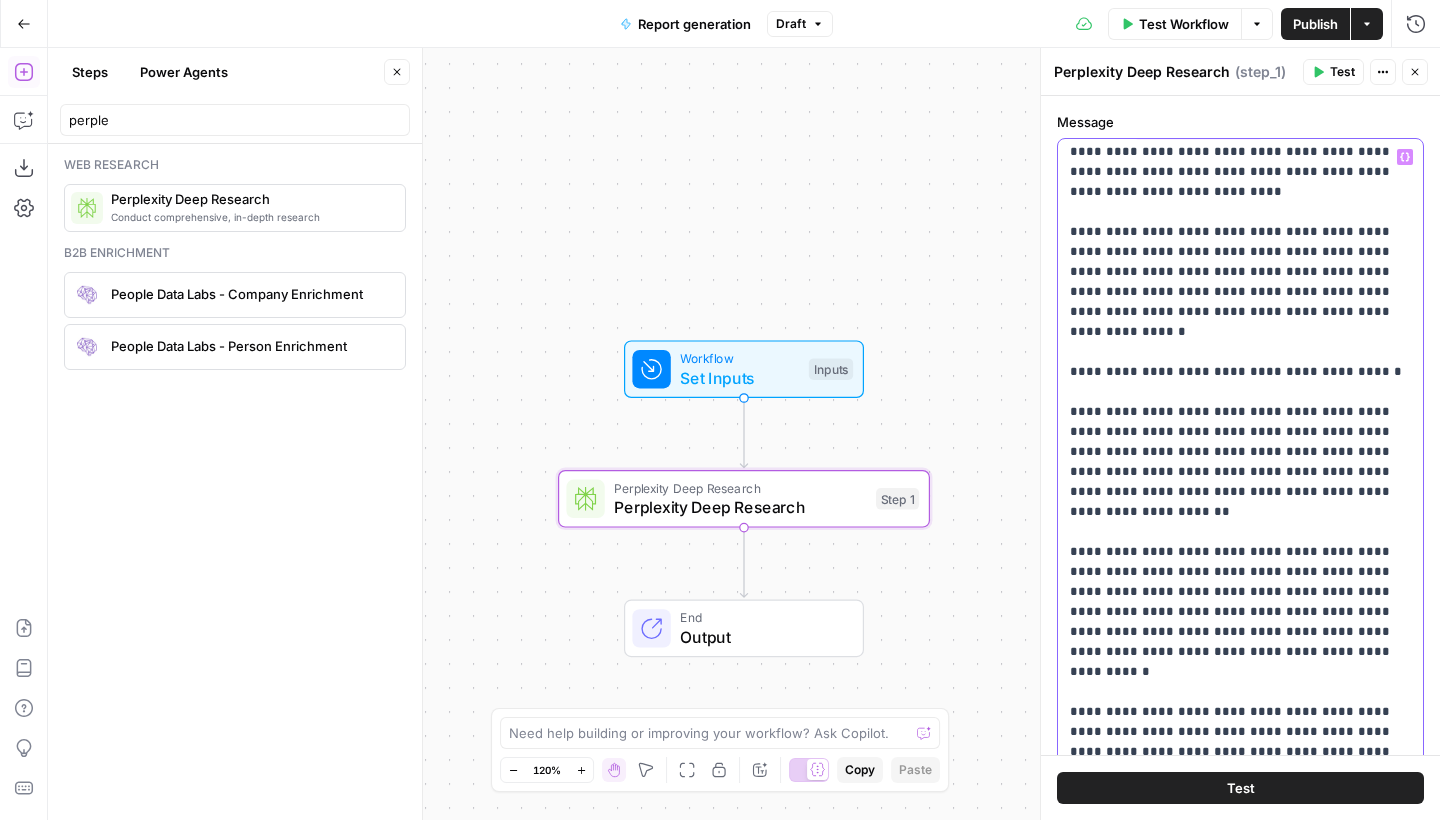 drag, startPoint x: 1252, startPoint y: 373, endPoint x: 1195, endPoint y: 374, distance: 57.00877 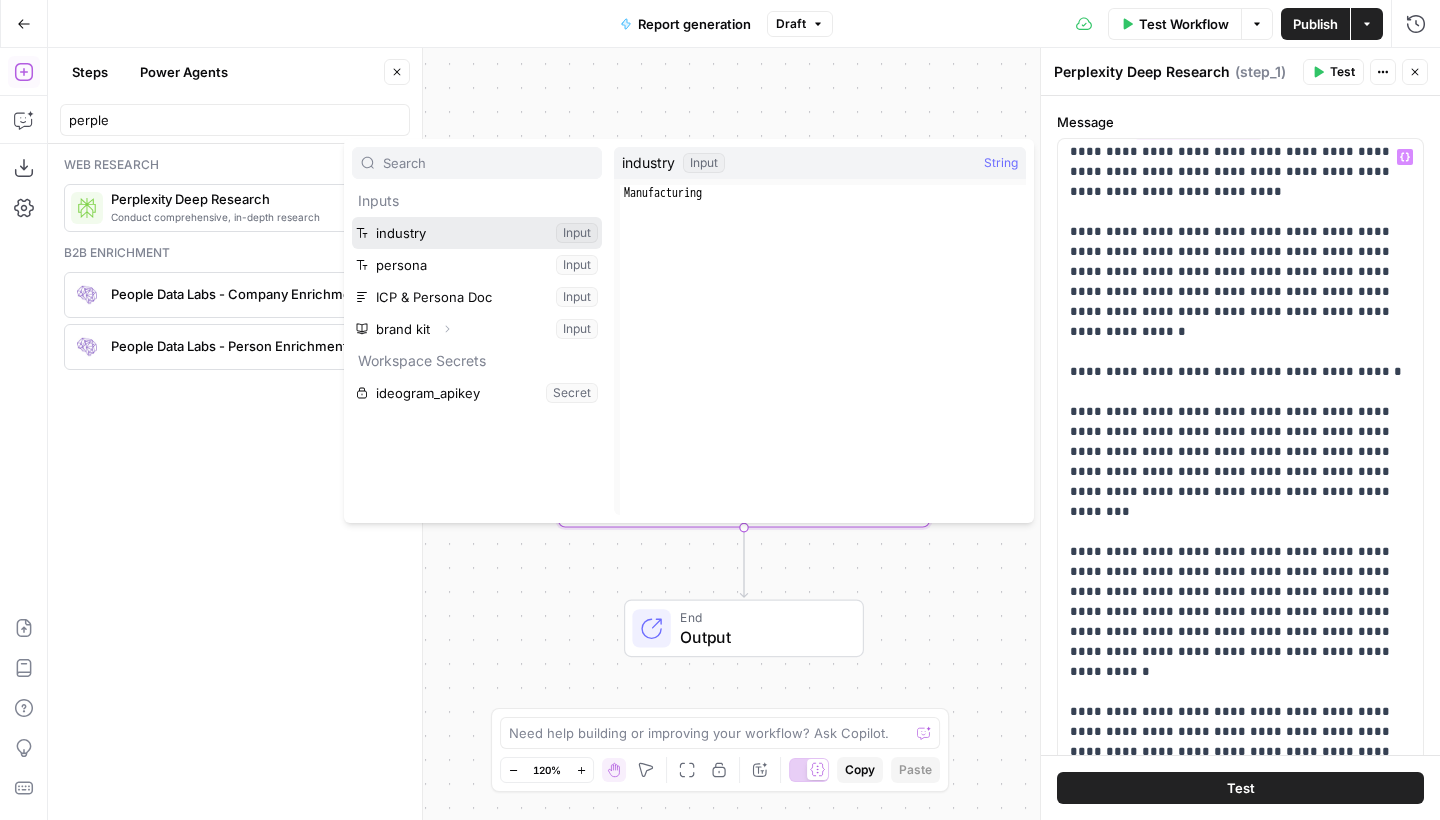 click at bounding box center [477, 233] 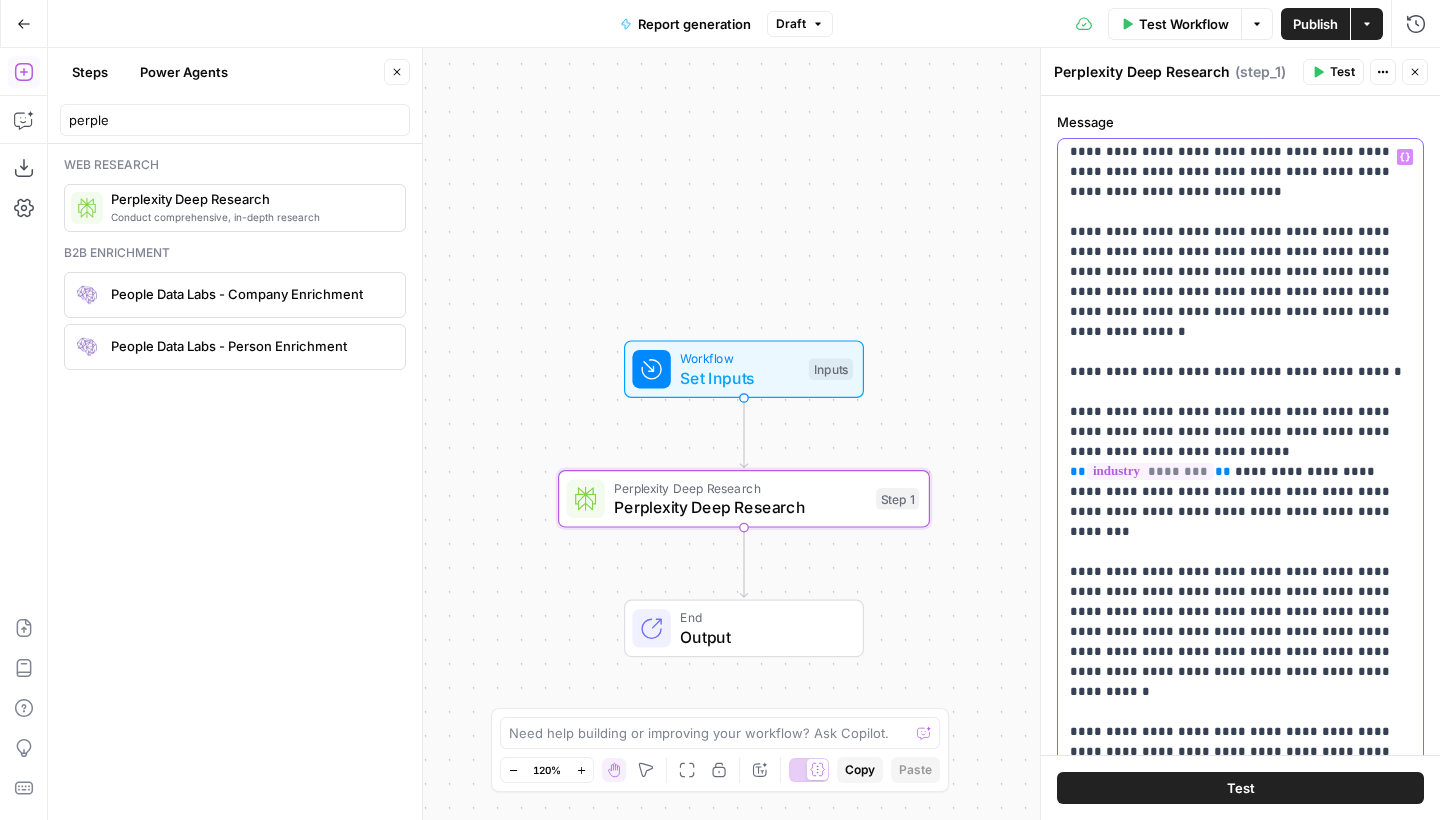 drag, startPoint x: 1321, startPoint y: 335, endPoint x: 1297, endPoint y: 338, distance: 24.186773 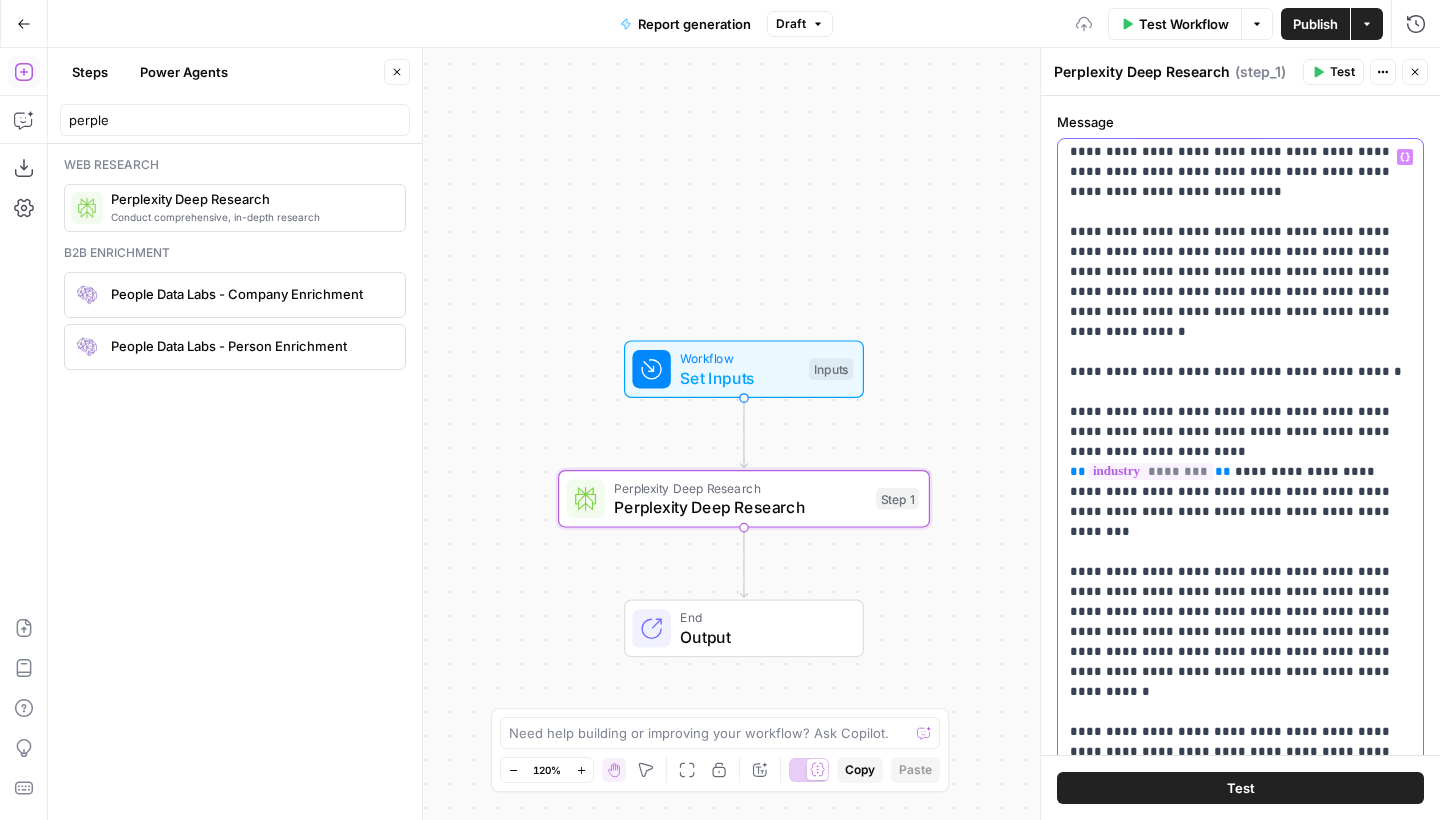 click on "**********" at bounding box center [1240, 922] 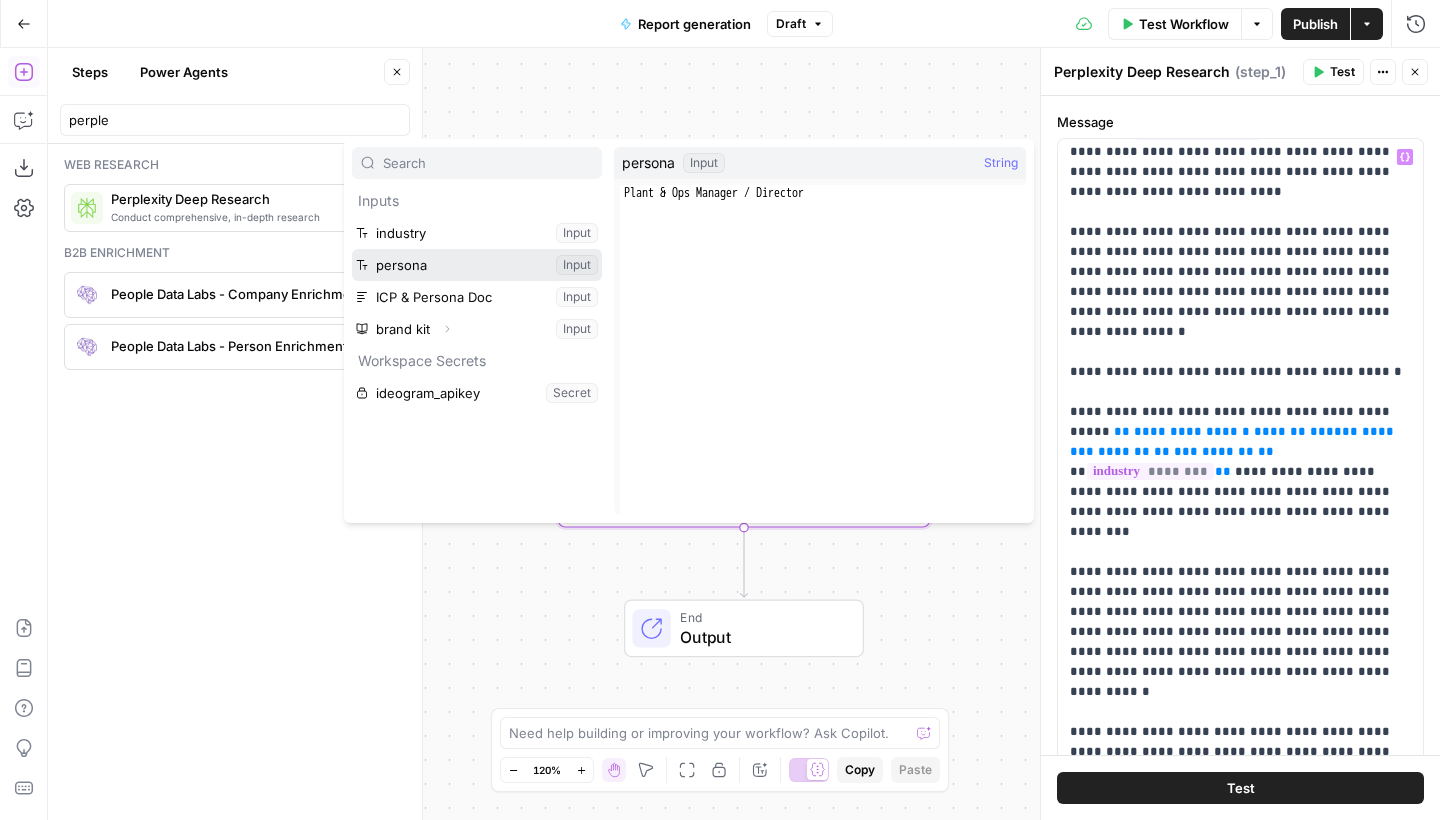 click at bounding box center (477, 265) 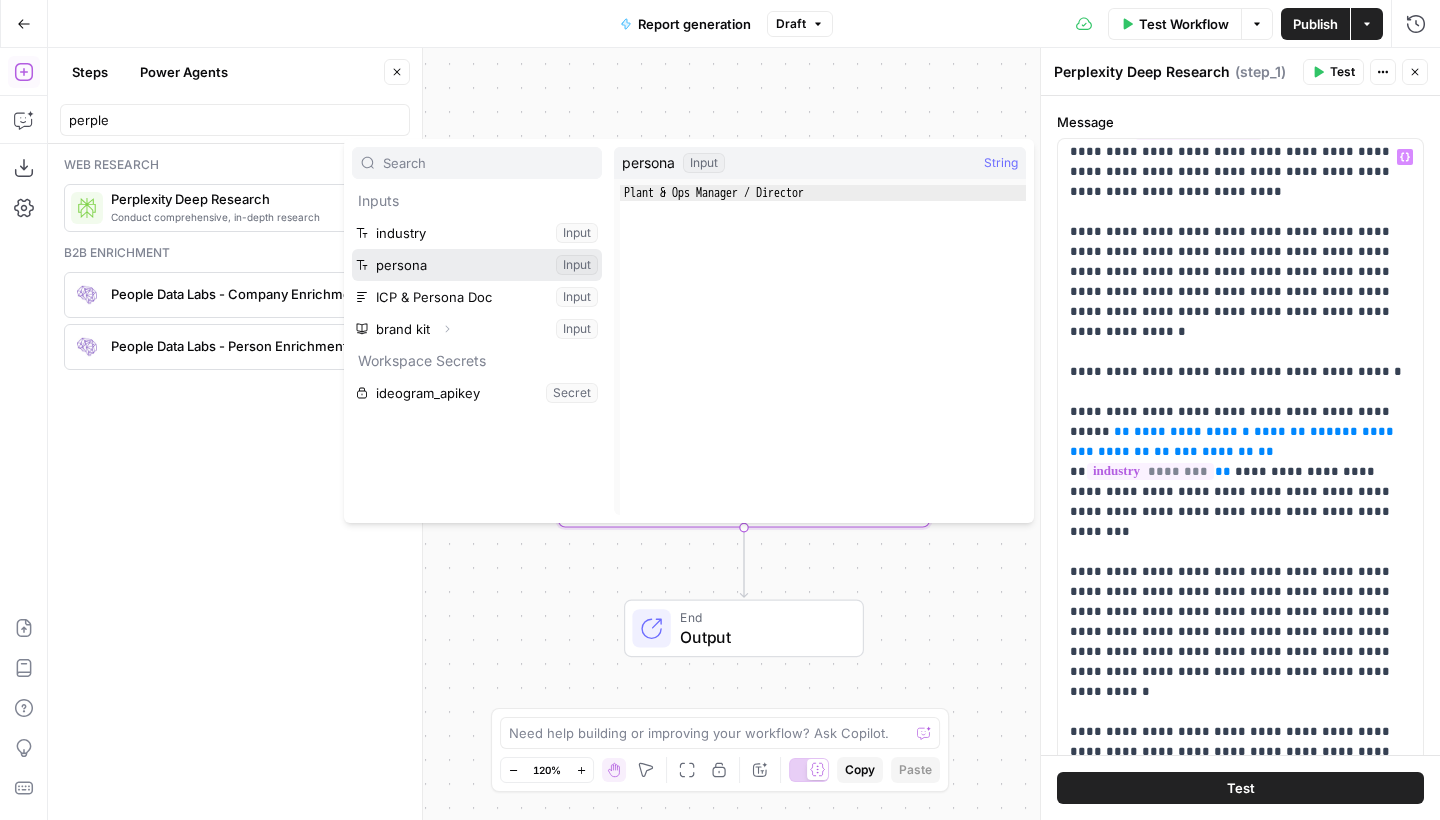 click at bounding box center [477, 265] 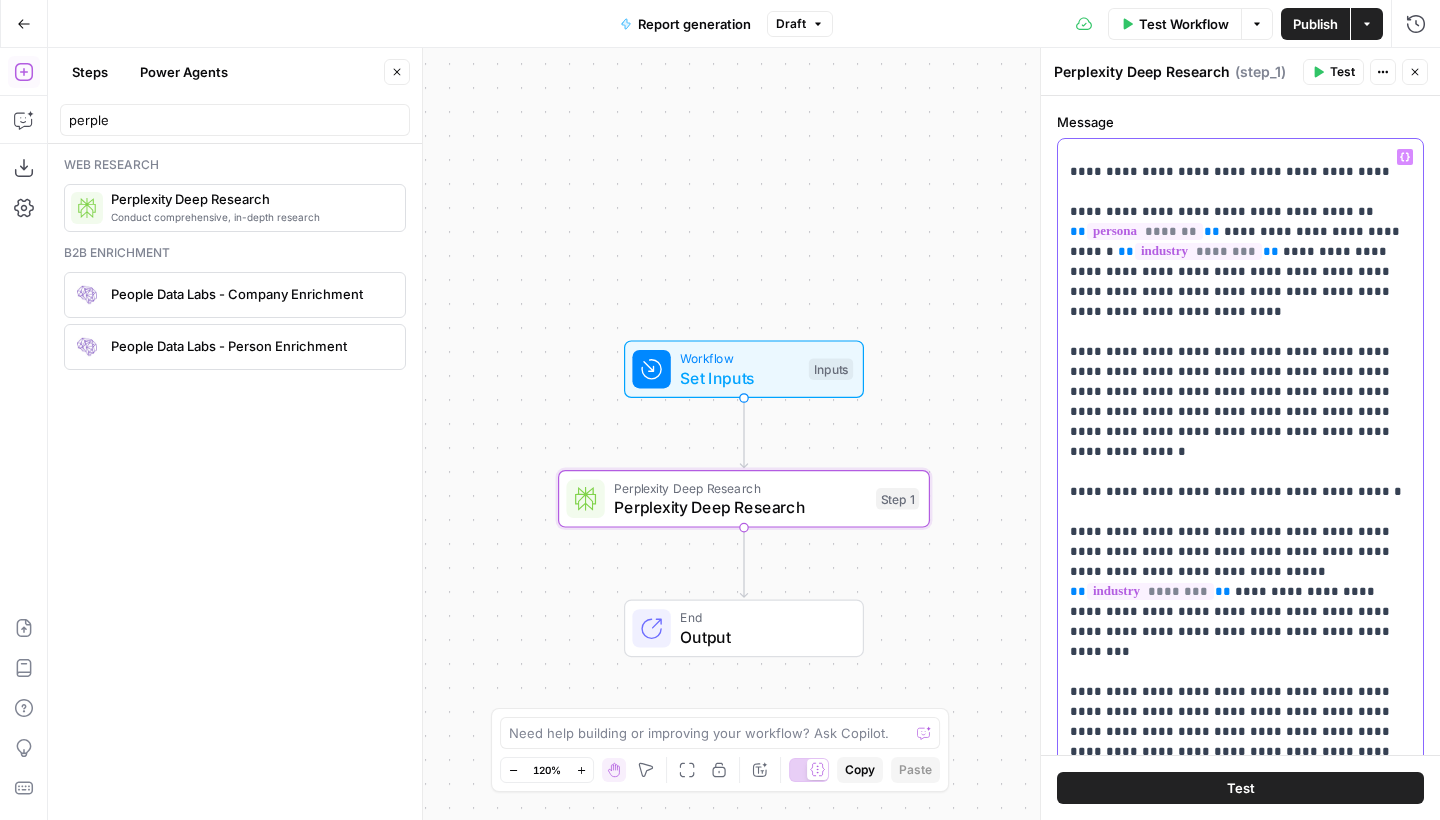 scroll, scrollTop: 665, scrollLeft: 0, axis: vertical 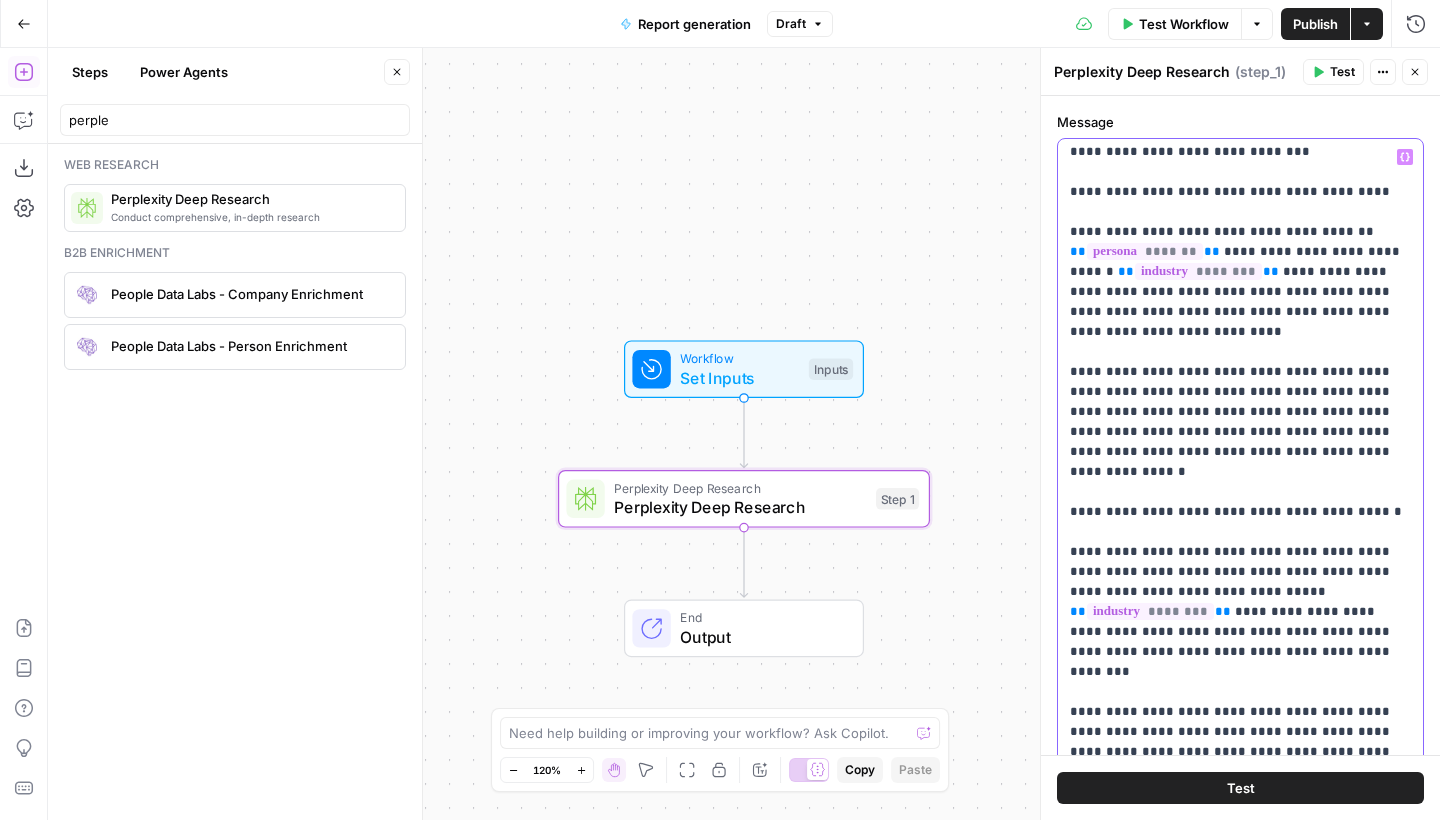 drag, startPoint x: 1220, startPoint y: 193, endPoint x: 1143, endPoint y: 193, distance: 77 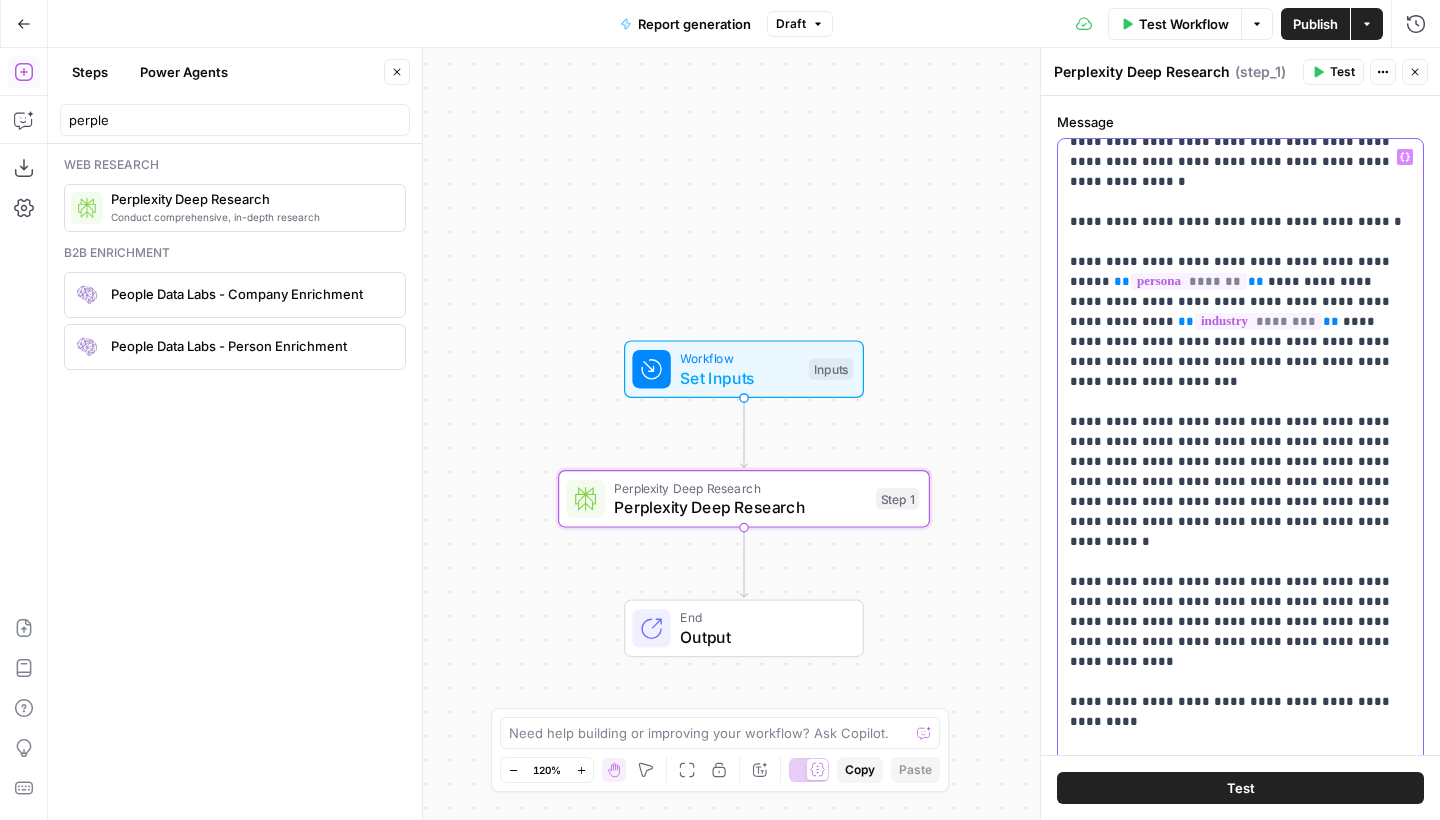scroll, scrollTop: 956, scrollLeft: 0, axis: vertical 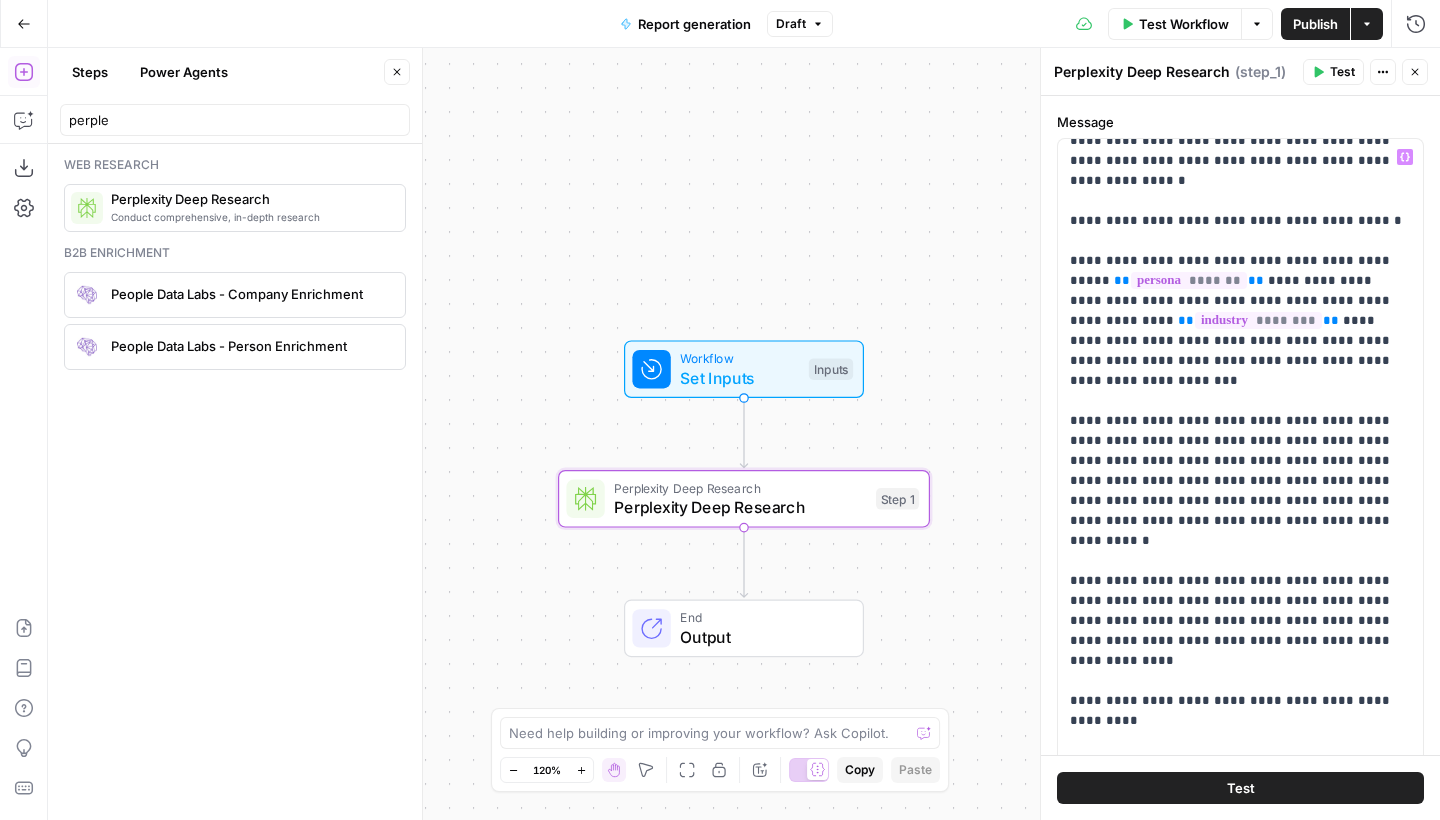 click on "Publish" at bounding box center [1315, 24] 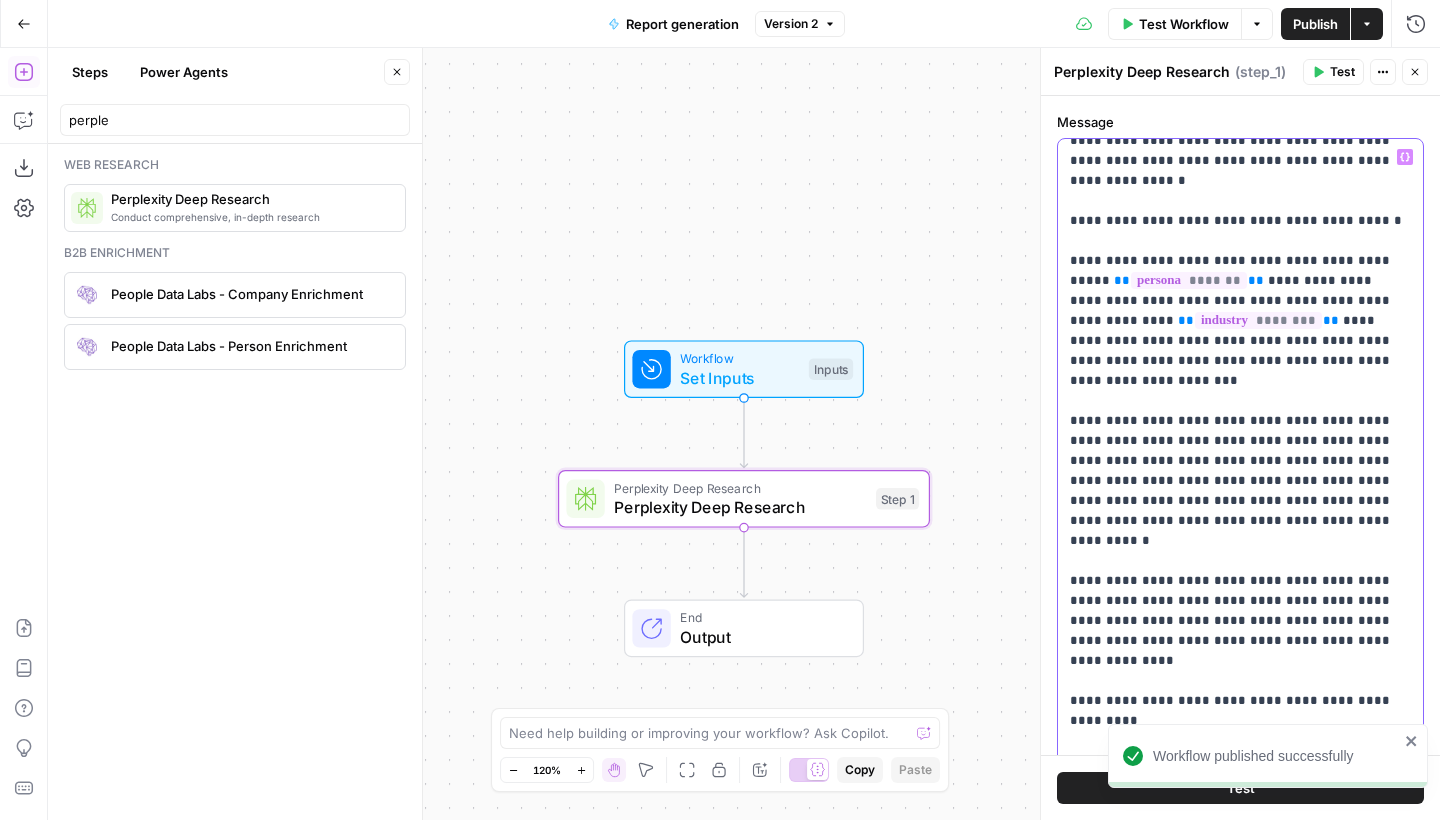 click on "**********" at bounding box center (1240, 781) 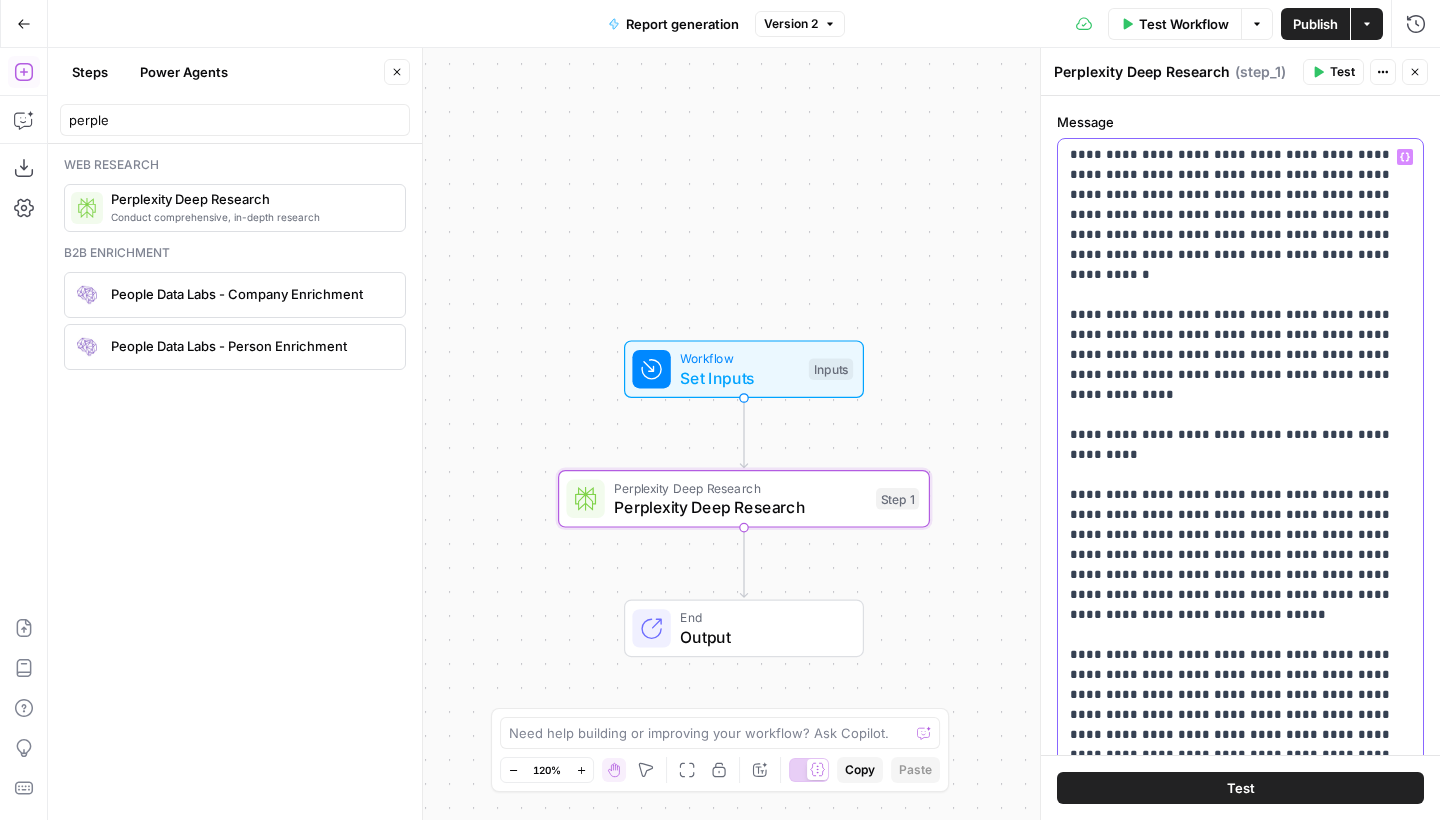 scroll, scrollTop: 1227, scrollLeft: 0, axis: vertical 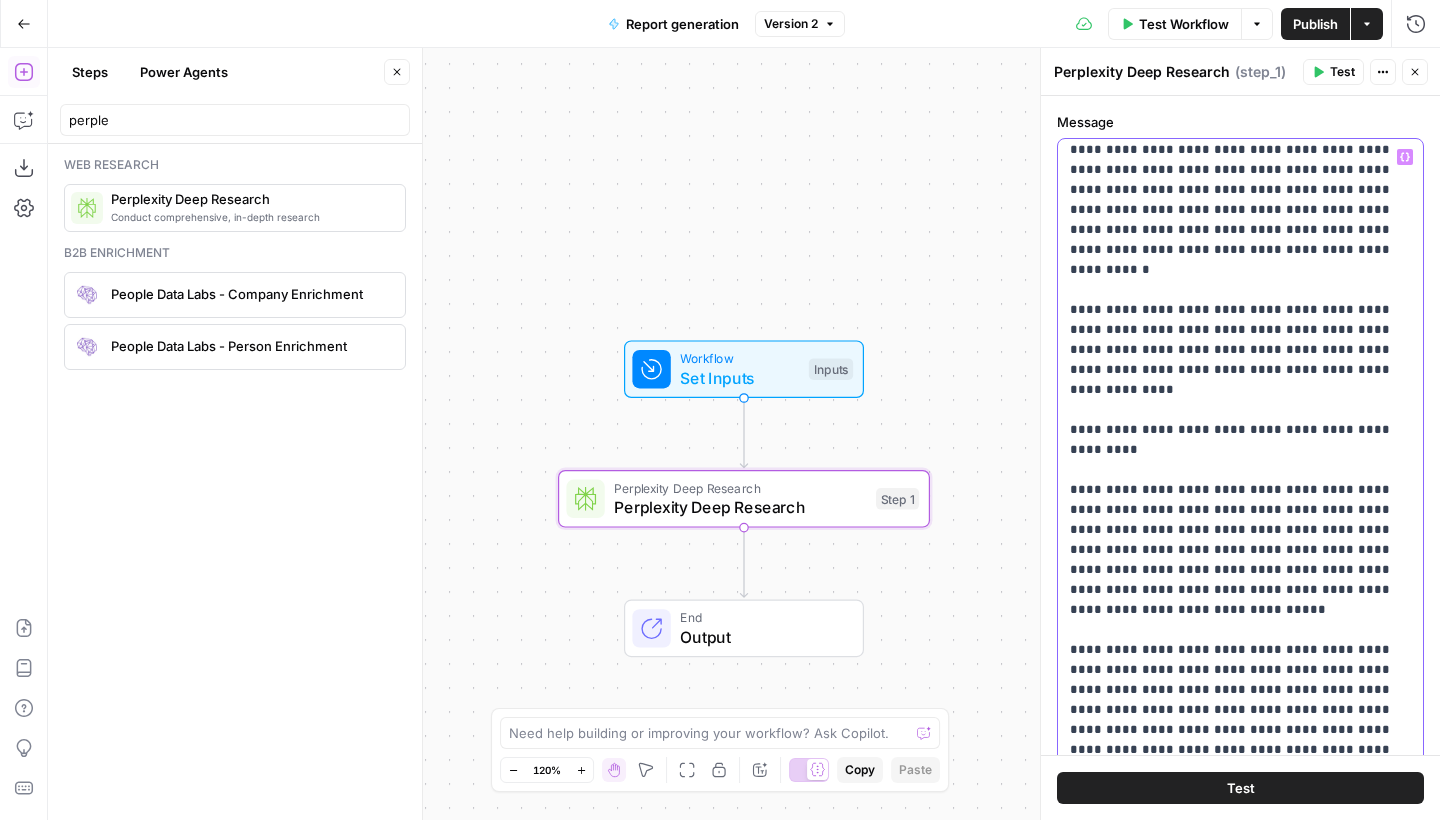 click on "**********" at bounding box center (1240, 510) 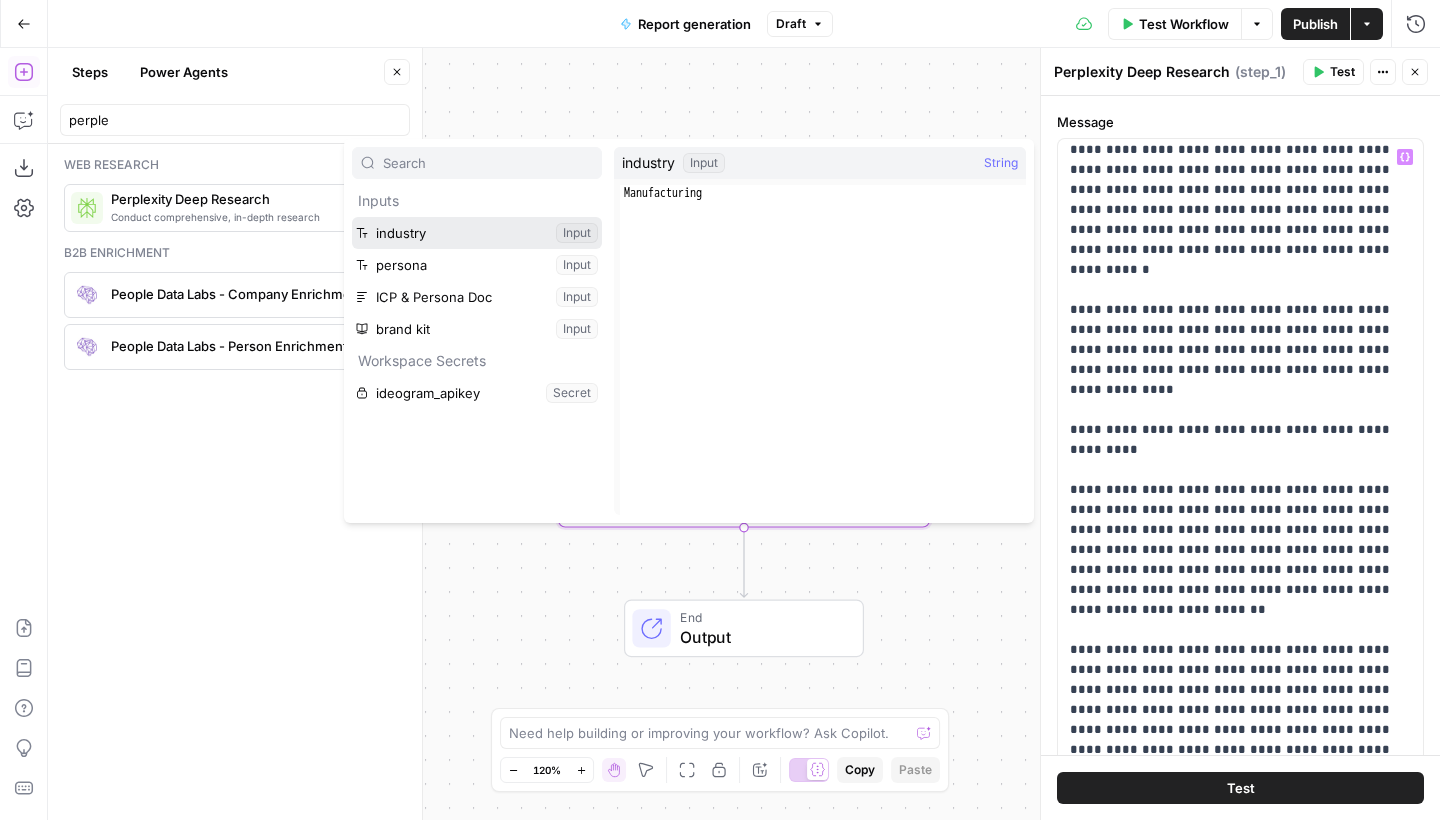 click at bounding box center (477, 233) 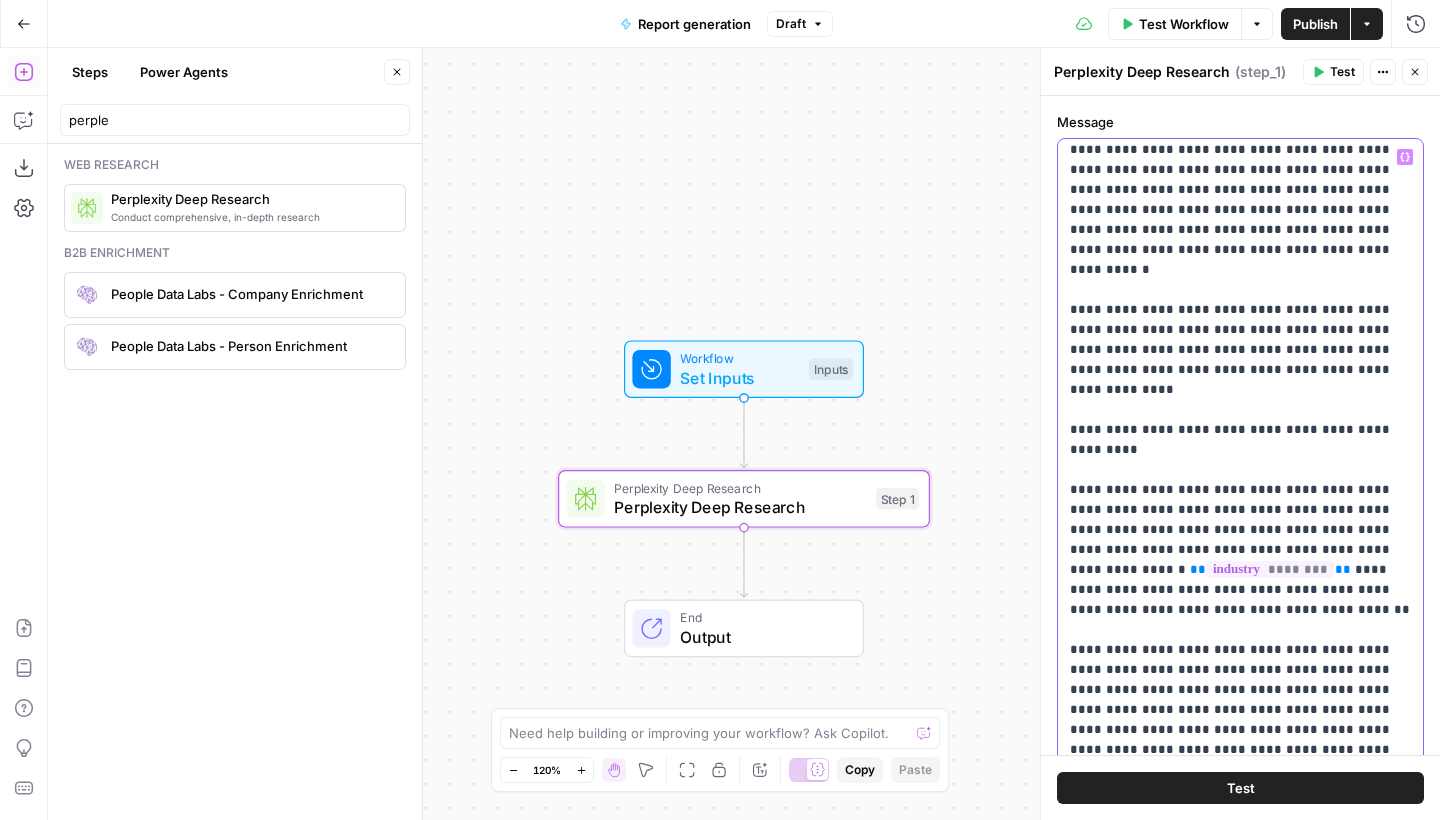 click on "**********" at bounding box center (1240, 520) 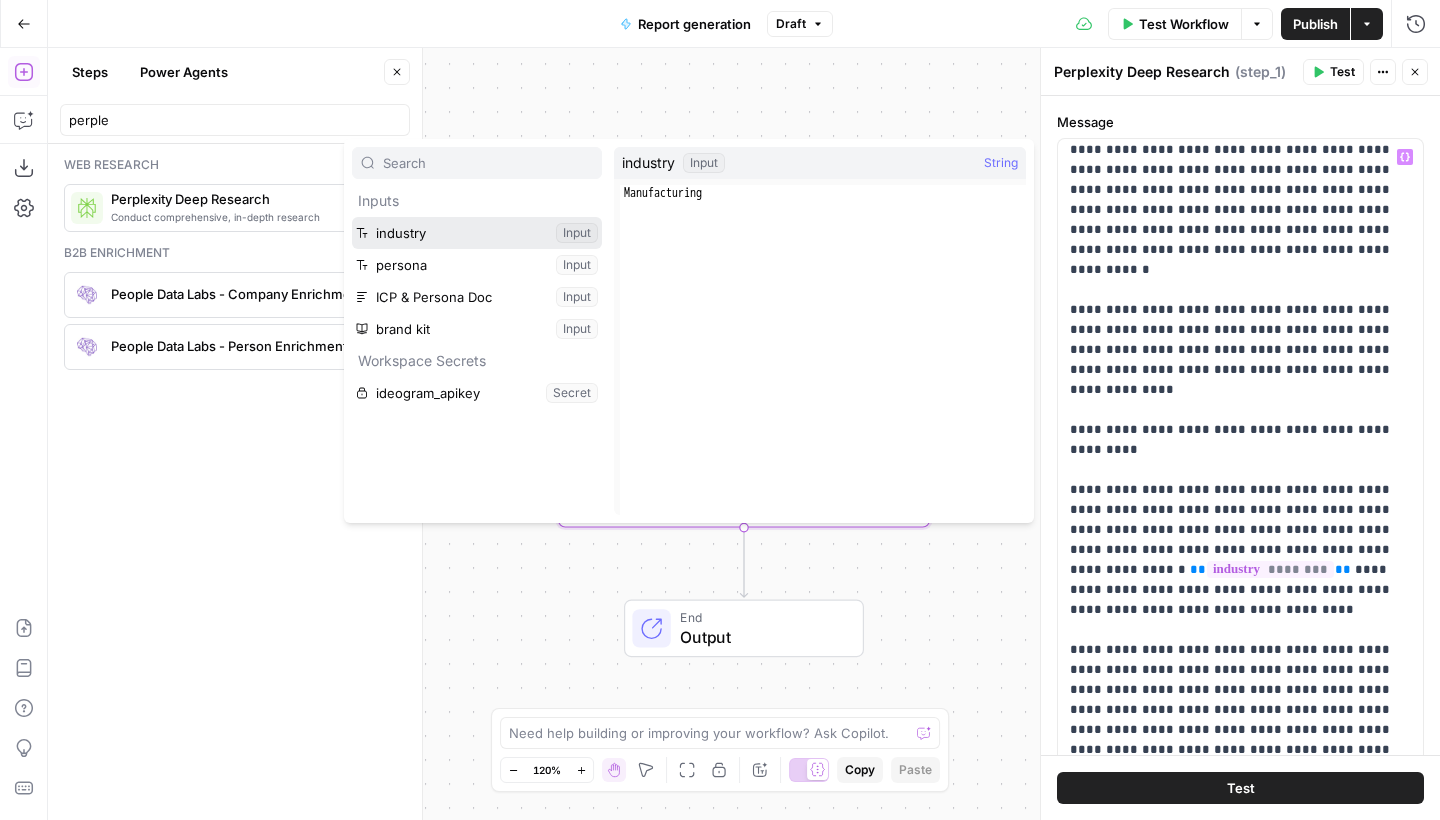 click at bounding box center (477, 233) 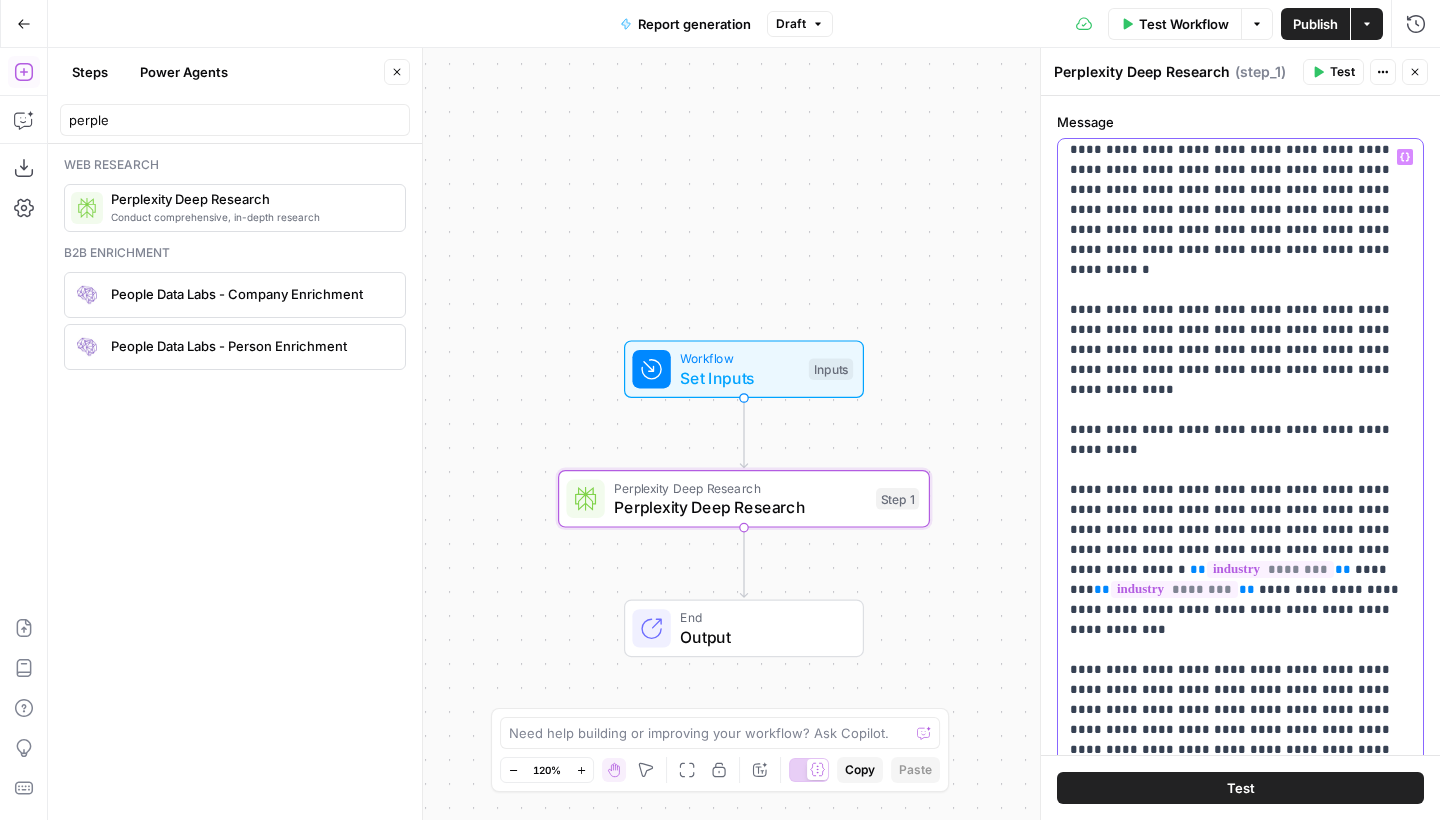 drag, startPoint x: 1377, startPoint y: 454, endPoint x: 1311, endPoint y: 455, distance: 66.007576 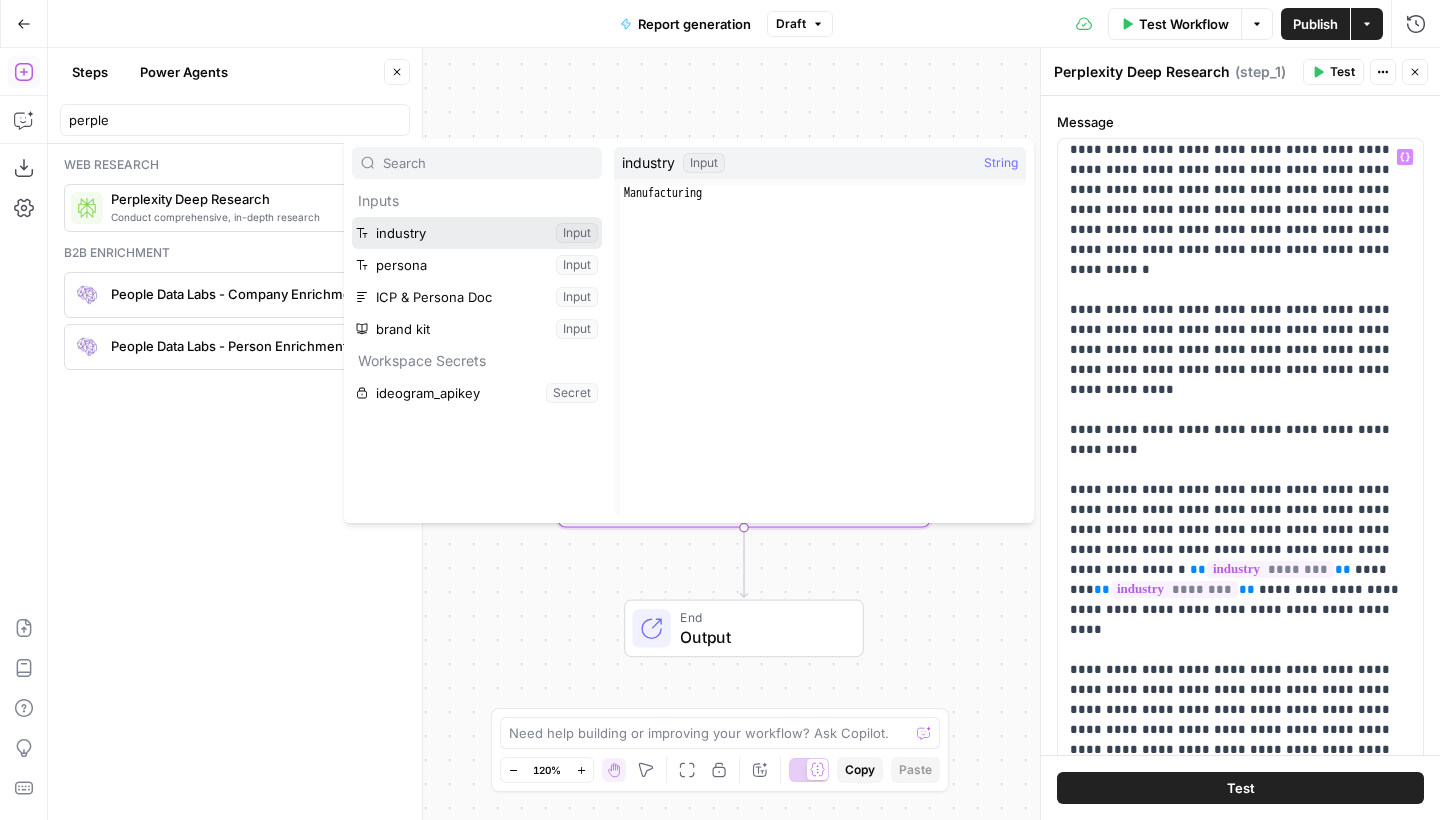 click at bounding box center [477, 233] 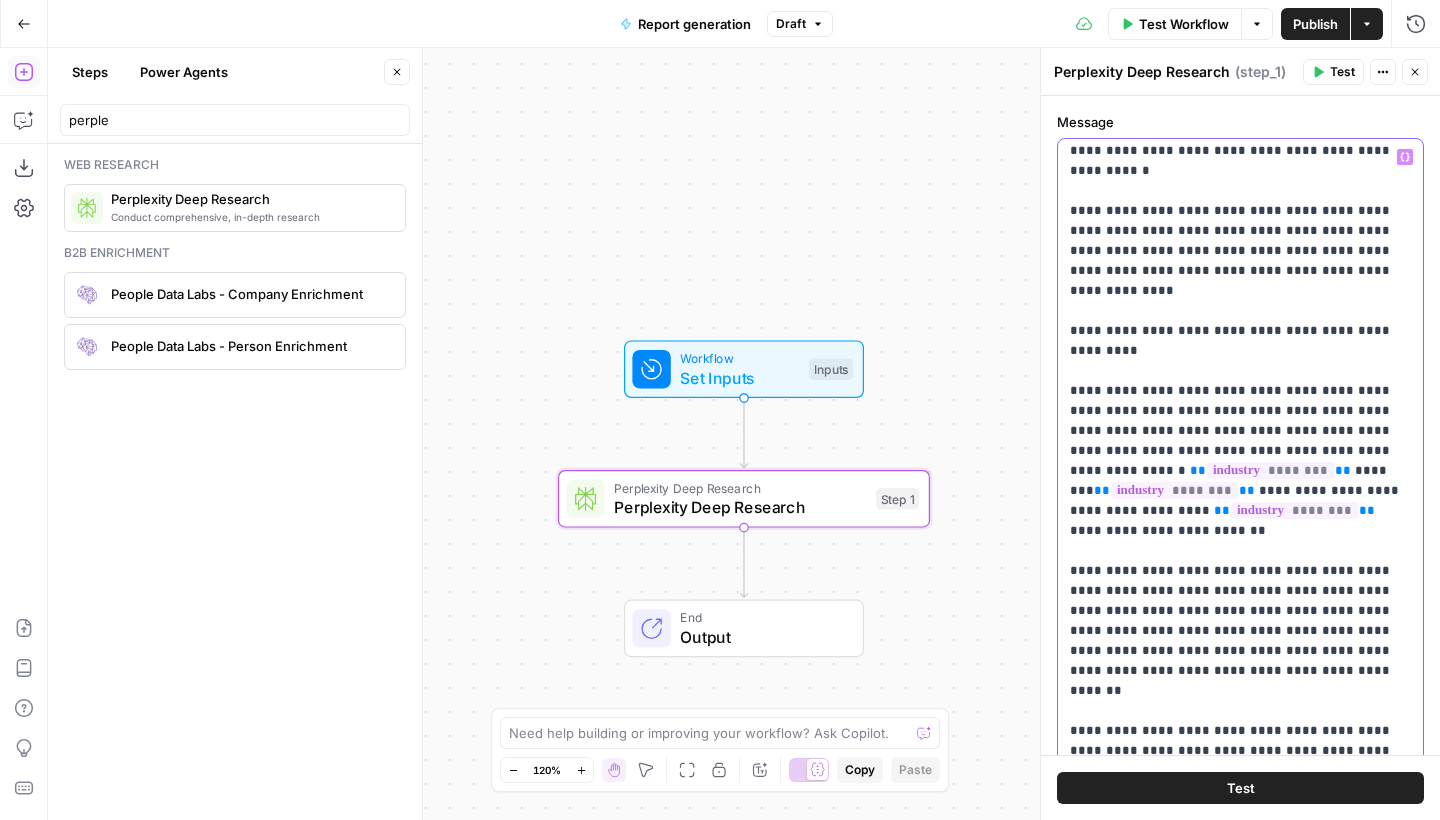 scroll, scrollTop: 1336, scrollLeft: 0, axis: vertical 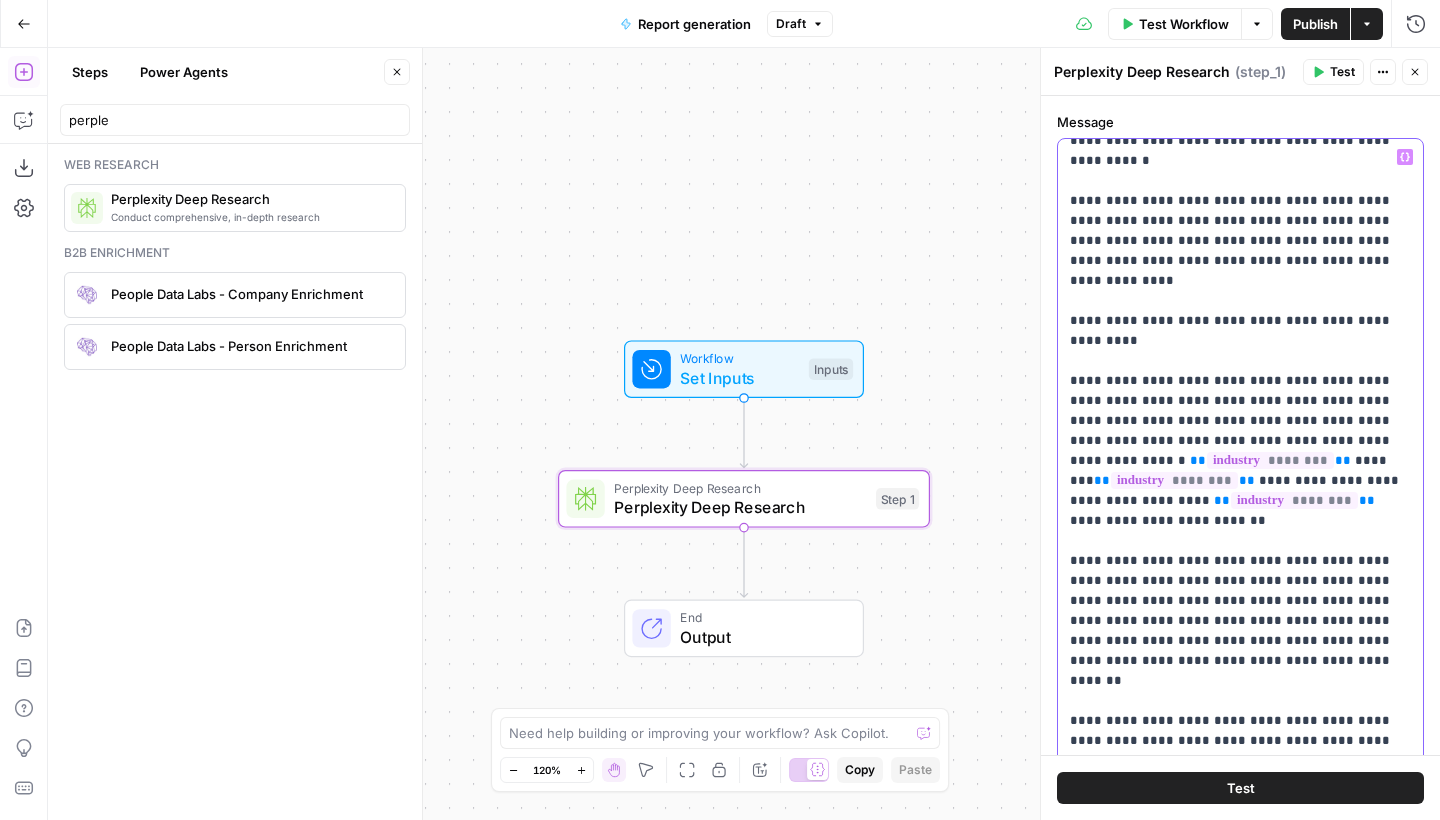 click on "**********" at bounding box center (1240, 411) 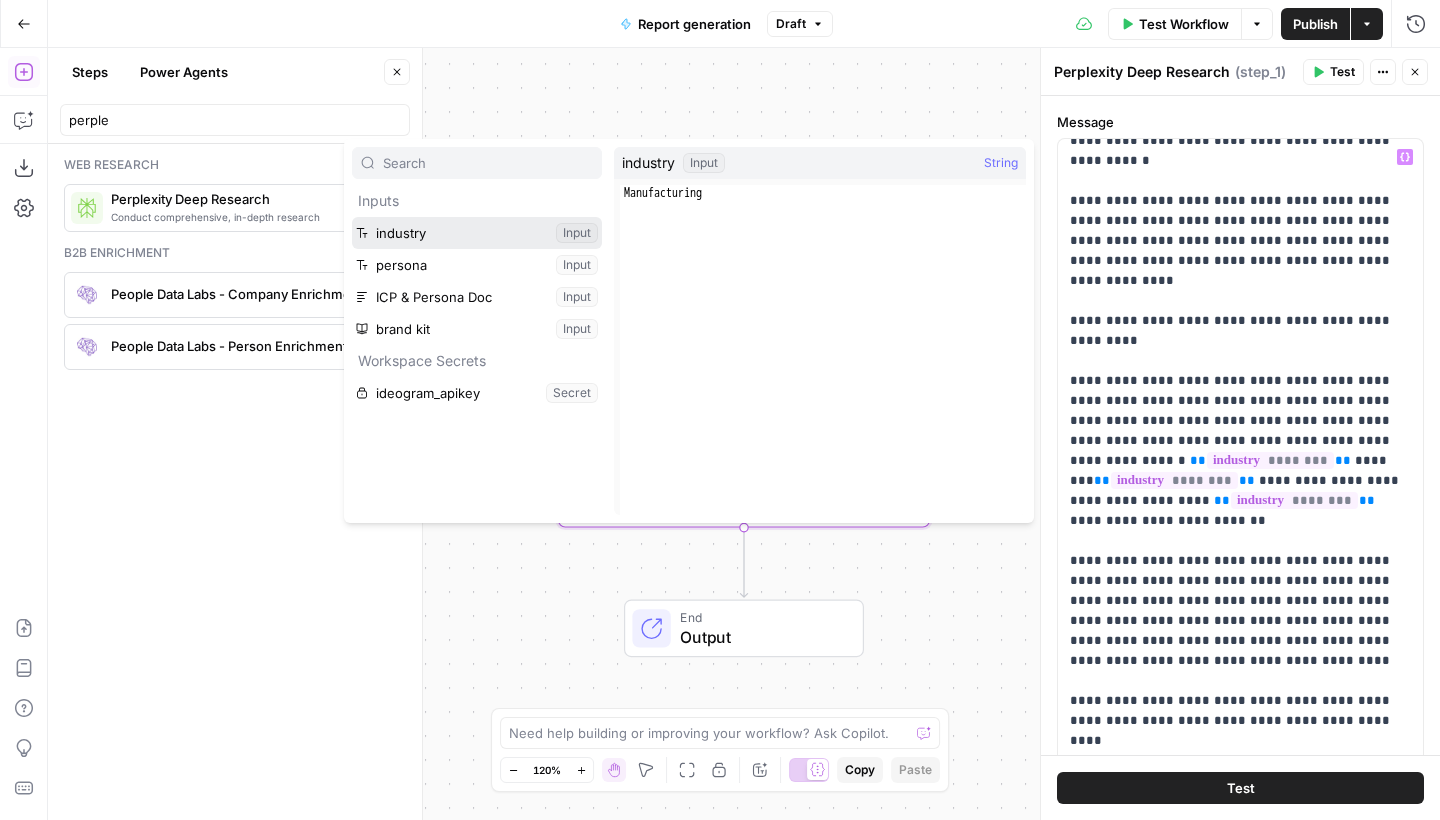 click at bounding box center (477, 233) 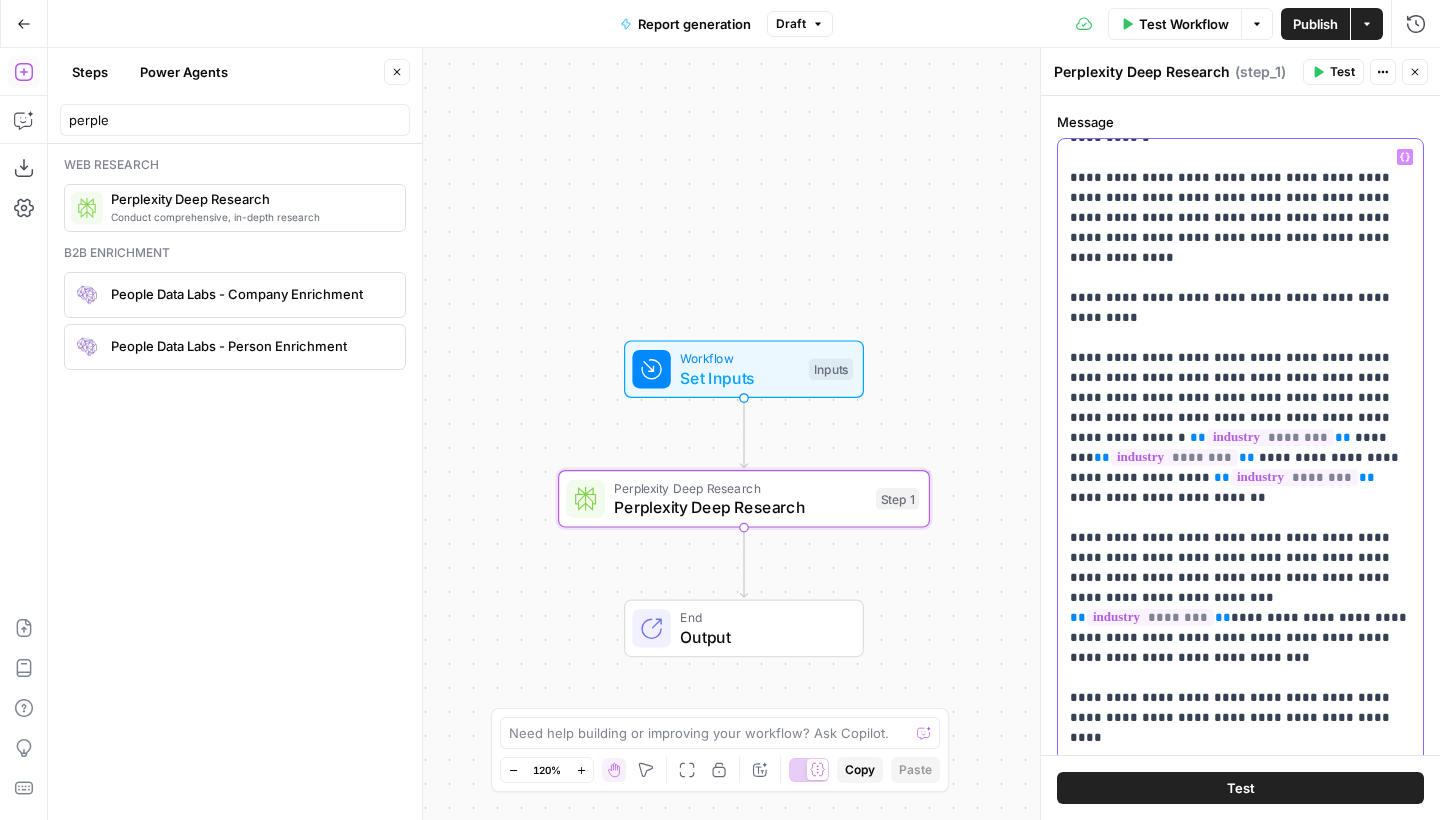 scroll, scrollTop: 1381, scrollLeft: 0, axis: vertical 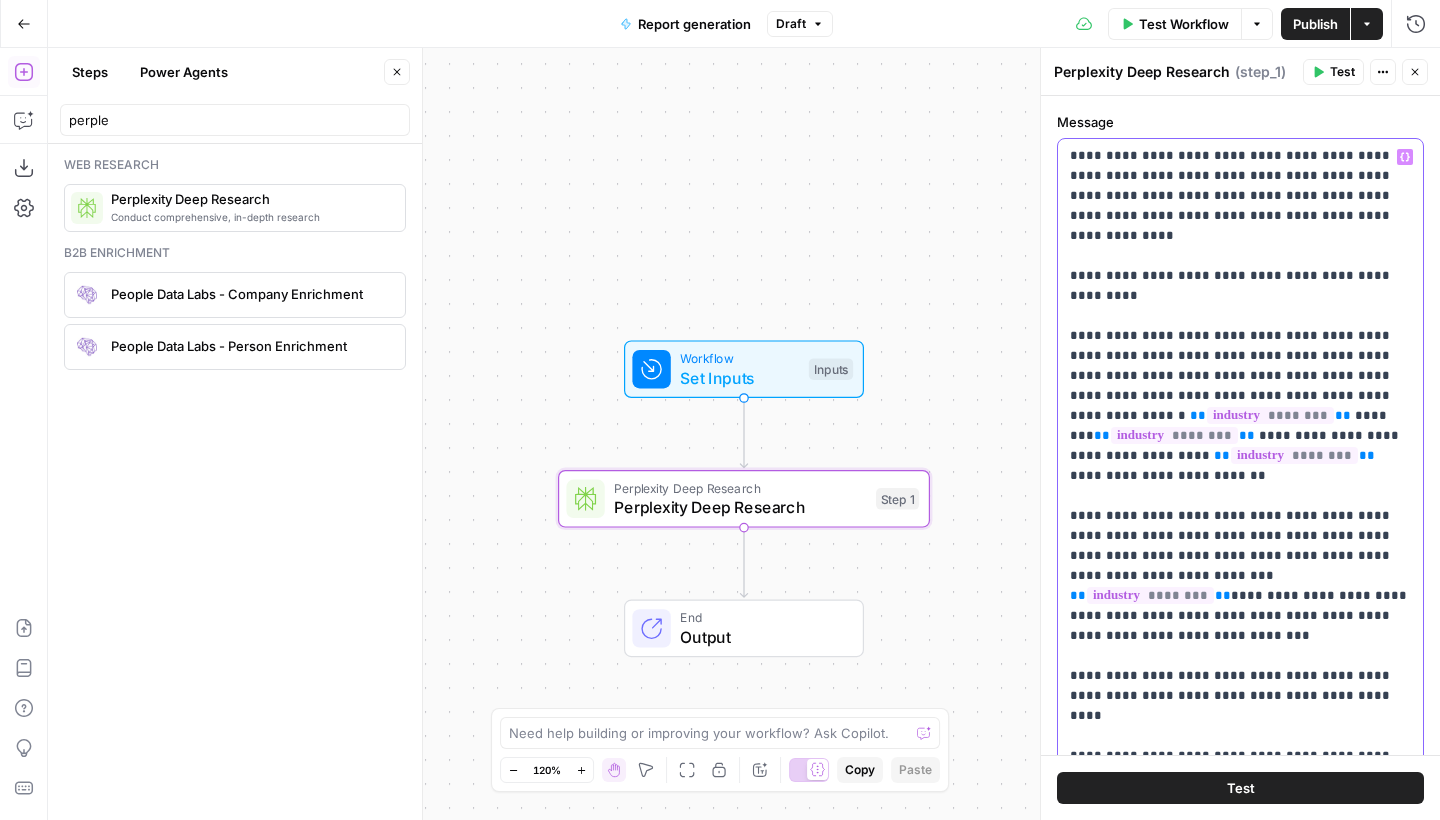 click on "**********" at bounding box center [1240, 366] 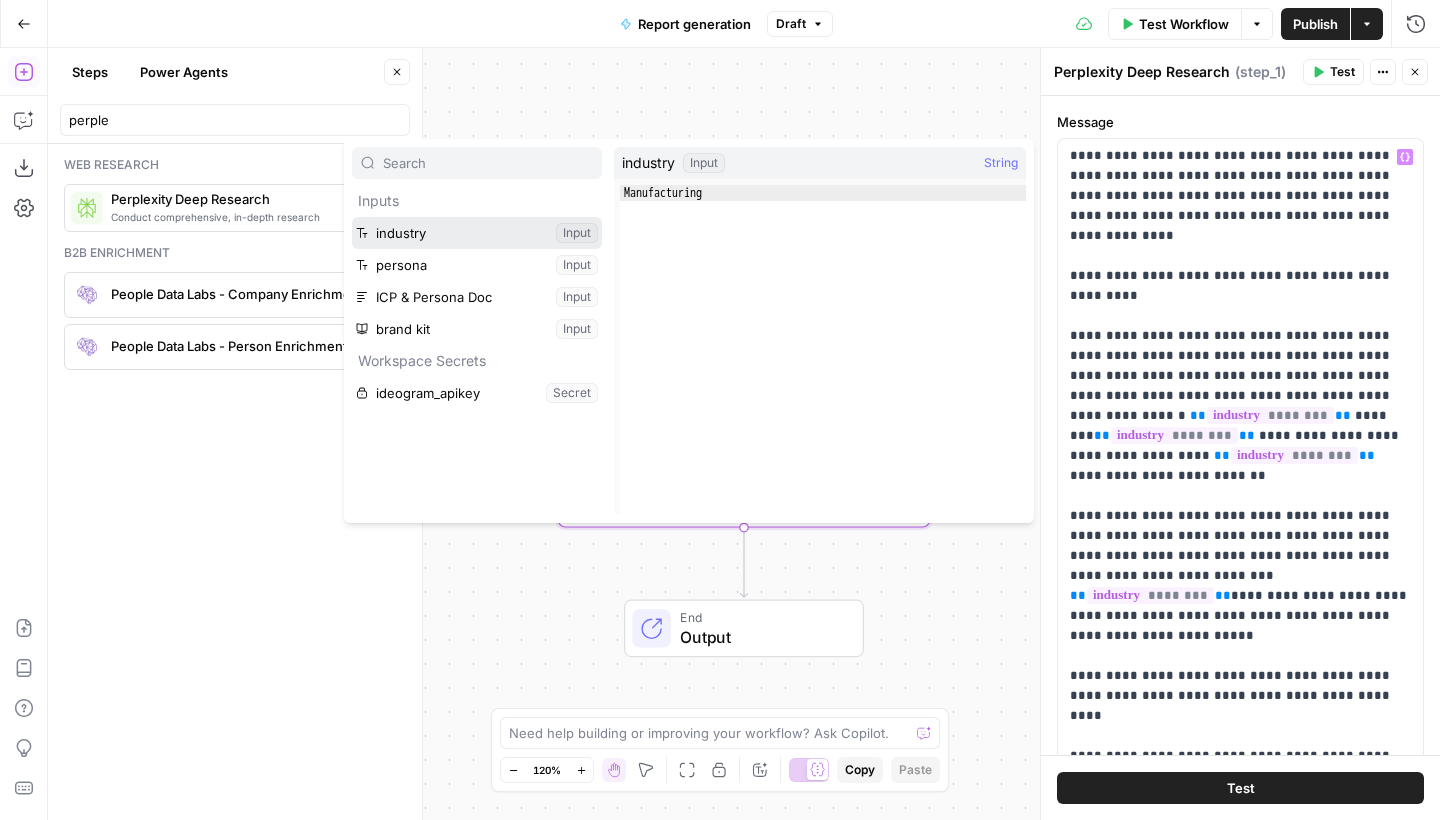 click at bounding box center [477, 233] 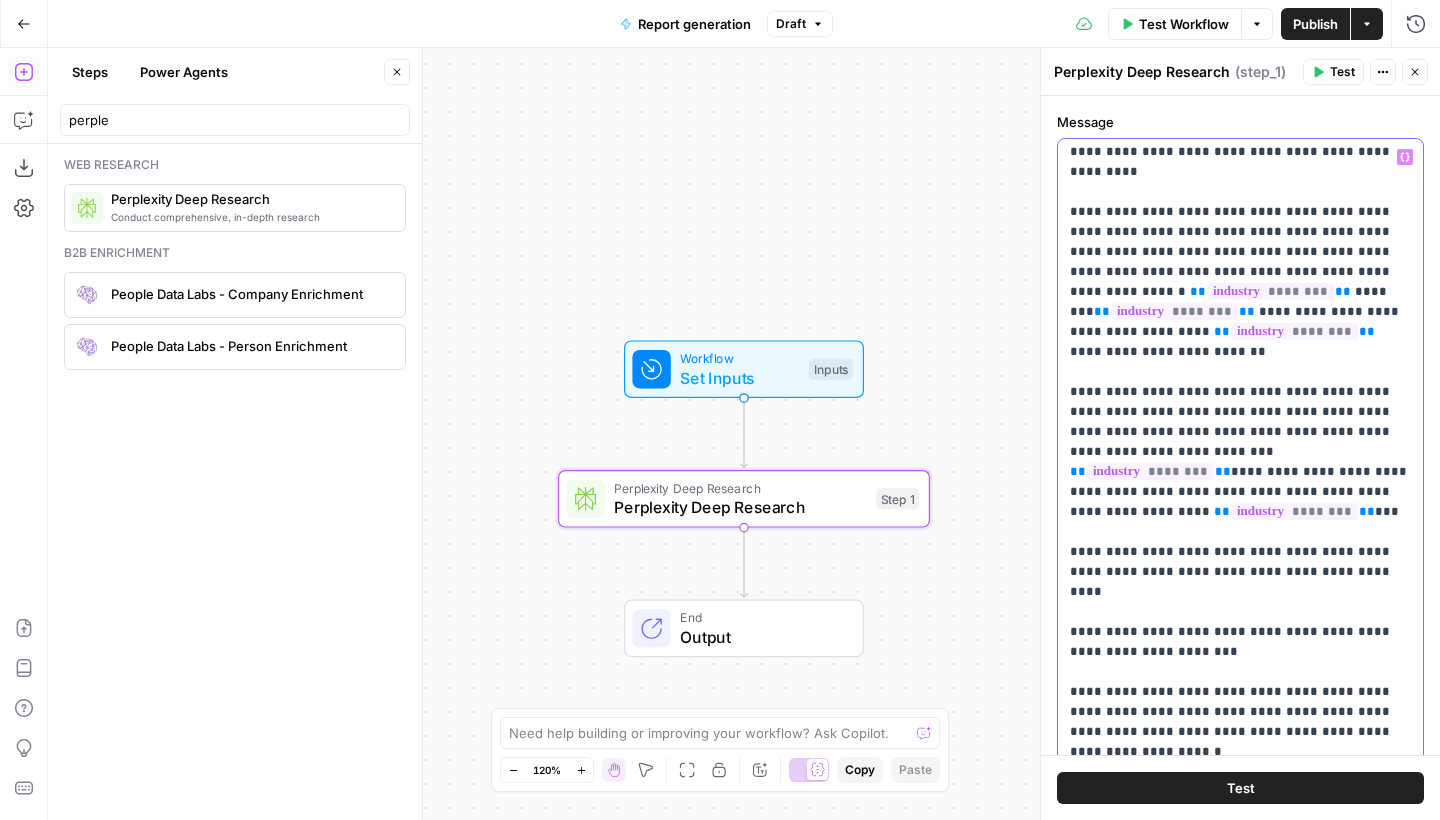 scroll, scrollTop: 1517, scrollLeft: 0, axis: vertical 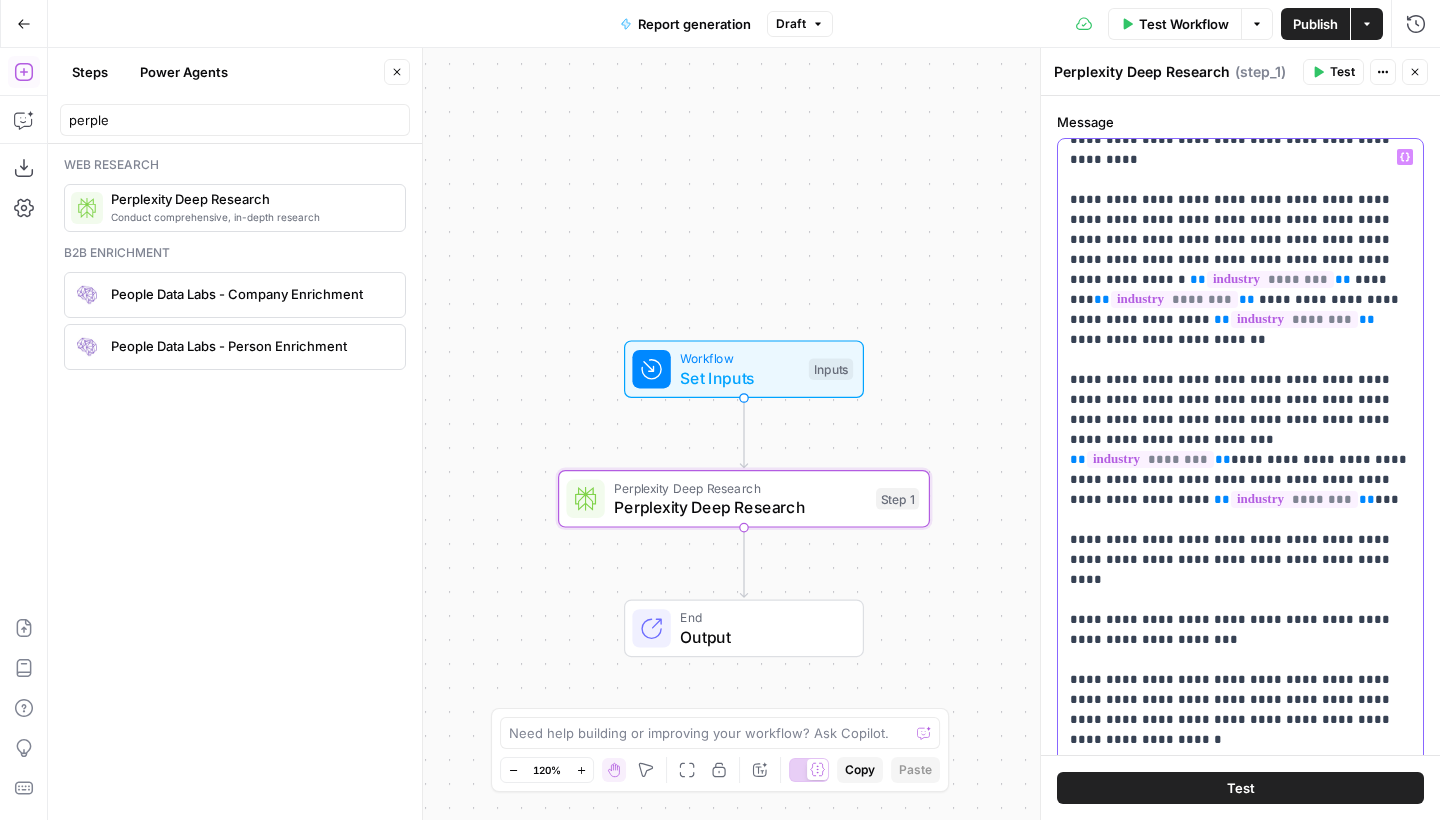 click on "**********" at bounding box center [1240, 230] 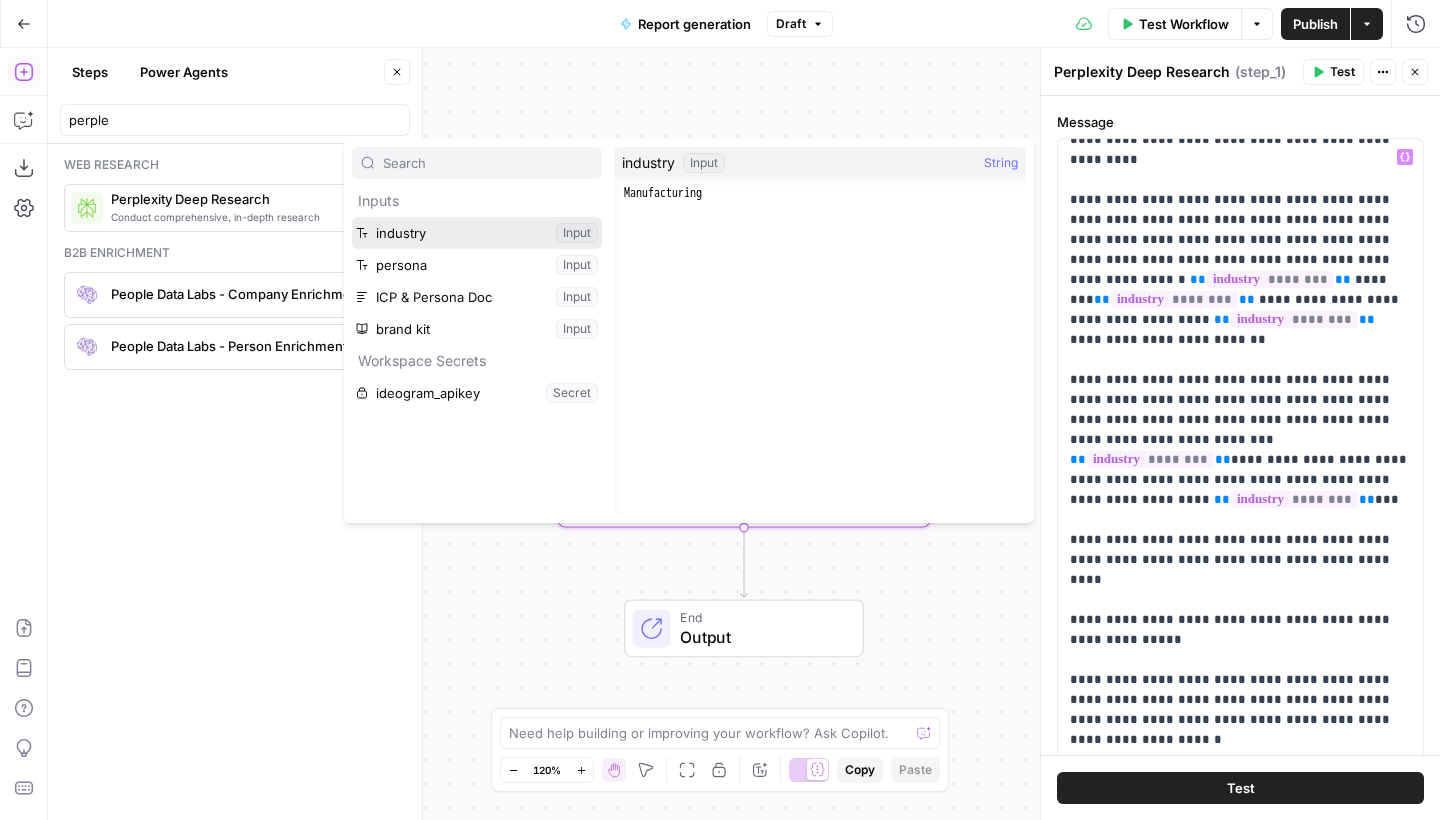 click at bounding box center [477, 233] 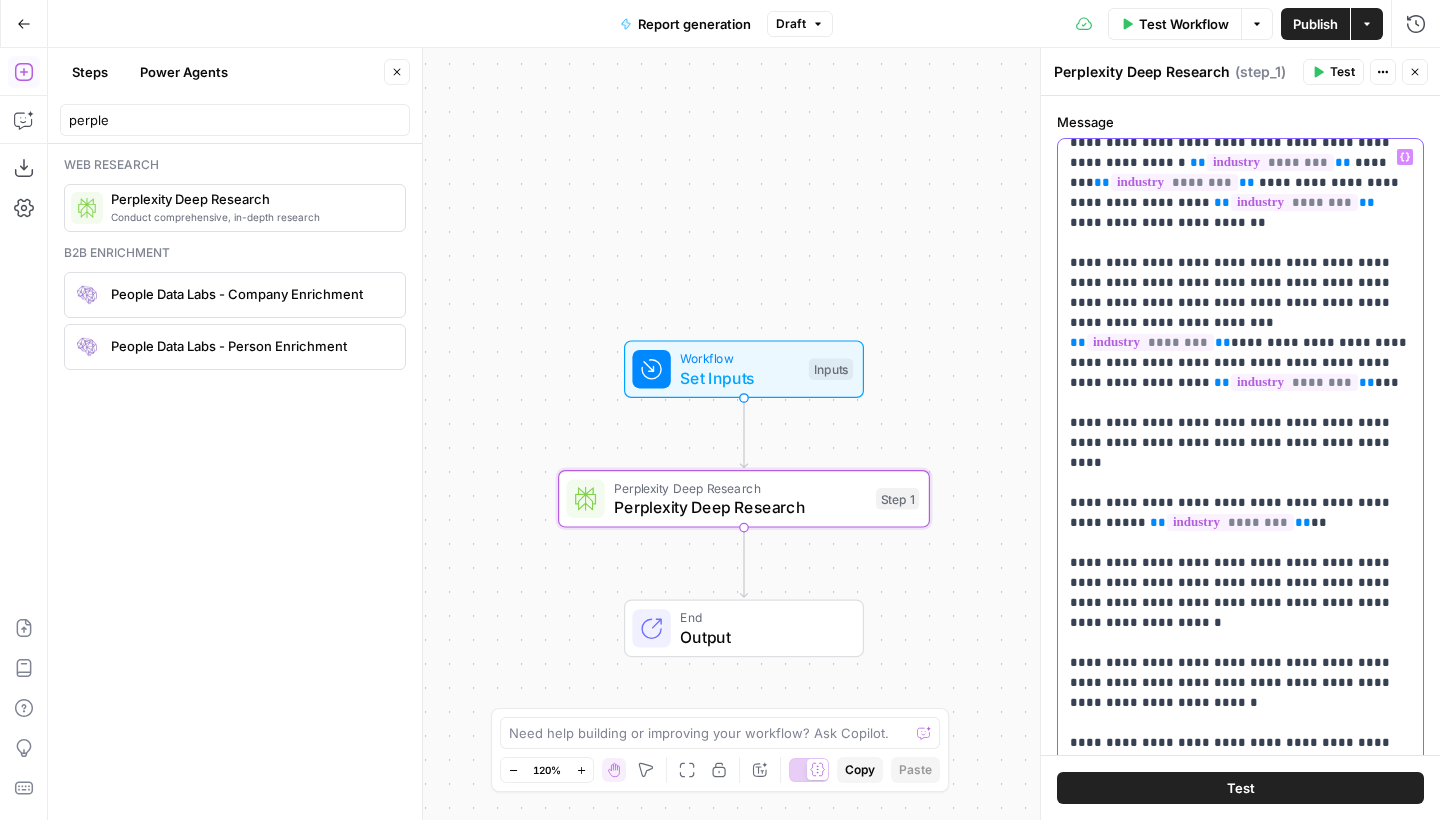 scroll, scrollTop: 1646, scrollLeft: 0, axis: vertical 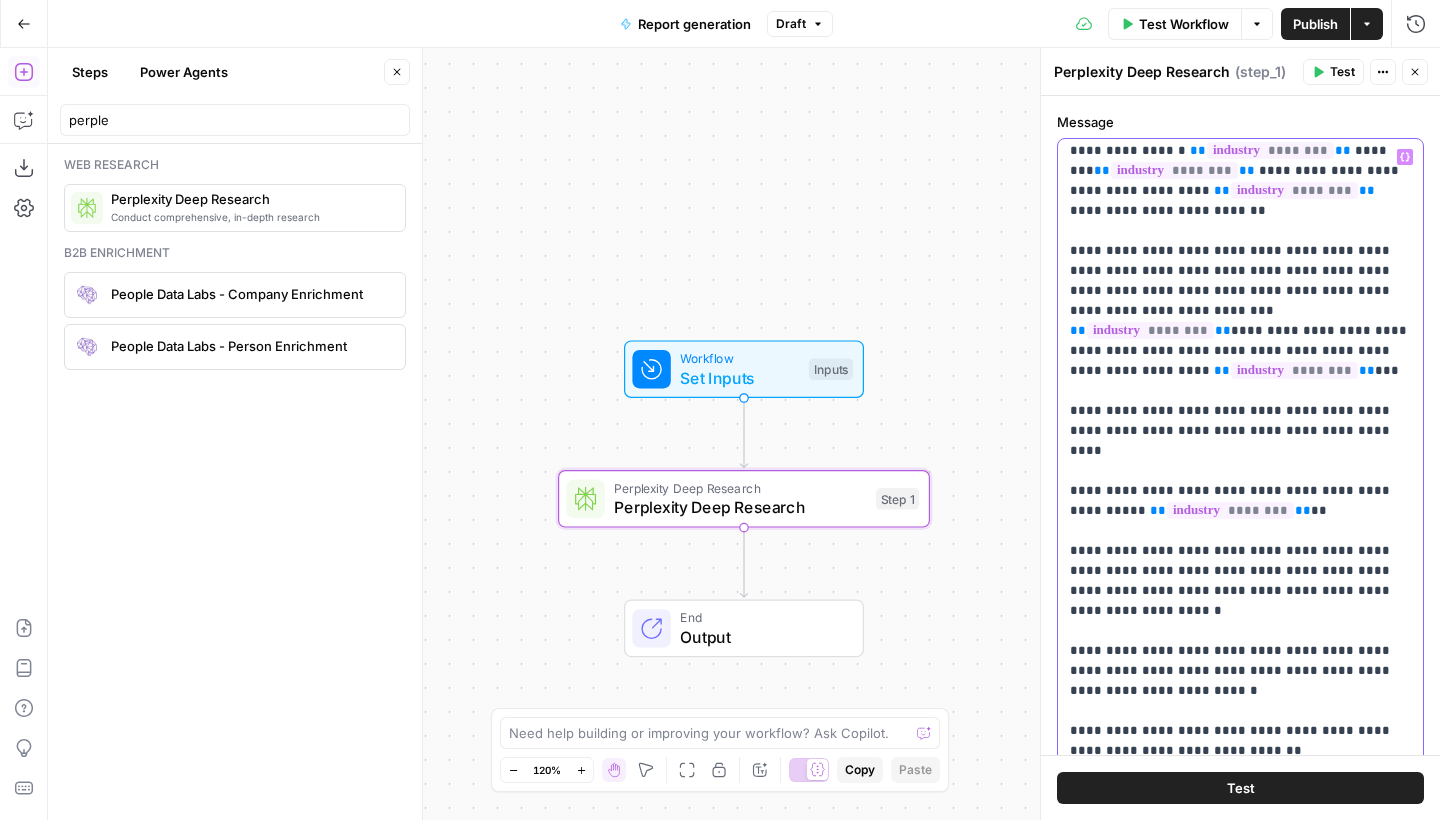 click on "**********" at bounding box center (1240, 101) 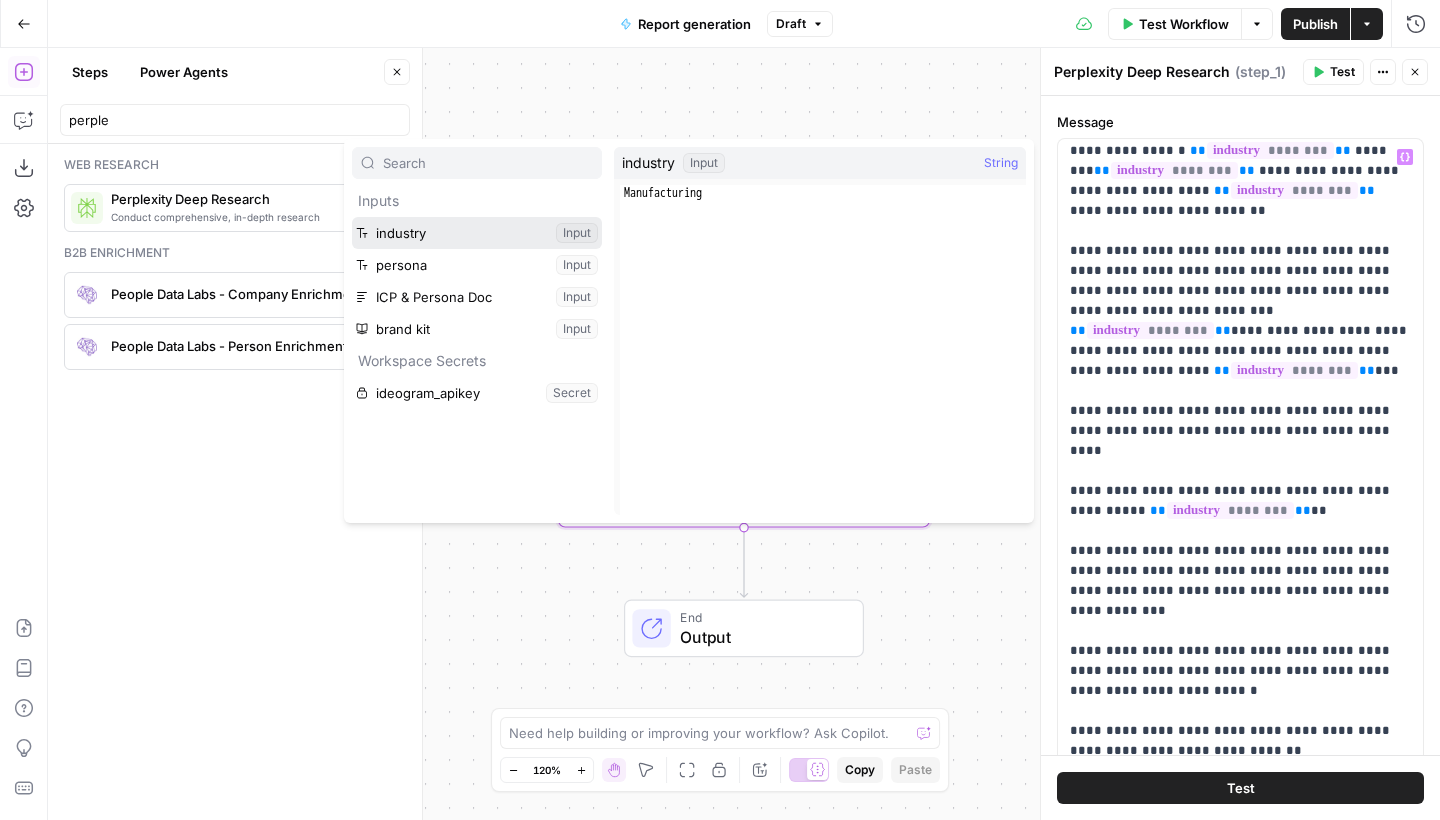 click at bounding box center [477, 233] 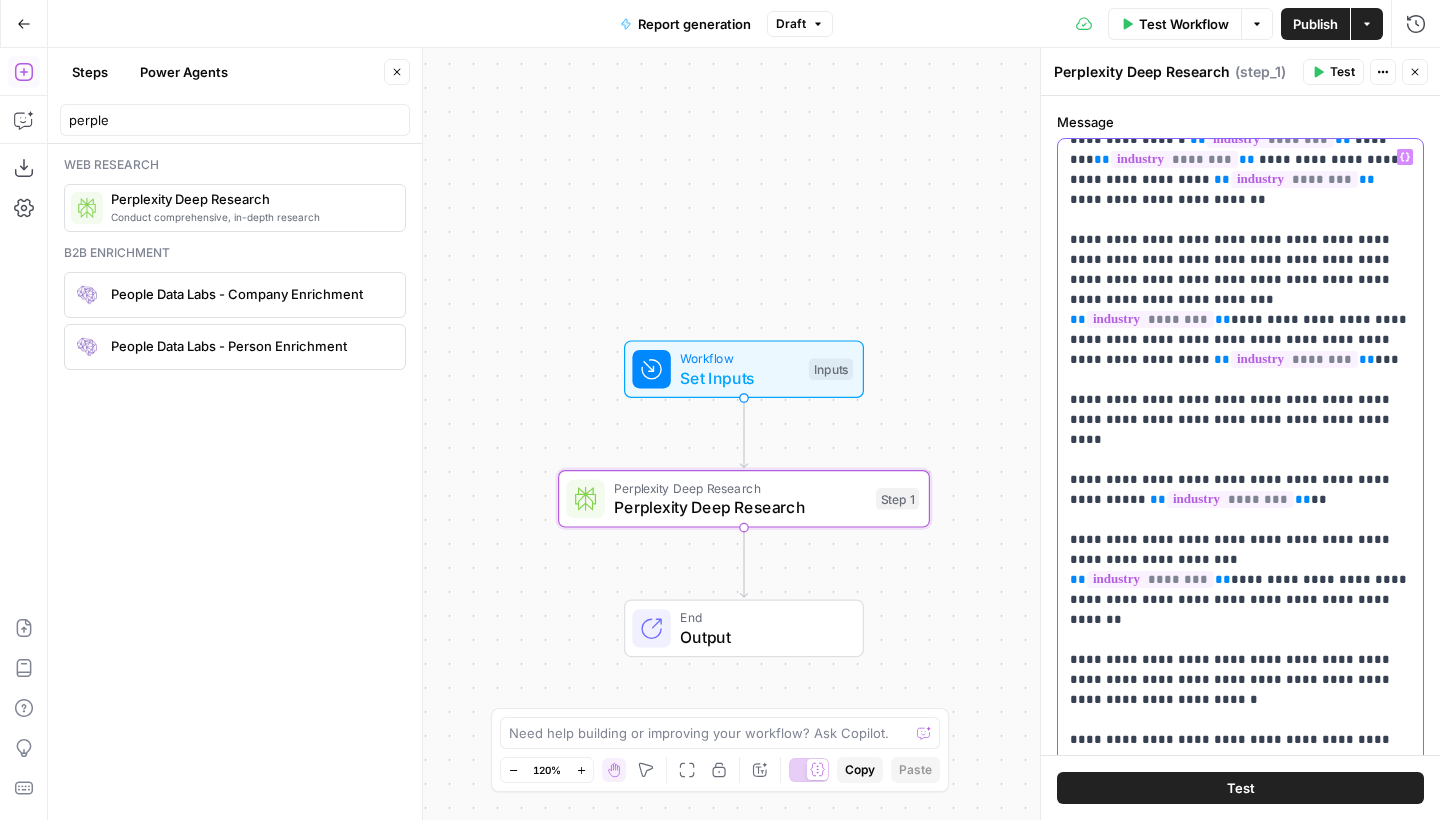 scroll, scrollTop: 1663, scrollLeft: 0, axis: vertical 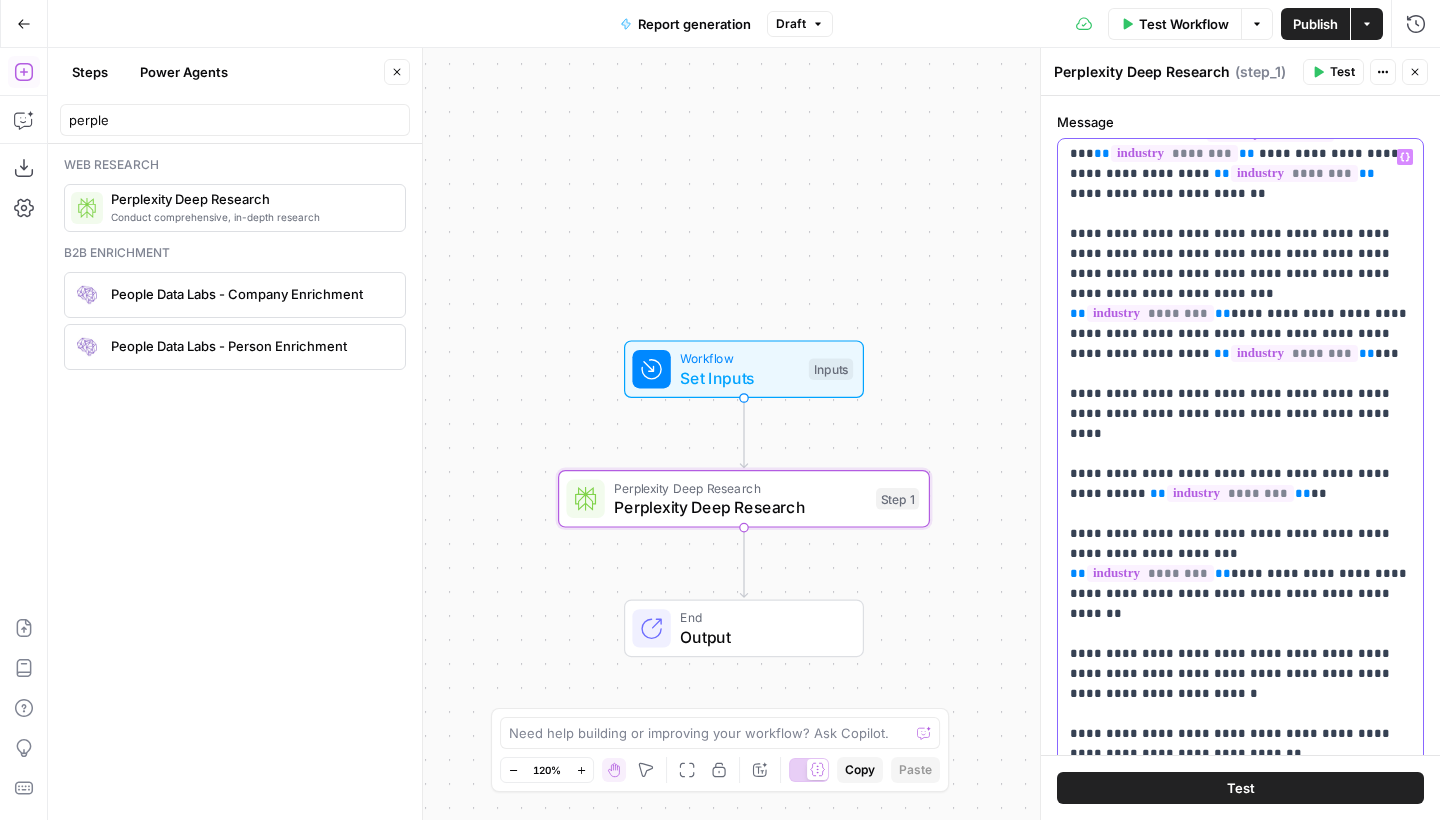 click on "**********" at bounding box center [1240, 94] 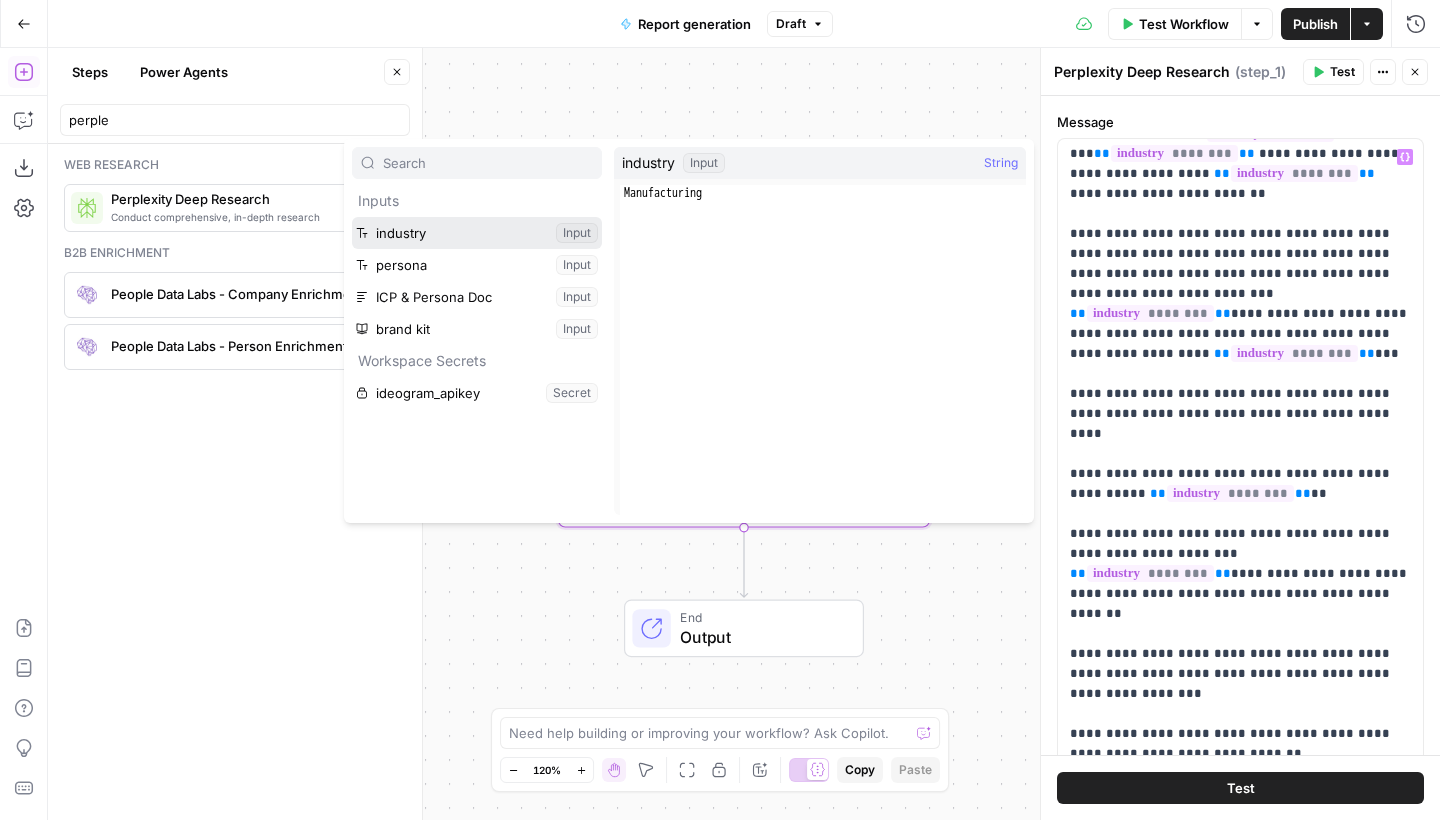 click at bounding box center [477, 233] 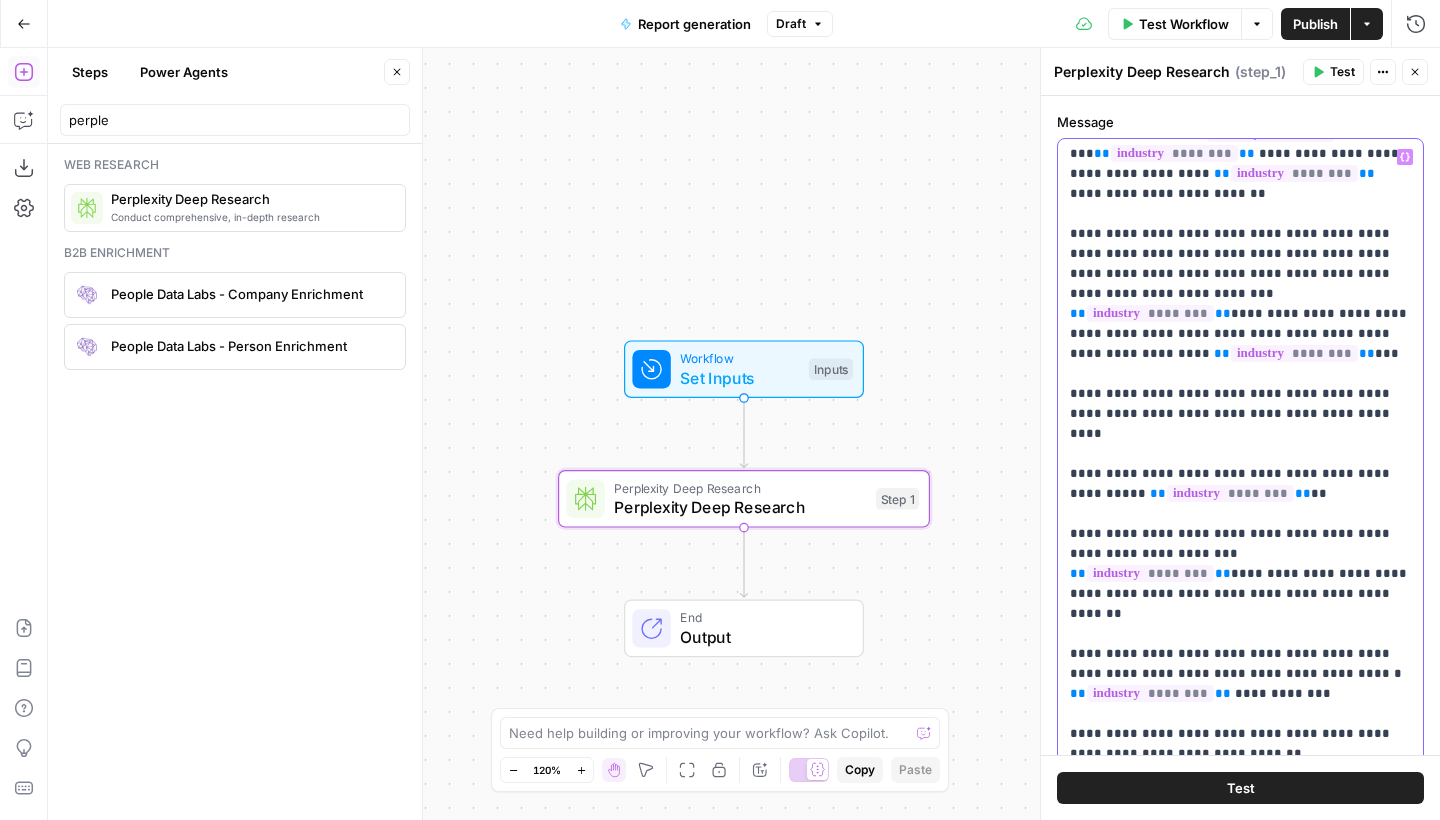scroll, scrollTop: 1715, scrollLeft: 0, axis: vertical 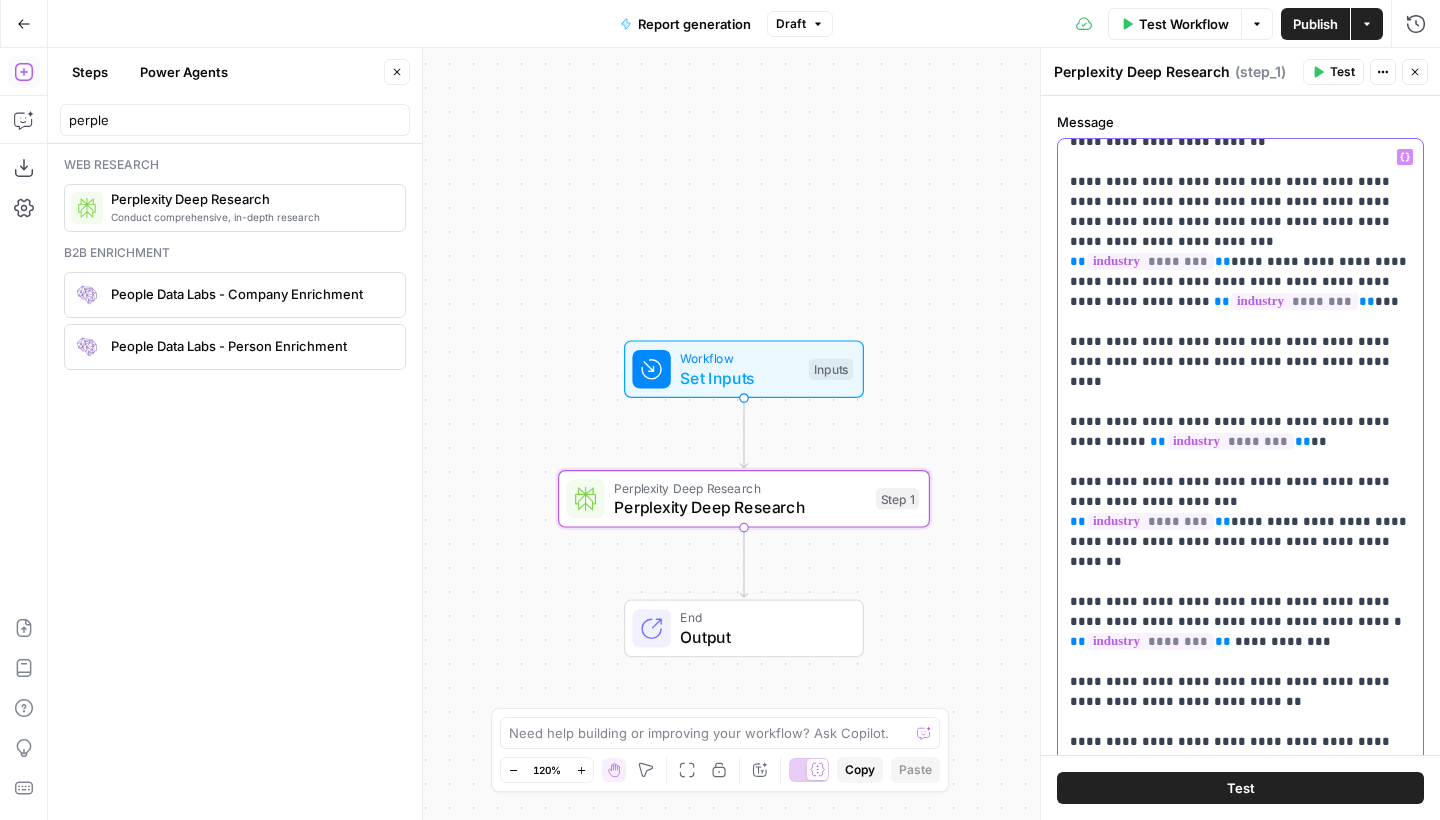 click on "**********" at bounding box center (1240, 42) 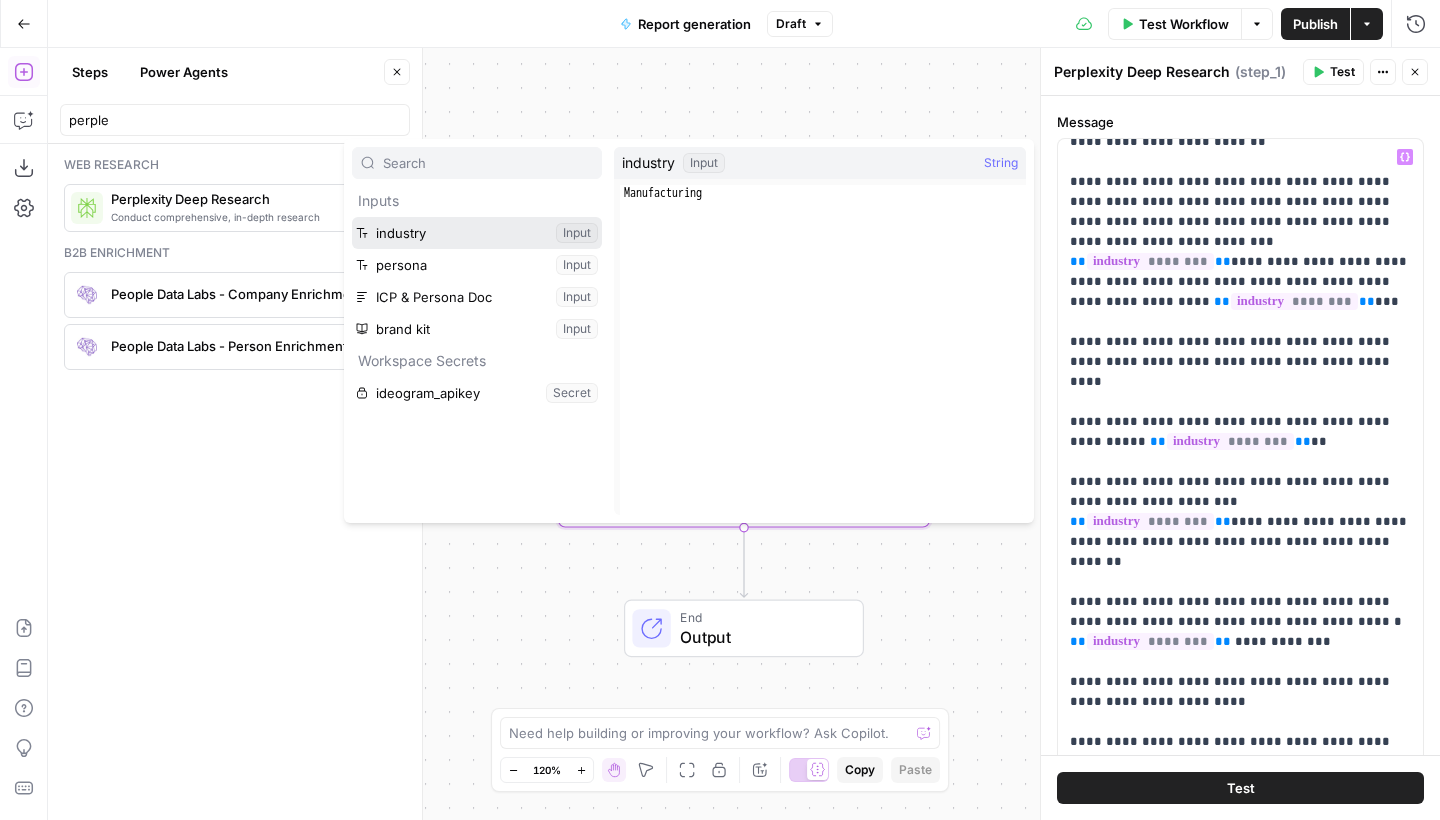 click at bounding box center [477, 233] 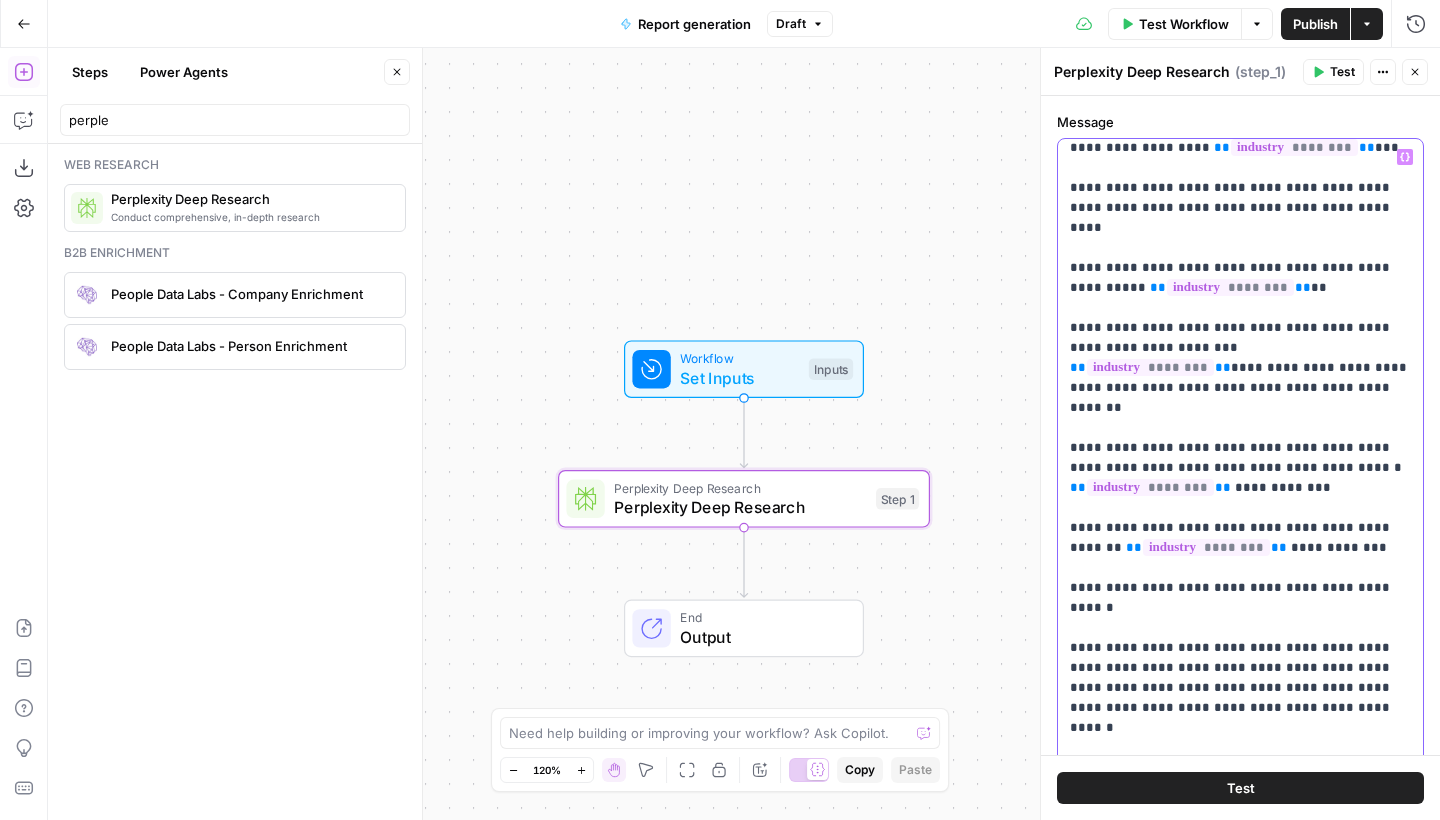 scroll, scrollTop: 1877, scrollLeft: 0, axis: vertical 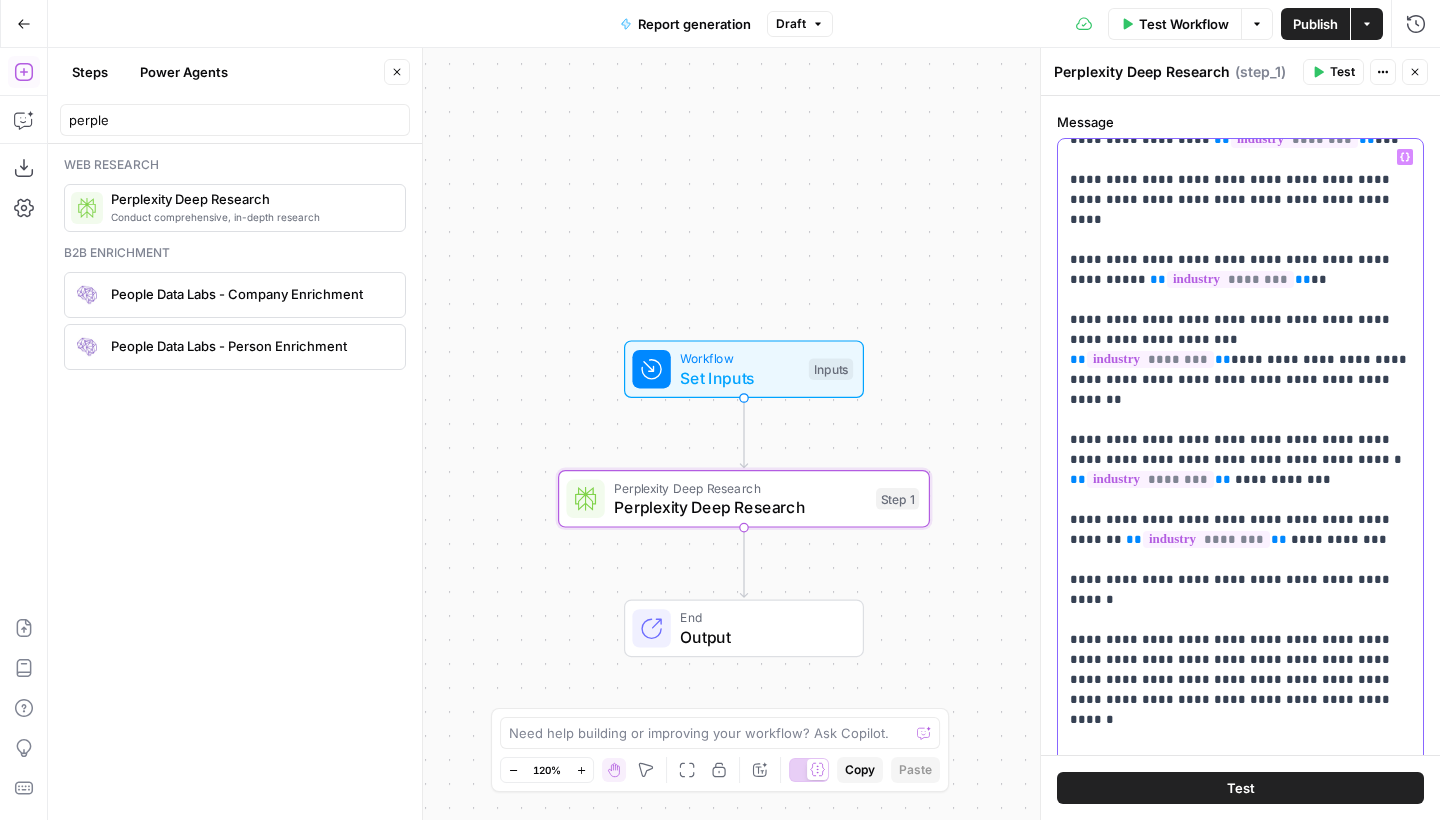 click on "**********" at bounding box center [1240, -120] 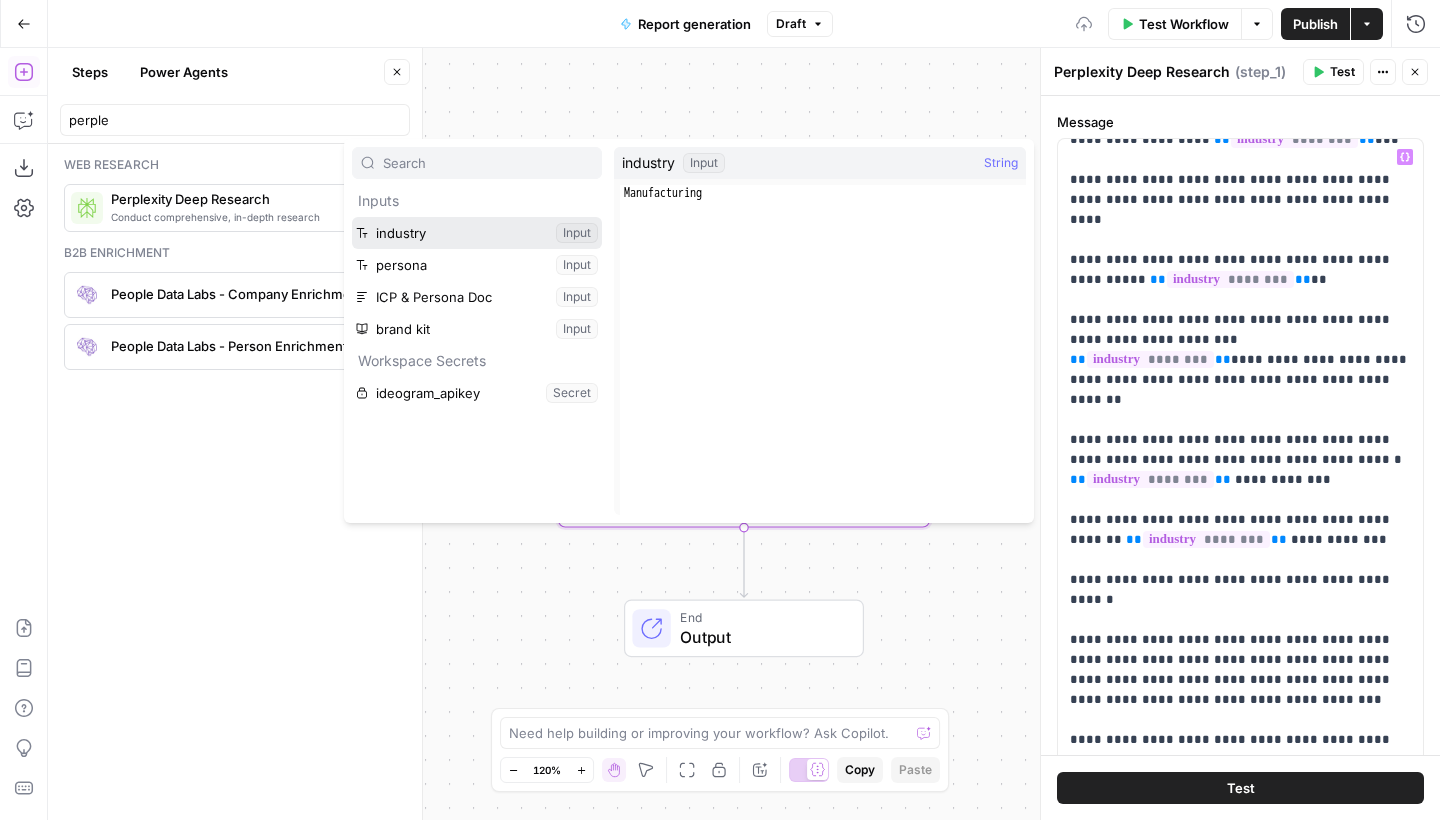 click at bounding box center [477, 233] 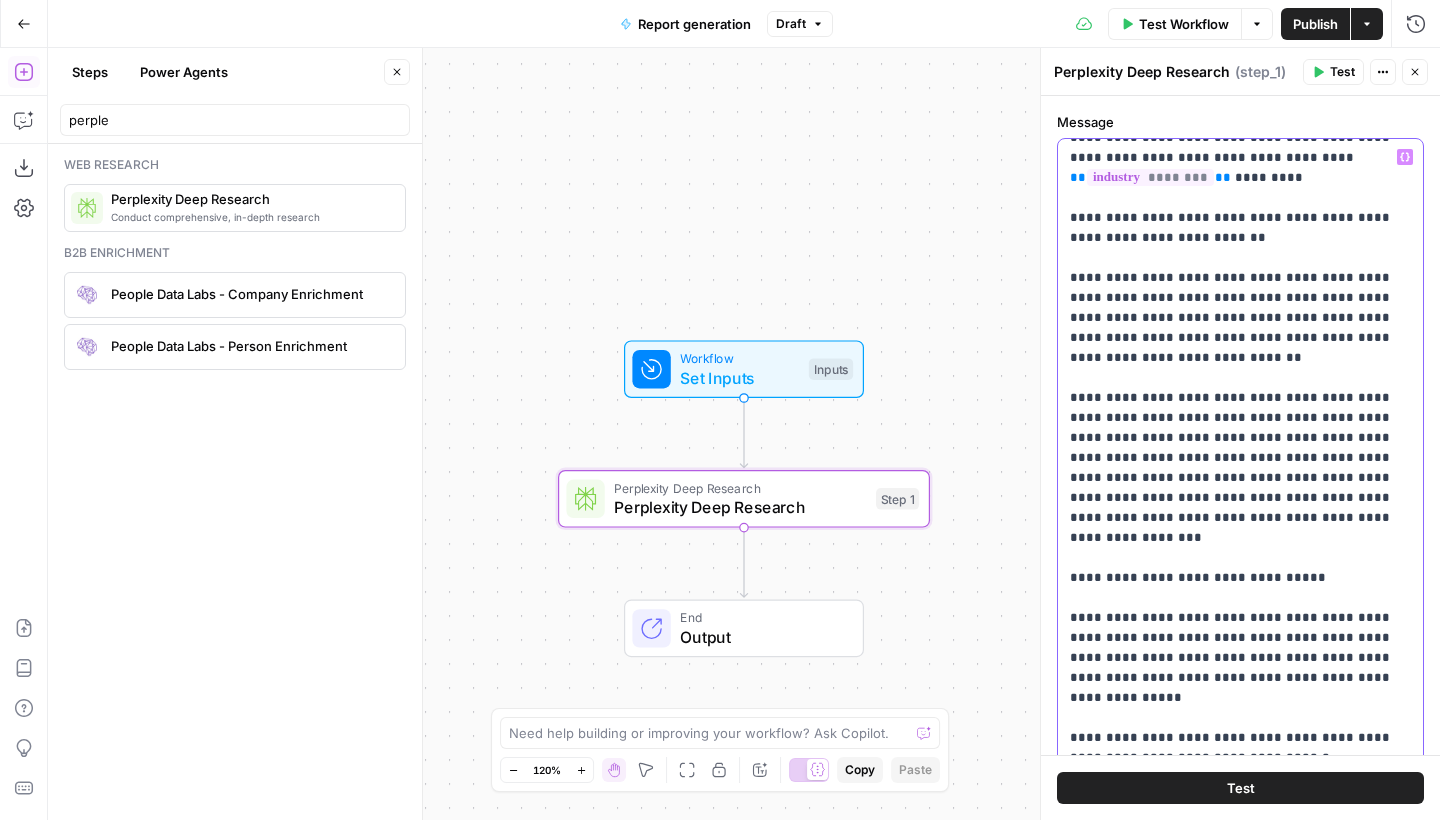 scroll, scrollTop: 2420, scrollLeft: 0, axis: vertical 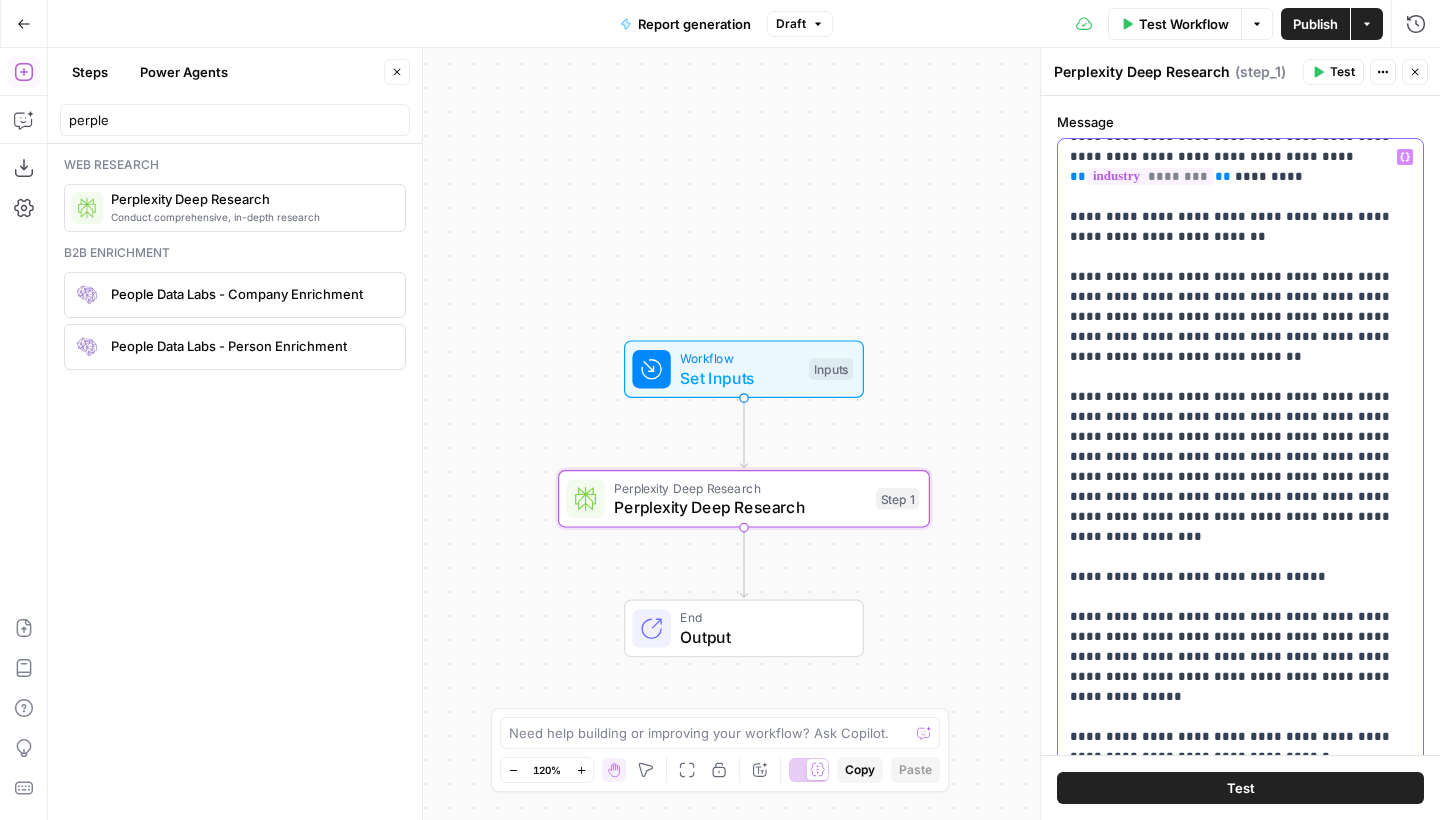 drag, startPoint x: 1130, startPoint y: 376, endPoint x: 1271, endPoint y: 351, distance: 143.19916 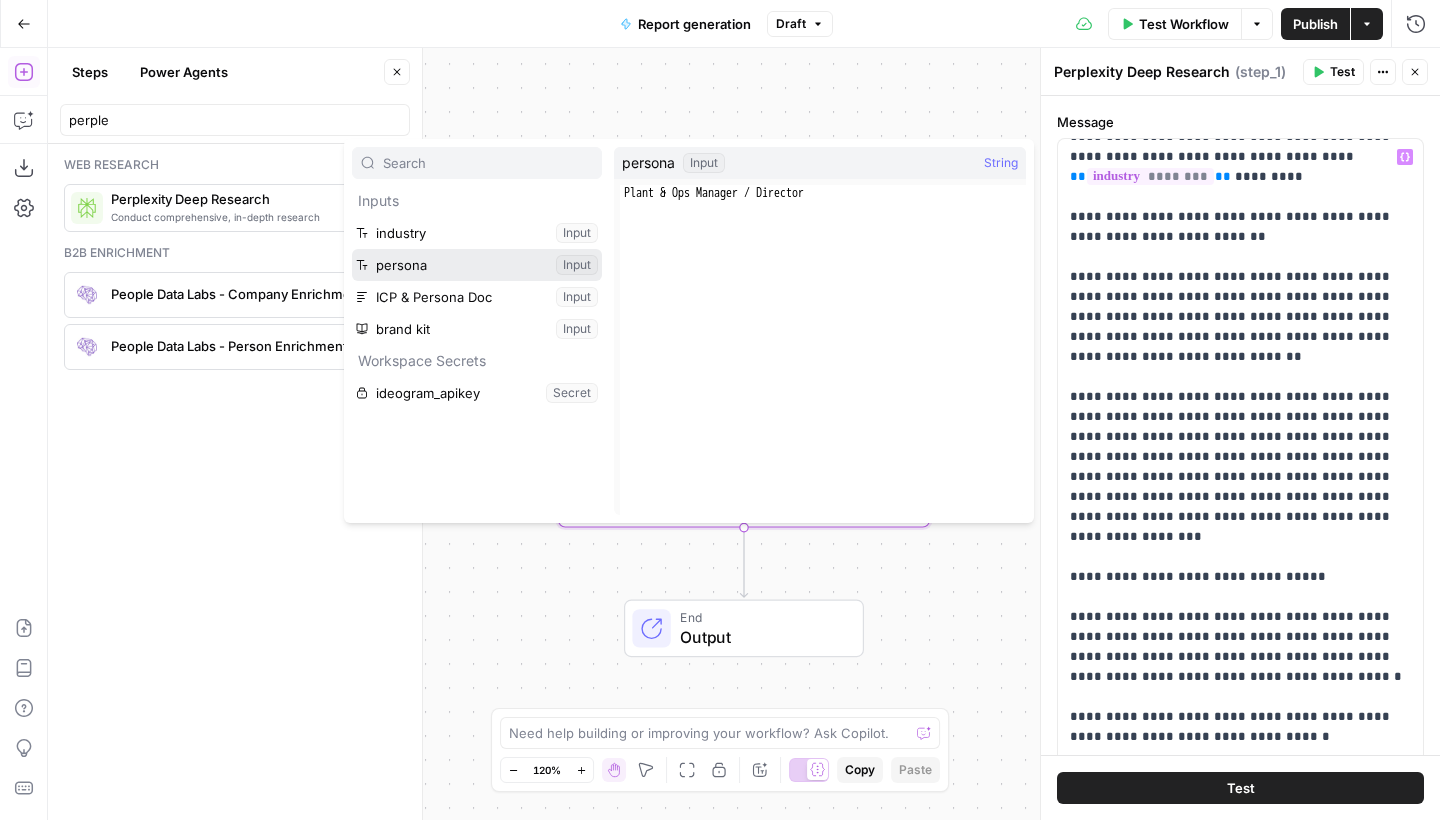 click at bounding box center [477, 265] 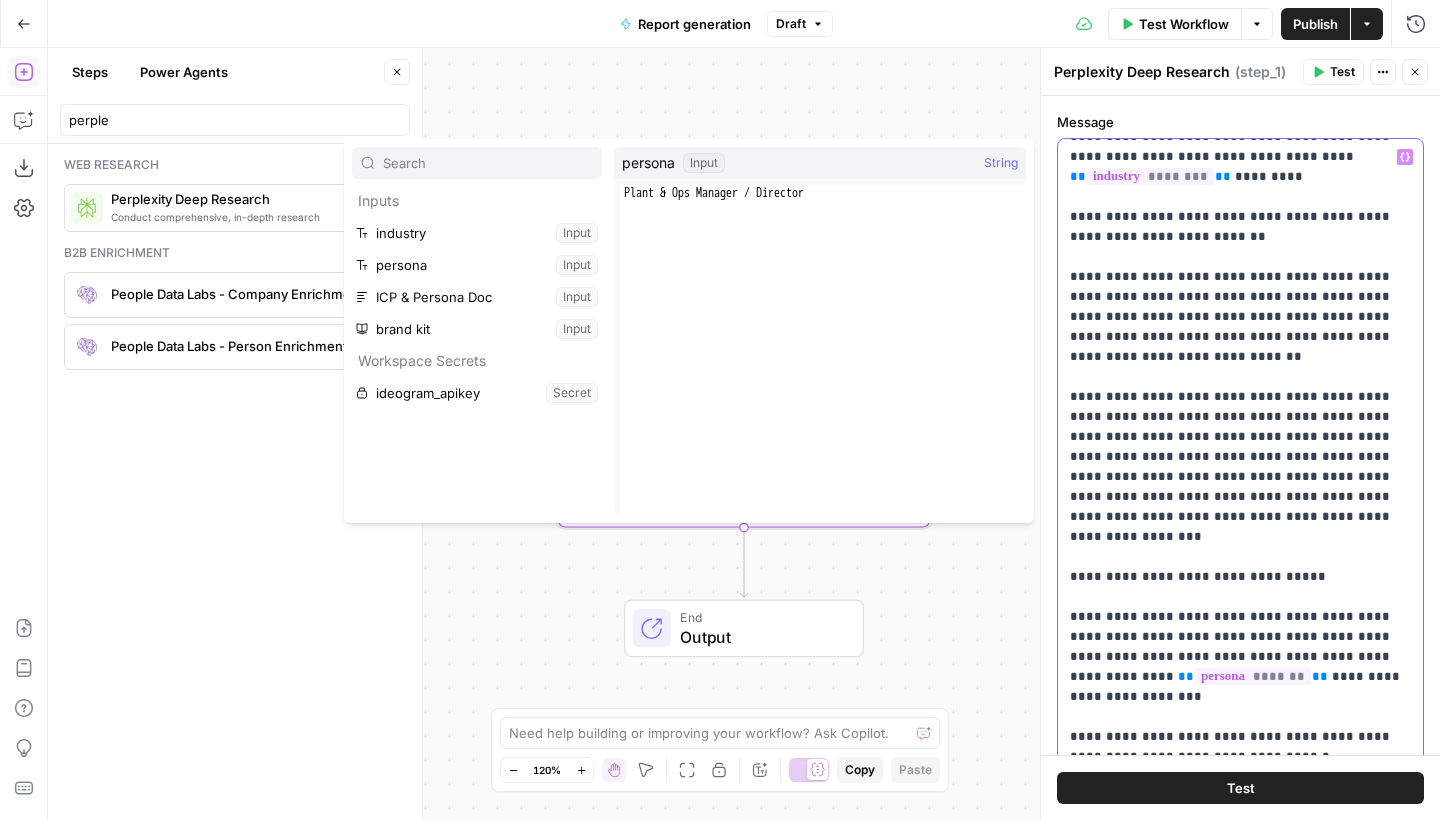scroll, scrollTop: 2420, scrollLeft: 0, axis: vertical 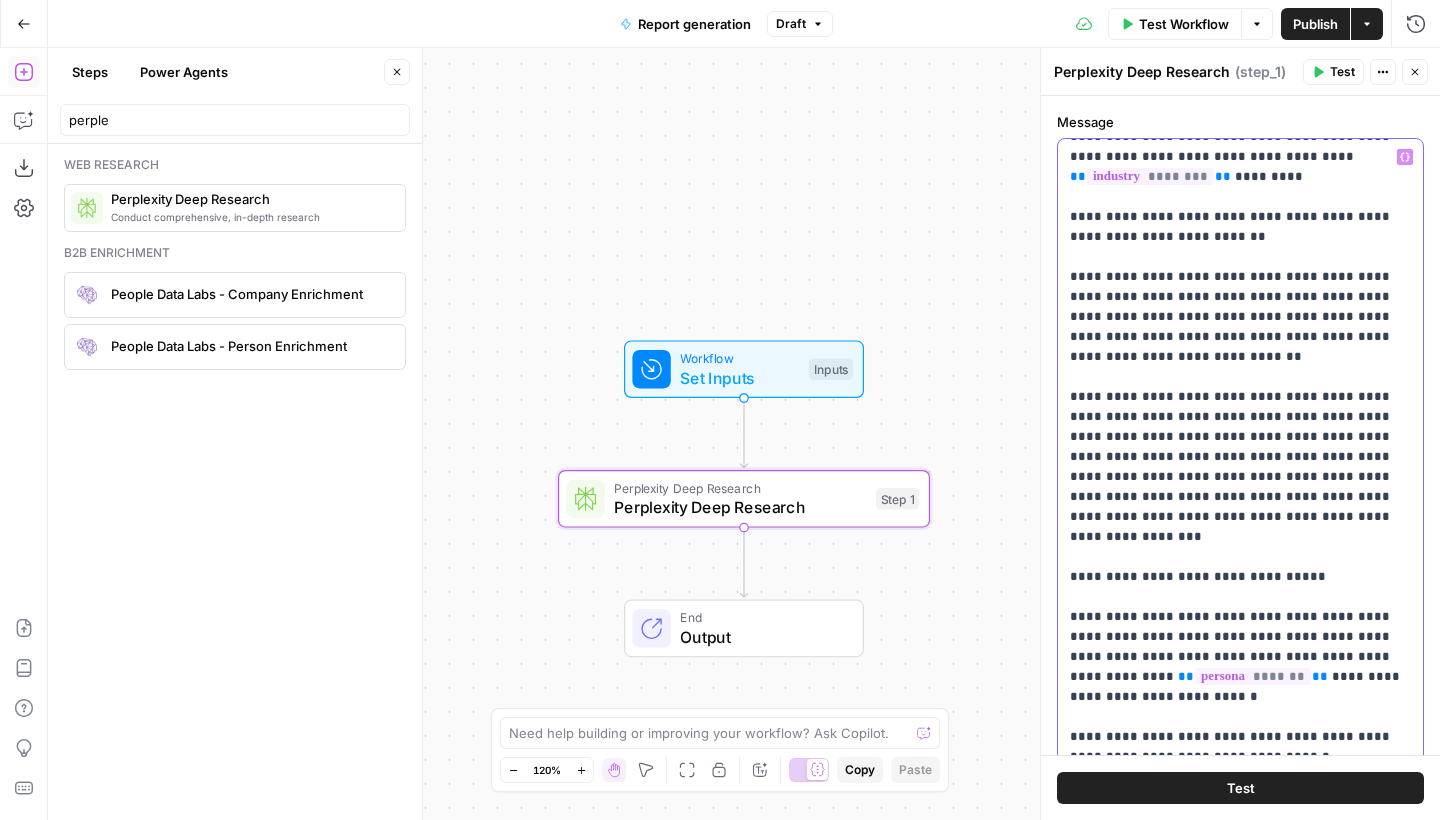 drag, startPoint x: 1175, startPoint y: 405, endPoint x: 1305, endPoint y: 379, distance: 132.57451 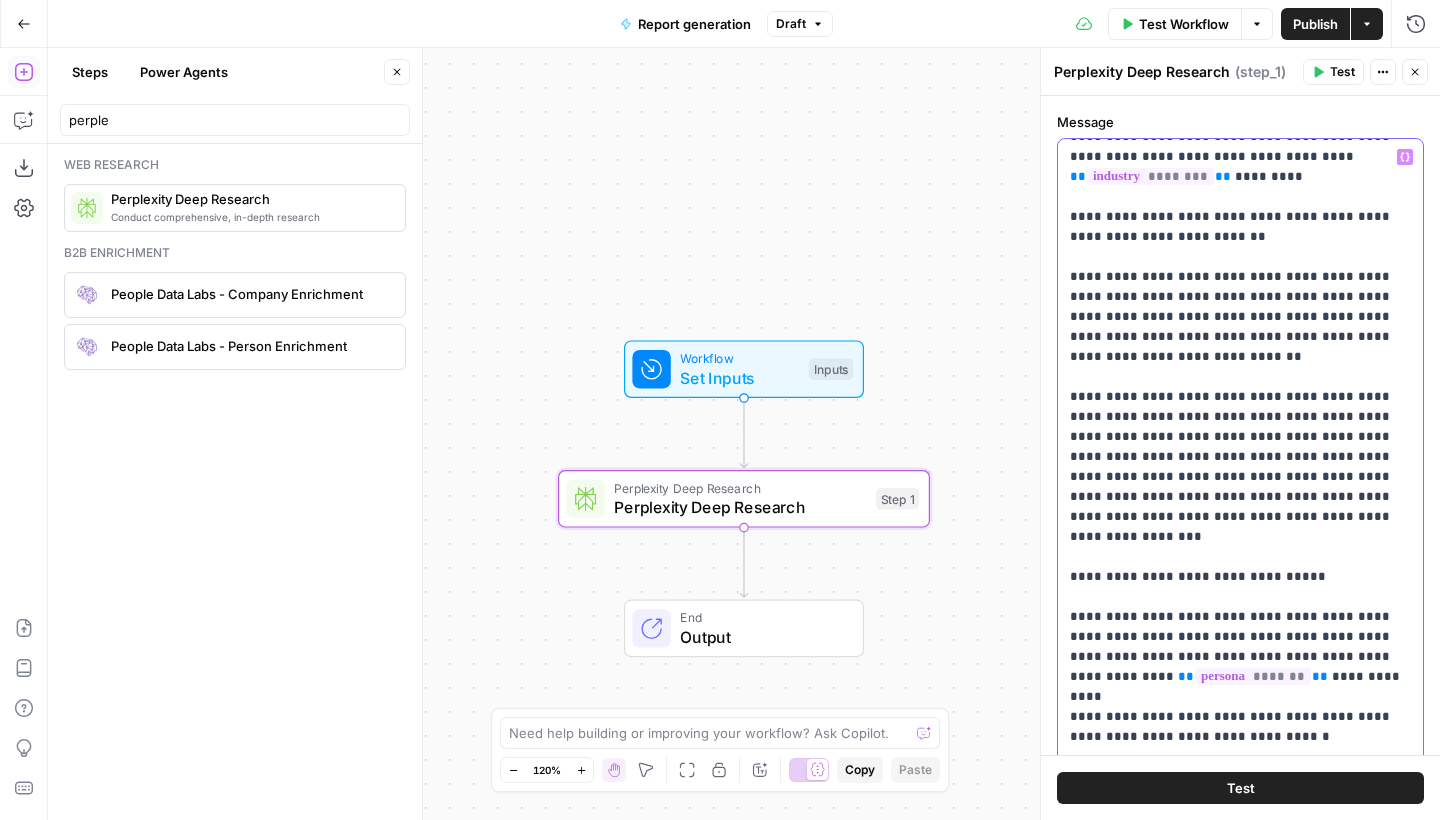 scroll, scrollTop: 2401, scrollLeft: 0, axis: vertical 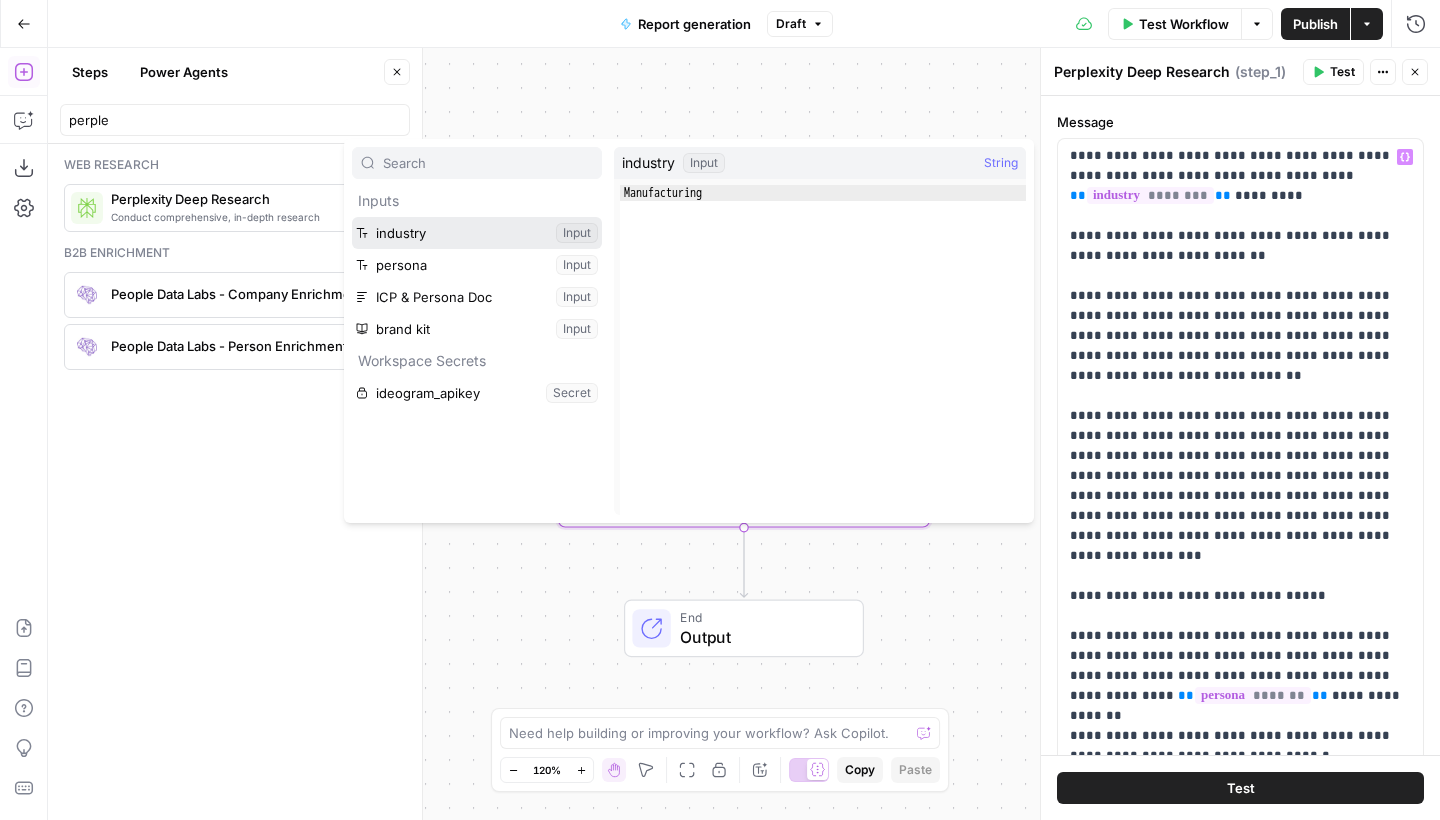 click at bounding box center (477, 233) 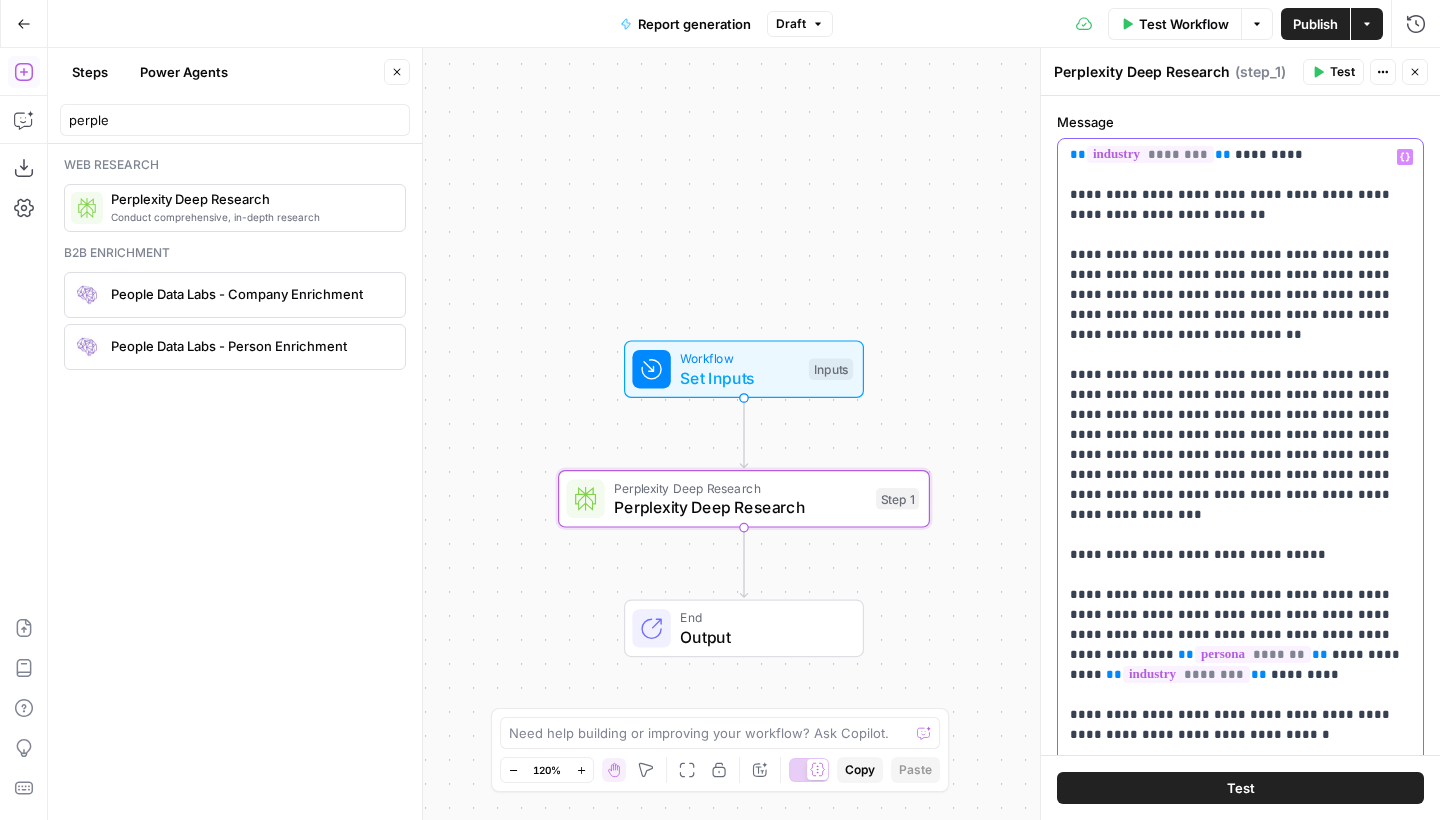 scroll, scrollTop: 2441, scrollLeft: 0, axis: vertical 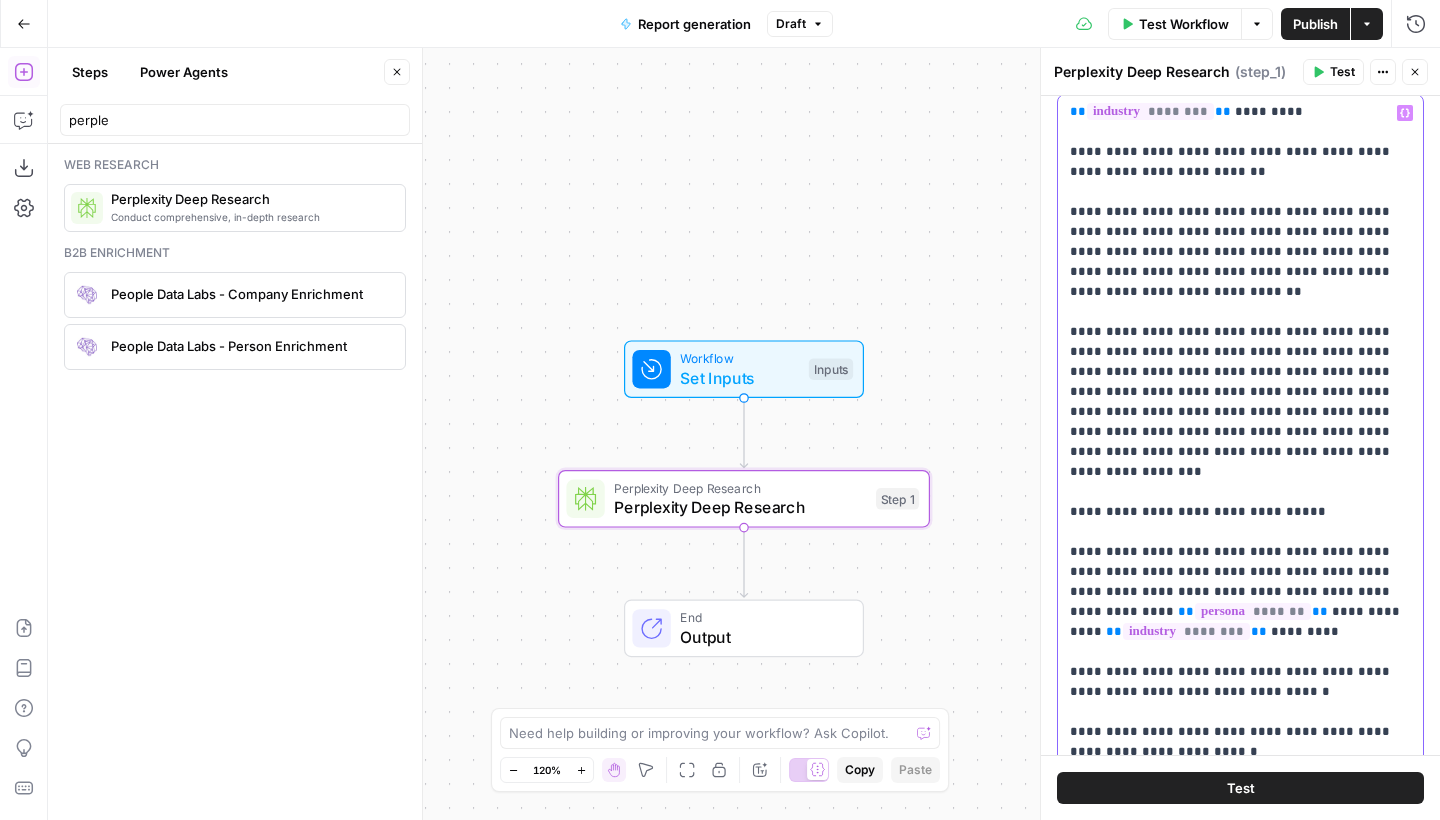 click on "**********" at bounding box center (1240, -718) 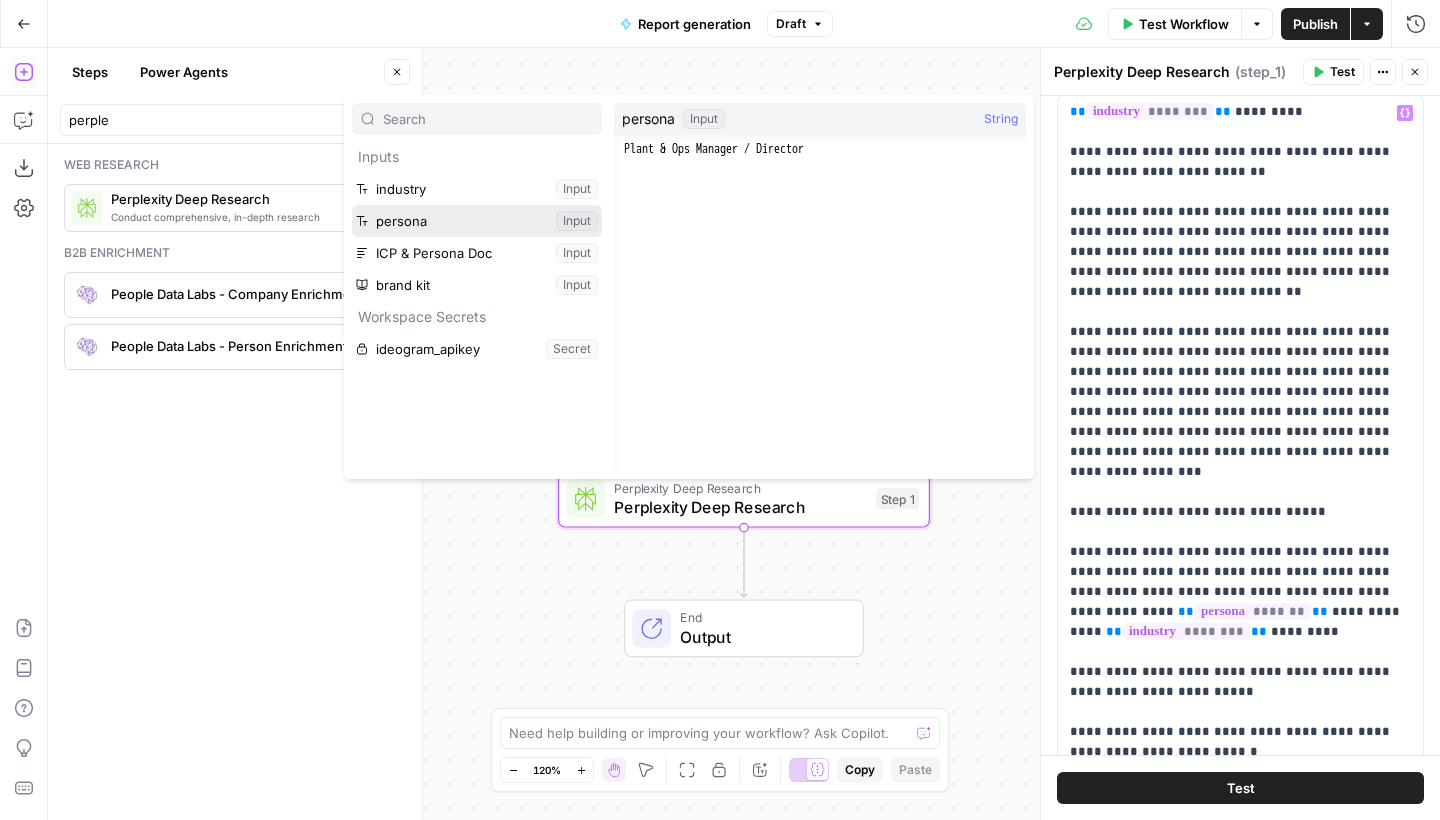 click at bounding box center [477, 221] 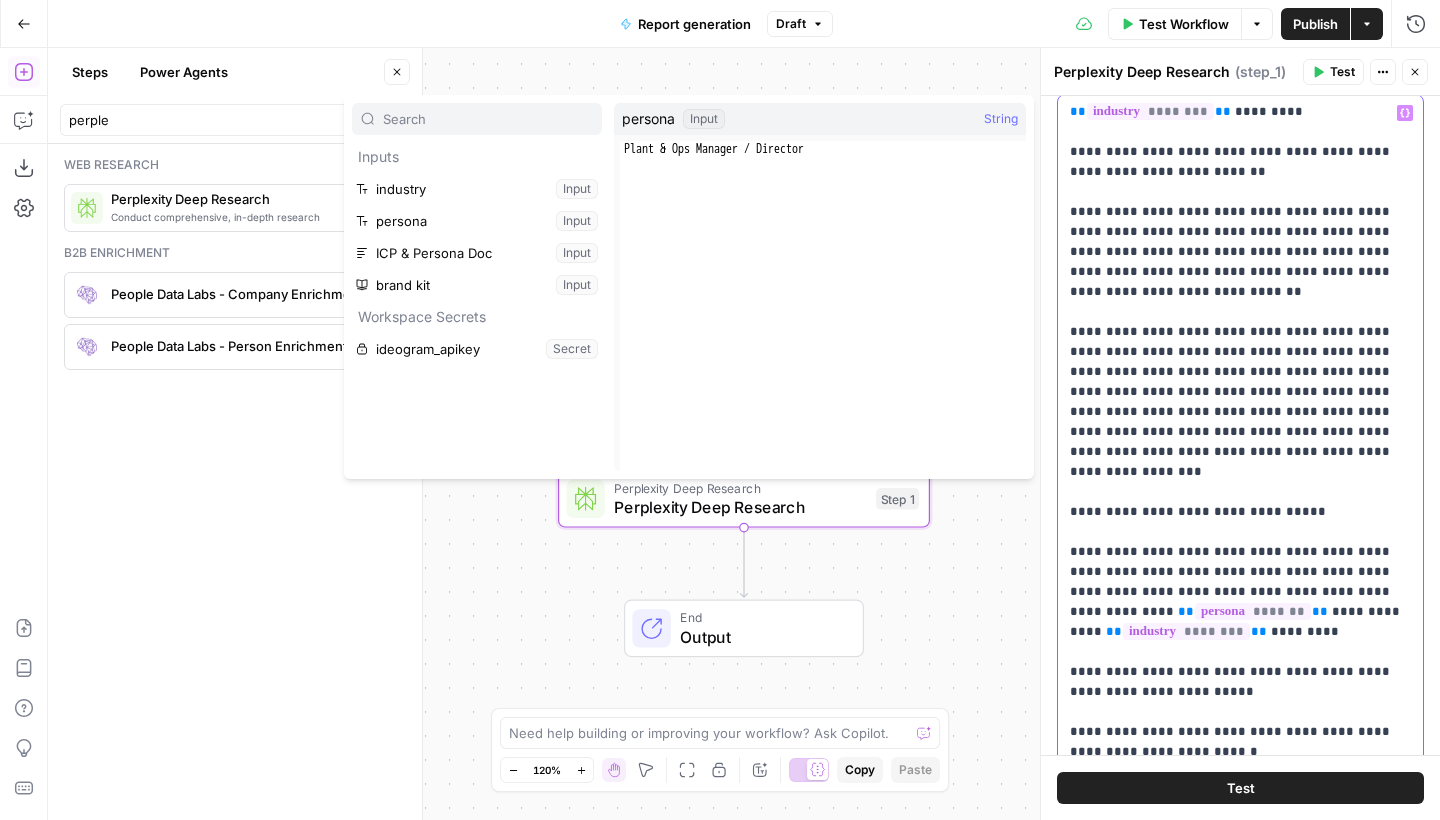scroll, scrollTop: 2441, scrollLeft: 0, axis: vertical 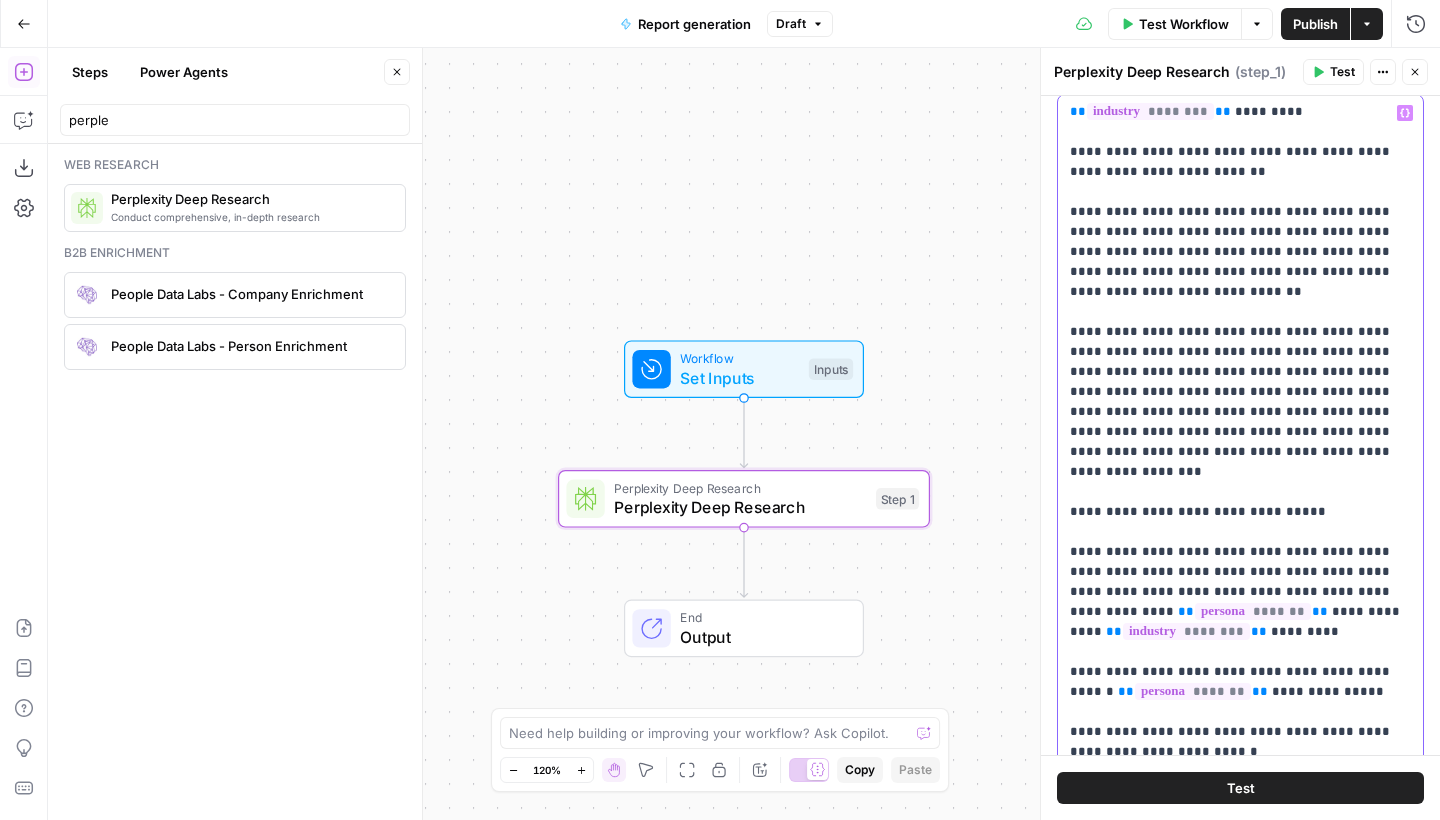 click on "**********" at bounding box center (1240, -718) 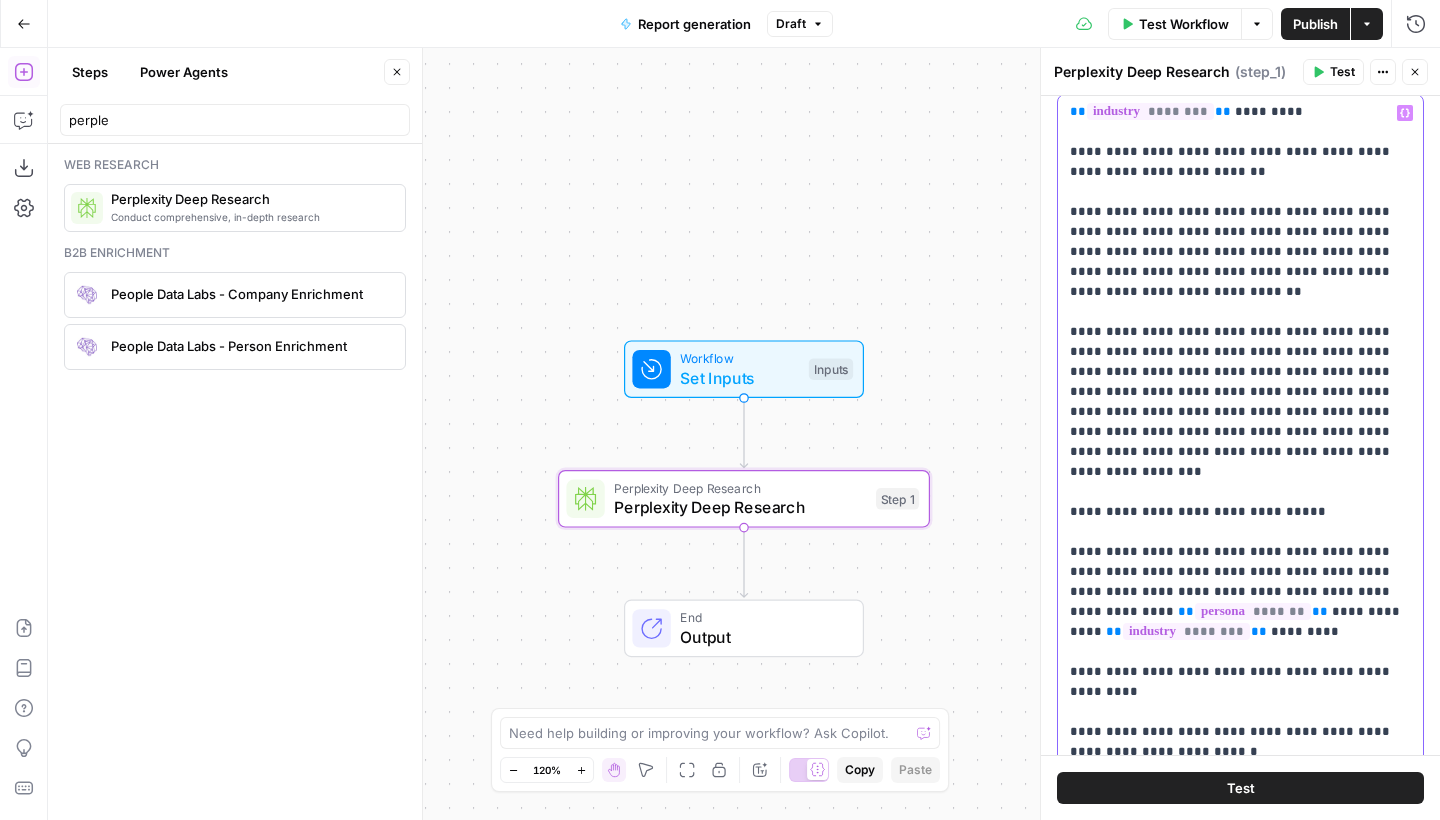 scroll, scrollTop: 1921, scrollLeft: 0, axis: vertical 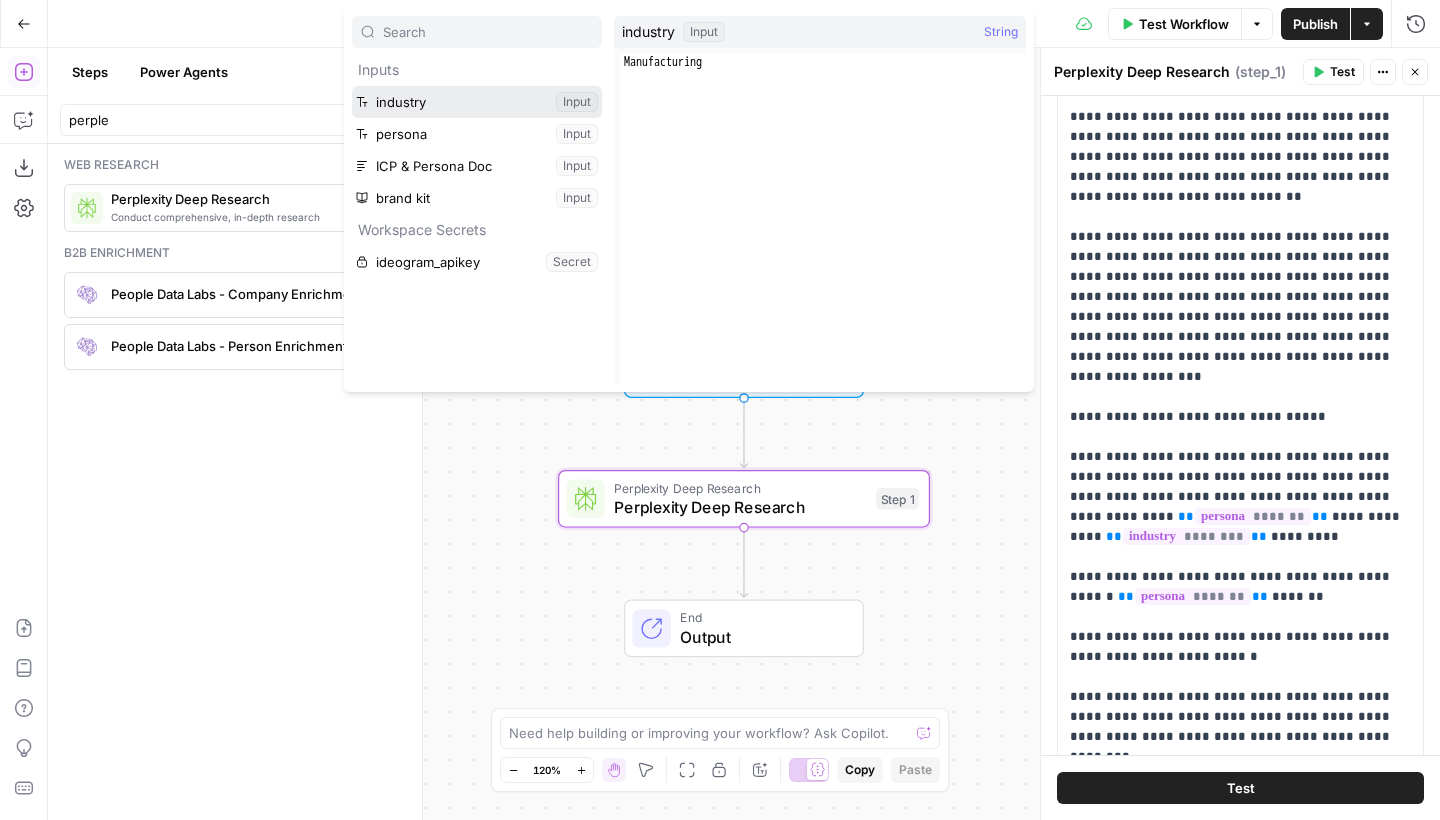 click at bounding box center [477, 102] 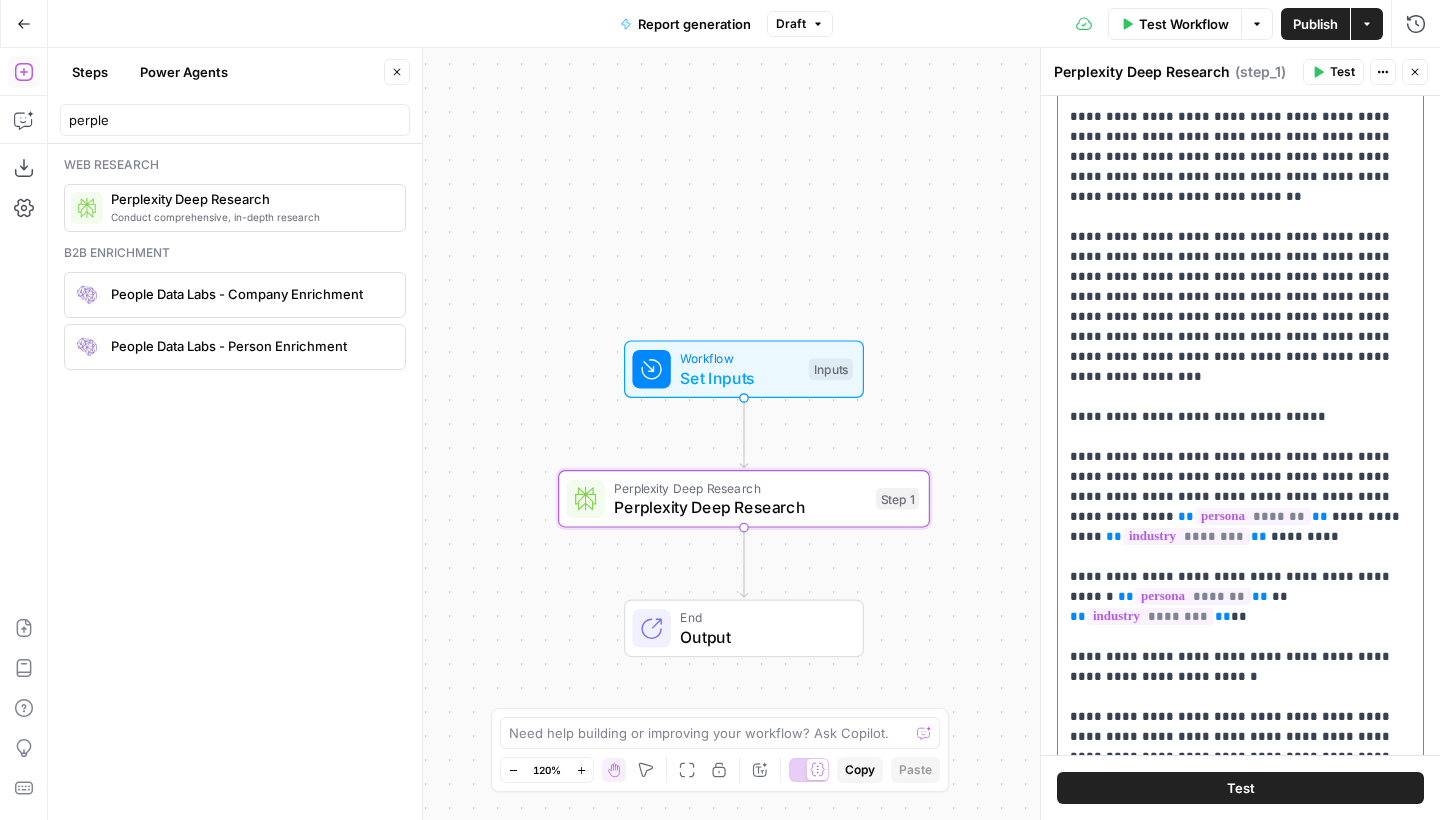 click on "**********" at bounding box center [1240, -813] 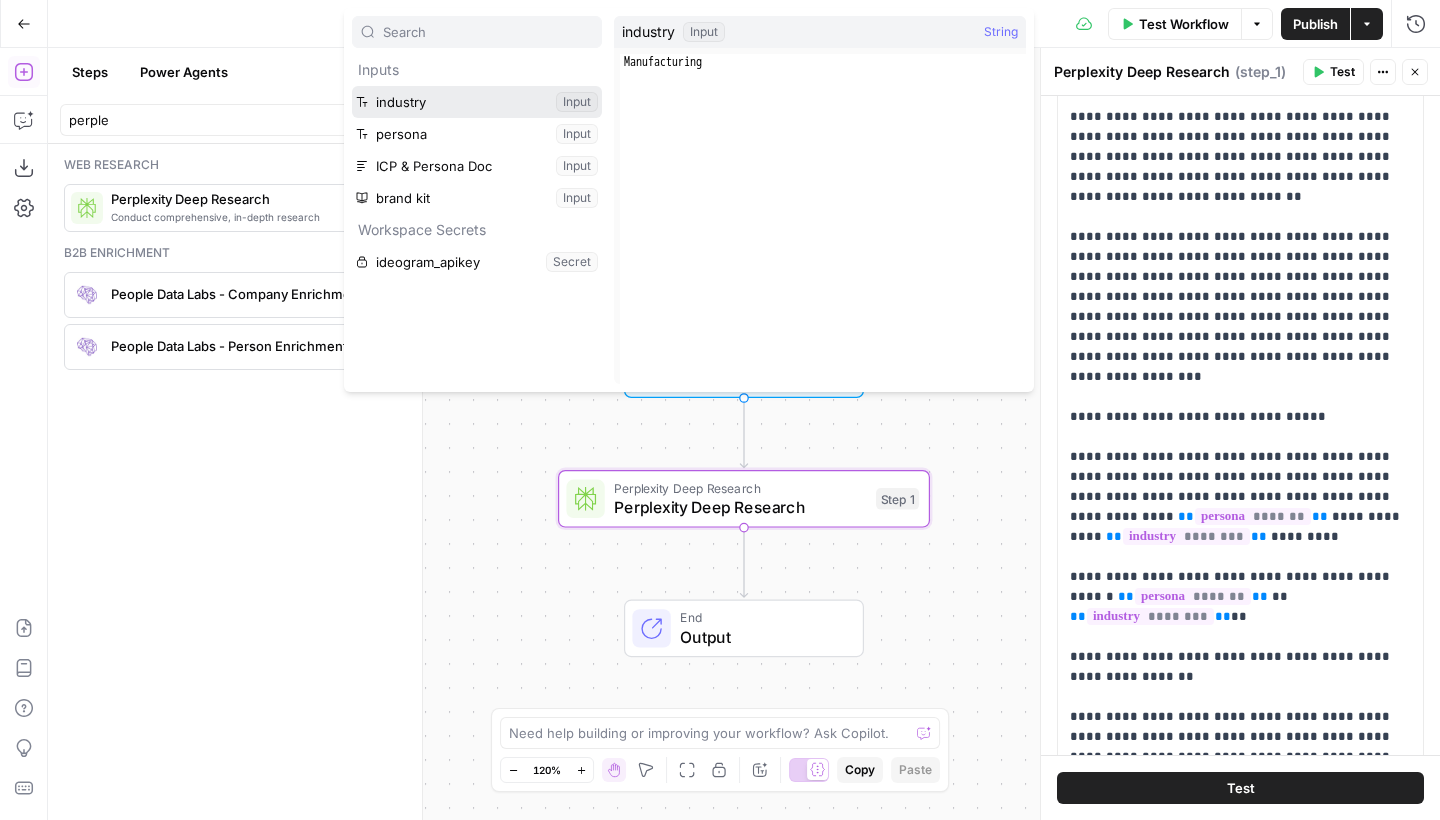 click at bounding box center (477, 102) 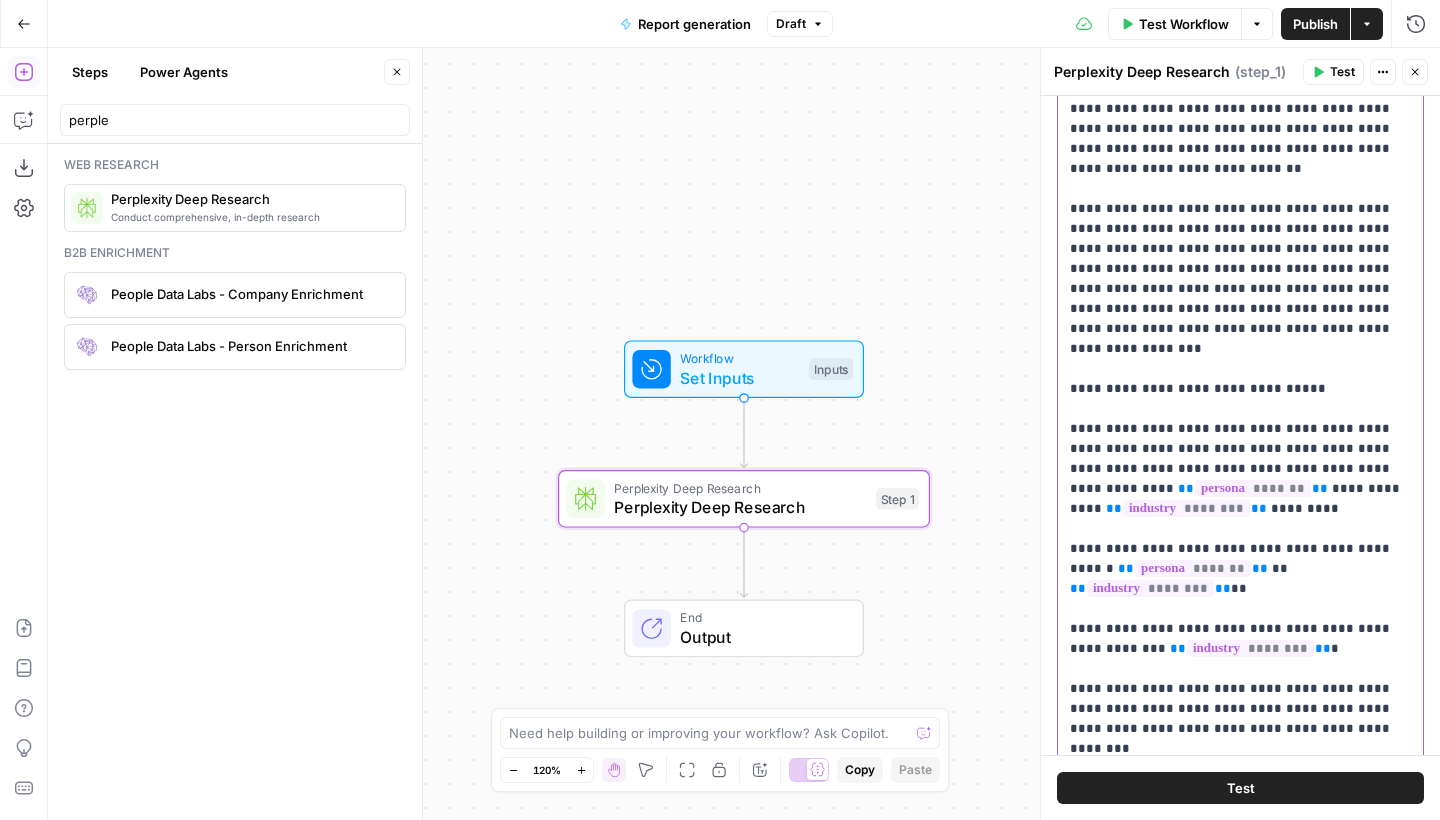 scroll, scrollTop: 187, scrollLeft: 0, axis: vertical 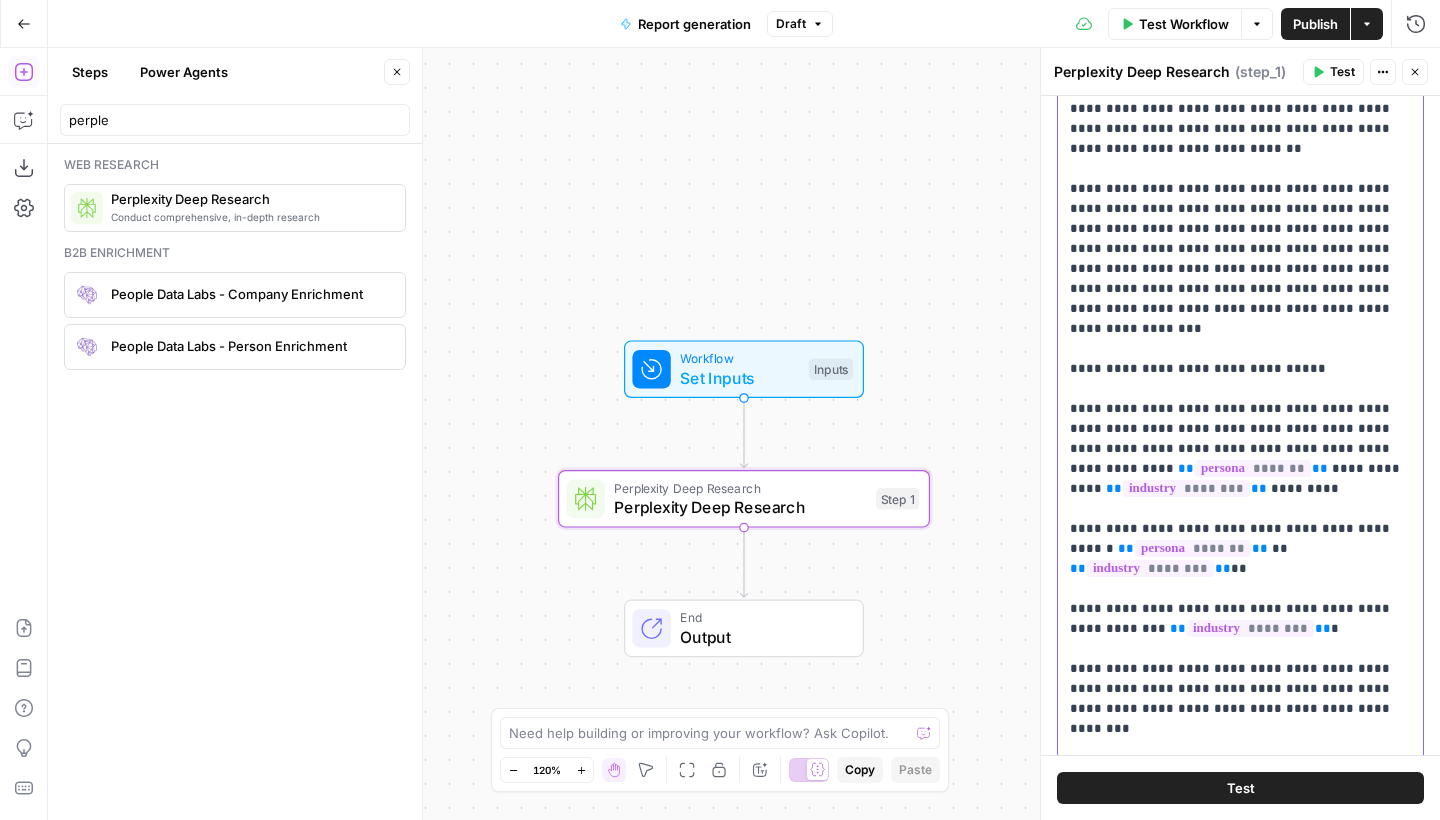 click on "**********" at bounding box center [1240, -861] 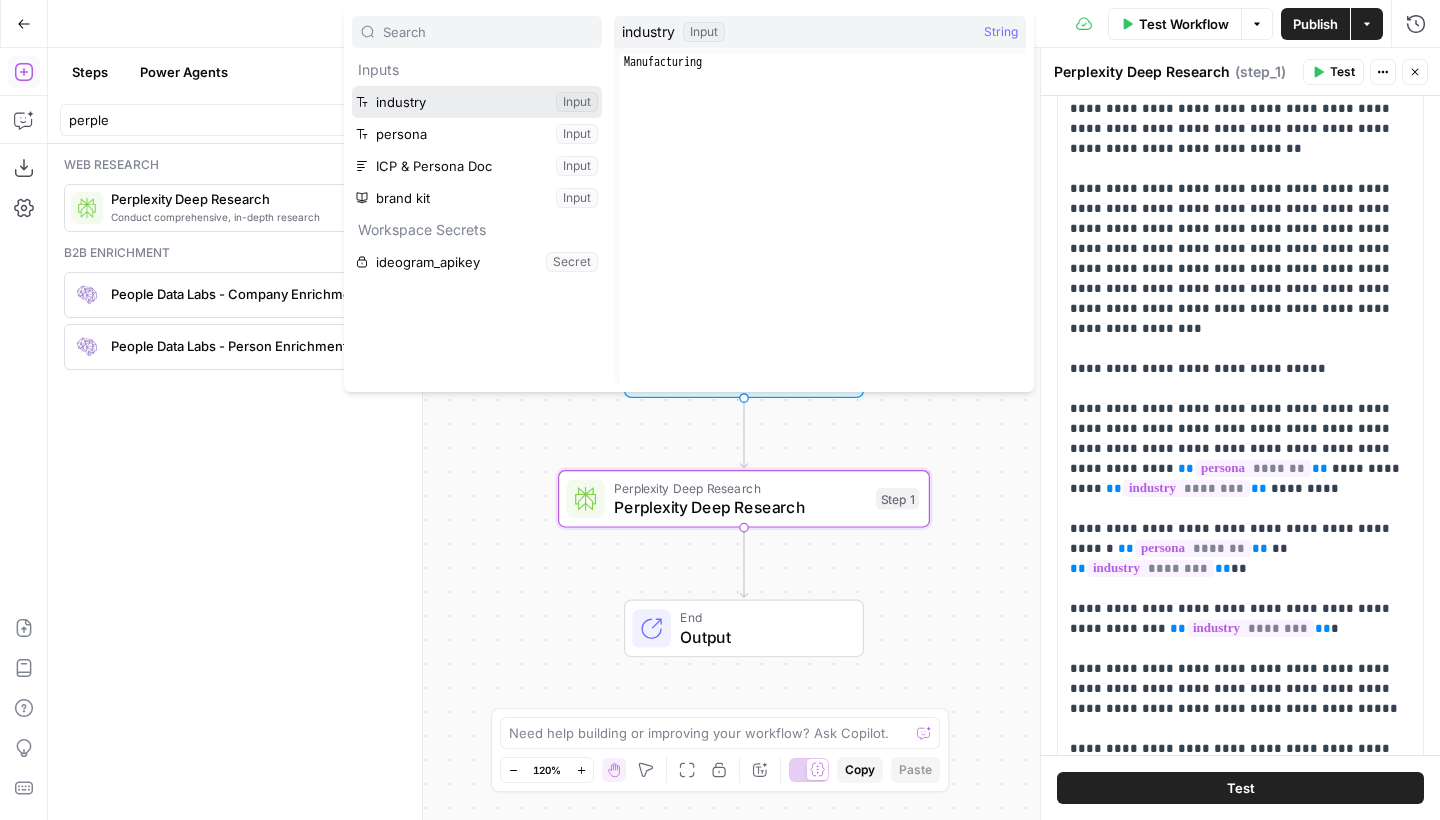 click at bounding box center (477, 102) 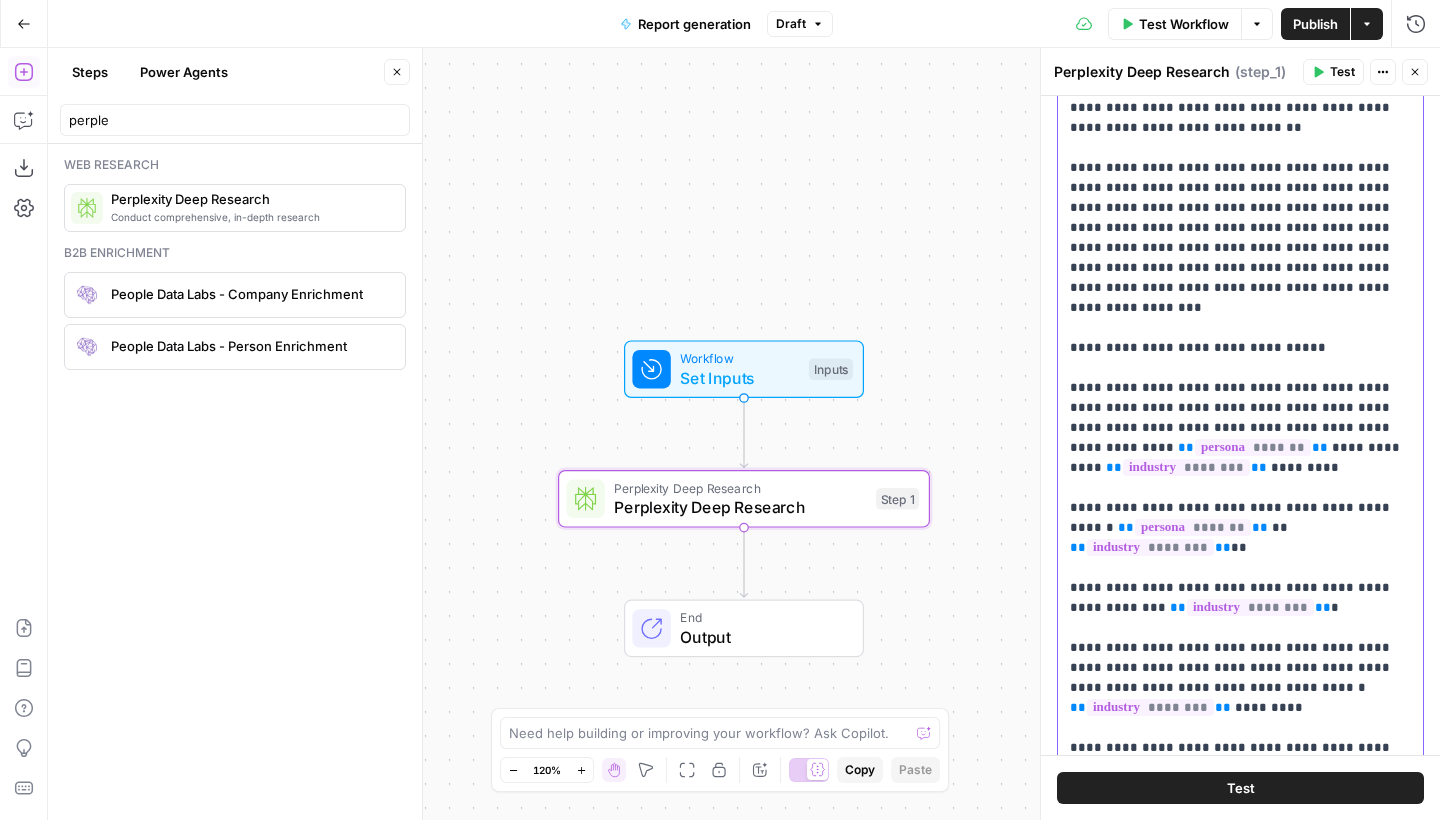 scroll, scrollTop: 2461, scrollLeft: 0, axis: vertical 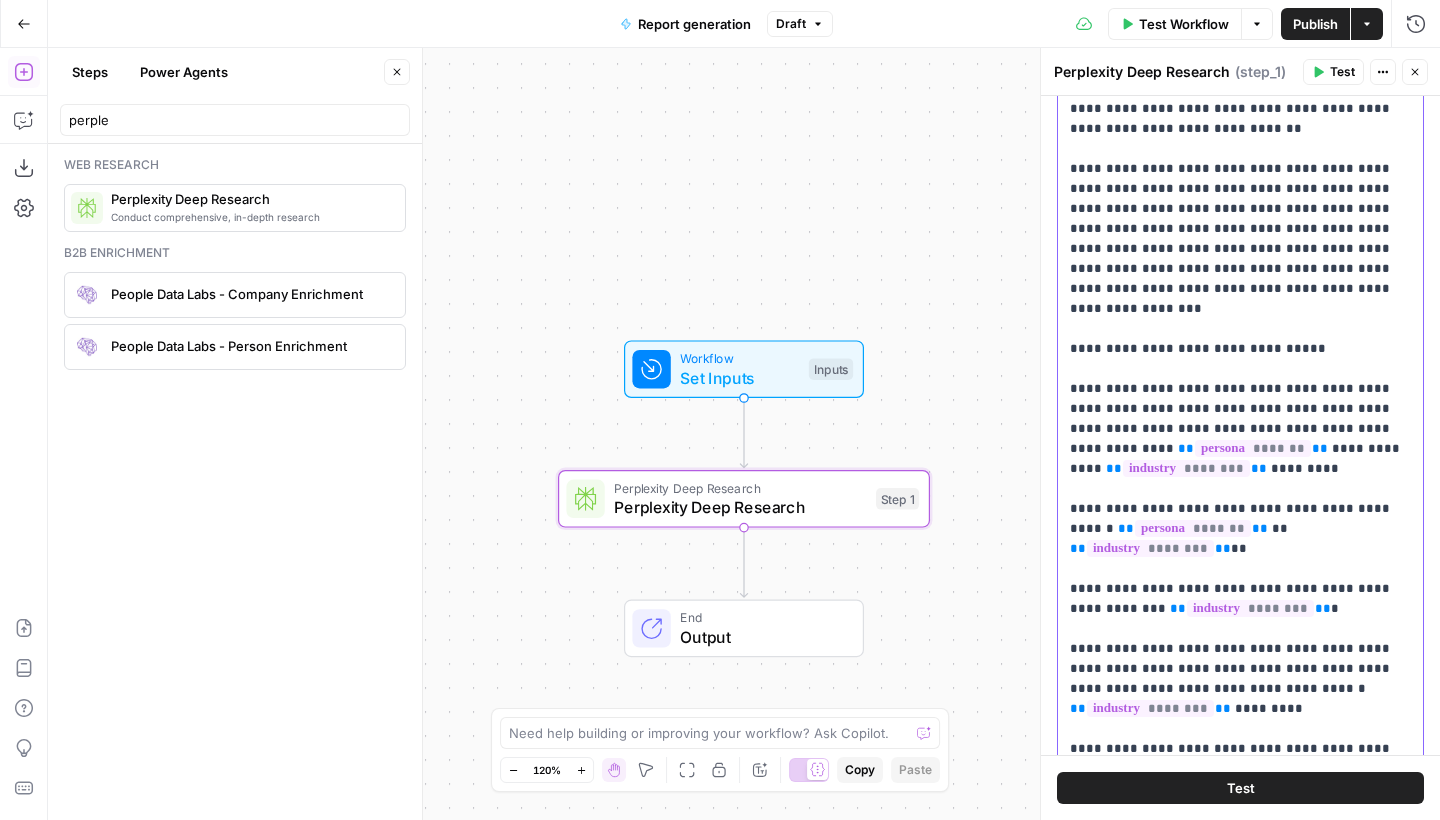 click on "**********" at bounding box center (1240, -871) 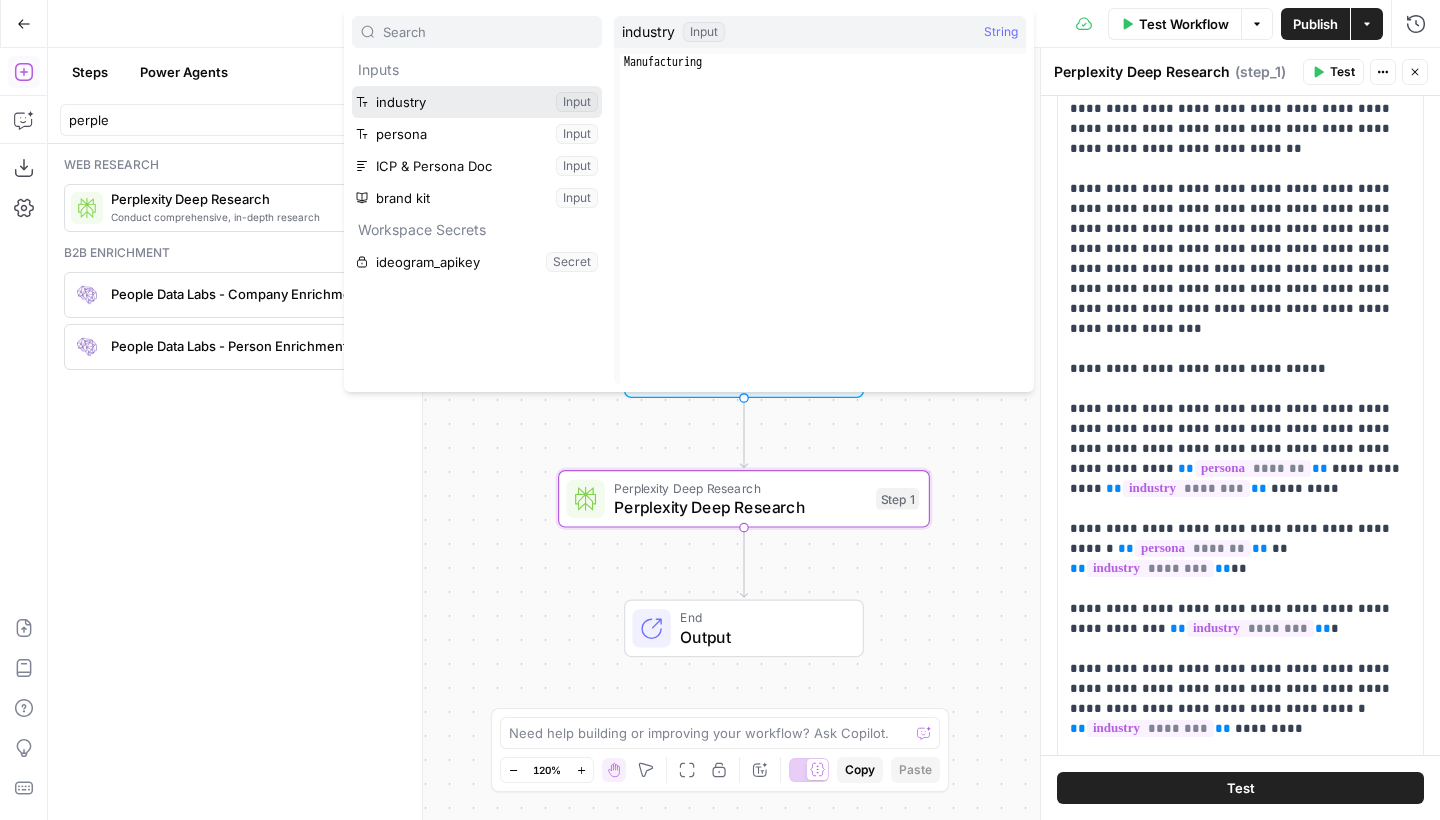 click at bounding box center [477, 102] 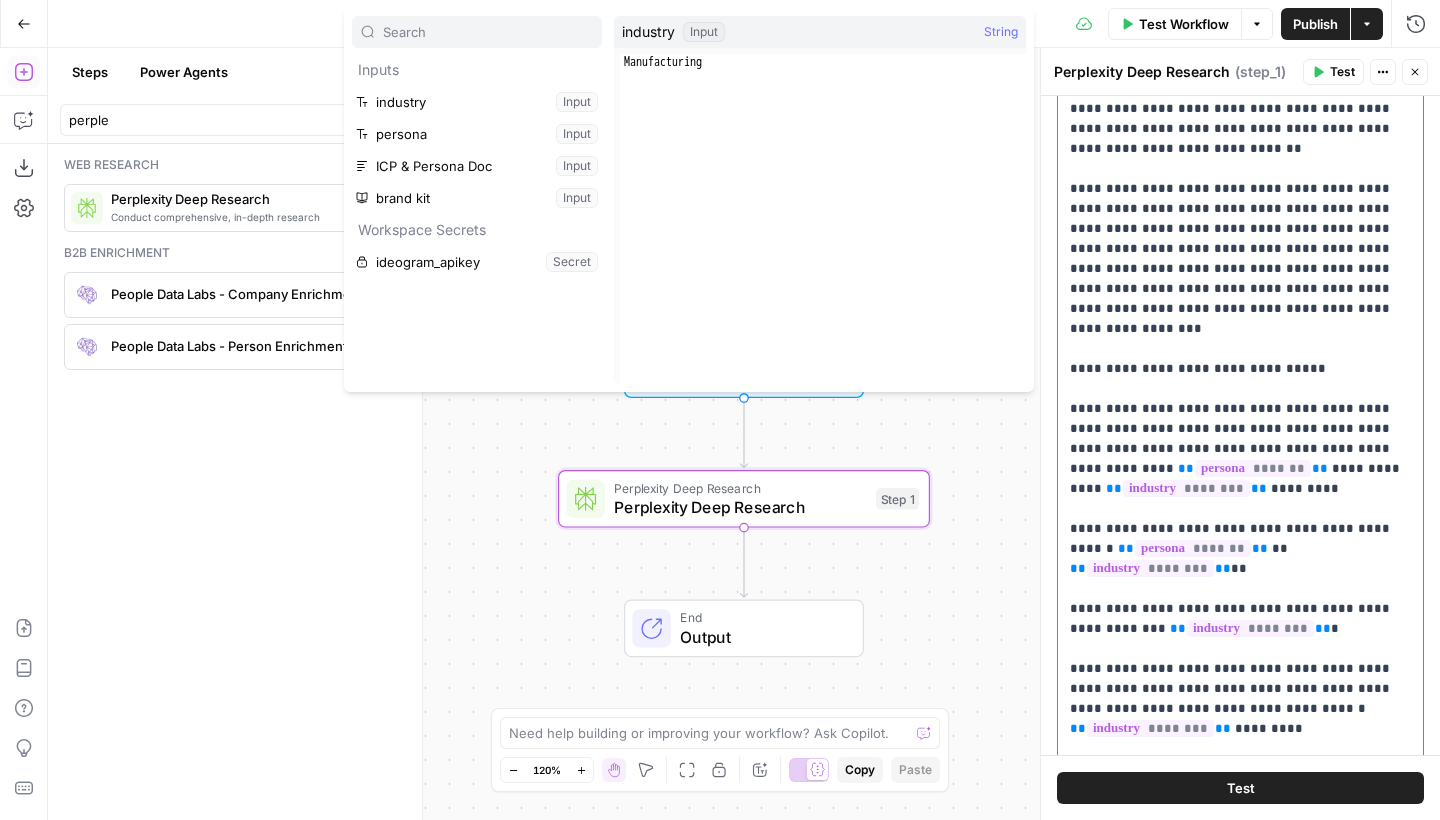 scroll, scrollTop: 2461, scrollLeft: 0, axis: vertical 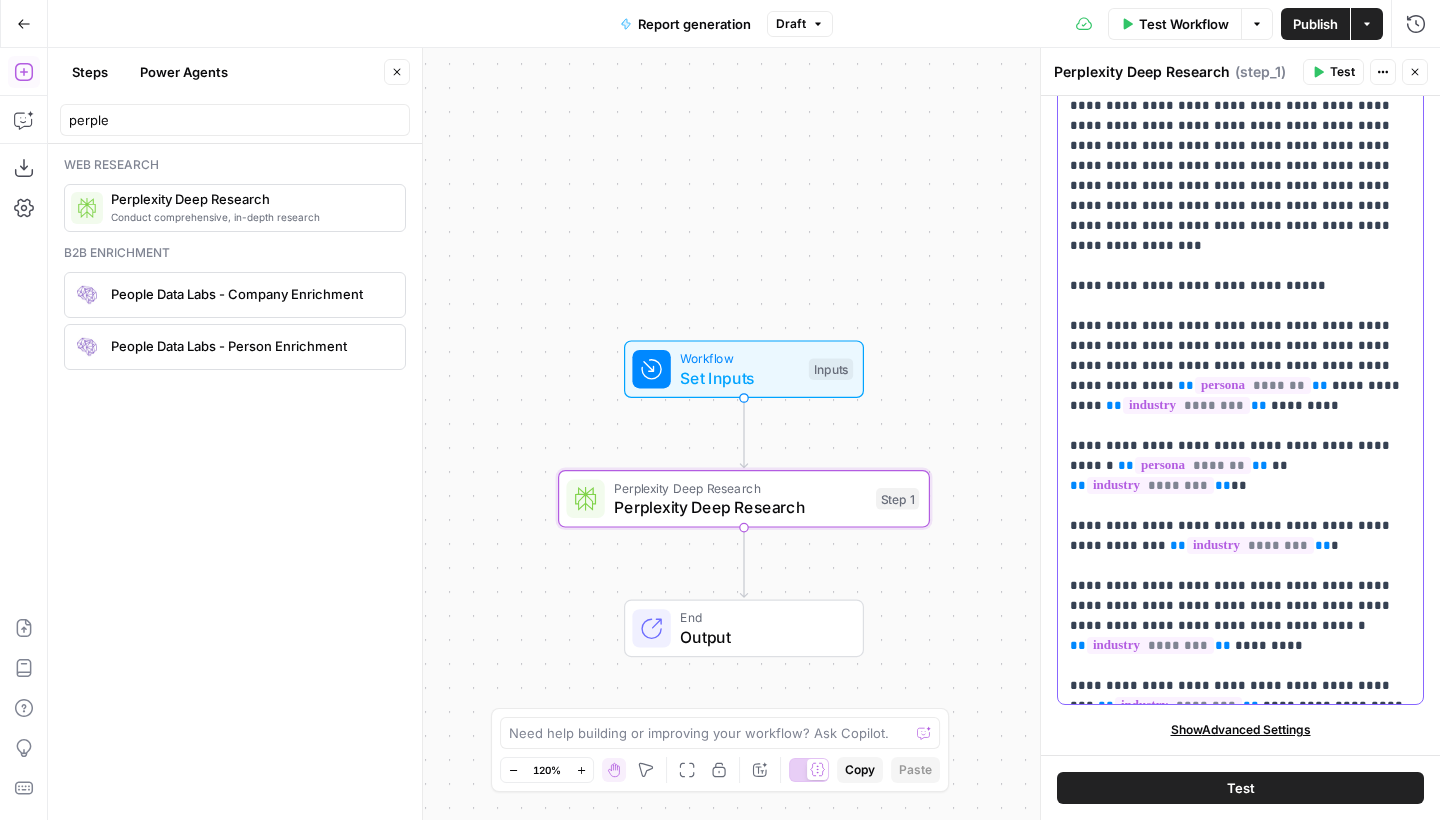 click on "**********" at bounding box center (1240, -934) 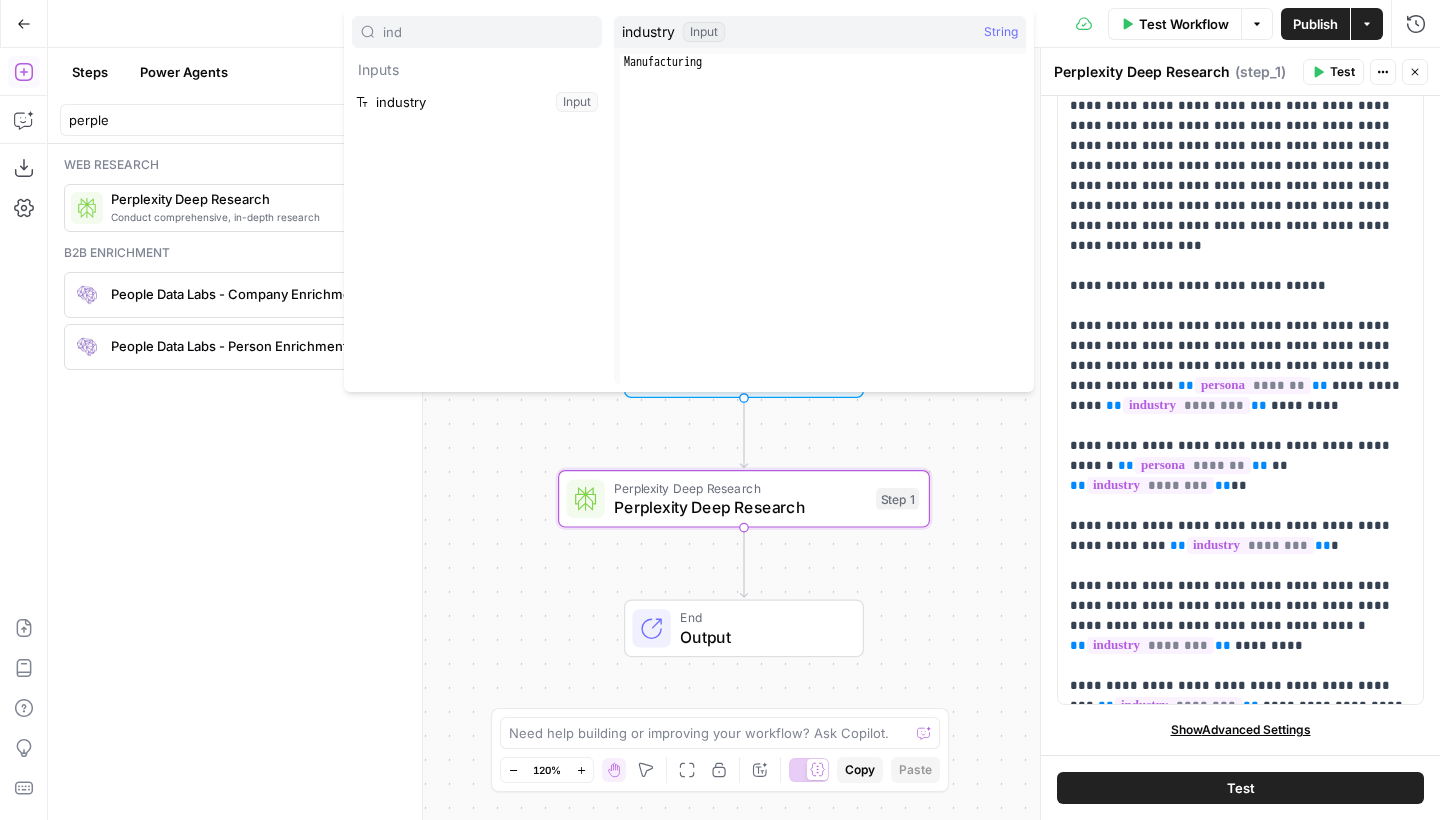 type on "ind" 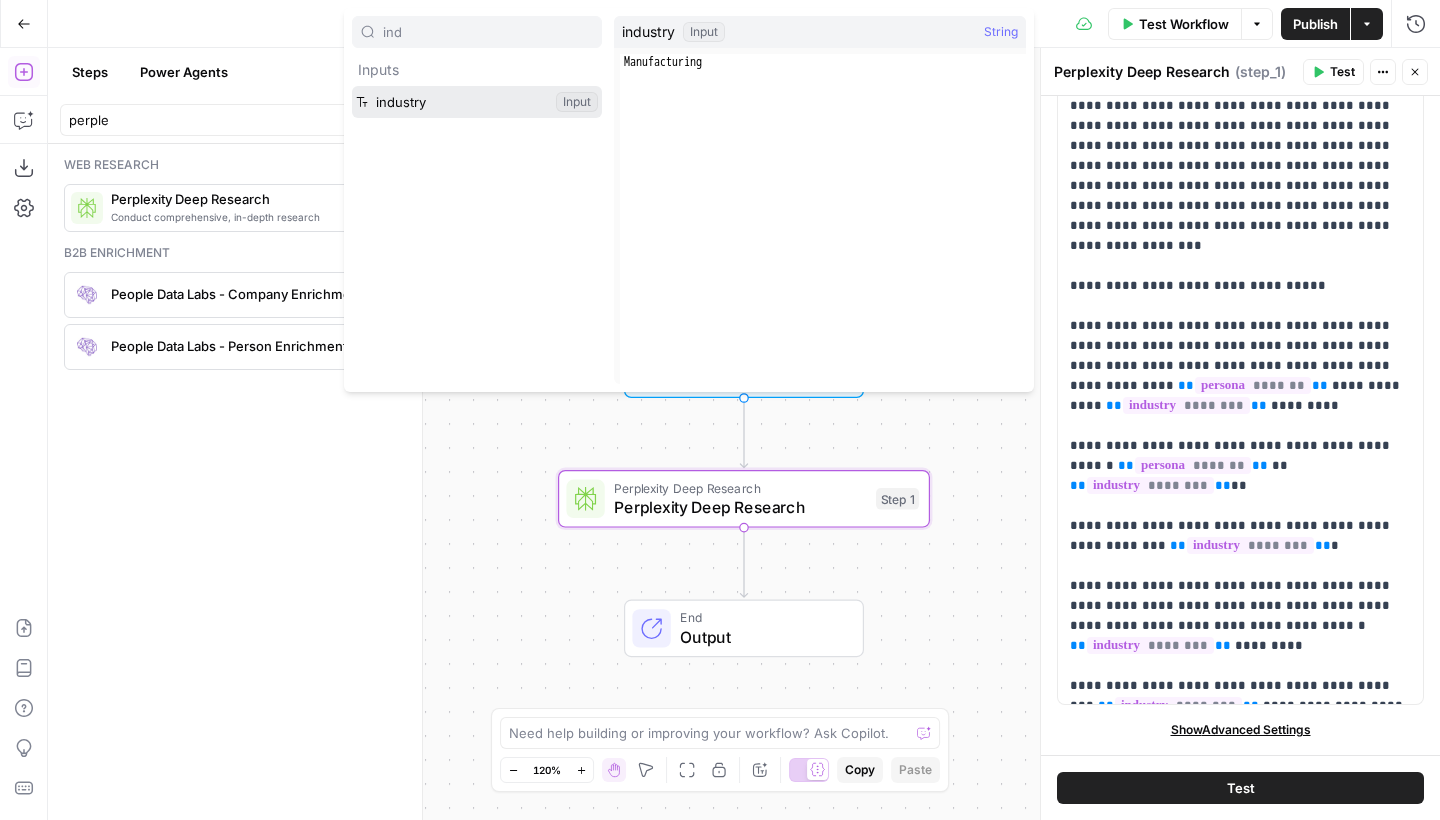 click at bounding box center (477, 102) 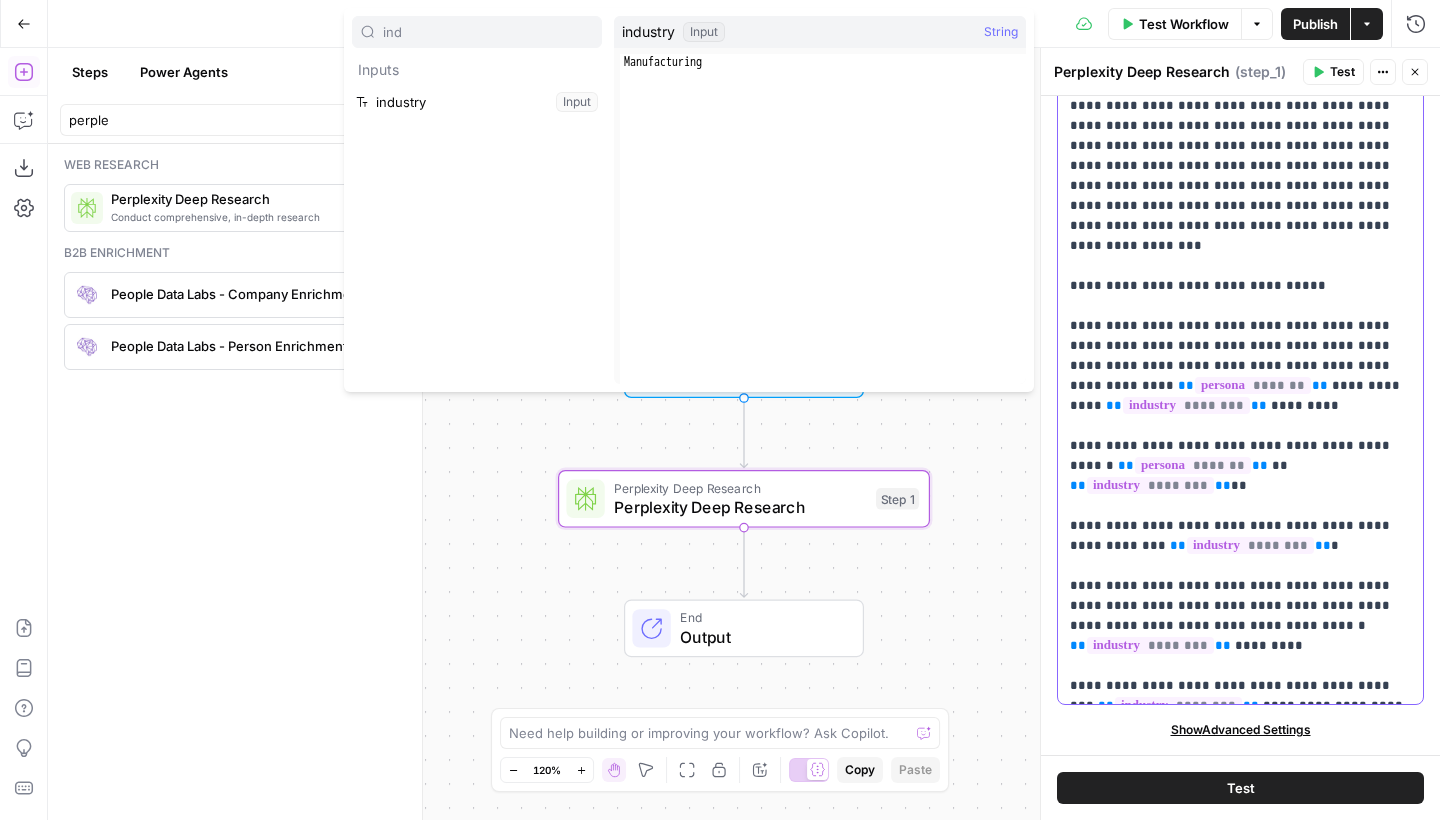 scroll, scrollTop: 2481, scrollLeft: 0, axis: vertical 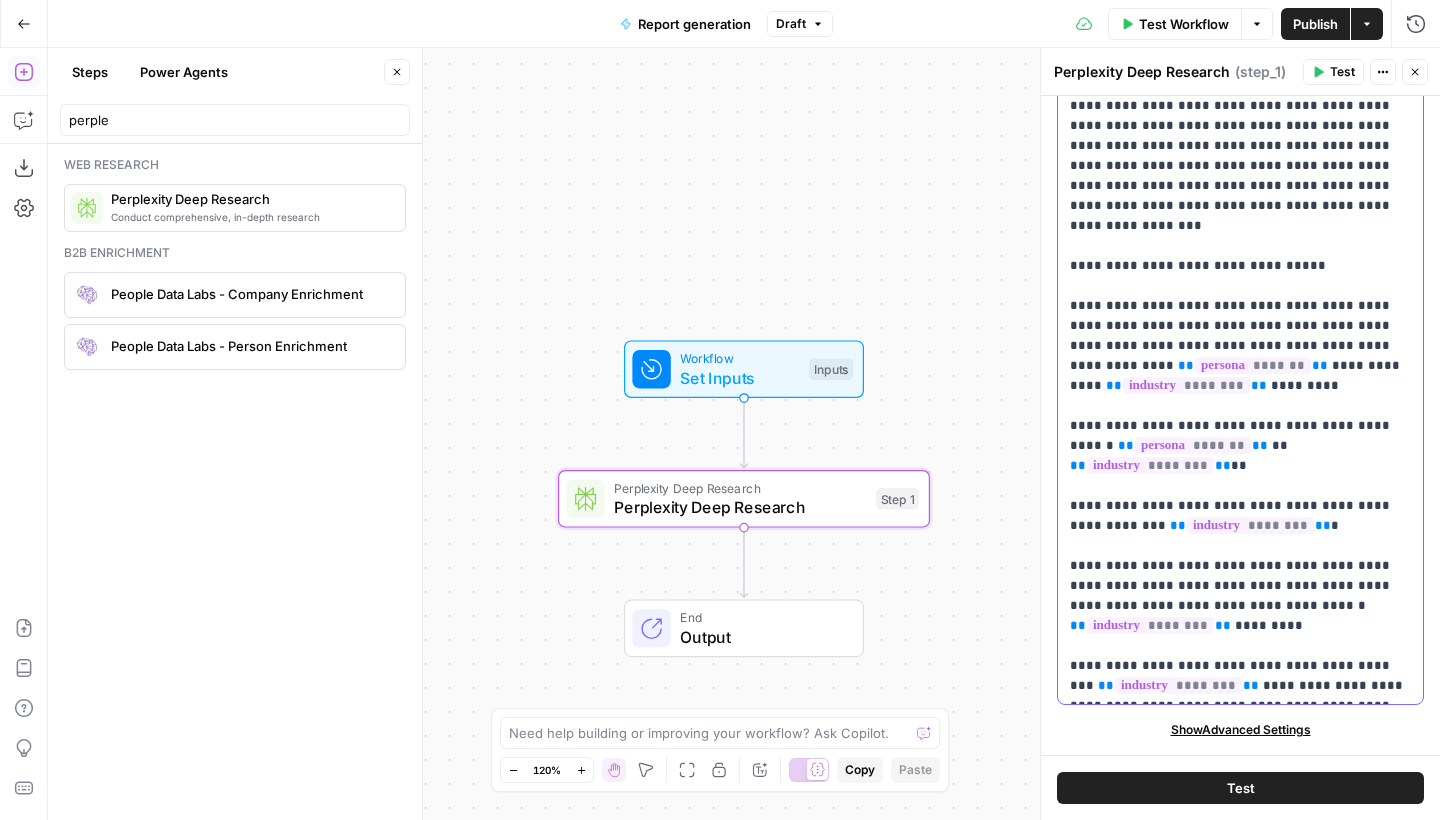 click on "**********" at bounding box center [1240, -944] 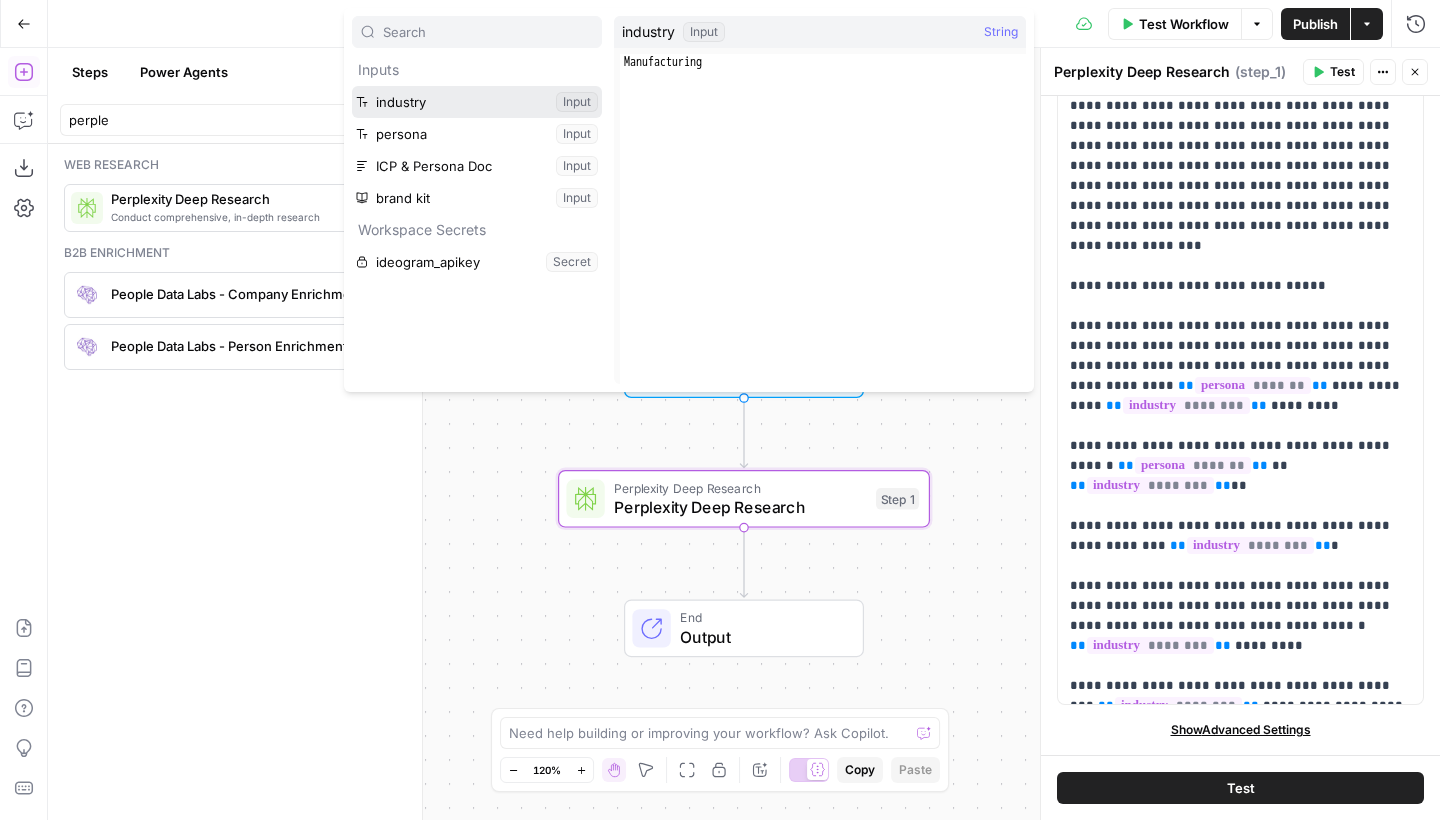 click at bounding box center [477, 102] 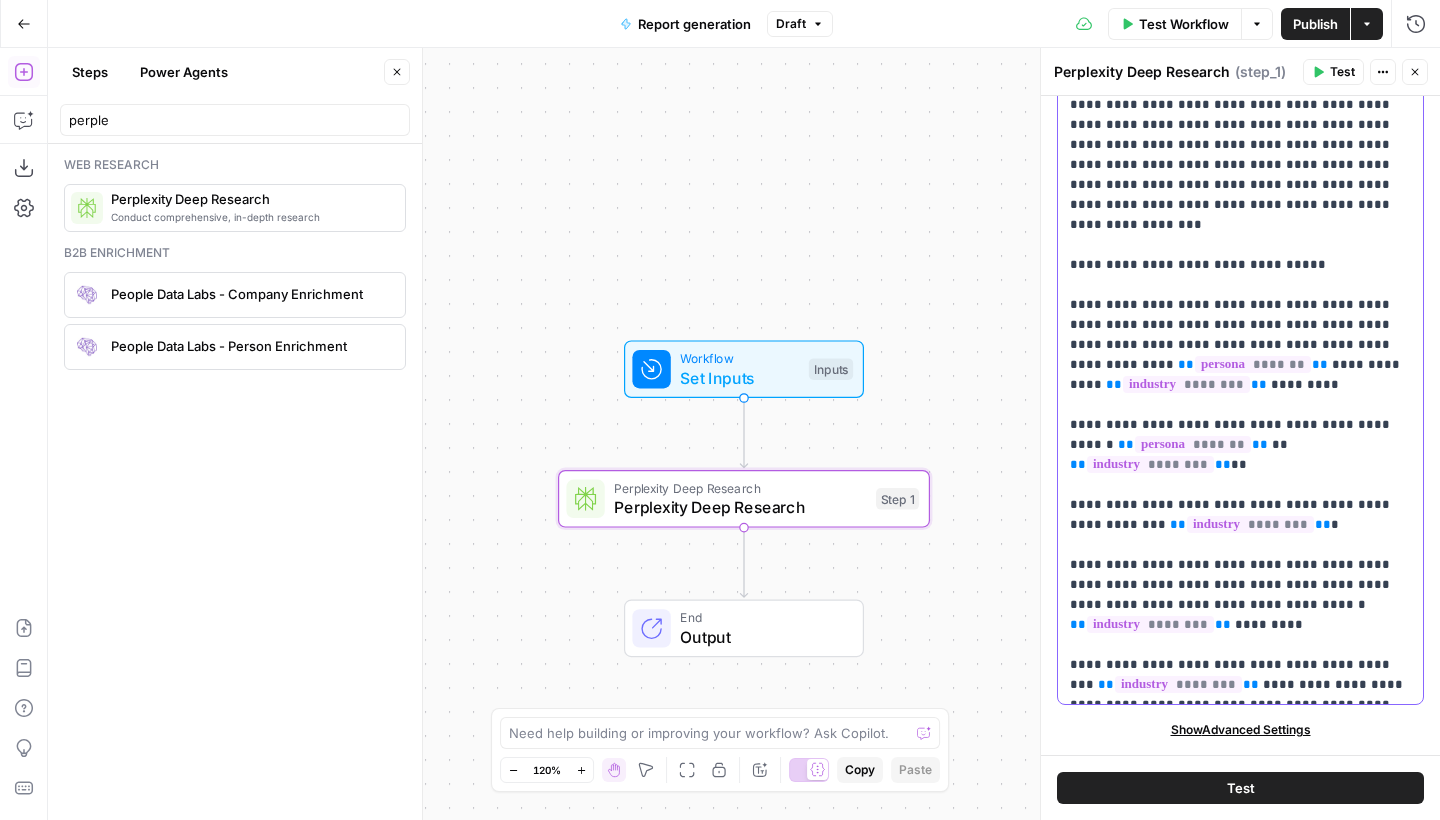 scroll, scrollTop: 2481, scrollLeft: 0, axis: vertical 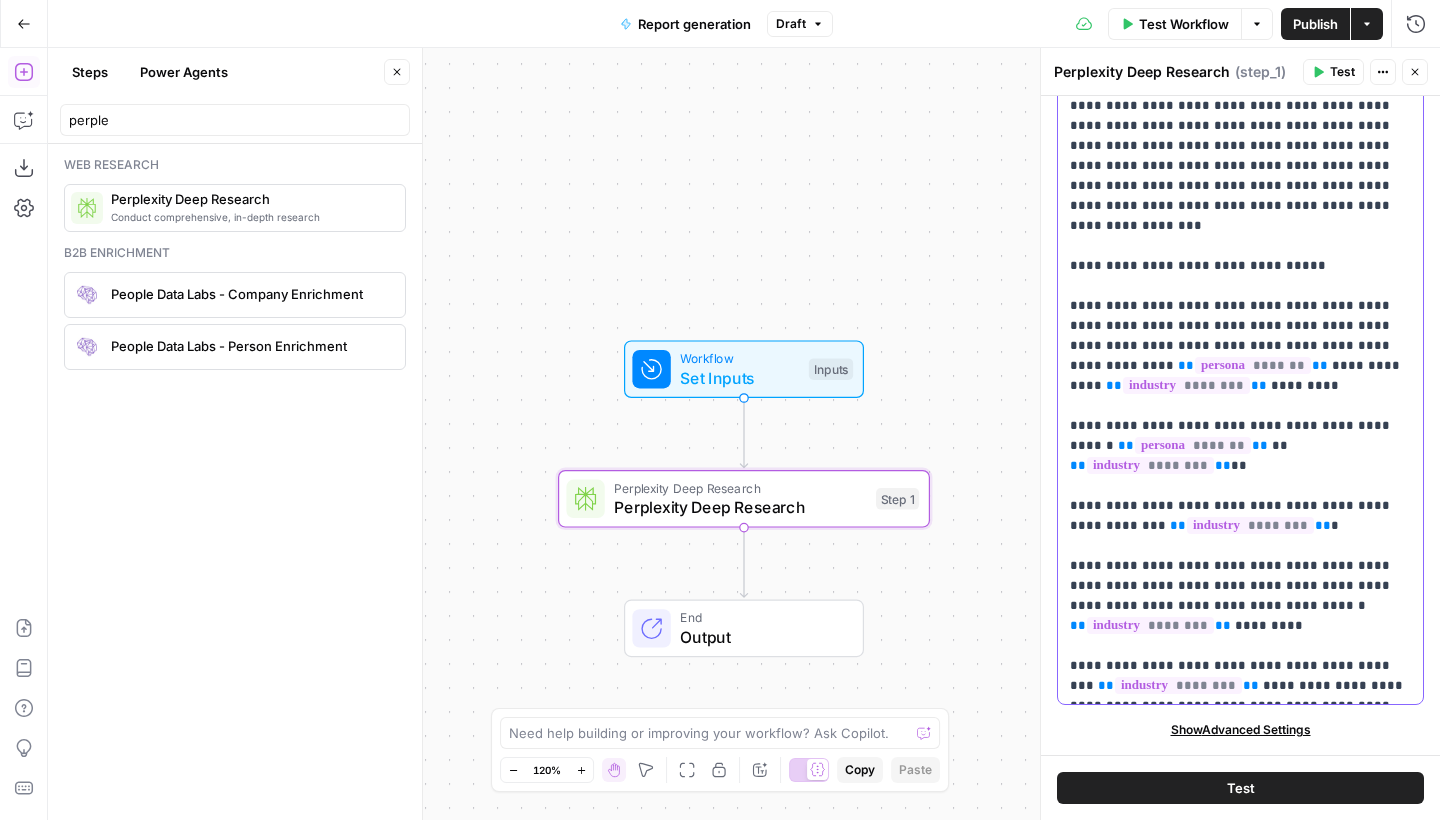 click on "**********" at bounding box center (1240, -944) 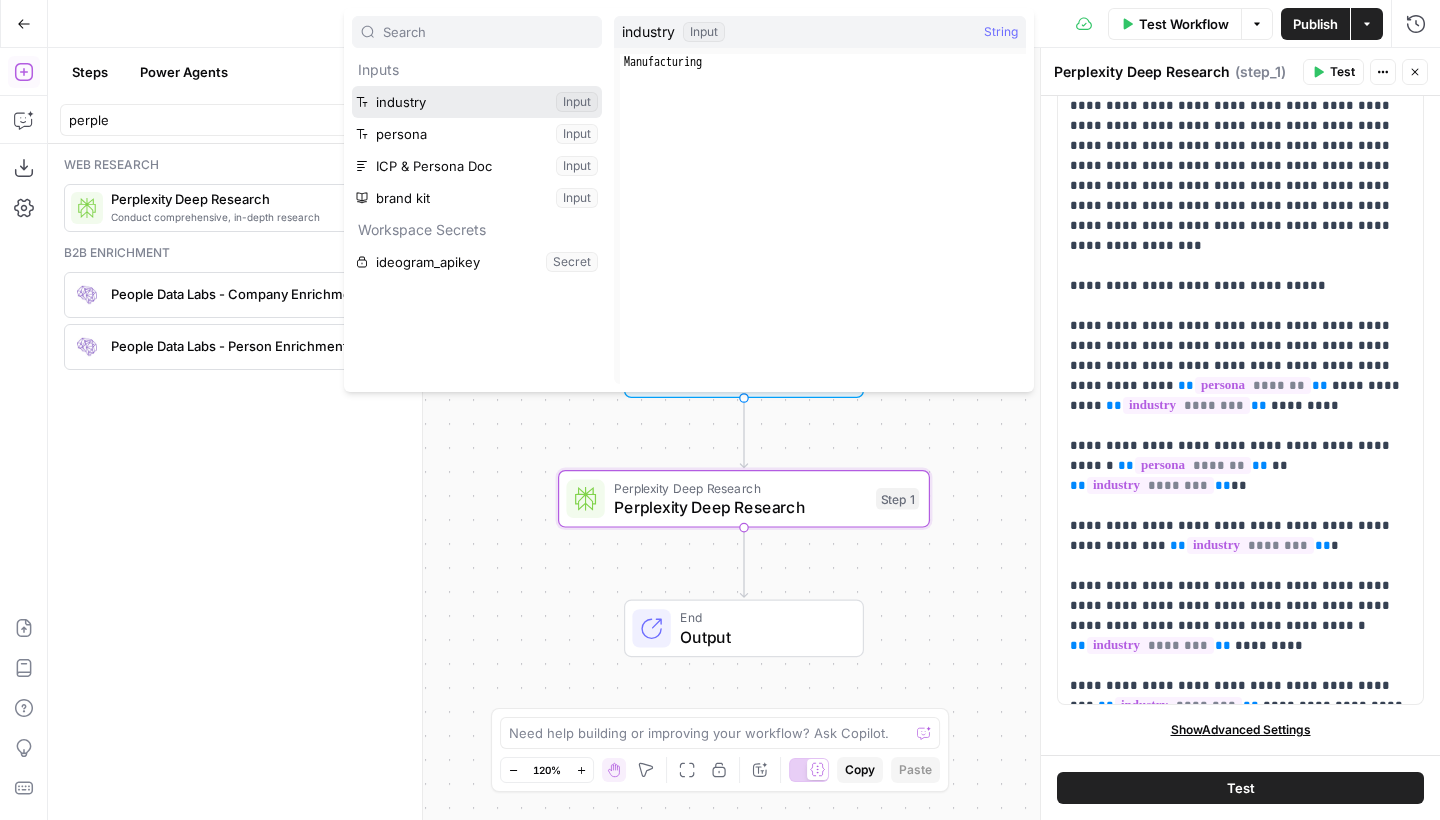 click at bounding box center (477, 102) 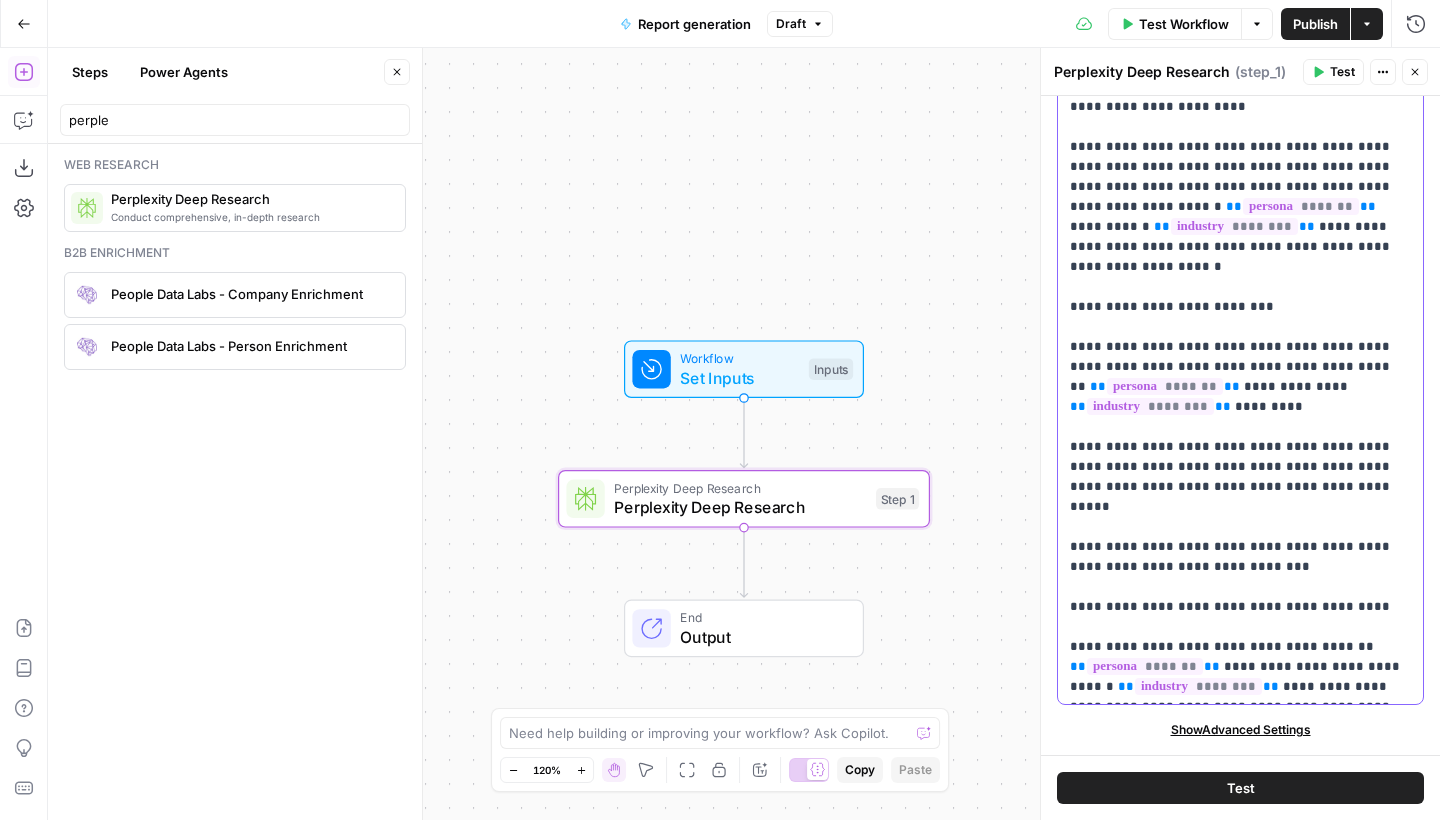 scroll, scrollTop: -1, scrollLeft: 0, axis: vertical 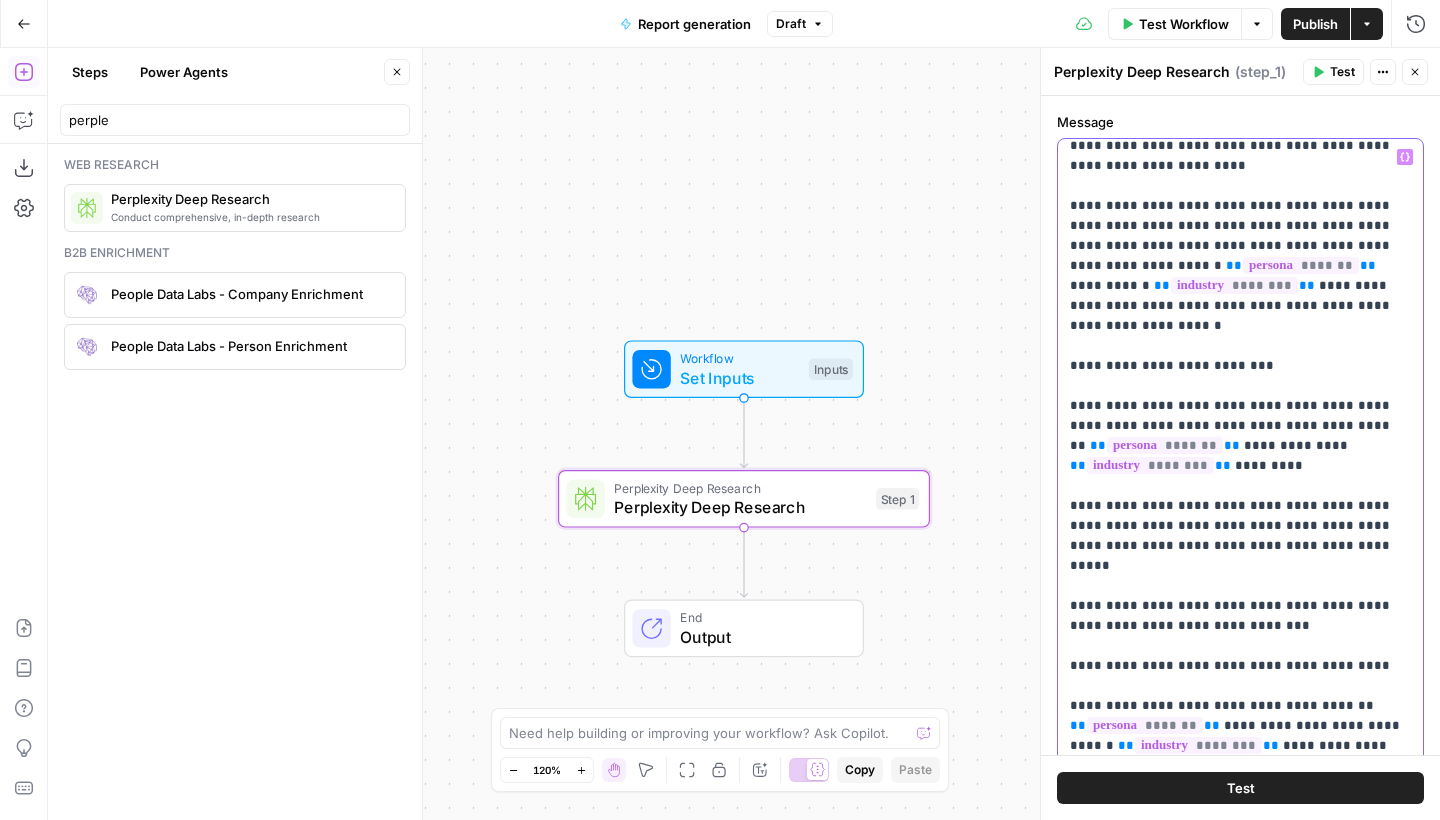 click on "**********" at bounding box center (1240, 1596) 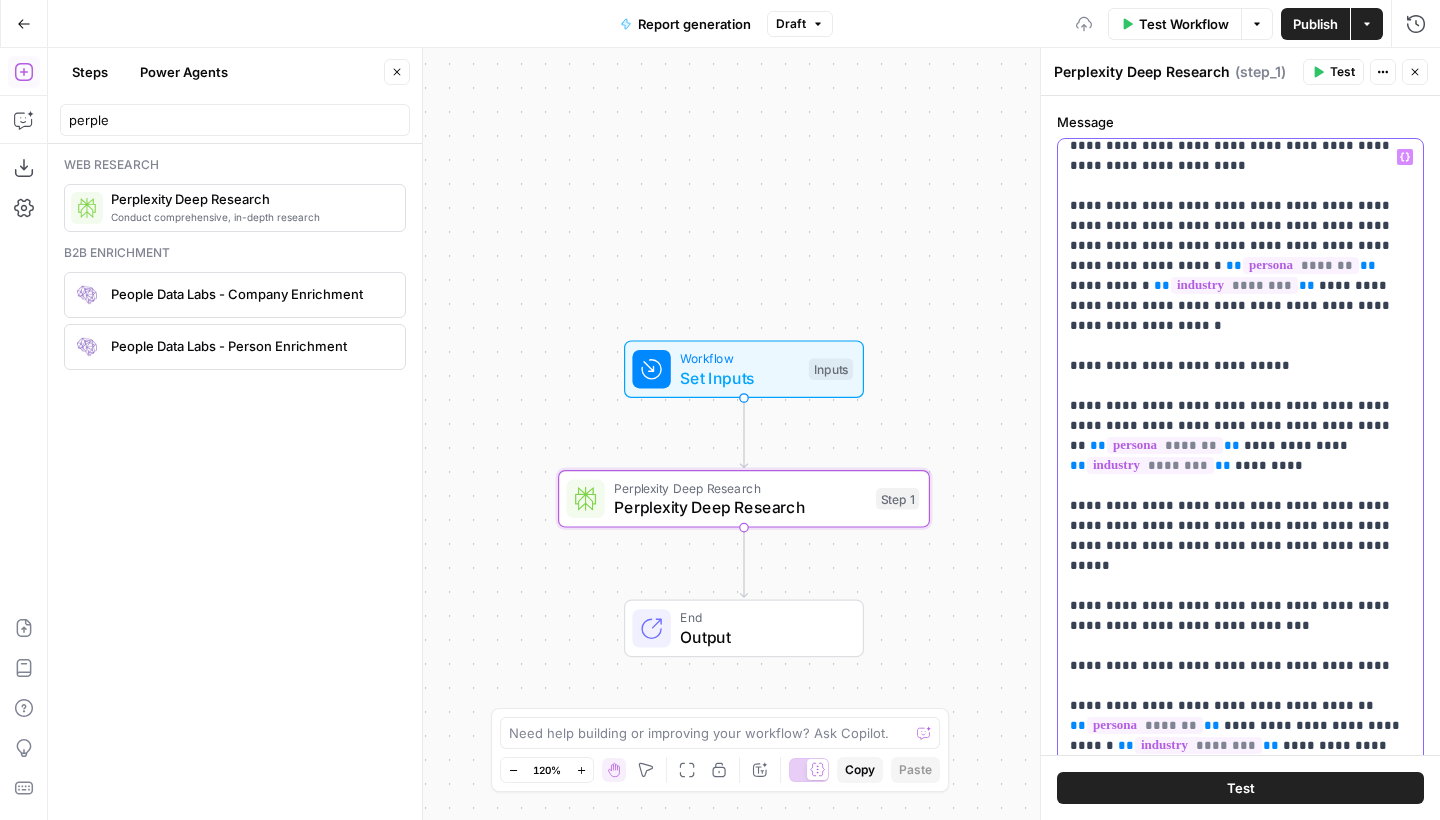 click on "**********" at bounding box center (1240, 1596) 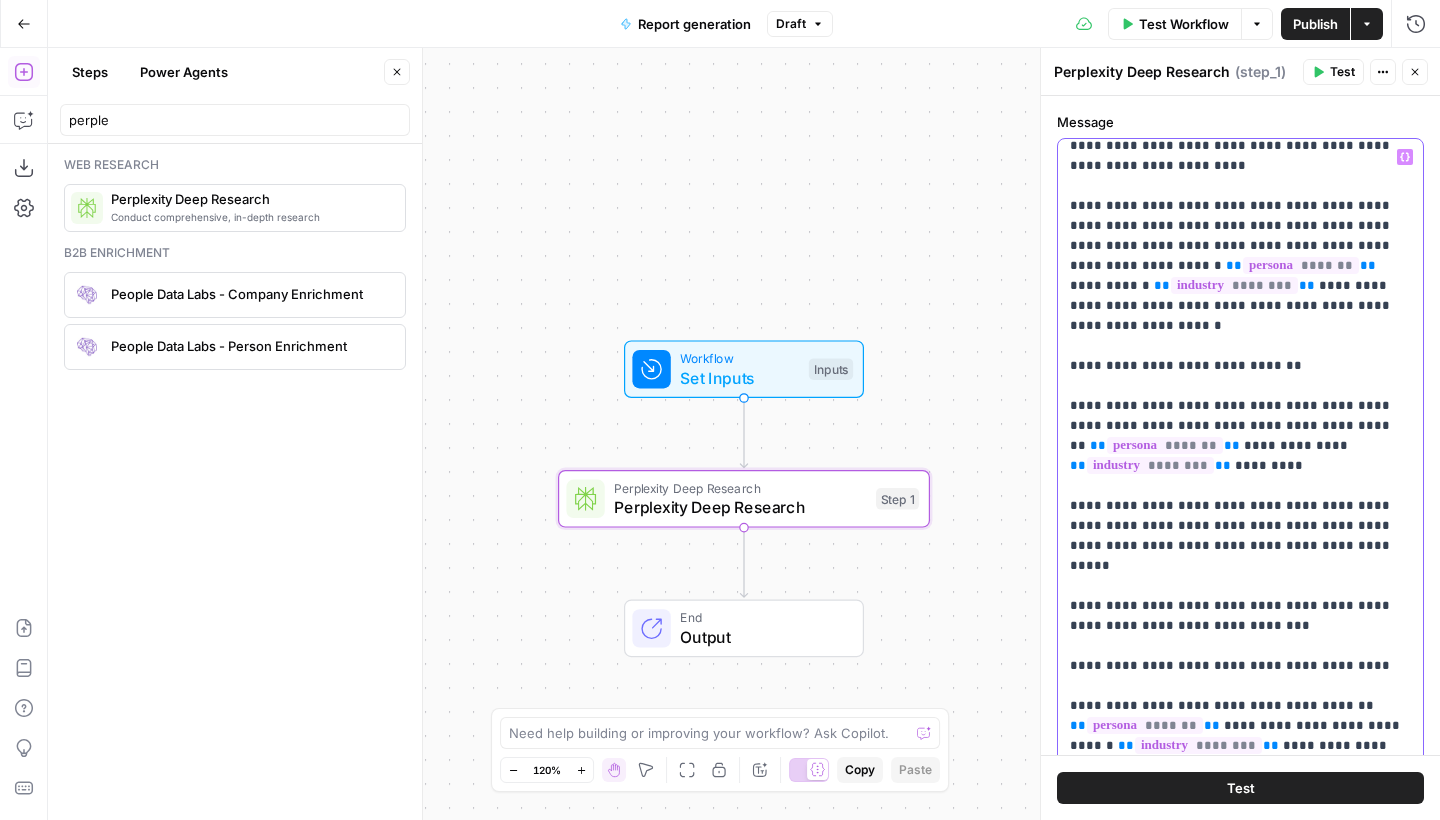 click on "**********" at bounding box center [1240, 1596] 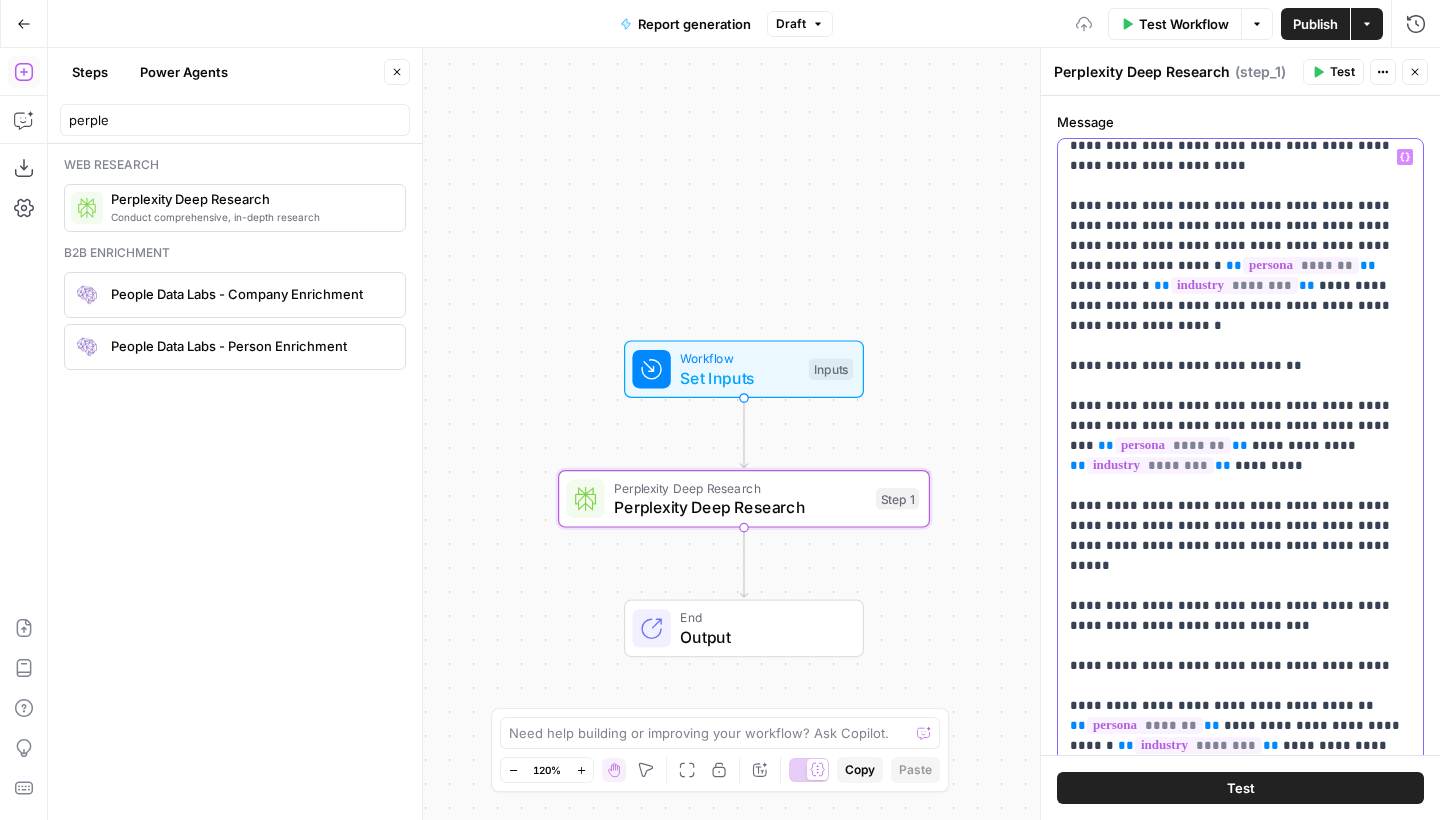 click on "**********" at bounding box center (1240, 546) 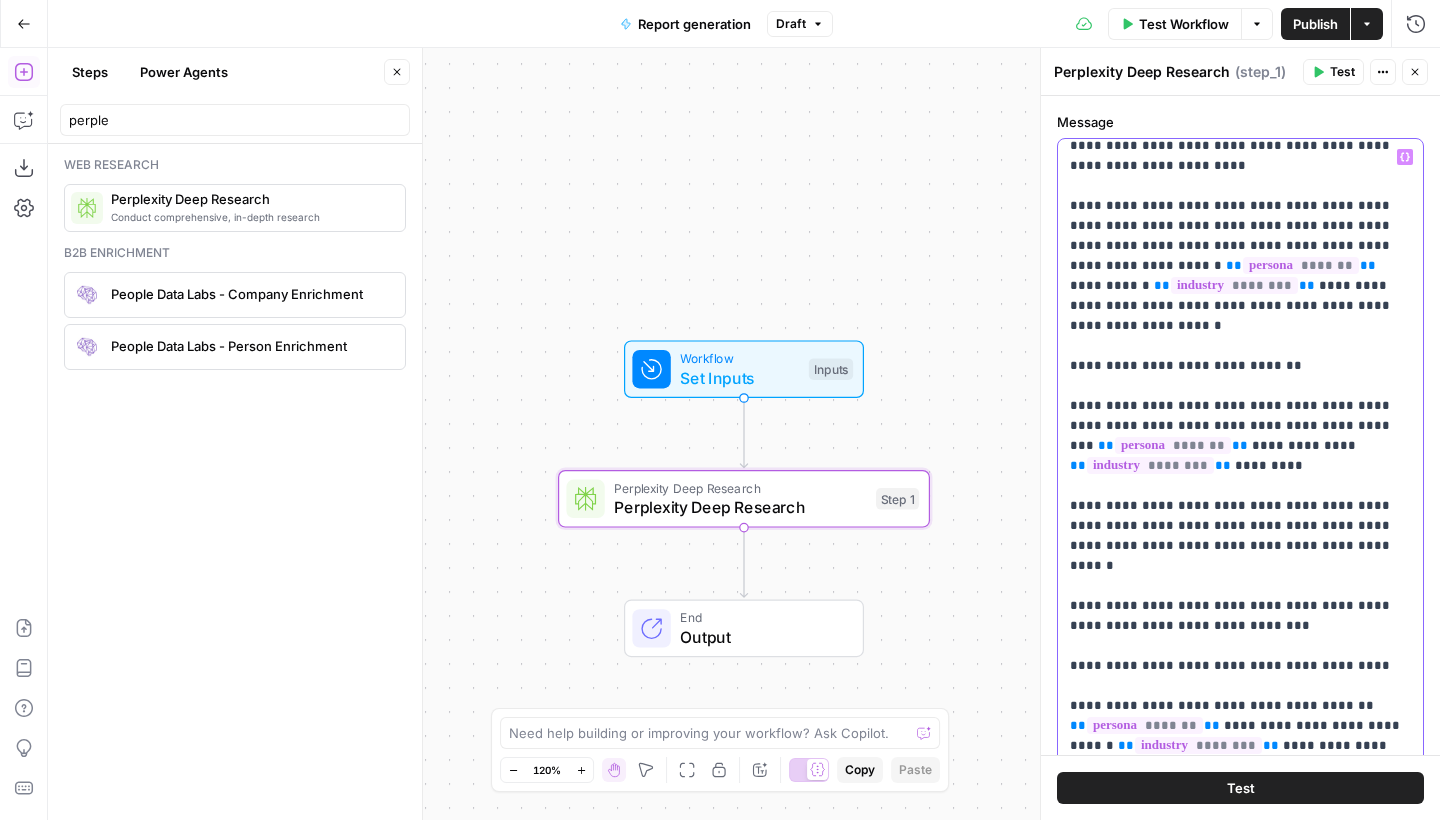 click on "**********" at bounding box center [1240, 1596] 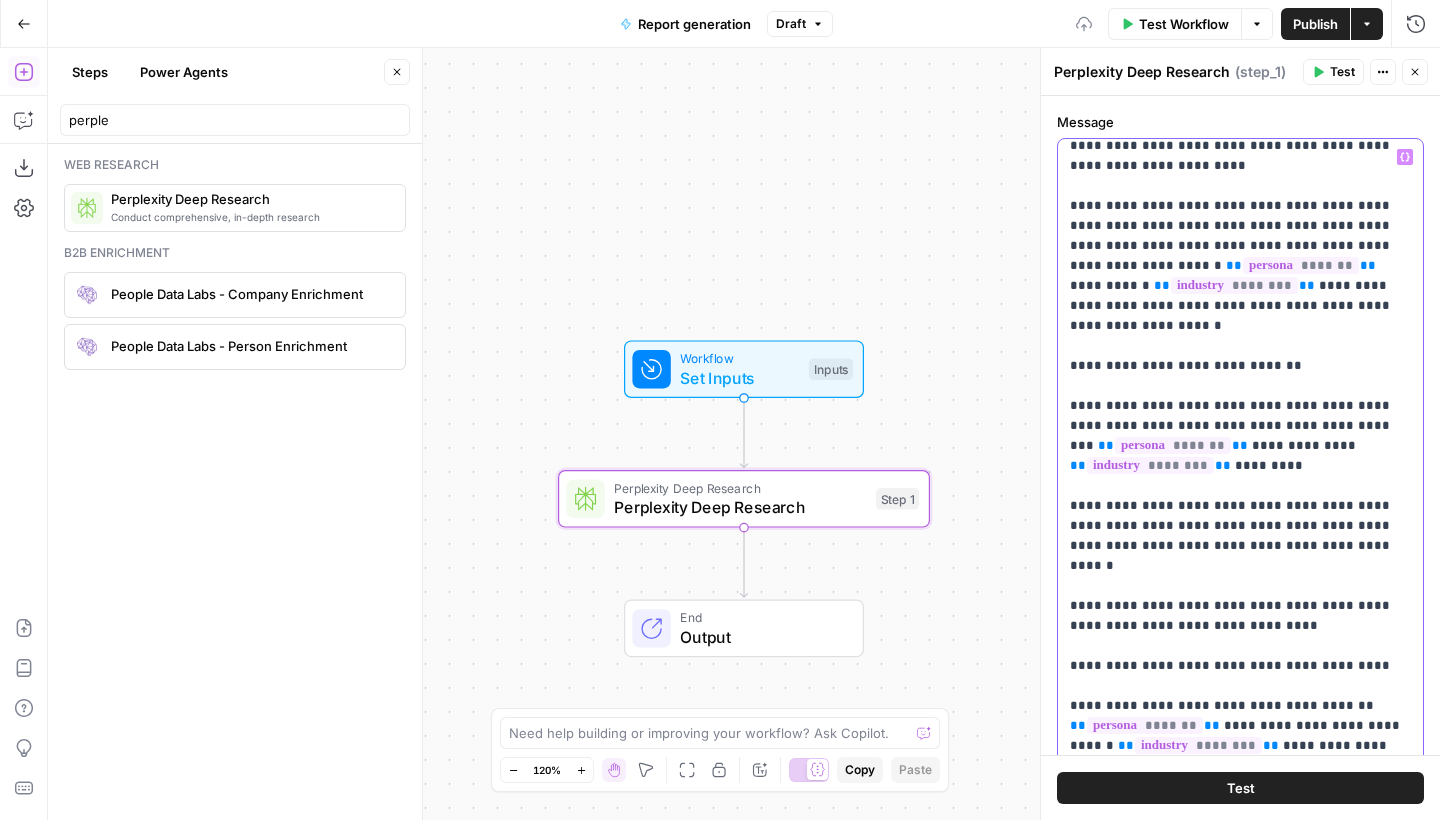 click on "**********" at bounding box center (1240, 1596) 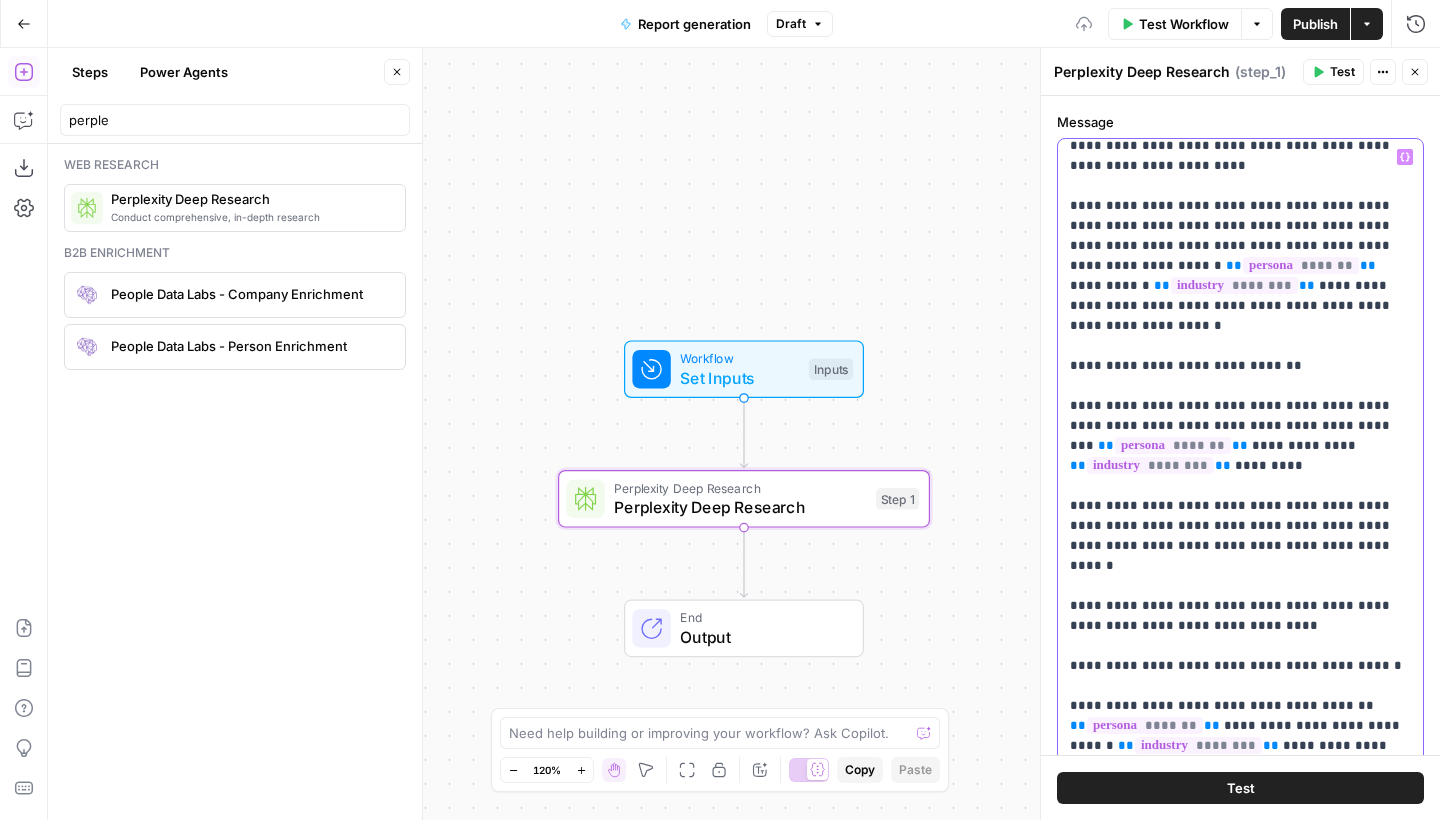 click on "**********" at bounding box center (1240, 1596) 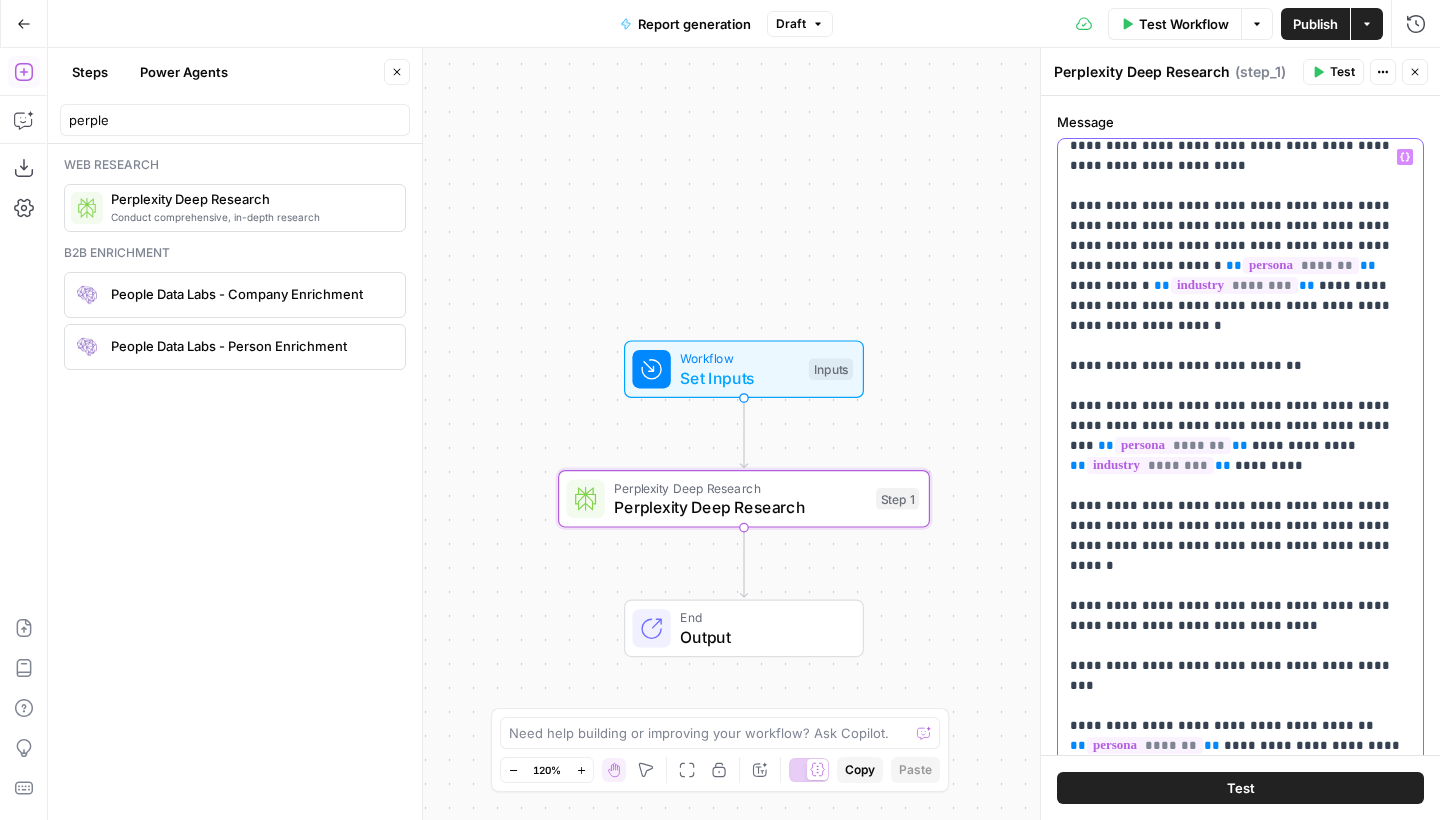 click on "**********" at bounding box center (1240, 1596) 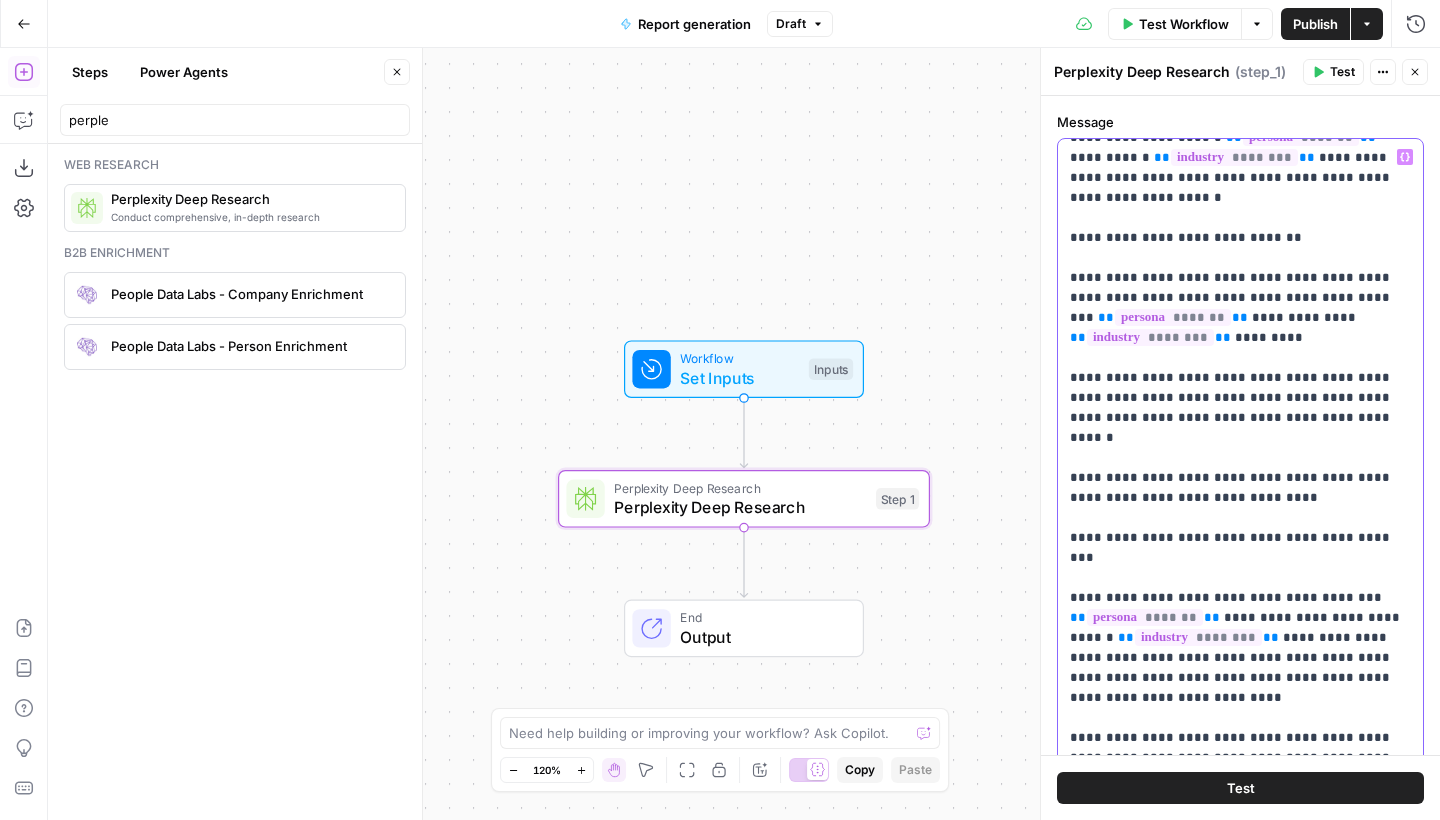 scroll, scrollTop: 396, scrollLeft: 0, axis: vertical 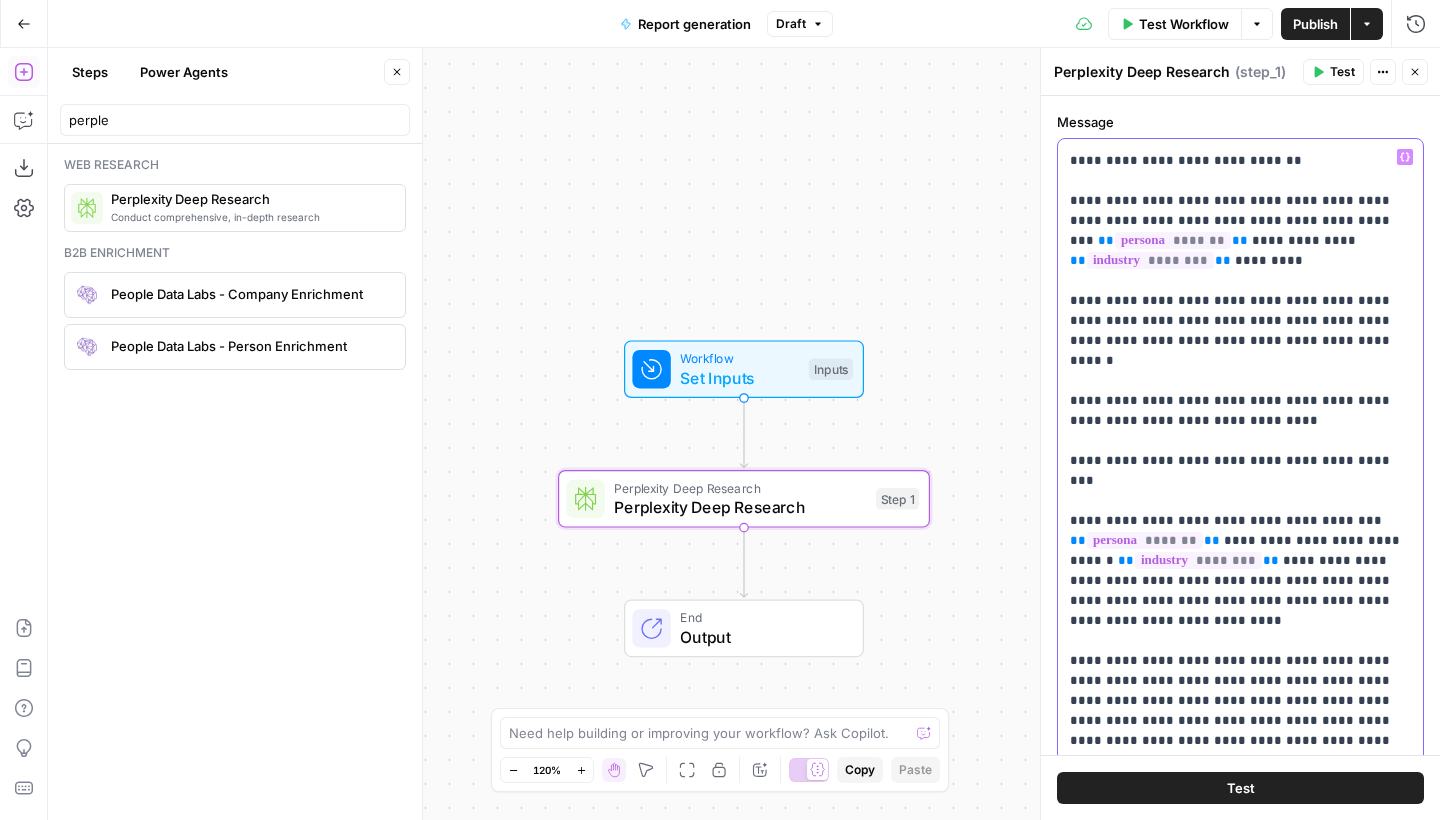click on "**********" at bounding box center [1240, 1391] 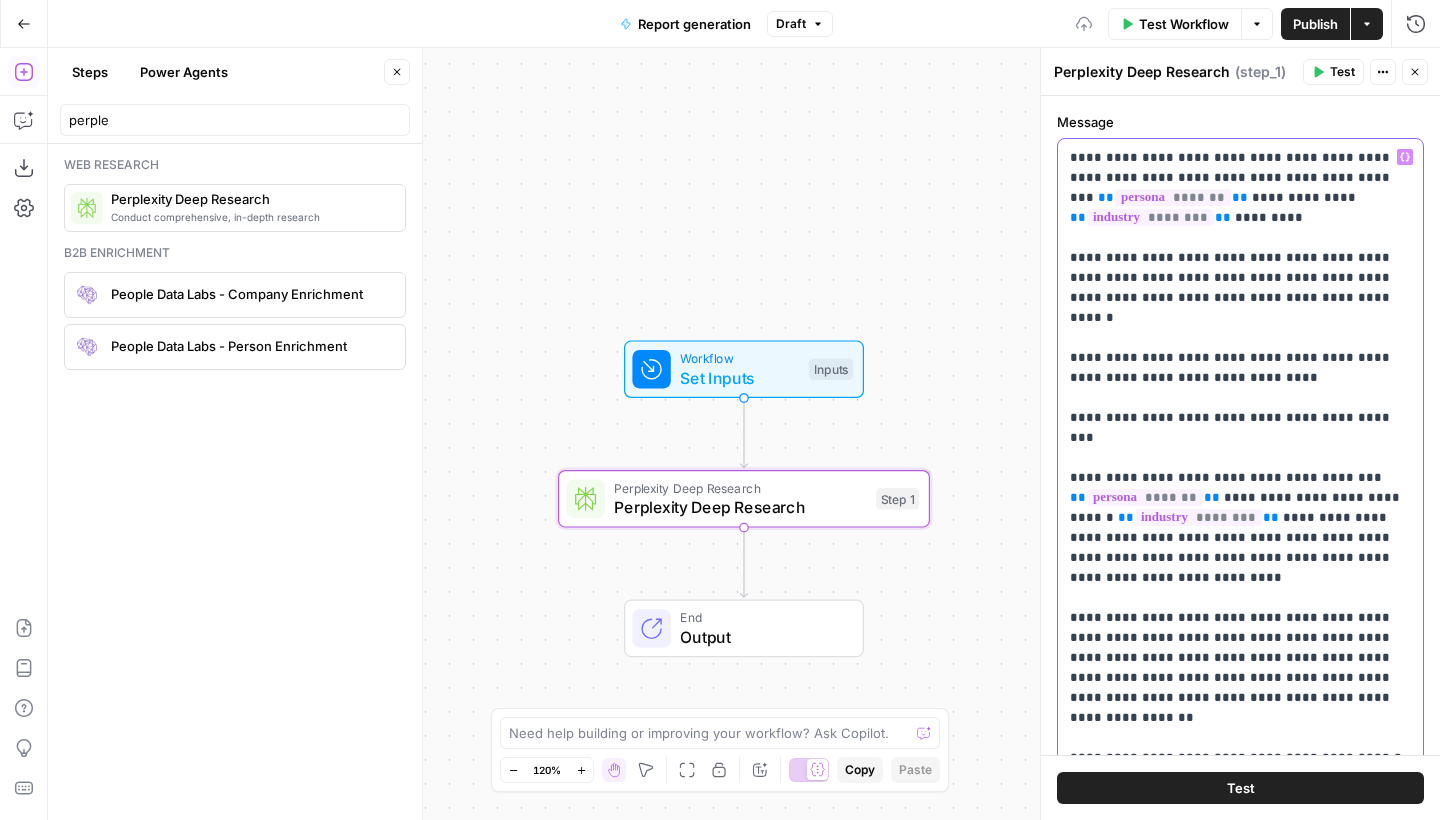 scroll, scrollTop: 445, scrollLeft: 0, axis: vertical 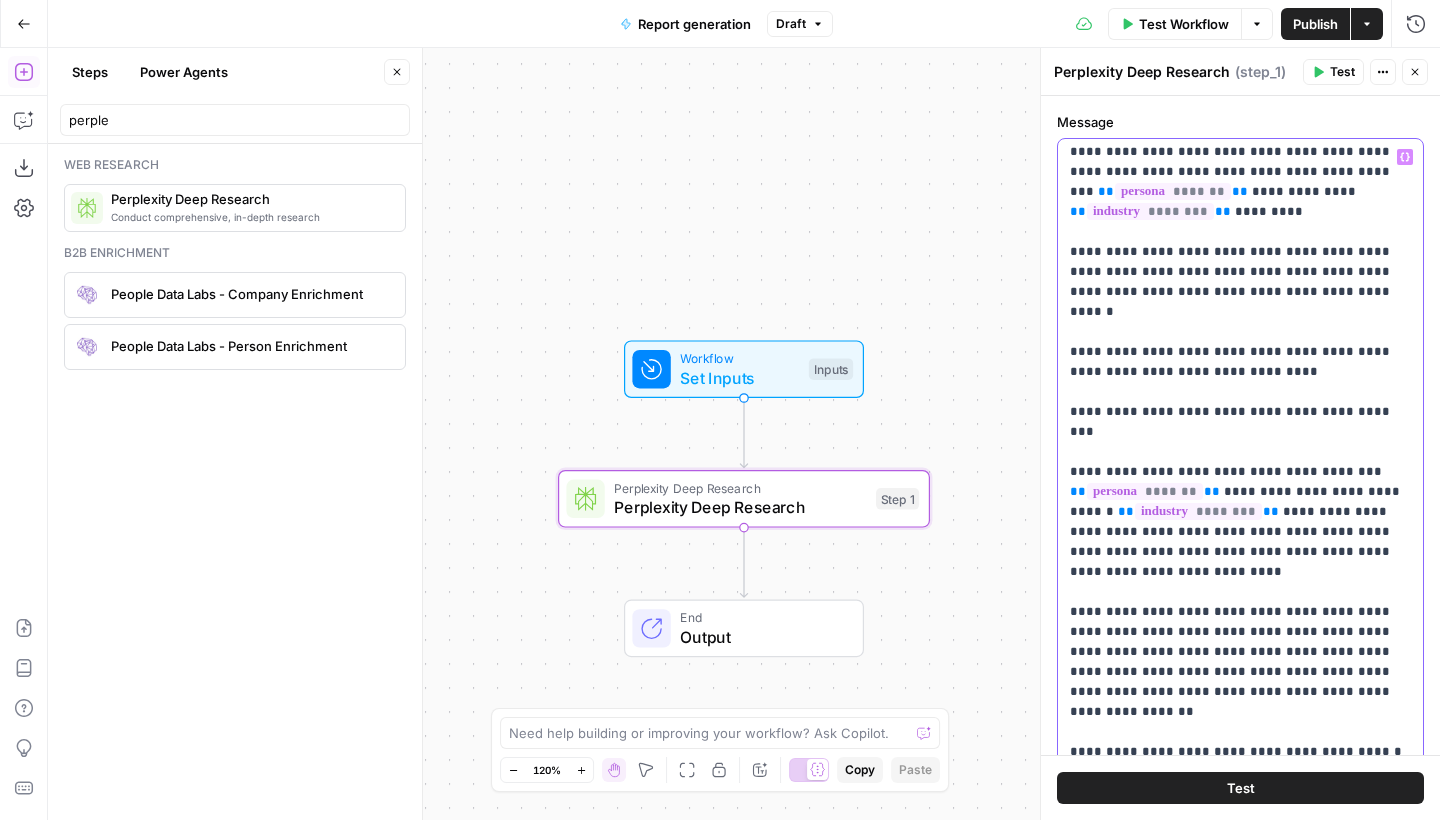 click on "**********" at bounding box center (1240, 546) 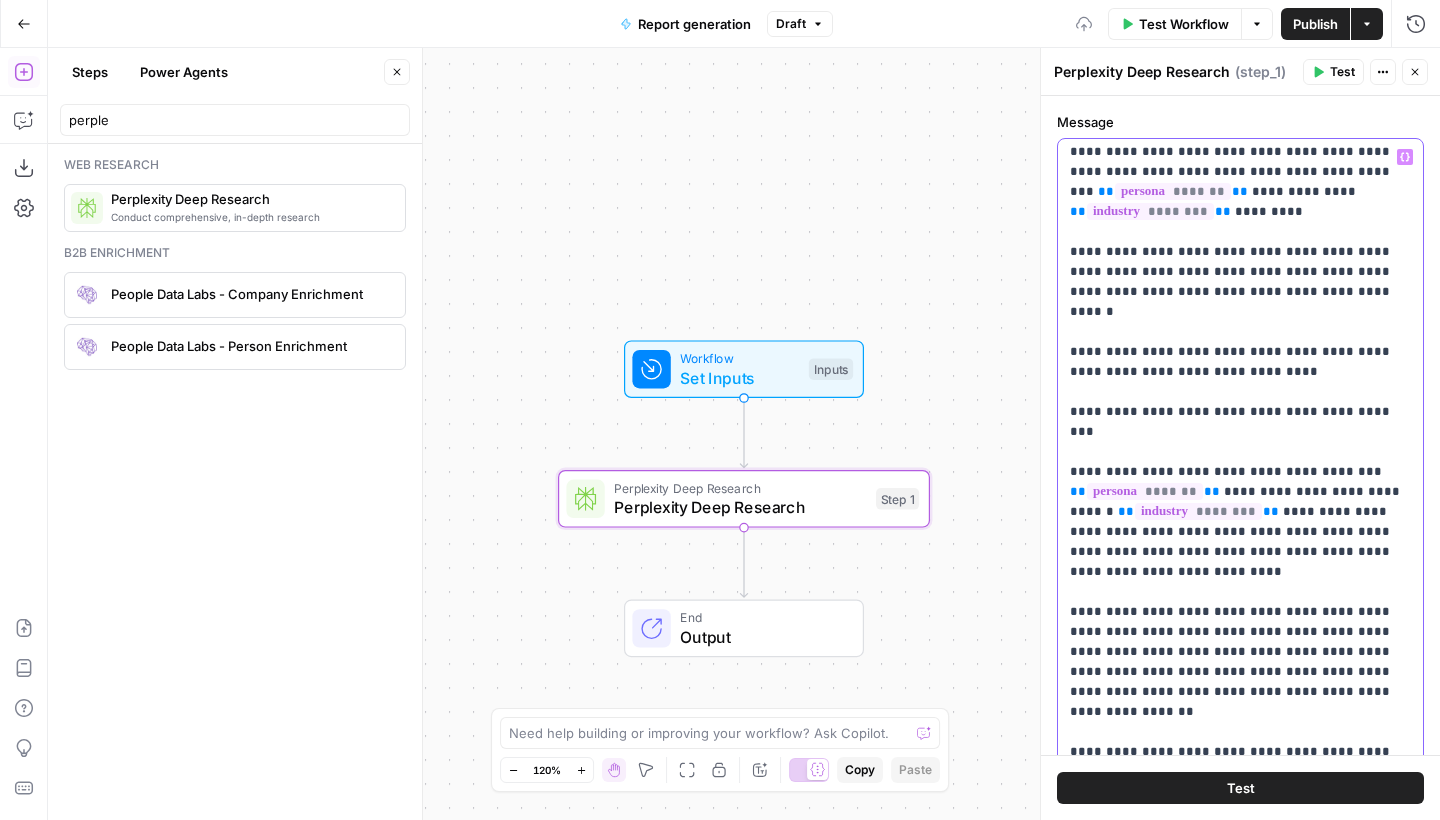 click on "**********" at bounding box center (1240, 1342) 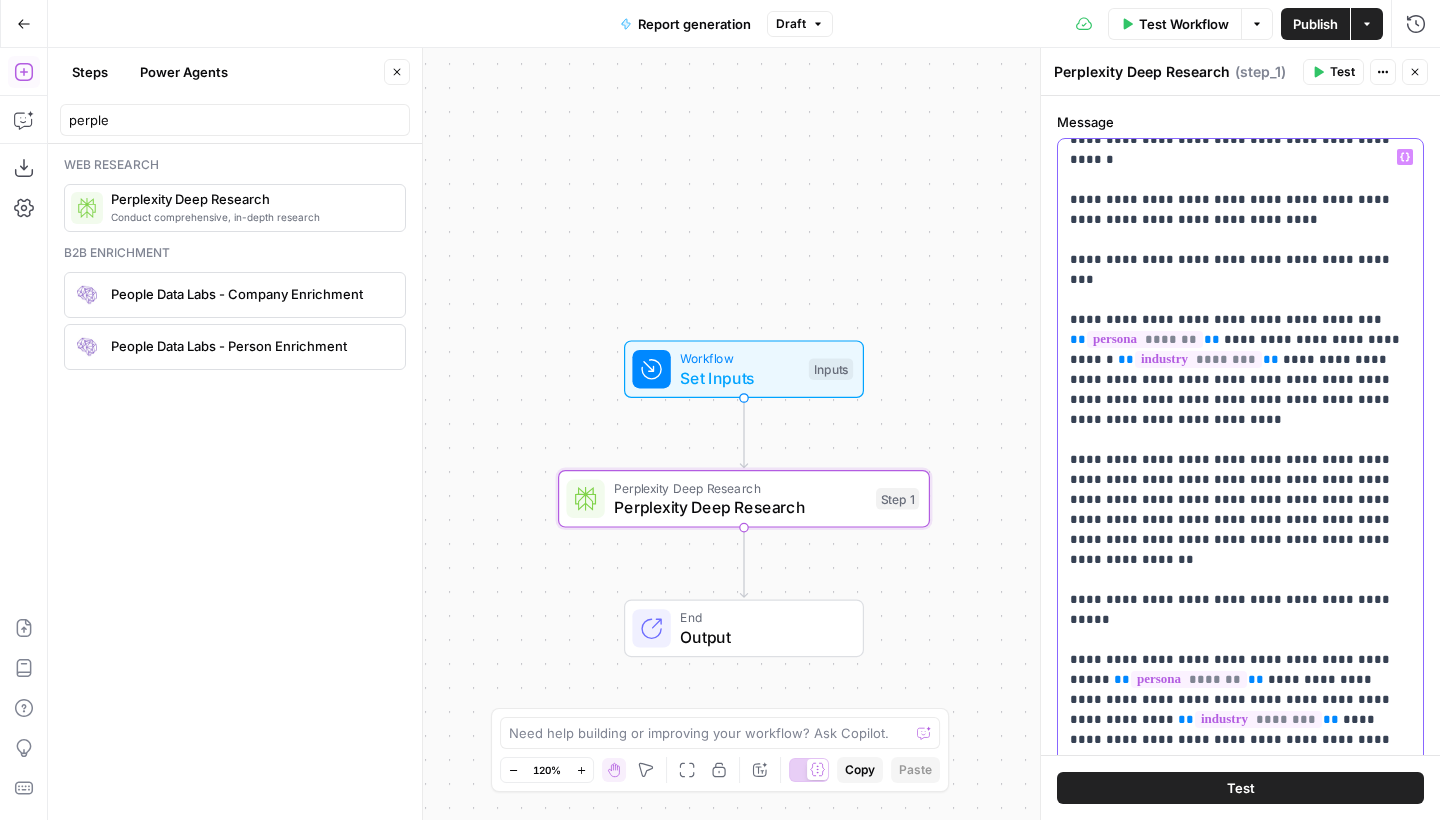 scroll, scrollTop: 605, scrollLeft: 0, axis: vertical 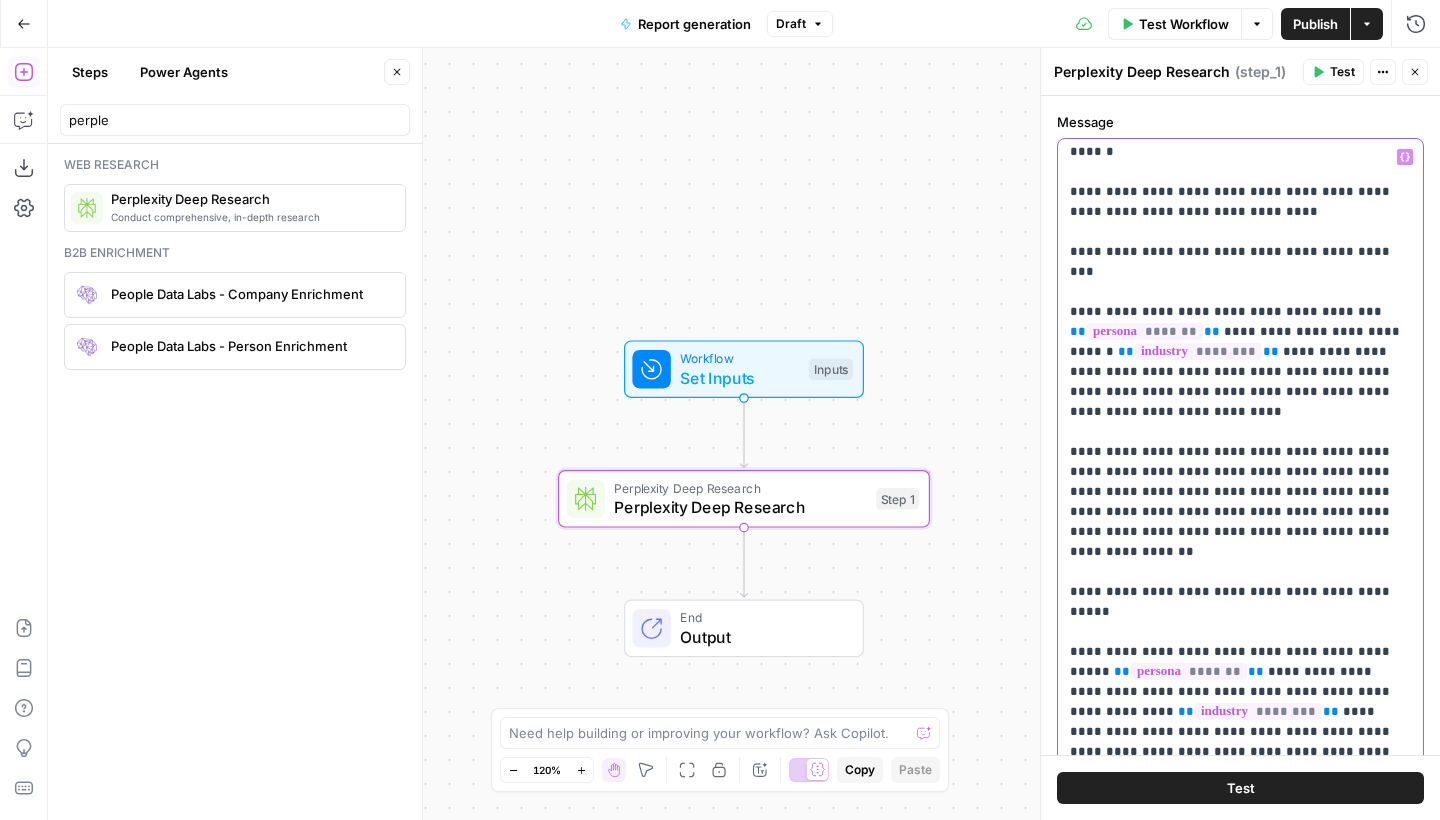 click on "**********" at bounding box center [1240, 1182] 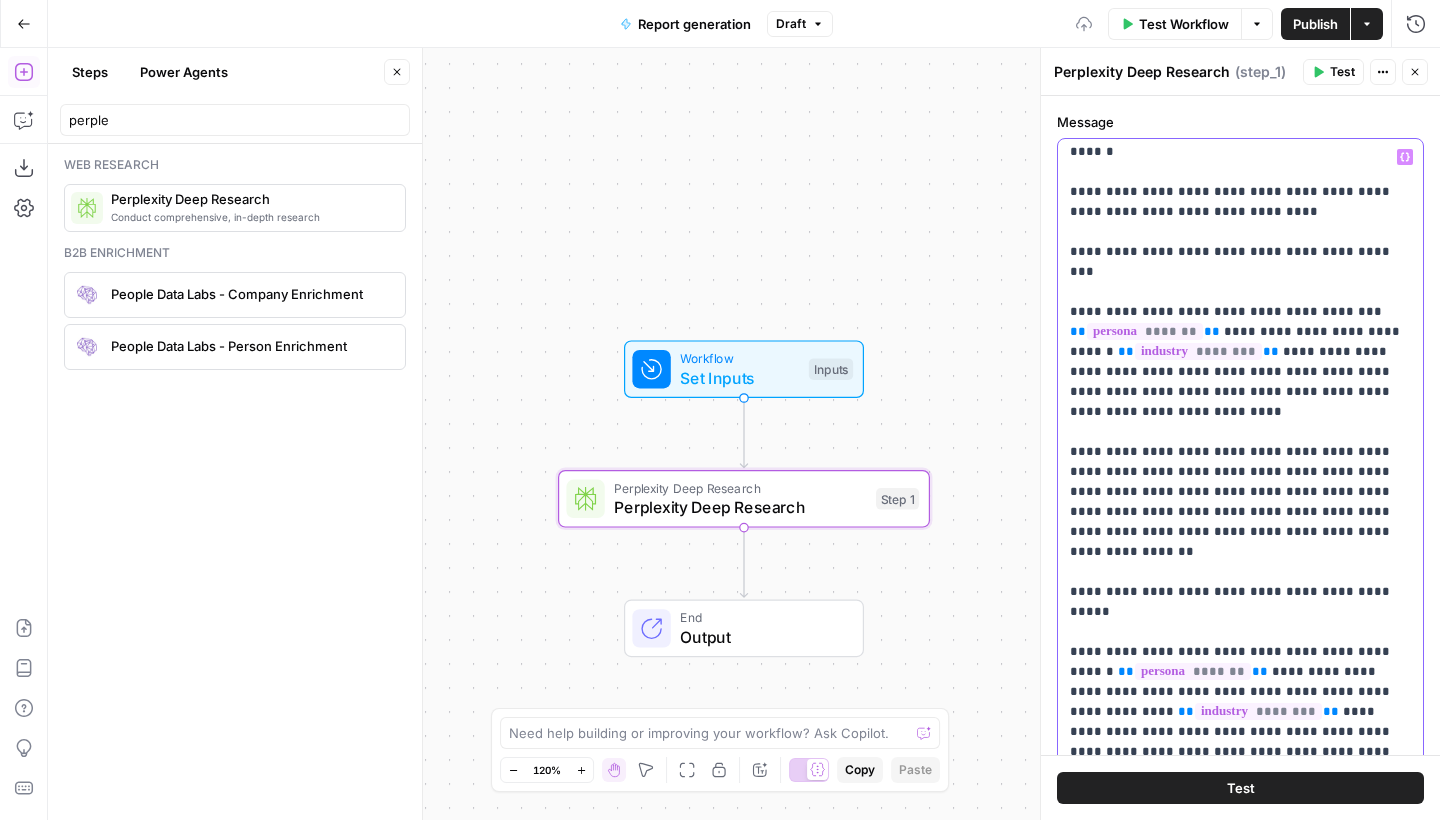 scroll, scrollTop: 739, scrollLeft: 0, axis: vertical 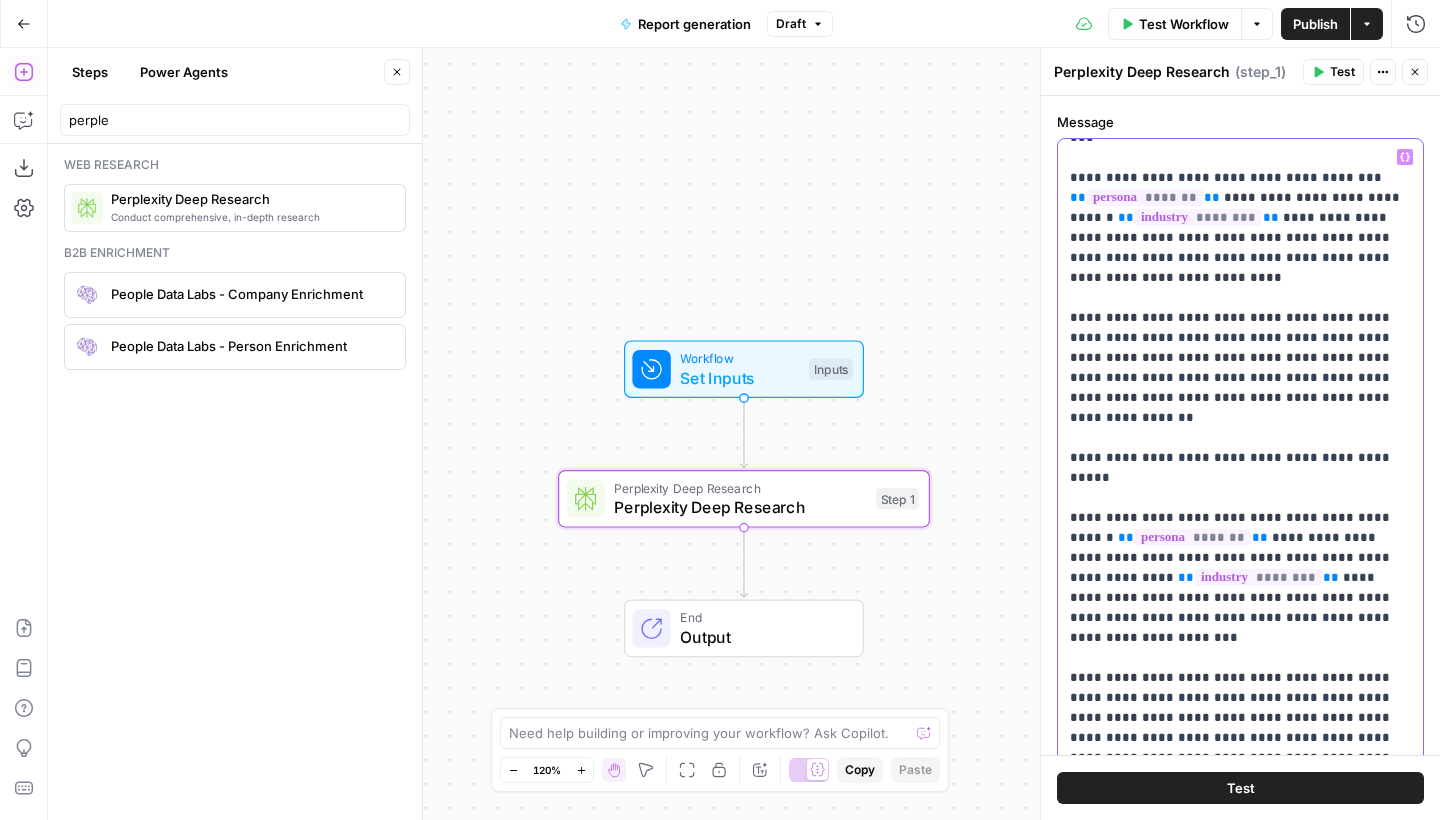 click on "**********" at bounding box center [1240, 1048] 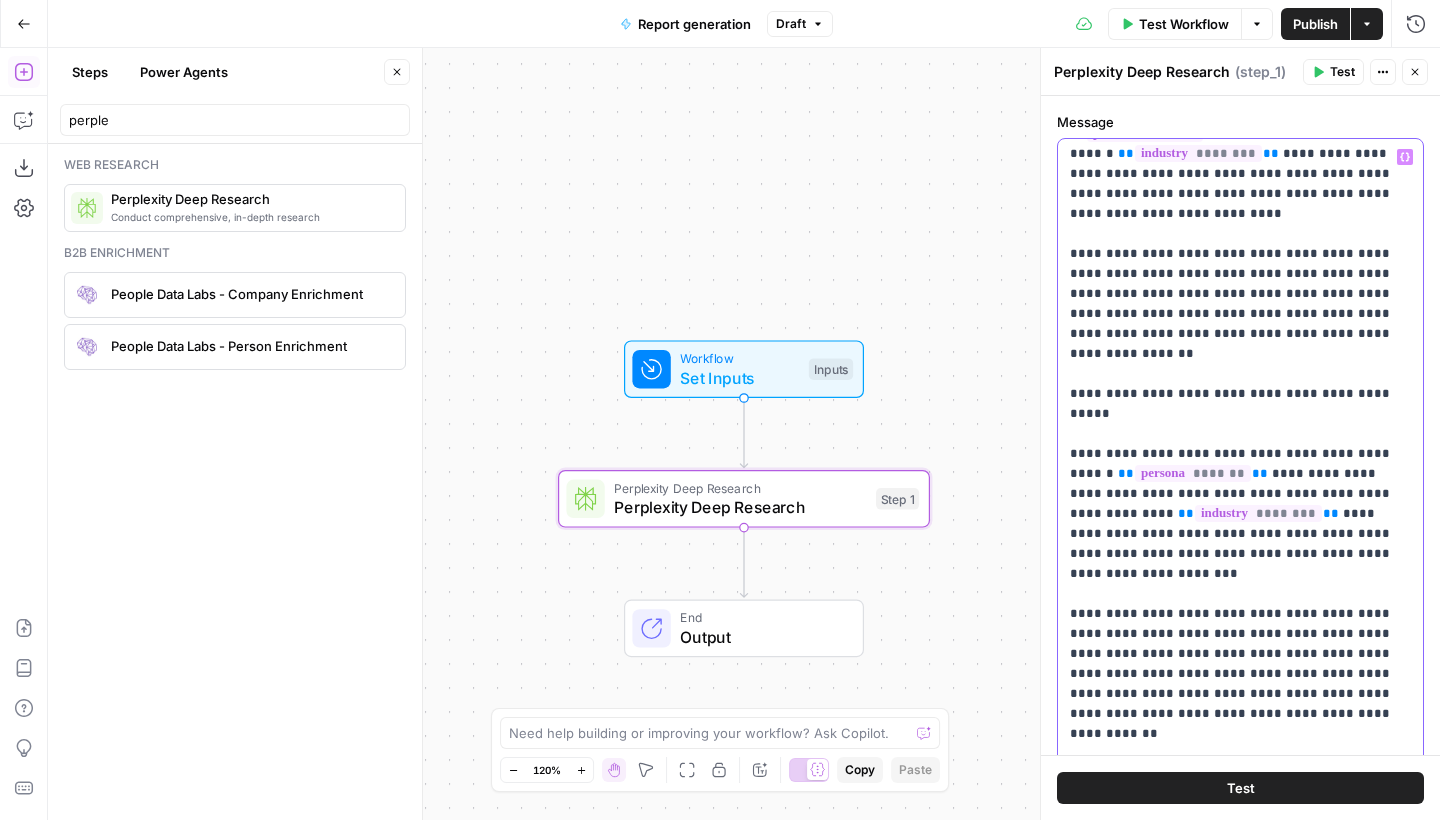 scroll, scrollTop: 862, scrollLeft: 0, axis: vertical 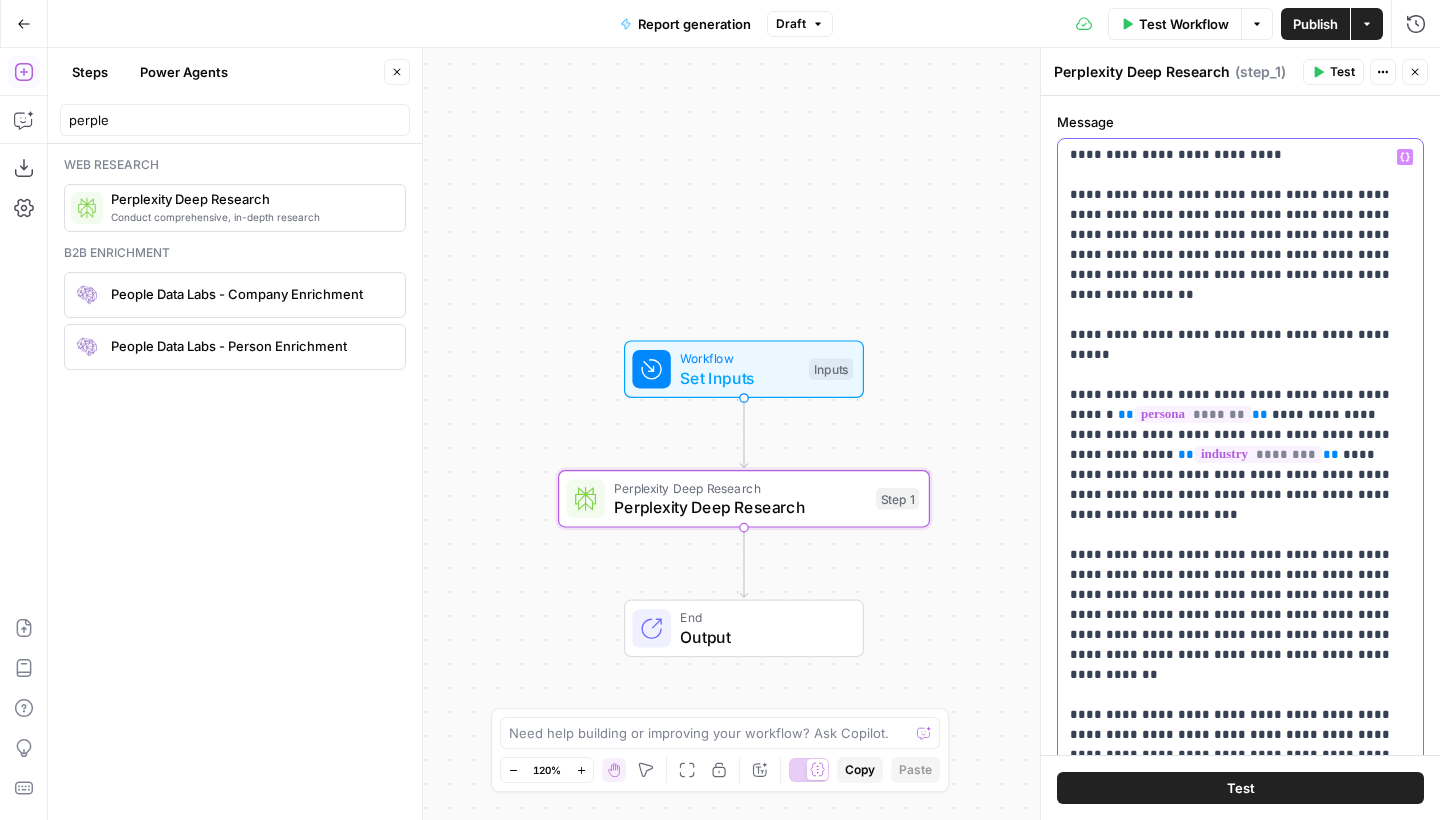 click on "**********" at bounding box center [1240, 546] 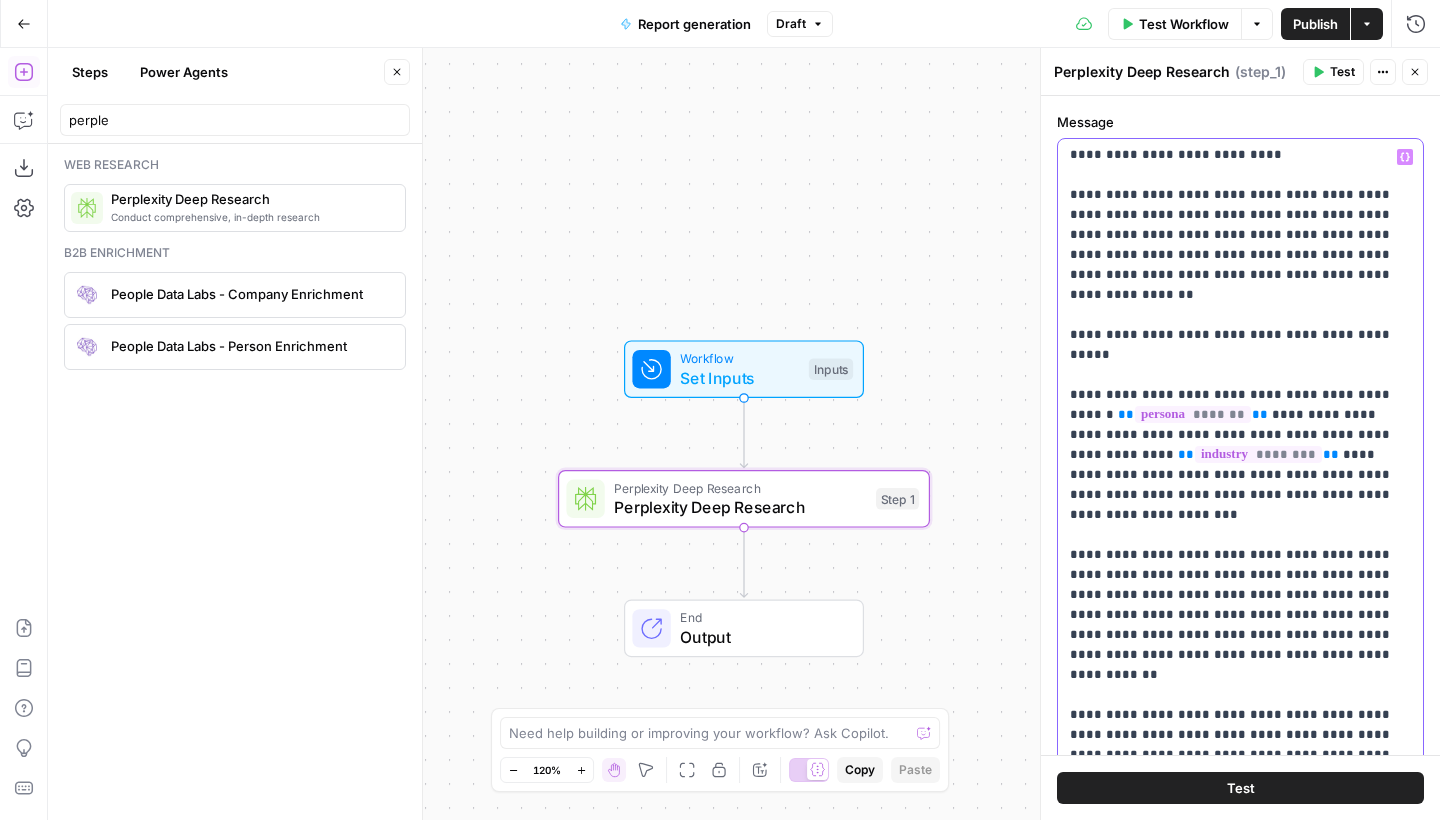 scroll, scrollTop: 908, scrollLeft: 0, axis: vertical 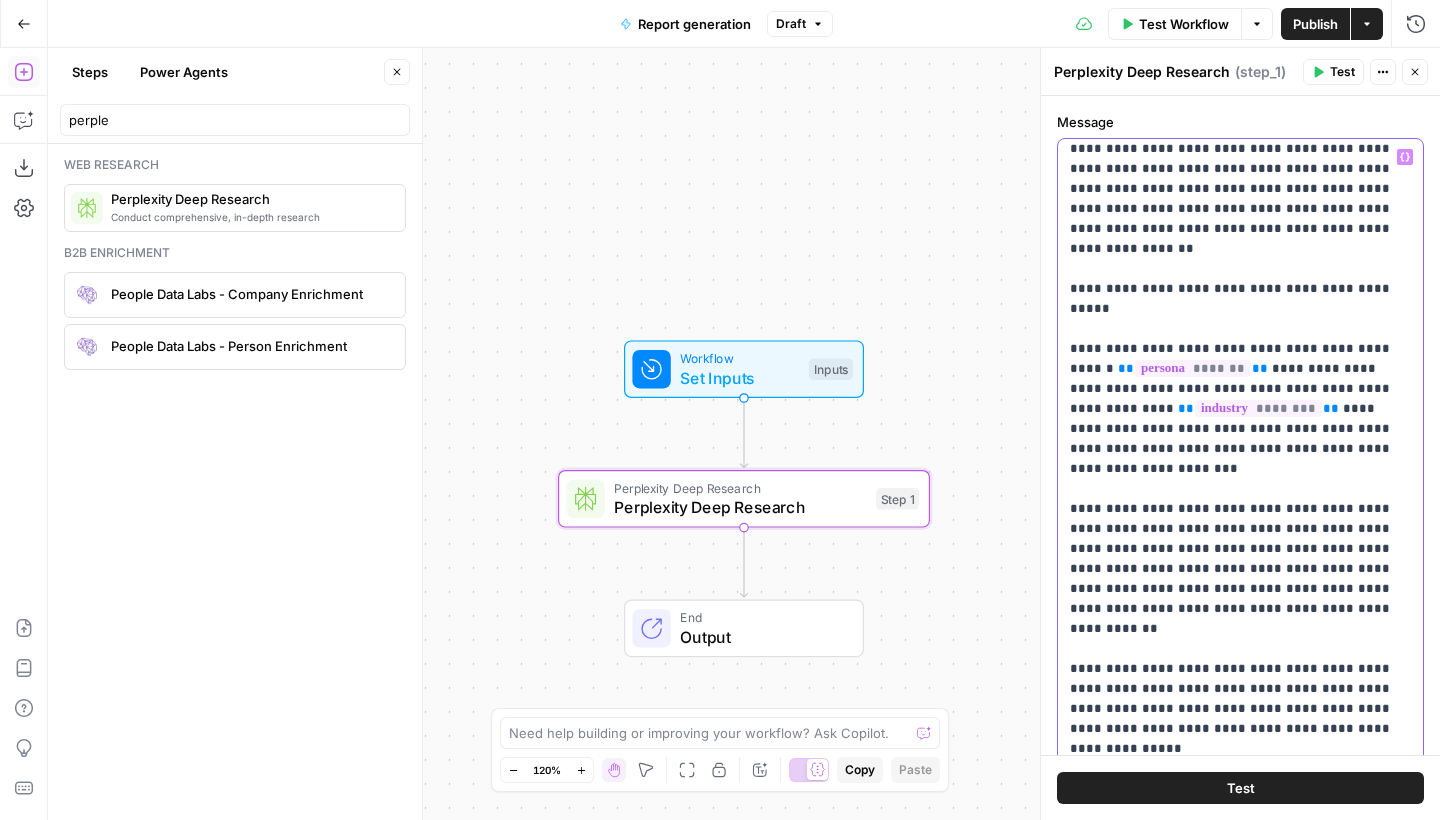 click on "**********" at bounding box center (1240, 546) 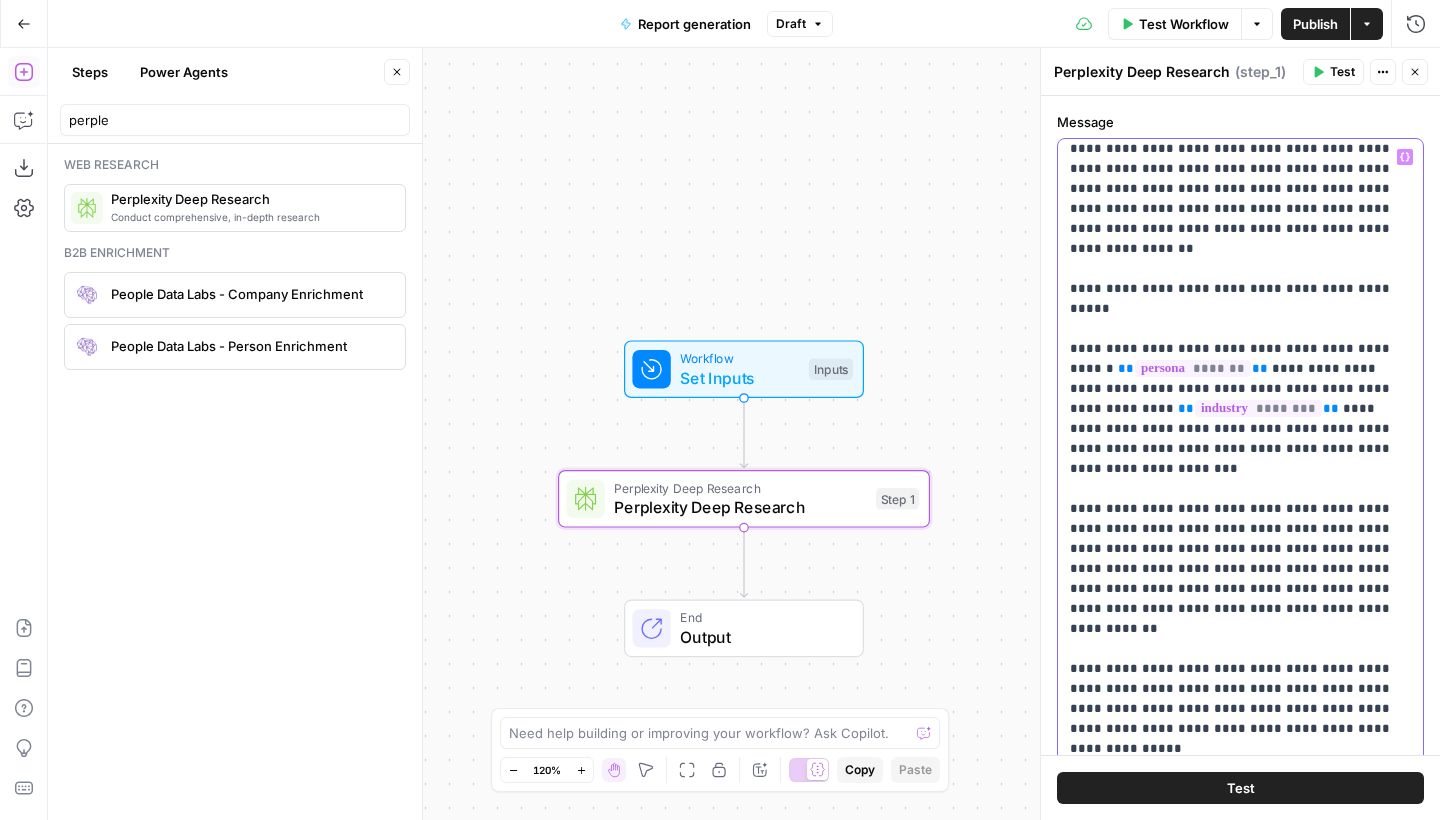click on "**********" at bounding box center (1240, 879) 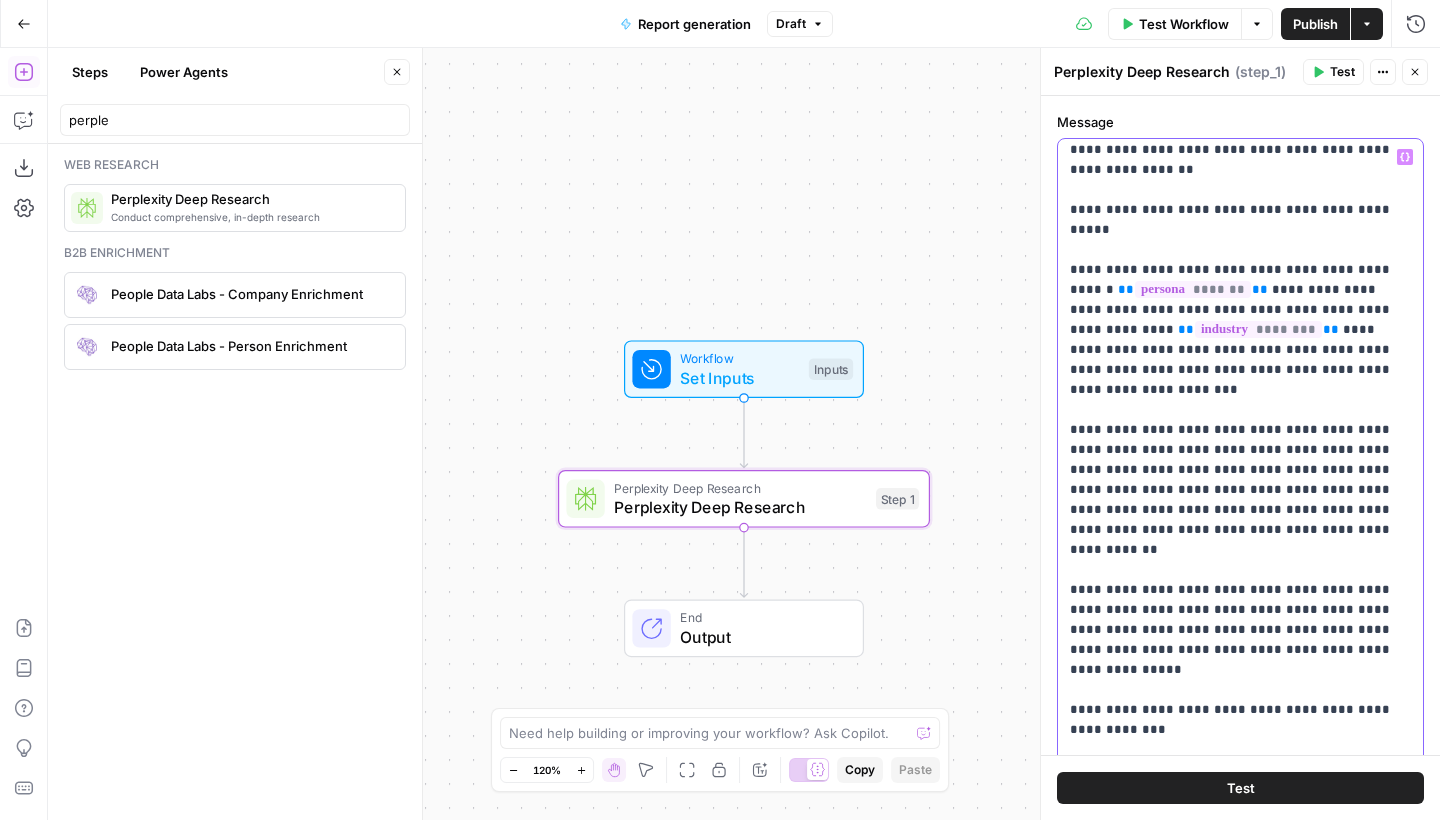 scroll, scrollTop: 1122, scrollLeft: 0, axis: vertical 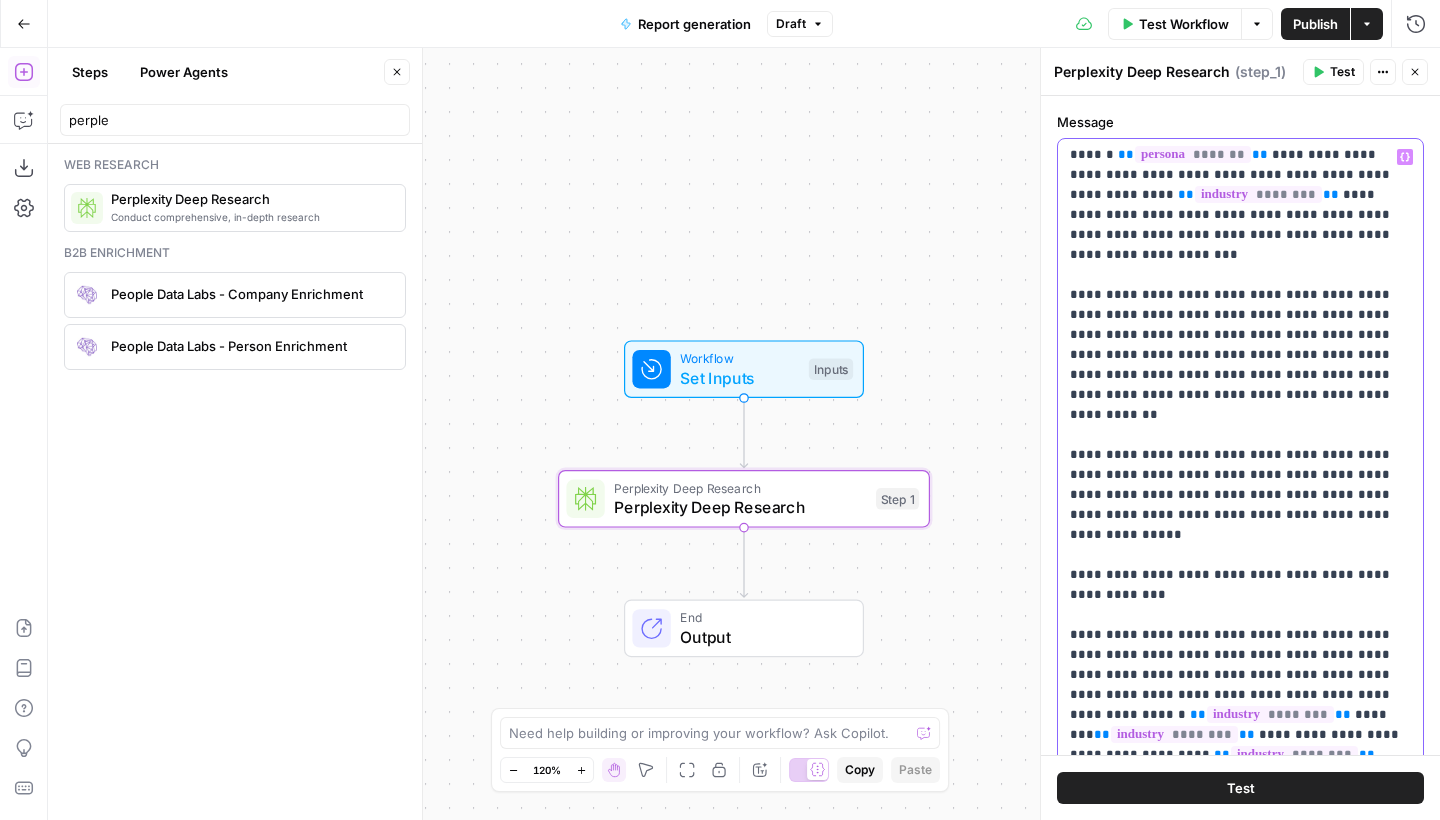 click on "**********" at bounding box center [1240, 546] 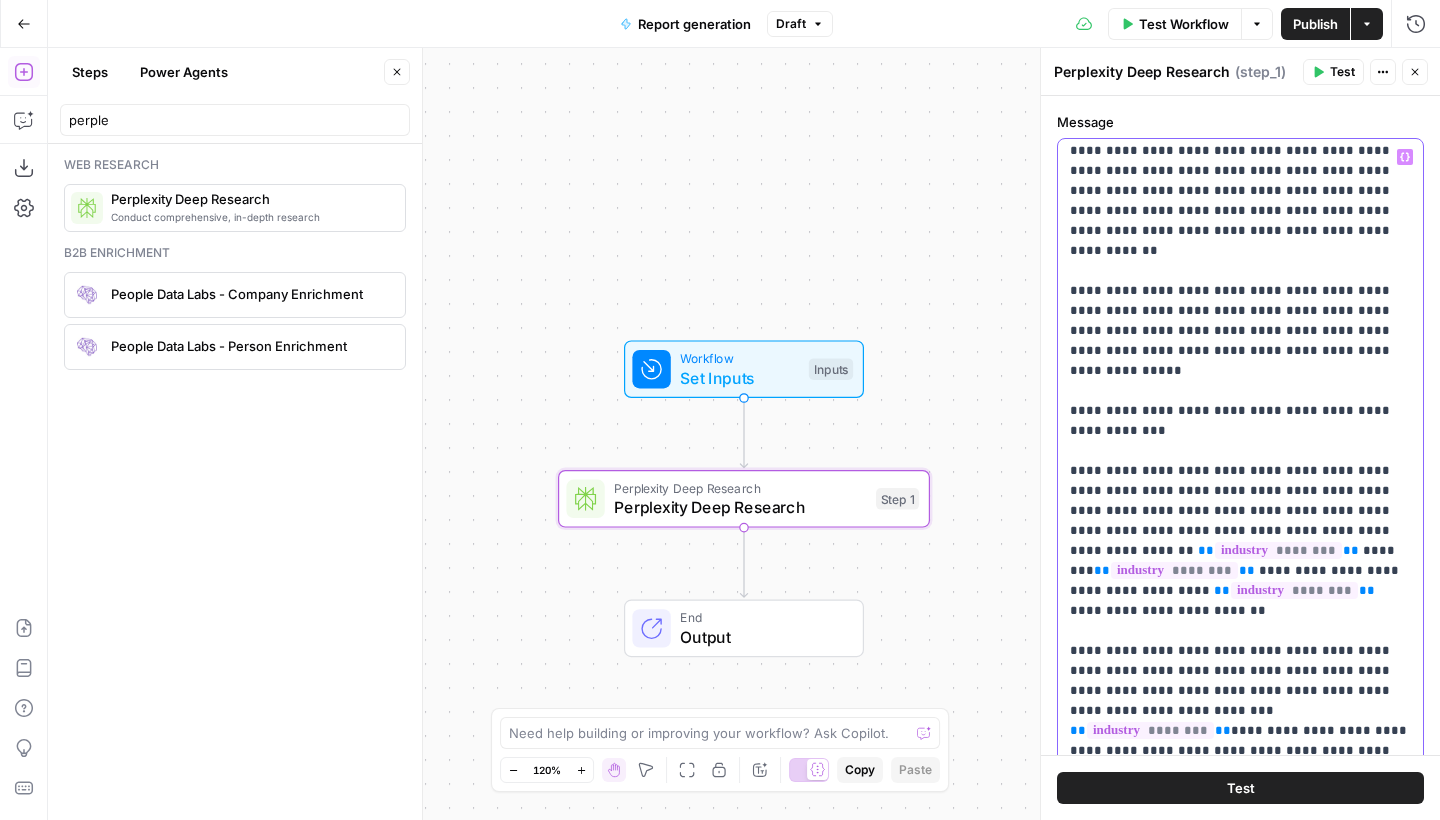 scroll, scrollTop: 1305, scrollLeft: 0, axis: vertical 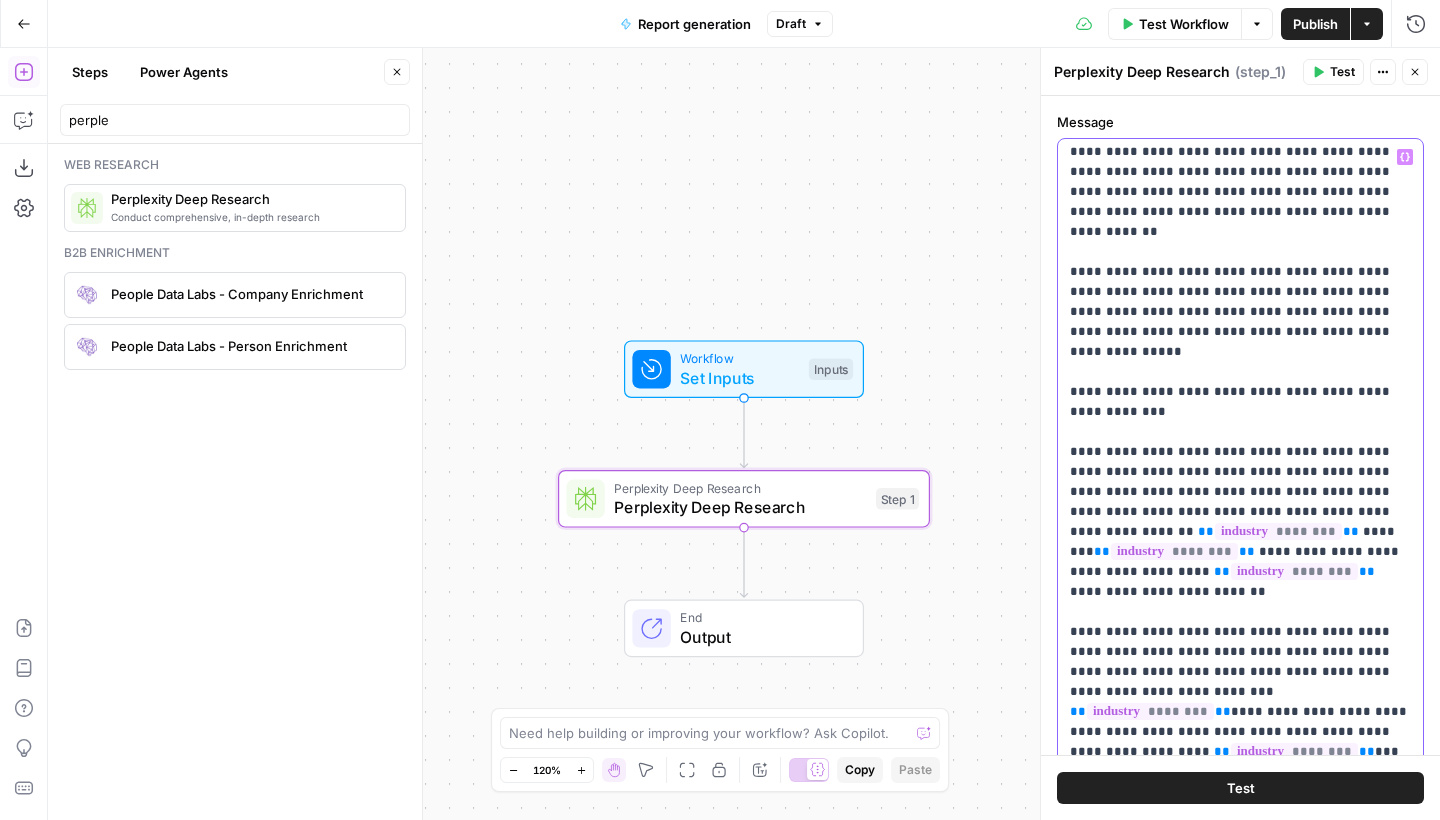 click on "**********" at bounding box center (1240, 482) 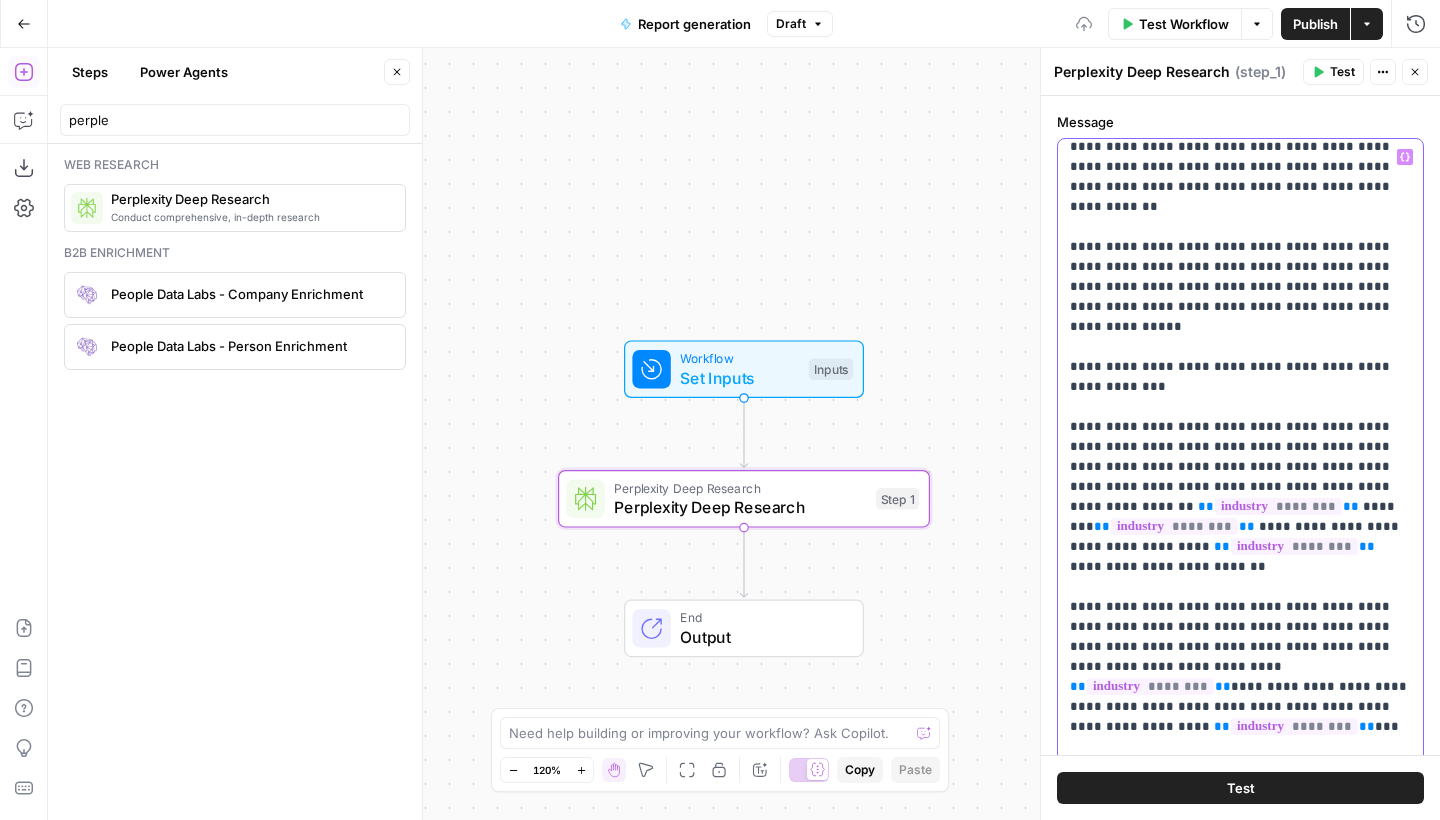 scroll, scrollTop: 1388, scrollLeft: 0, axis: vertical 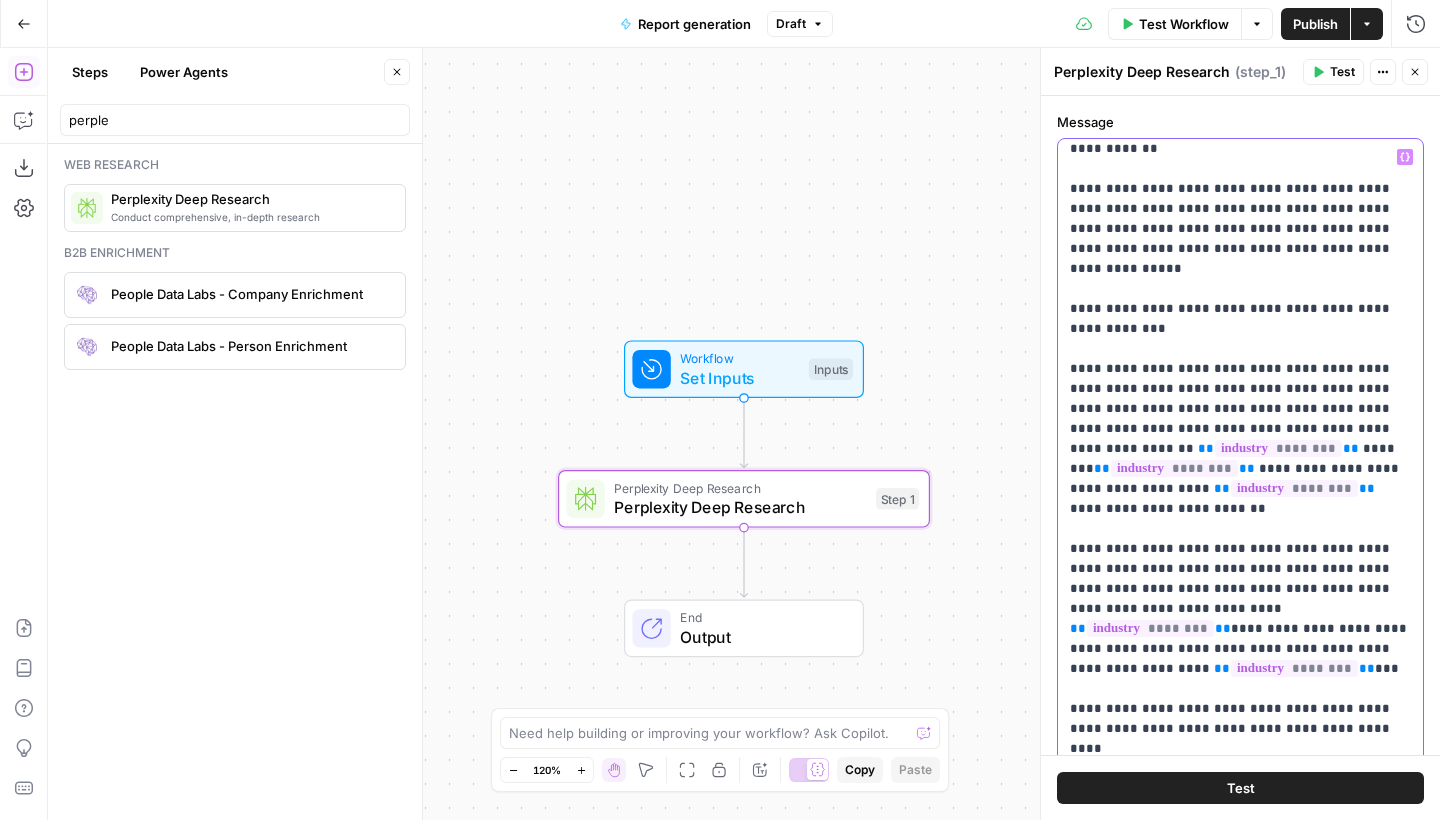 click on "**********" at bounding box center [1240, 546] 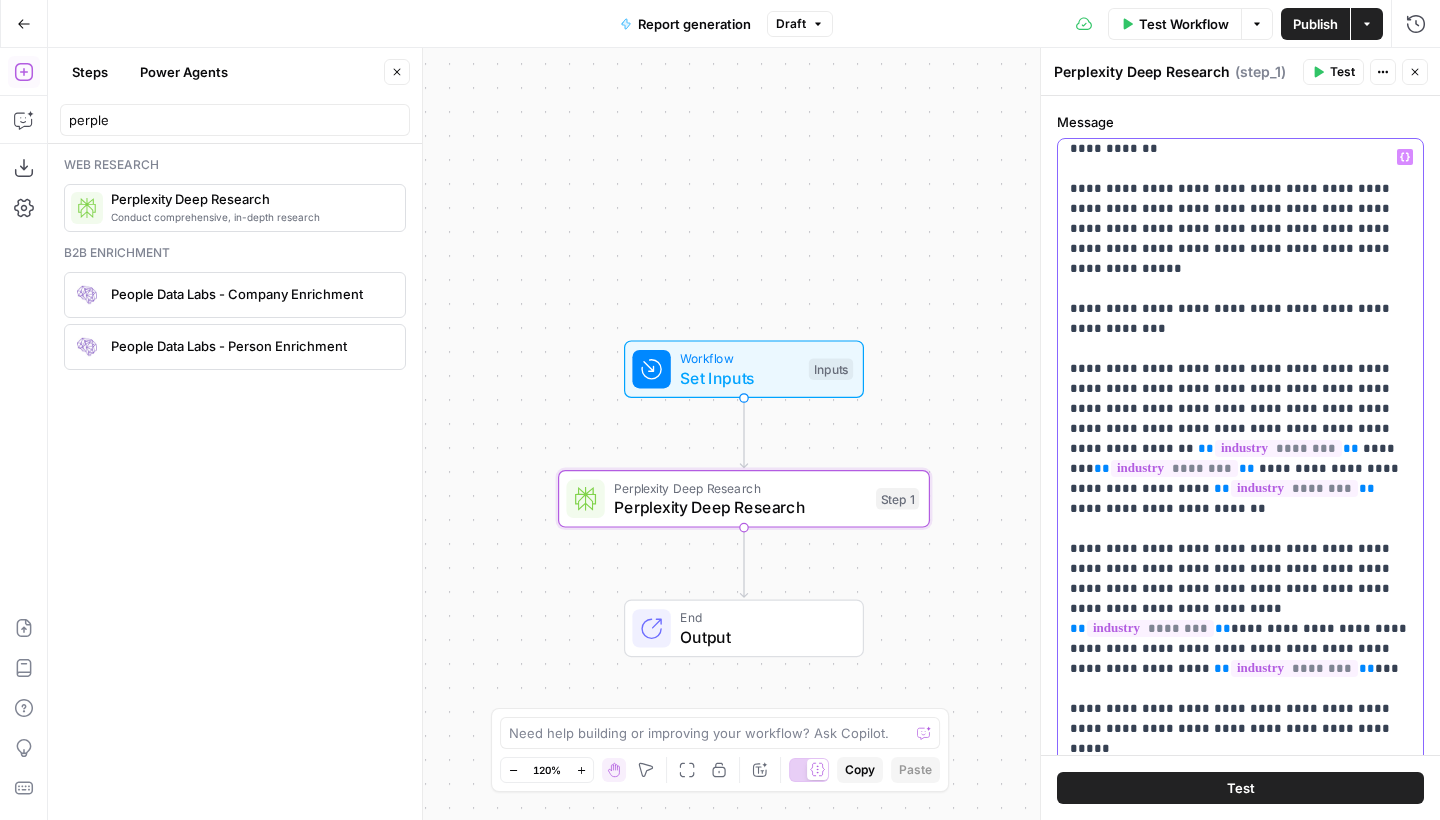 click on "**********" at bounding box center (1240, 546) 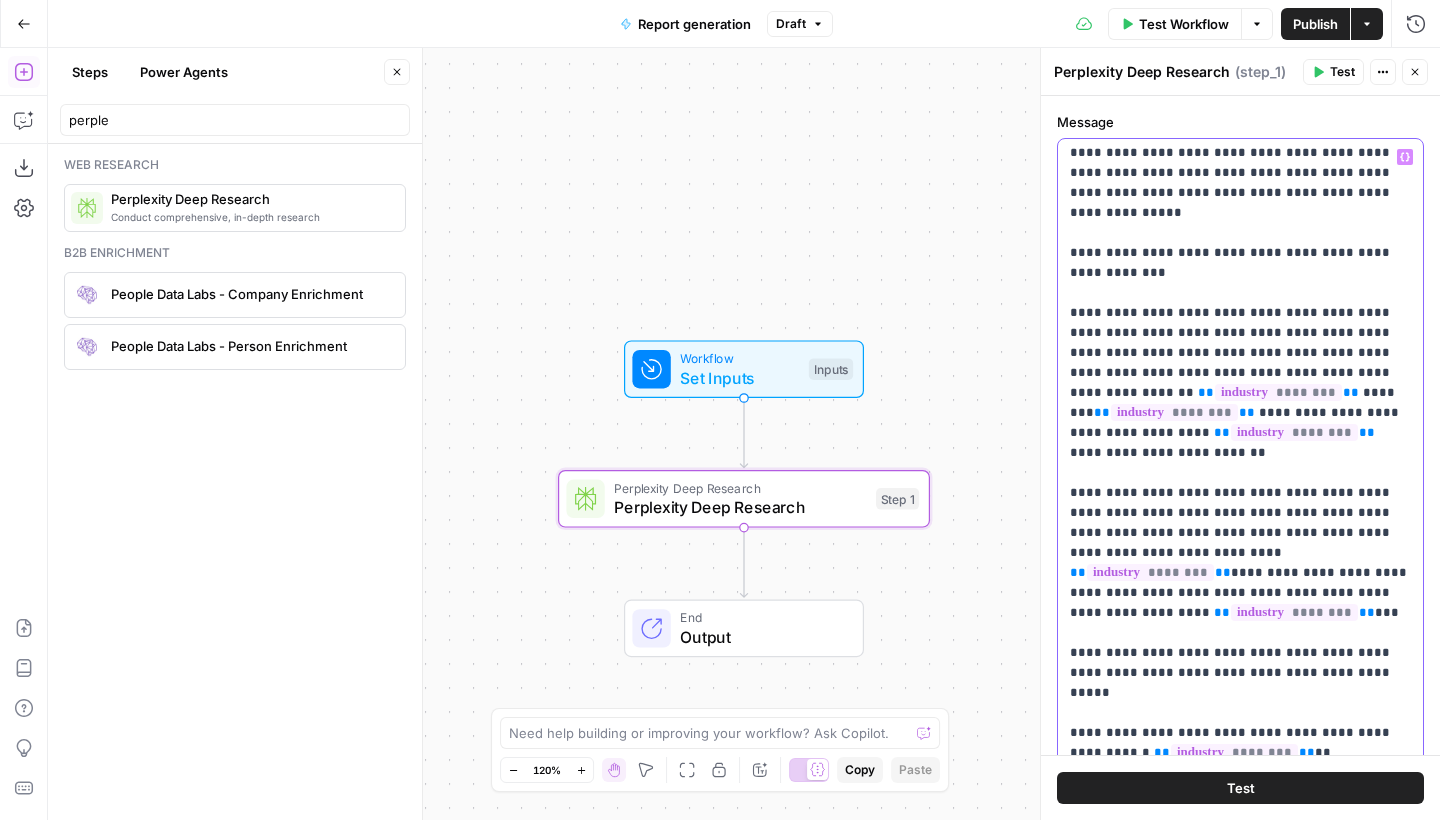 scroll, scrollTop: 1528, scrollLeft: 0, axis: vertical 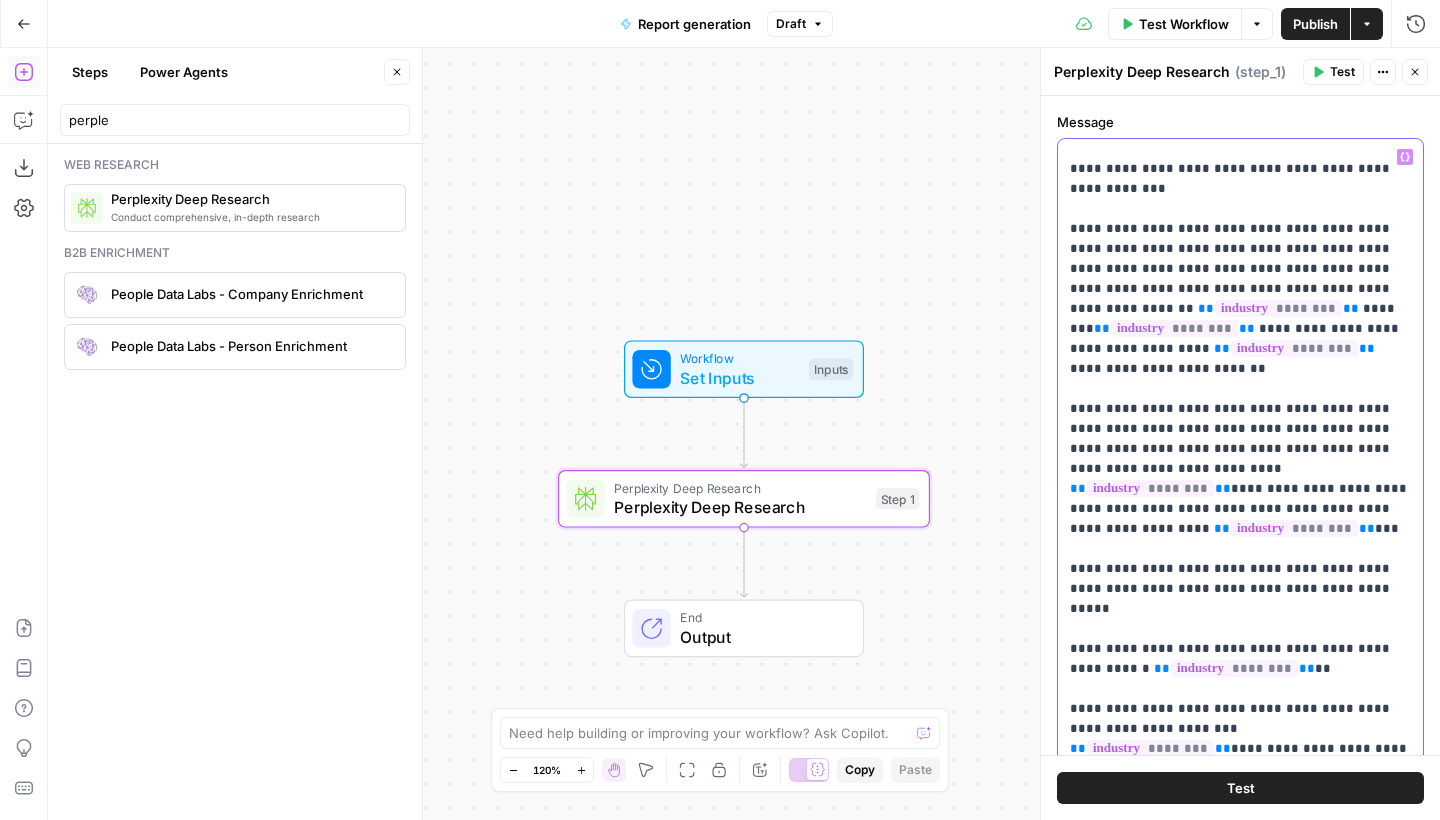 click on "**********" at bounding box center (1240, 546) 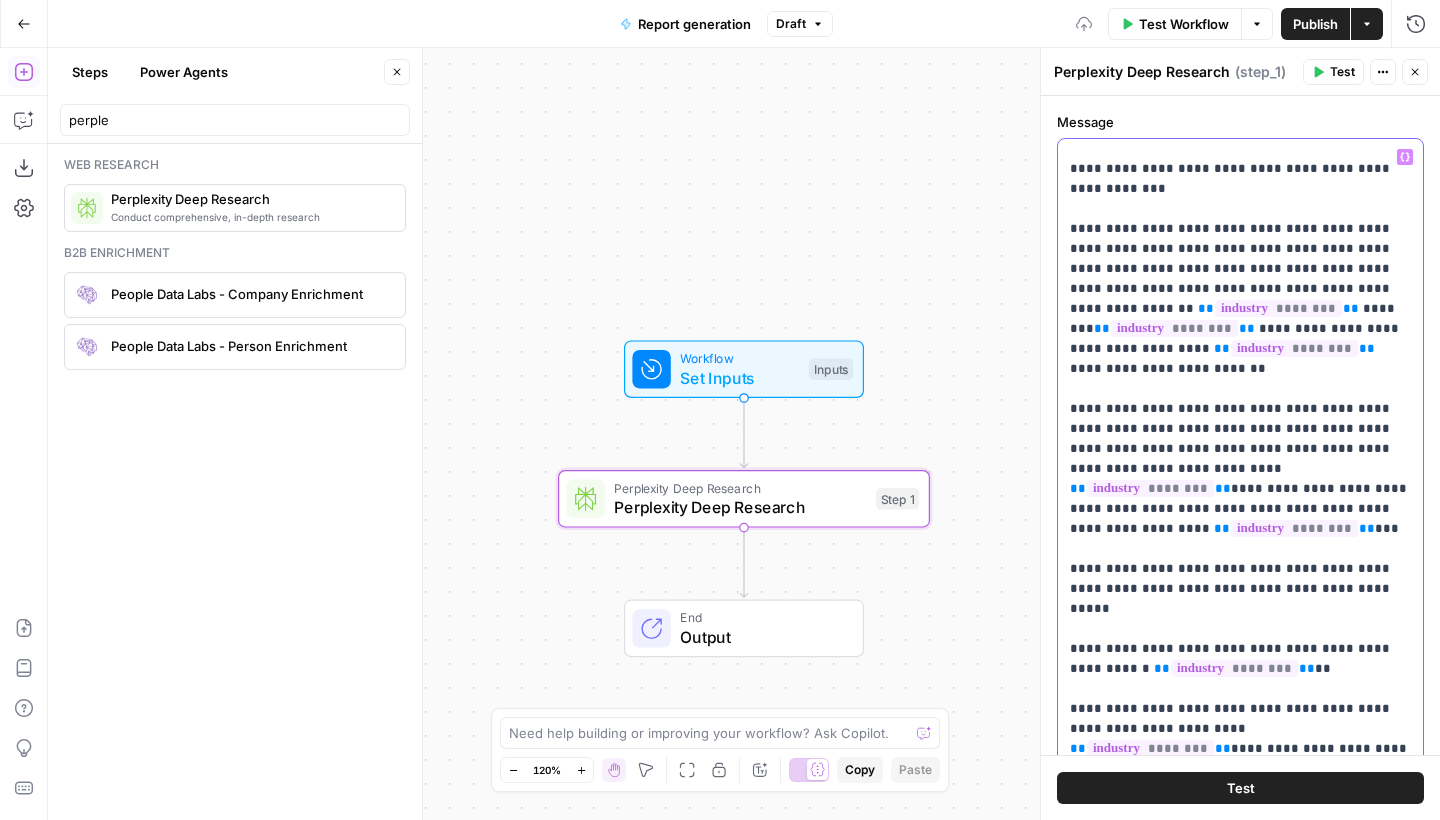 click on "**********" at bounding box center (1240, 546) 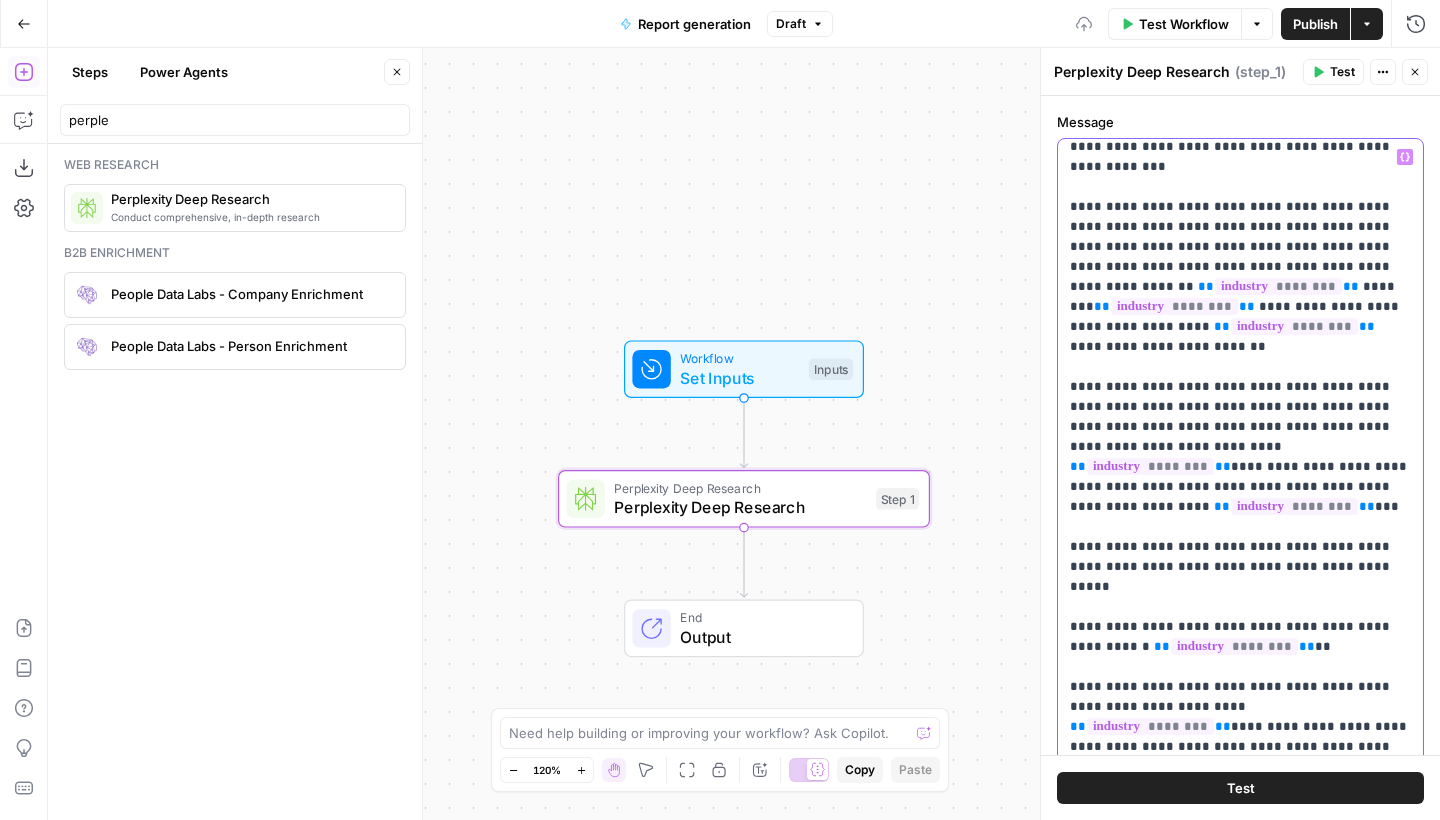 scroll, scrollTop: 1568, scrollLeft: 0, axis: vertical 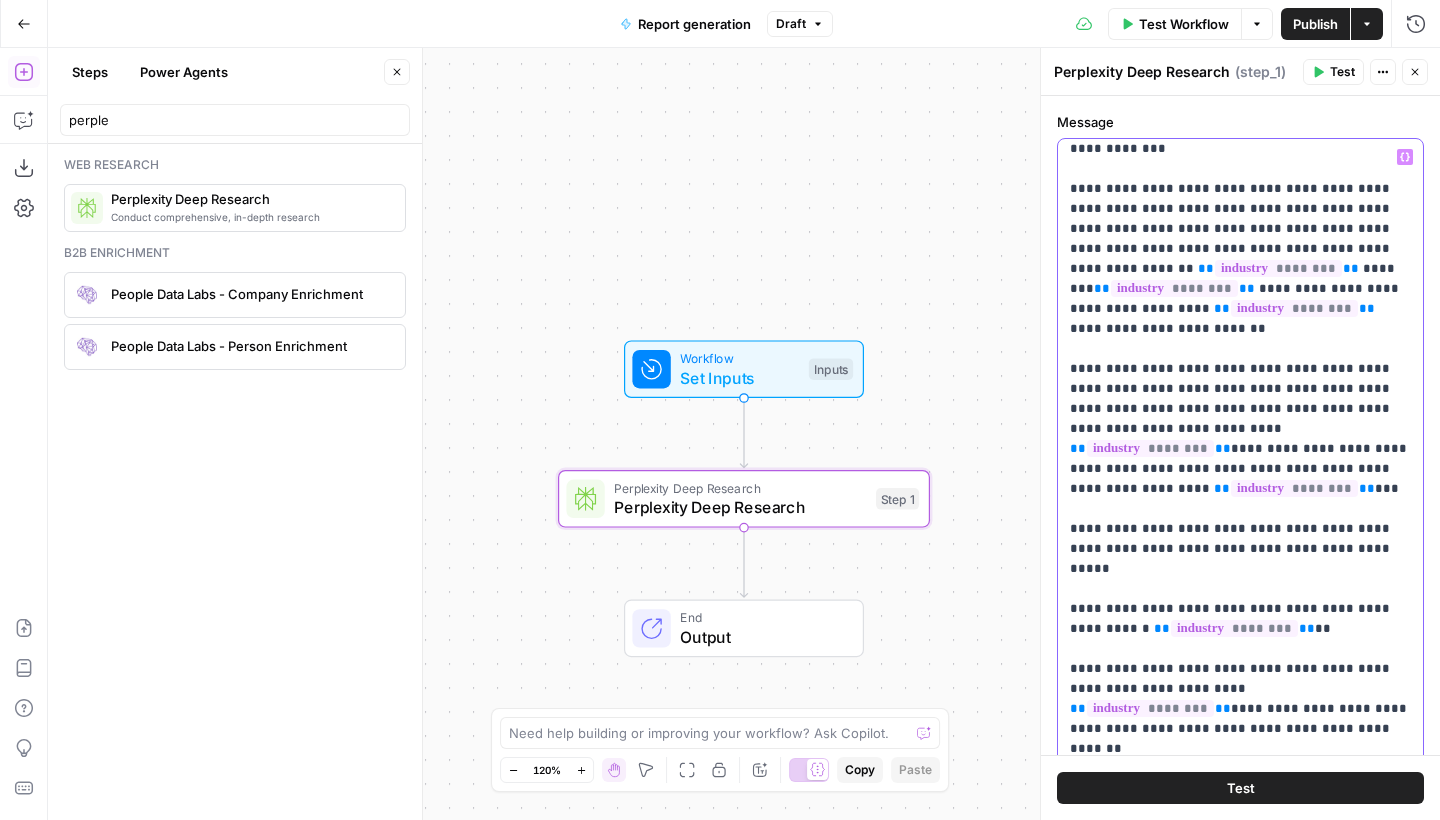 click on "**********" at bounding box center [1240, 219] 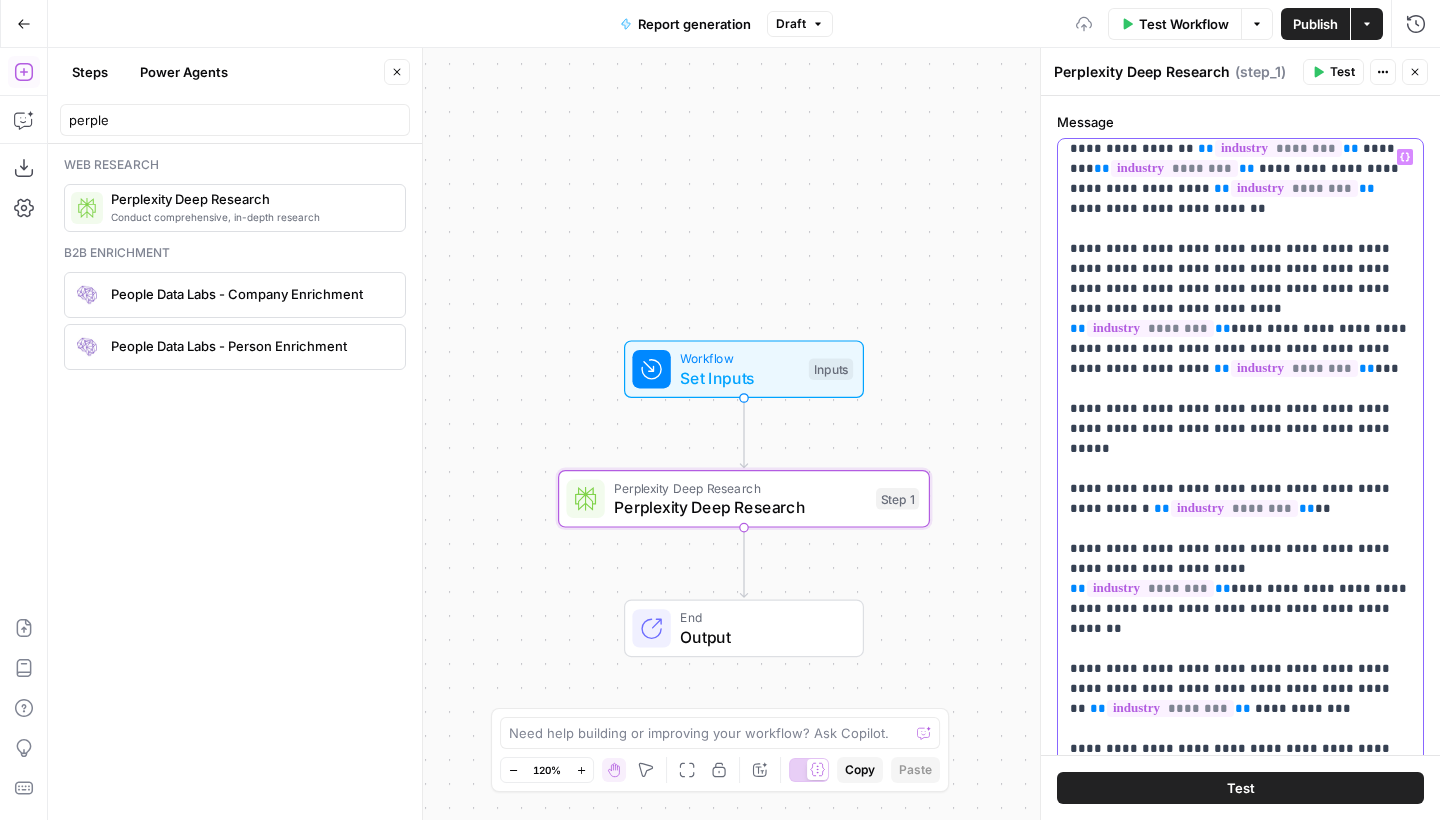 scroll, scrollTop: 1714, scrollLeft: 0, axis: vertical 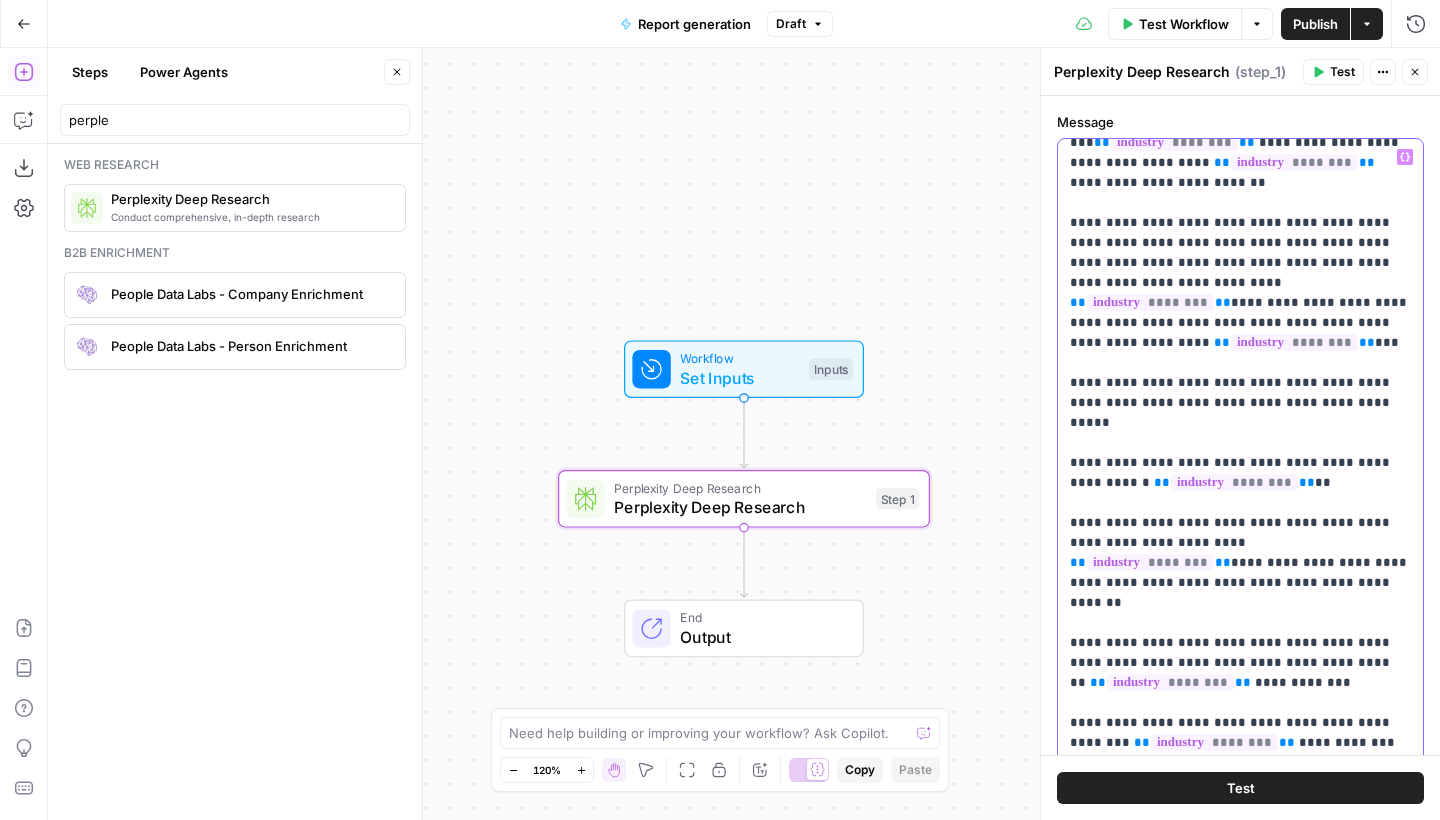 click on "**********" at bounding box center [1240, 73] 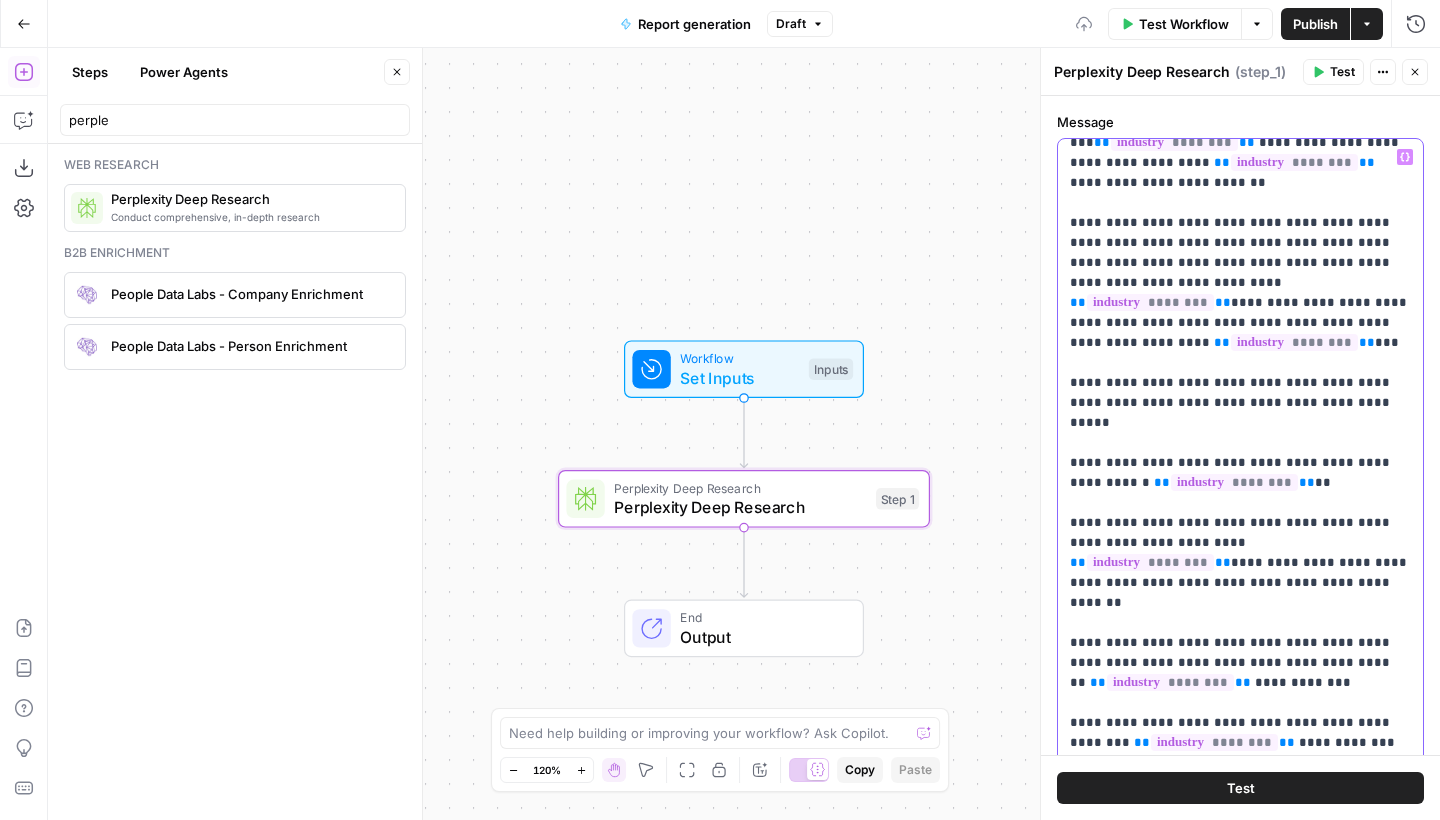 click on "**********" at bounding box center [1240, 73] 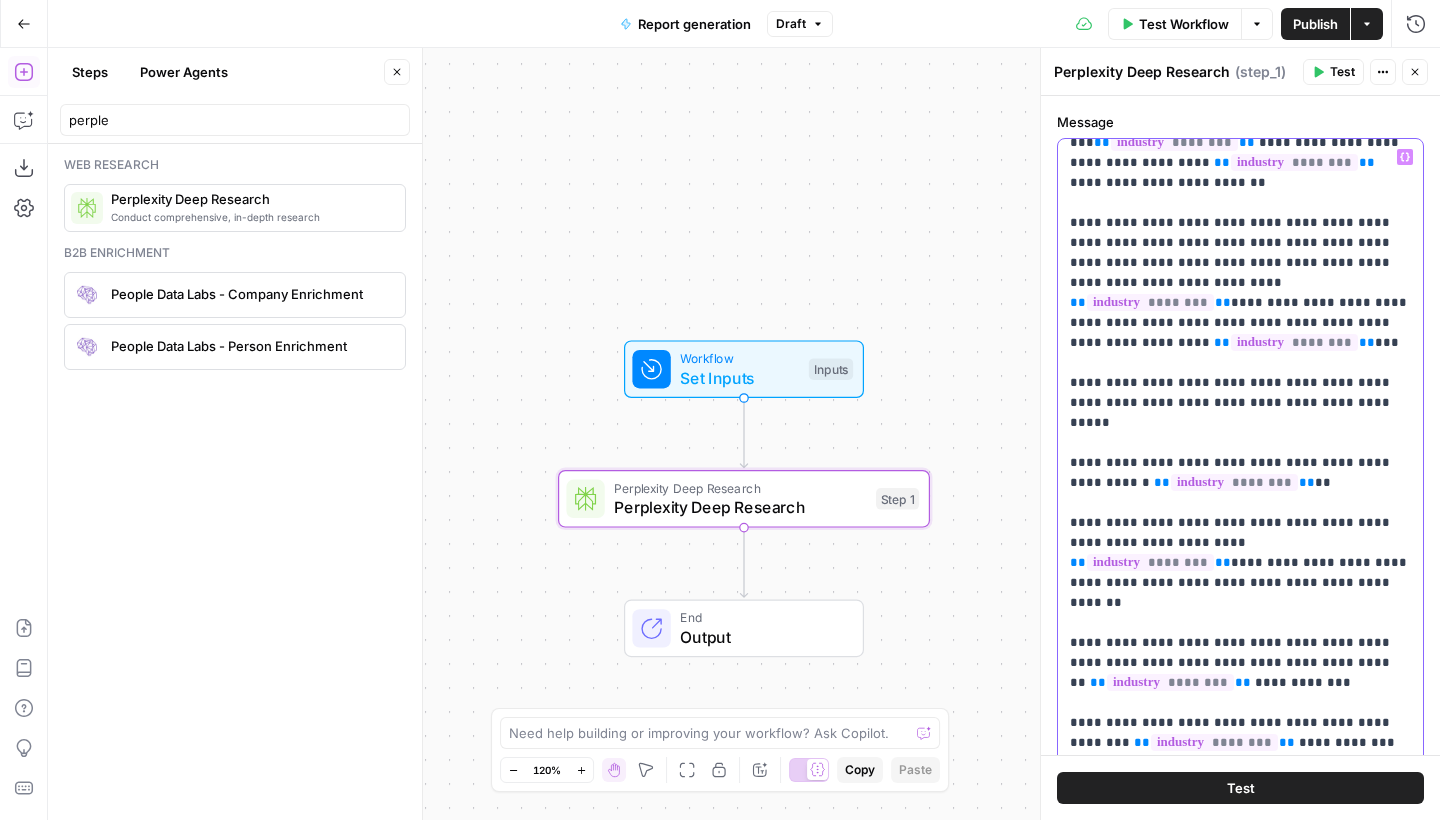 click on "**********" at bounding box center [1240, 83] 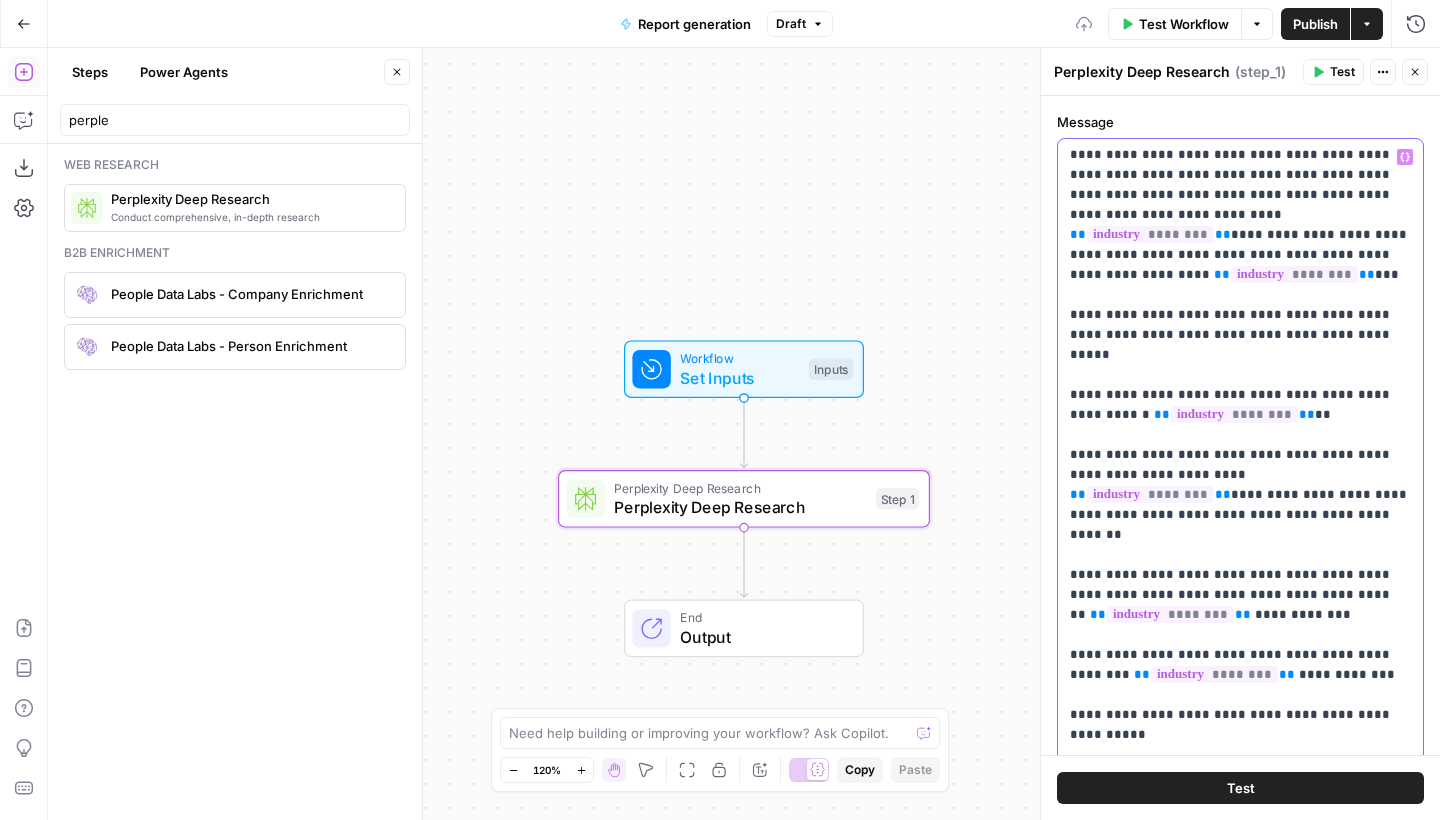scroll, scrollTop: 1808, scrollLeft: 0, axis: vertical 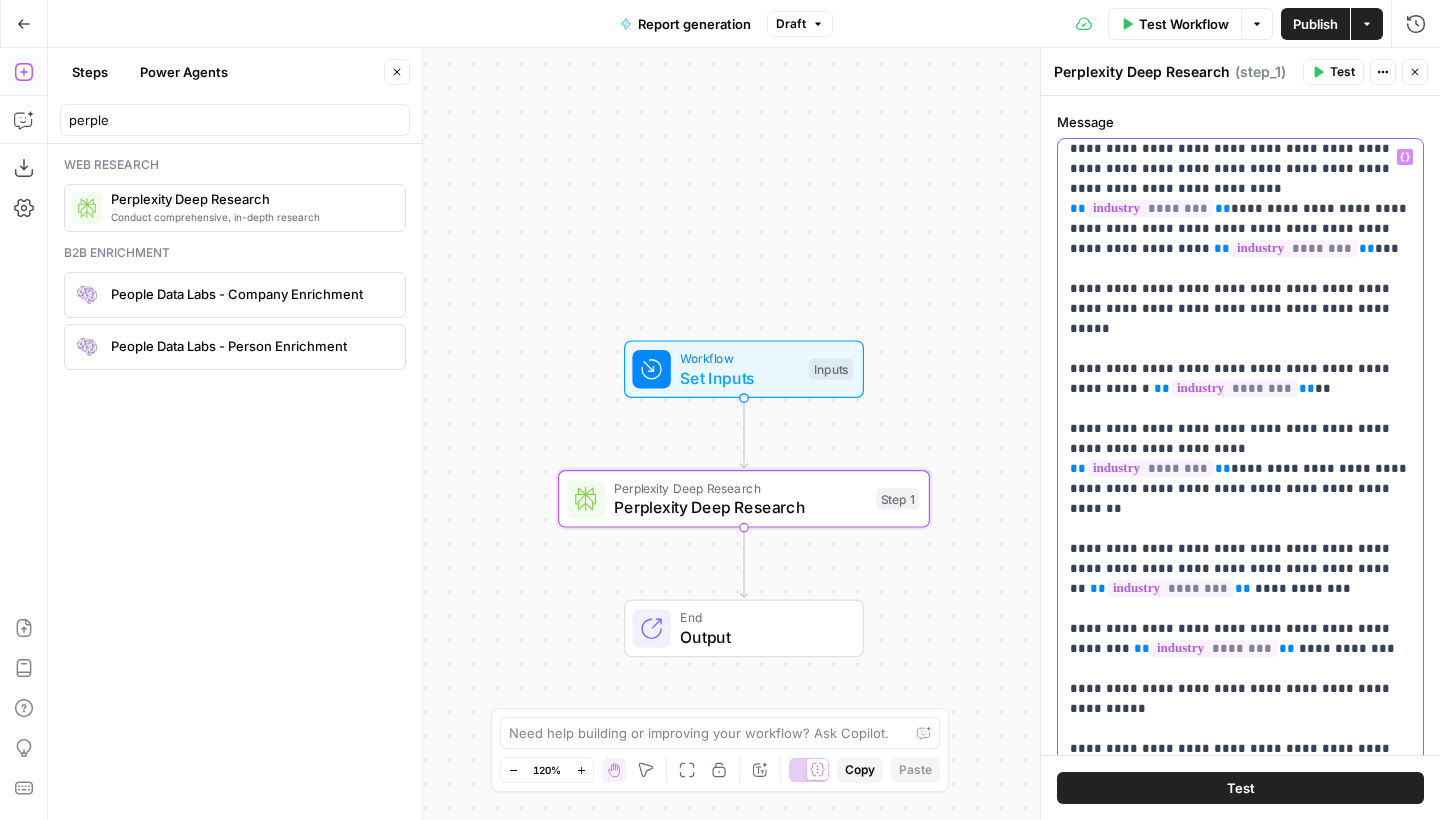 click on "**********" at bounding box center (1240, -11) 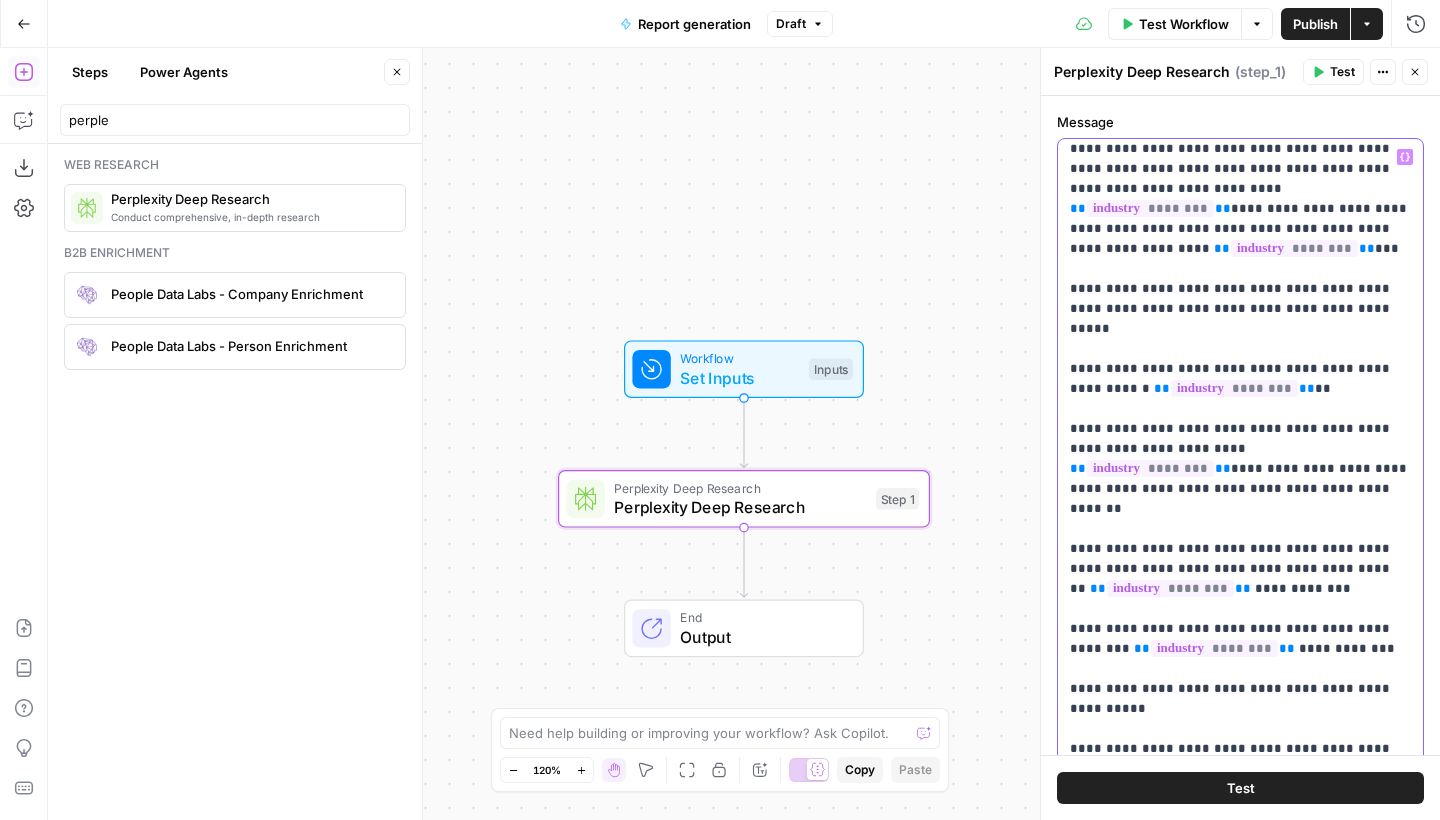 scroll, scrollTop: 1880, scrollLeft: 0, axis: vertical 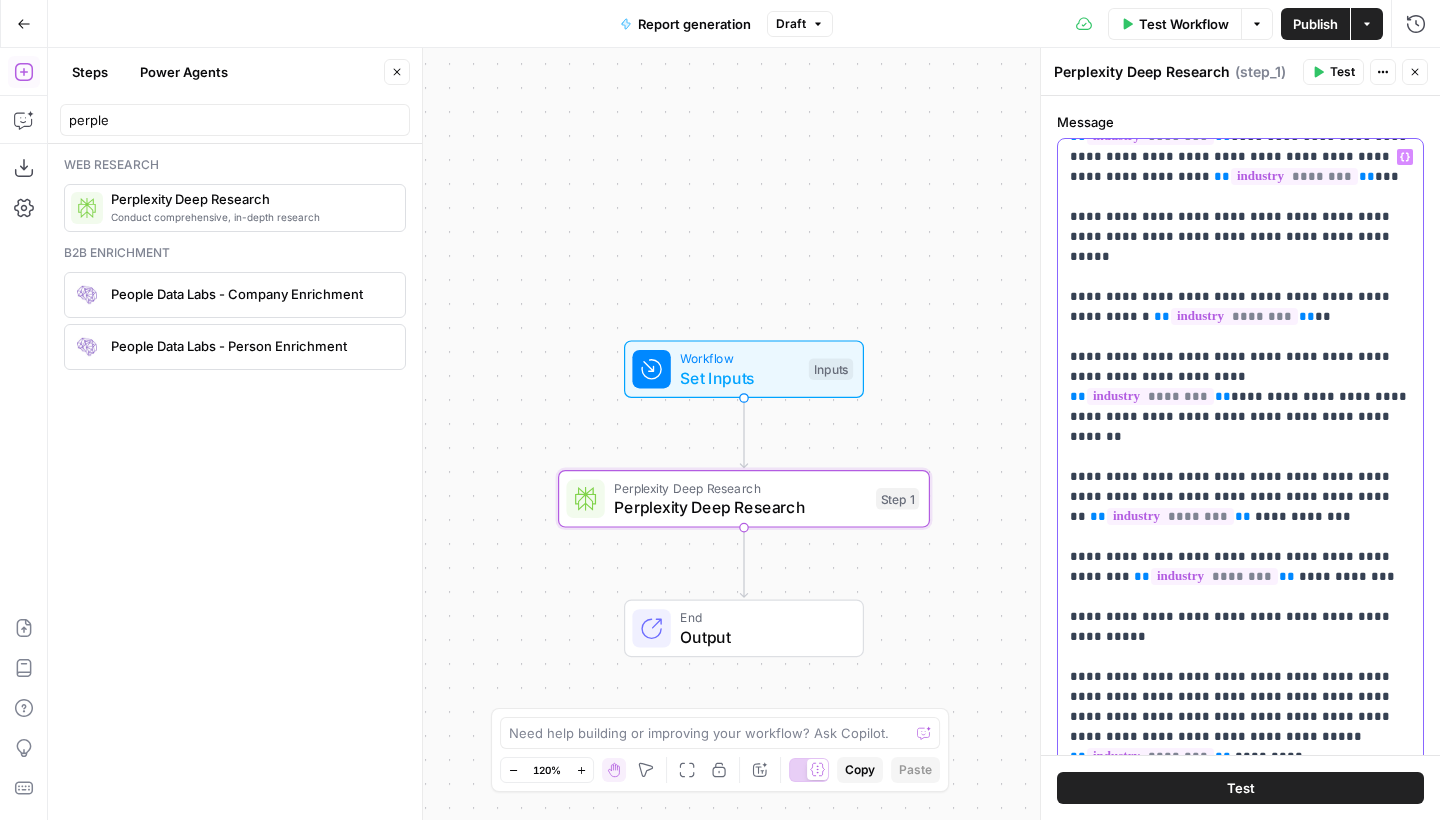 click on "**********" at bounding box center (1240, 546) 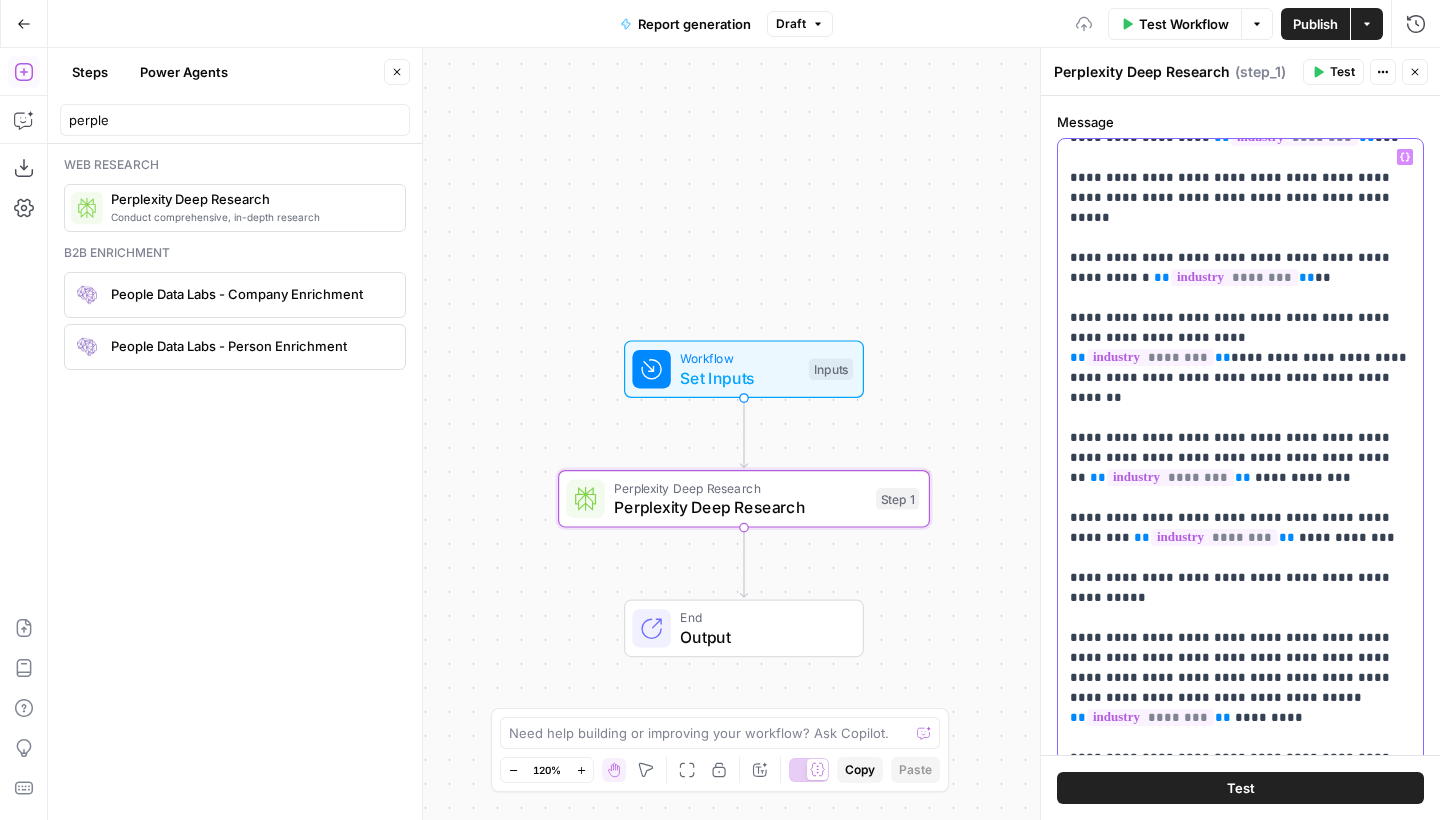 scroll, scrollTop: 1923, scrollLeft: 0, axis: vertical 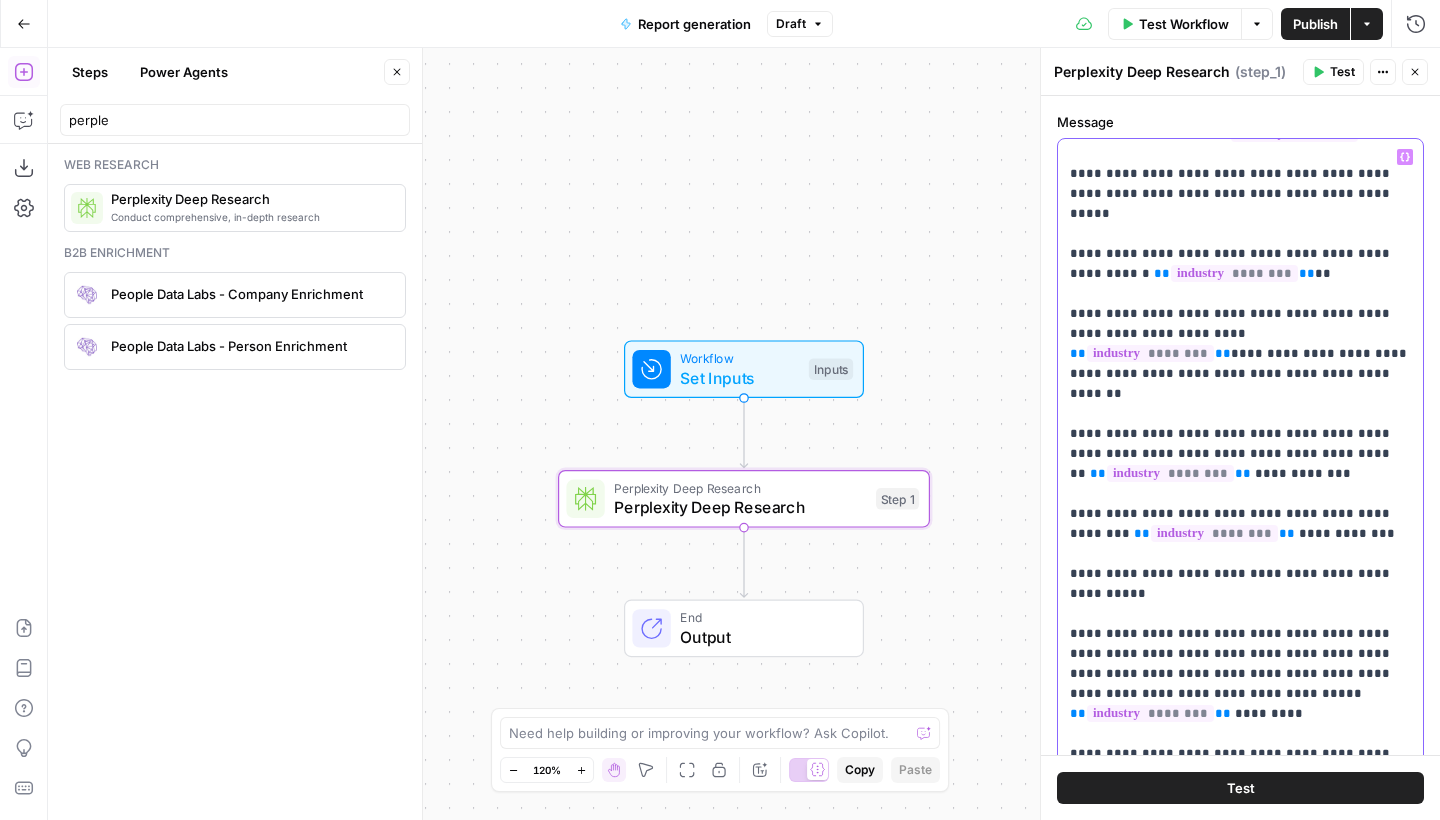 click on "**********" at bounding box center (1240, -126) 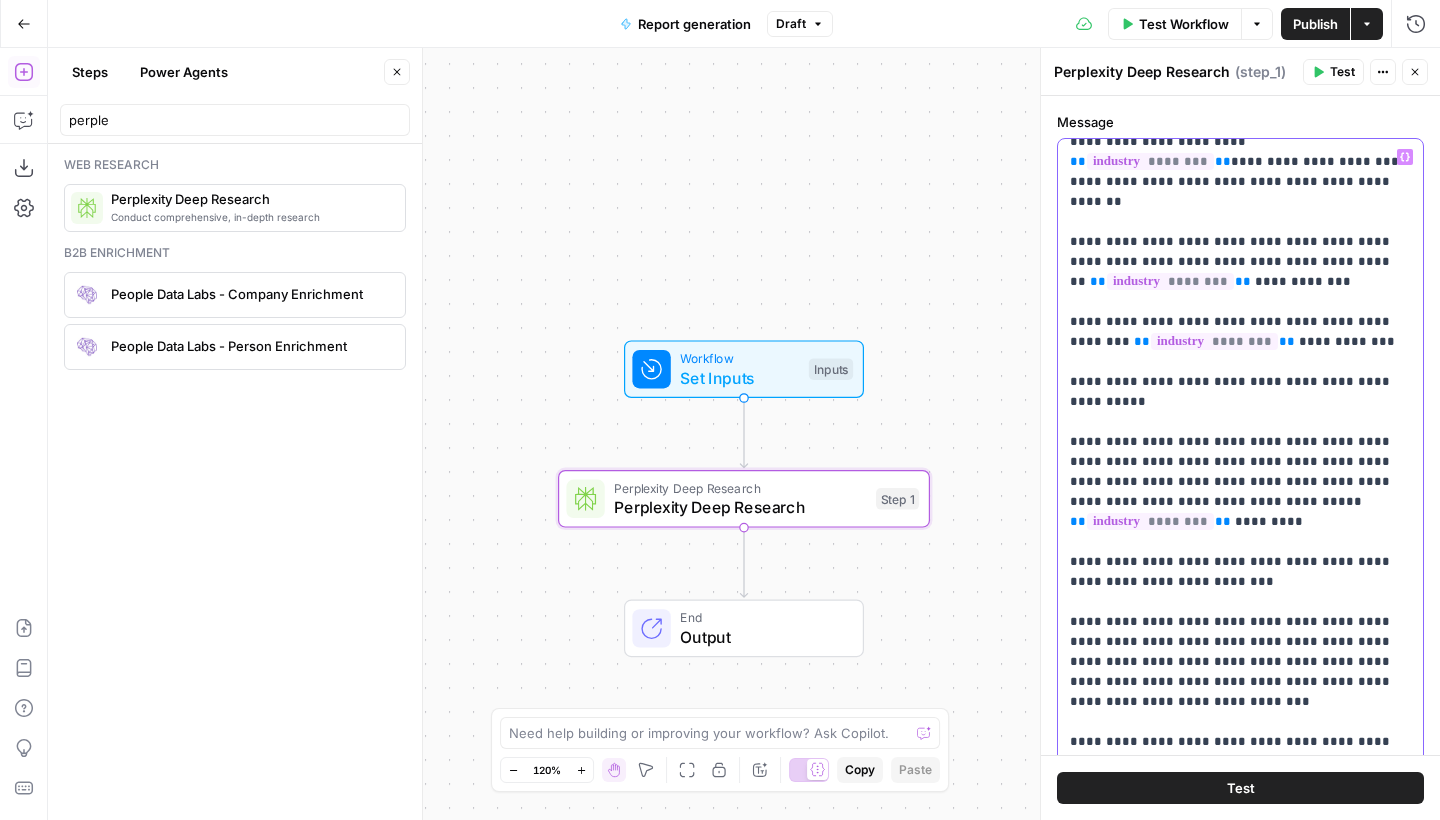 scroll, scrollTop: 2144, scrollLeft: 0, axis: vertical 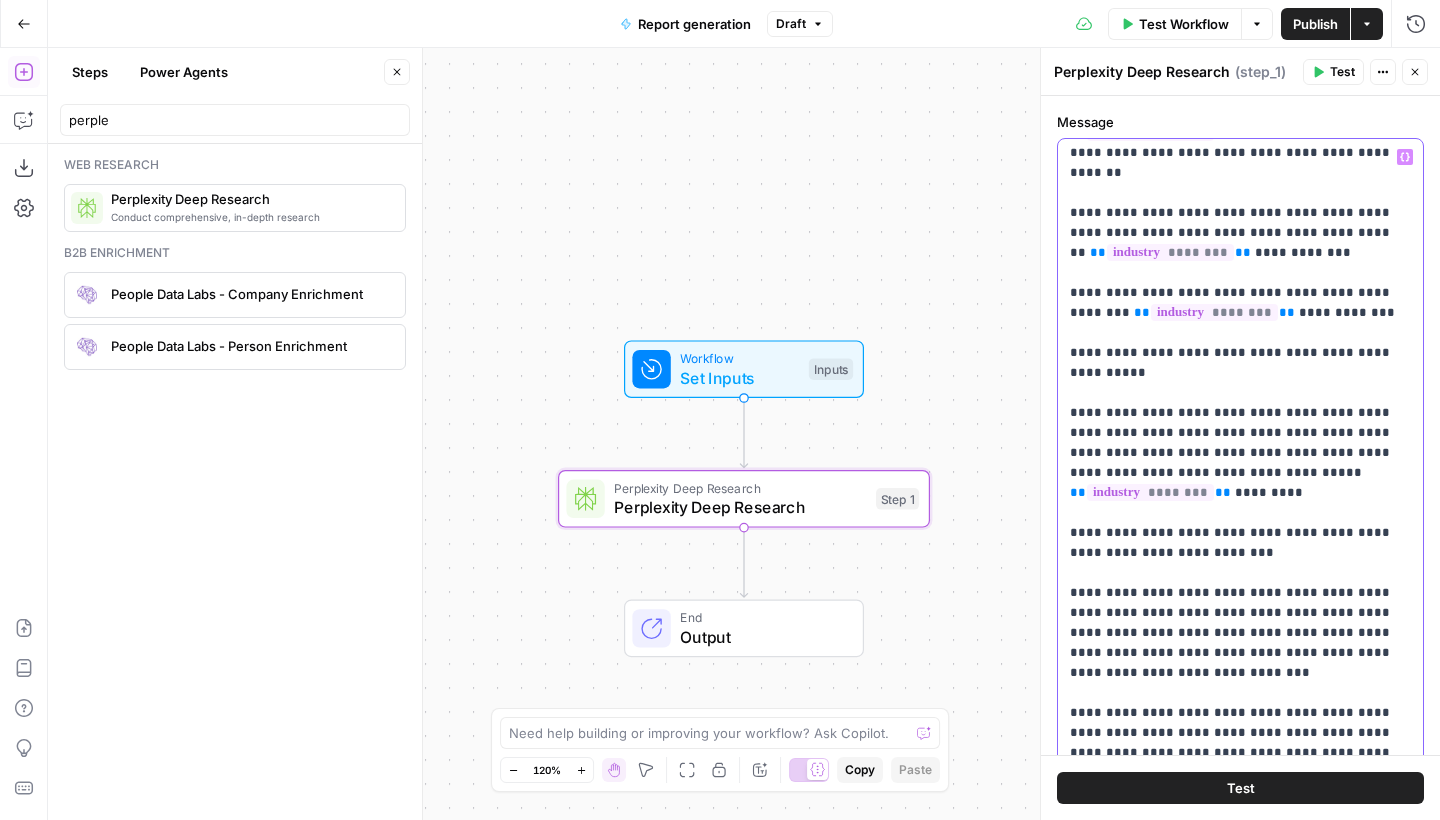 click on "**********" at bounding box center [1240, -347] 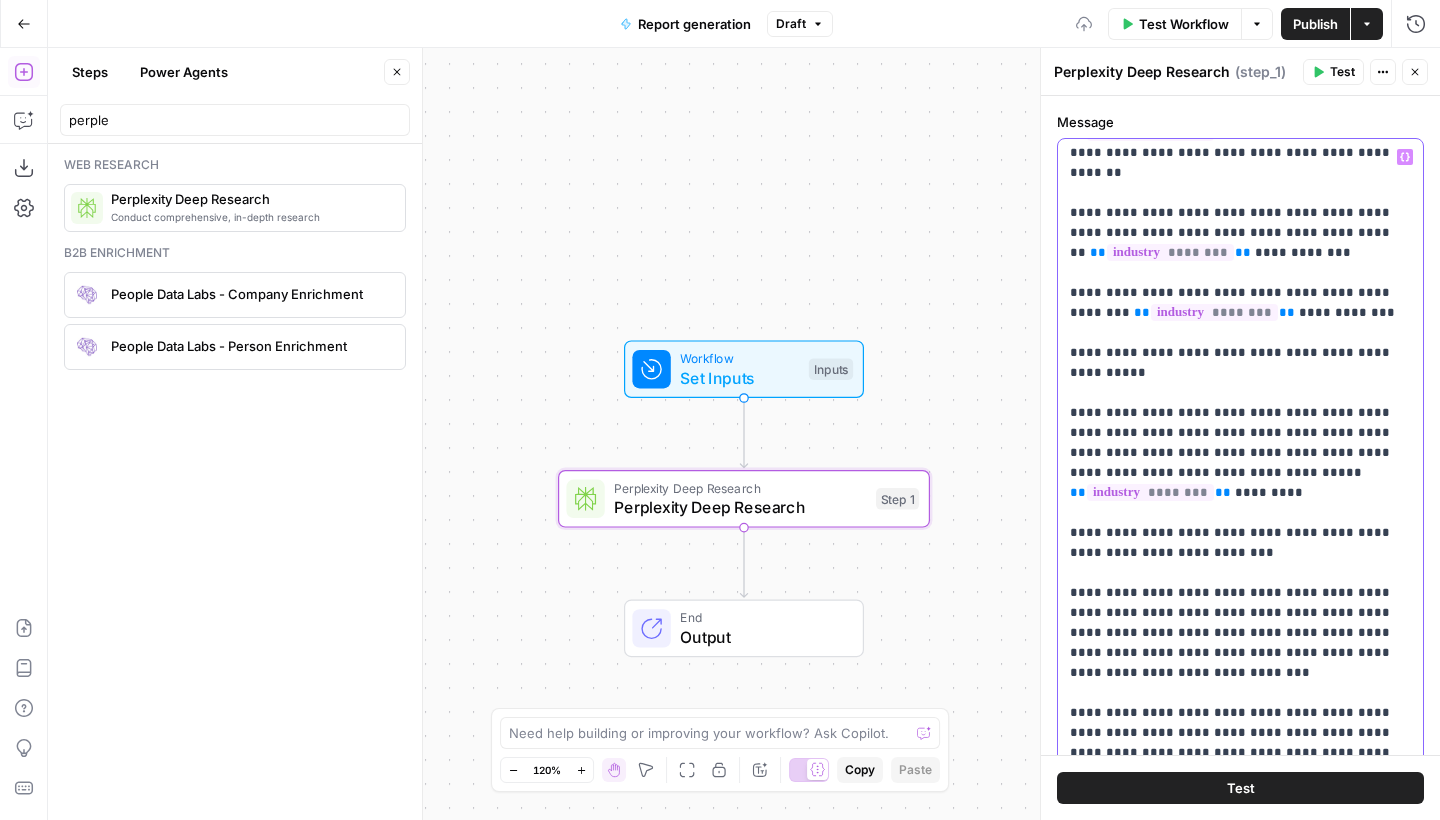 click on "**********" at bounding box center [1240, -347] 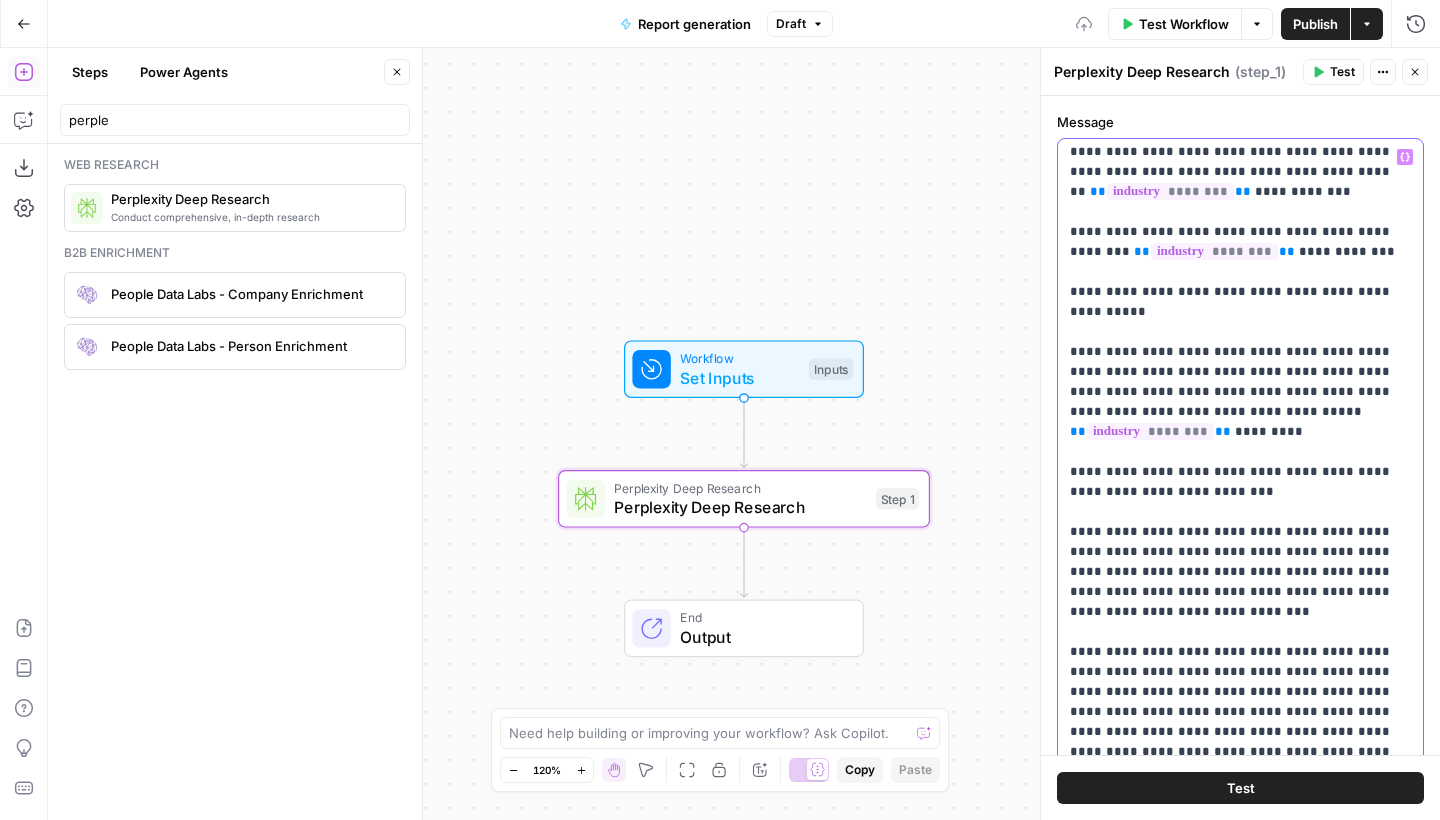 scroll, scrollTop: 2389, scrollLeft: 0, axis: vertical 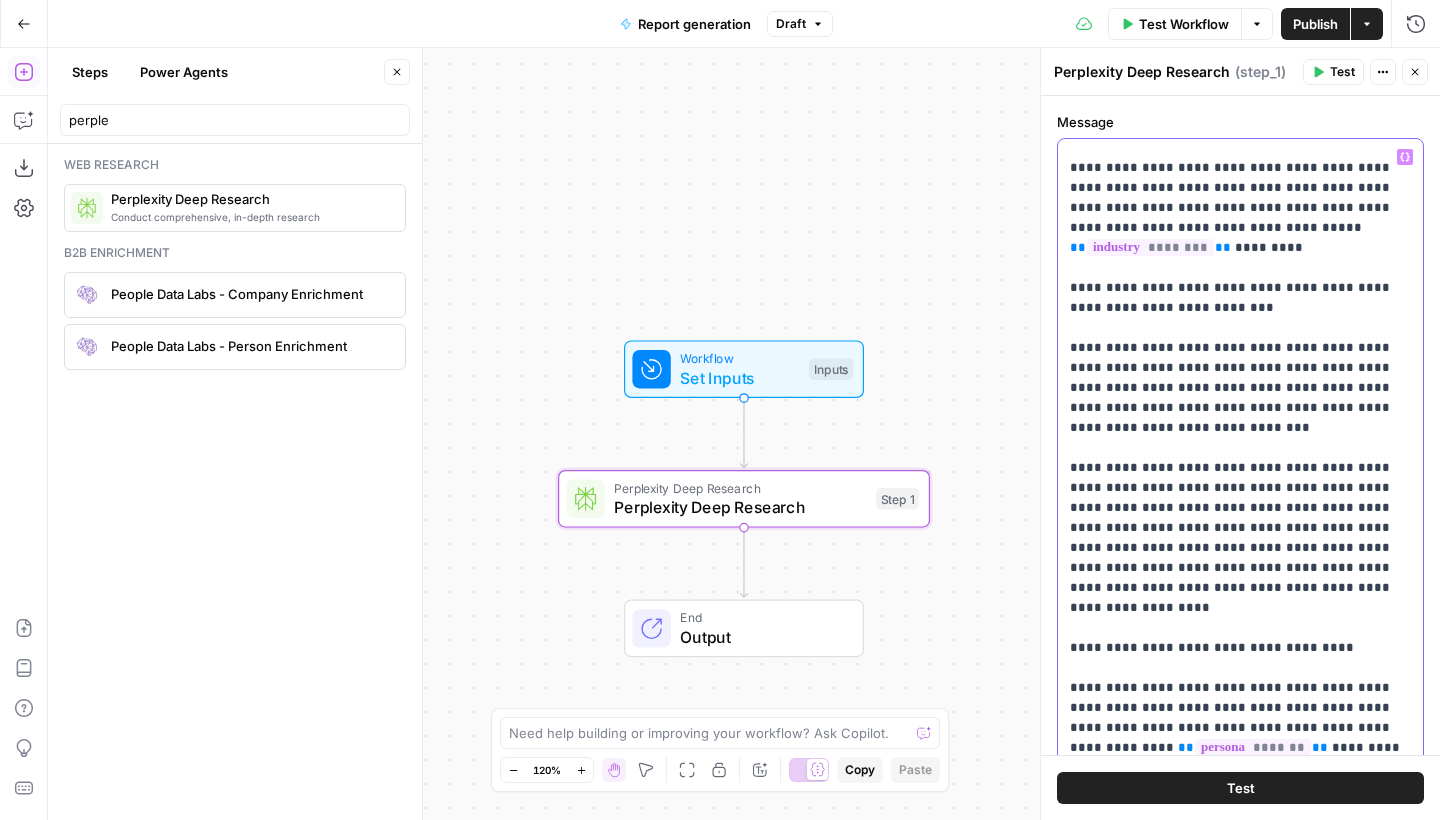 click on "**********" at bounding box center (1240, 546) 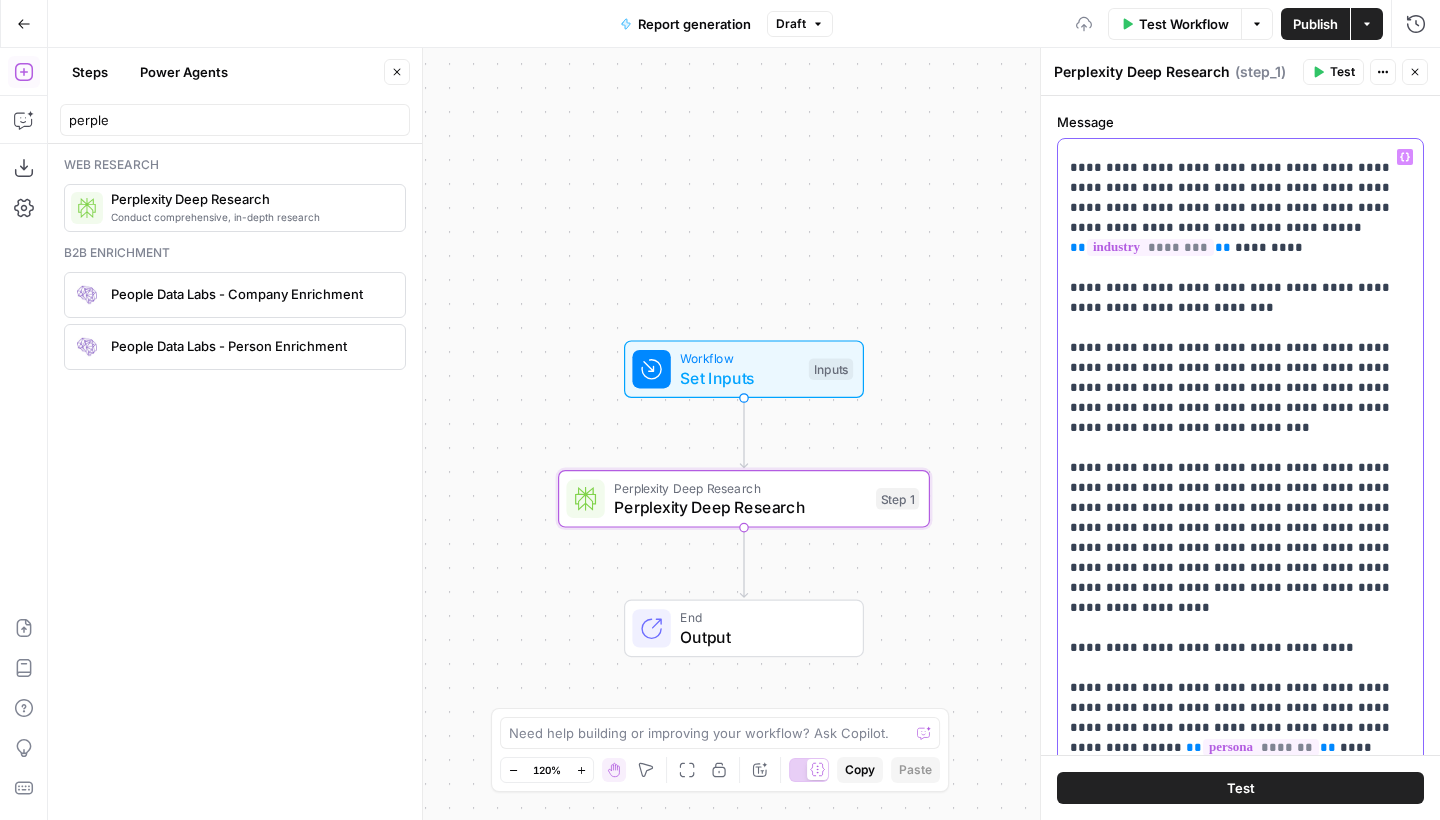 click on "**********" at bounding box center (1240, 546) 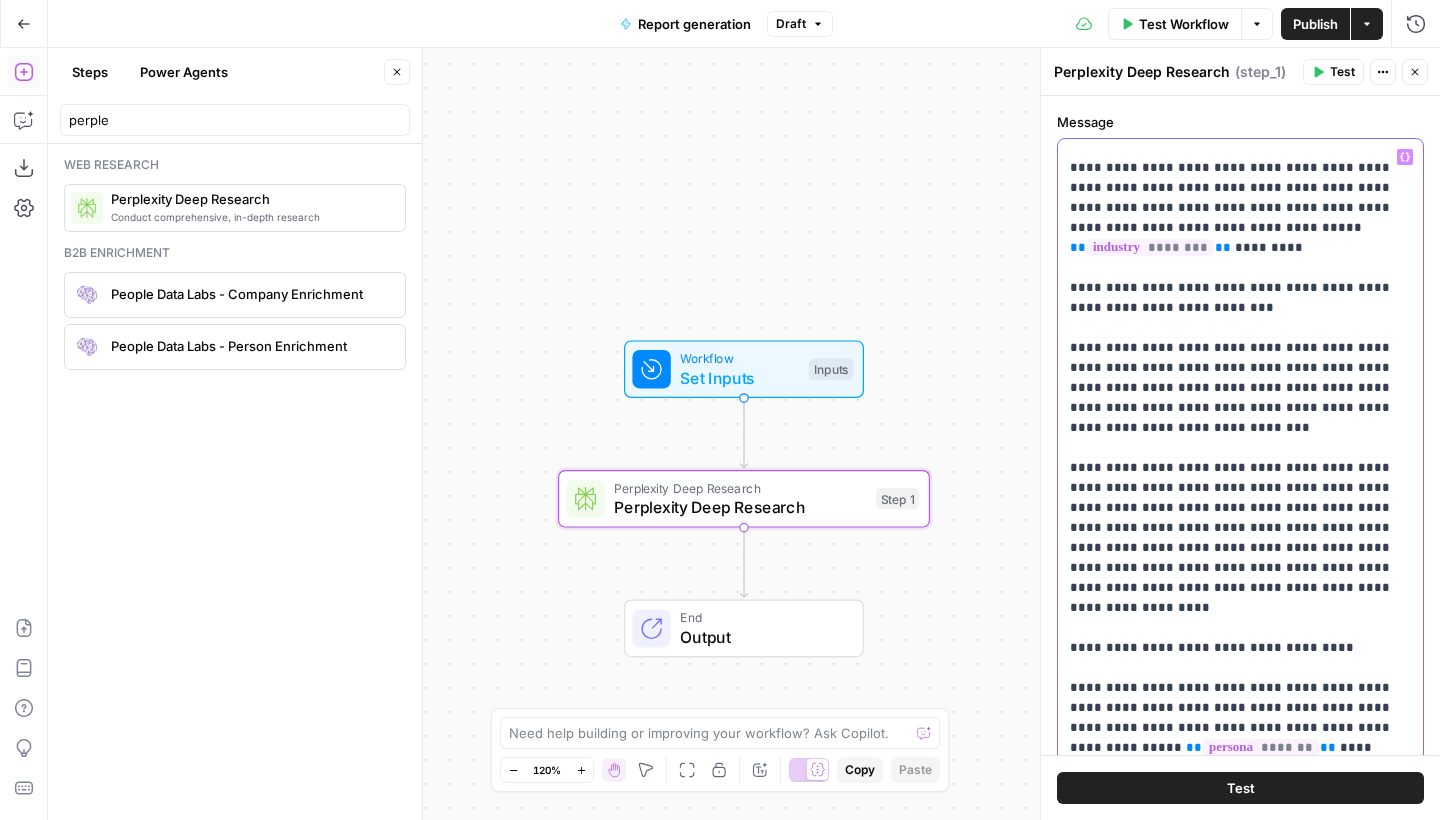 click on "**********" at bounding box center [1240, -592] 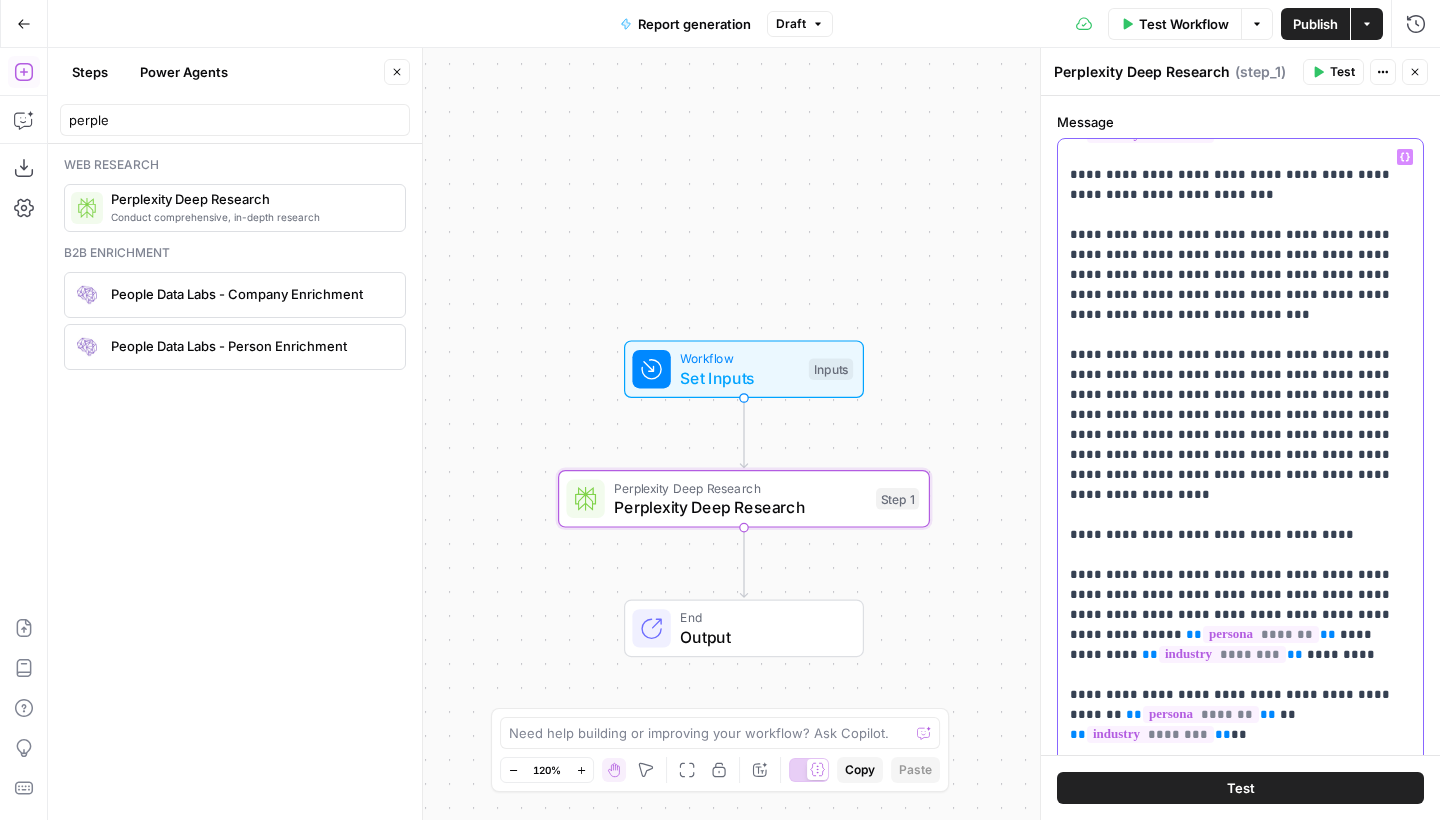 scroll, scrollTop: 2501, scrollLeft: 0, axis: vertical 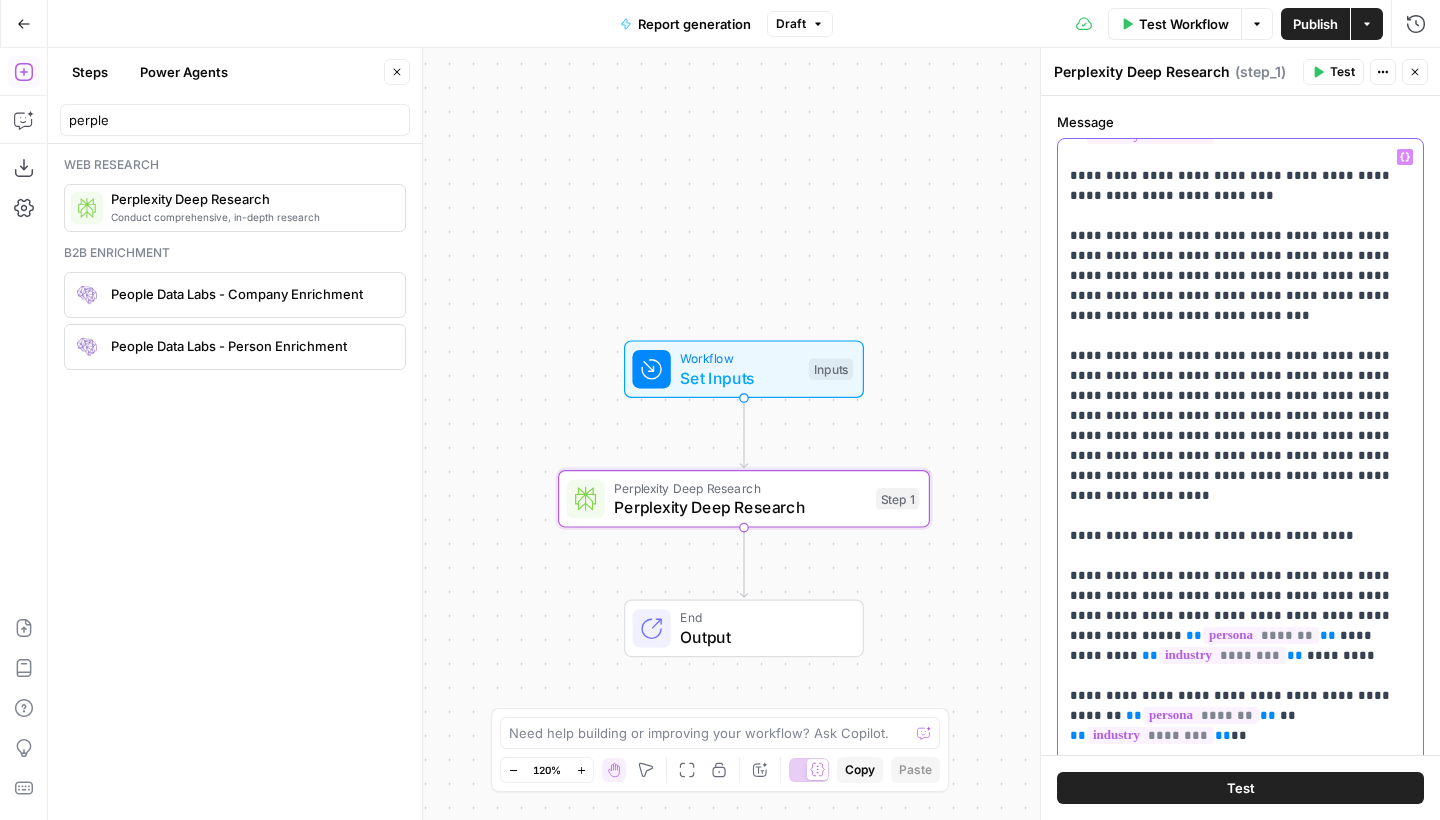 click on "**********" at bounding box center [1240, 546] 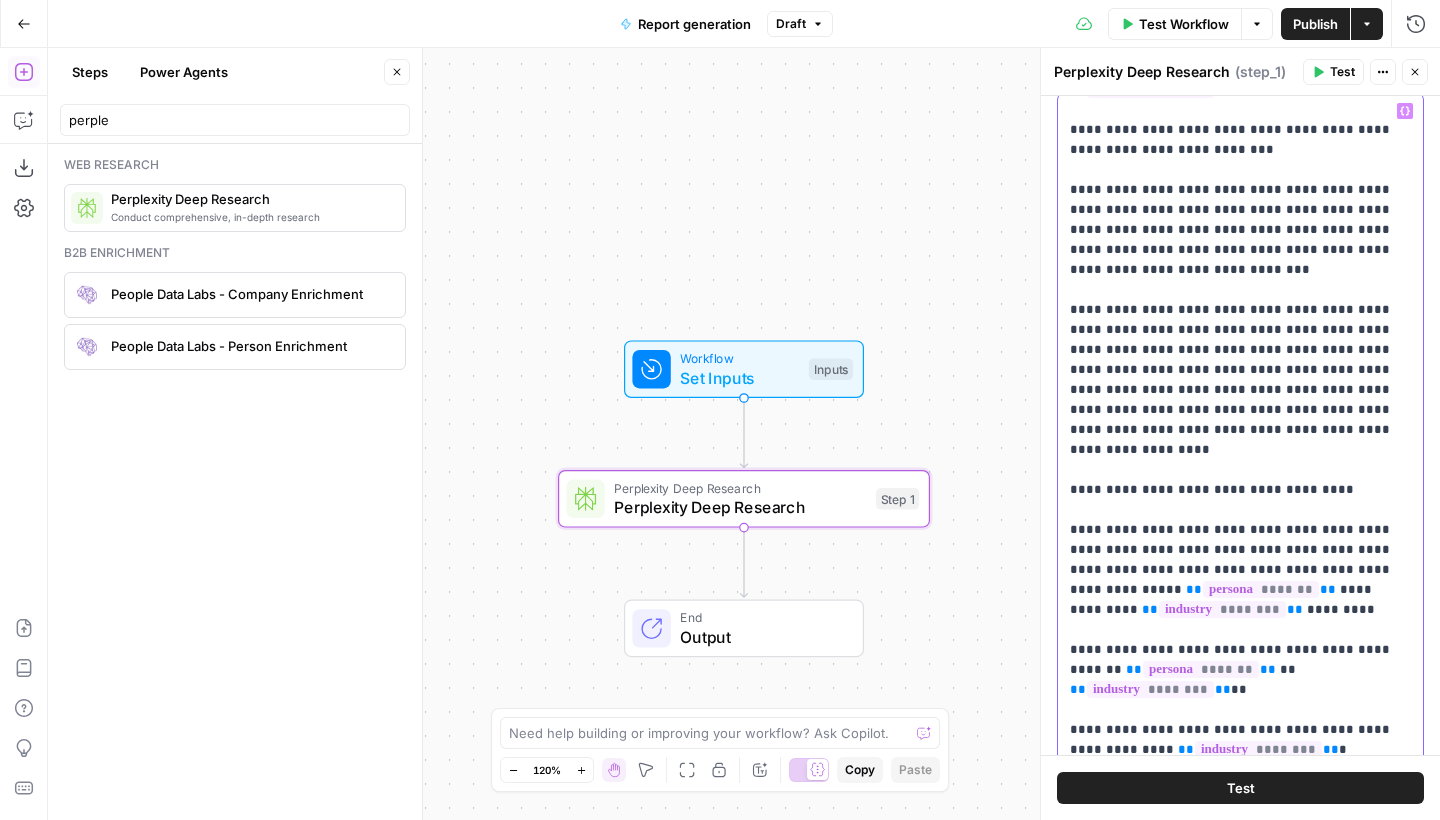 scroll, scrollTop: 120, scrollLeft: 0, axis: vertical 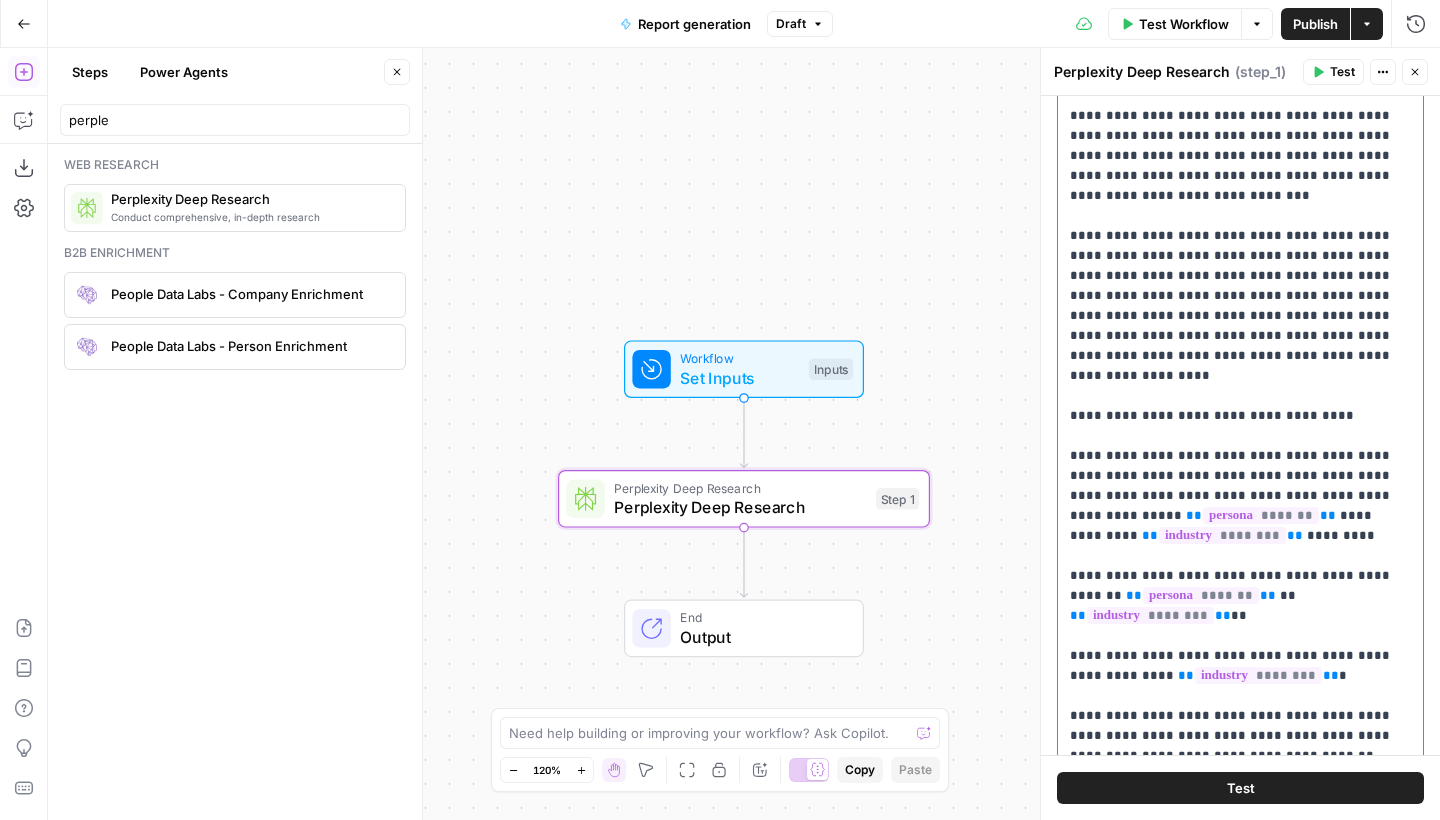 click on "**********" at bounding box center (1240, 426) 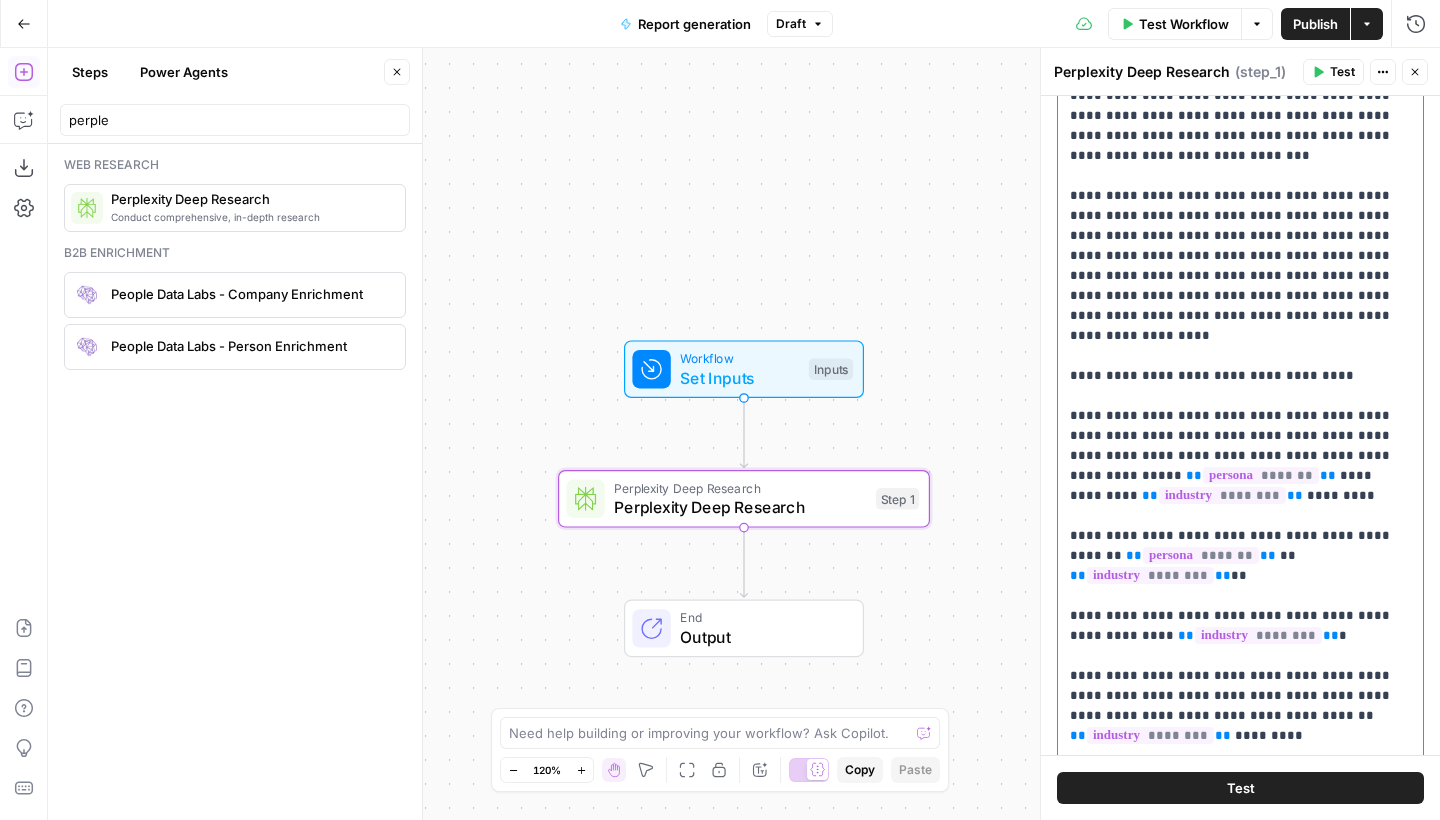 scroll, scrollTop: 243, scrollLeft: 0, axis: vertical 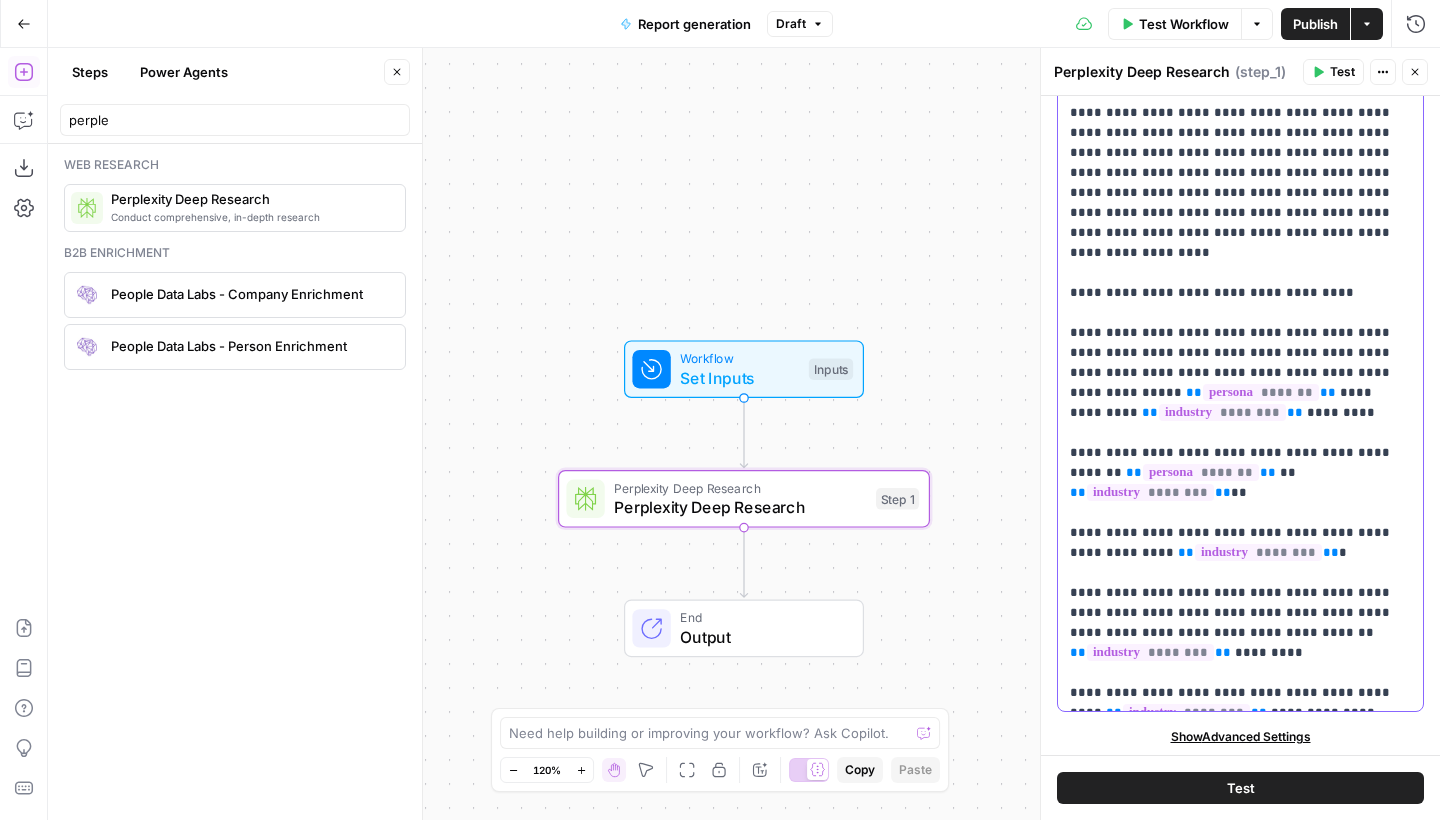 click on "**********" at bounding box center [1240, -947] 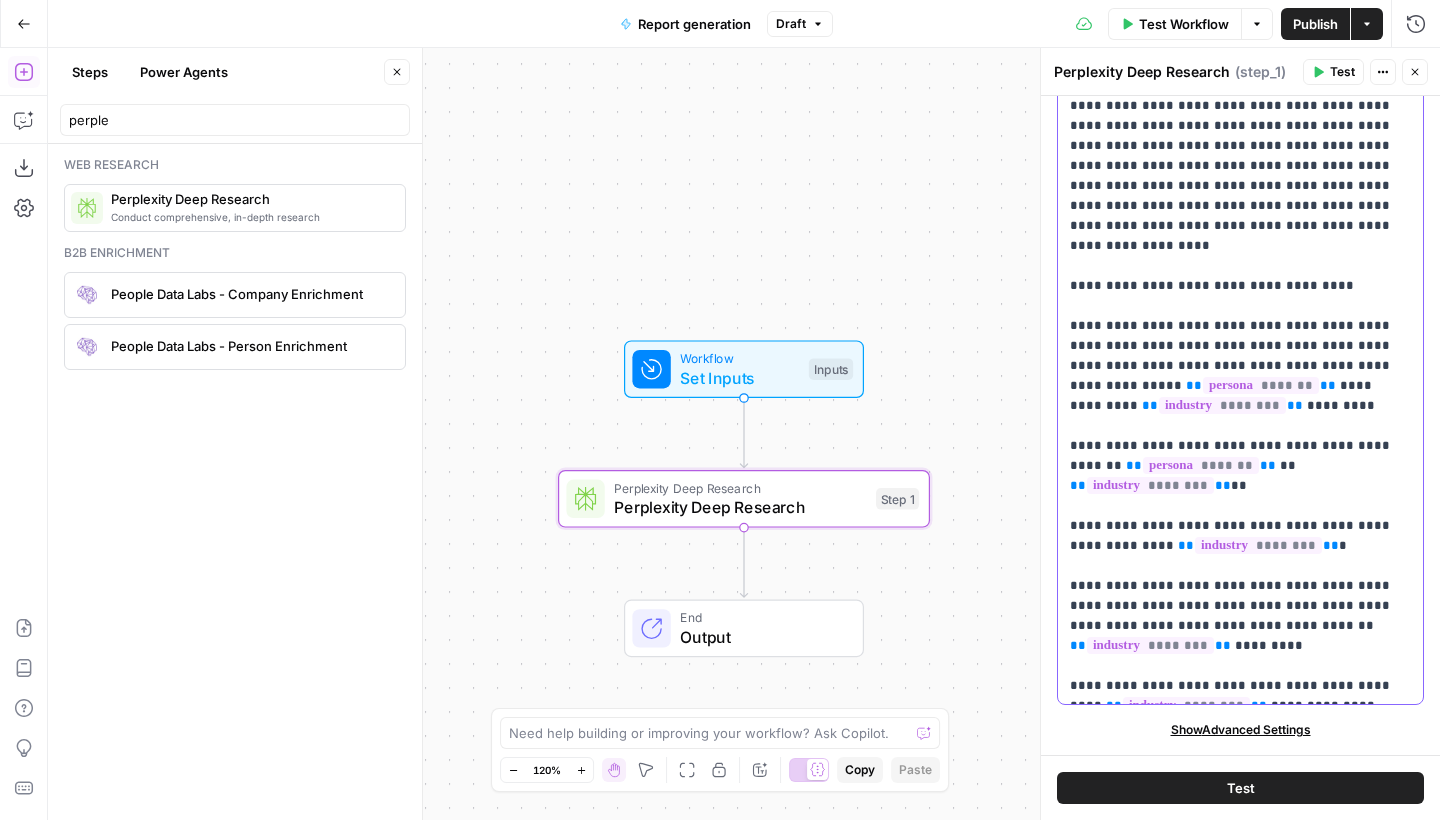 scroll, scrollTop: 250, scrollLeft: 0, axis: vertical 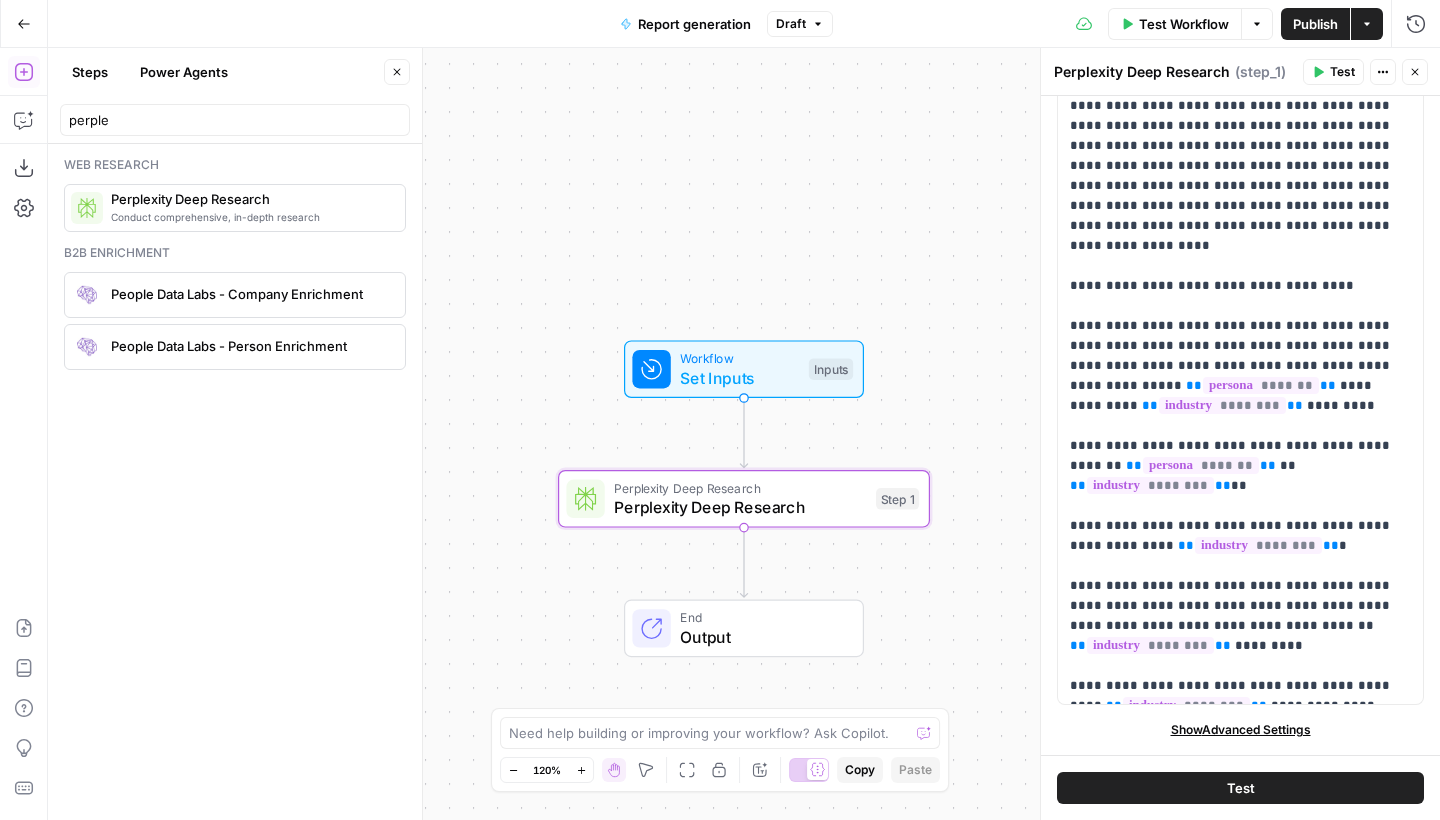 click on "Publish" at bounding box center (1315, 24) 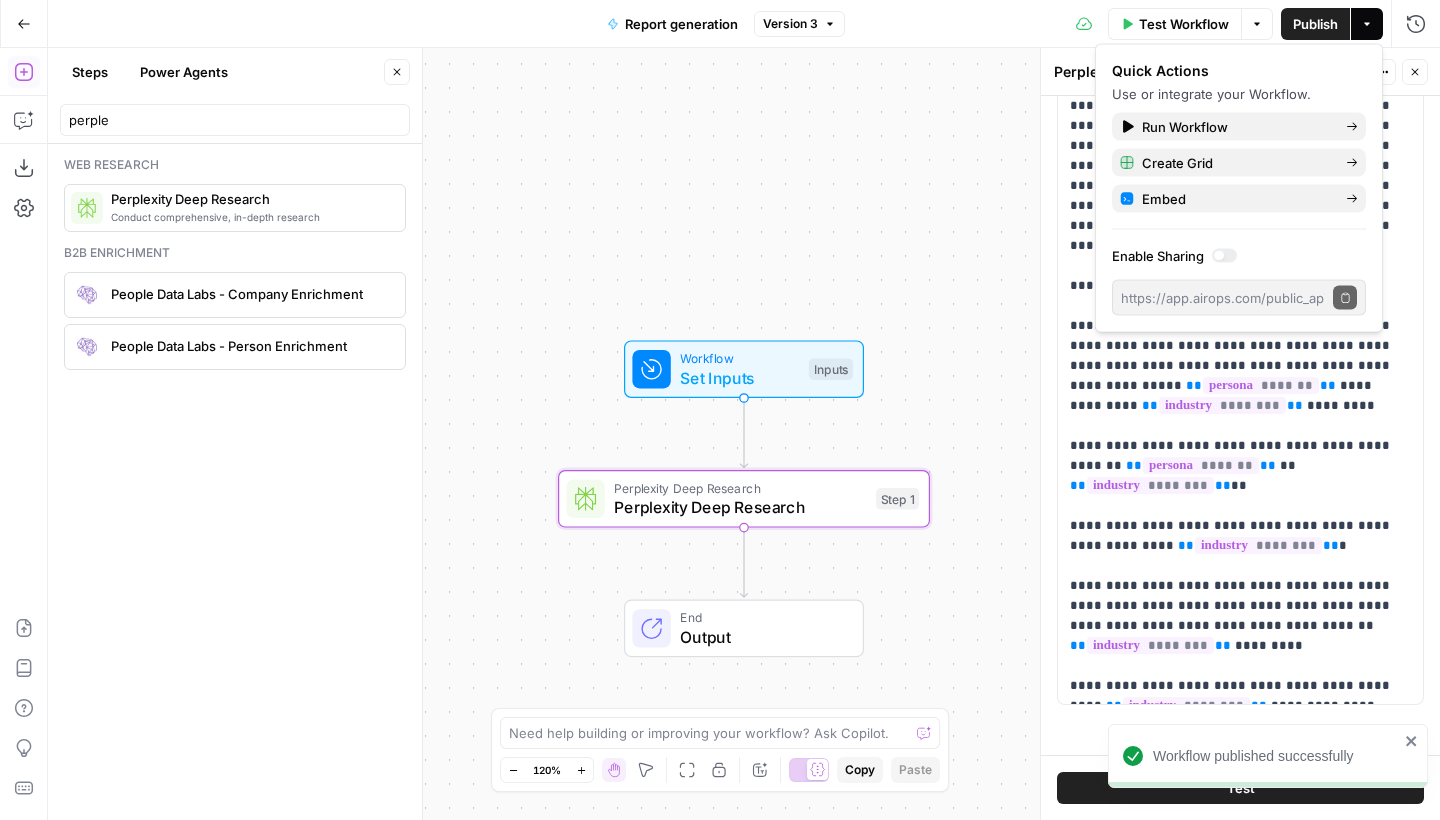 click on "Workflow Set Inputs Inputs Perplexity Deep Research Perplexity Deep Research Step 1 End Output" at bounding box center [744, 434] 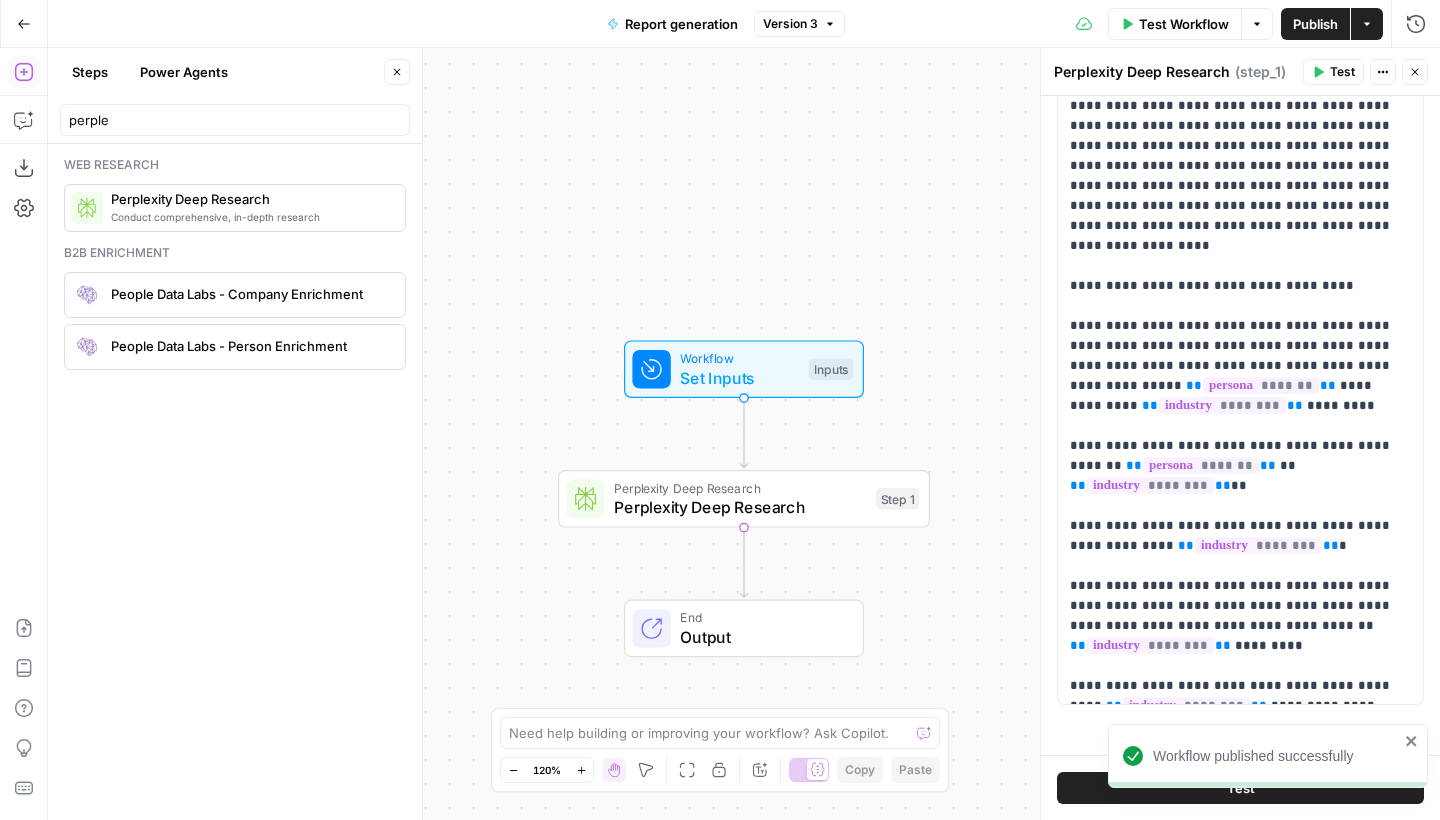 click 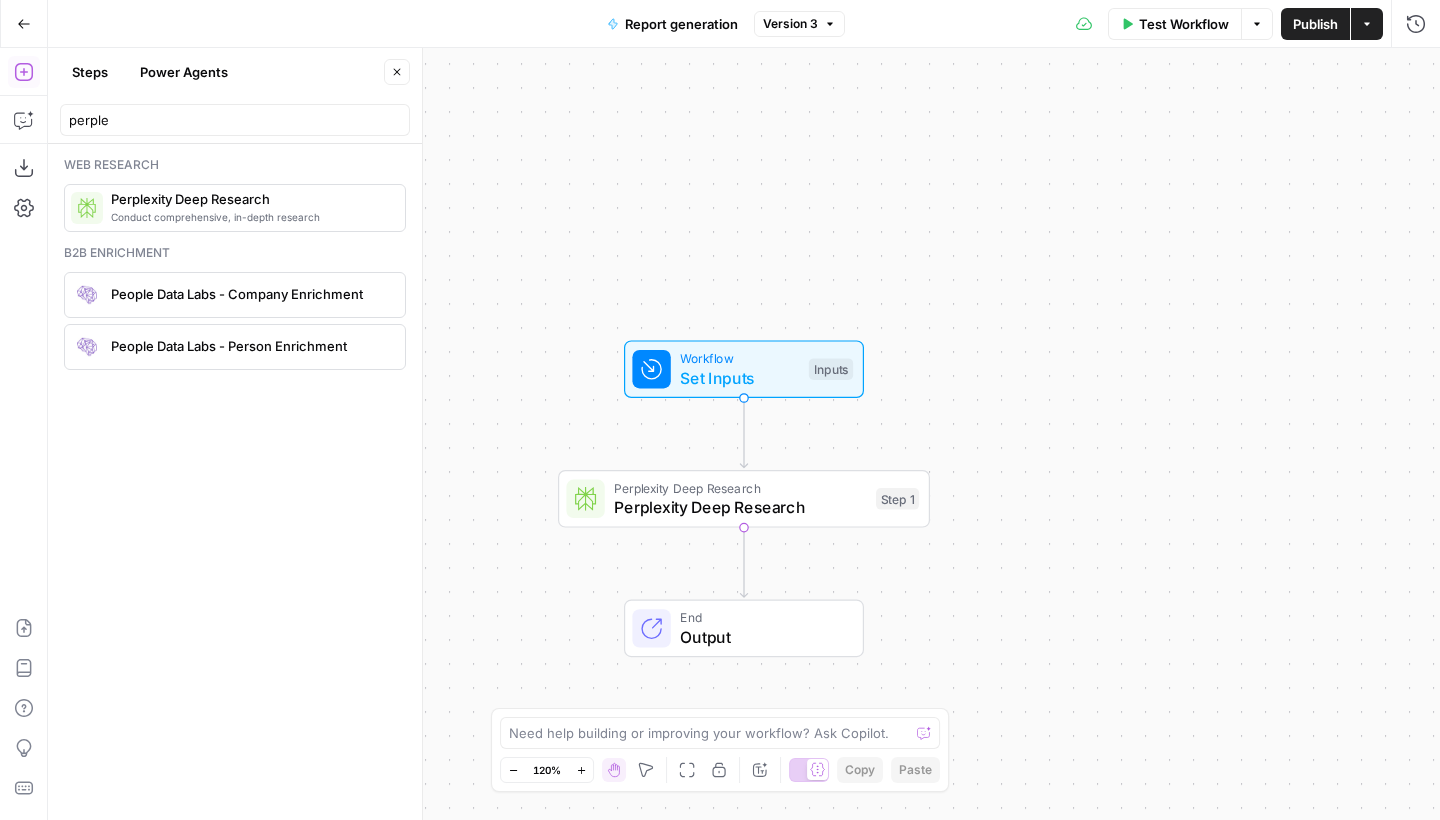 click 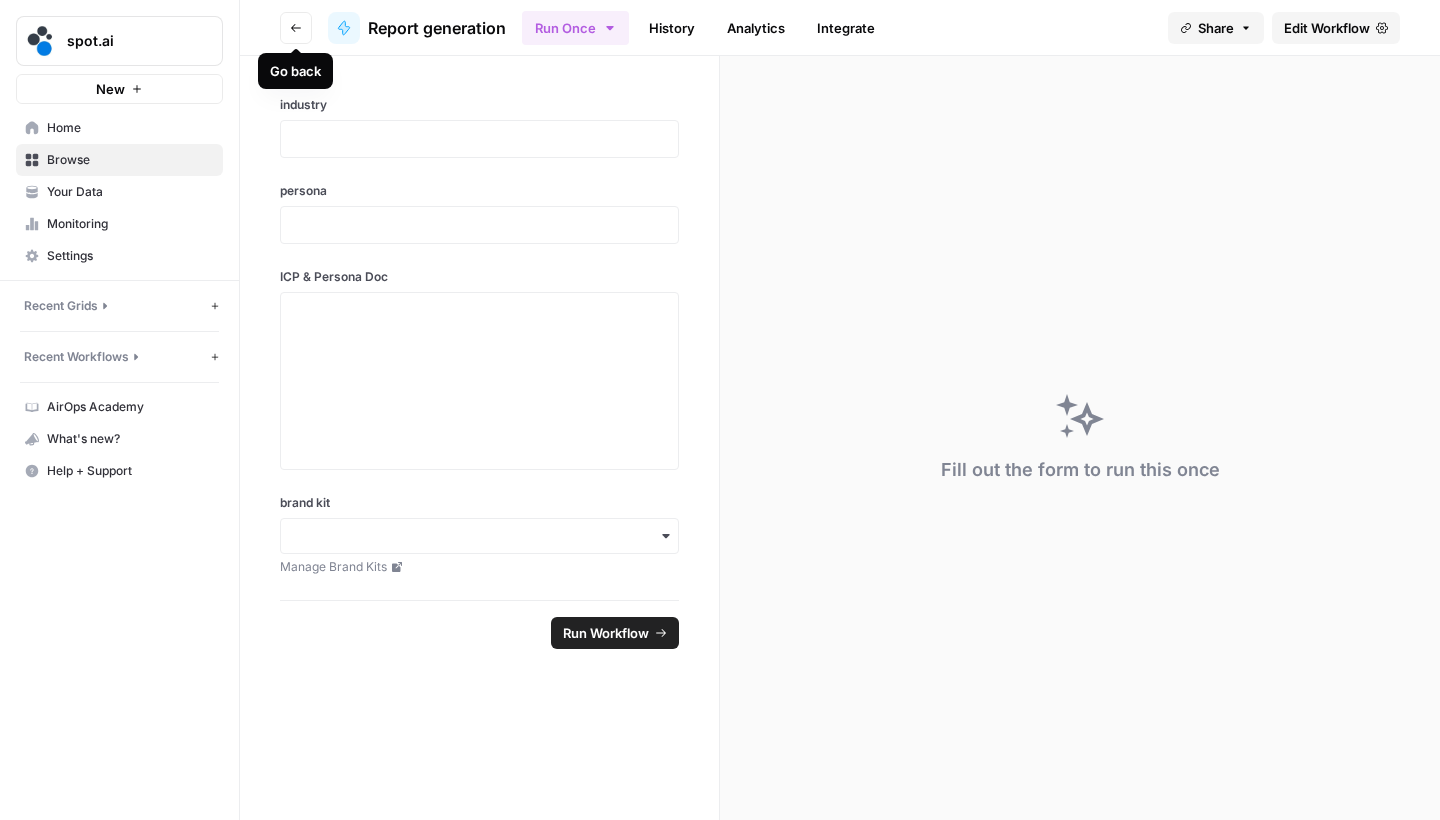 click 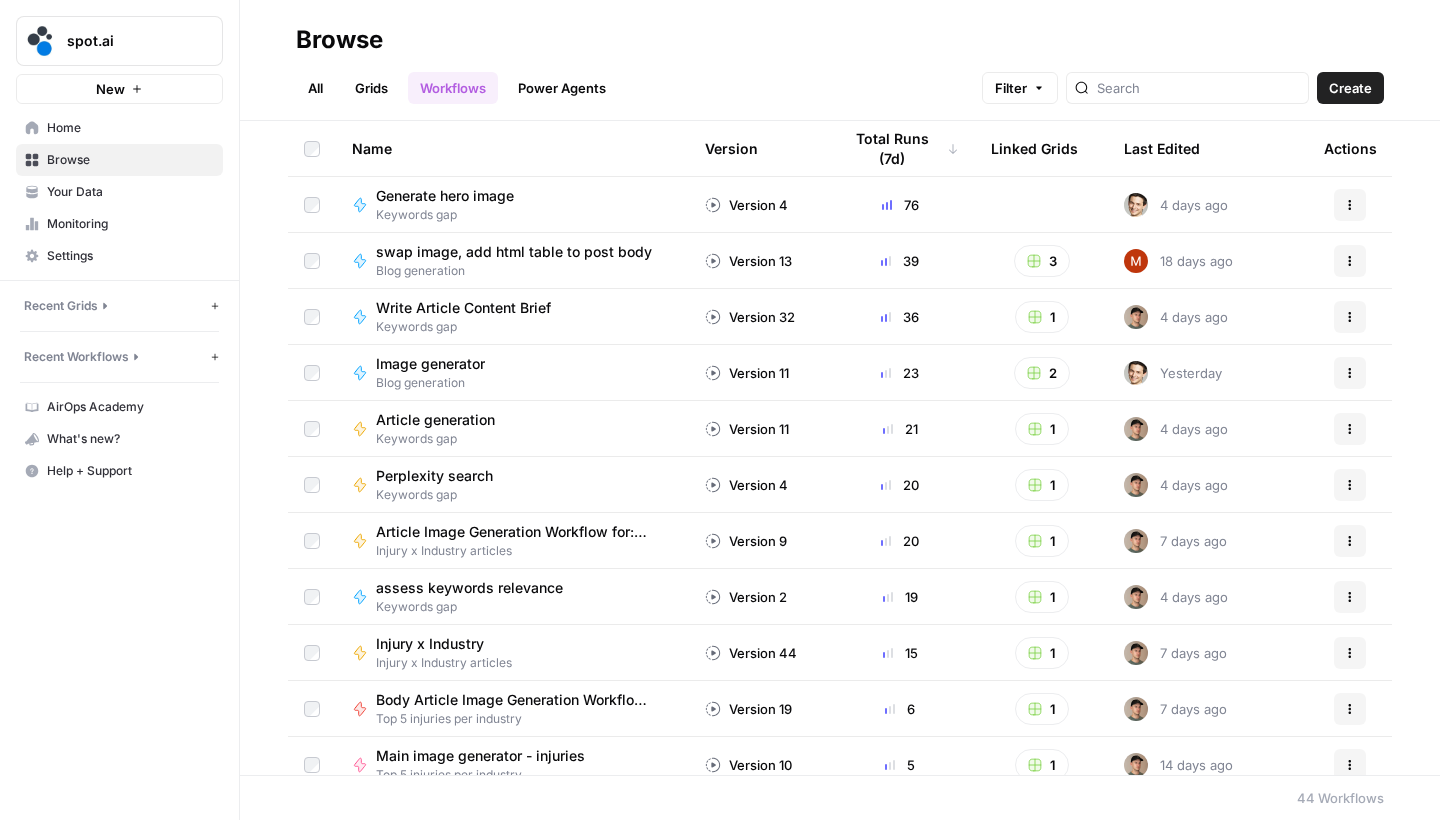 click on "All" at bounding box center [315, 88] 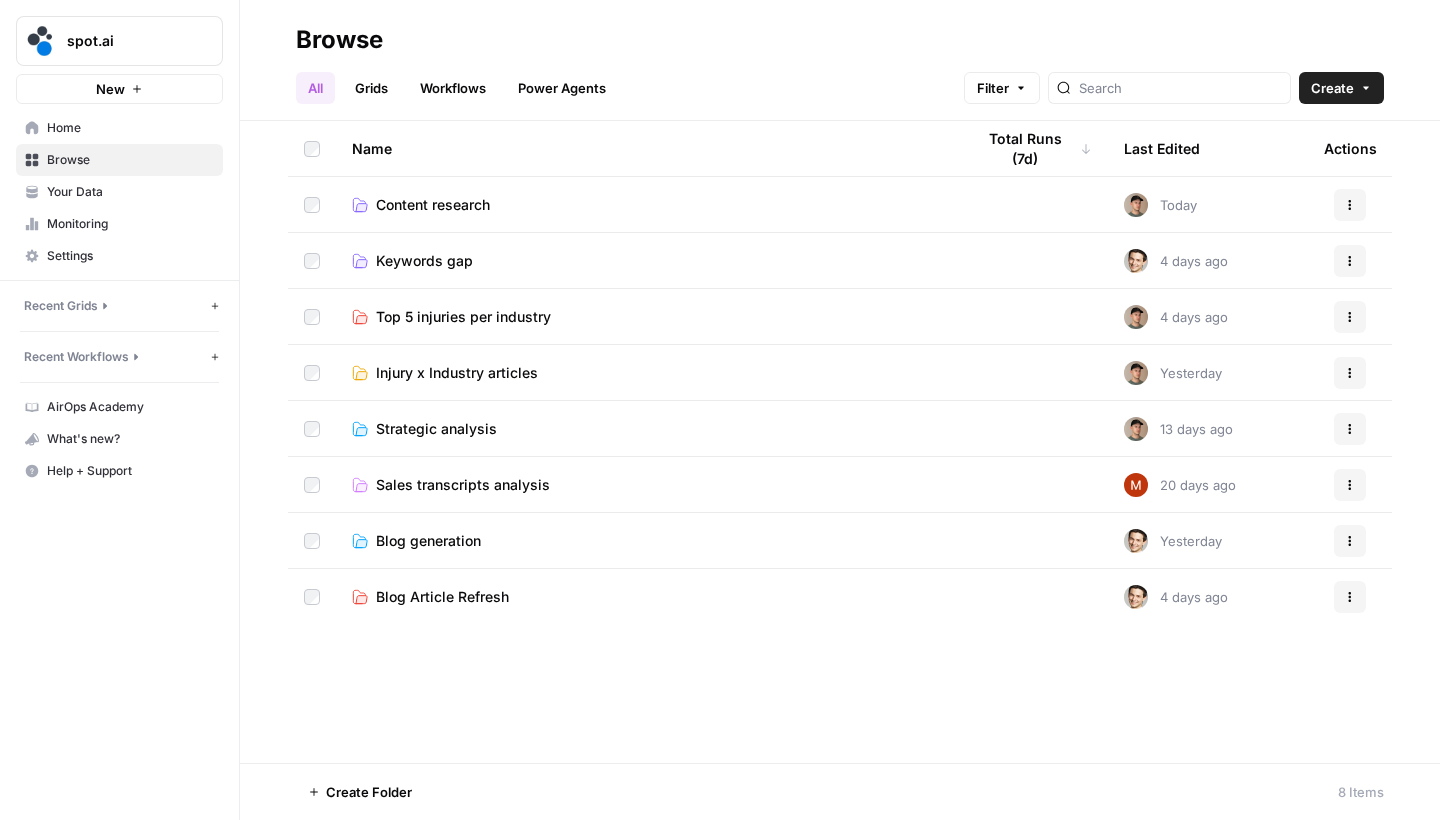 click on "Content research" at bounding box center [433, 205] 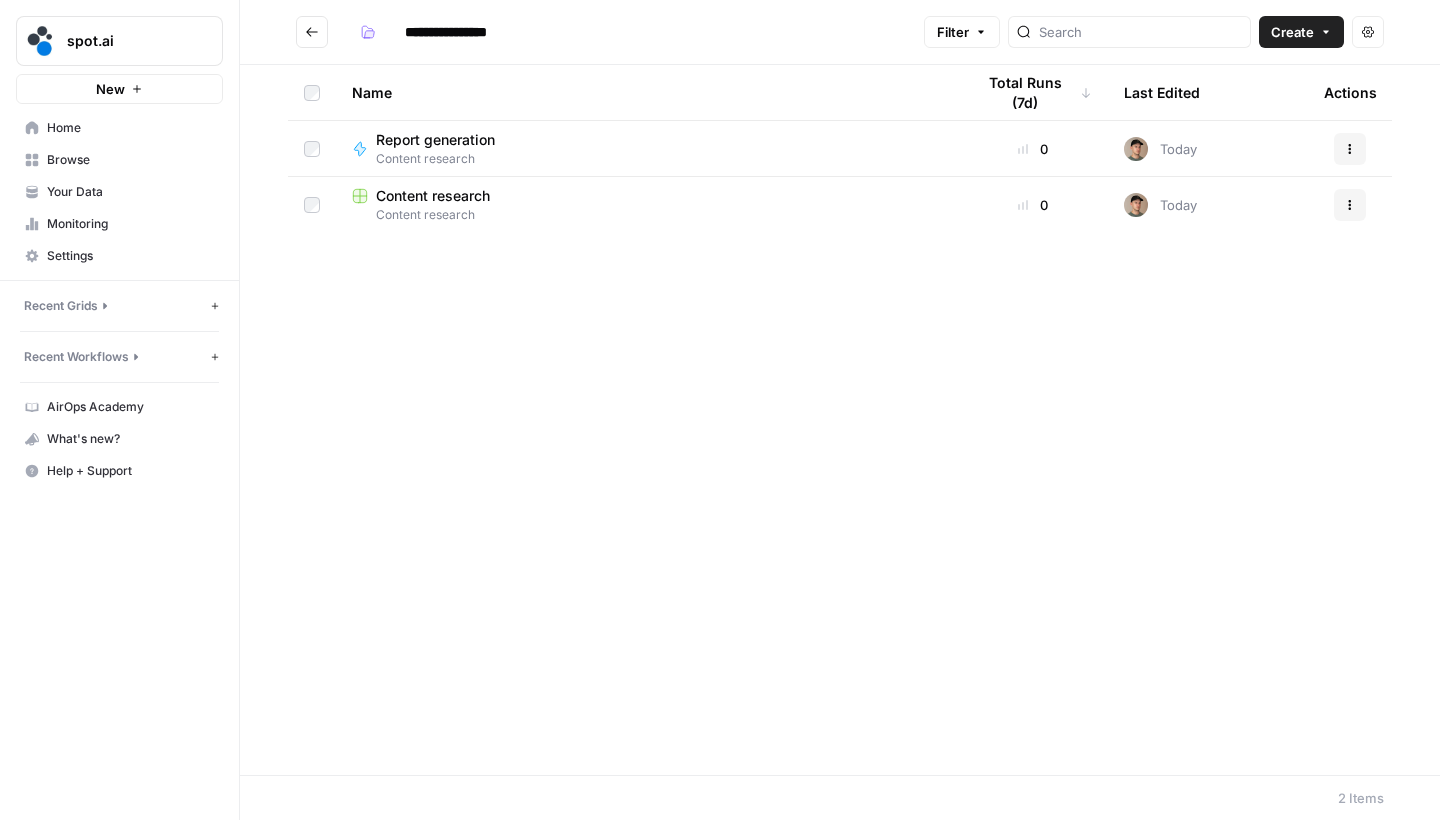 click on "Report generation" at bounding box center [435, 140] 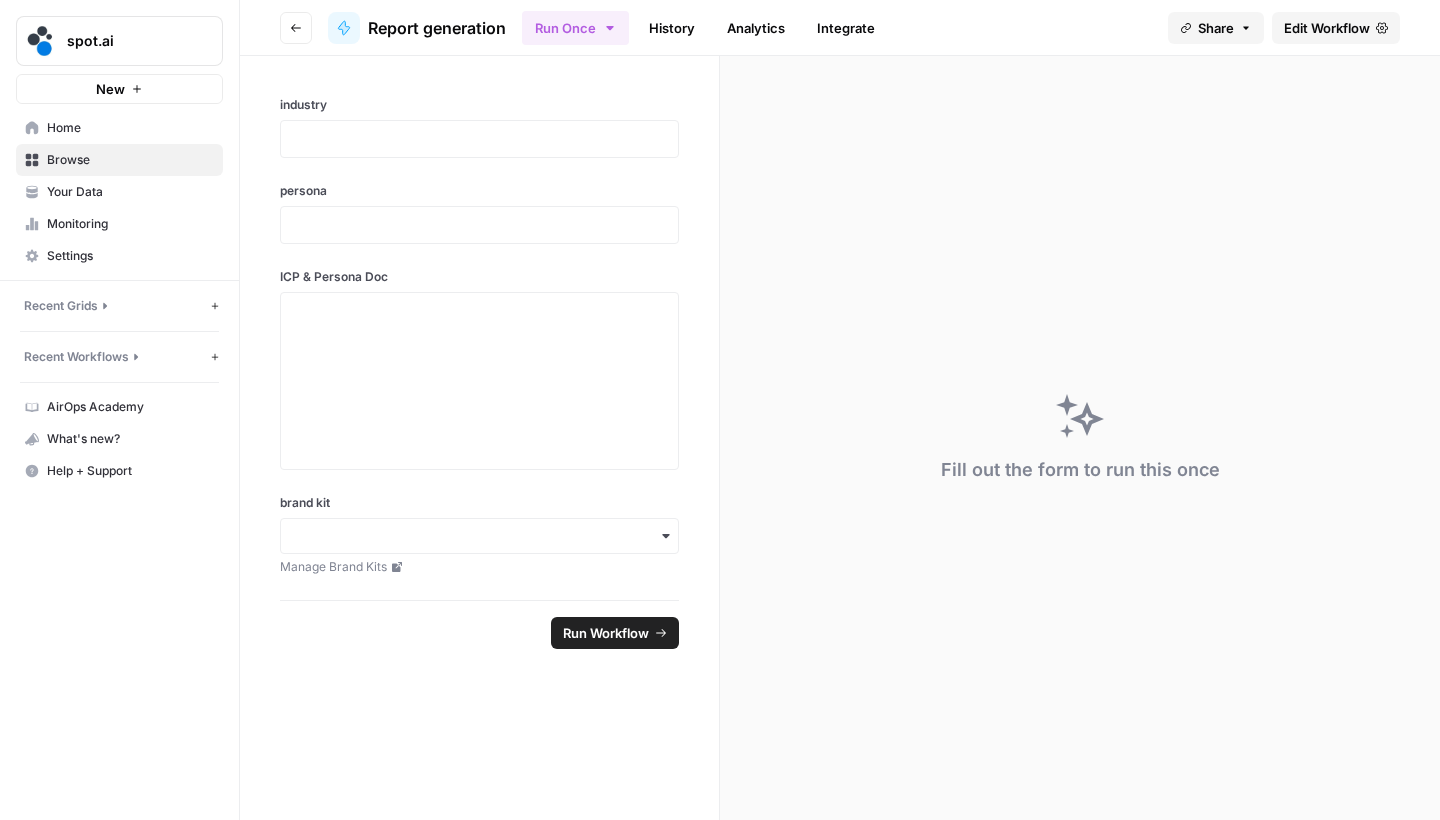 click on "Report generation" at bounding box center [437, 28] 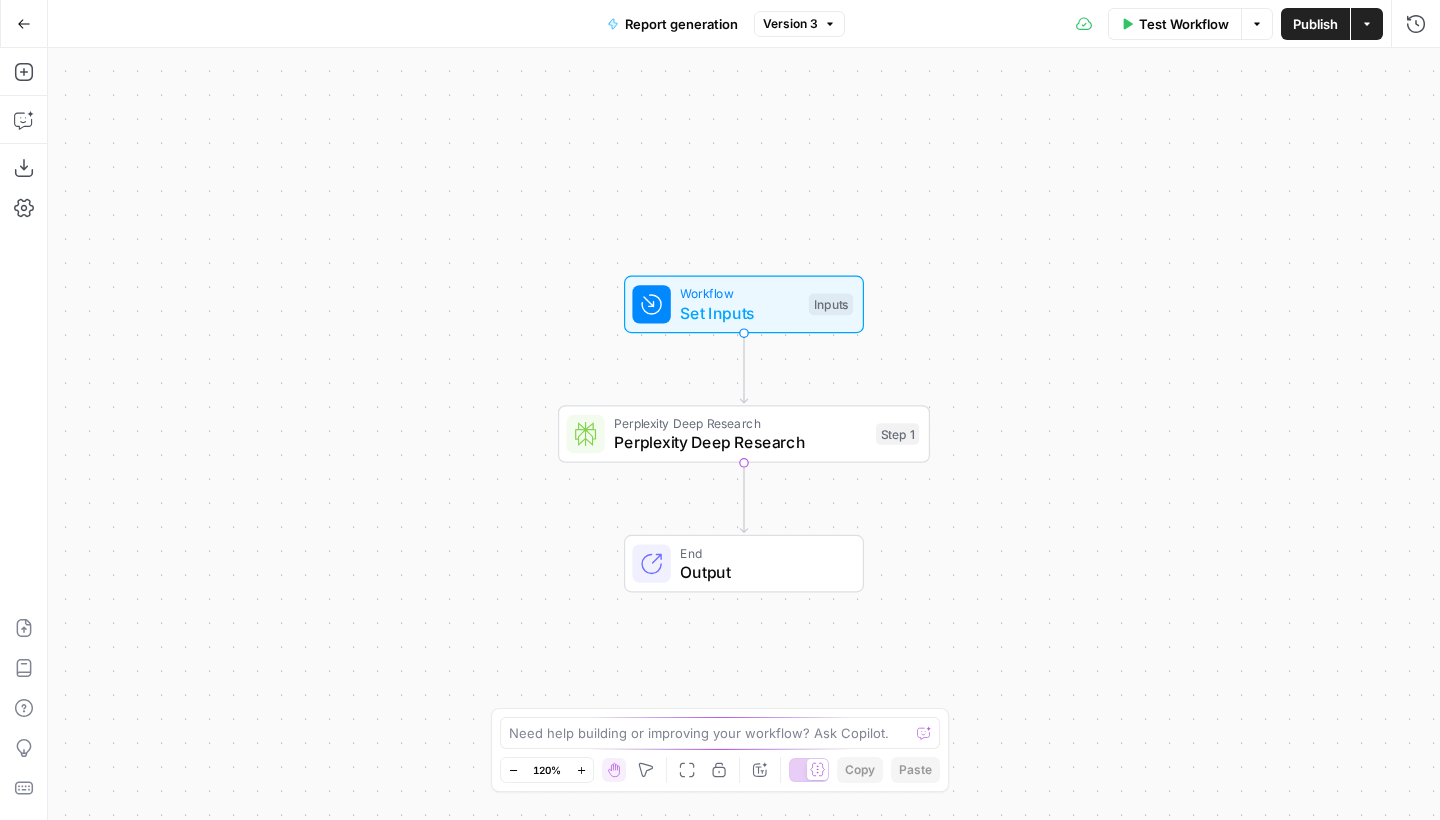 click on "Report generation" at bounding box center [681, 24] 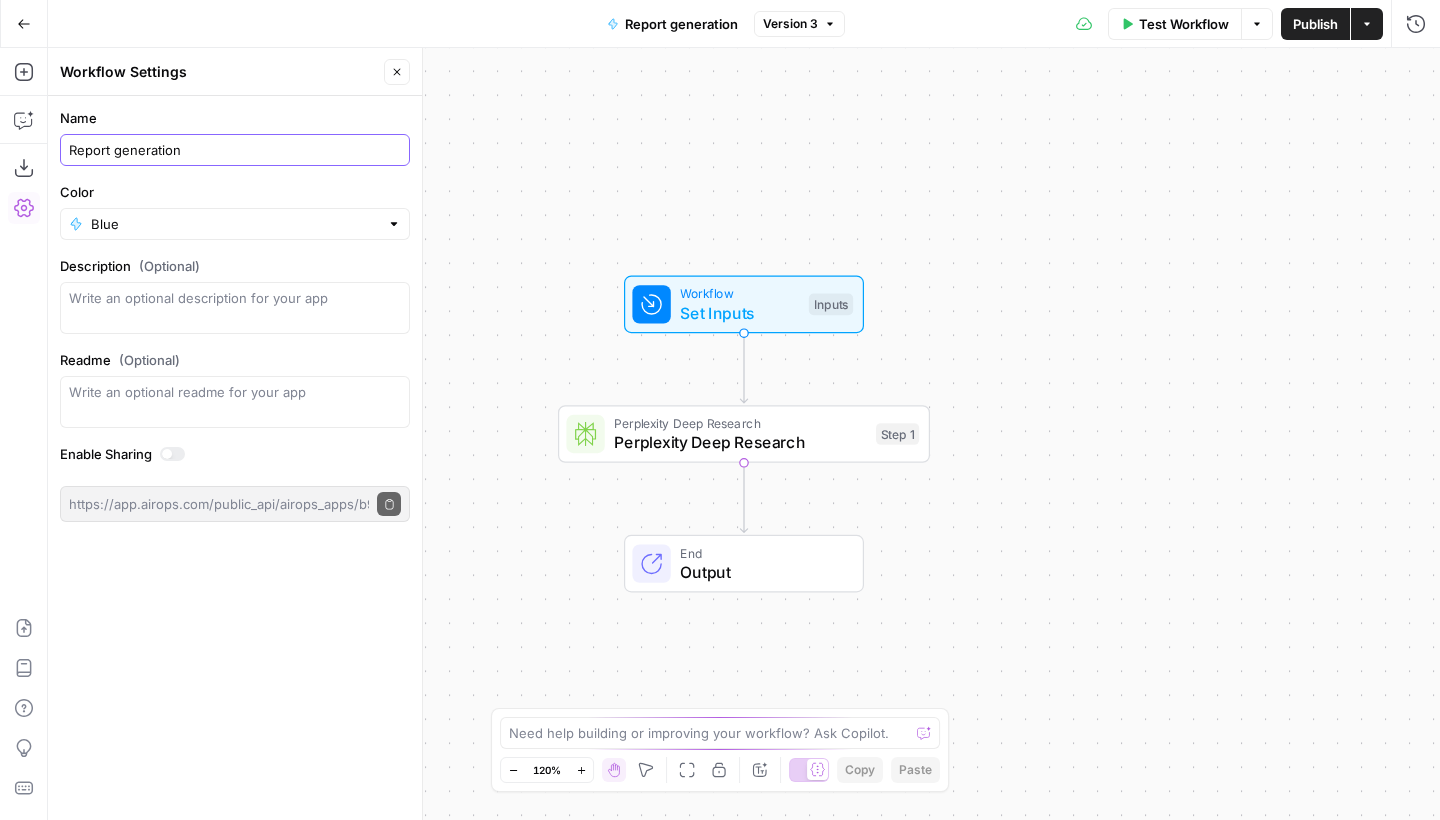 drag, startPoint x: 112, startPoint y: 154, endPoint x: 62, endPoint y: 154, distance: 50 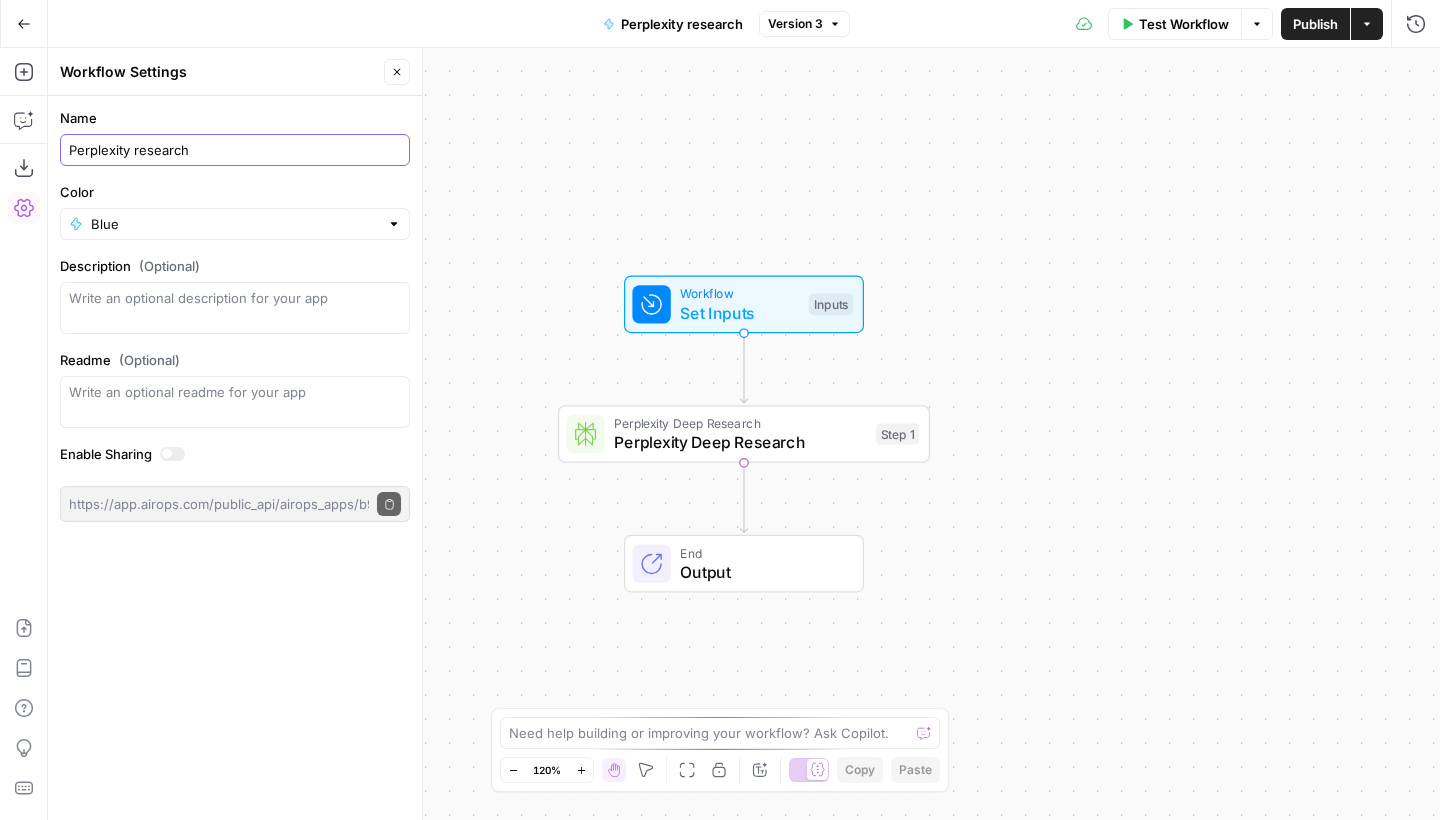 type on "Perplexity research" 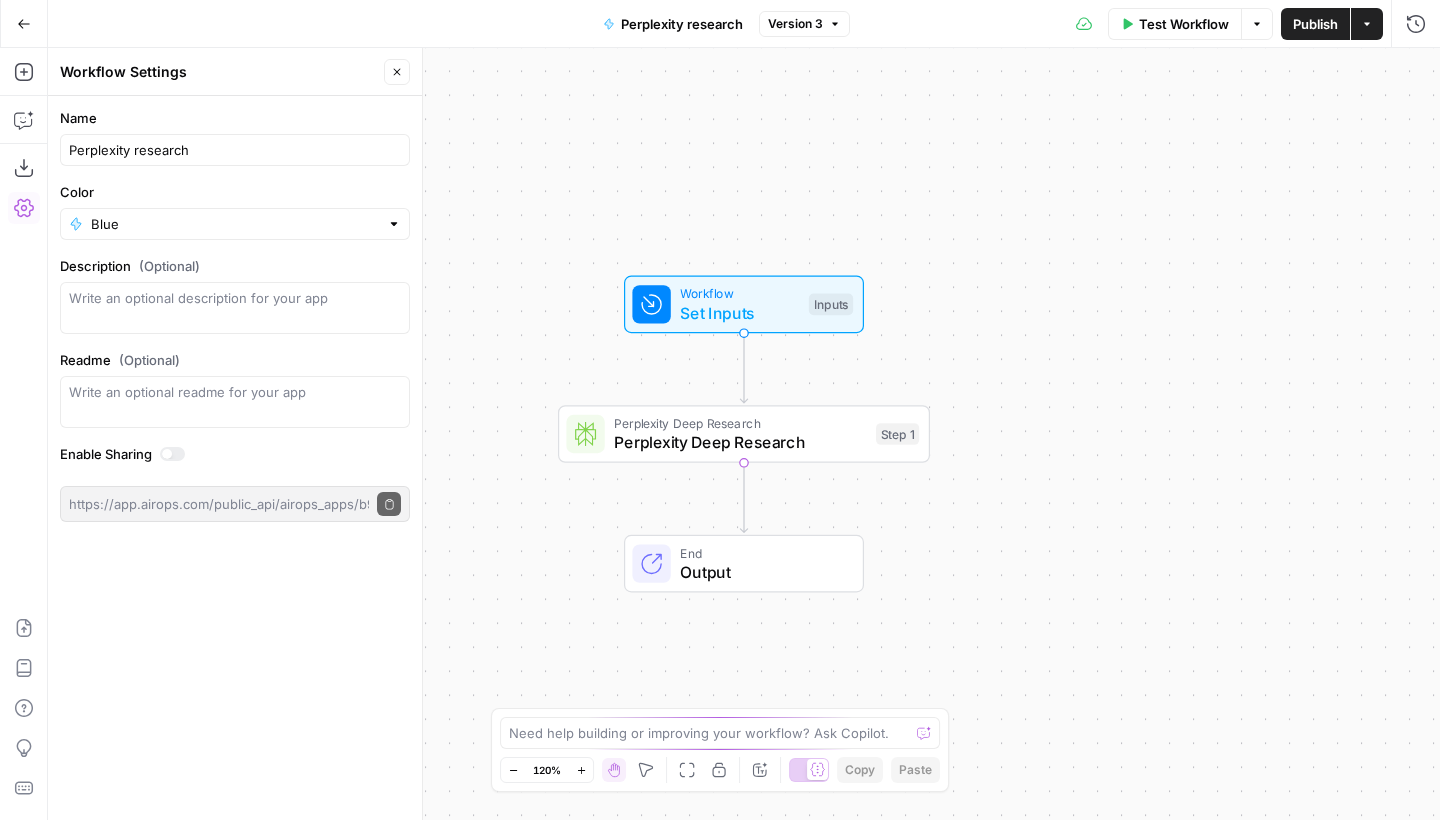 click on "Close" at bounding box center [397, 72] 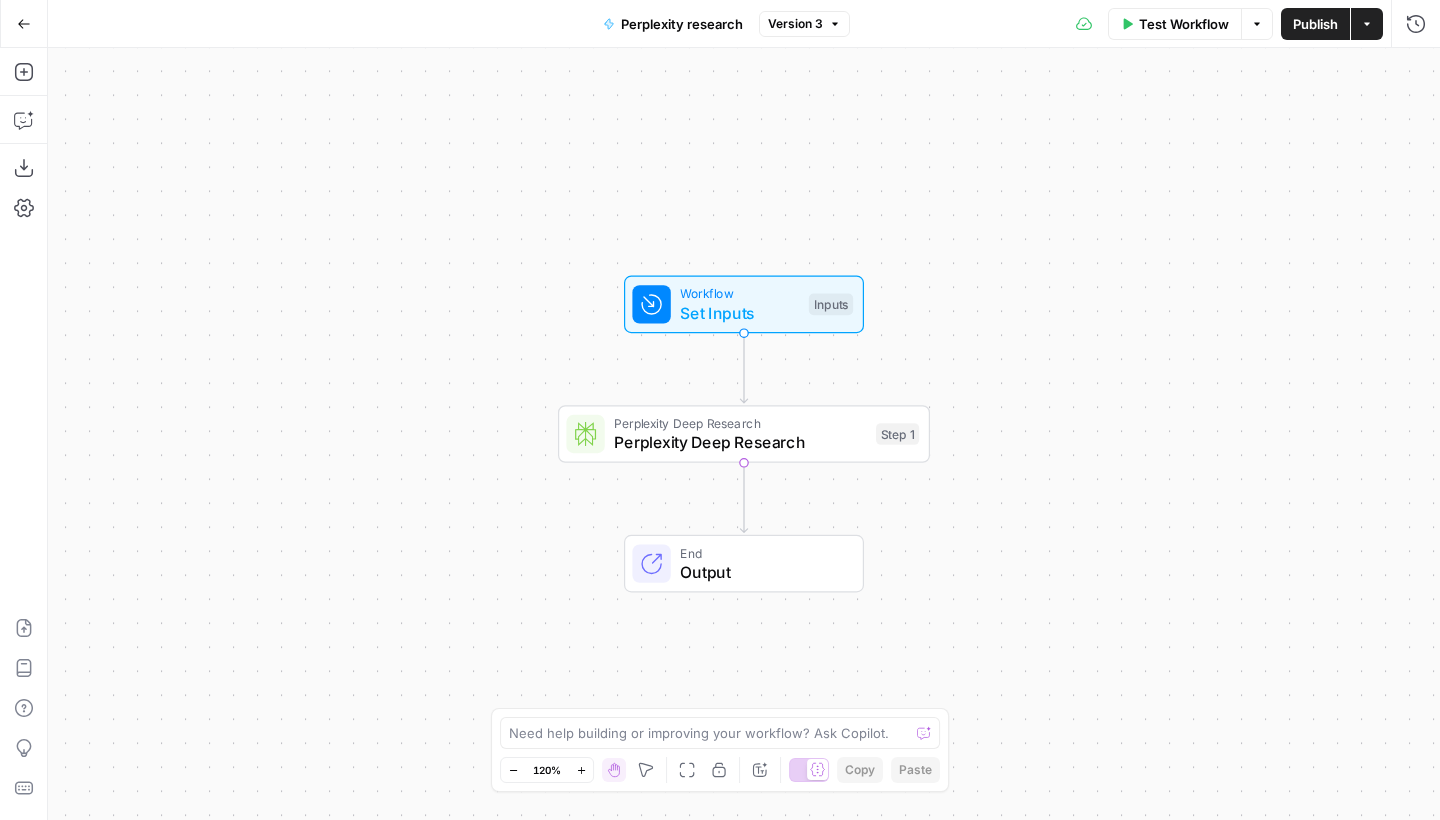 click on "Publish" at bounding box center (1315, 24) 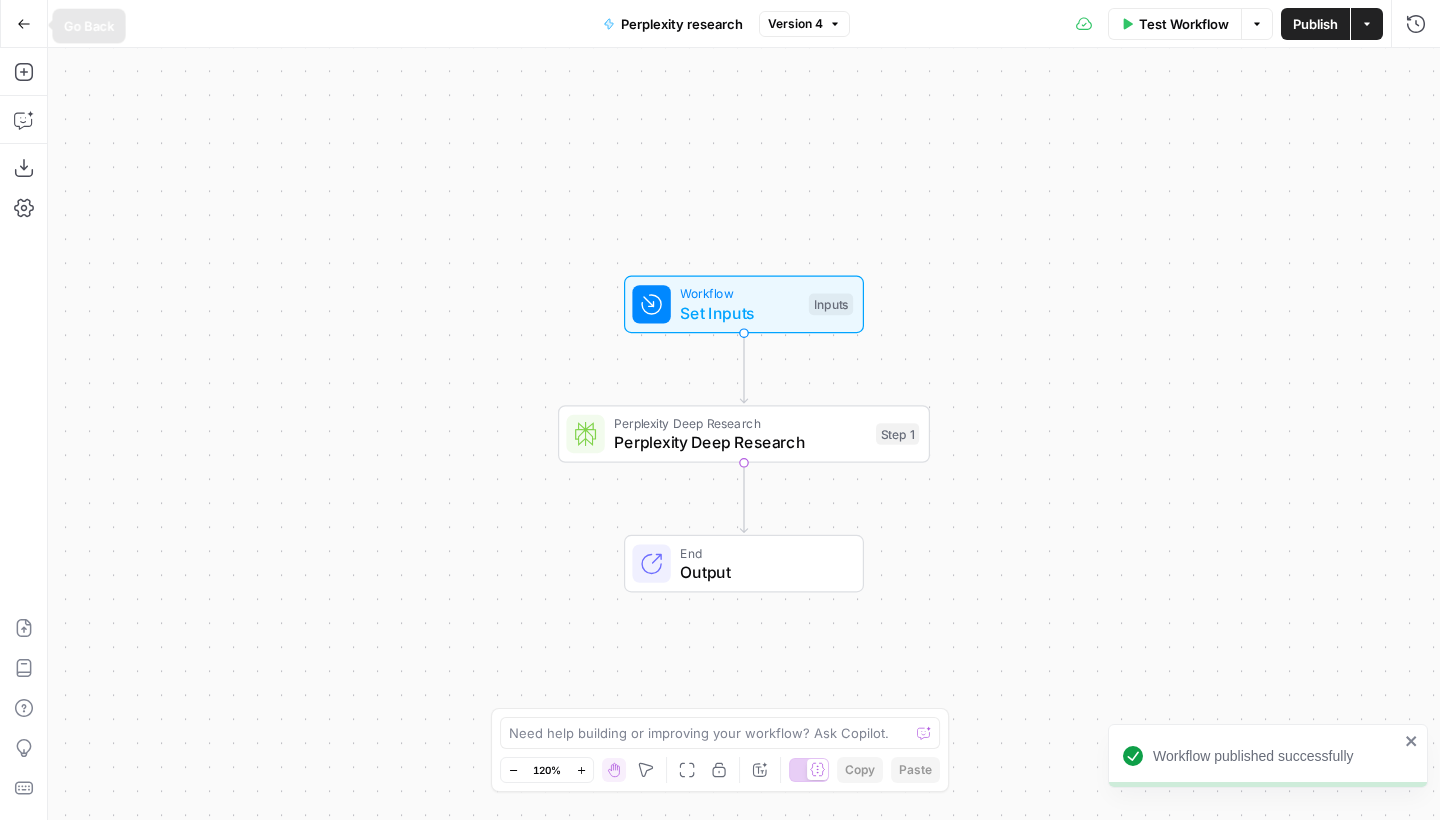 click 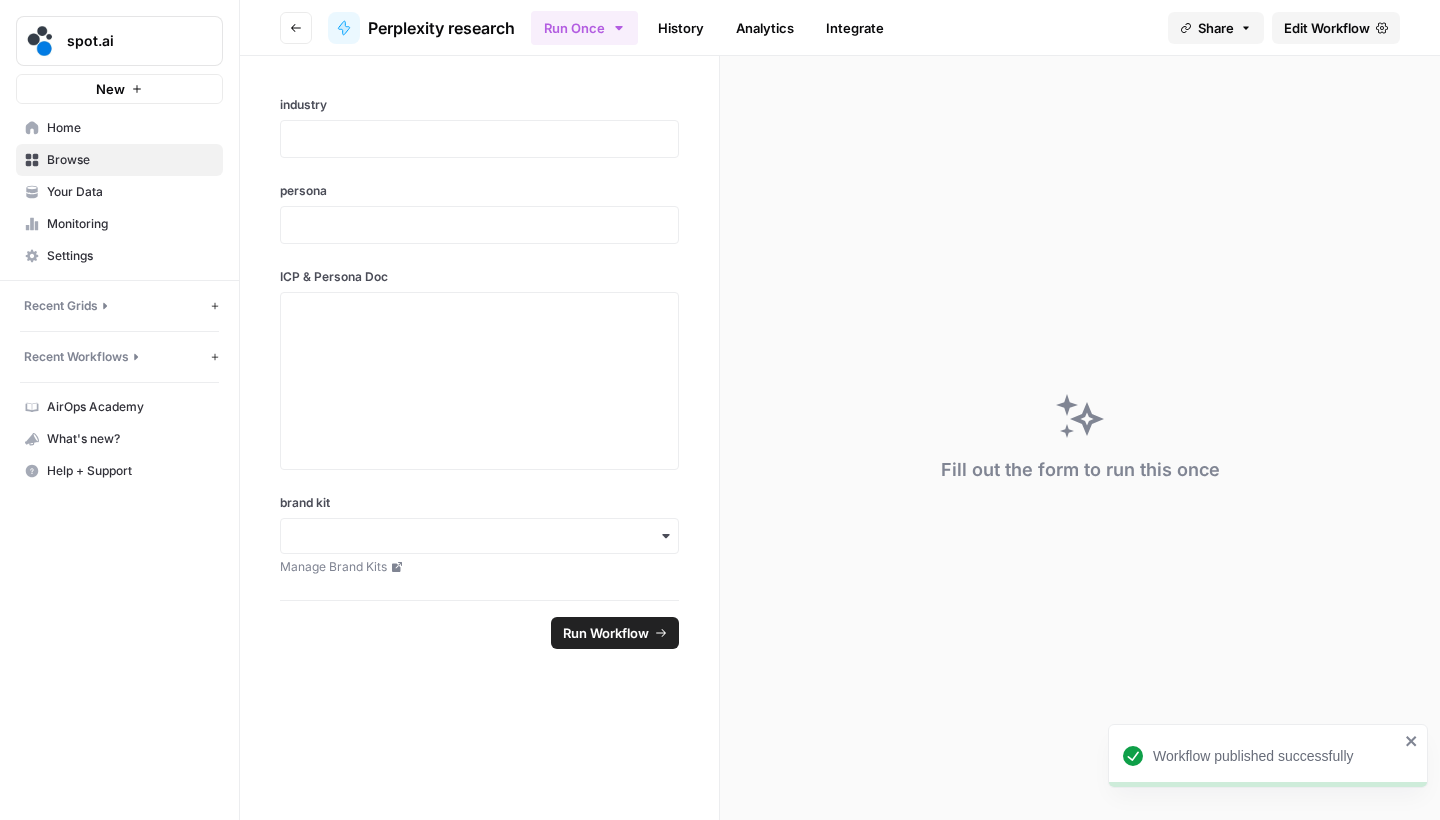 click on "Go back" at bounding box center (296, 28) 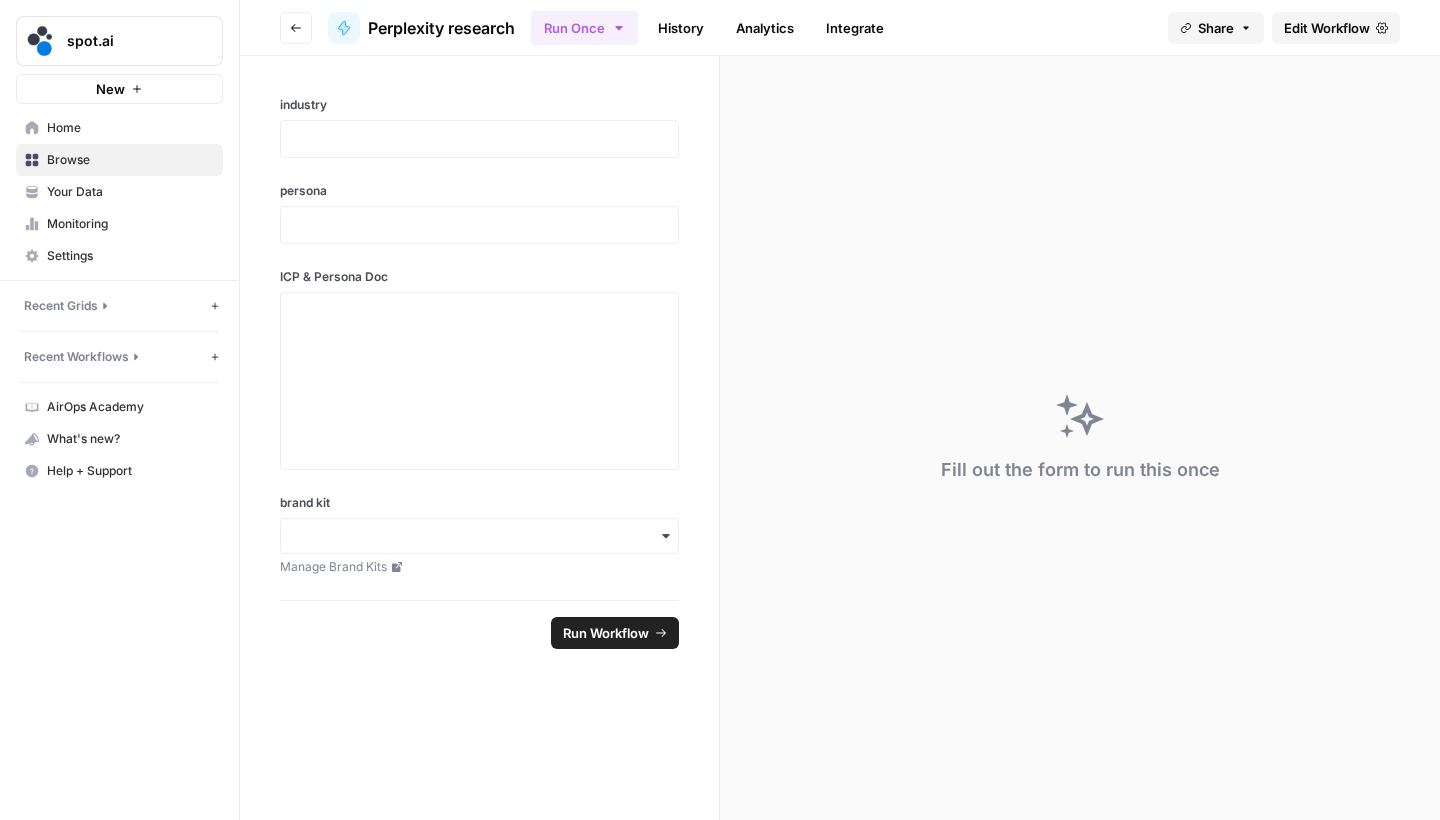 click on "Go back" at bounding box center [296, 28] 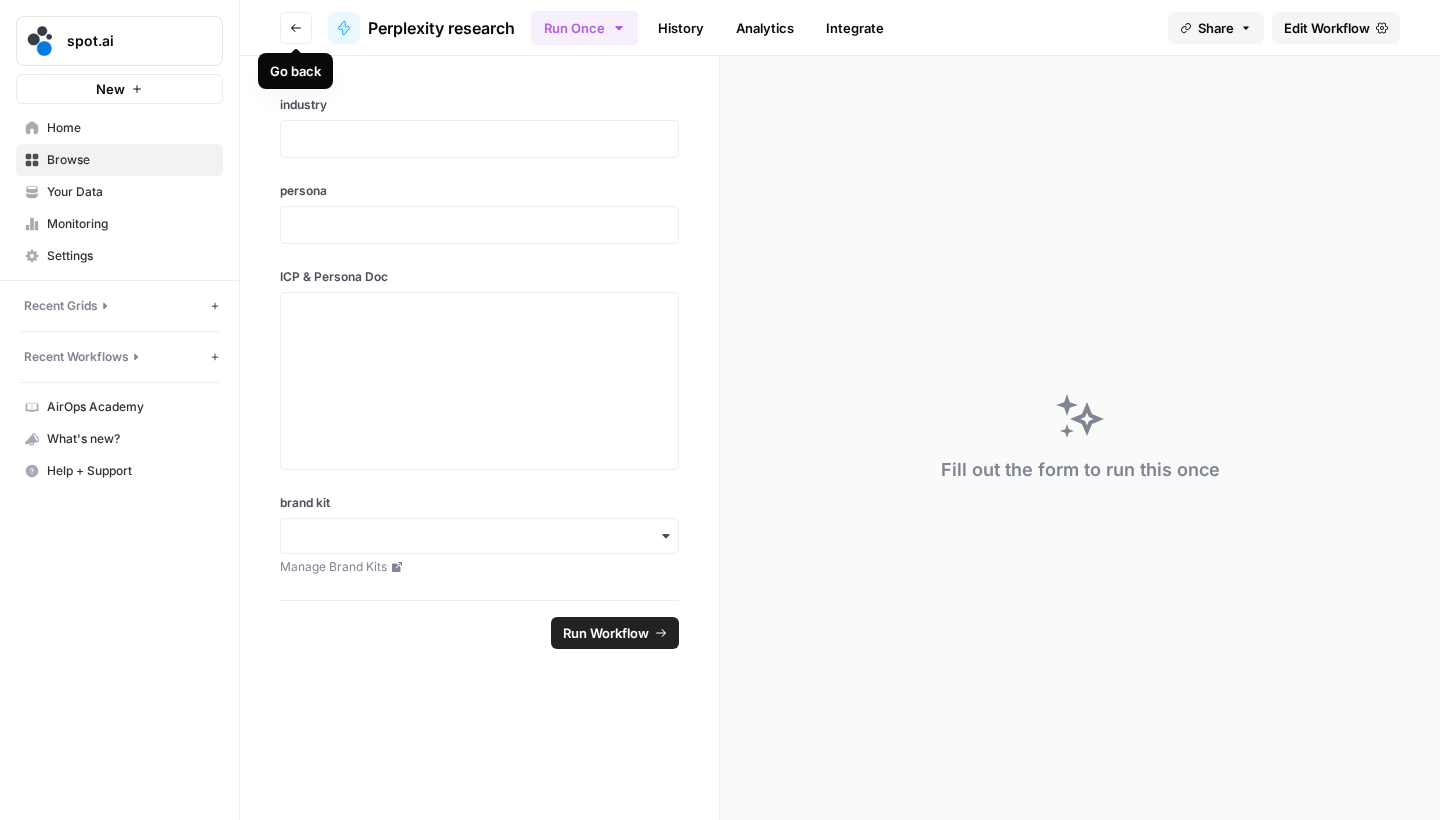 click 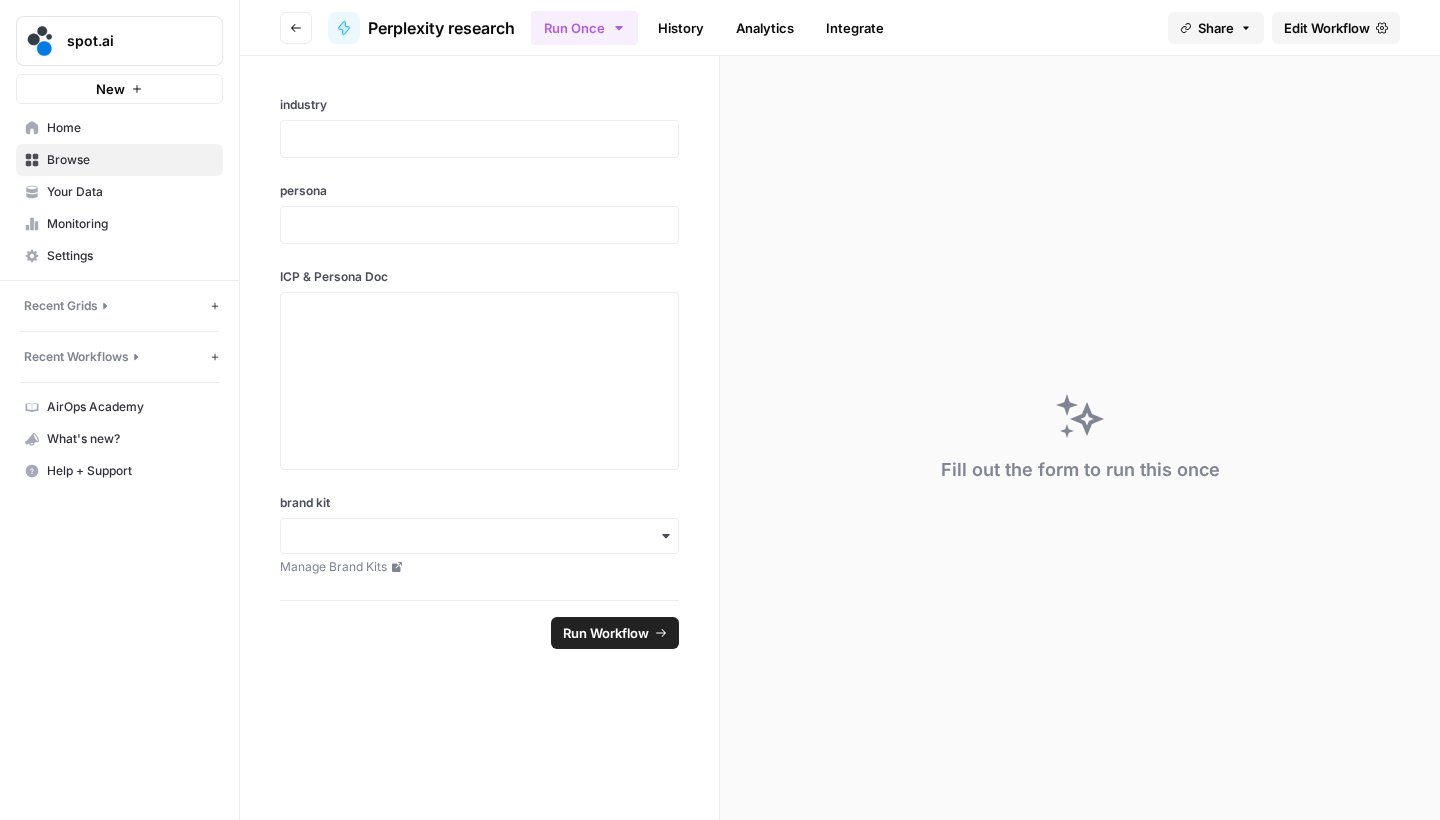 click on "Browse" at bounding box center (119, 160) 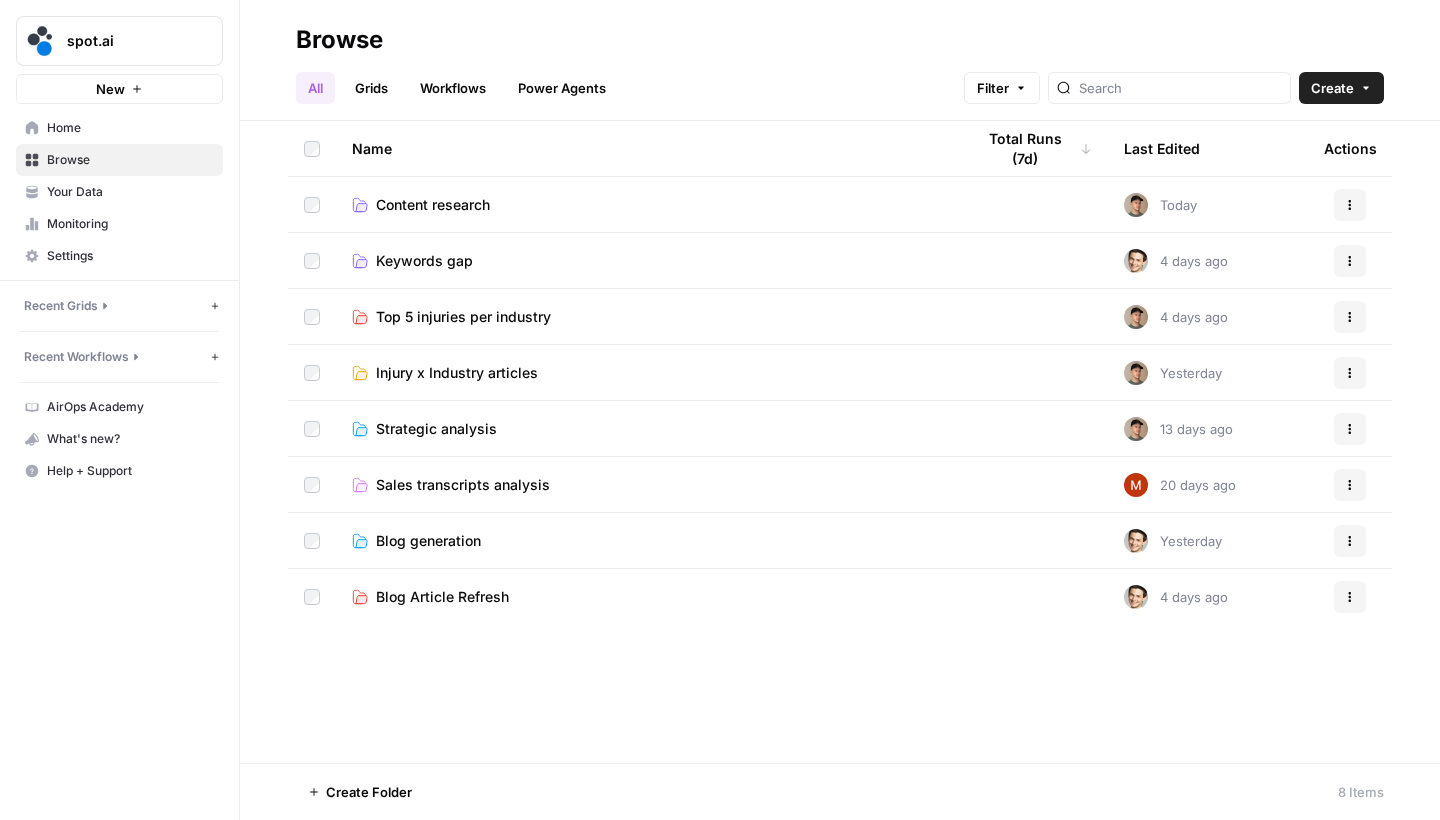 click on "Content research" at bounding box center (647, 204) 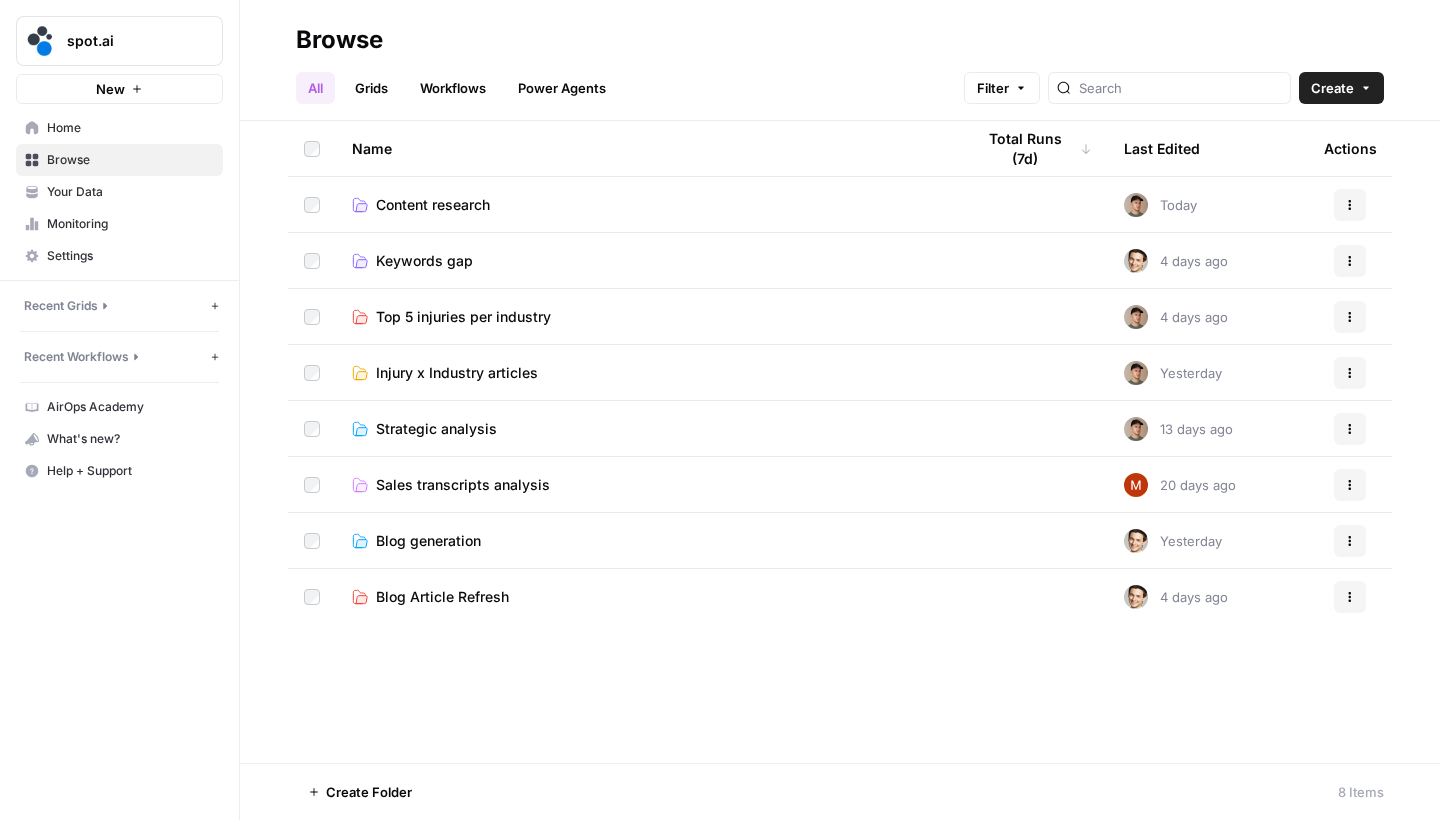 click on "Content research" at bounding box center [433, 205] 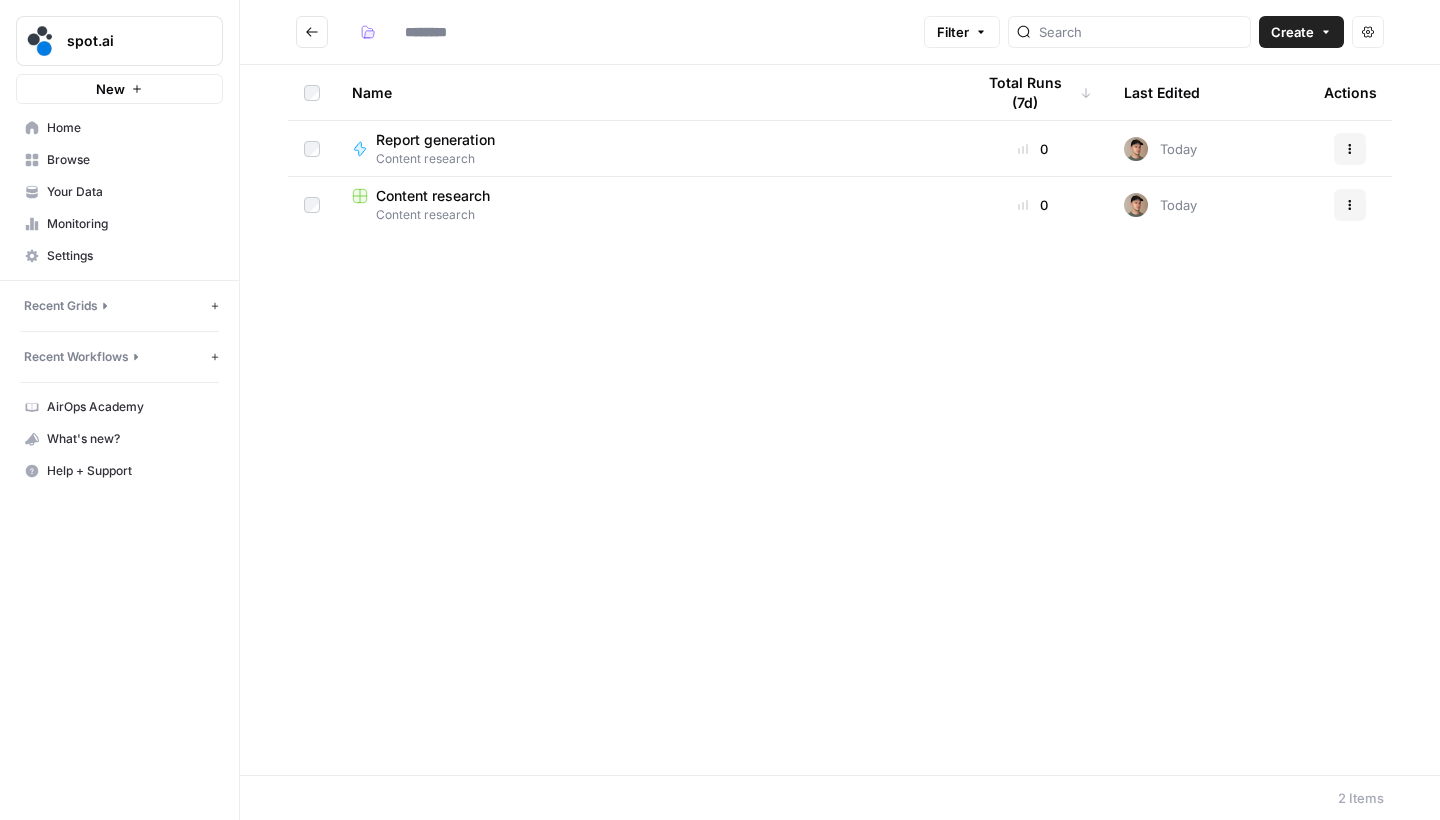 type on "**********" 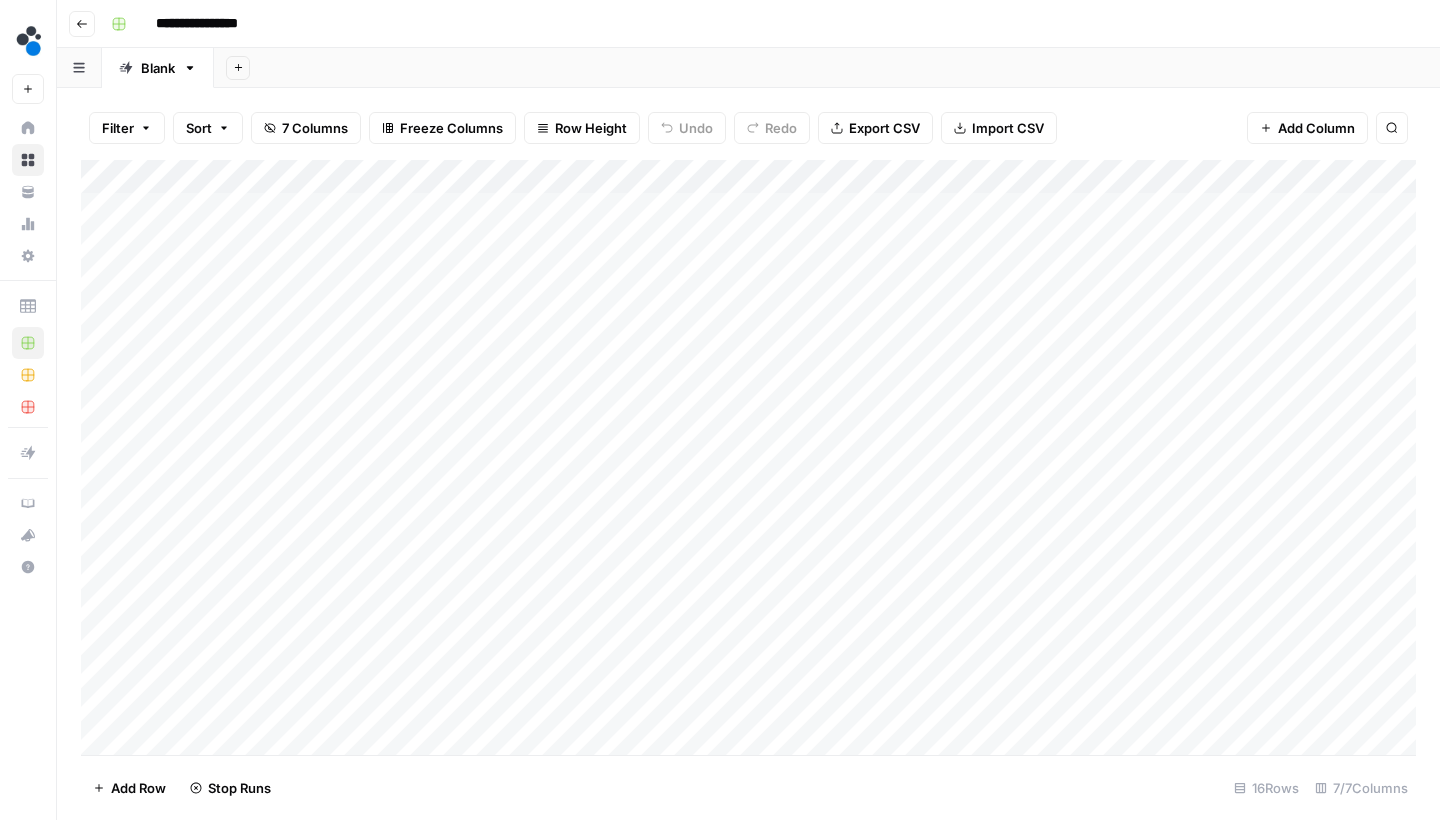 scroll, scrollTop: 0, scrollLeft: 0, axis: both 